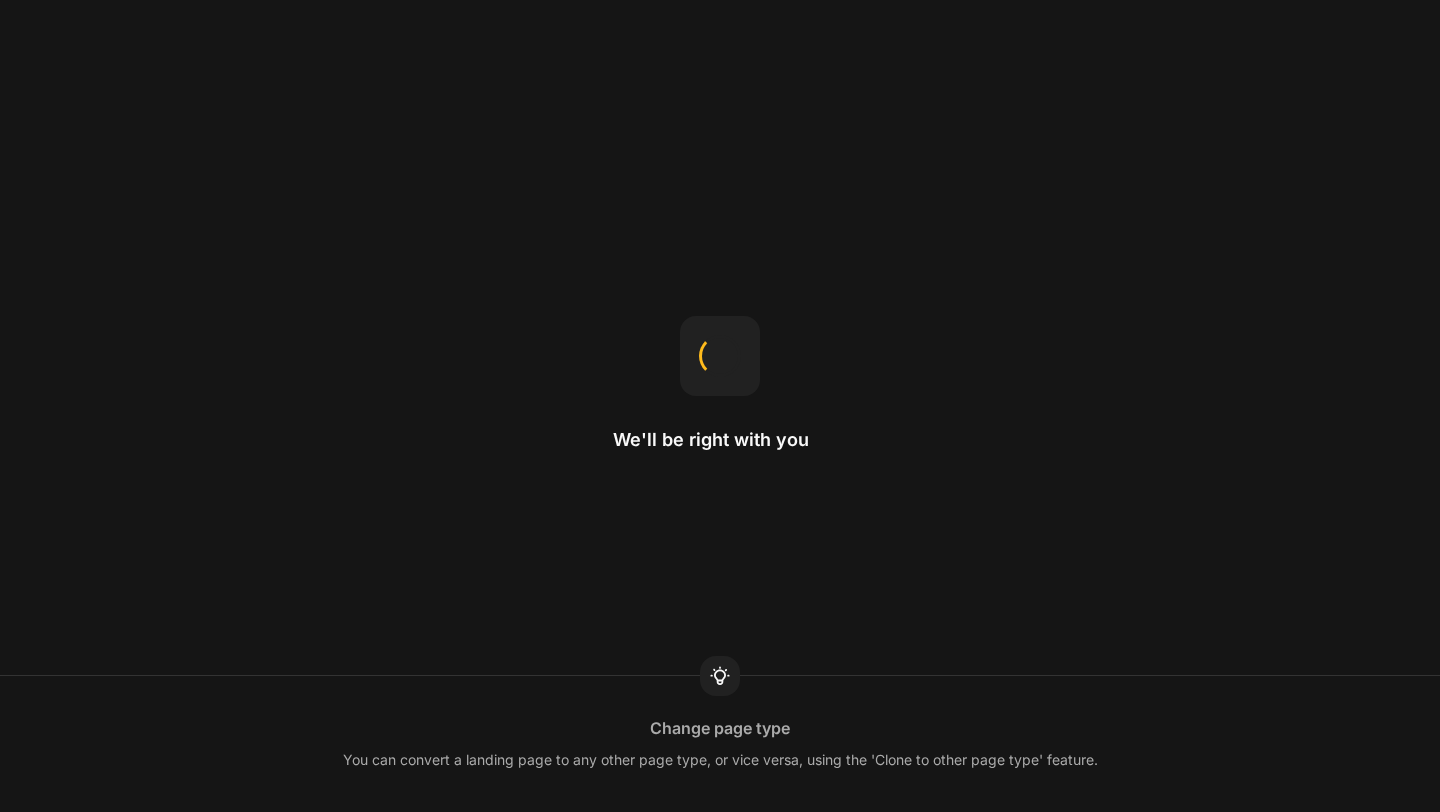 scroll, scrollTop: 0, scrollLeft: 0, axis: both 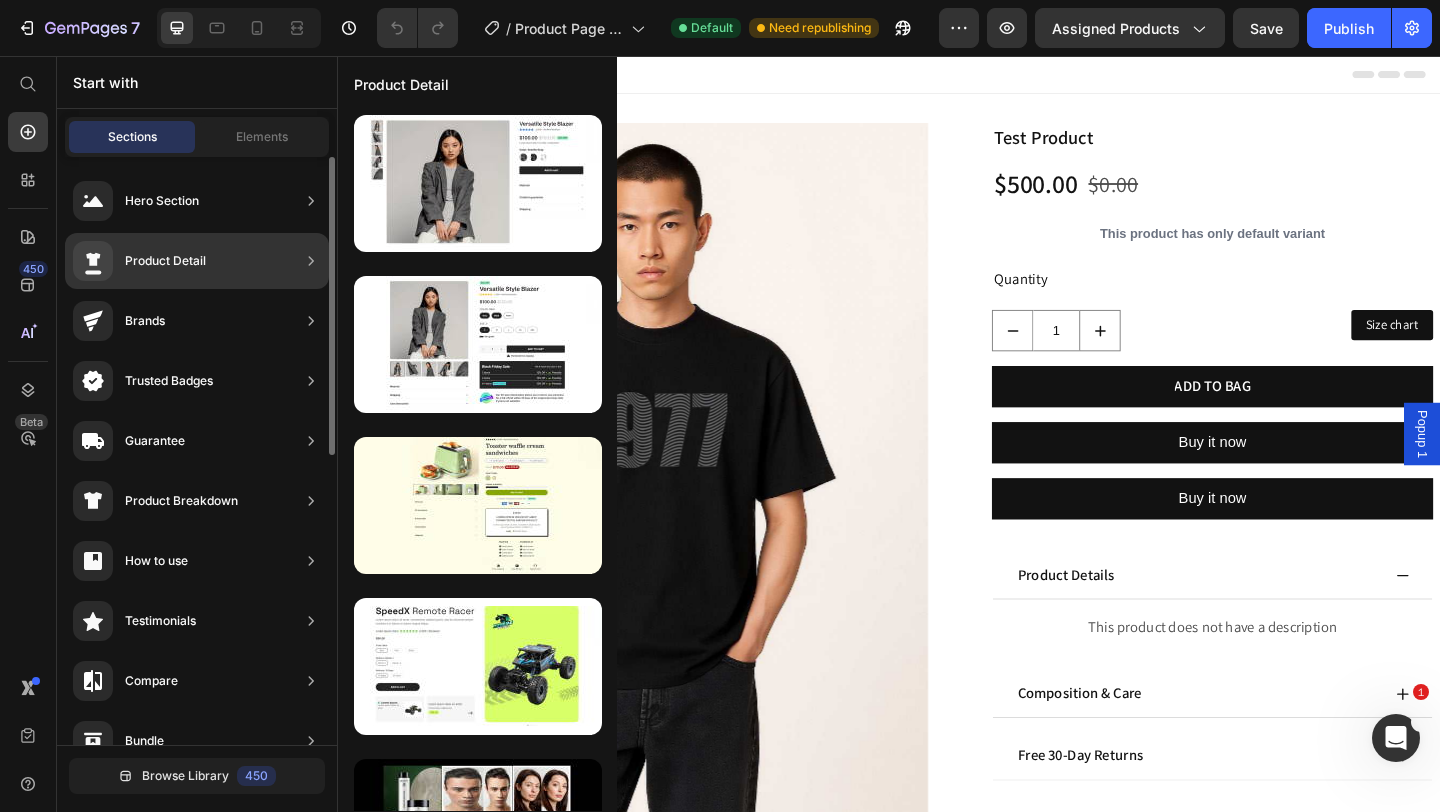 click on "Product Detail" at bounding box center (165, 261) 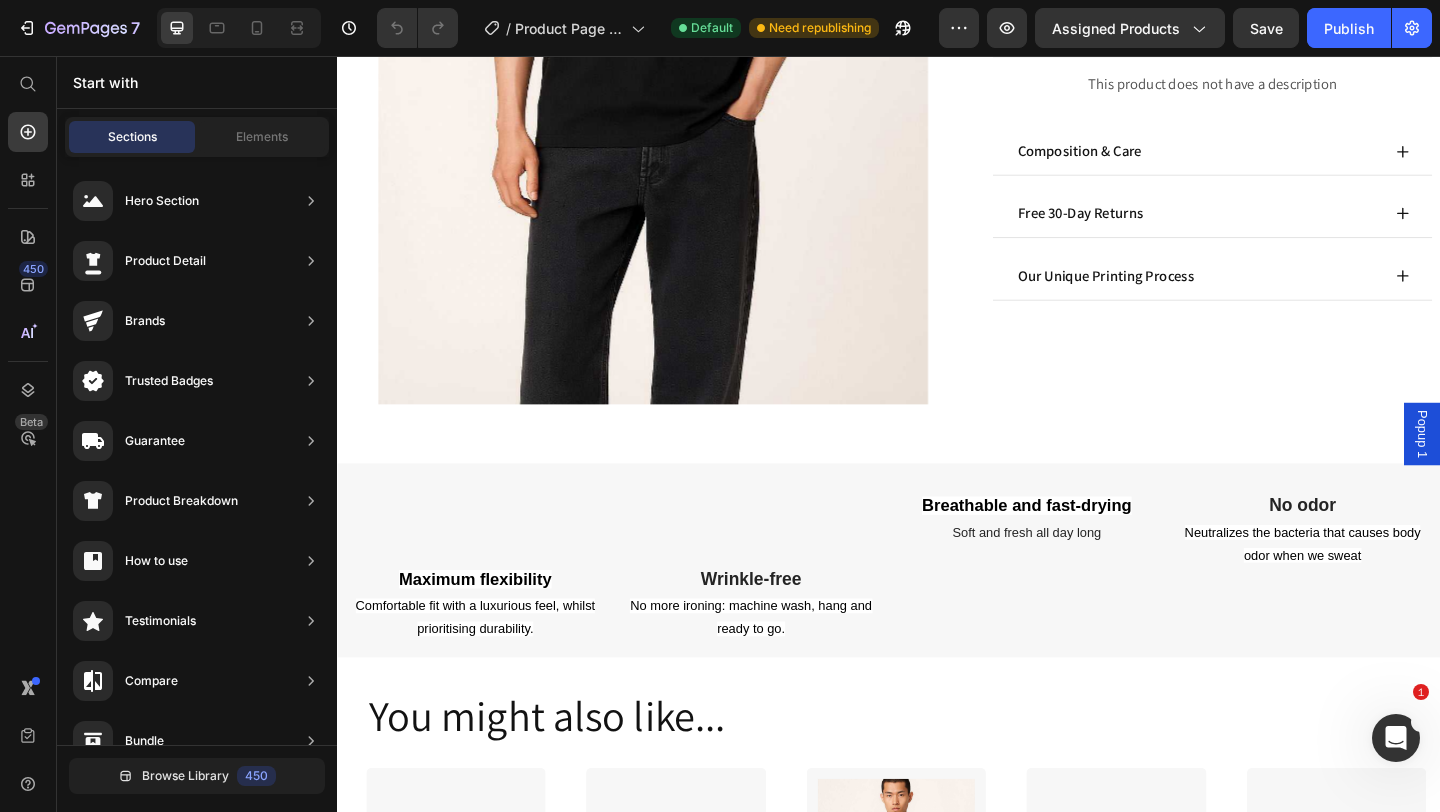 scroll, scrollTop: 595, scrollLeft: 0, axis: vertical 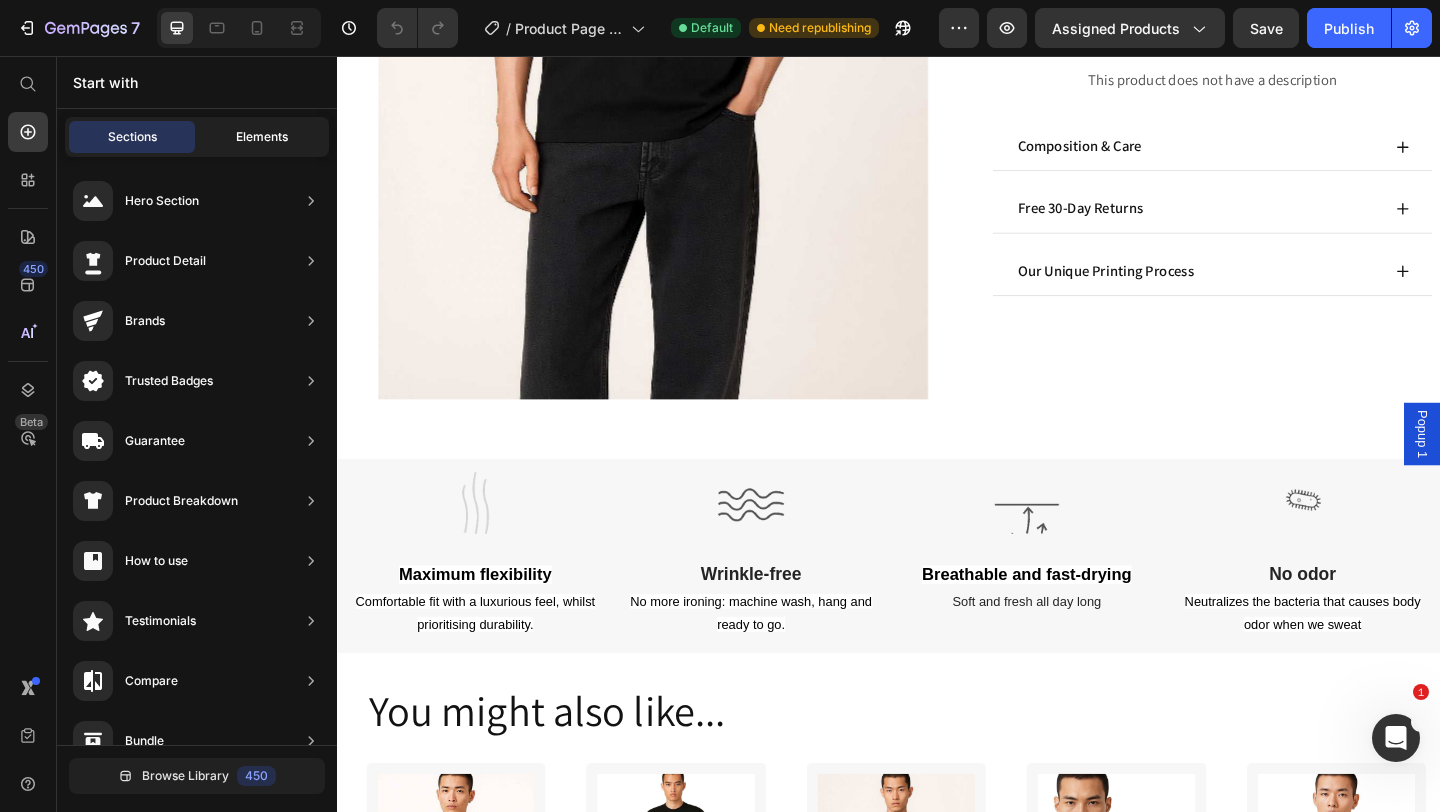click on "Elements" at bounding box center (262, 137) 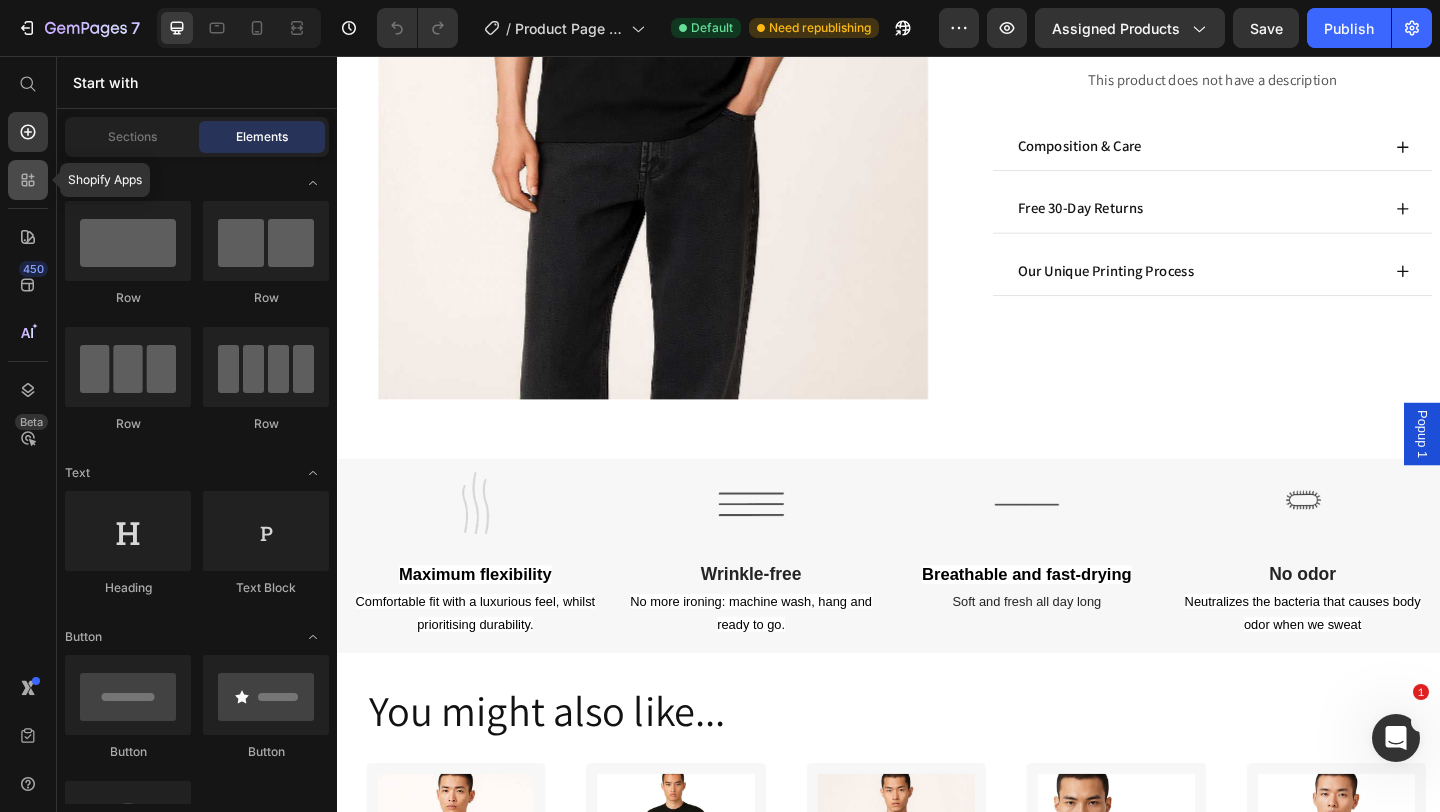 click 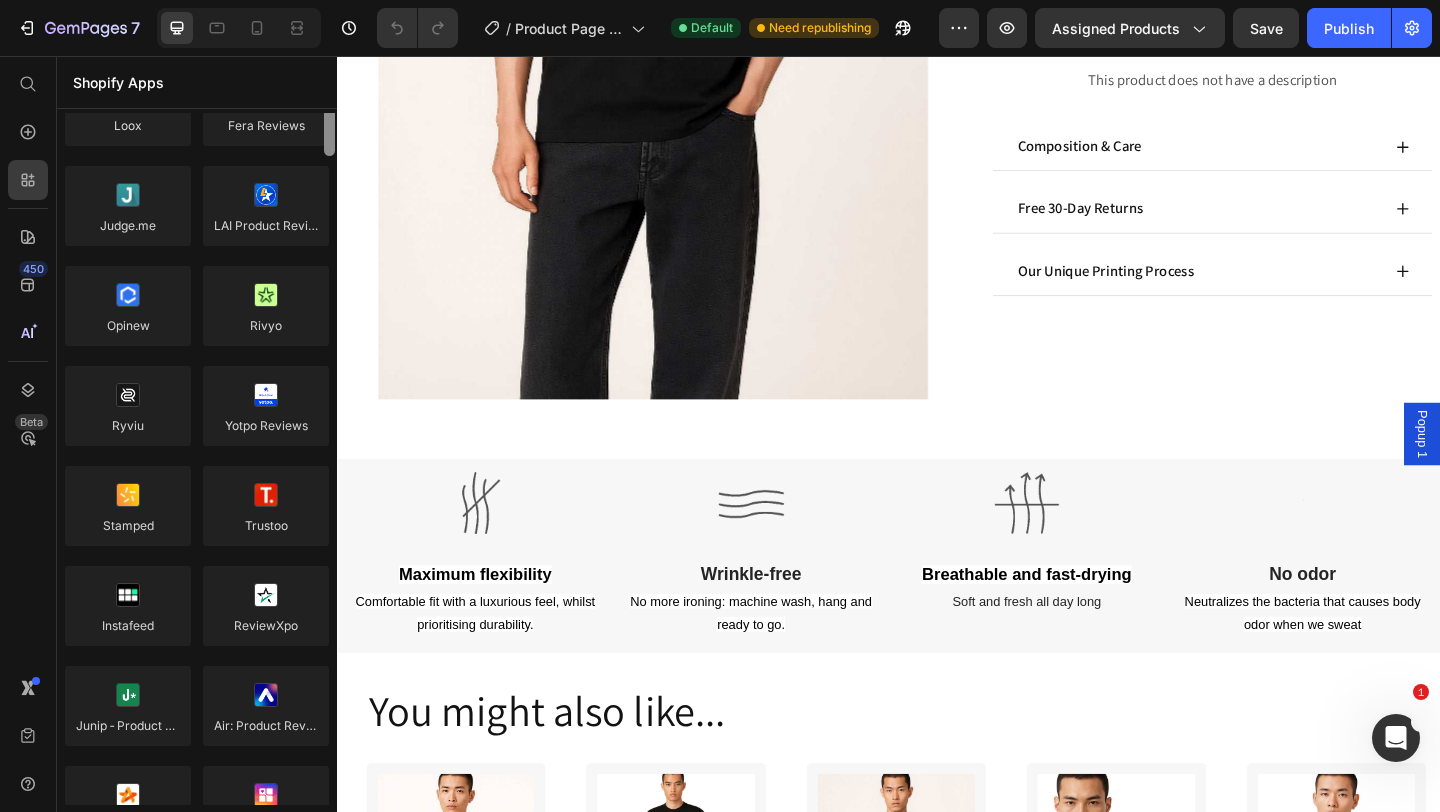scroll, scrollTop: 118, scrollLeft: 0, axis: vertical 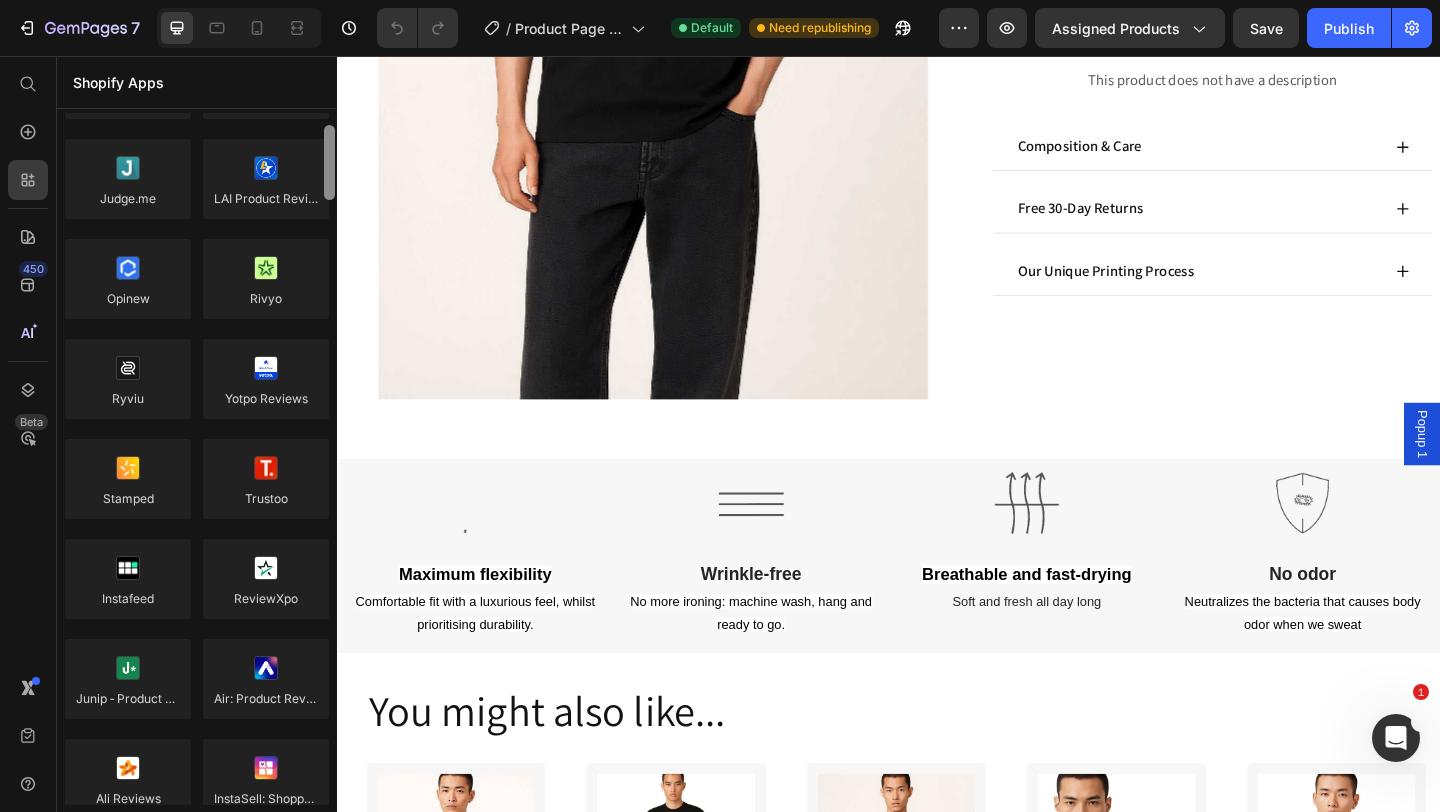 drag, startPoint x: 331, startPoint y: 141, endPoint x: 330, endPoint y: 154, distance: 13.038404 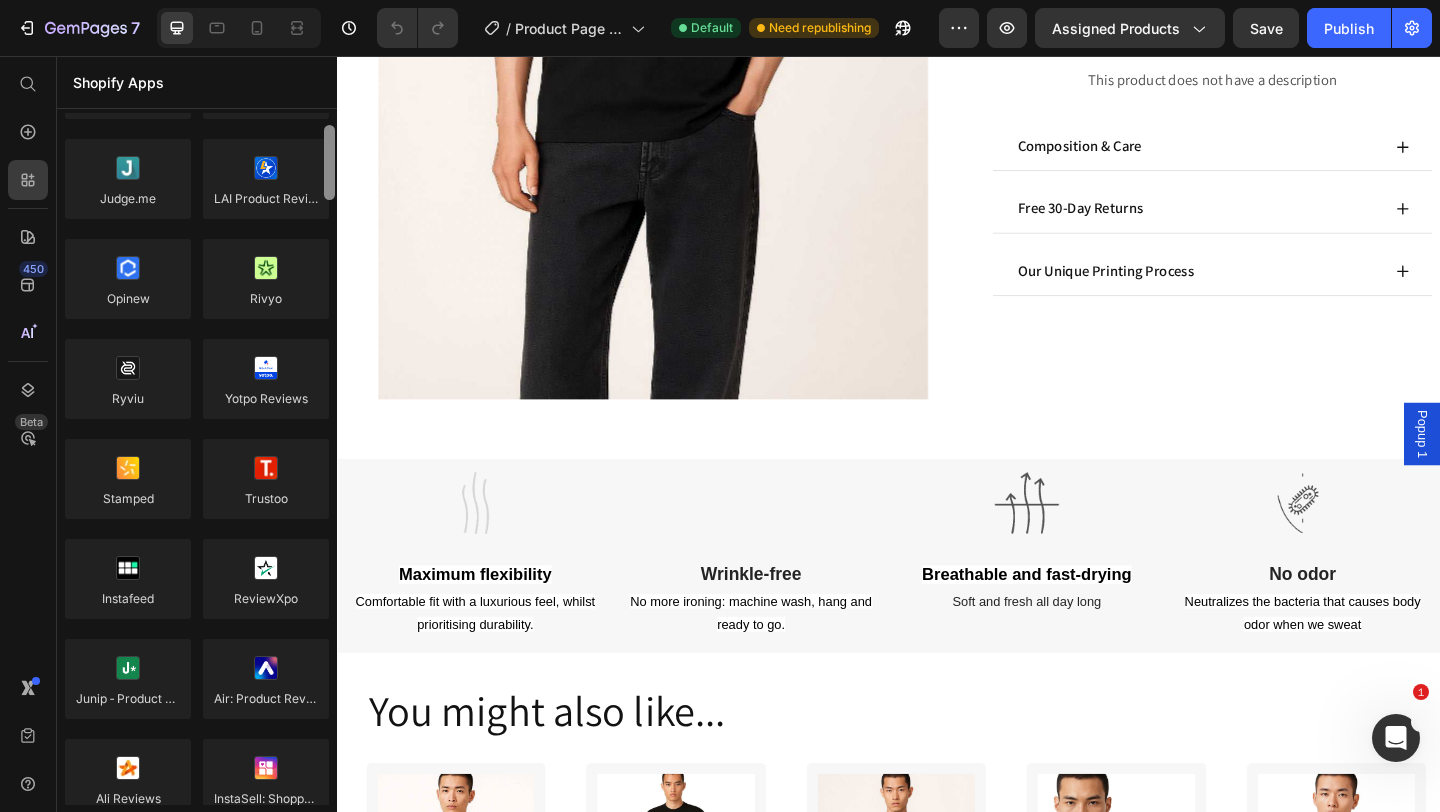 click at bounding box center [329, 162] 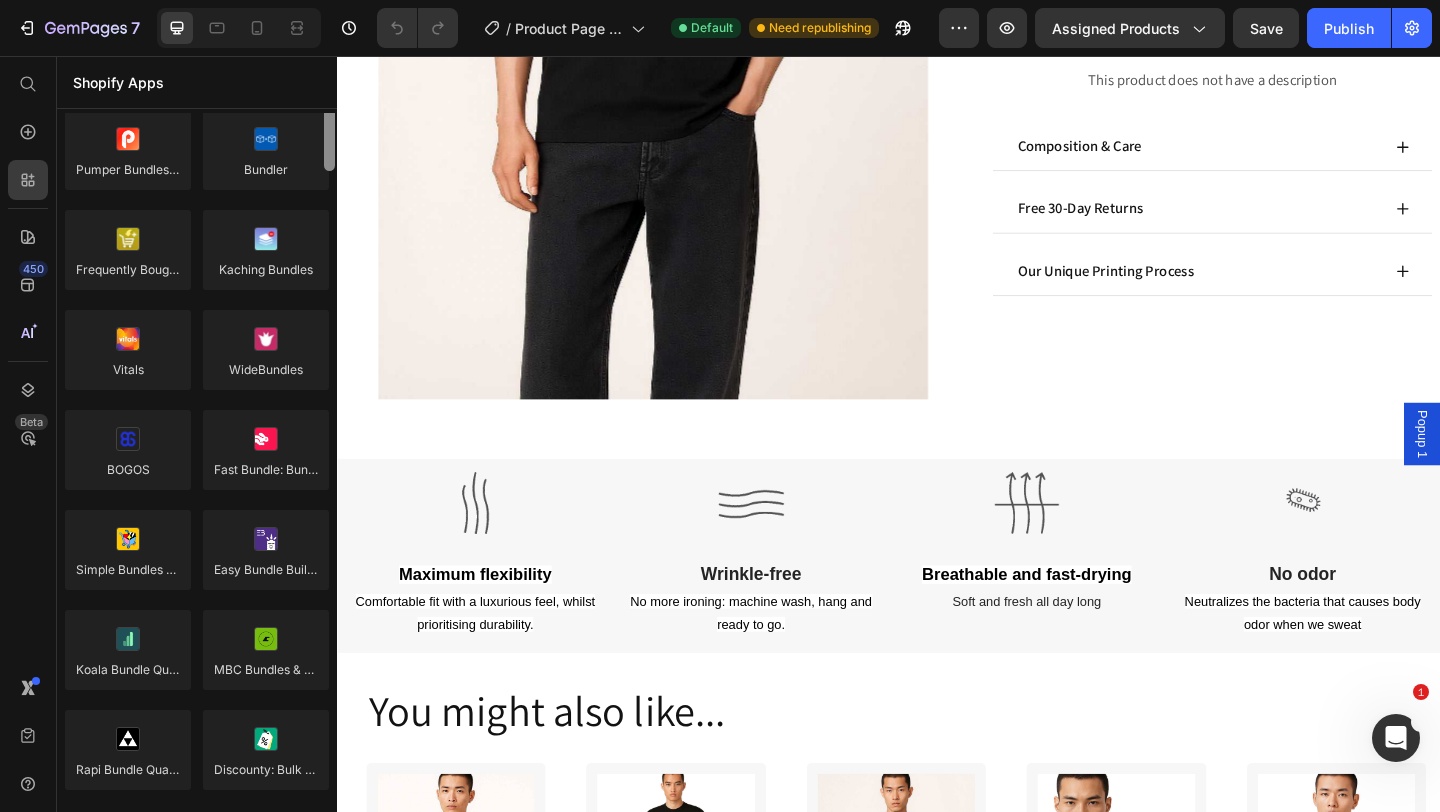 scroll, scrollTop: 1460, scrollLeft: 0, axis: vertical 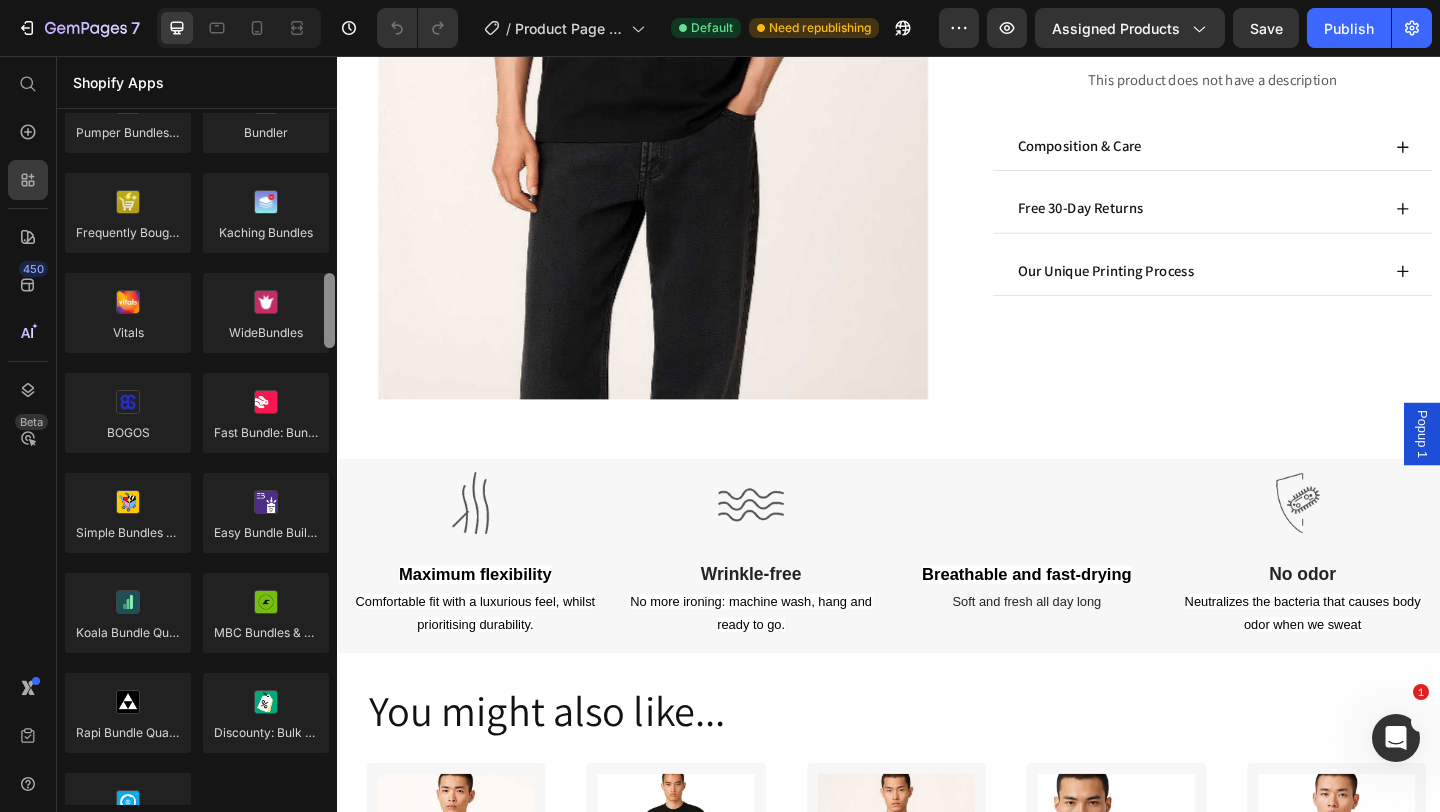 drag, startPoint x: 330, startPoint y: 154, endPoint x: 324, endPoint y: 301, distance: 147.12239 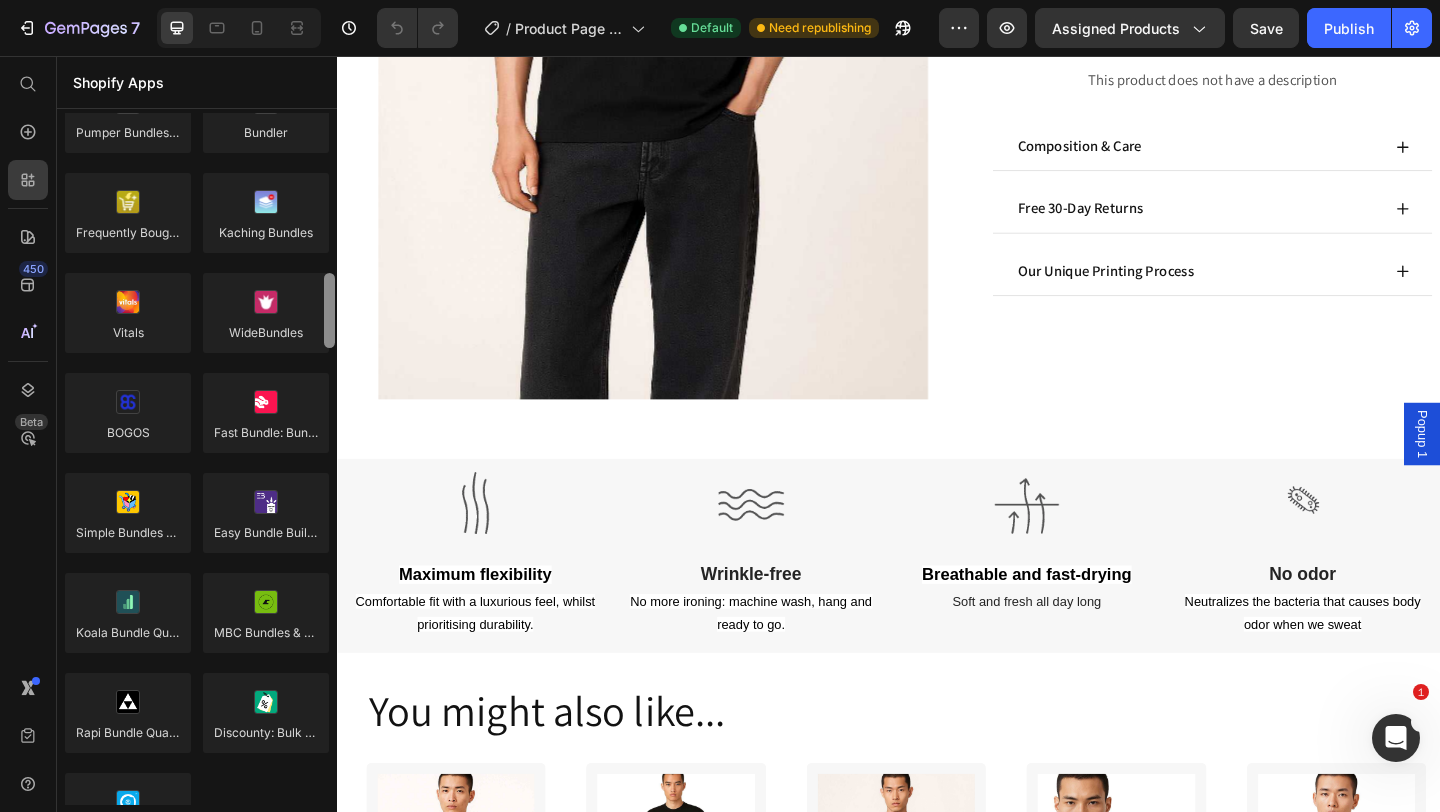 click at bounding box center (329, 310) 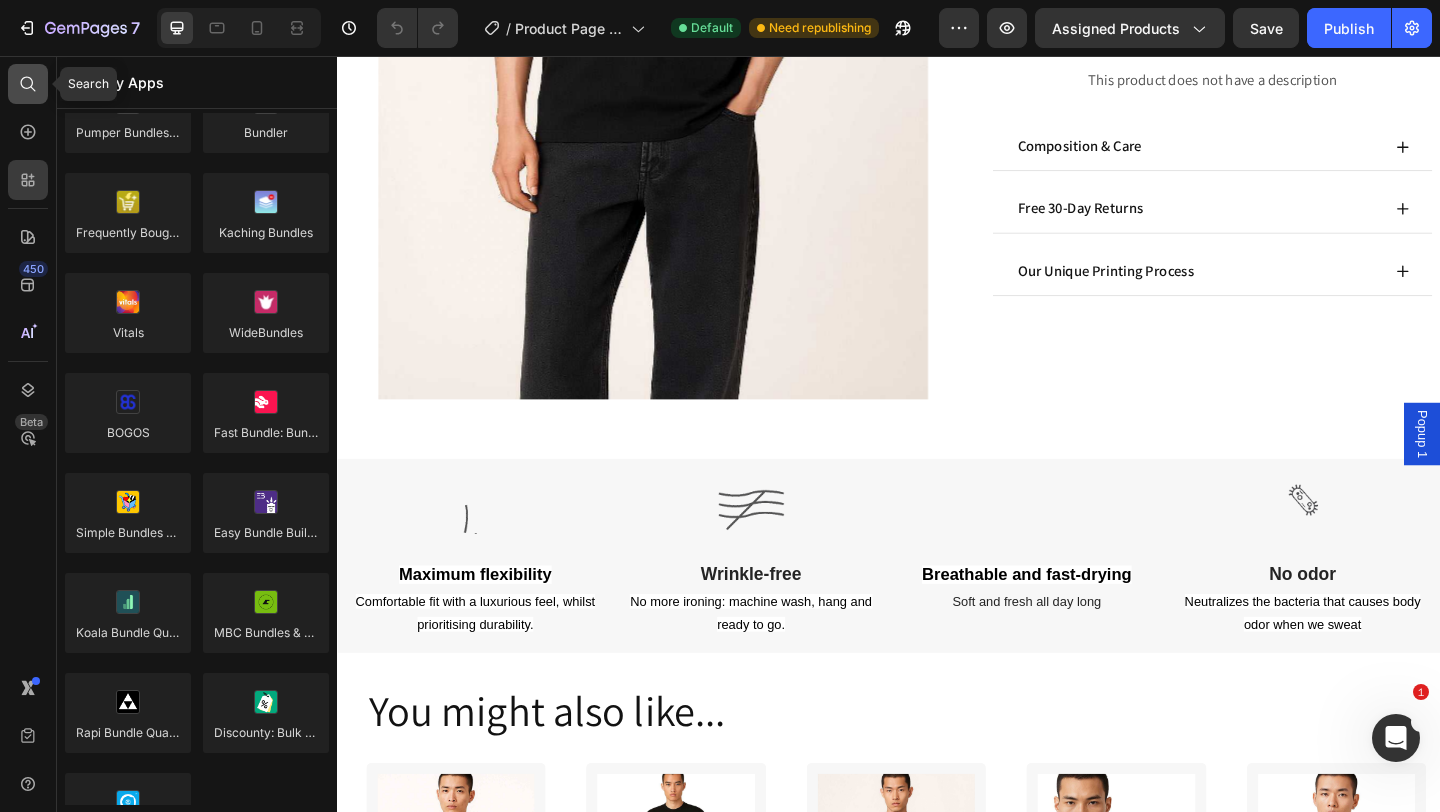 click 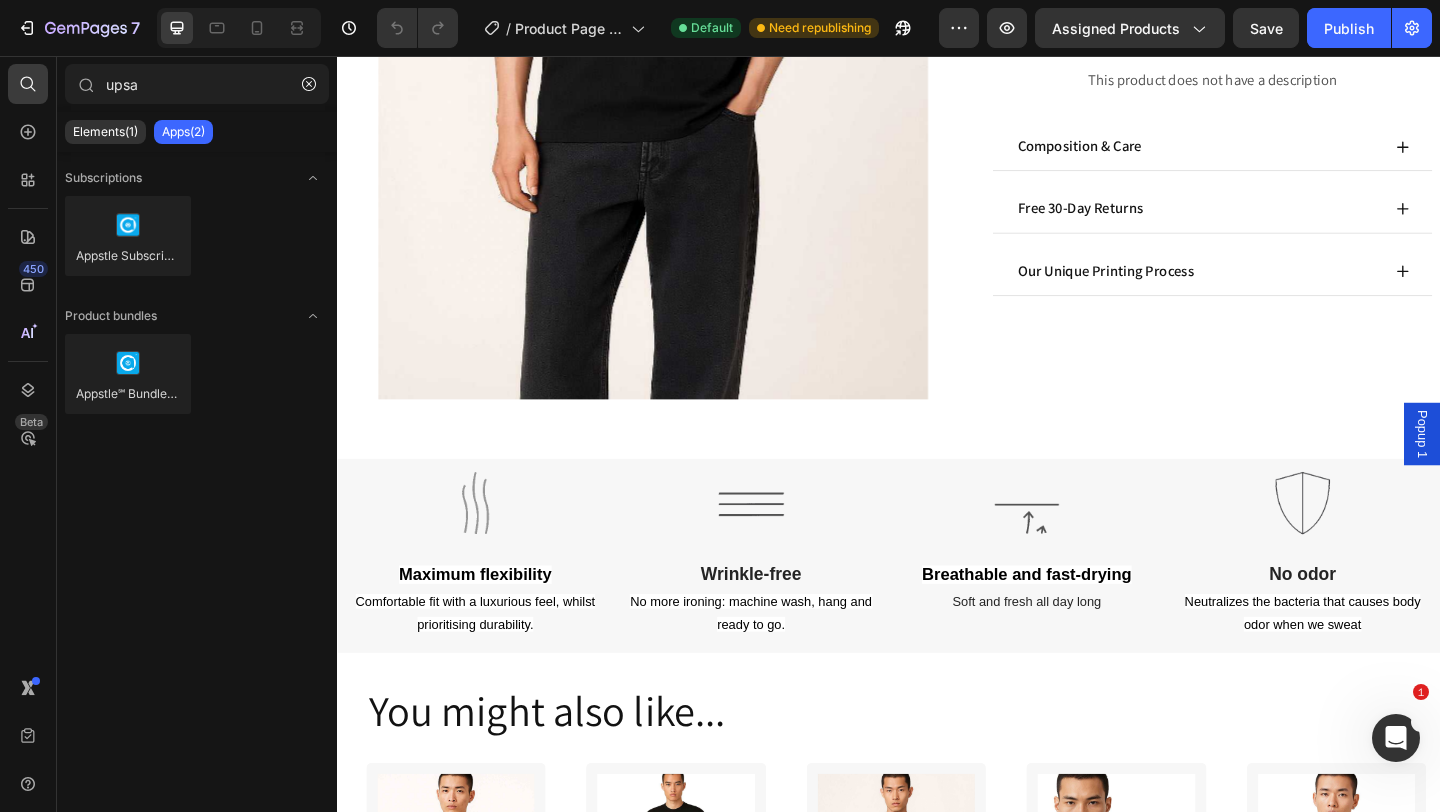 click on "Apps(2)" at bounding box center (183, 132) 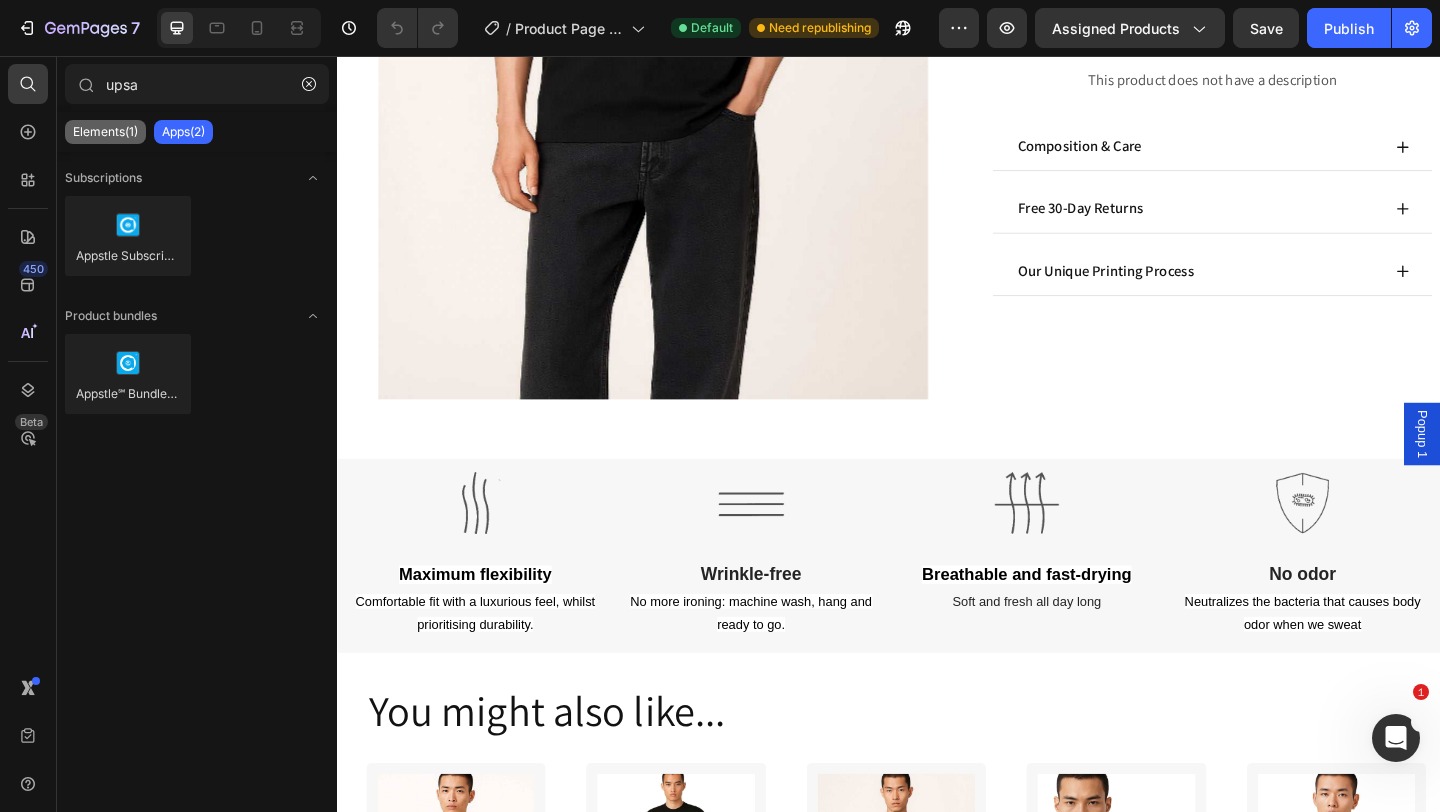 click on "Elements(1)" at bounding box center [105, 132] 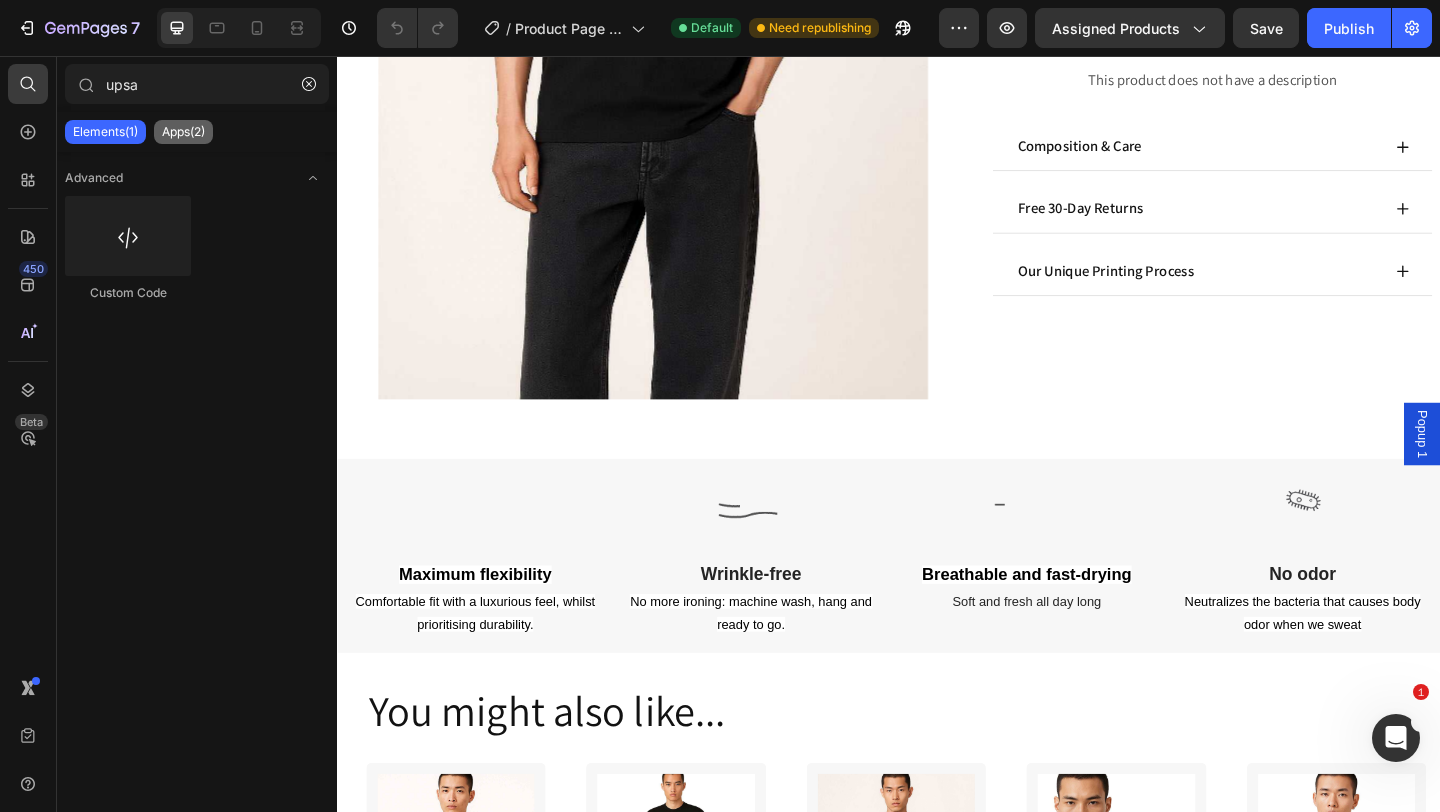 click on "Apps(2)" at bounding box center [183, 132] 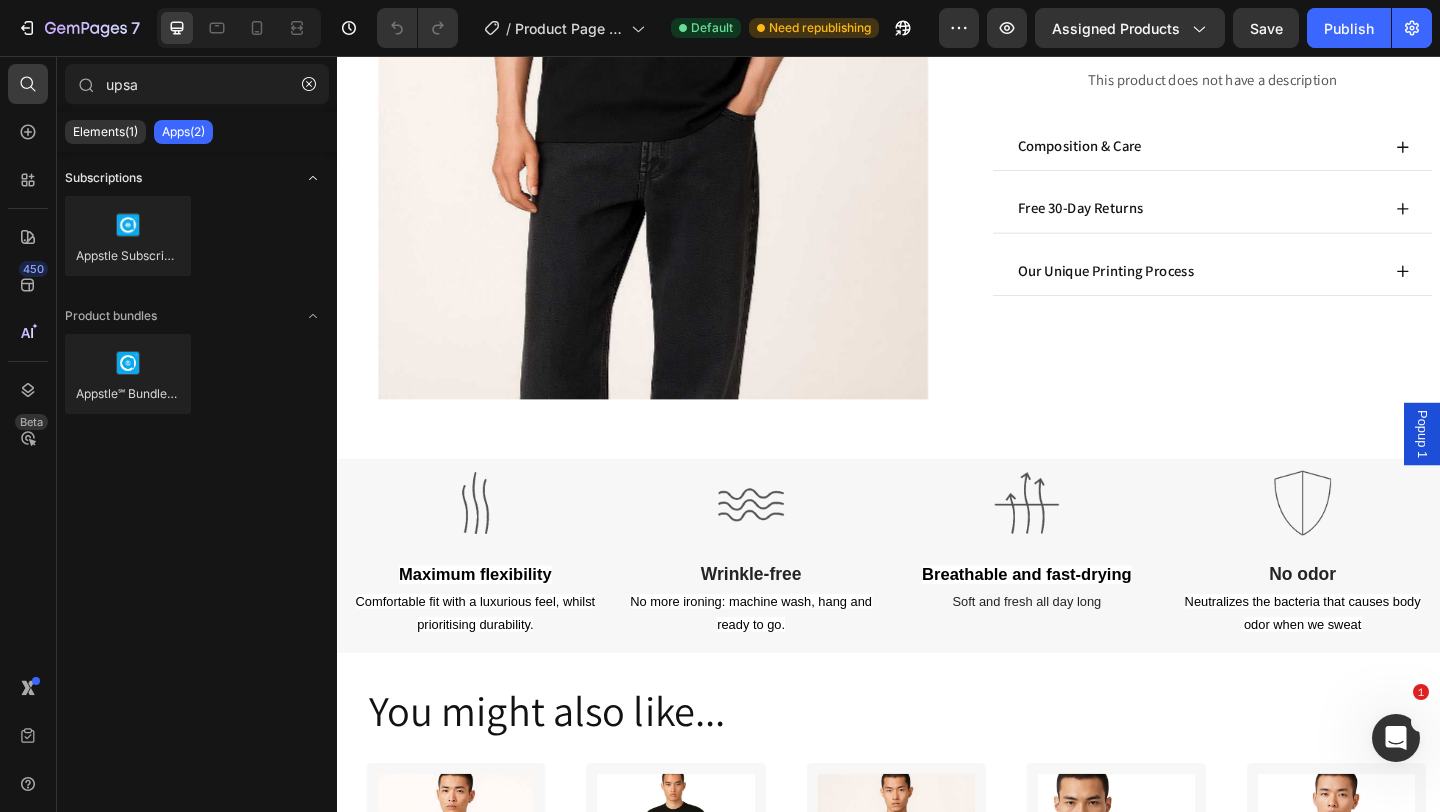 click 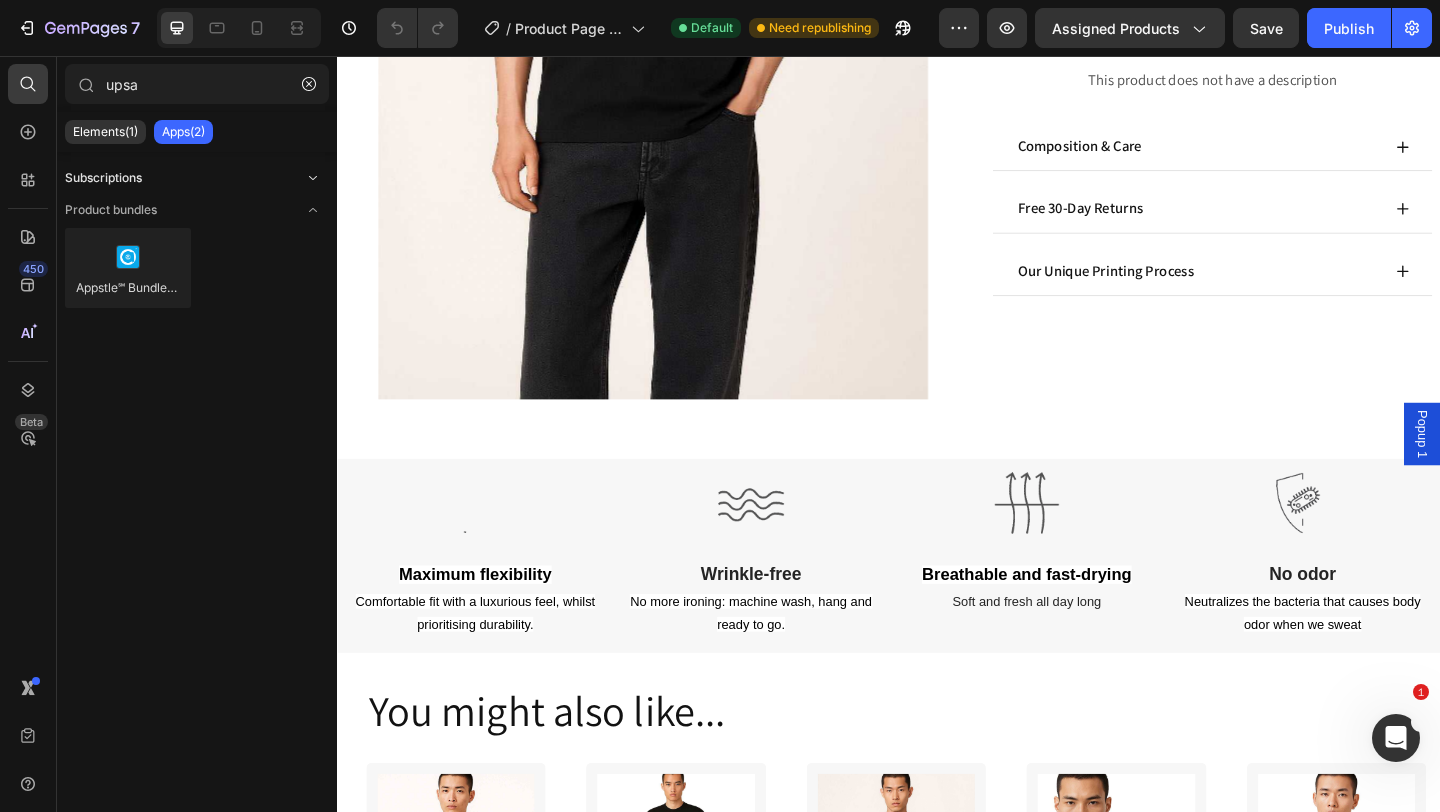 click 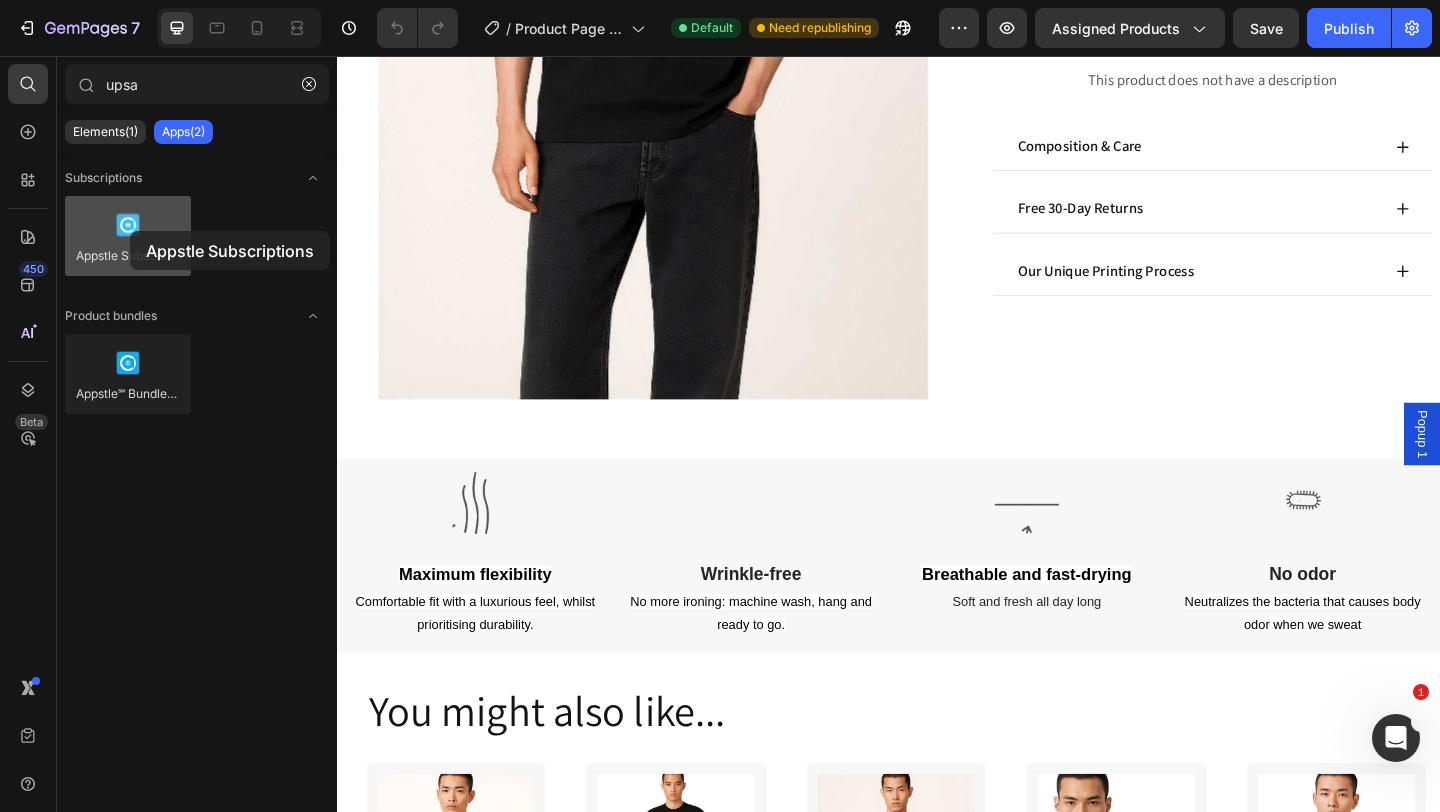 click at bounding box center (128, 236) 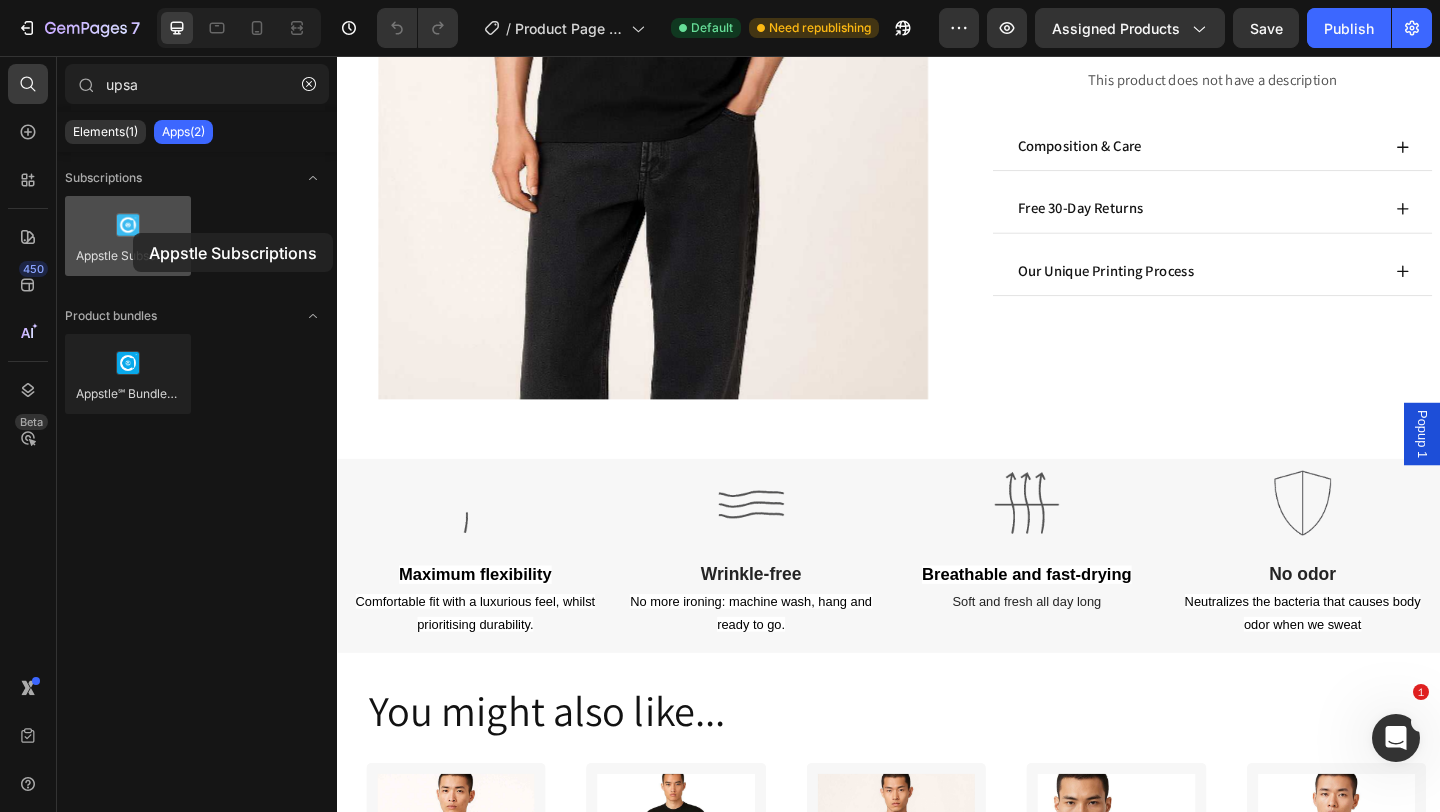 click at bounding box center [128, 236] 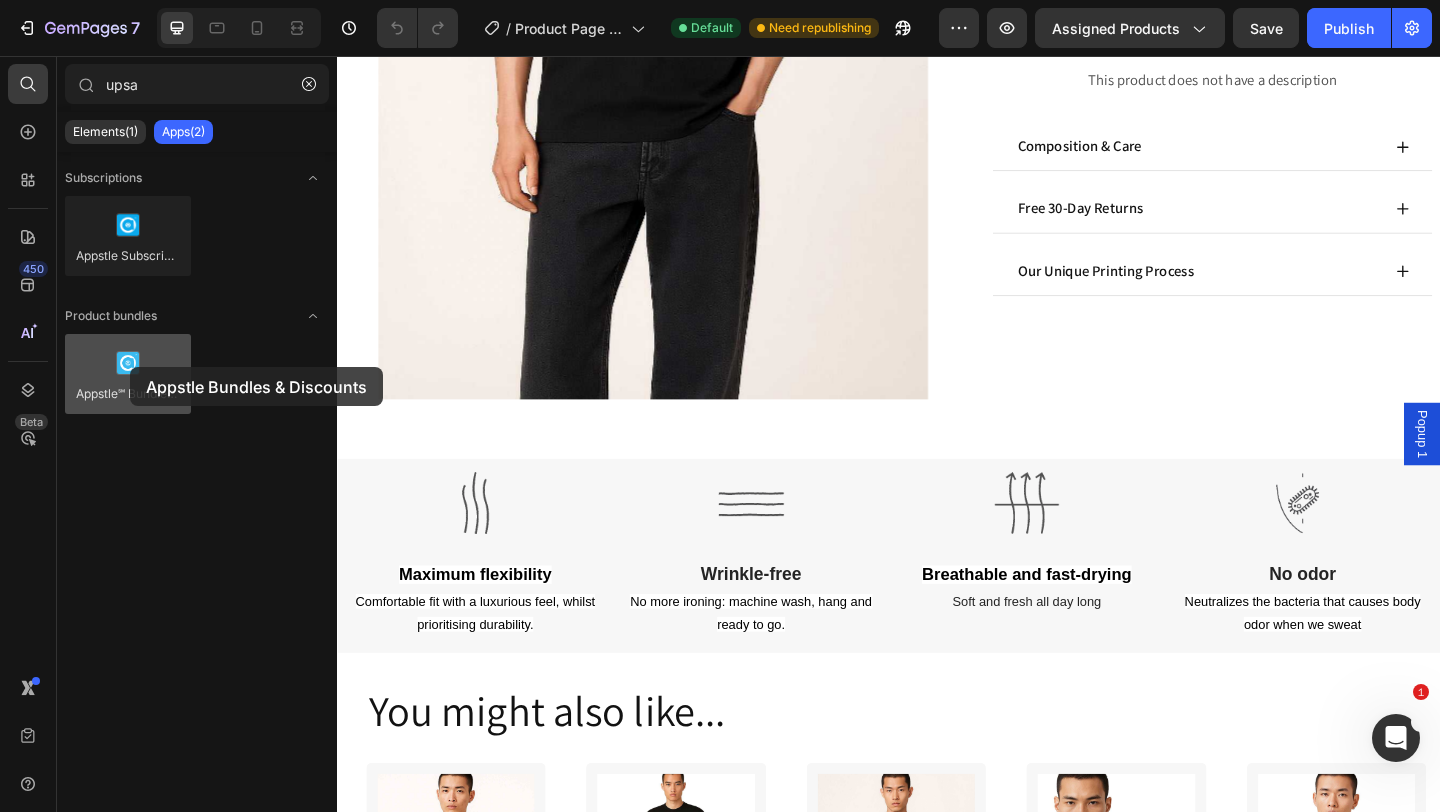 click at bounding box center [128, 374] 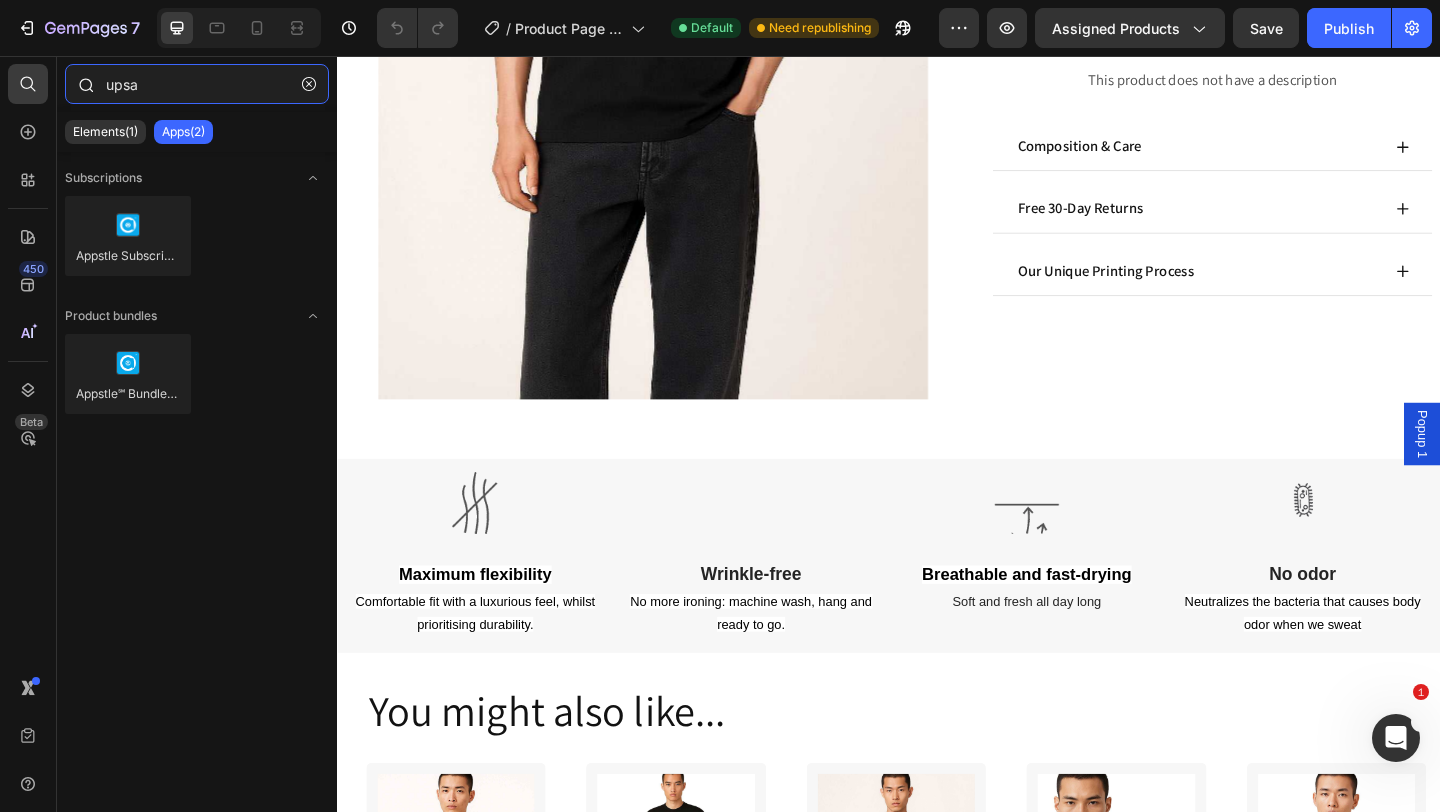 click on "upsa" at bounding box center [197, 84] 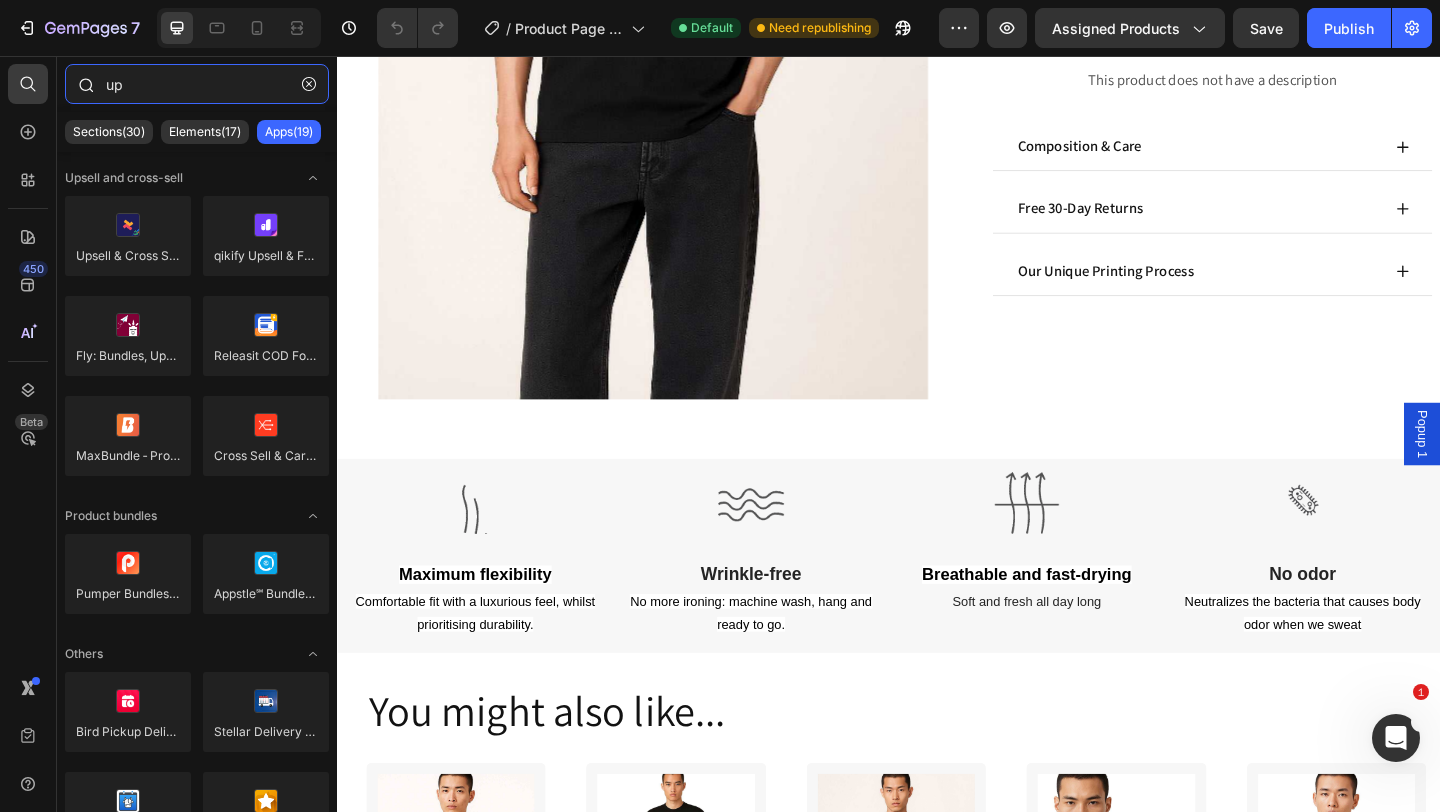 click on "up" at bounding box center [197, 84] 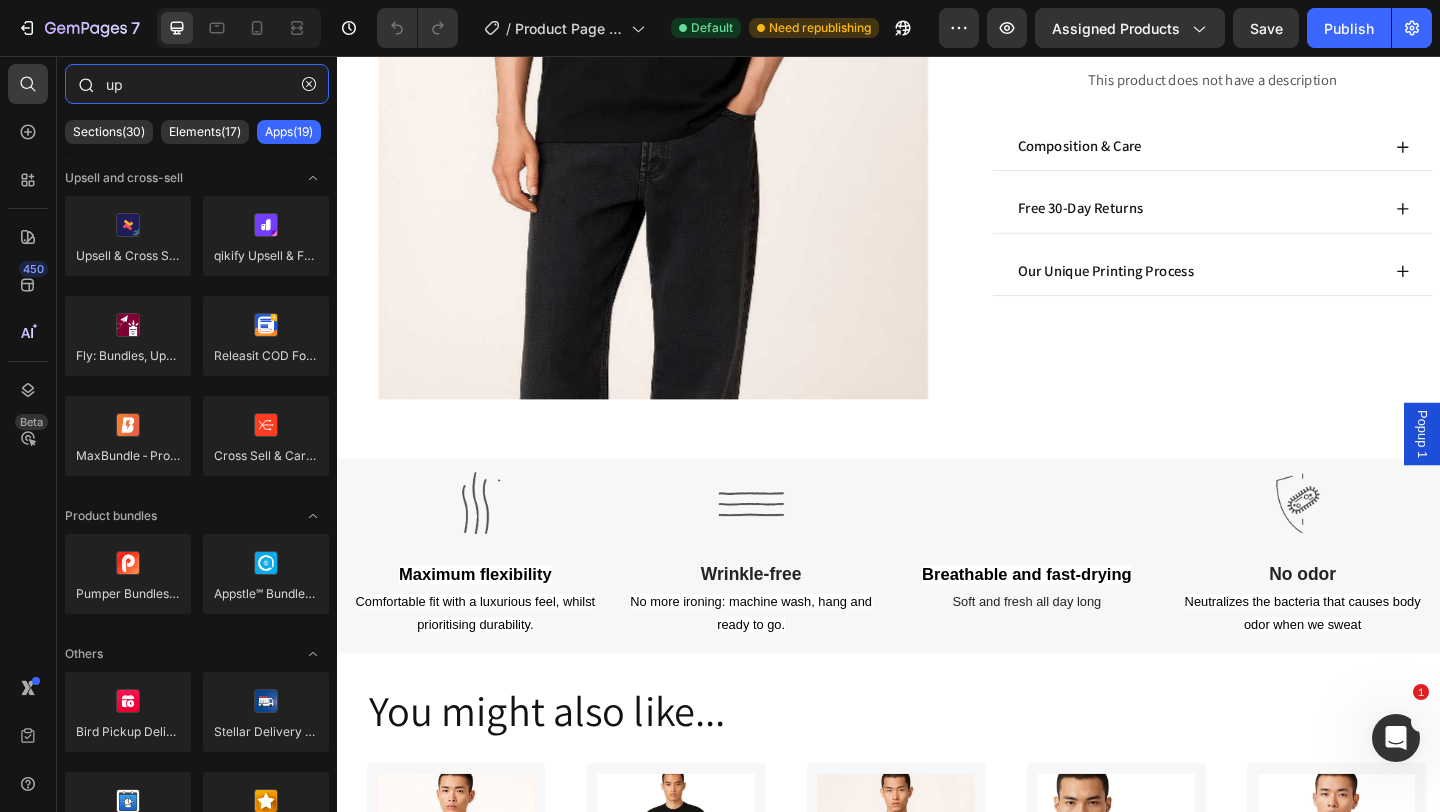 type on "u" 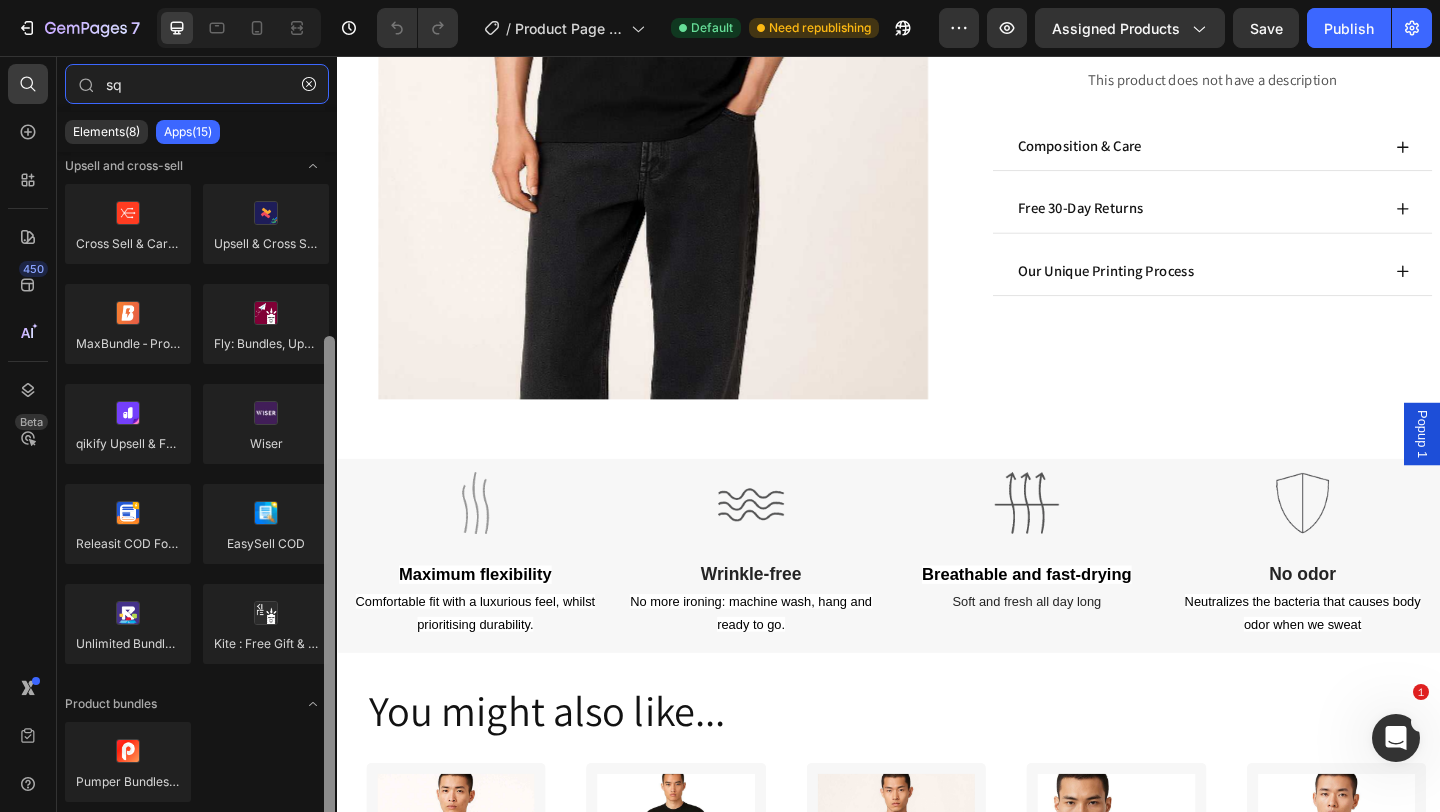 scroll, scrollTop: 145, scrollLeft: 0, axis: vertical 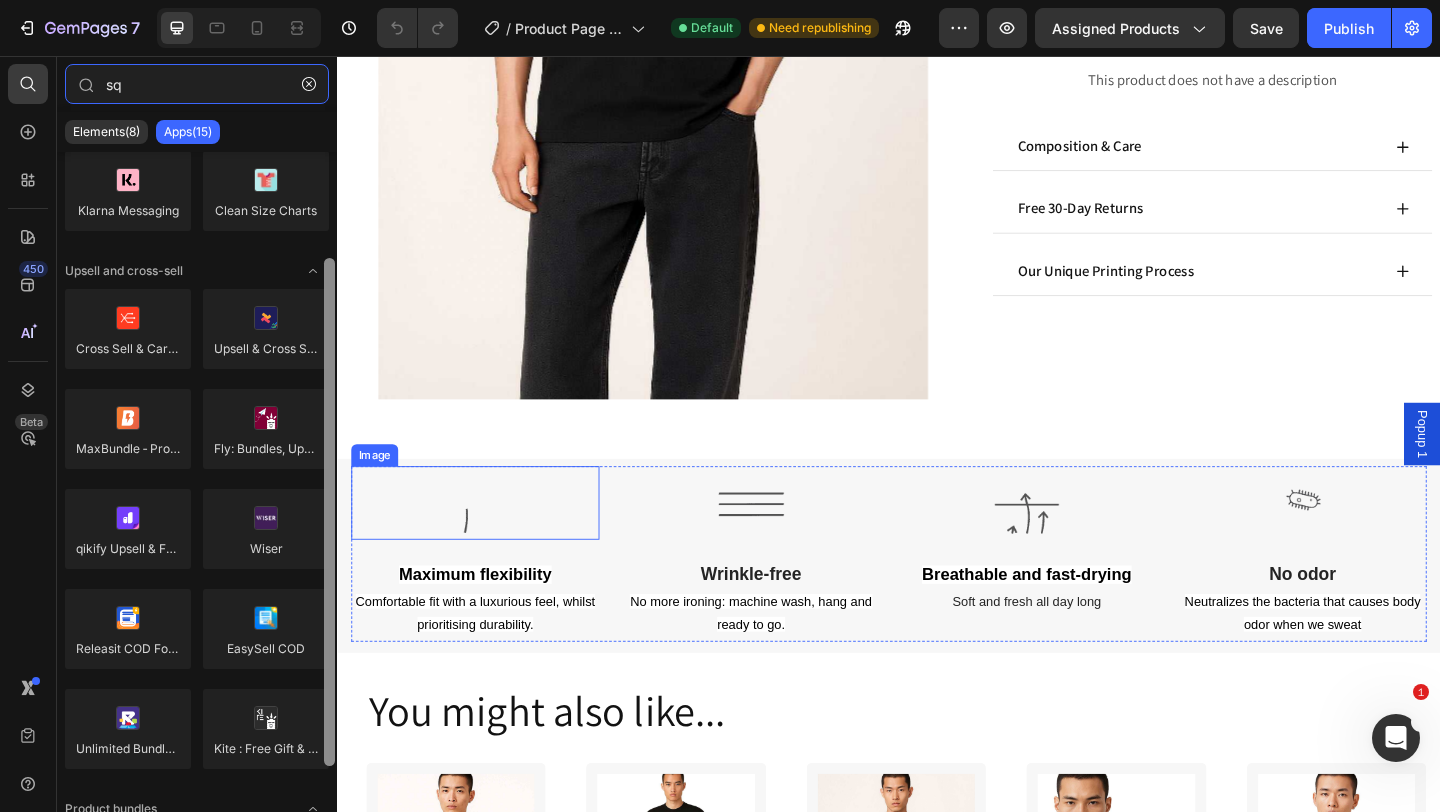 drag, startPoint x: 669, startPoint y: 636, endPoint x: 353, endPoint y: 522, distance: 335.9345 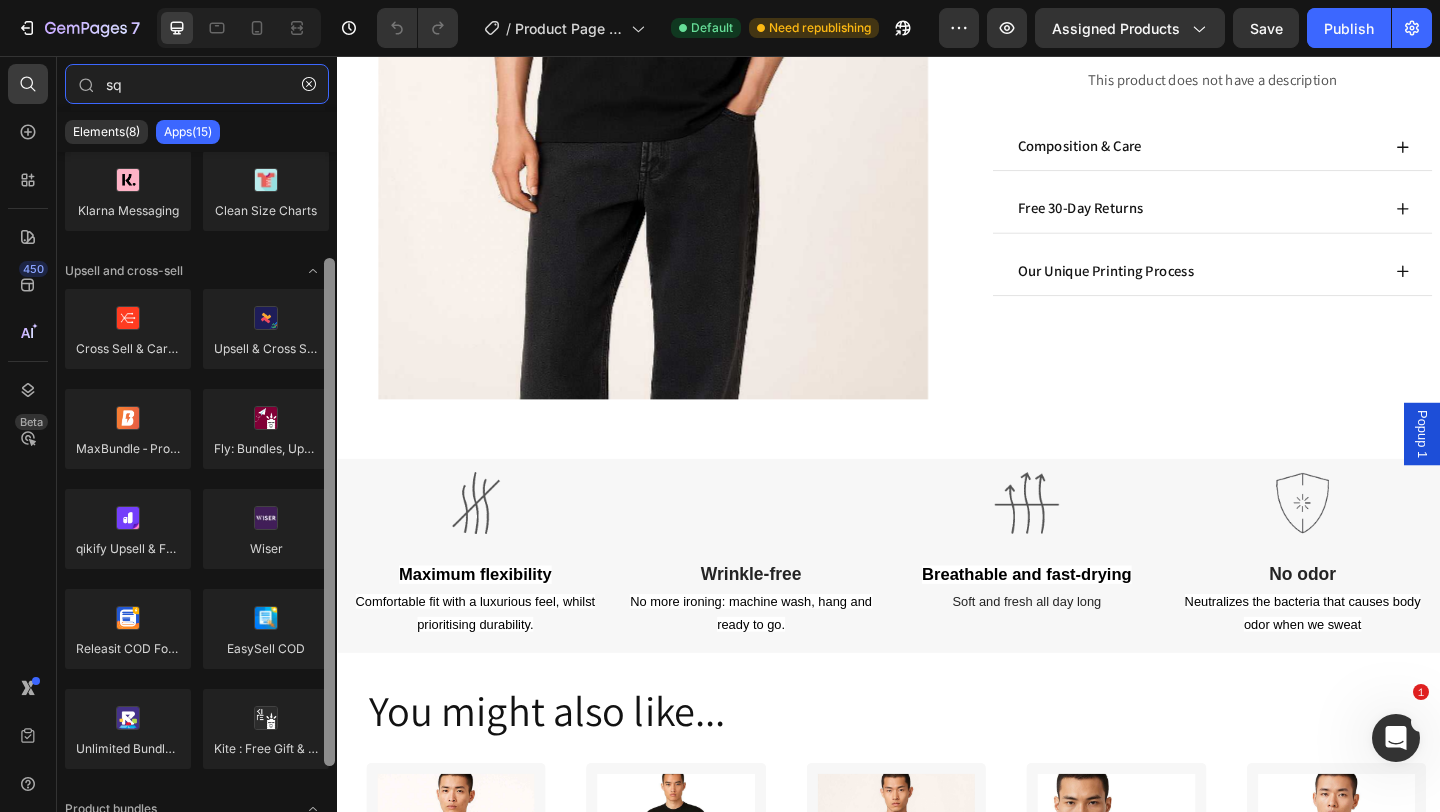scroll, scrollTop: 0, scrollLeft: 0, axis: both 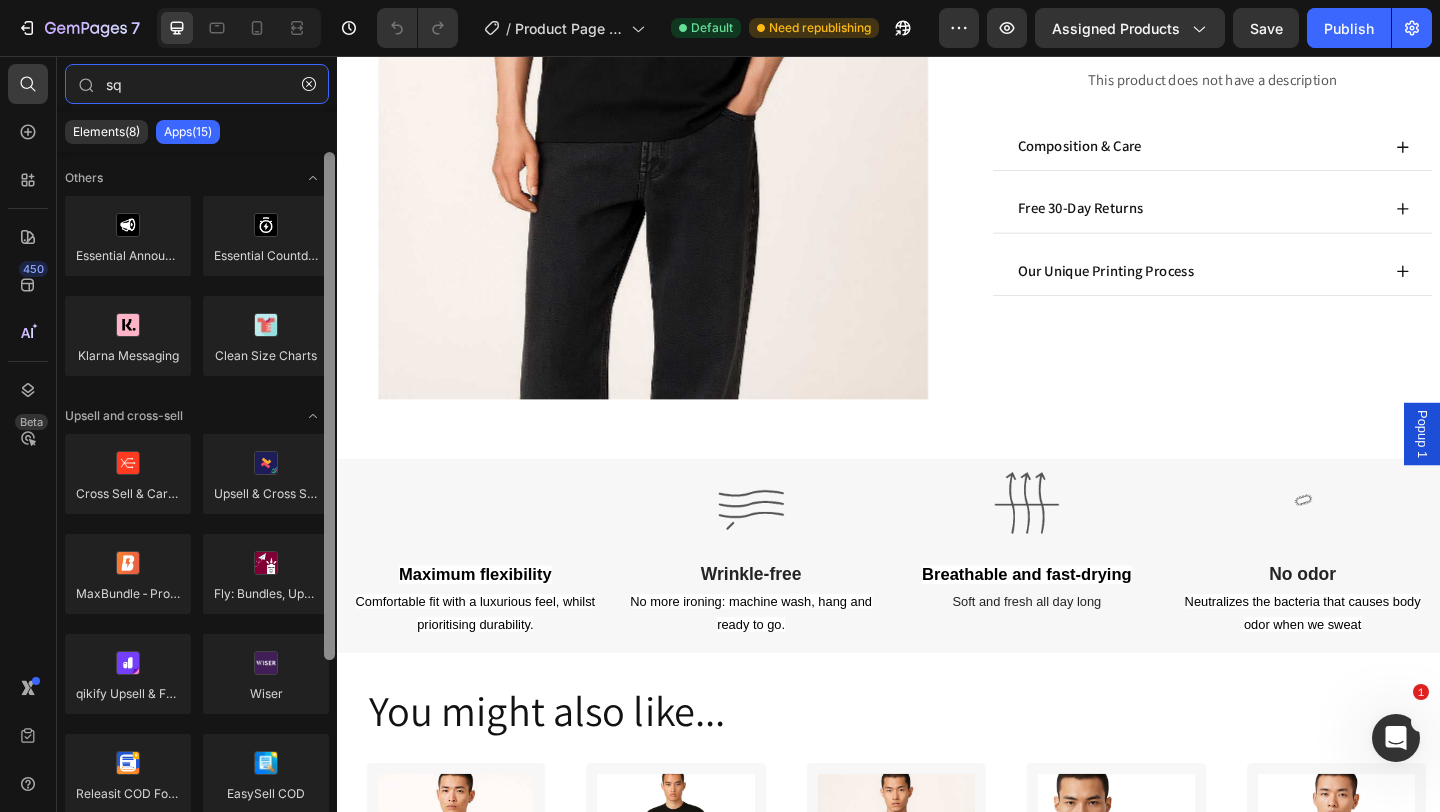 drag, startPoint x: 327, startPoint y: 367, endPoint x: 327, endPoint y: 238, distance: 129 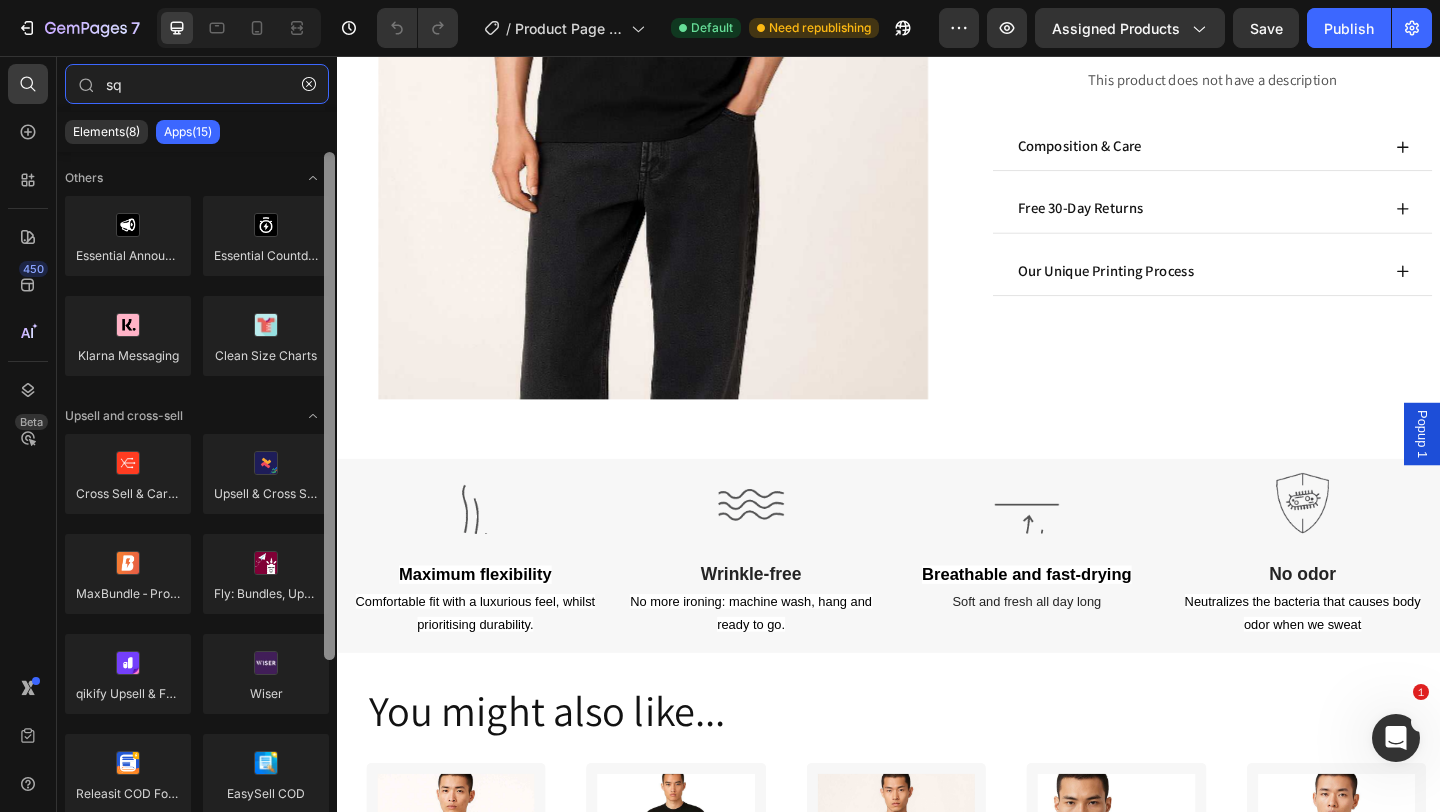 click at bounding box center [329, 406] 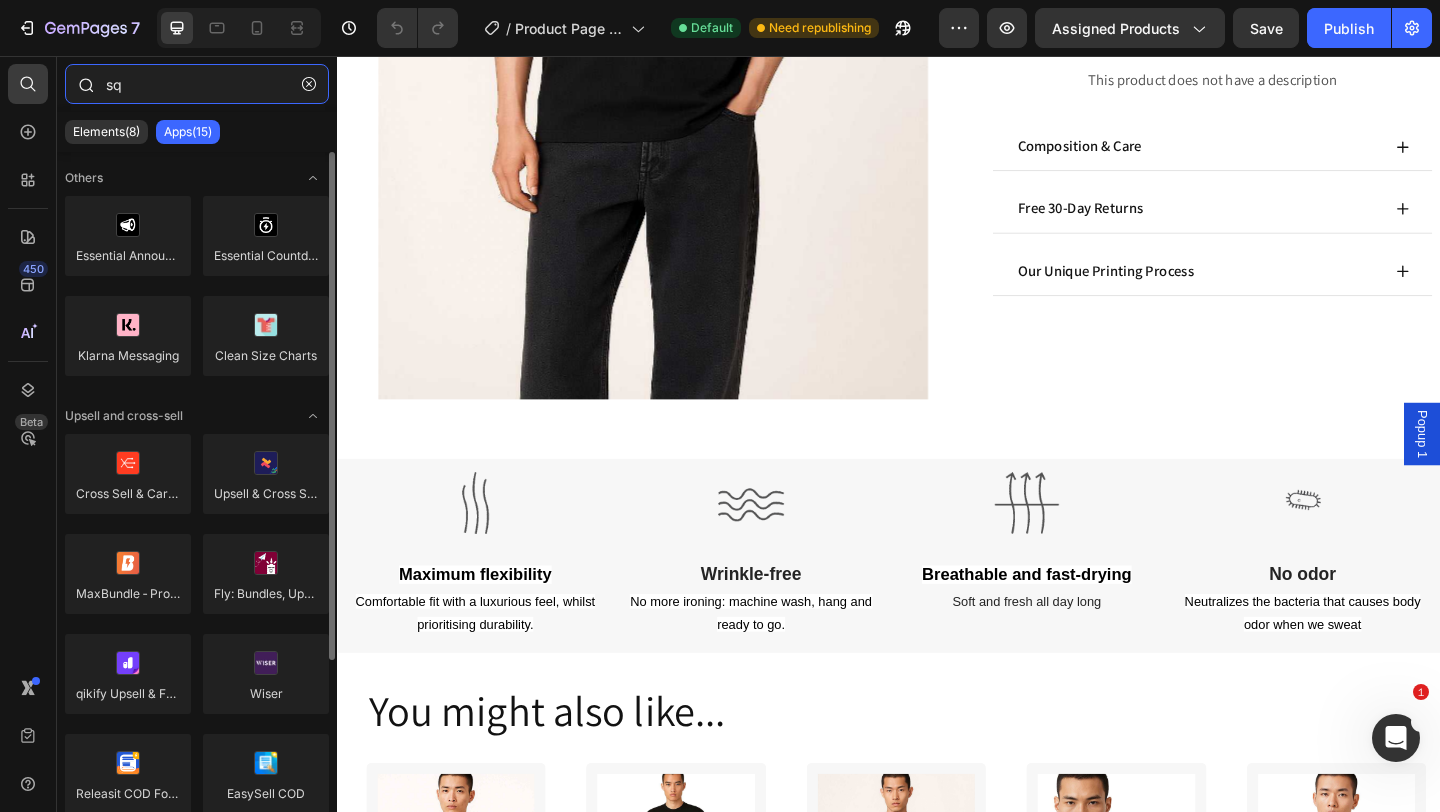 click on "sq" at bounding box center [197, 84] 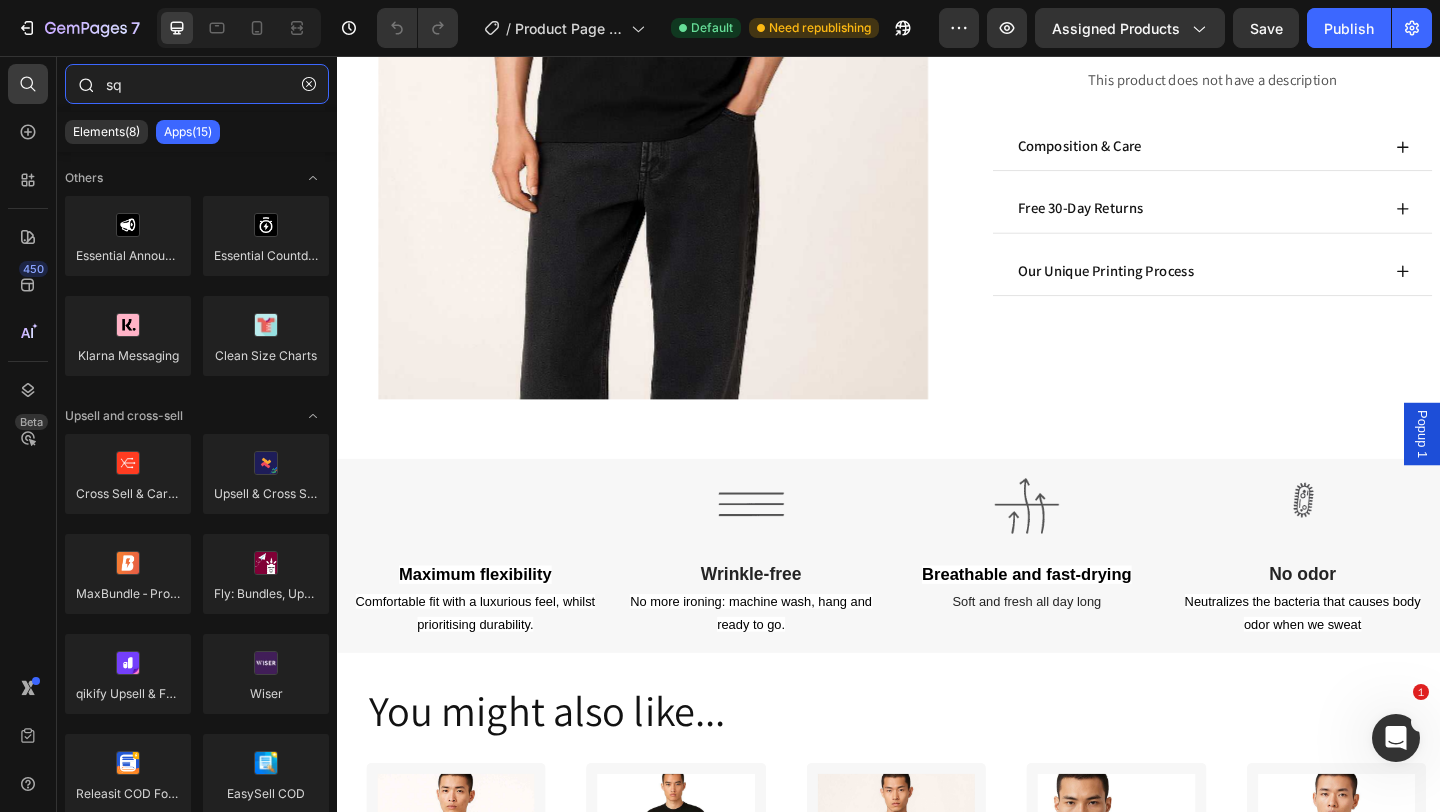 type on "s" 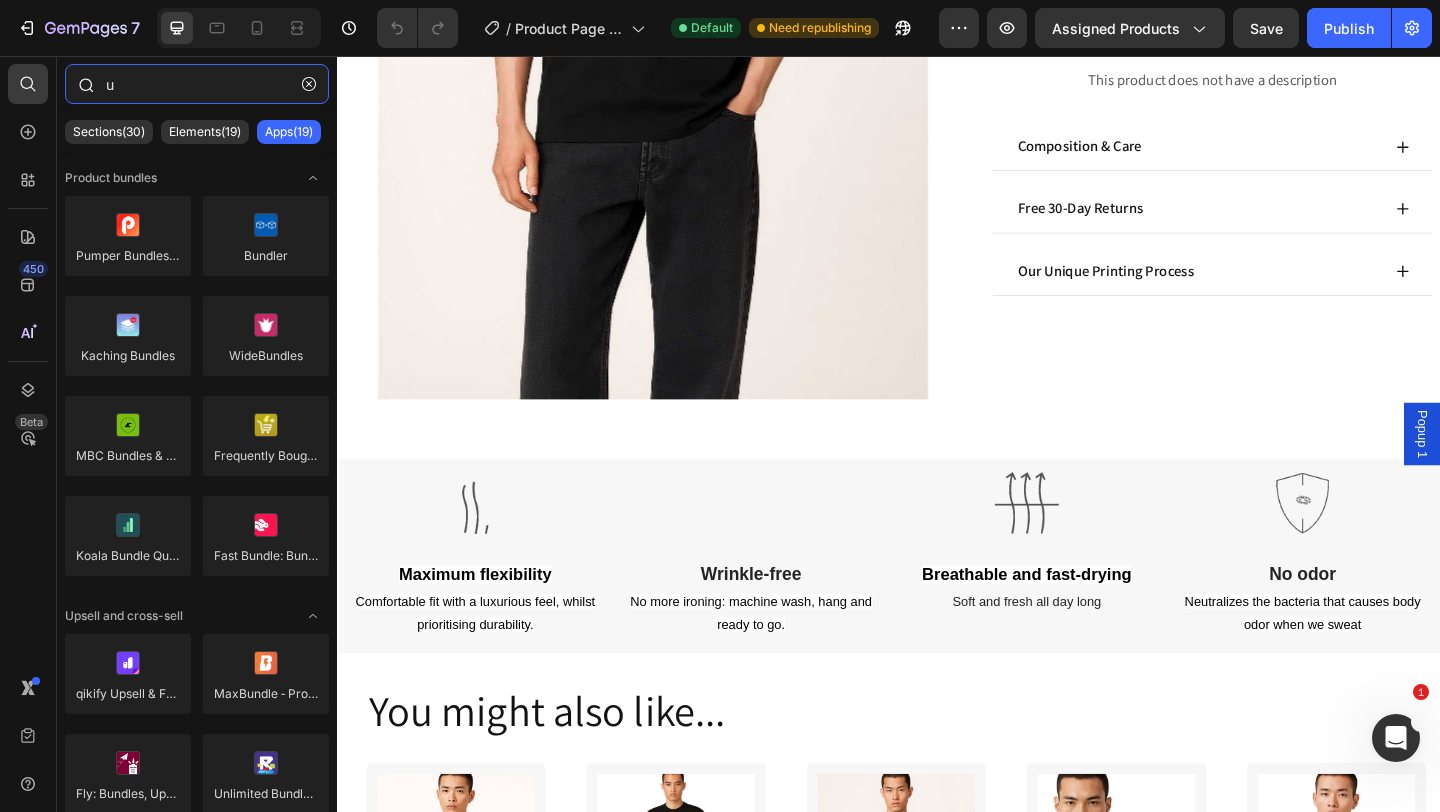 type on "up" 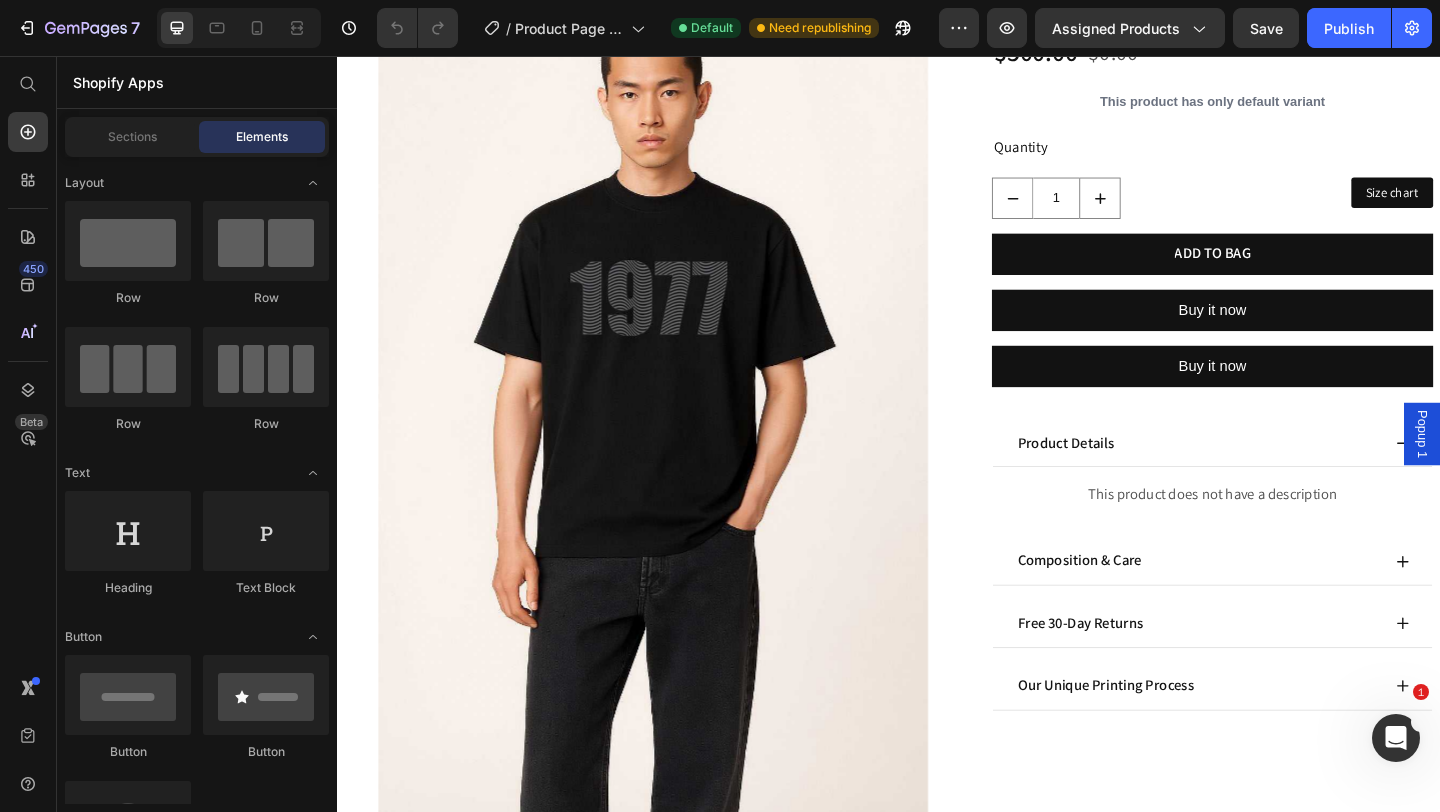 scroll, scrollTop: 0, scrollLeft: 0, axis: both 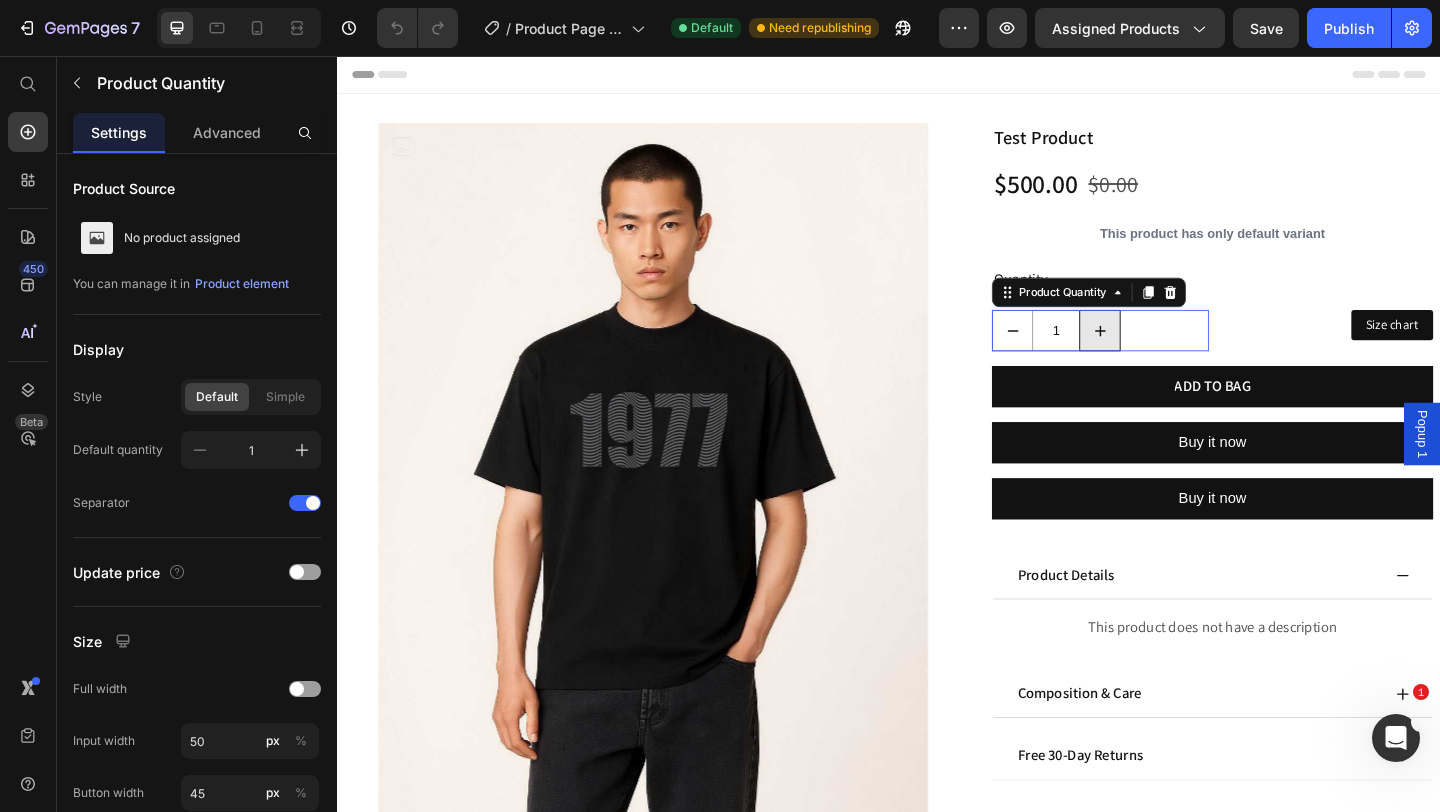 click 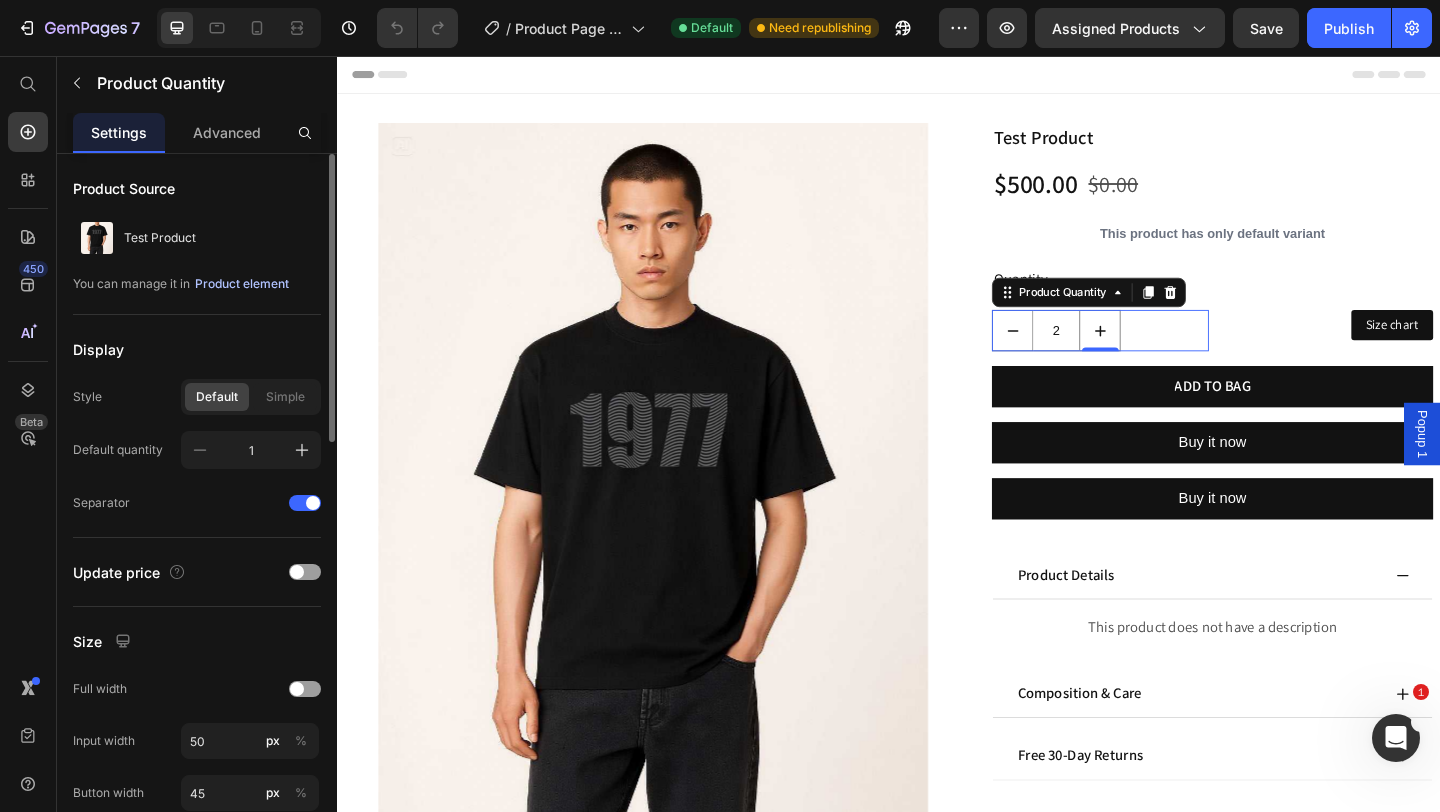click on "Product element" at bounding box center [242, 284] 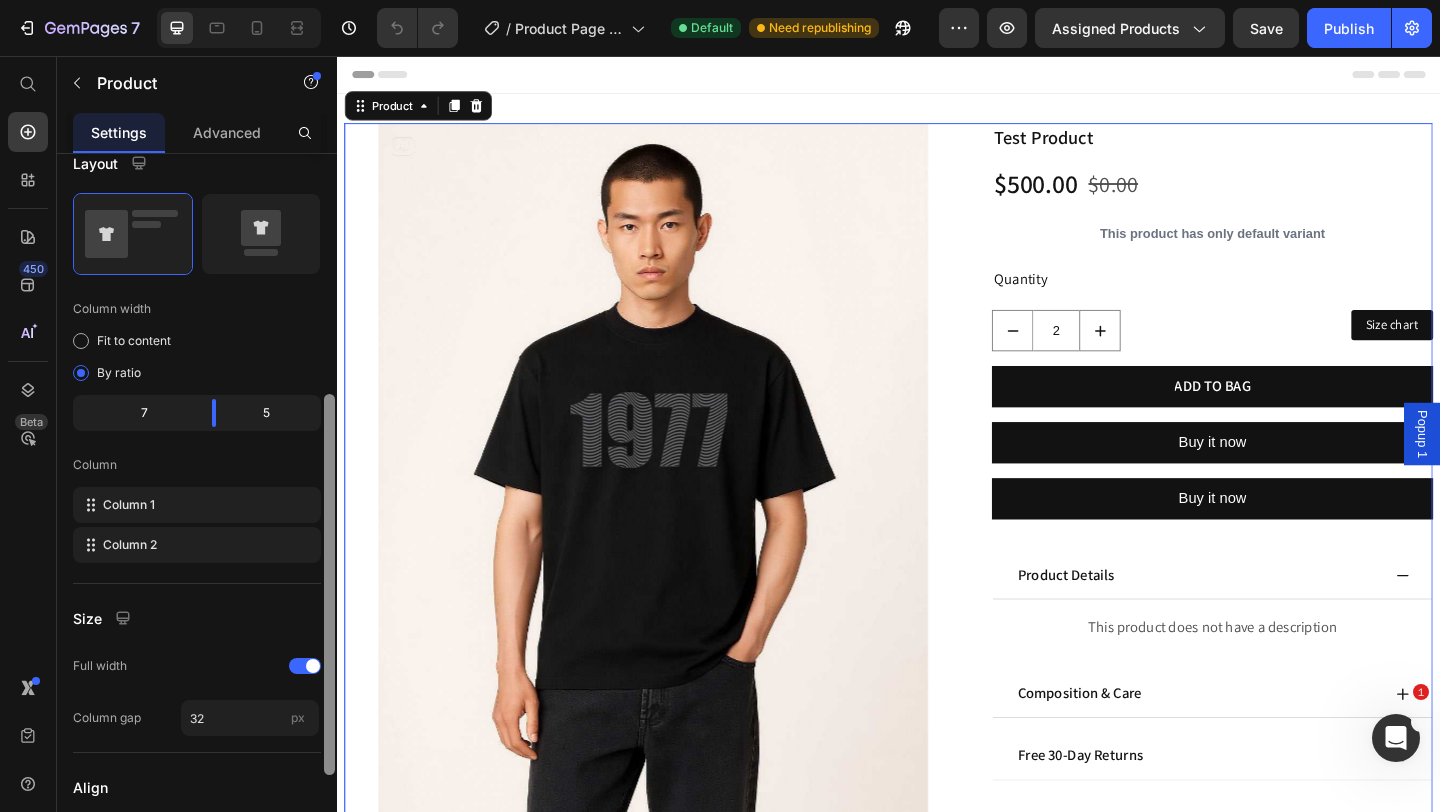 scroll, scrollTop: 432, scrollLeft: 0, axis: vertical 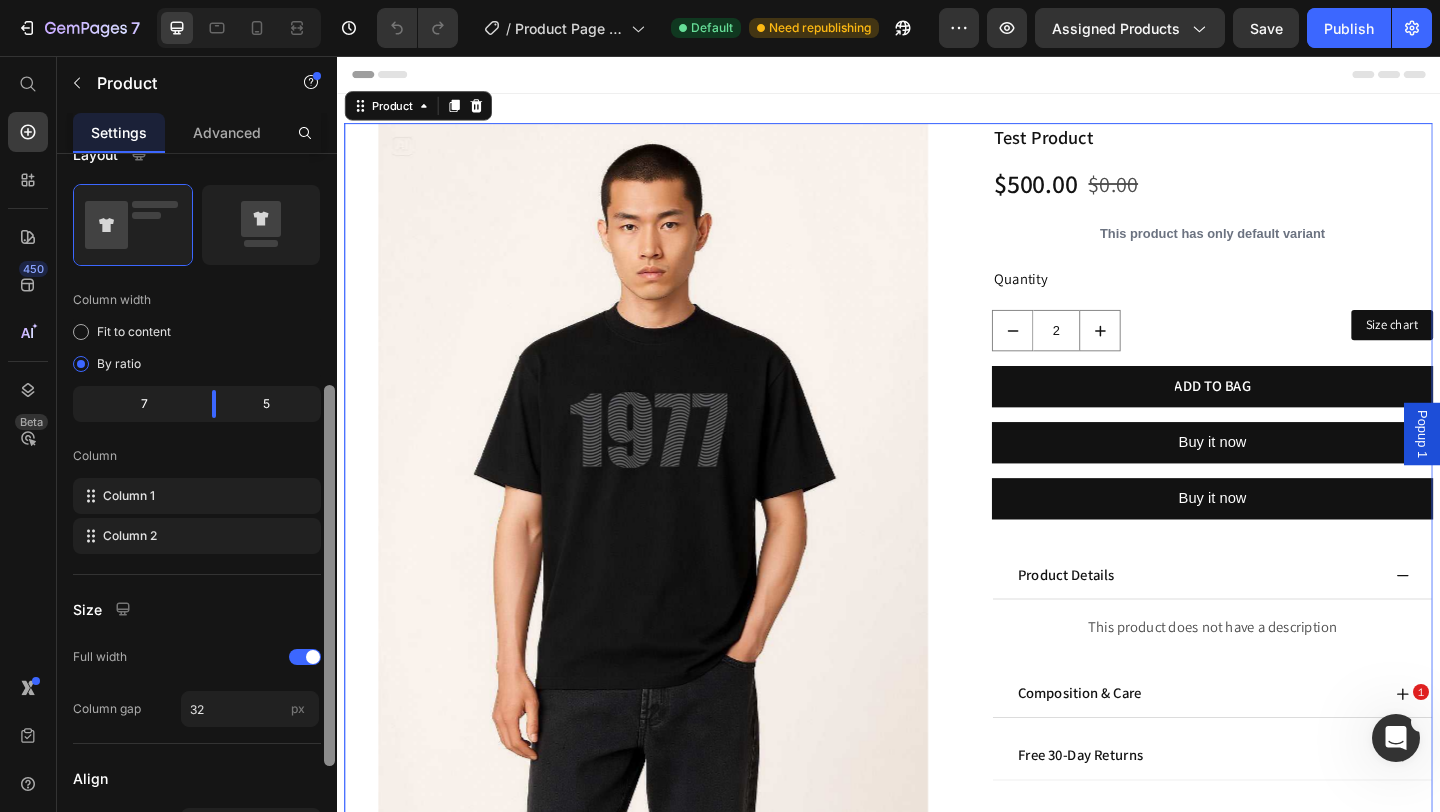 drag, startPoint x: 330, startPoint y: 380, endPoint x: 328, endPoint y: 615, distance: 235.00851 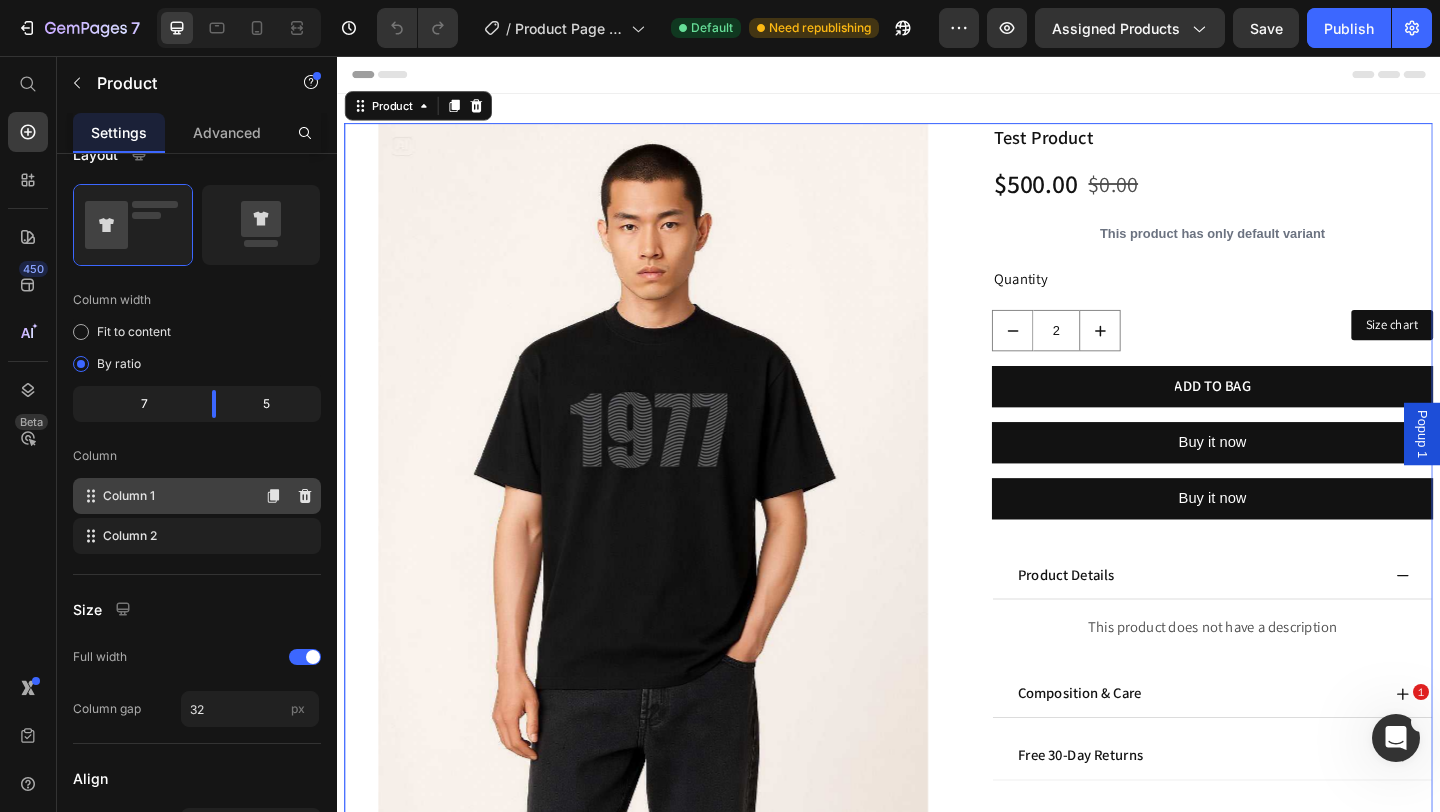 click on "Column 1" 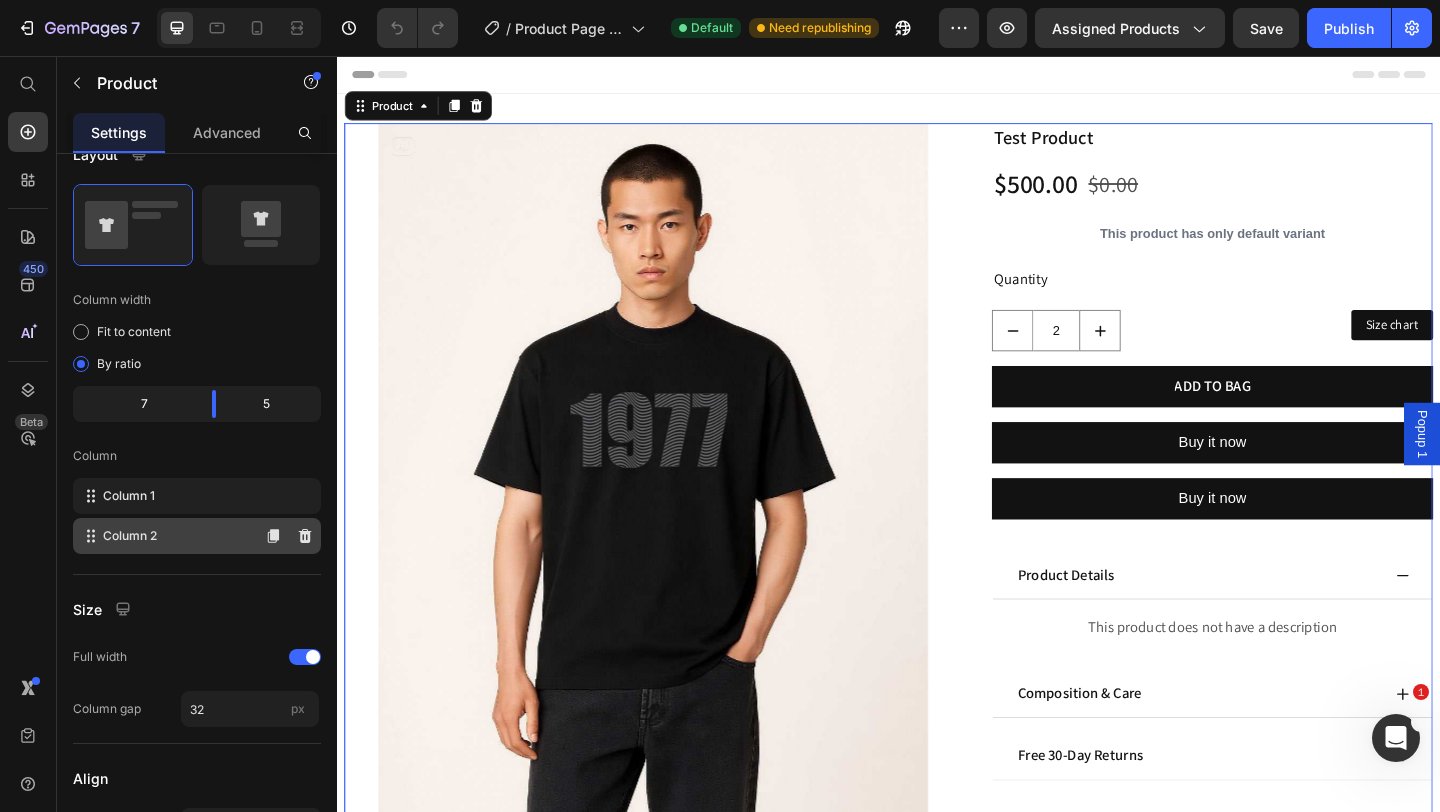 click on "Column 2" 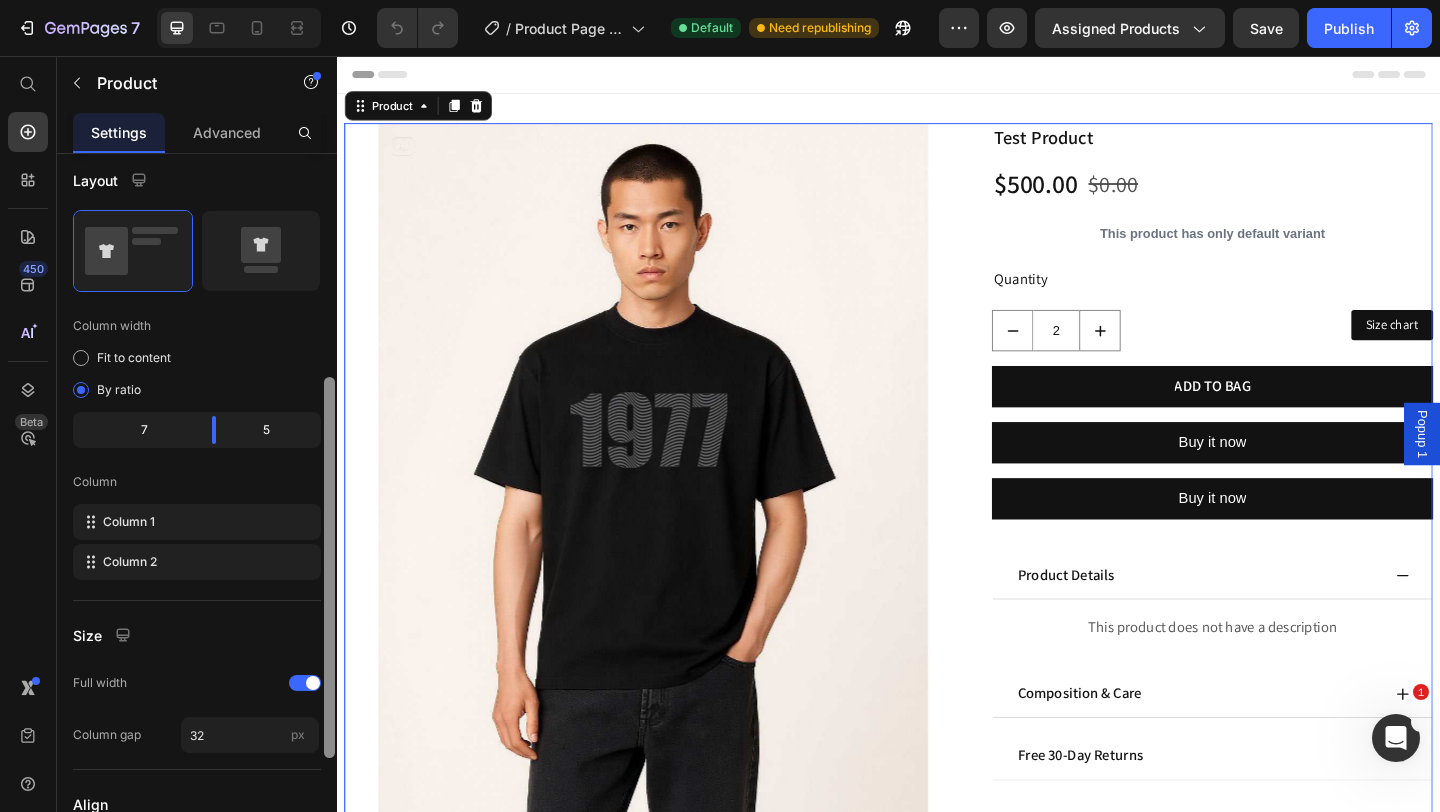 scroll, scrollTop: 404, scrollLeft: 0, axis: vertical 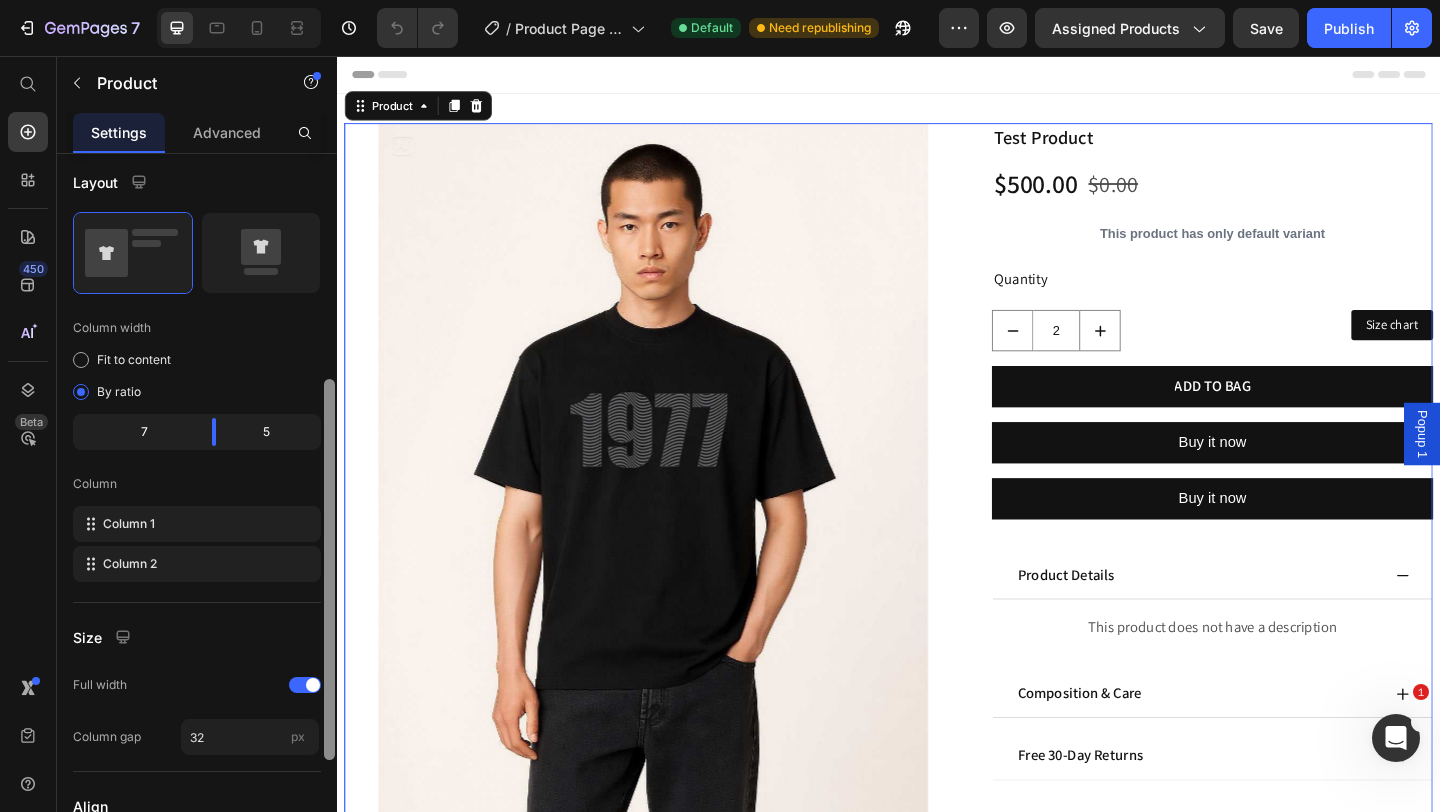 drag, startPoint x: 325, startPoint y: 497, endPoint x: 333, endPoint y: 482, distance: 17 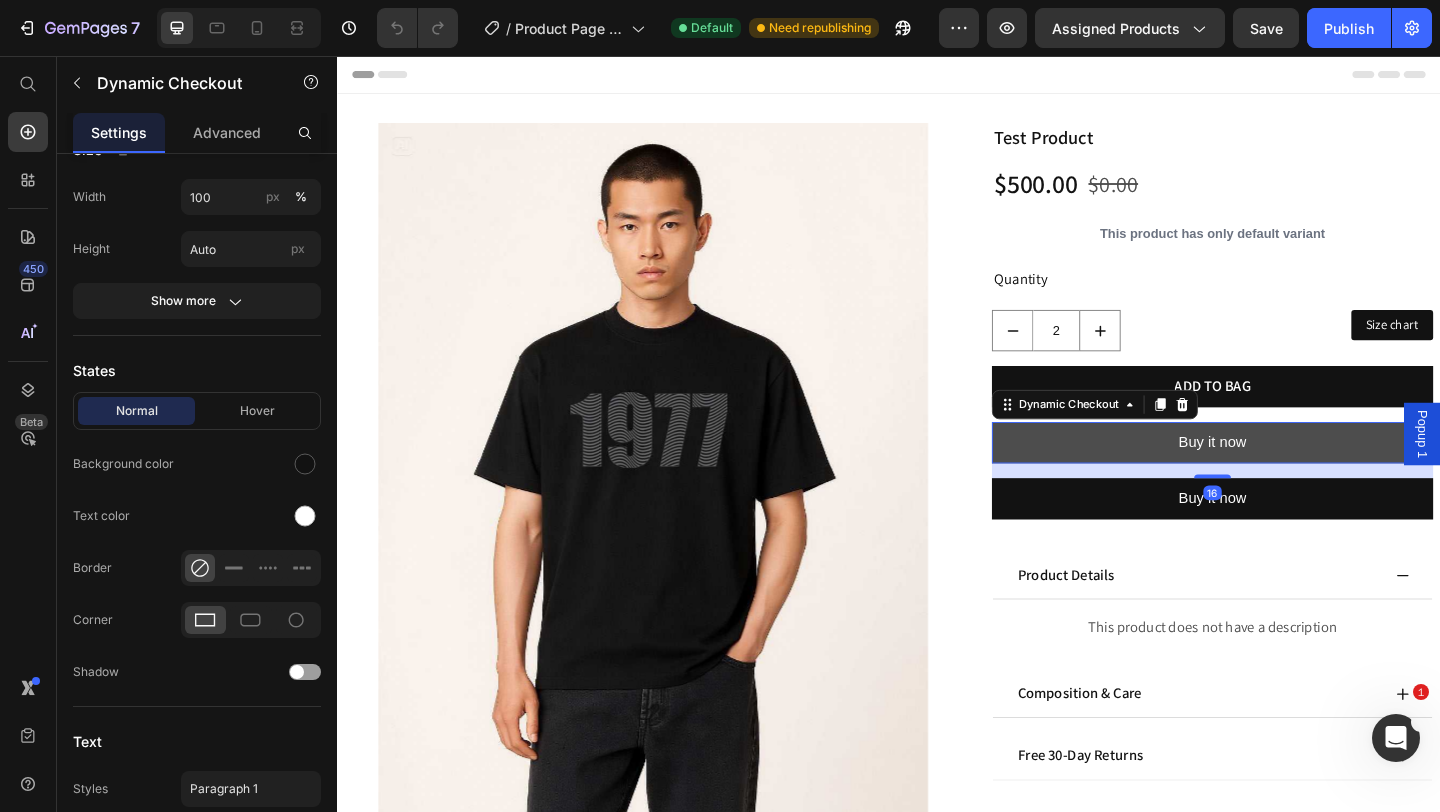 click on "Buy it now" at bounding box center (1289, 476) 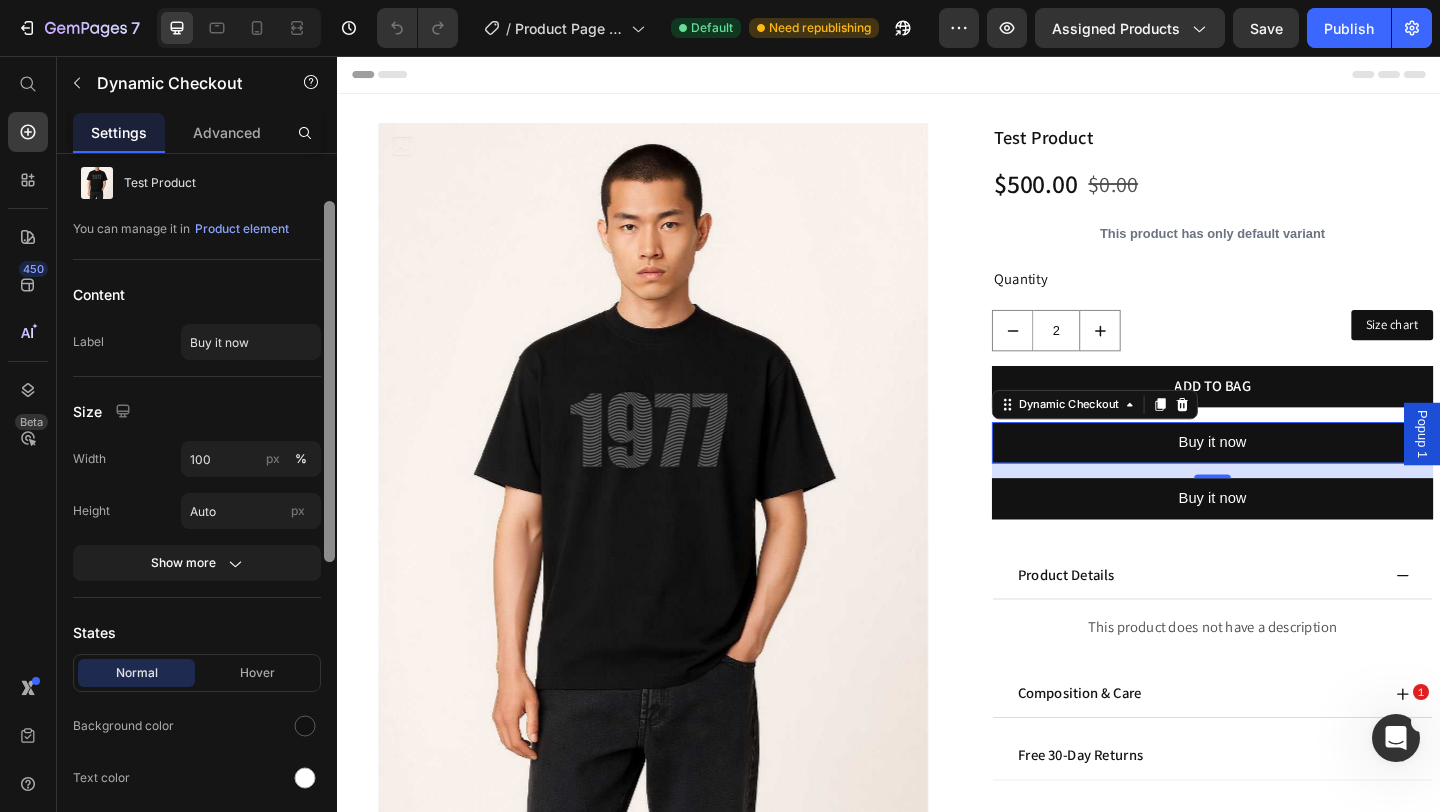 scroll, scrollTop: 152, scrollLeft: 0, axis: vertical 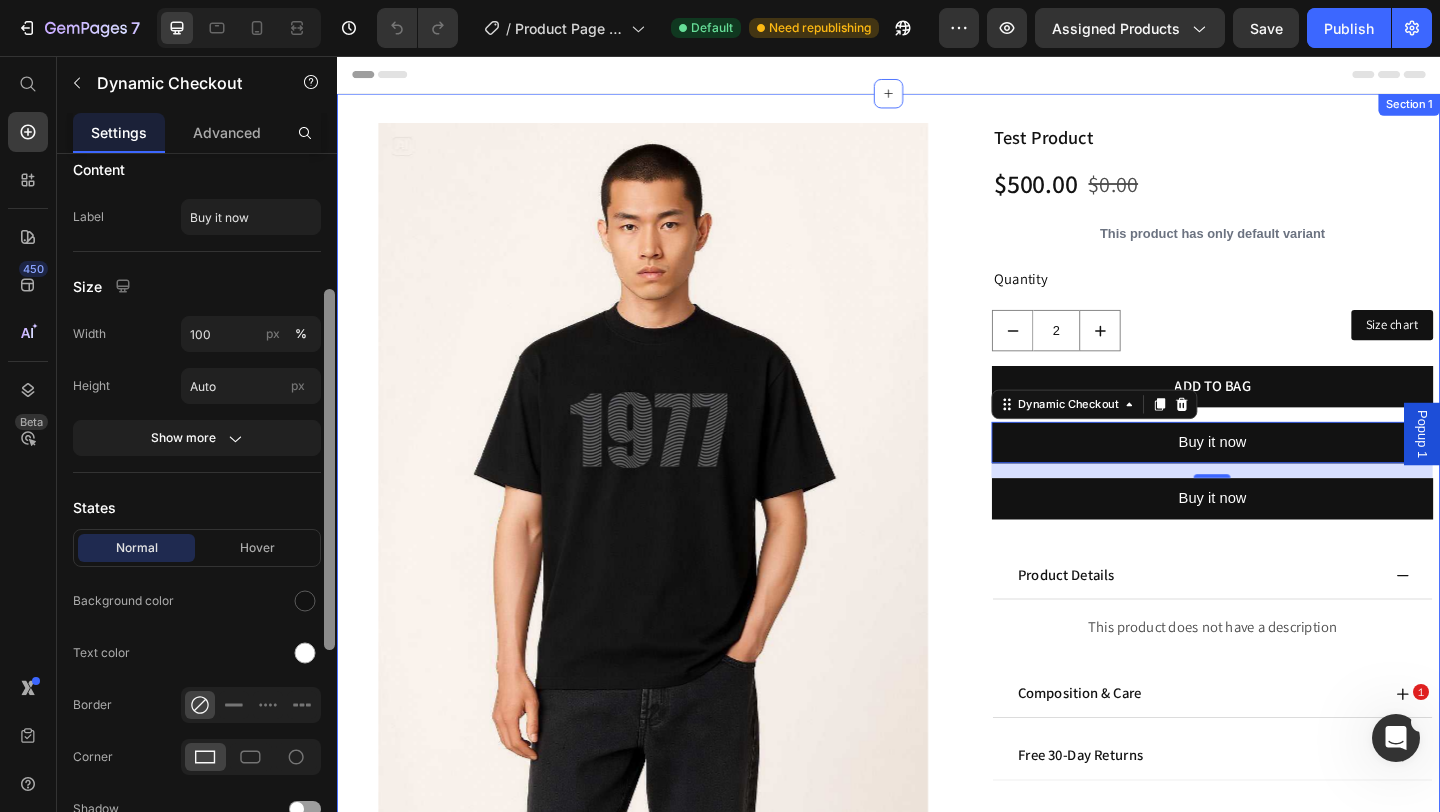 drag, startPoint x: 667, startPoint y: 487, endPoint x: 671, endPoint y: 550, distance: 63.126858 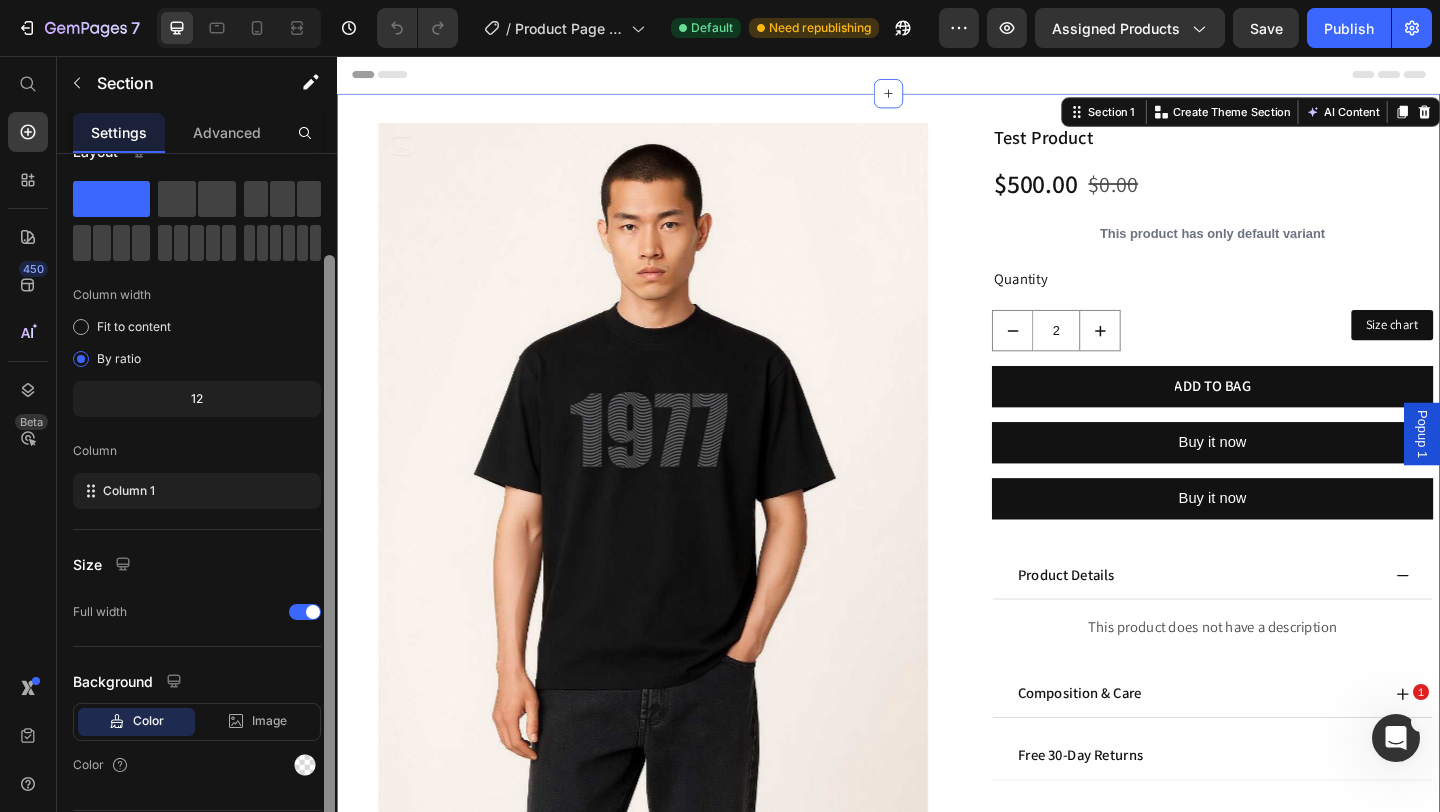 scroll, scrollTop: 29, scrollLeft: 0, axis: vertical 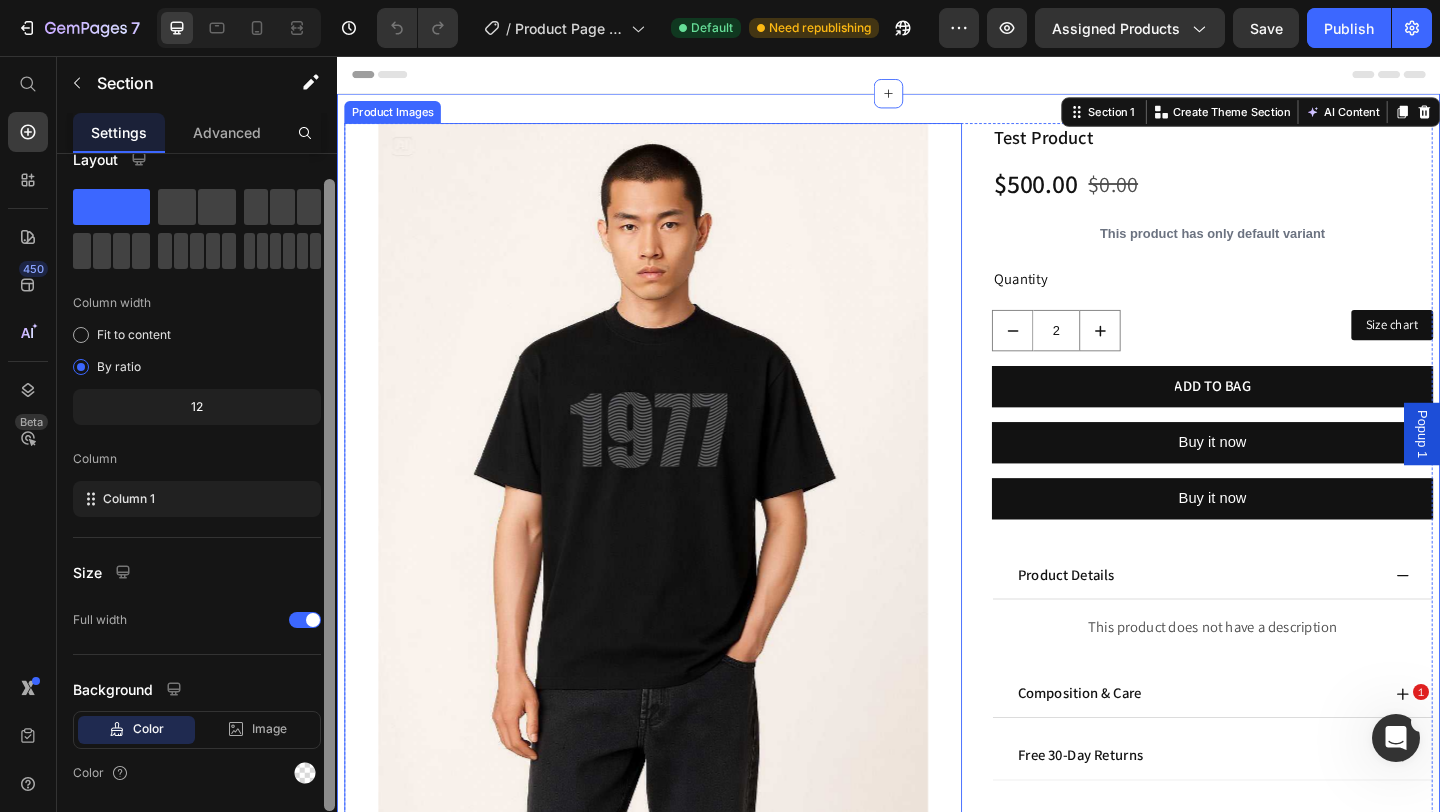 drag, startPoint x: 669, startPoint y: 524, endPoint x: 349, endPoint y: 535, distance: 320.189 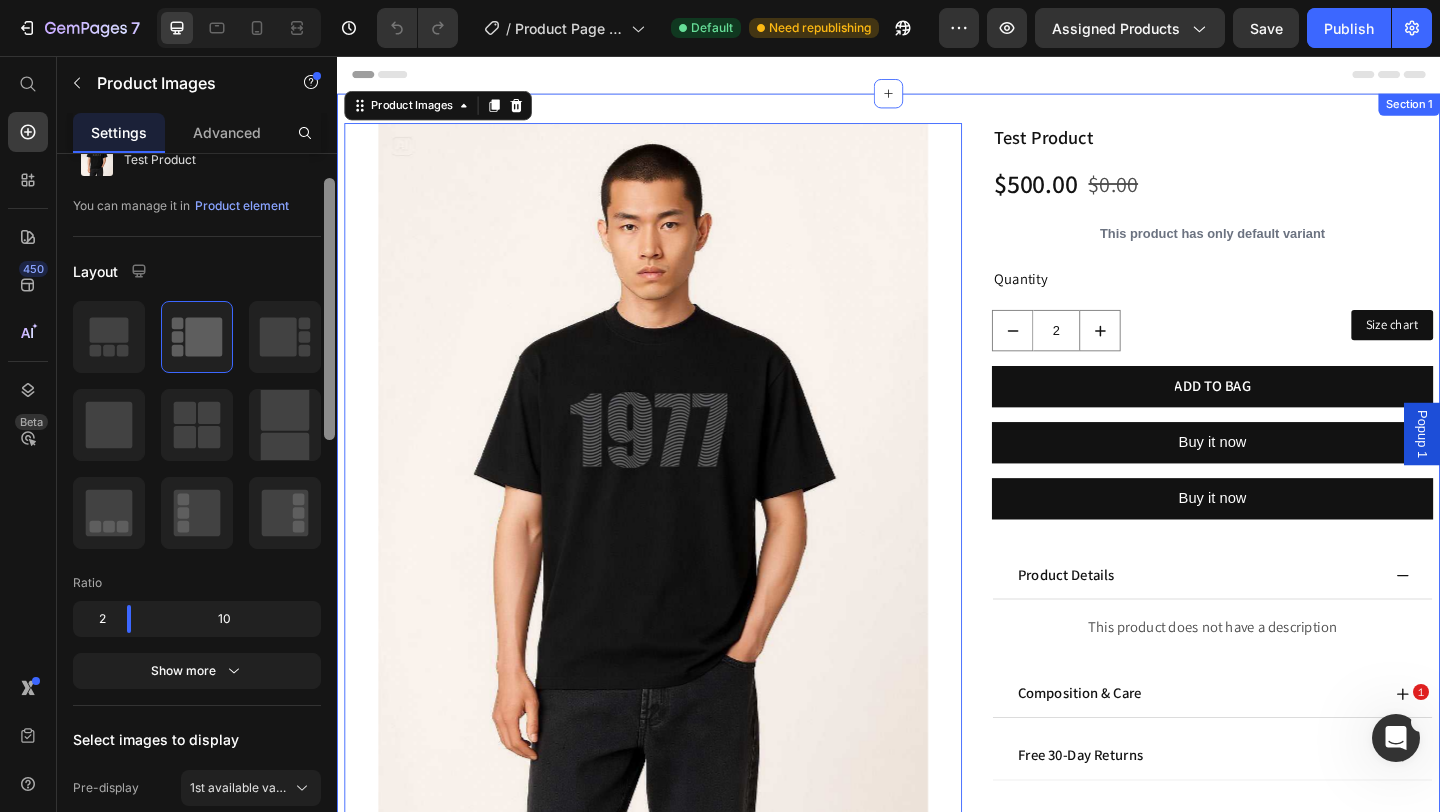 scroll, scrollTop: 0, scrollLeft: 0, axis: both 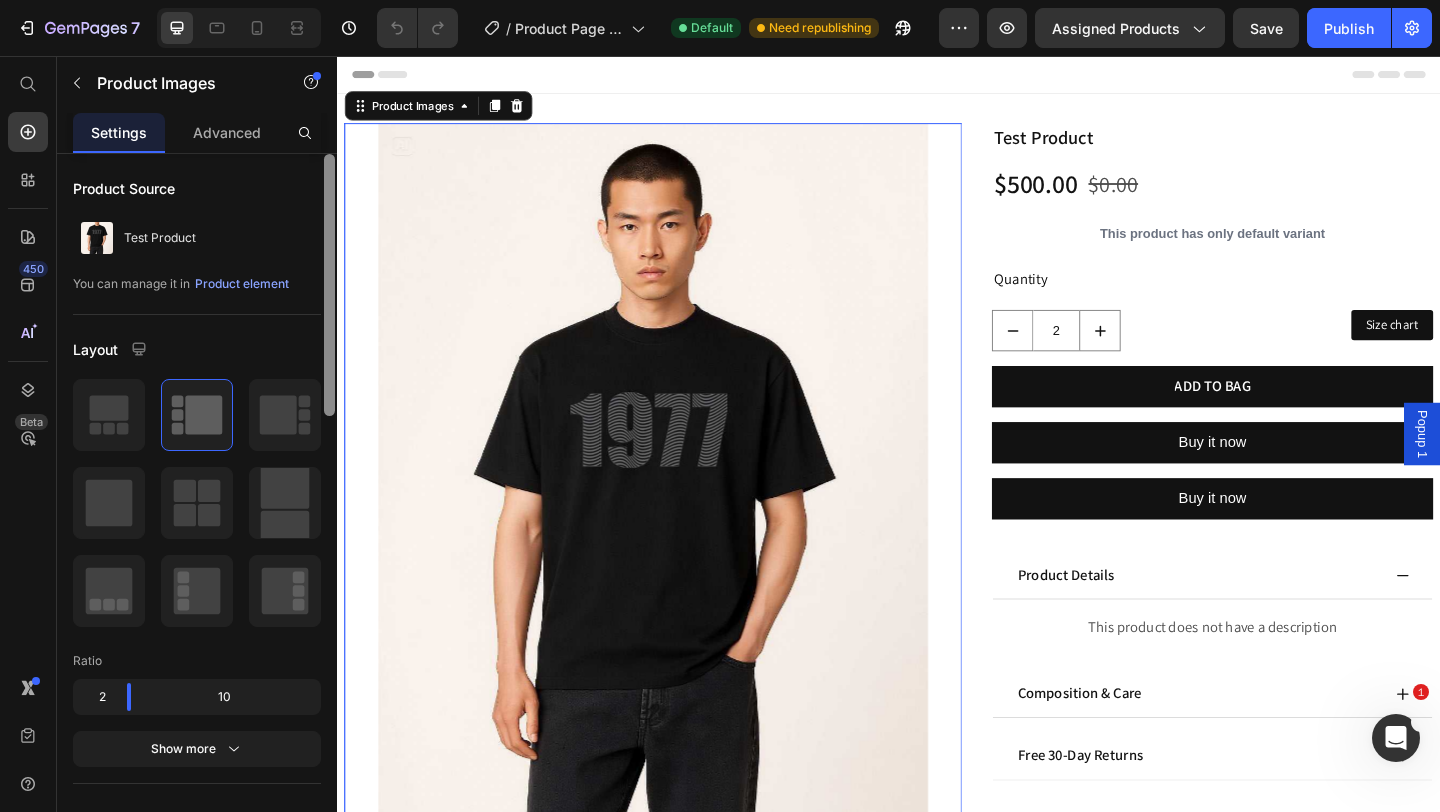 drag, startPoint x: 331, startPoint y: 370, endPoint x: 331, endPoint y: 311, distance: 59 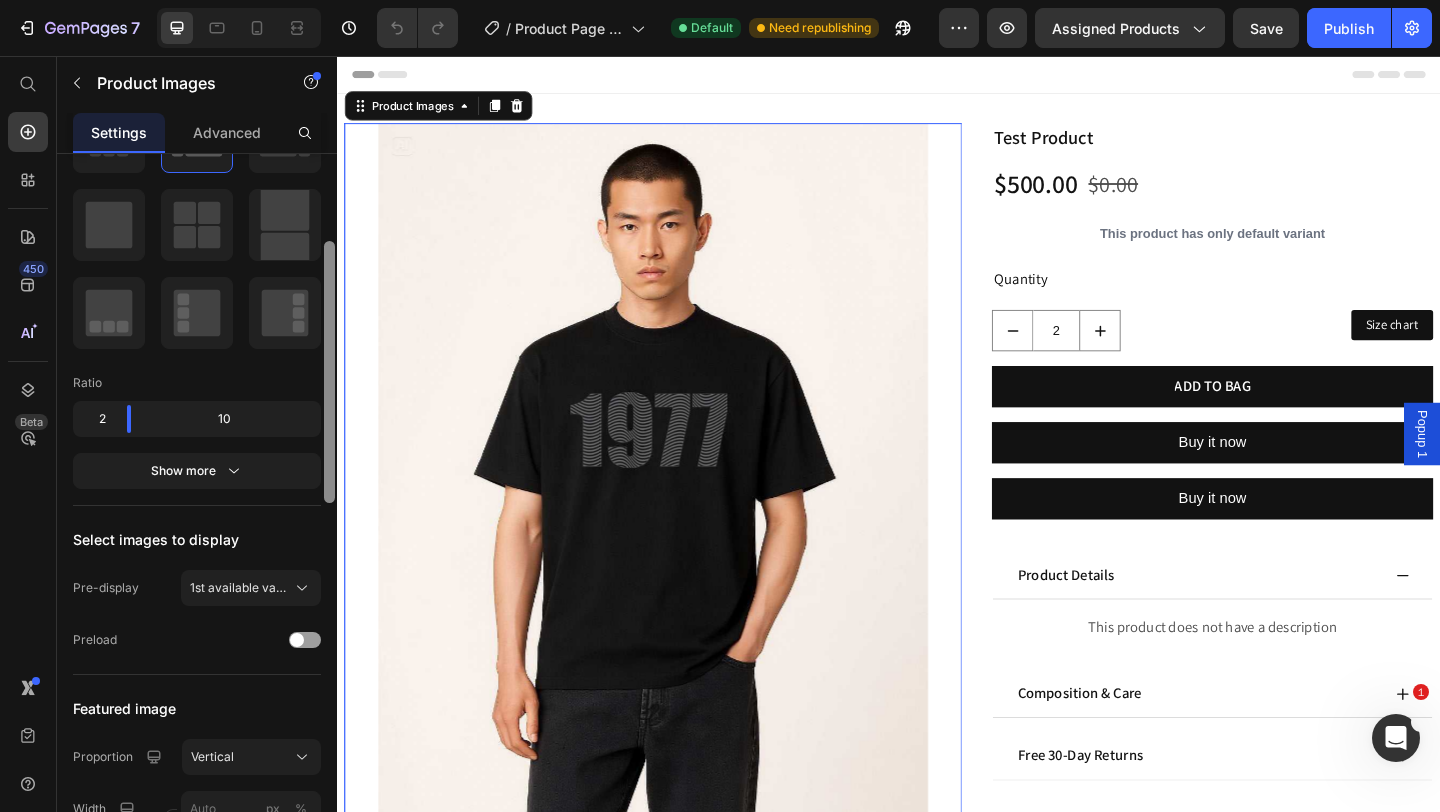 scroll, scrollTop: 267, scrollLeft: 0, axis: vertical 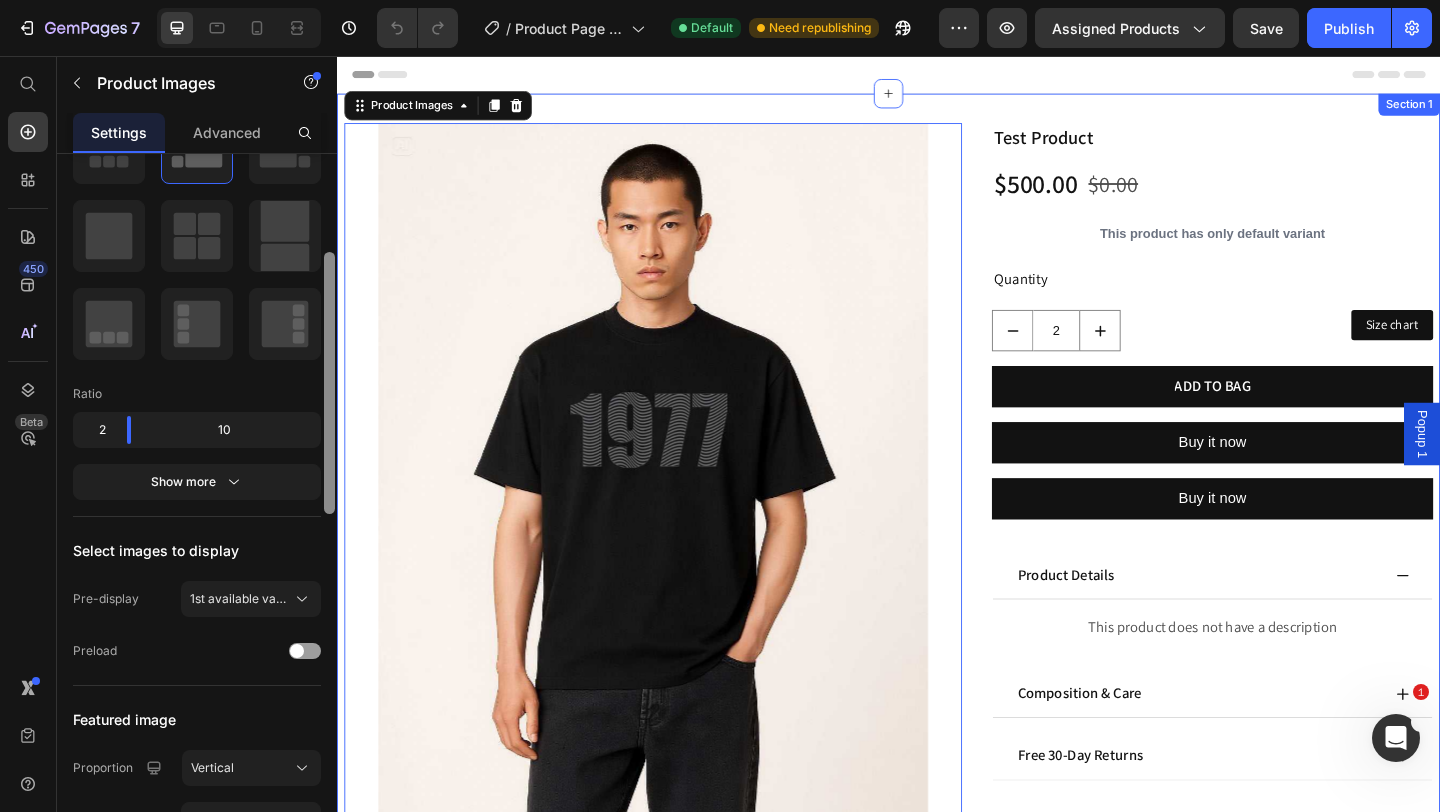 drag, startPoint x: 665, startPoint y: 348, endPoint x: 339, endPoint y: 388, distance: 328.44482 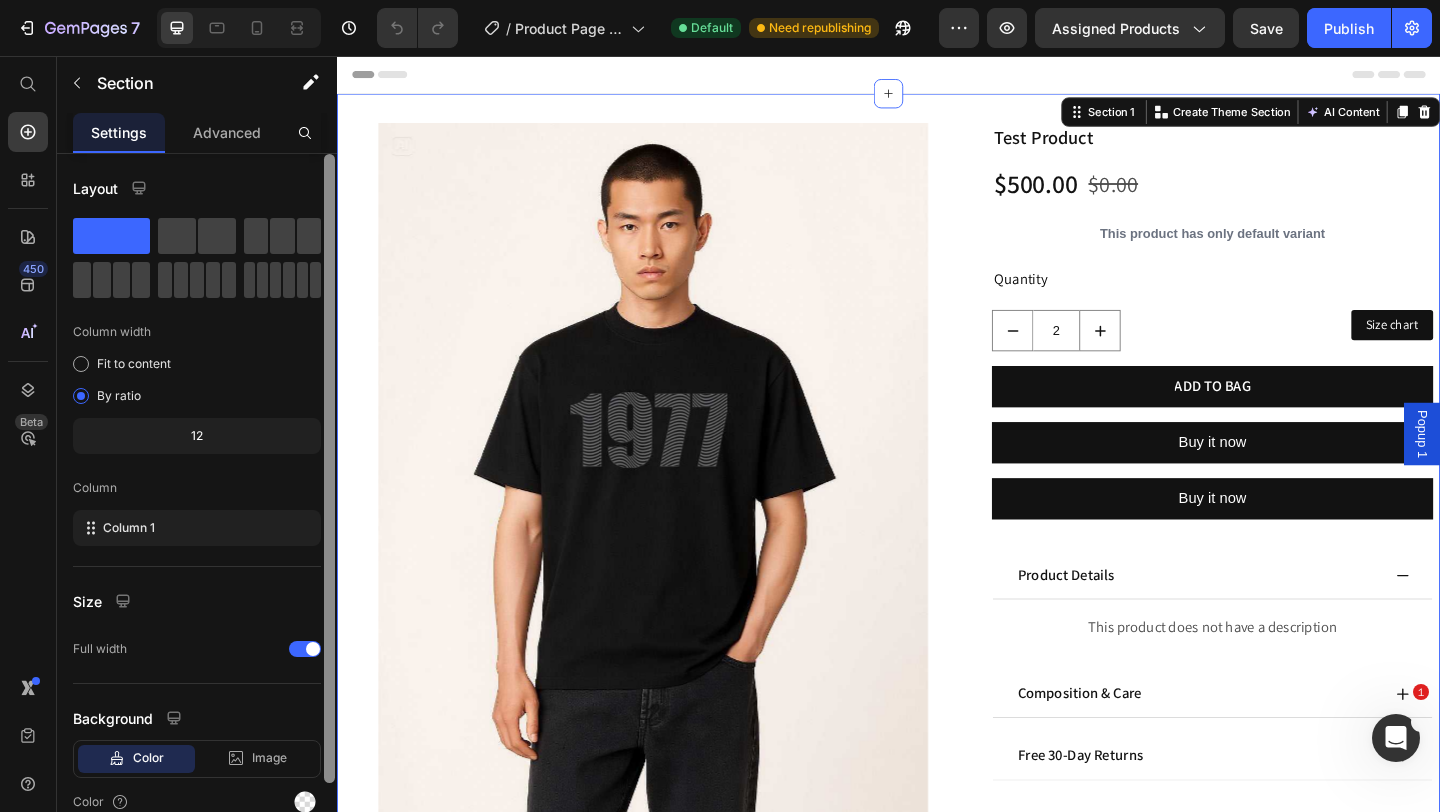 scroll, scrollTop: 93, scrollLeft: 0, axis: vertical 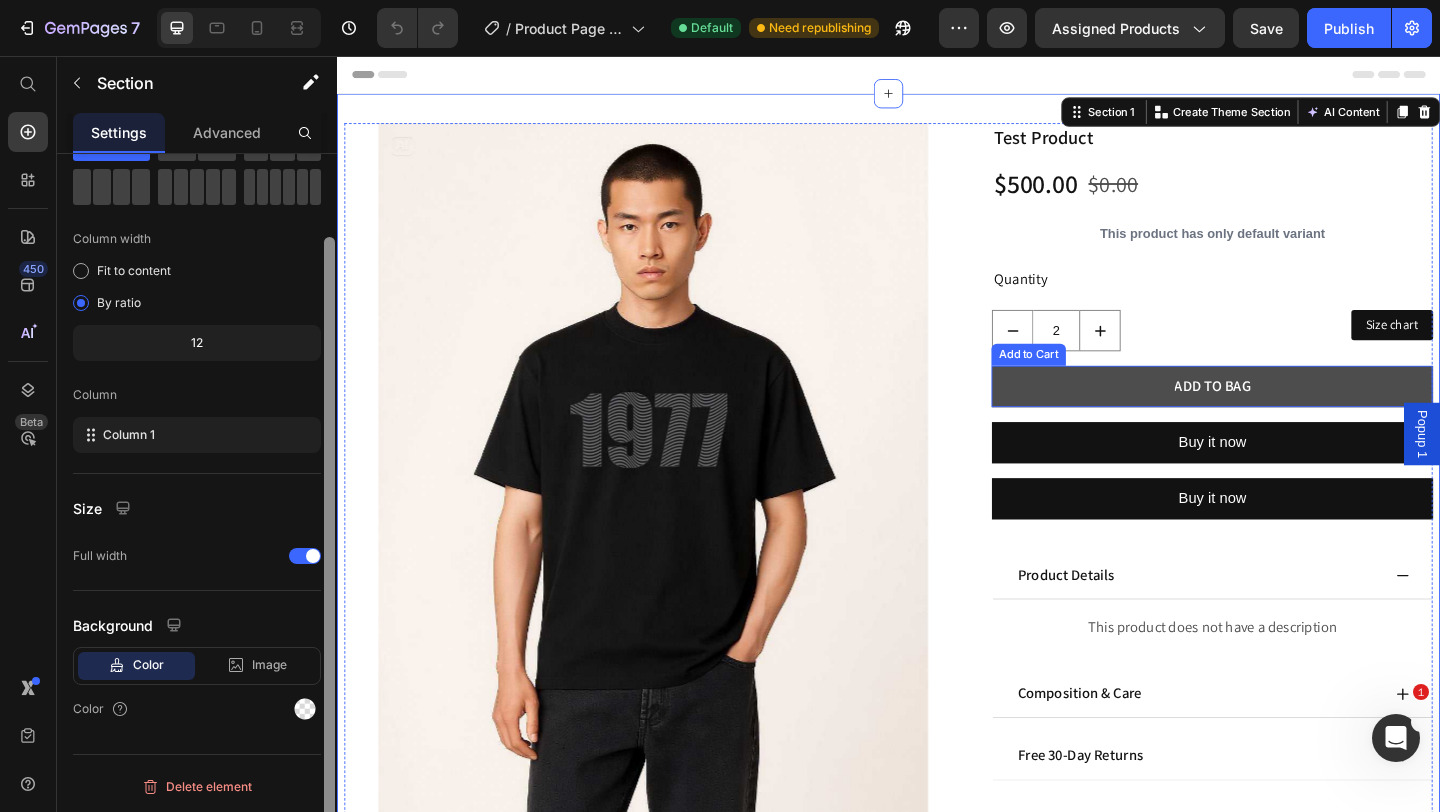 click on "Add To Bag" at bounding box center [1289, 415] 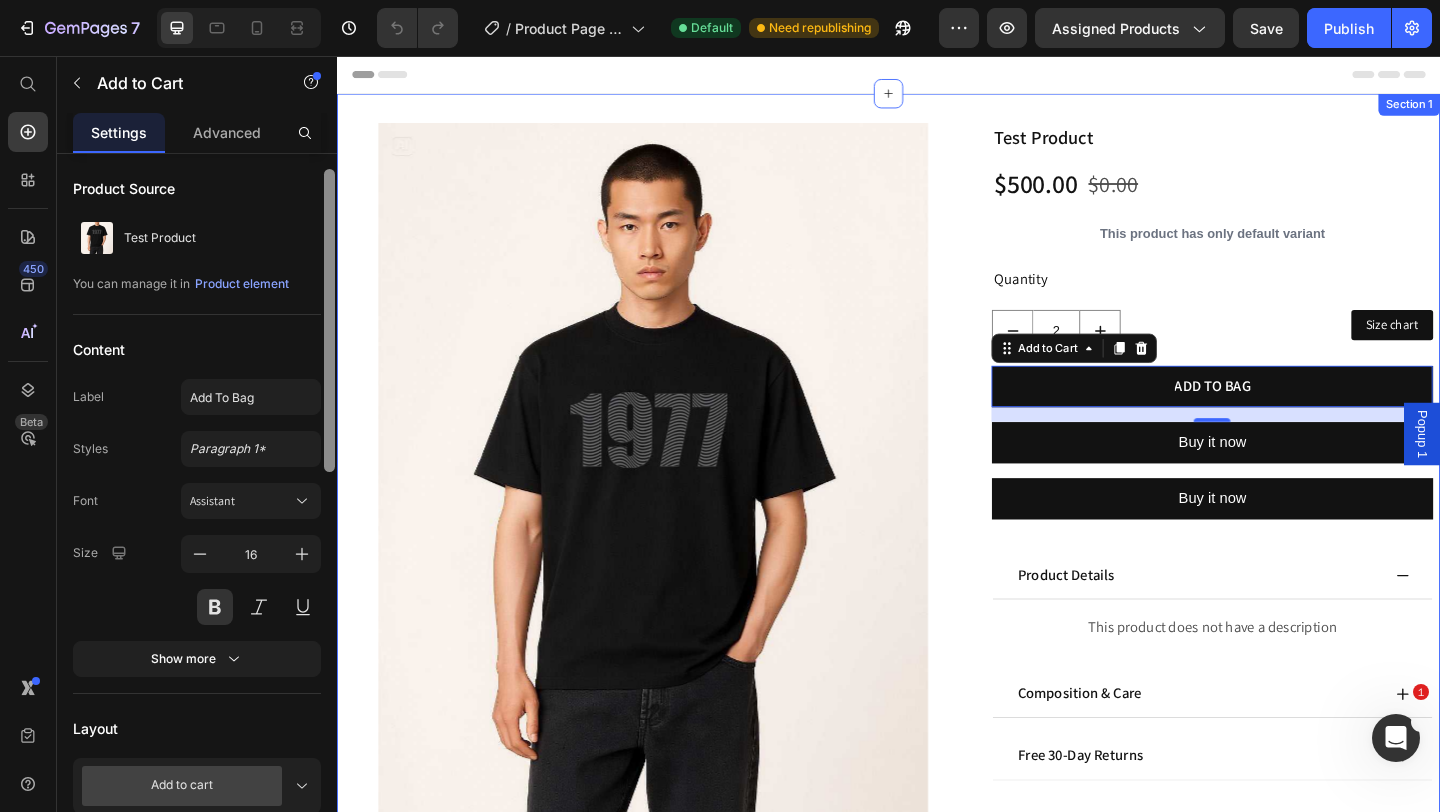 scroll, scrollTop: 11, scrollLeft: 0, axis: vertical 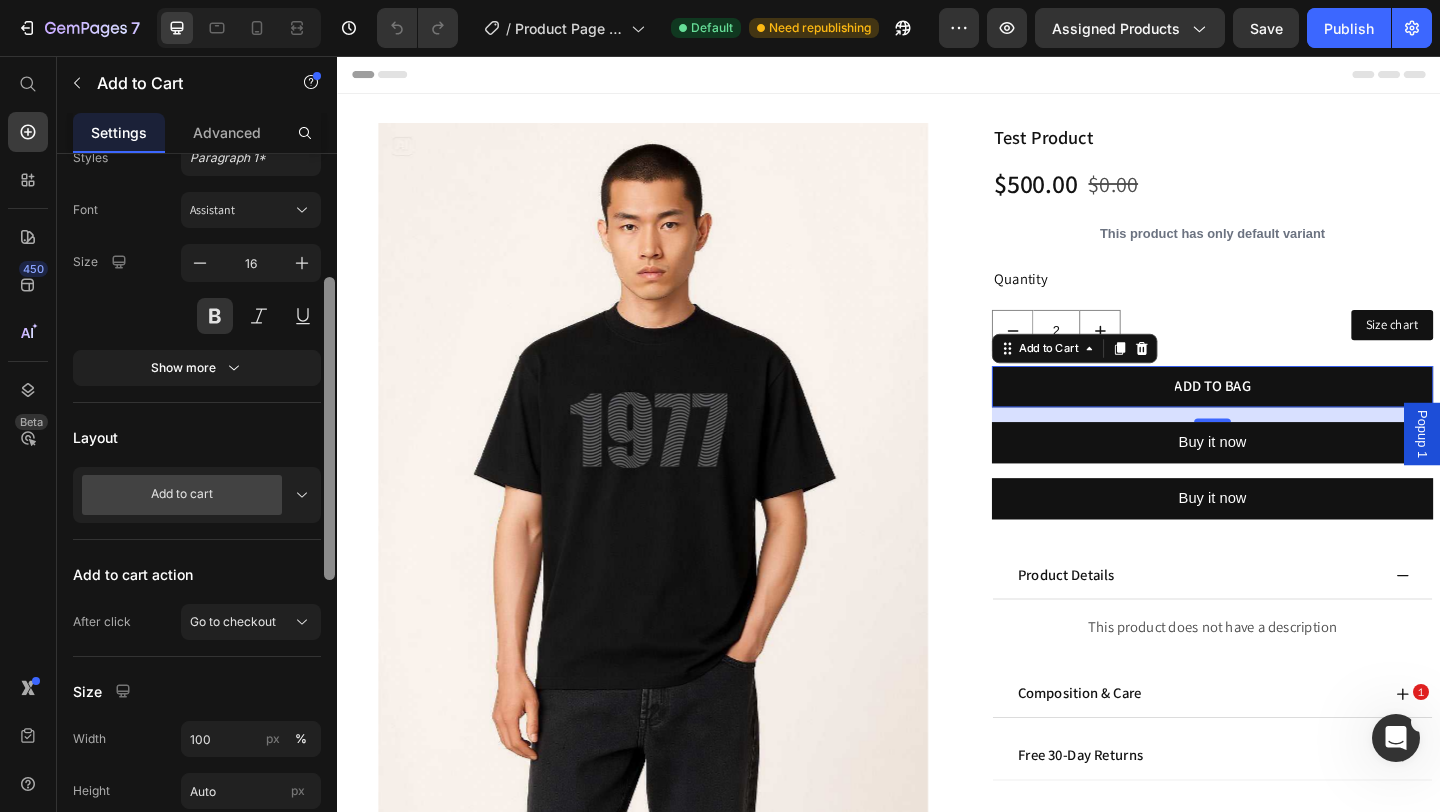 drag, startPoint x: 330, startPoint y: 296, endPoint x: 327, endPoint y: 415, distance: 119.03781 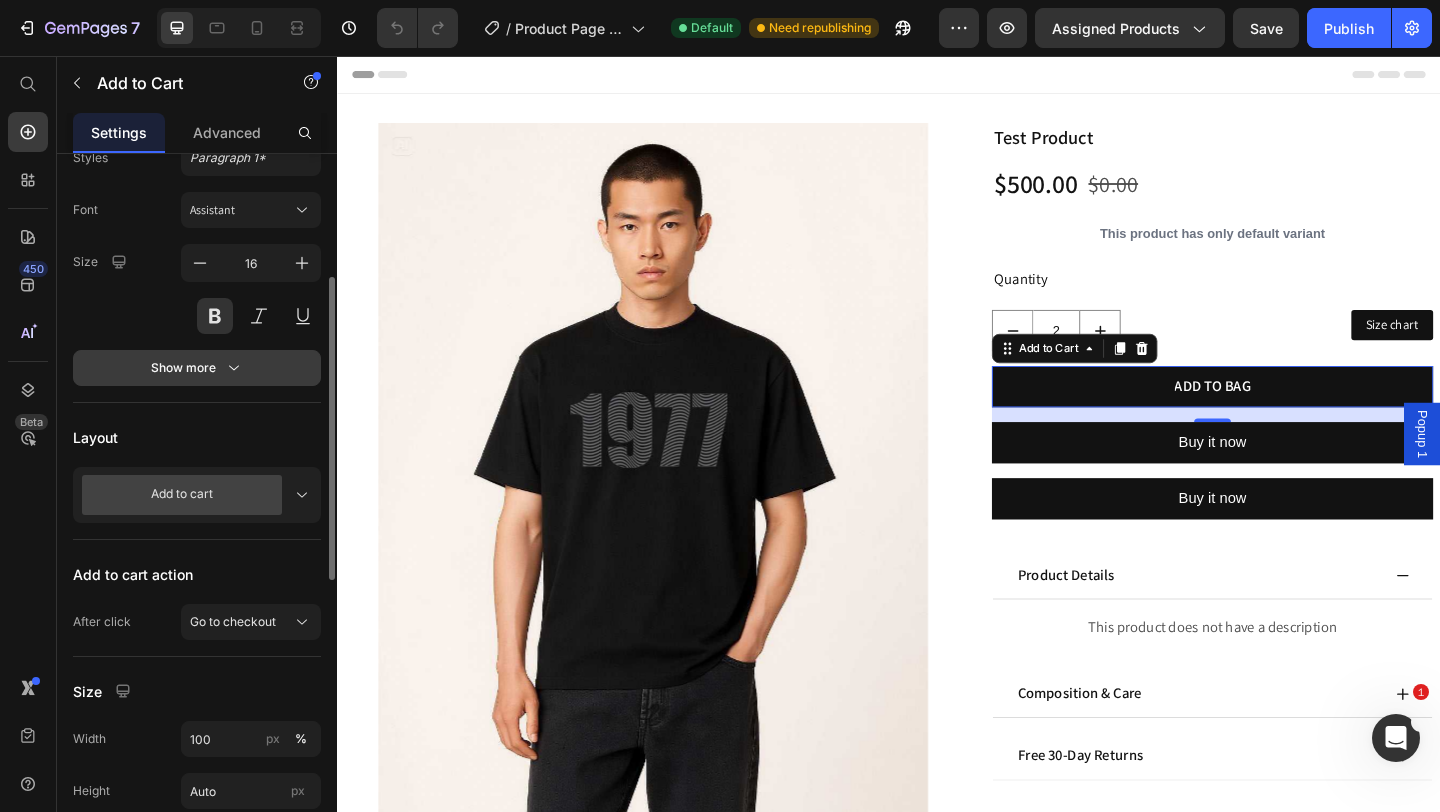 click 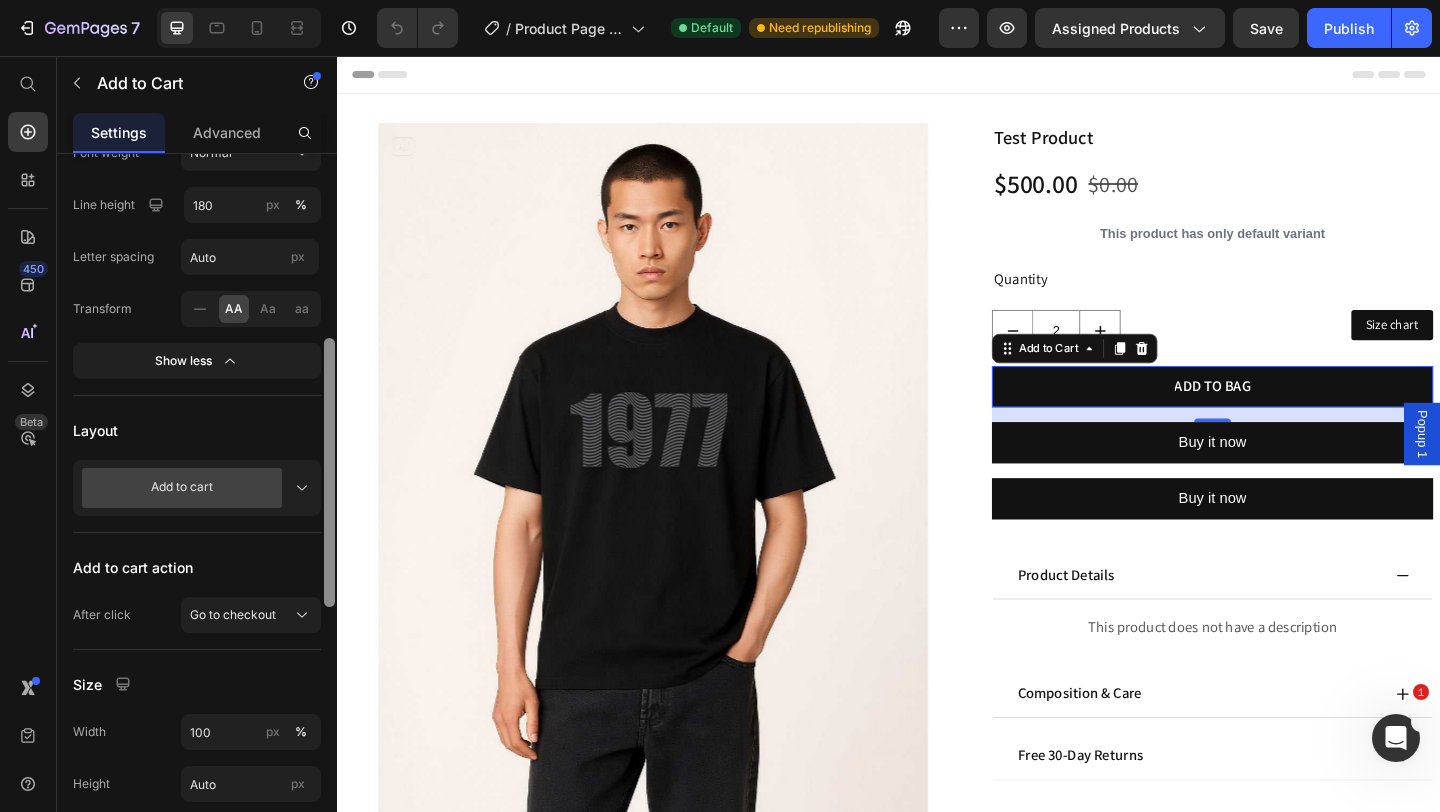 scroll, scrollTop: 510, scrollLeft: 0, axis: vertical 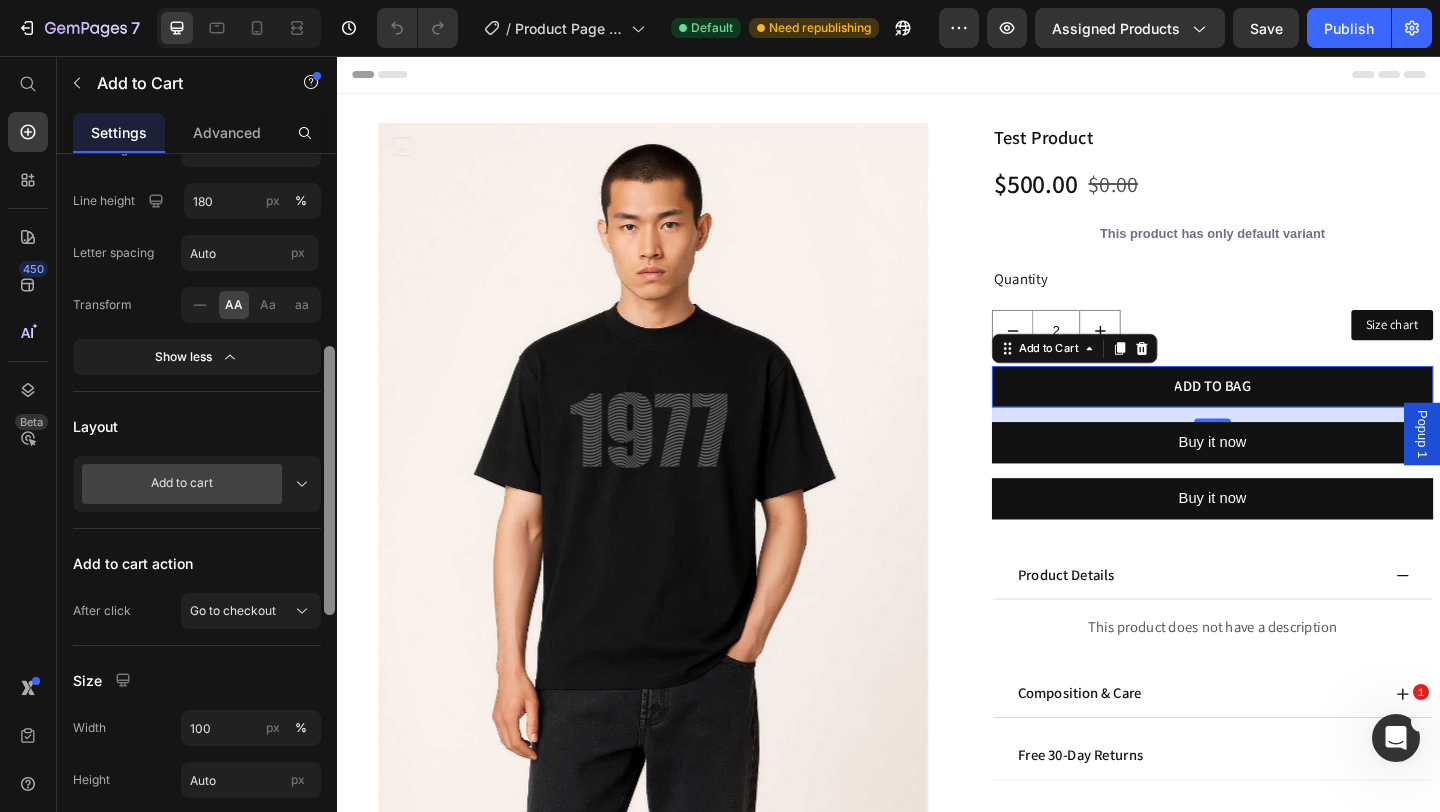drag, startPoint x: 333, startPoint y: 457, endPoint x: 321, endPoint y: 550, distance: 93.770996 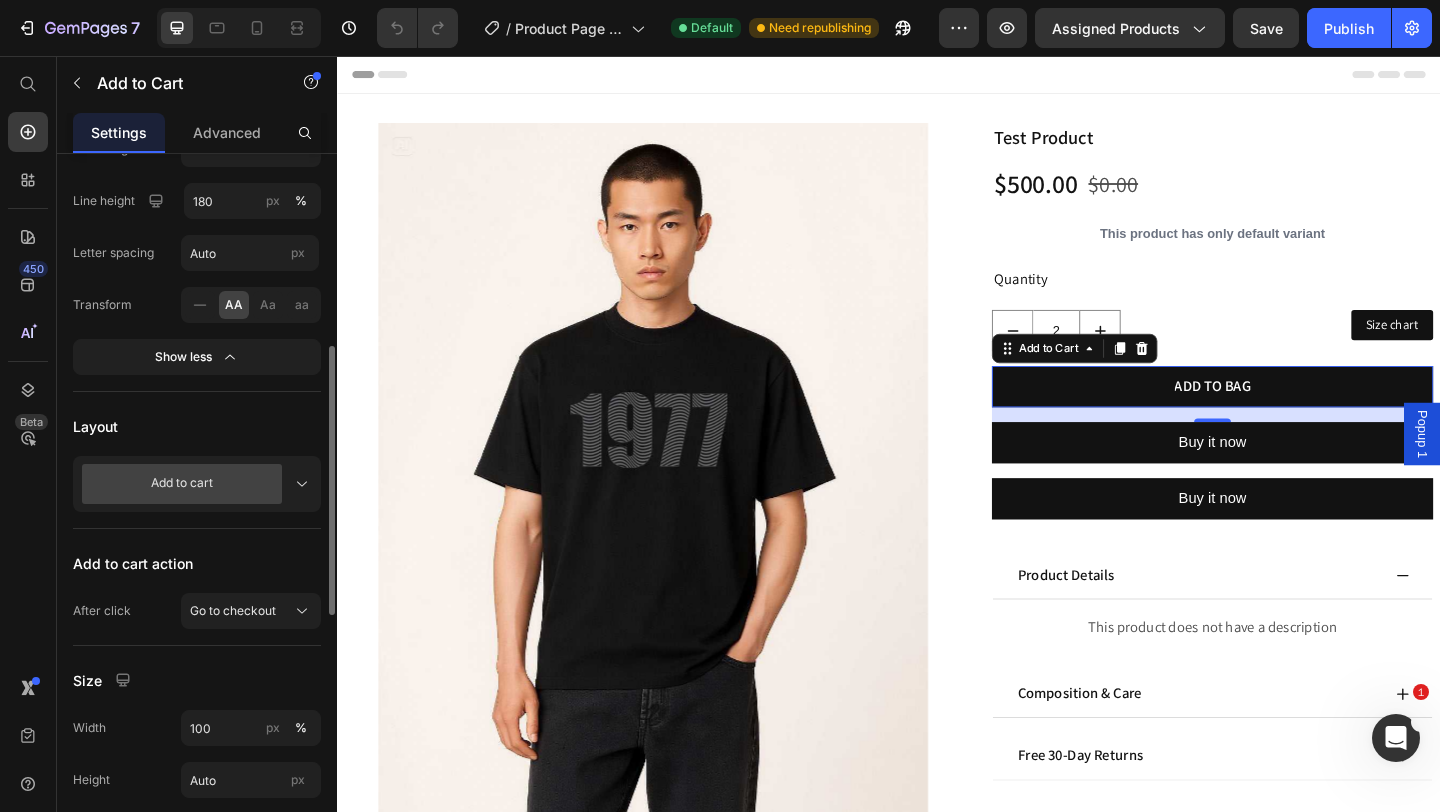 click on "Layout" at bounding box center [197, 426] 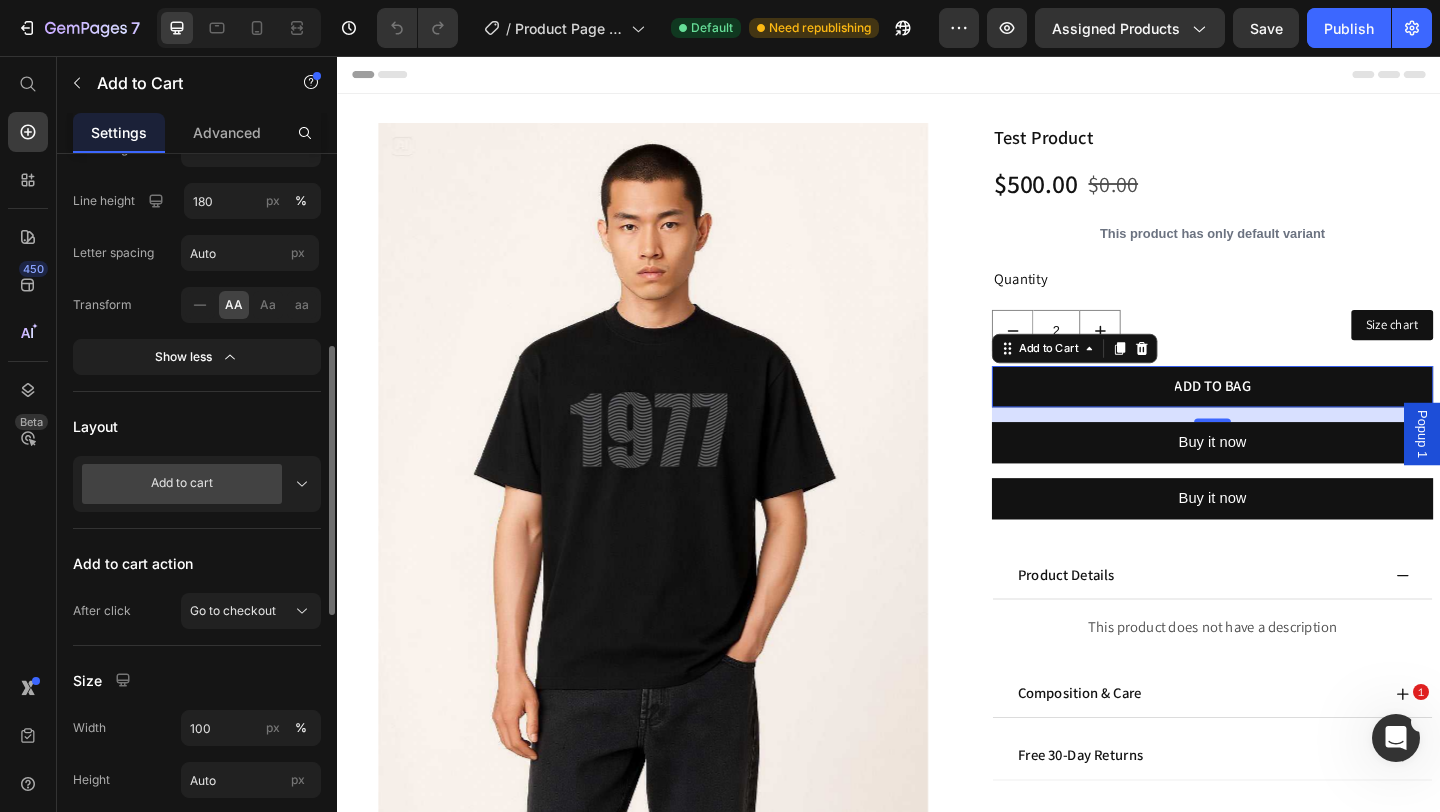 click on "Layout" at bounding box center [197, 426] 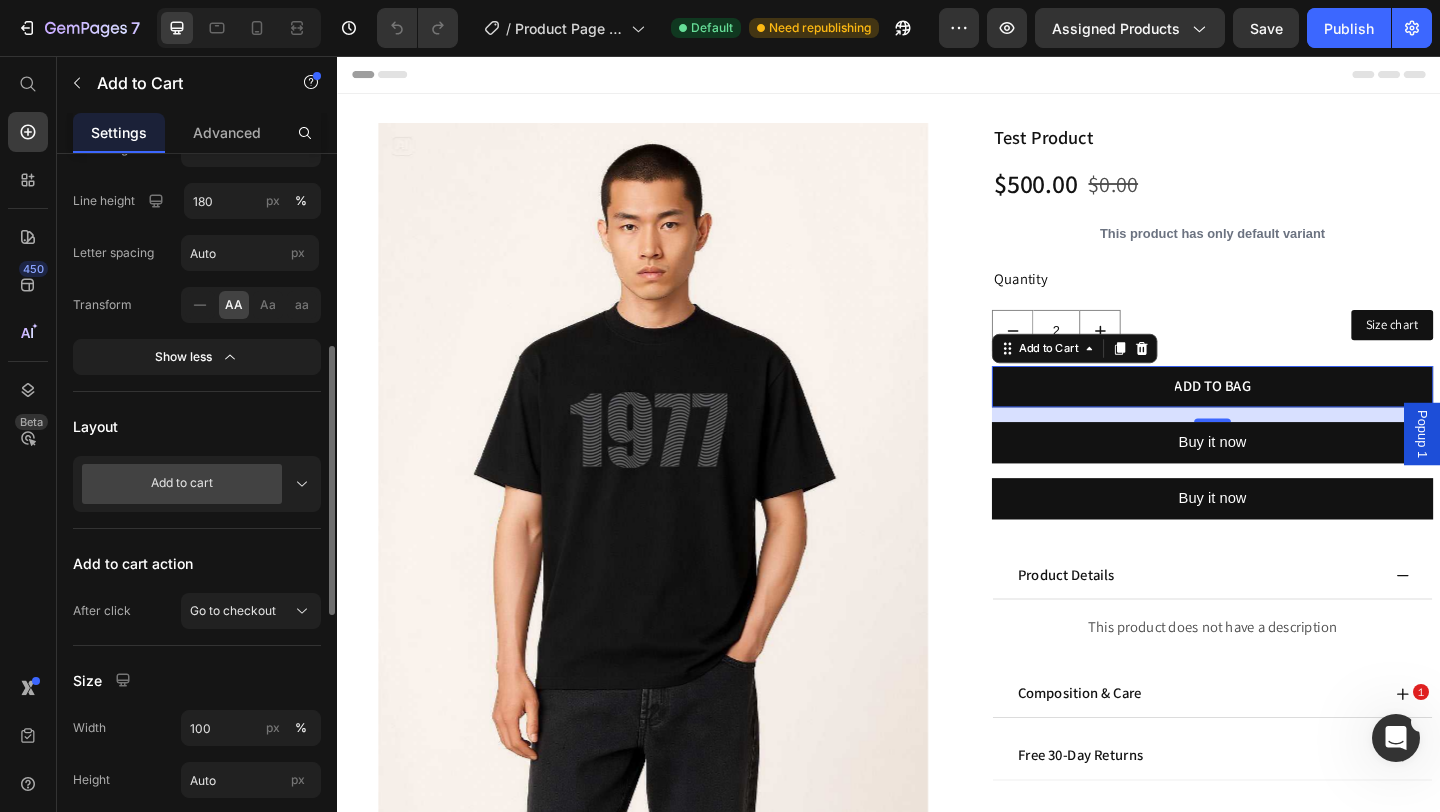 click on "Layout" at bounding box center [197, 426] 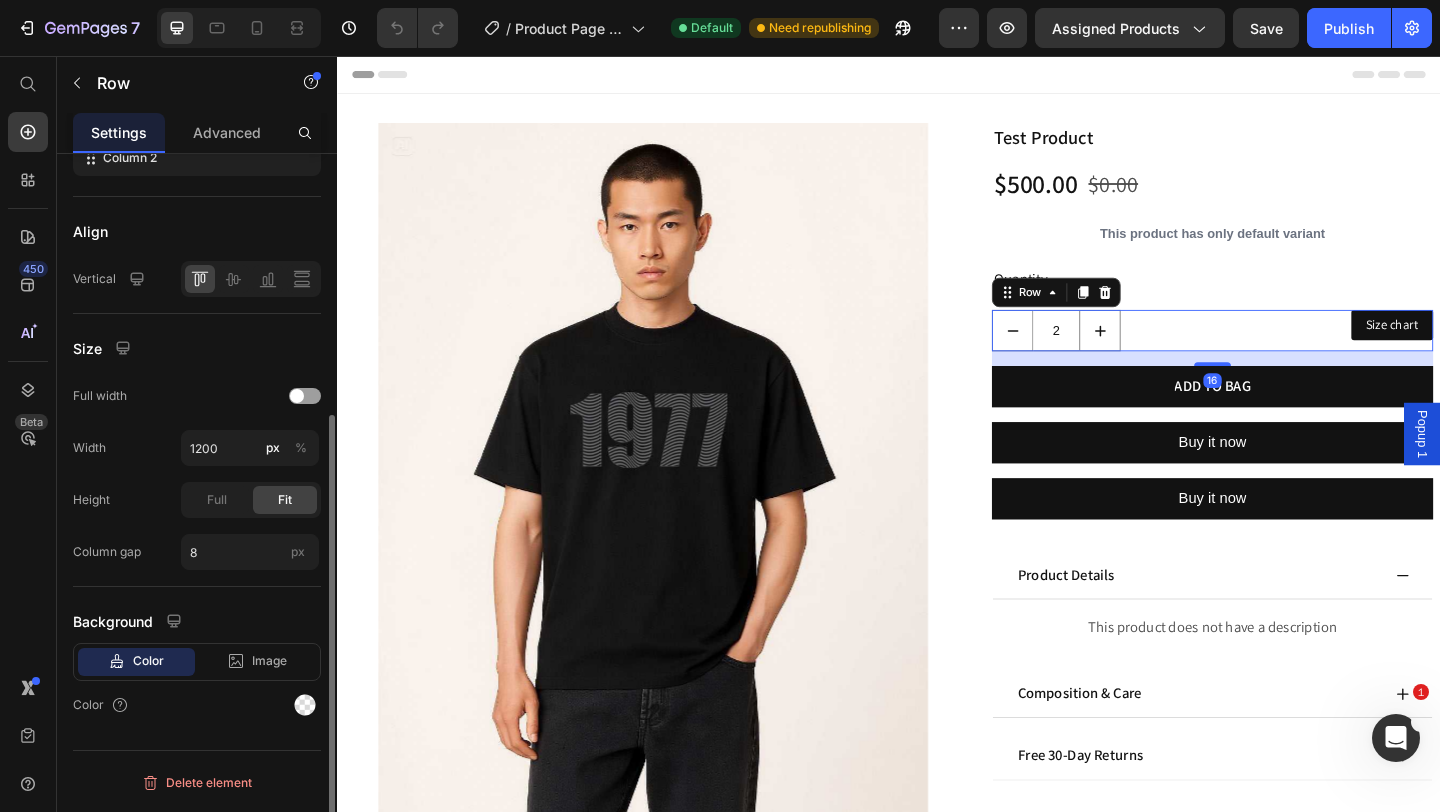 click on "Size chart Button" at bounding box center [1411, 354] 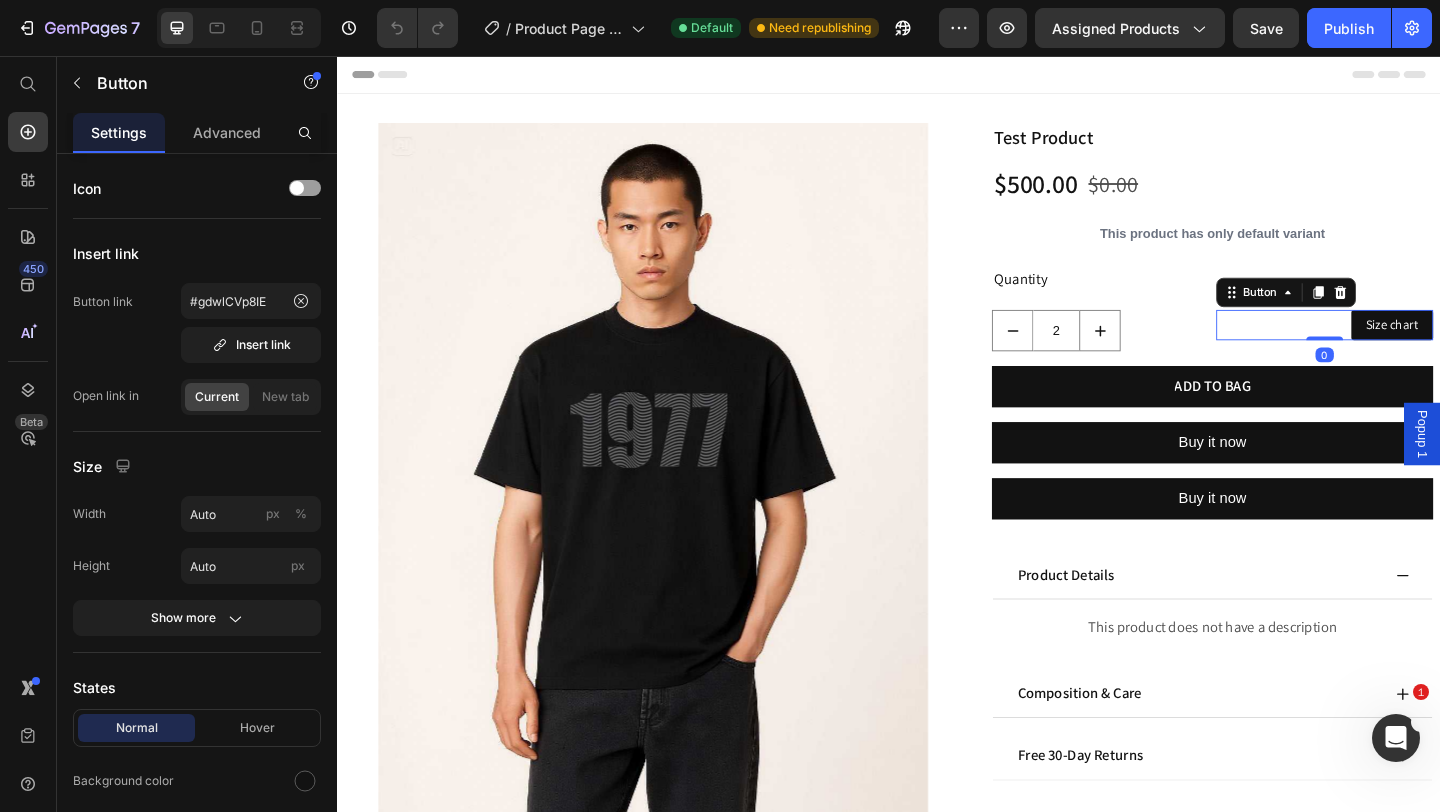 click on "Size chart Button   0" at bounding box center [1411, 348] 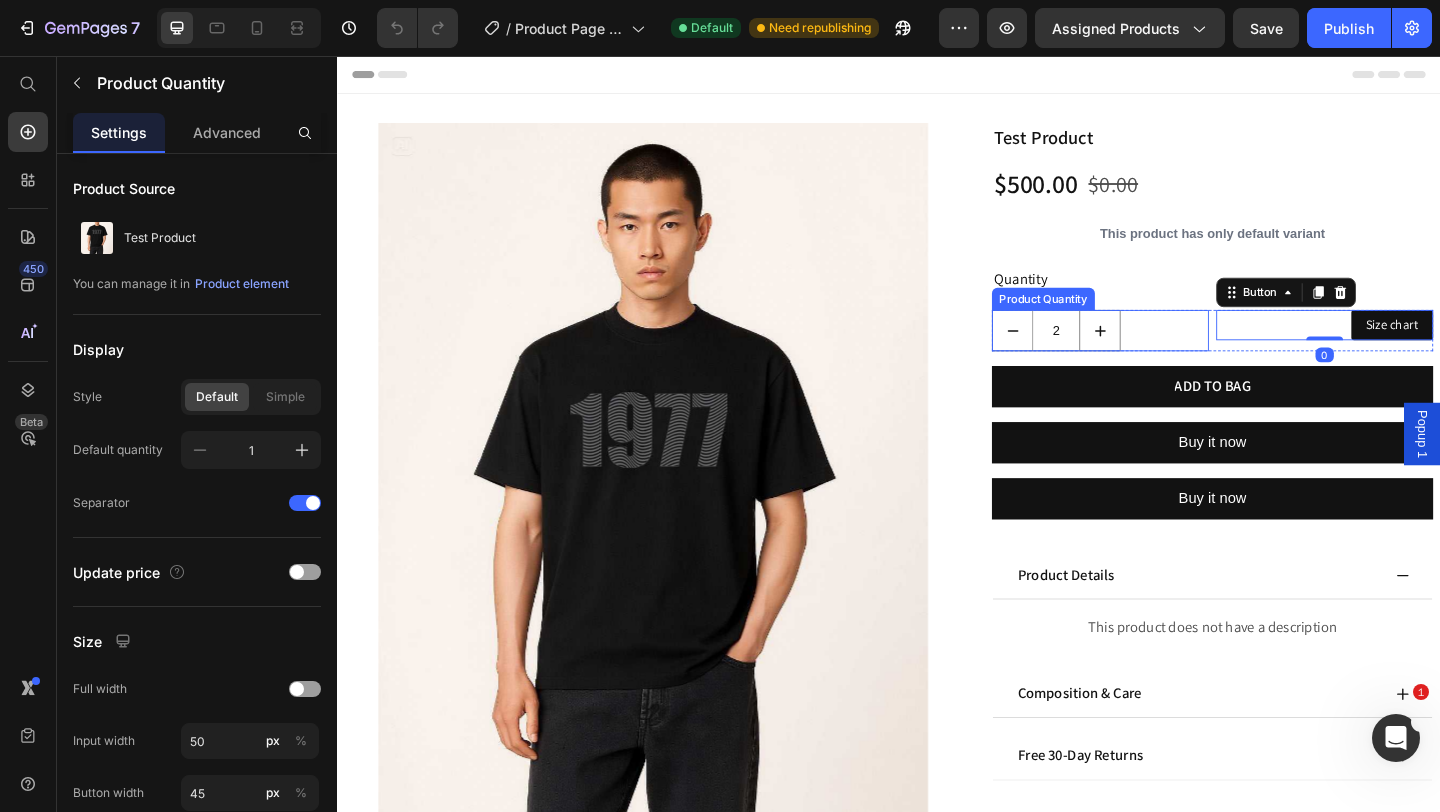 click on "2" at bounding box center (1167, 354) 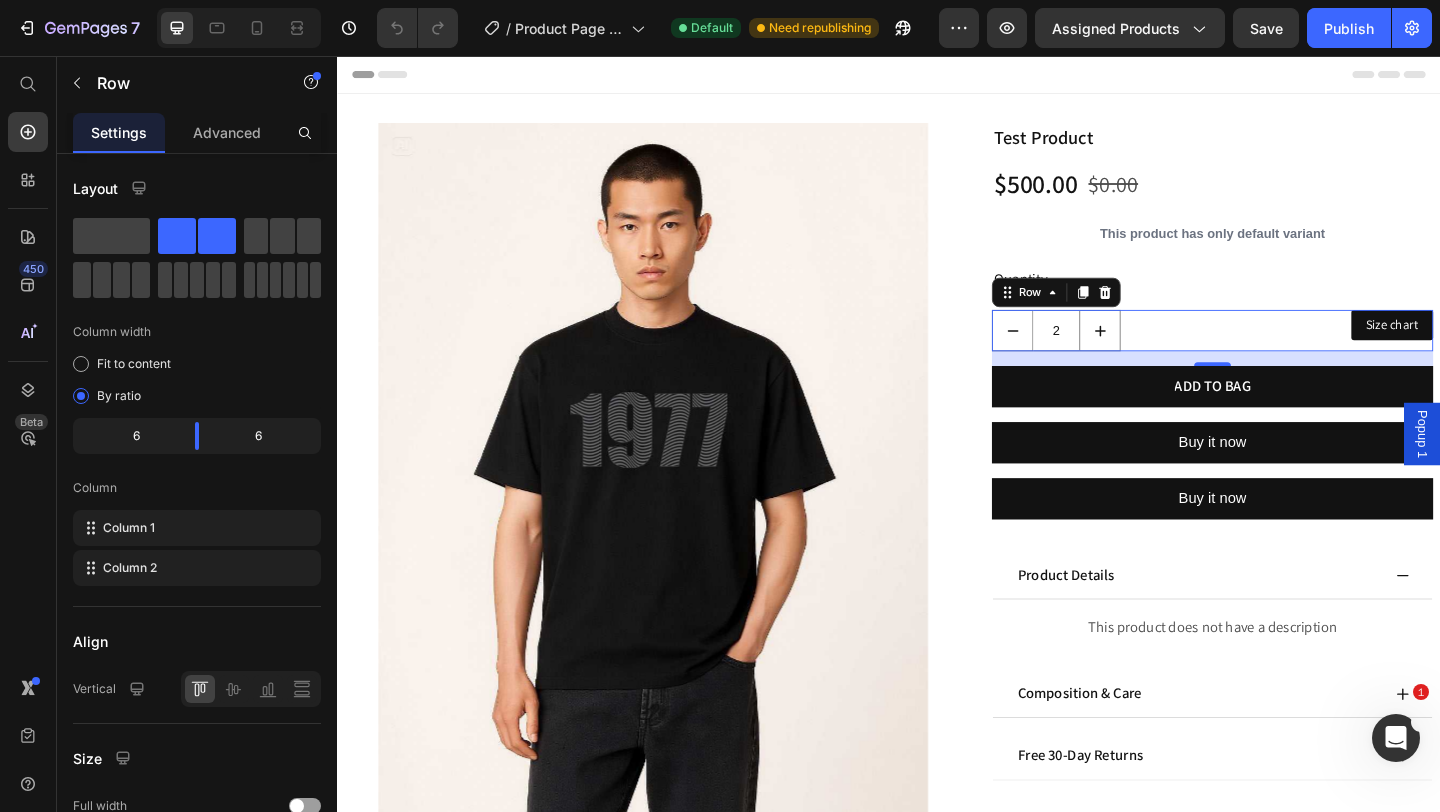 click on "Size chart Button" at bounding box center [1411, 354] 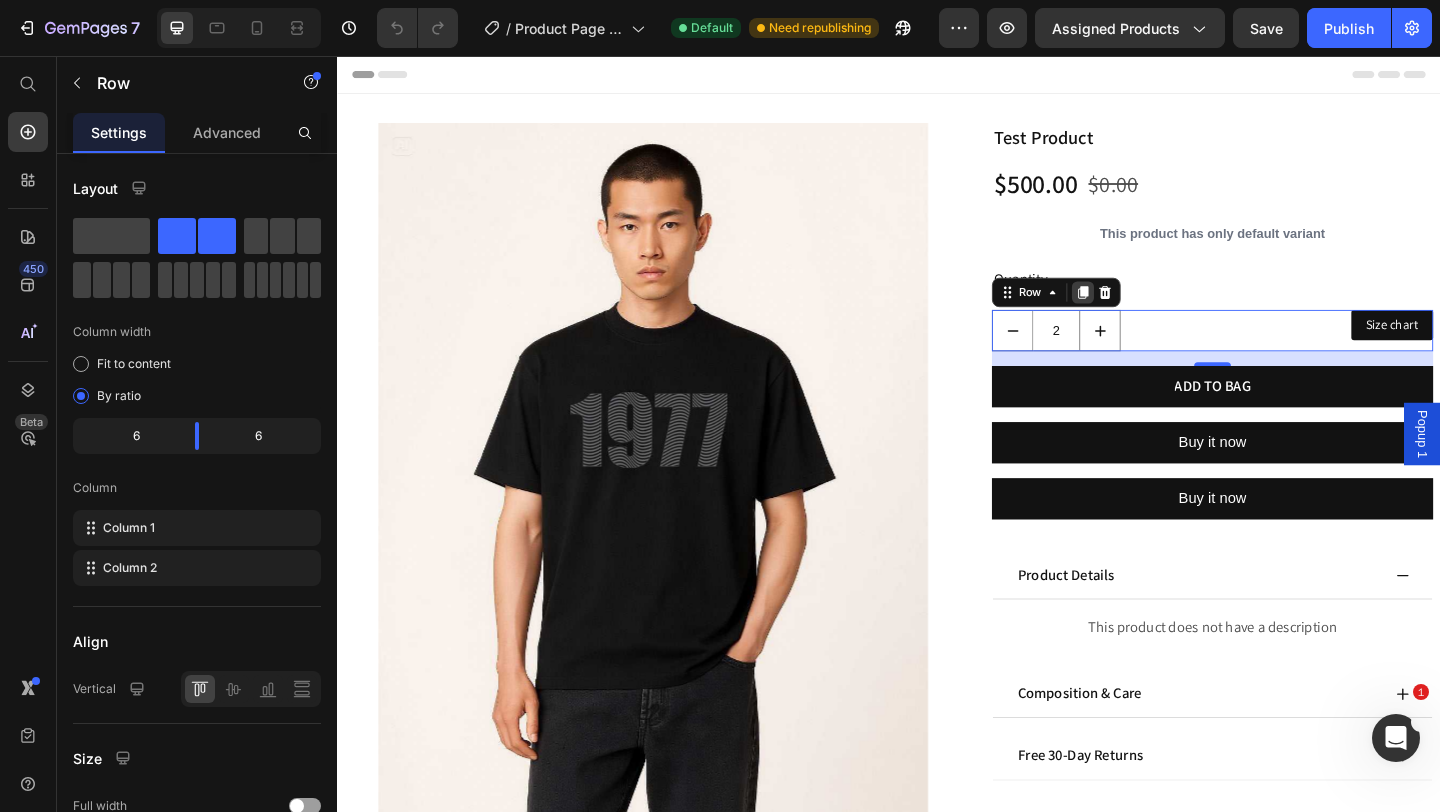 click 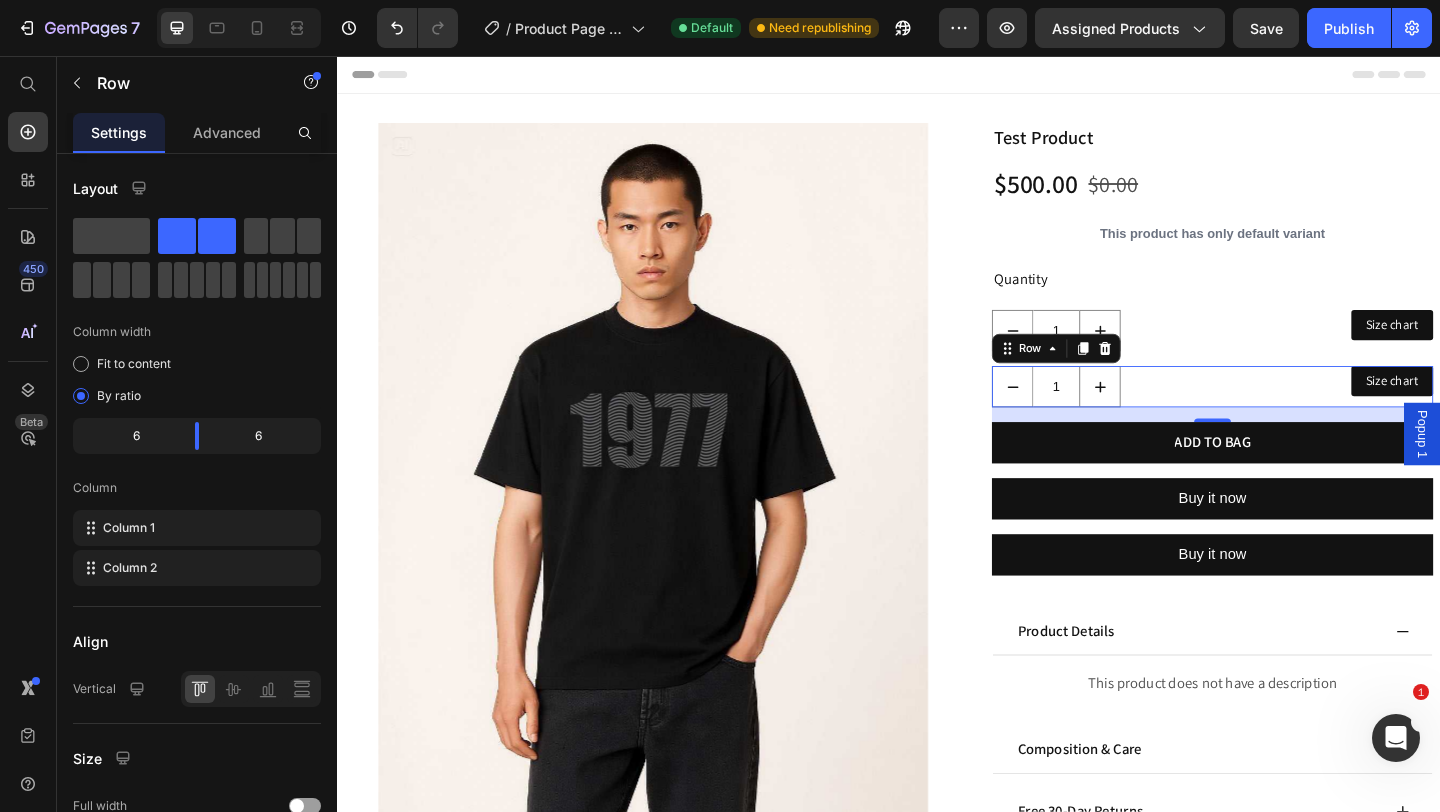 click on "Size chart Button" at bounding box center [1411, 415] 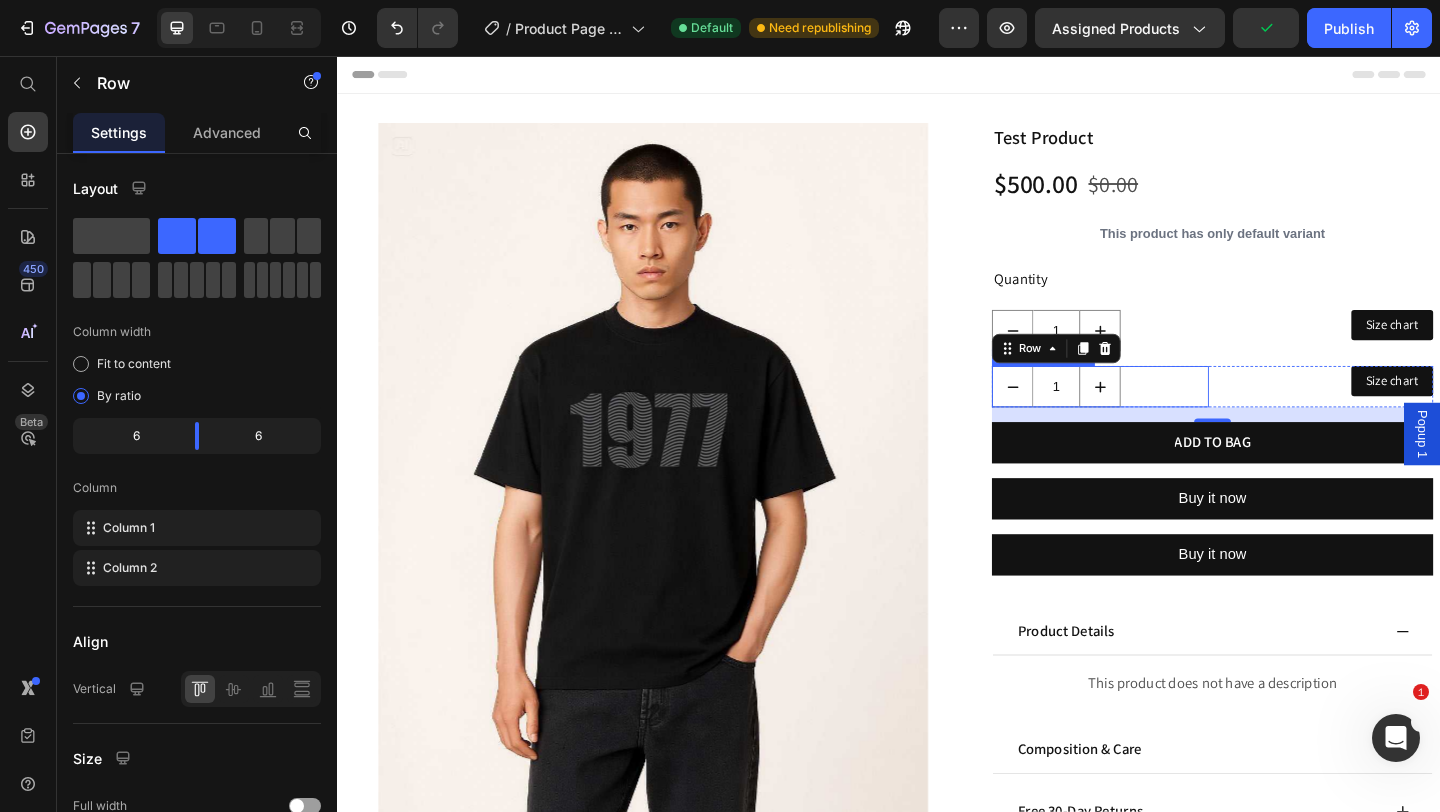 click on "1" at bounding box center [1167, 415] 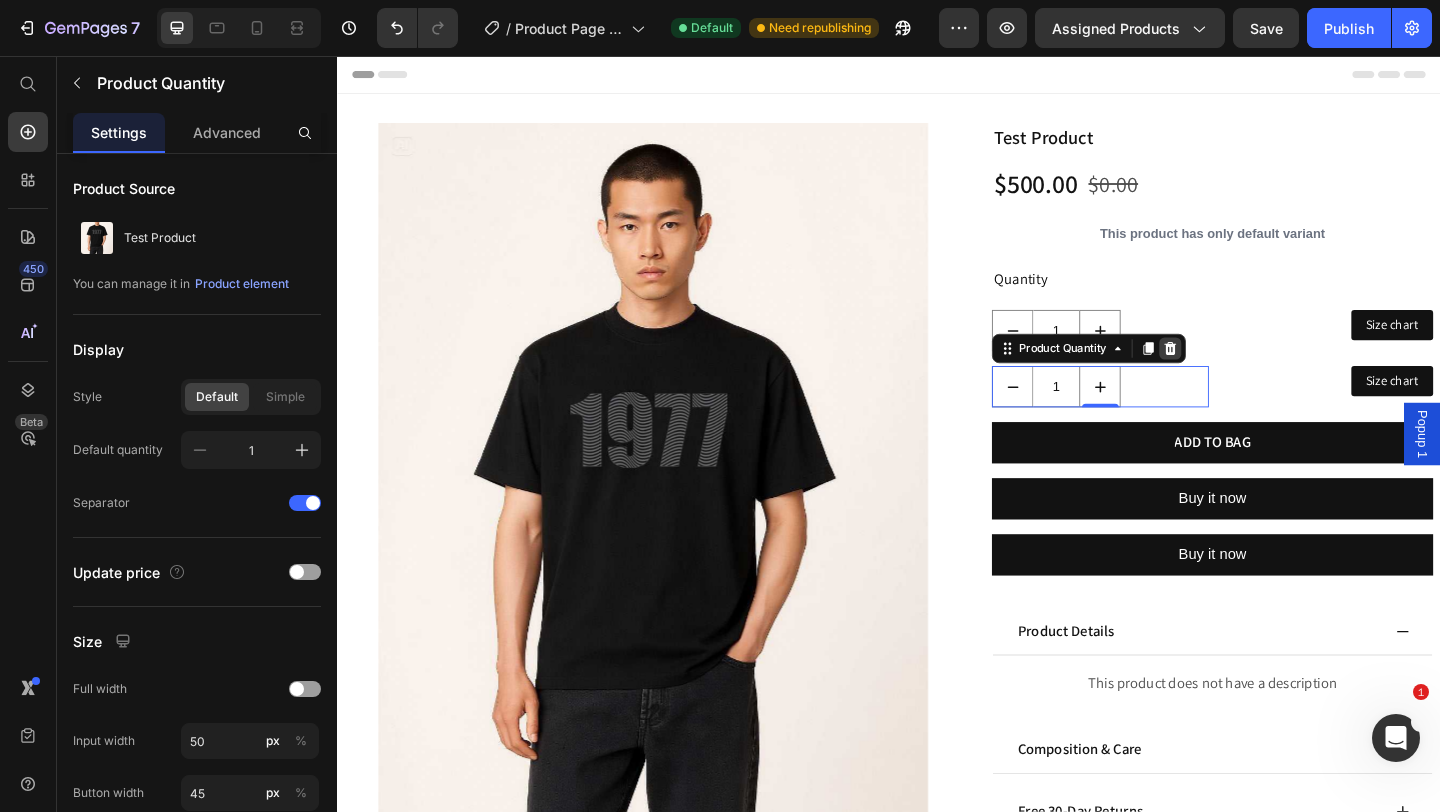 click 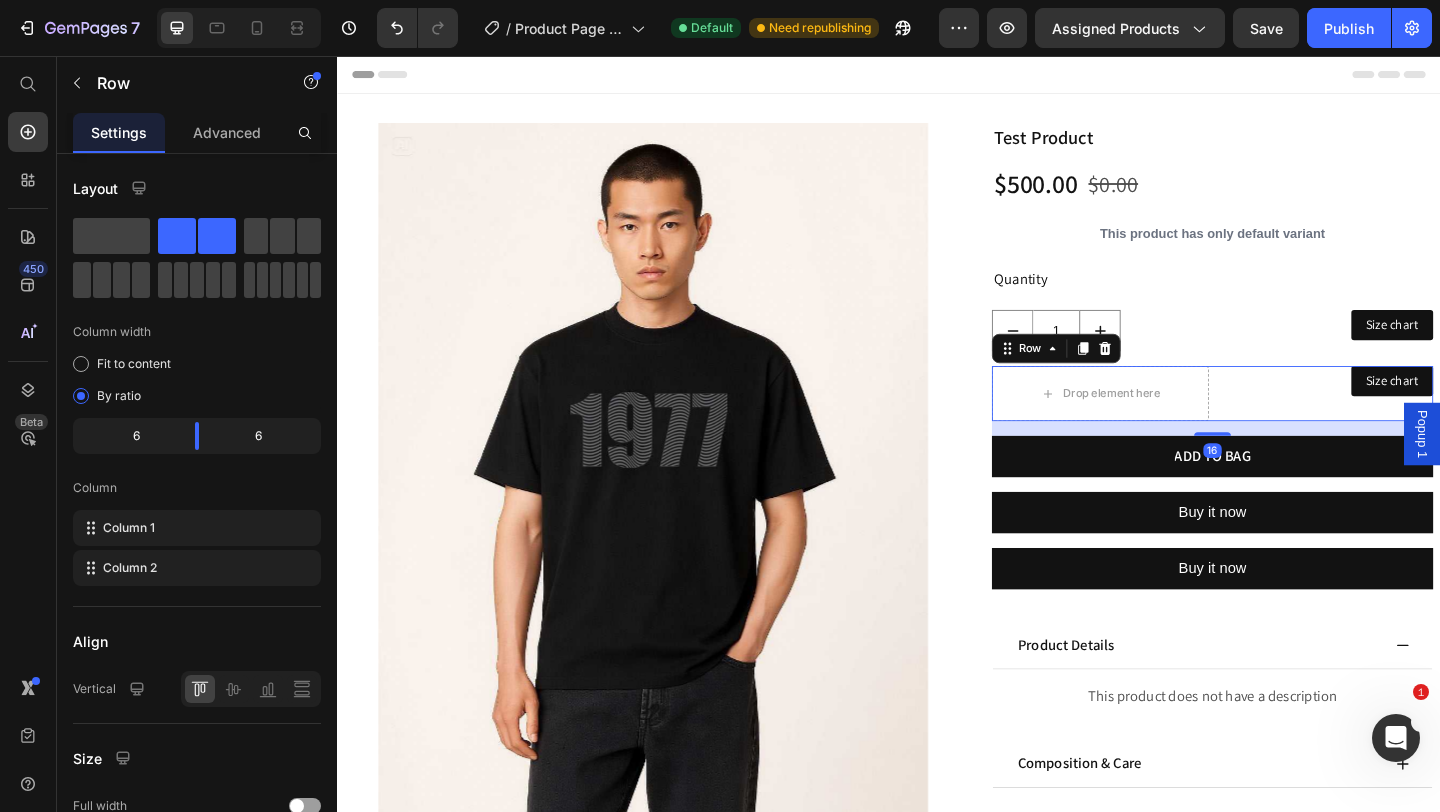 click on "Drop element here Size chart Button Row   16" at bounding box center (1289, 423) 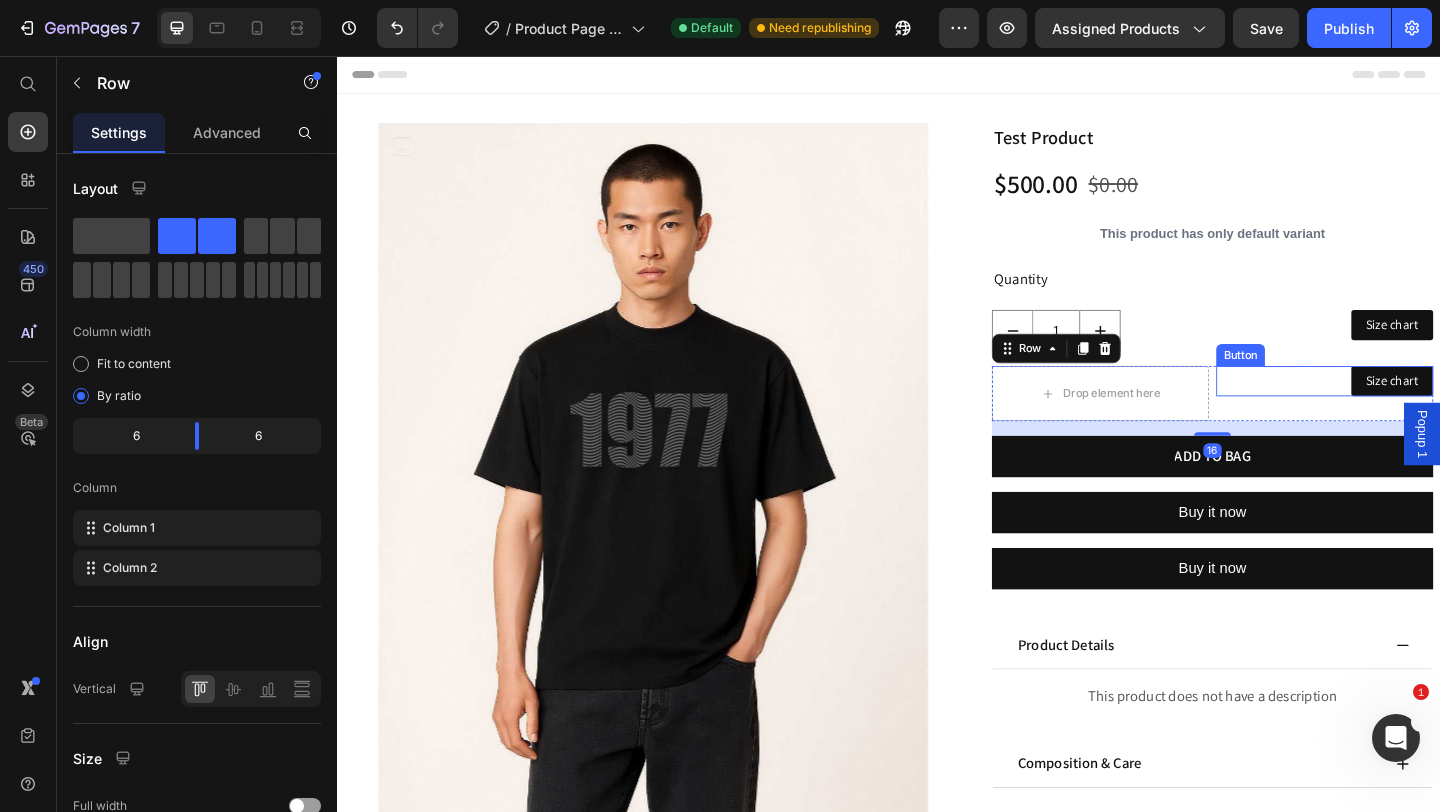 click on "Size chart Button" at bounding box center (1411, 409) 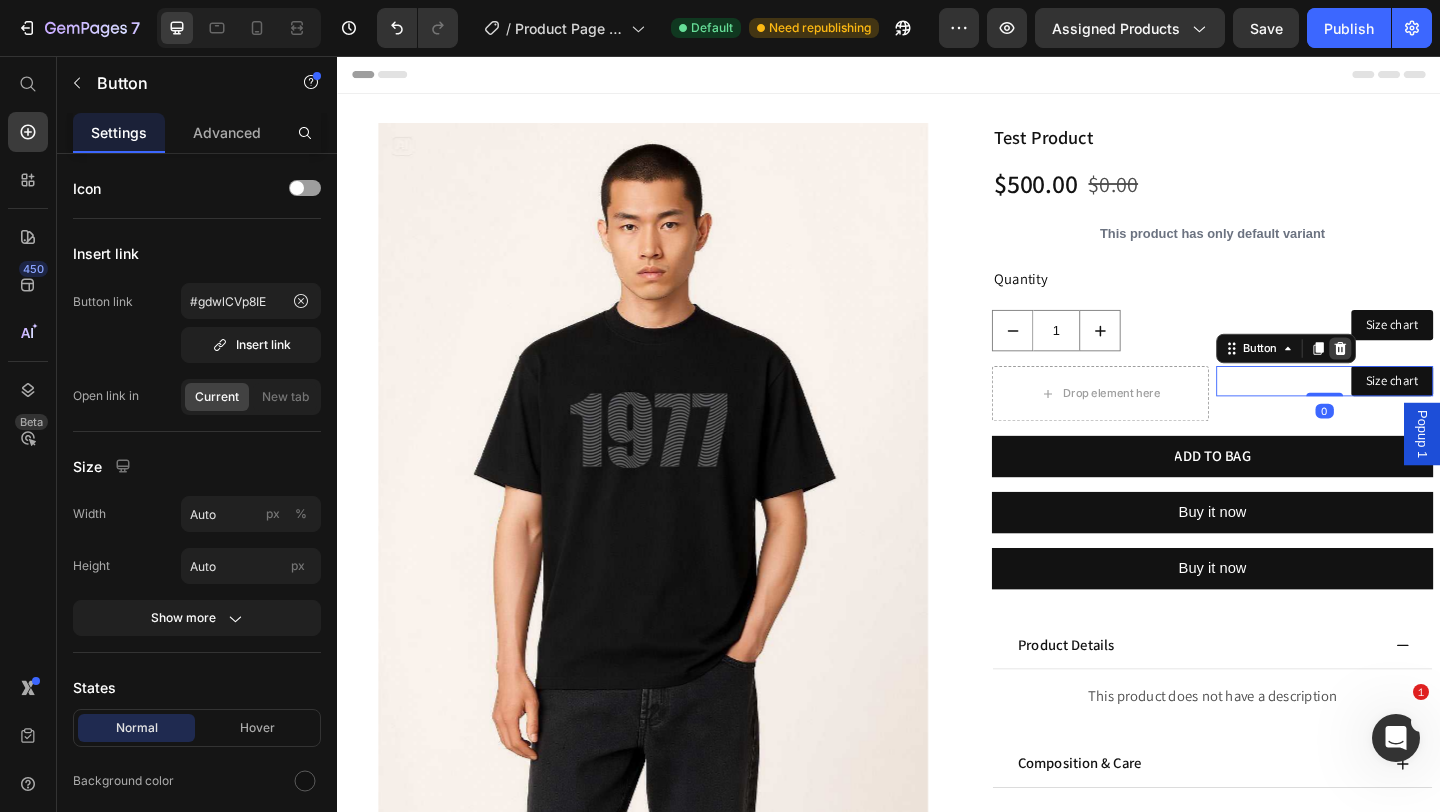 click 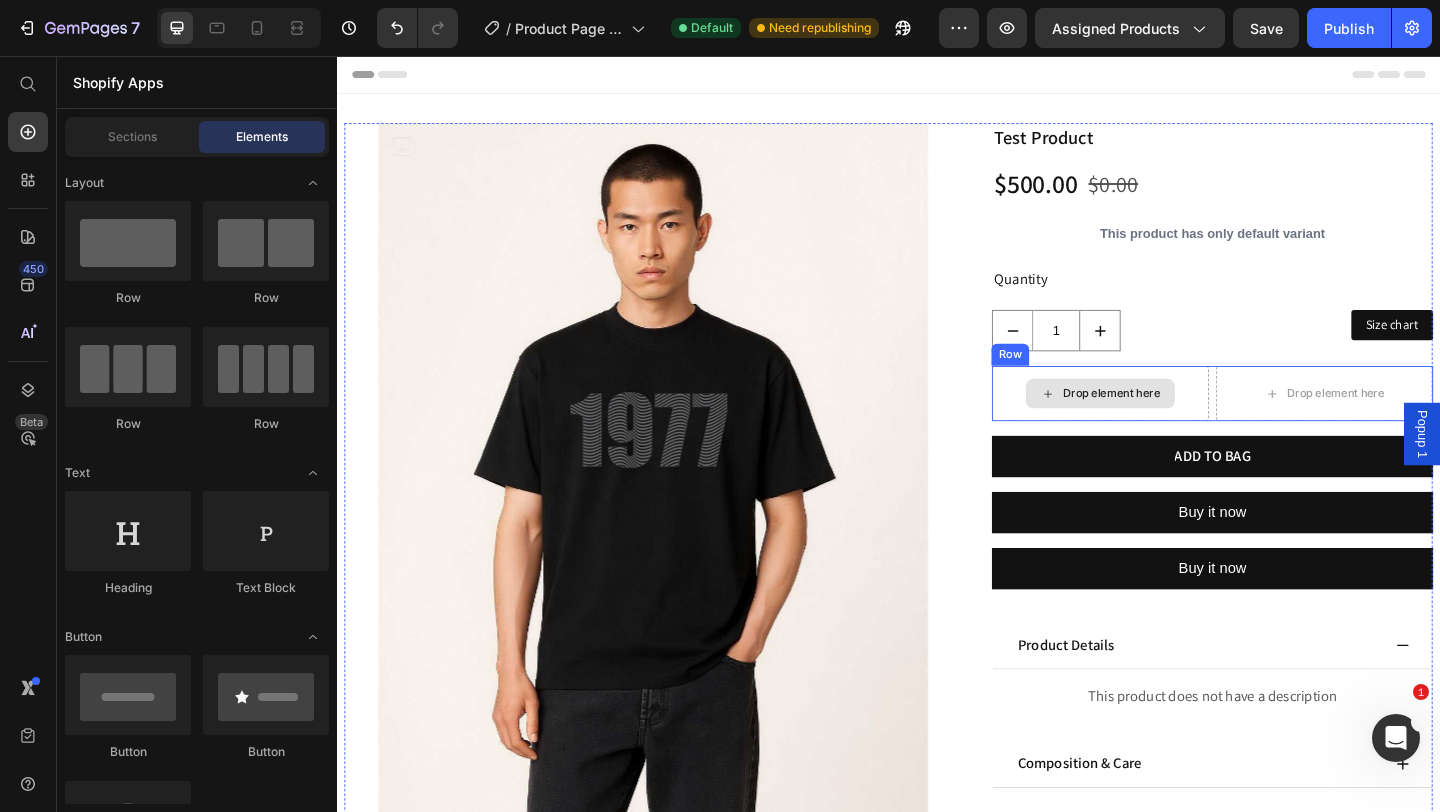 click on "Drop element here" at bounding box center [1179, 423] 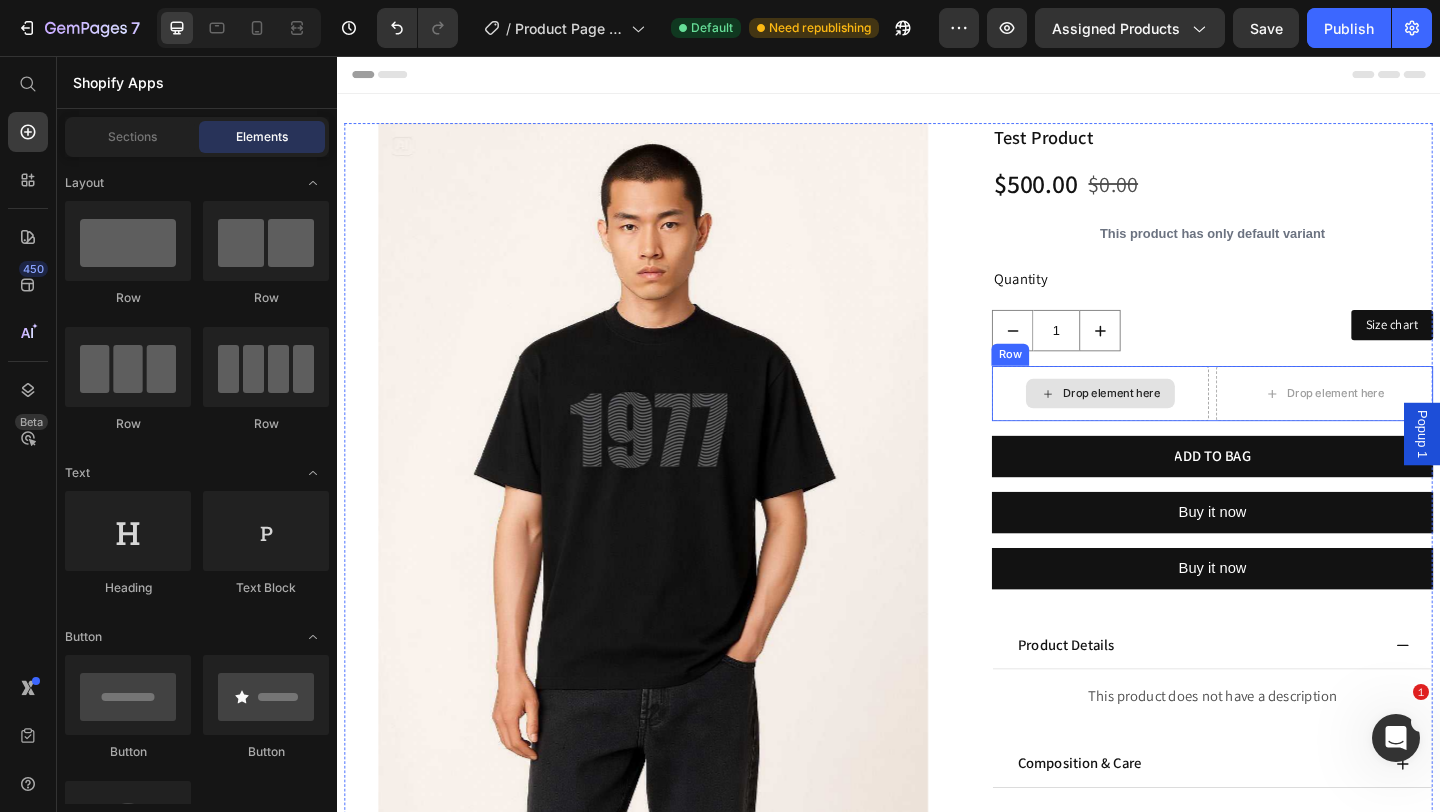 click on "Drop element here" at bounding box center (1179, 423) 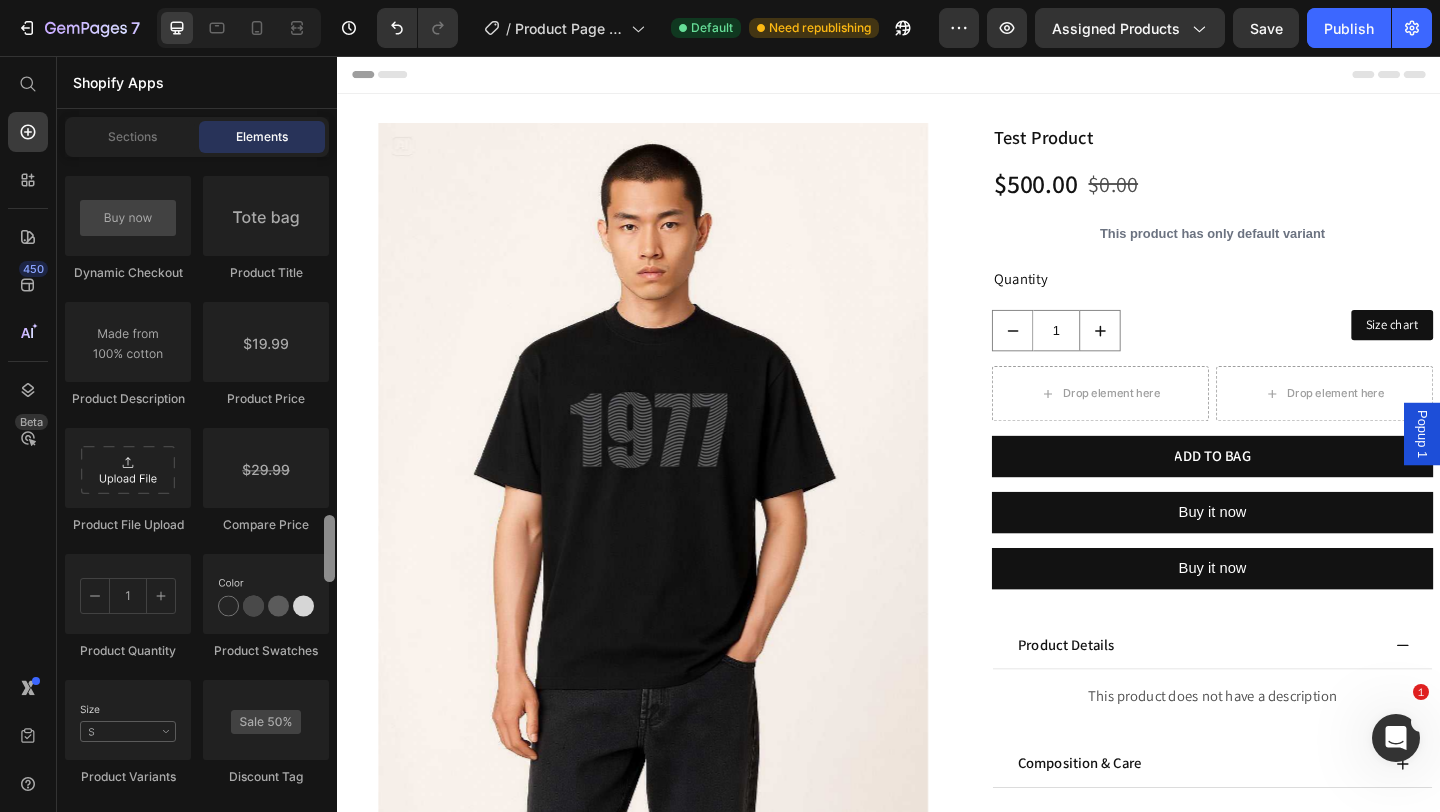 scroll, scrollTop: 3342, scrollLeft: 0, axis: vertical 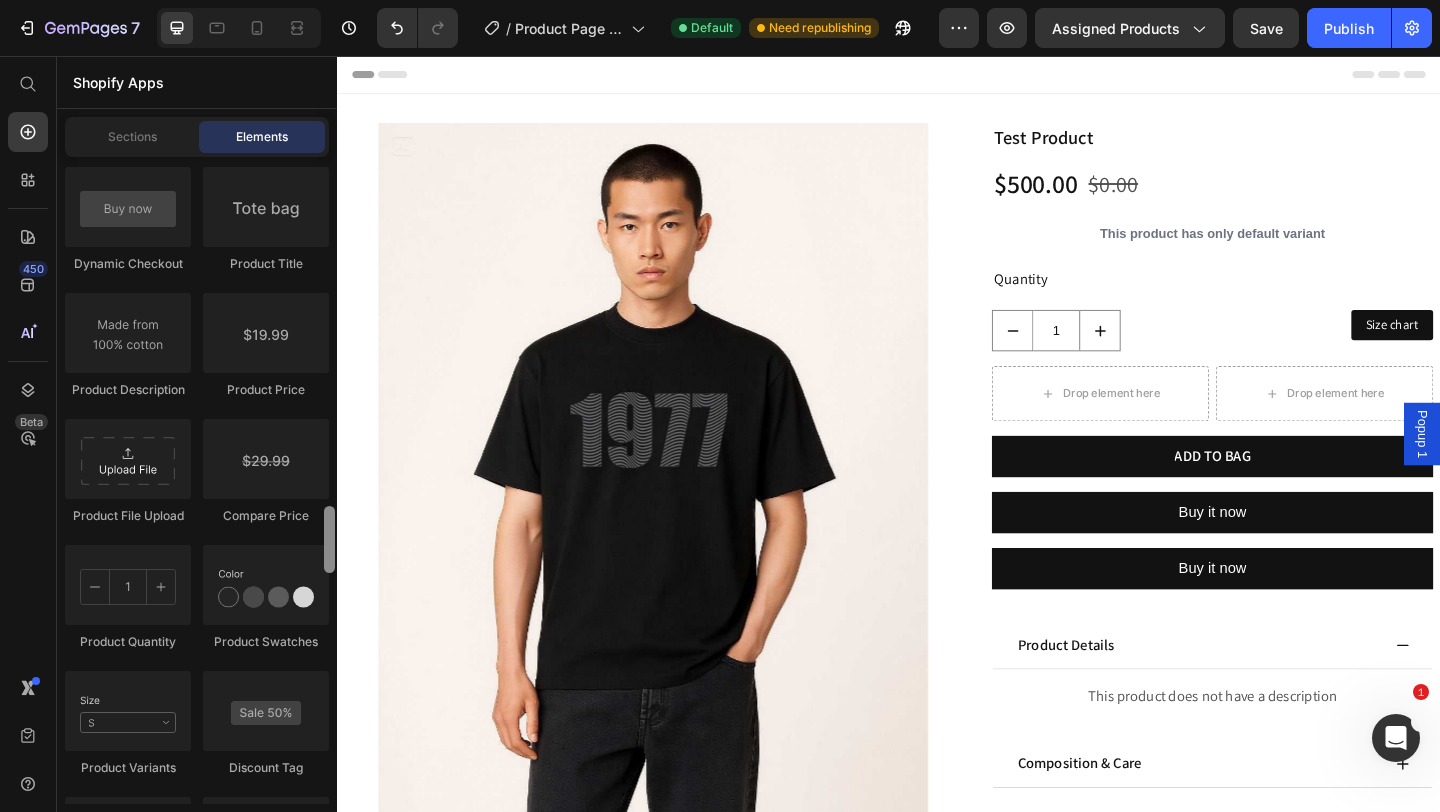 drag, startPoint x: 328, startPoint y: 192, endPoint x: 304, endPoint y: 542, distance: 350.8219 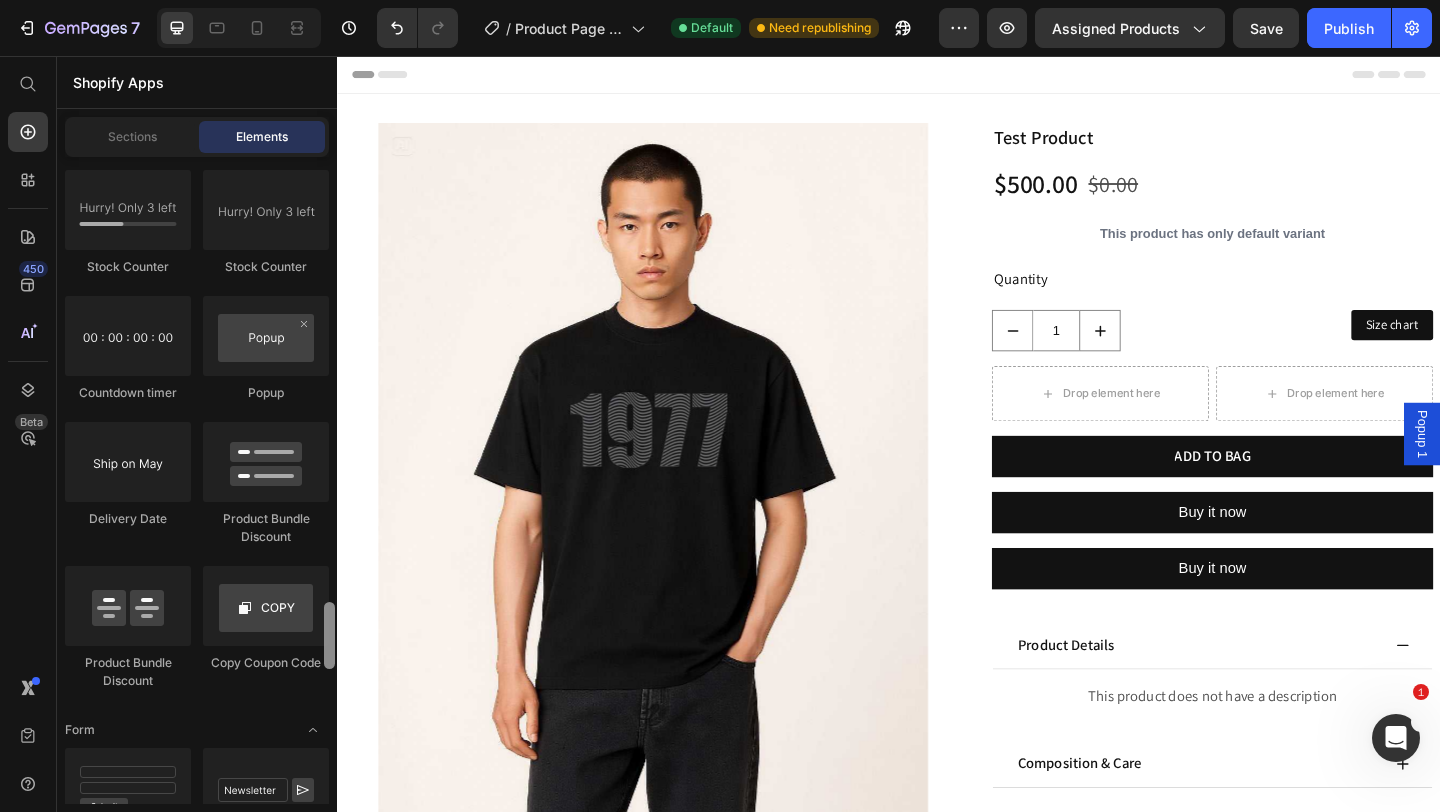 scroll, scrollTop: 4297, scrollLeft: 0, axis: vertical 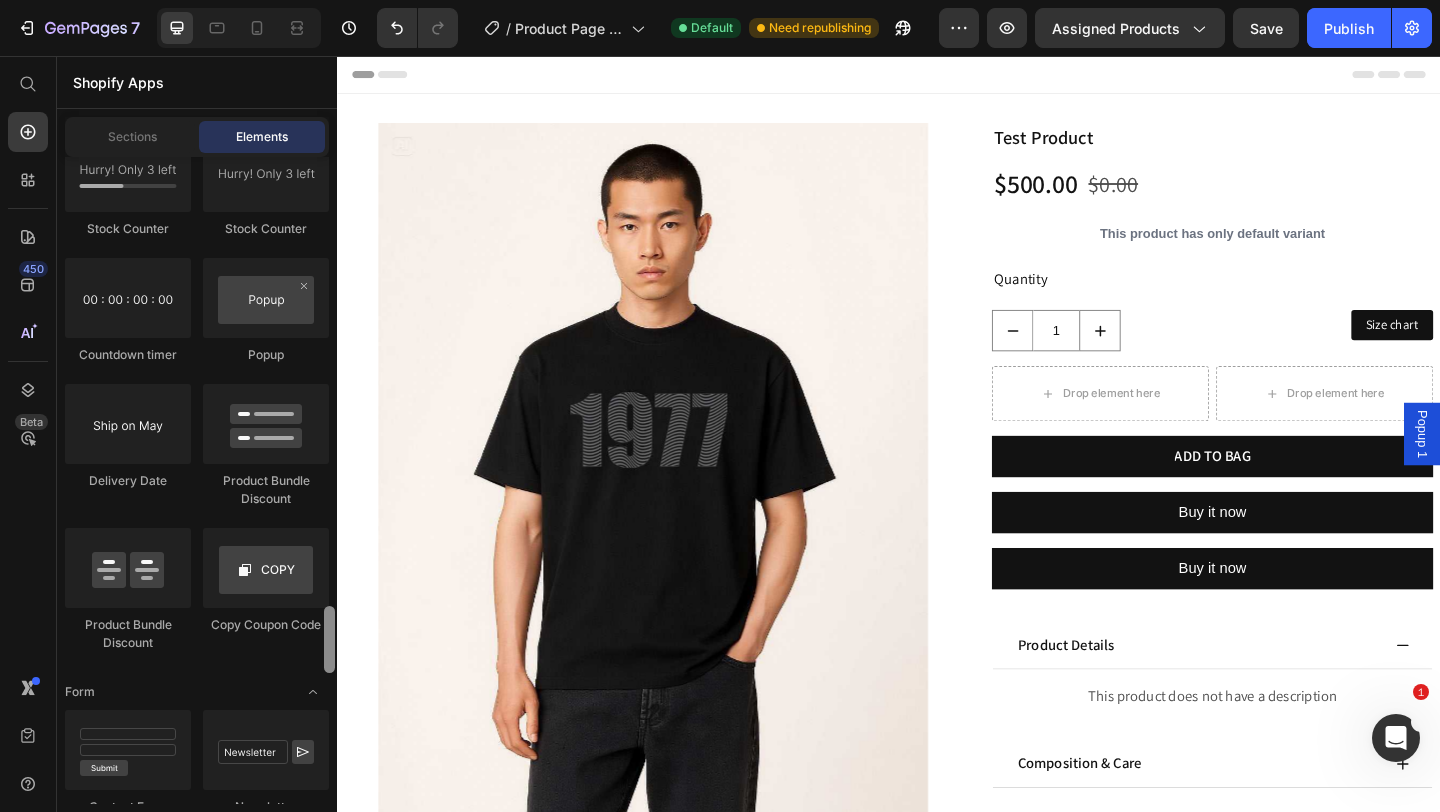 drag, startPoint x: 331, startPoint y: 531, endPoint x: 328, endPoint y: 631, distance: 100.04499 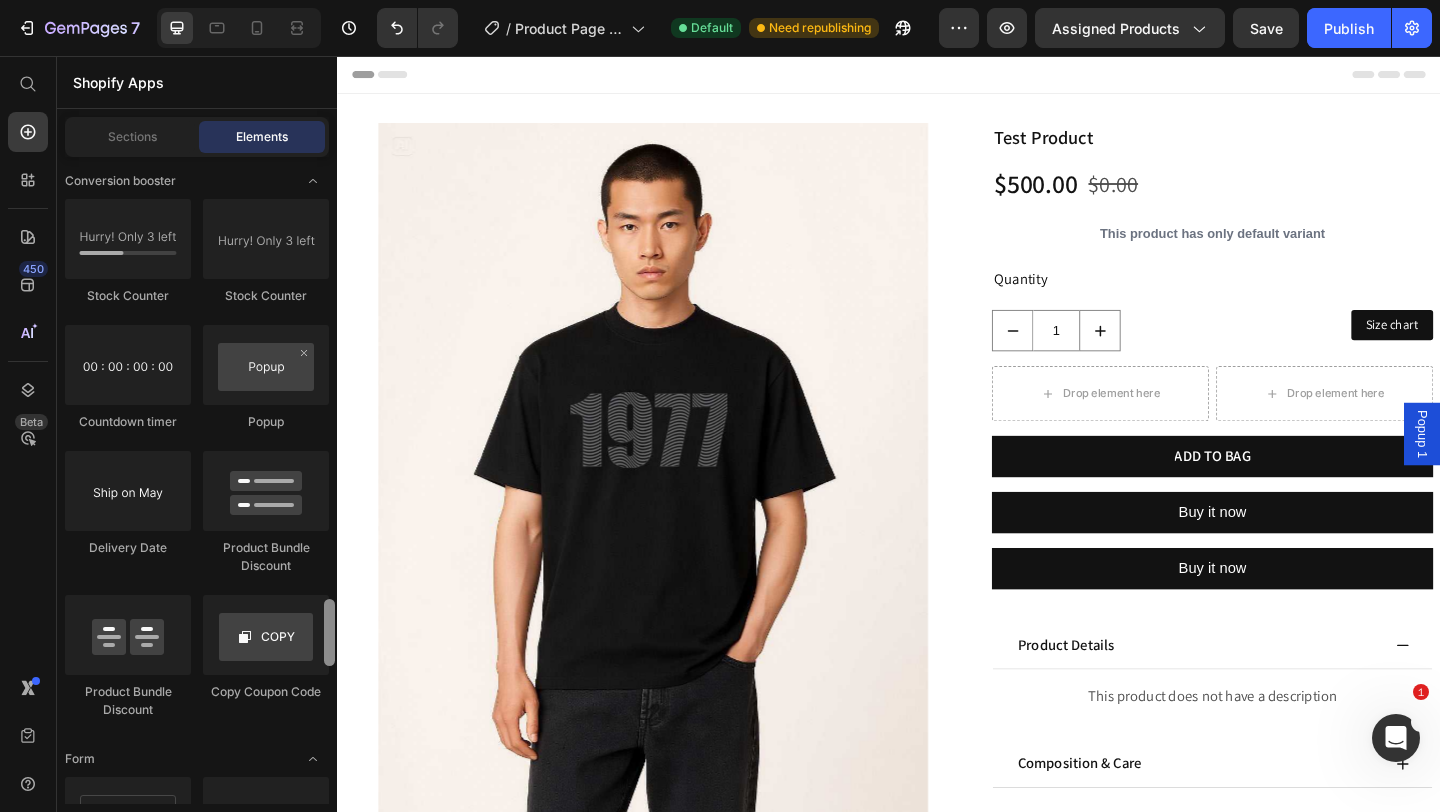 scroll, scrollTop: 4202, scrollLeft: 0, axis: vertical 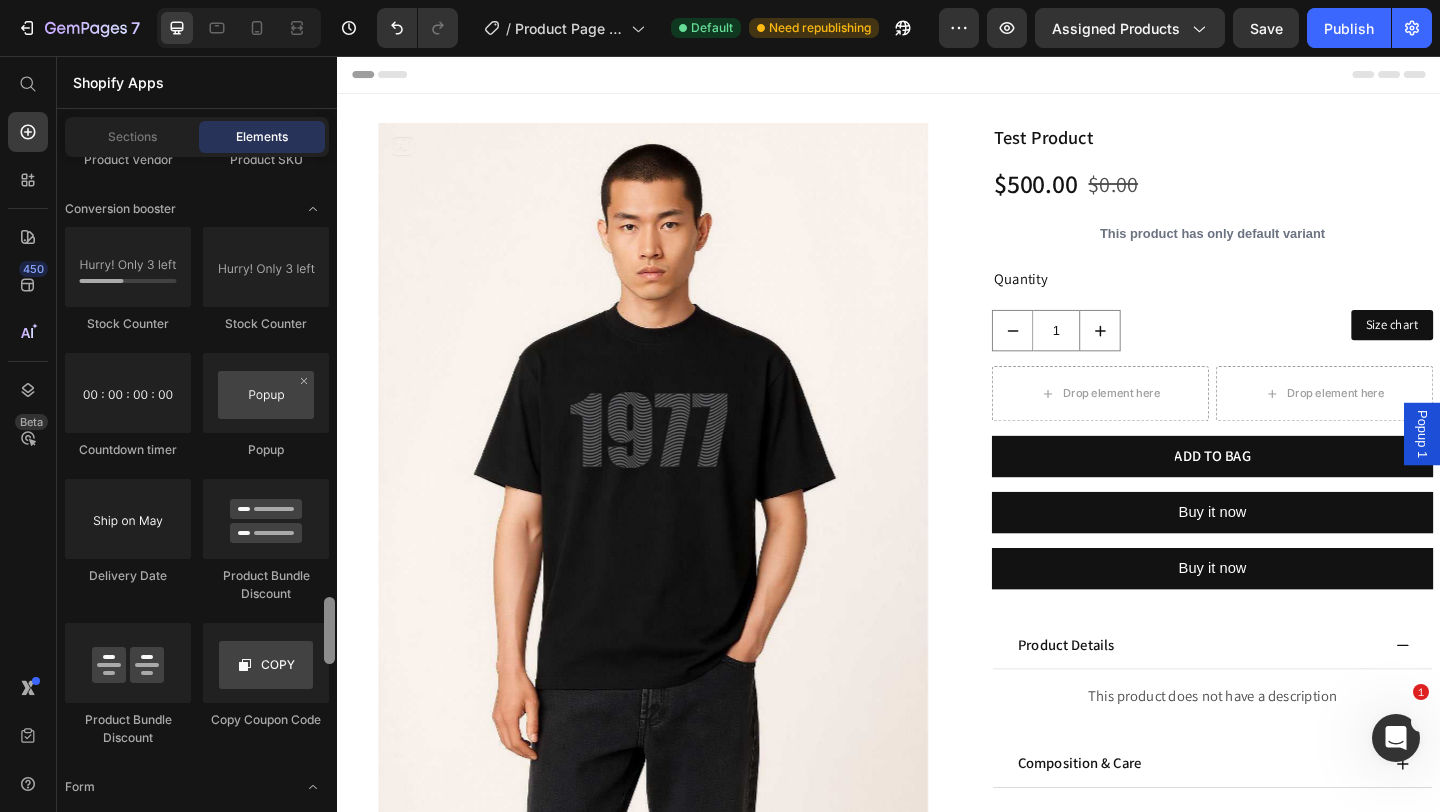drag, startPoint x: 329, startPoint y: 636, endPoint x: 331, endPoint y: 626, distance: 10.198039 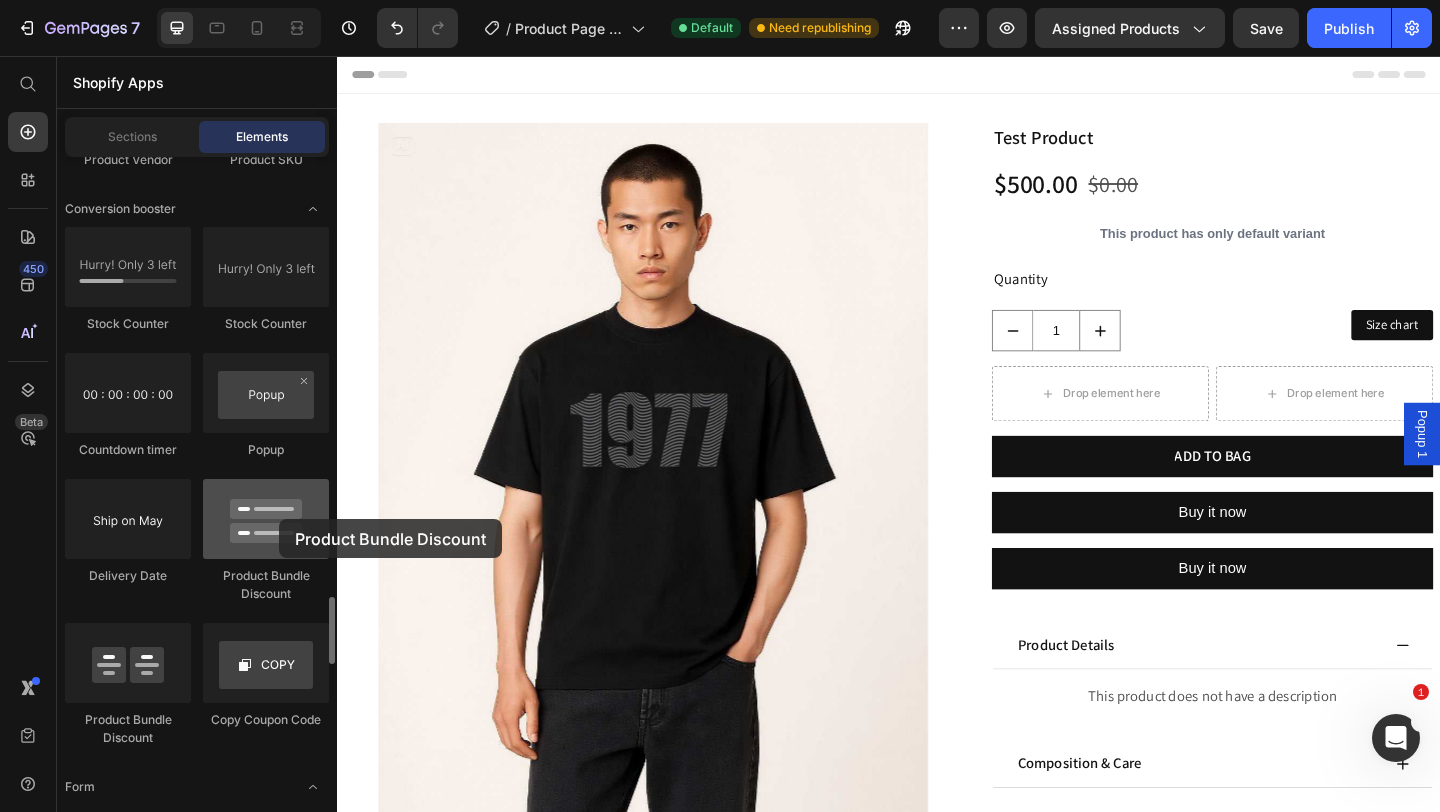 click at bounding box center [266, 519] 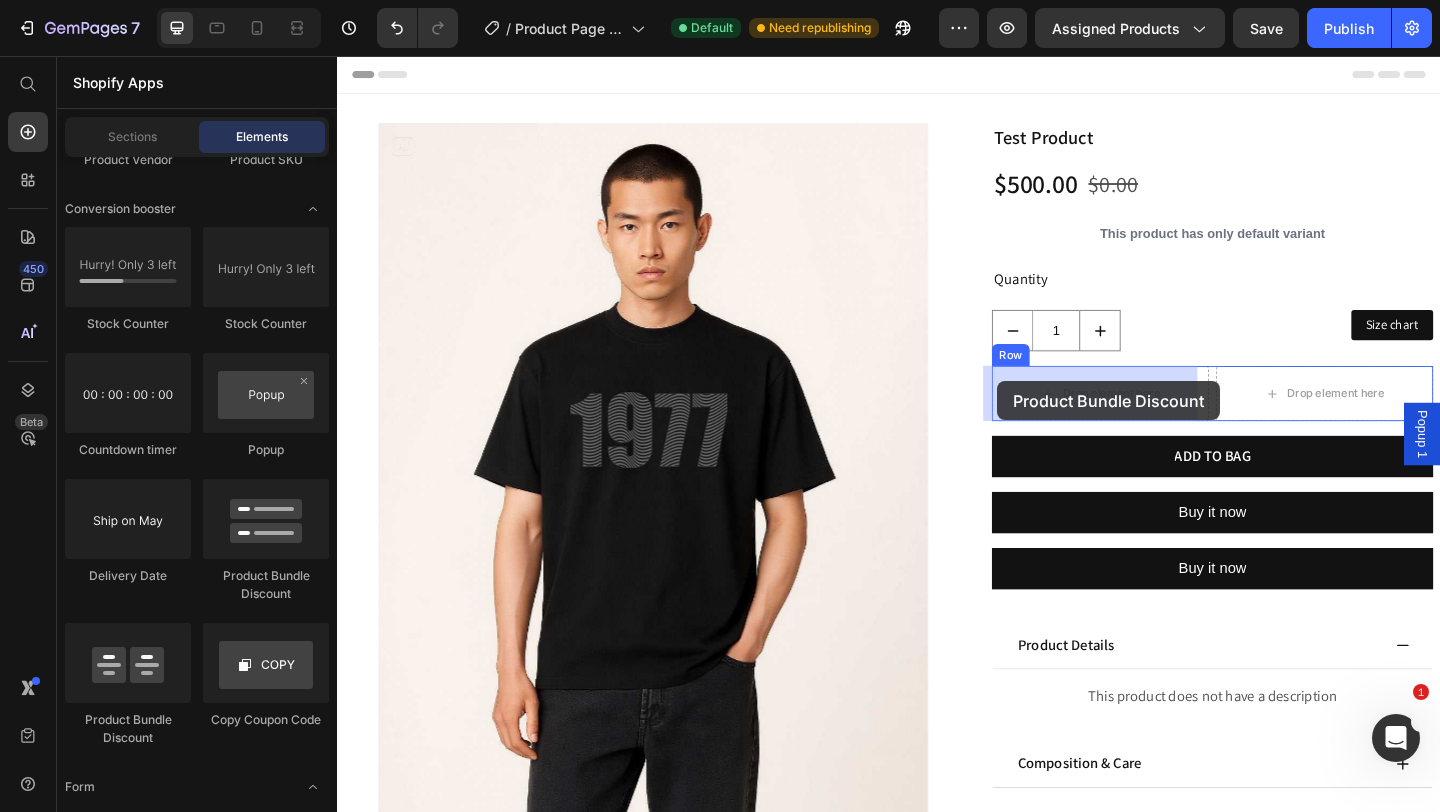 drag, startPoint x: 613, startPoint y: 575, endPoint x: 1055, endPoint y: 410, distance: 471.7934 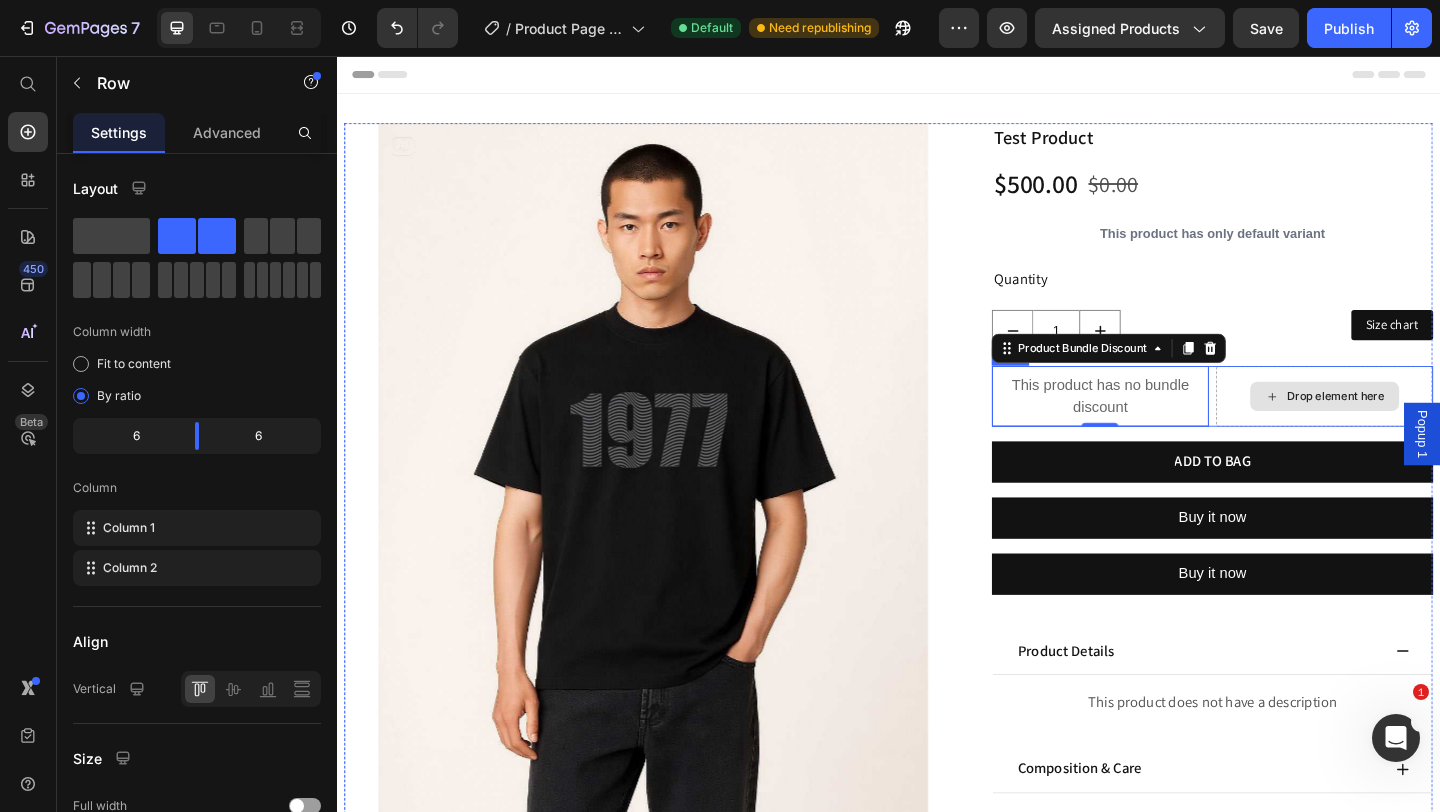 click on "Drop element here" at bounding box center [1411, 426] 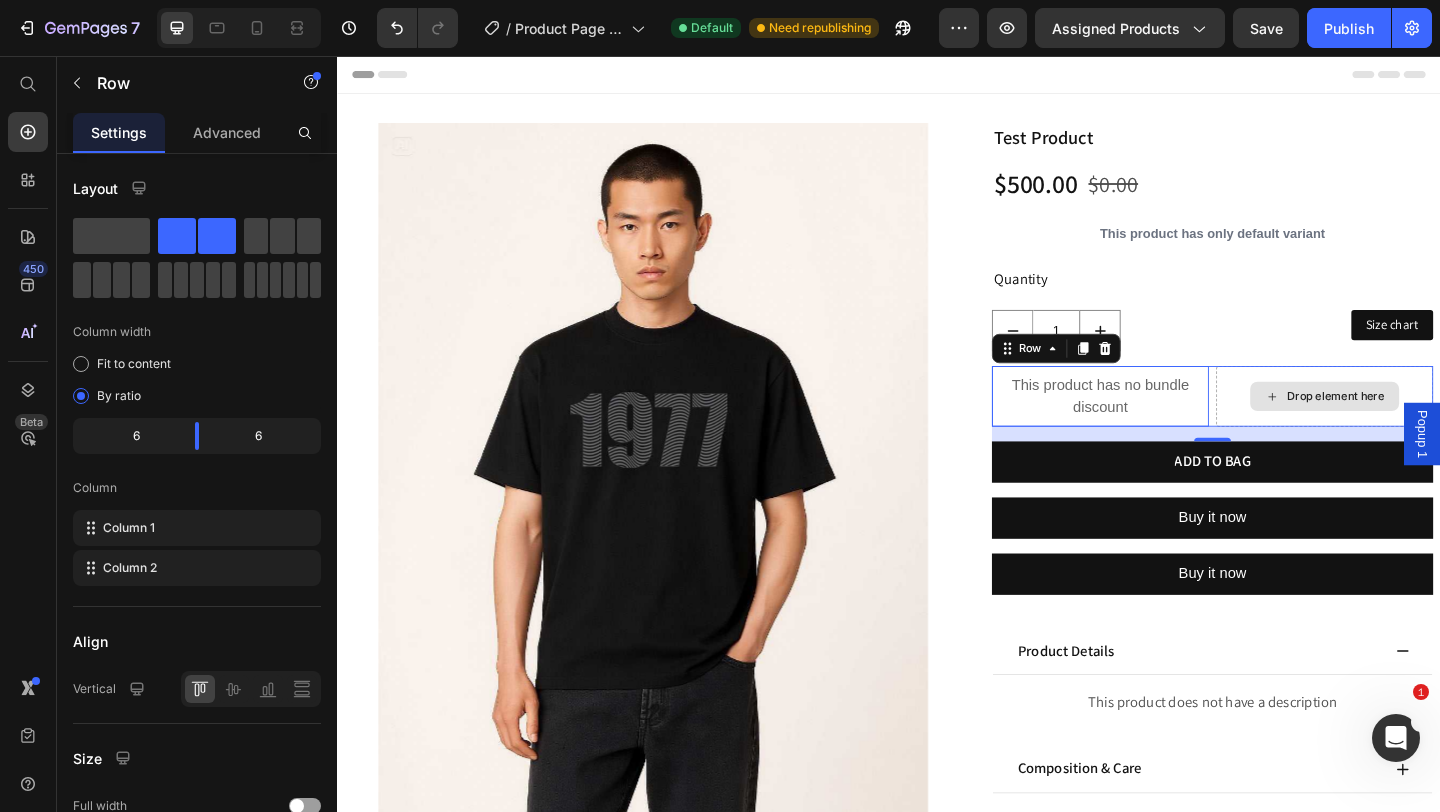 click on "Drop element here" at bounding box center (1411, 426) 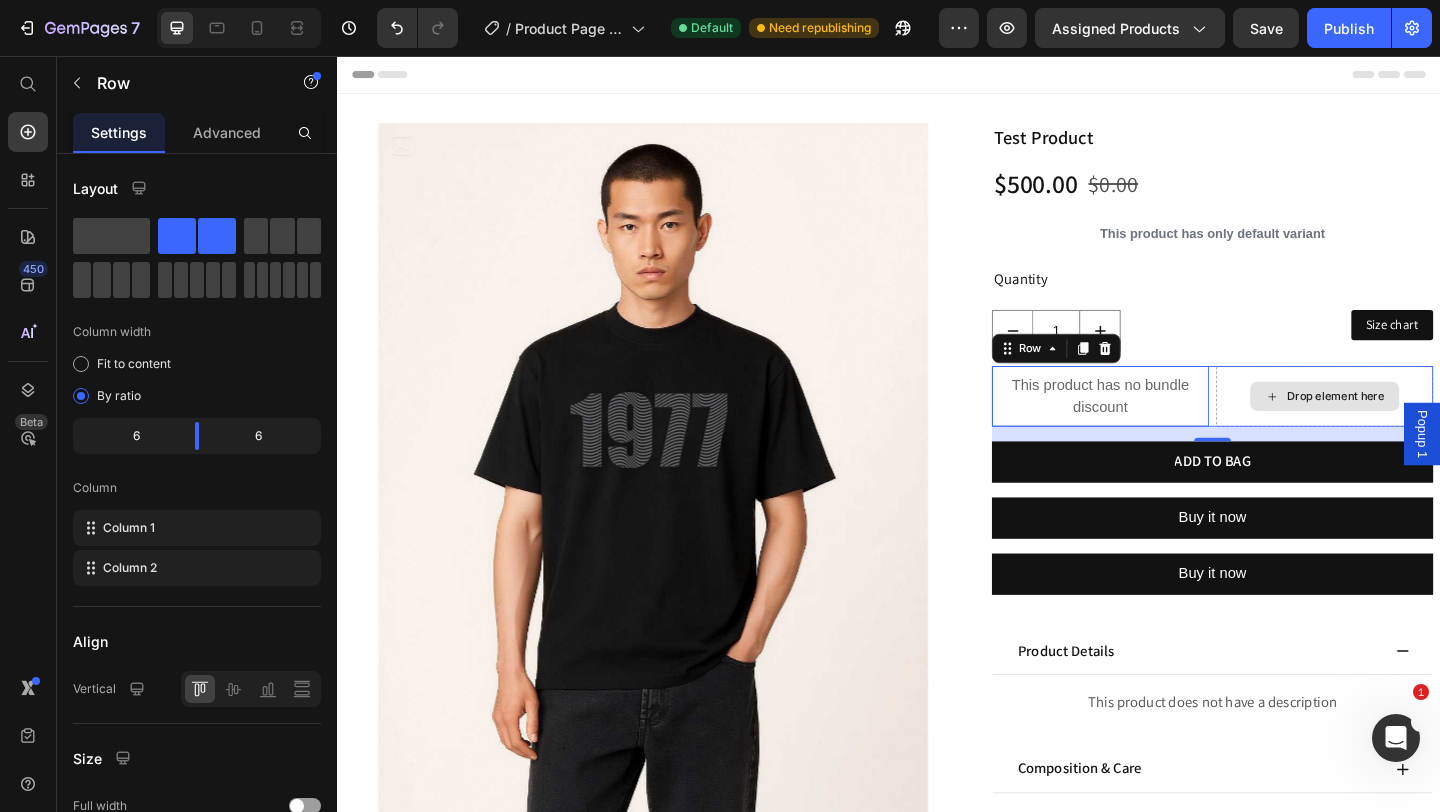 click on "Drop element here" at bounding box center [1411, 426] 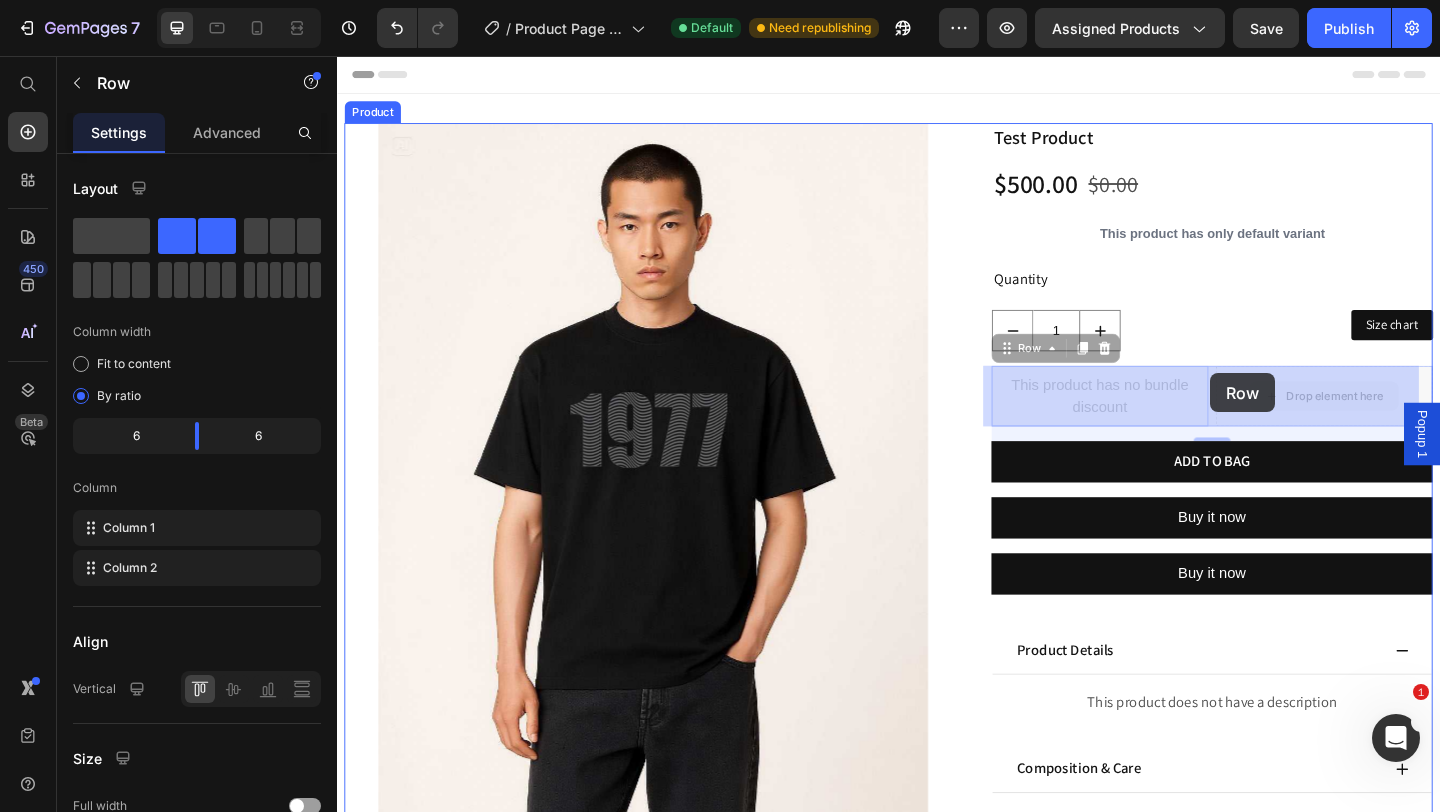 drag, startPoint x: 1503, startPoint y: 405, endPoint x: 1287, endPoint y: 401, distance: 216.03703 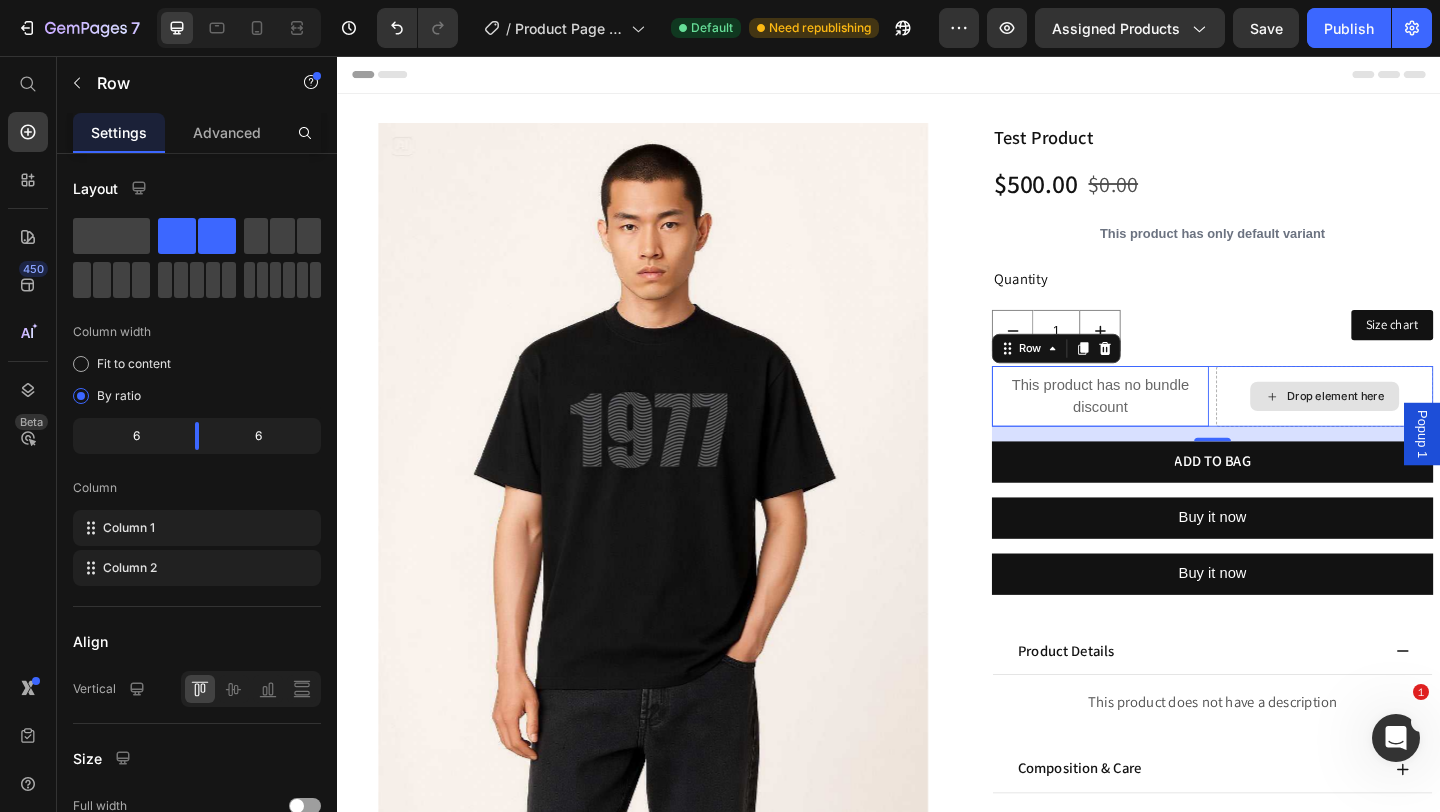 click on "Drop element here" at bounding box center [1411, 426] 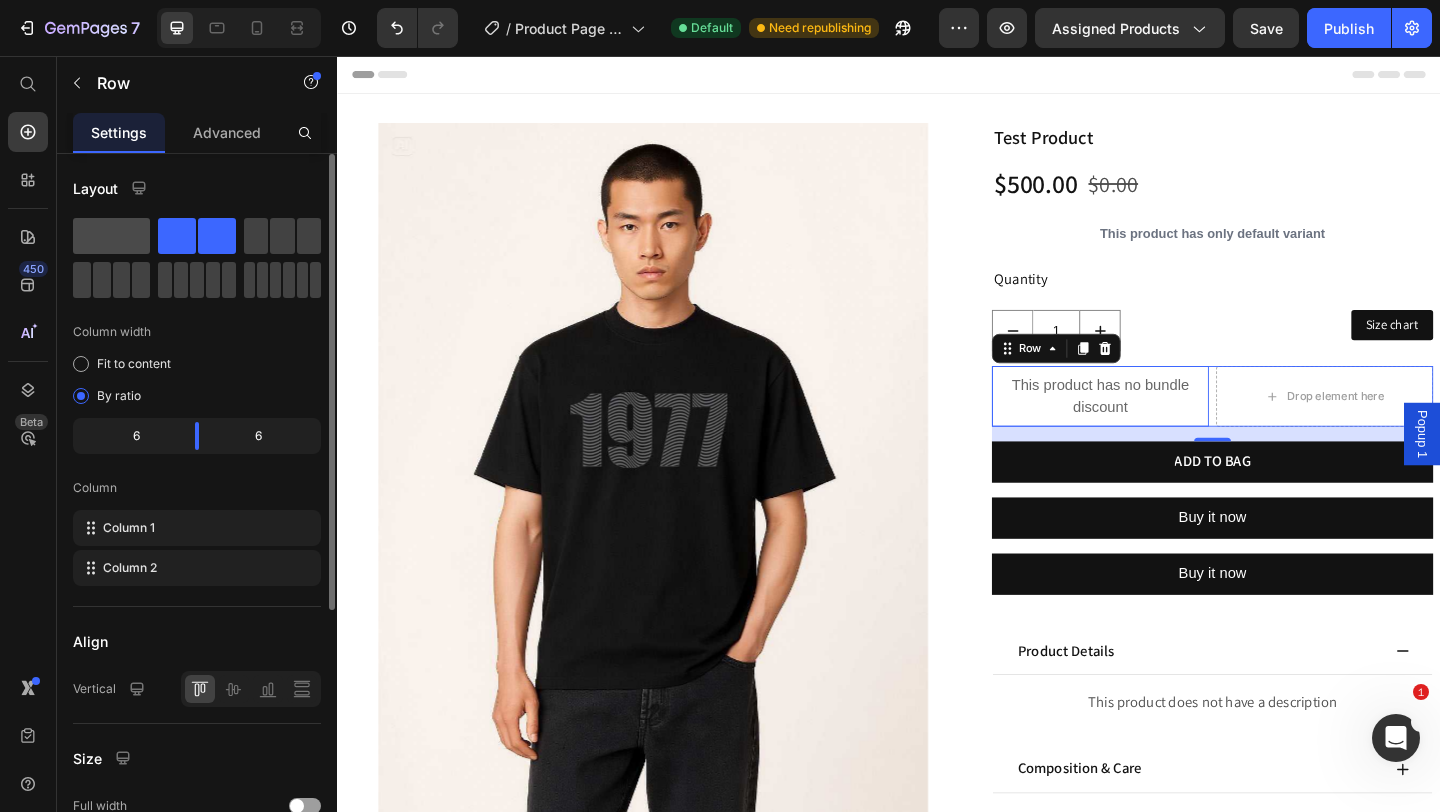 click 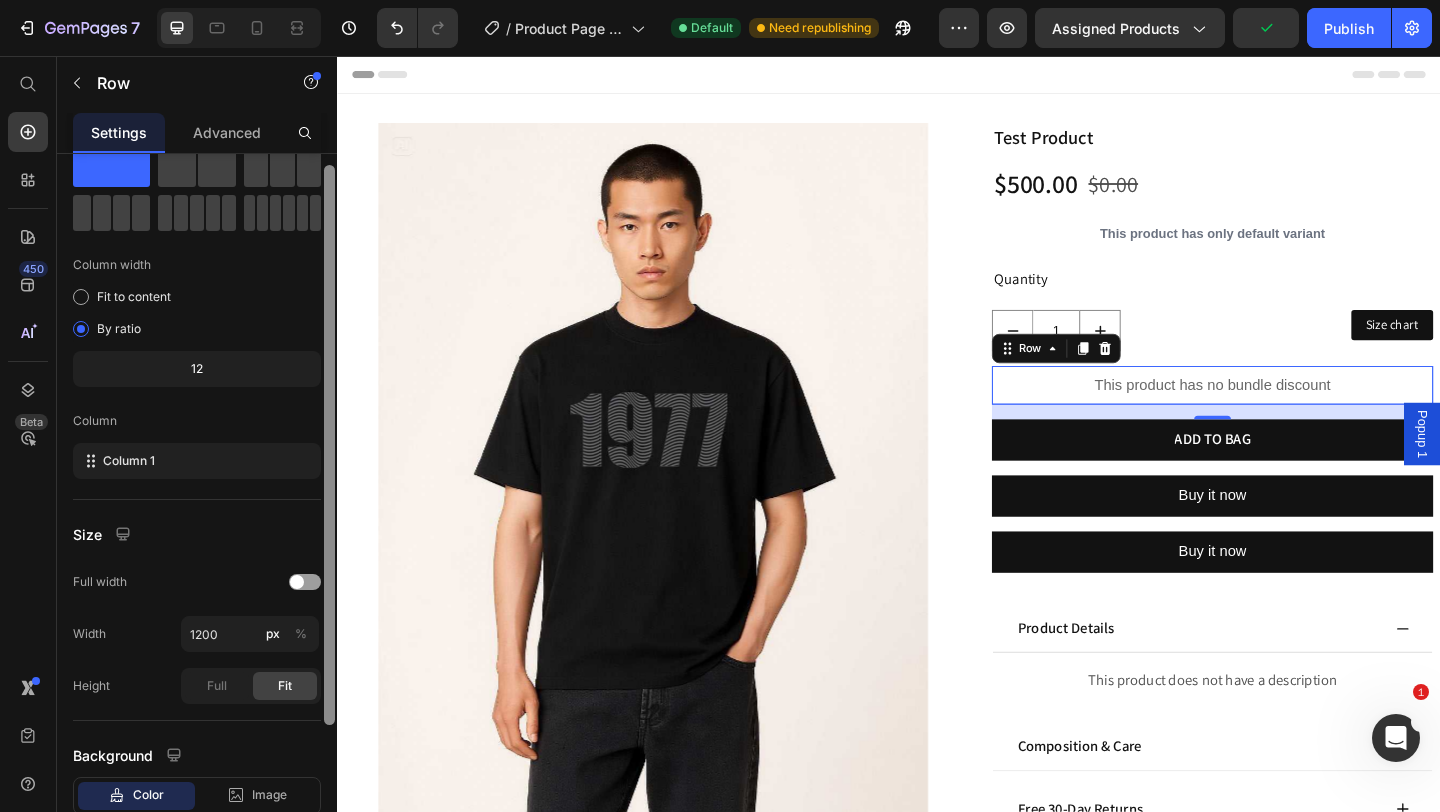 scroll, scrollTop: 44, scrollLeft: 0, axis: vertical 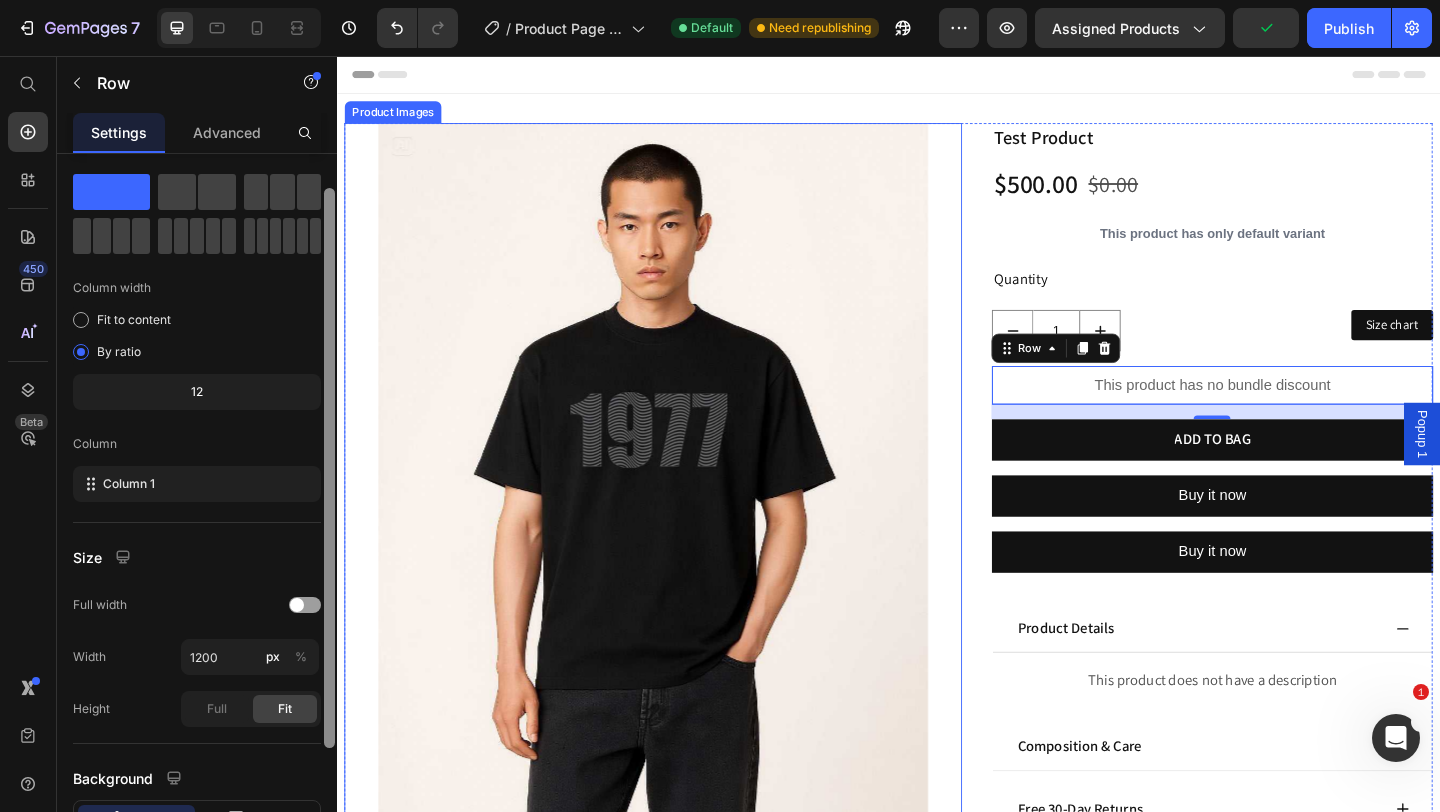 drag, startPoint x: 666, startPoint y: 333, endPoint x: 350, endPoint y: 267, distance: 322.81885 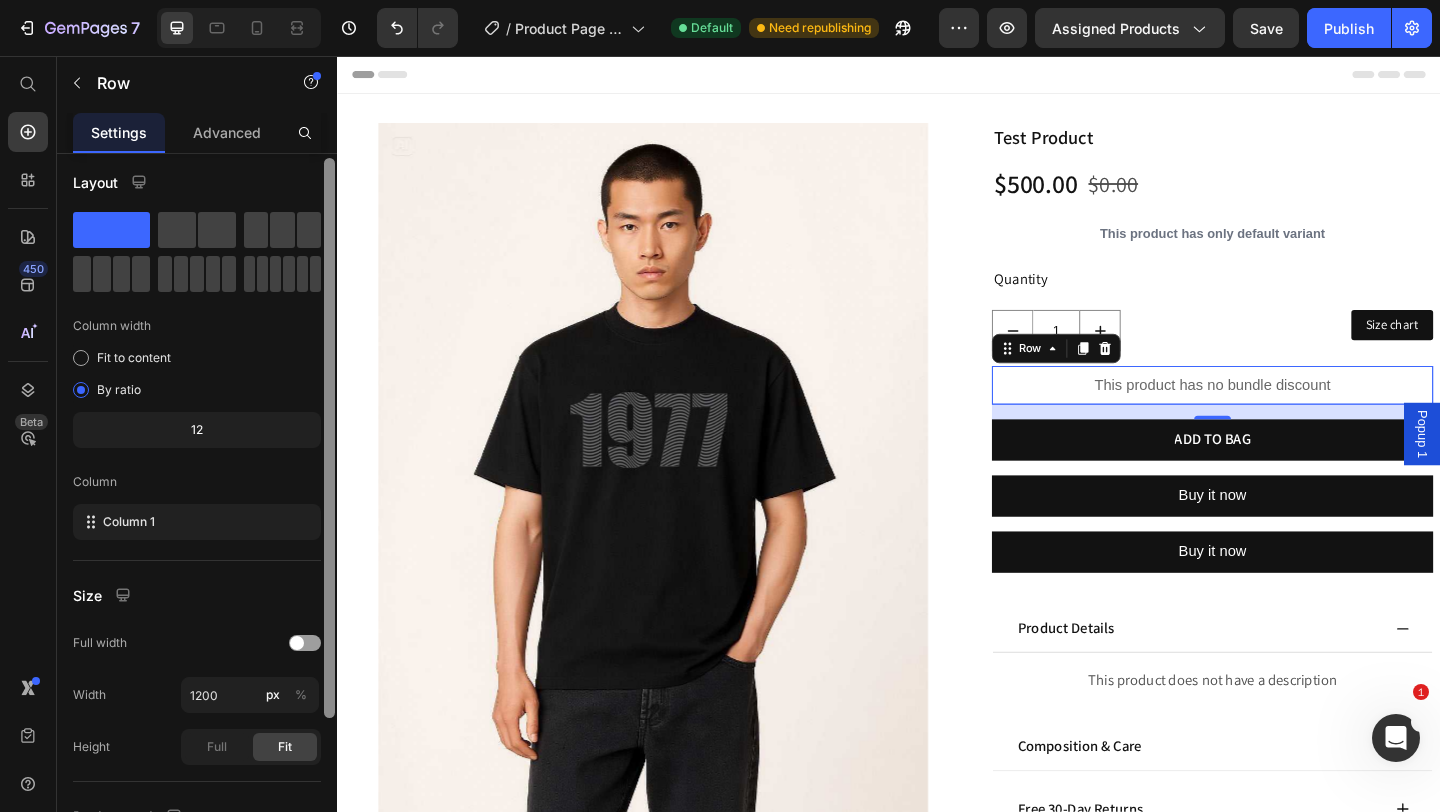 scroll, scrollTop: 9, scrollLeft: 0, axis: vertical 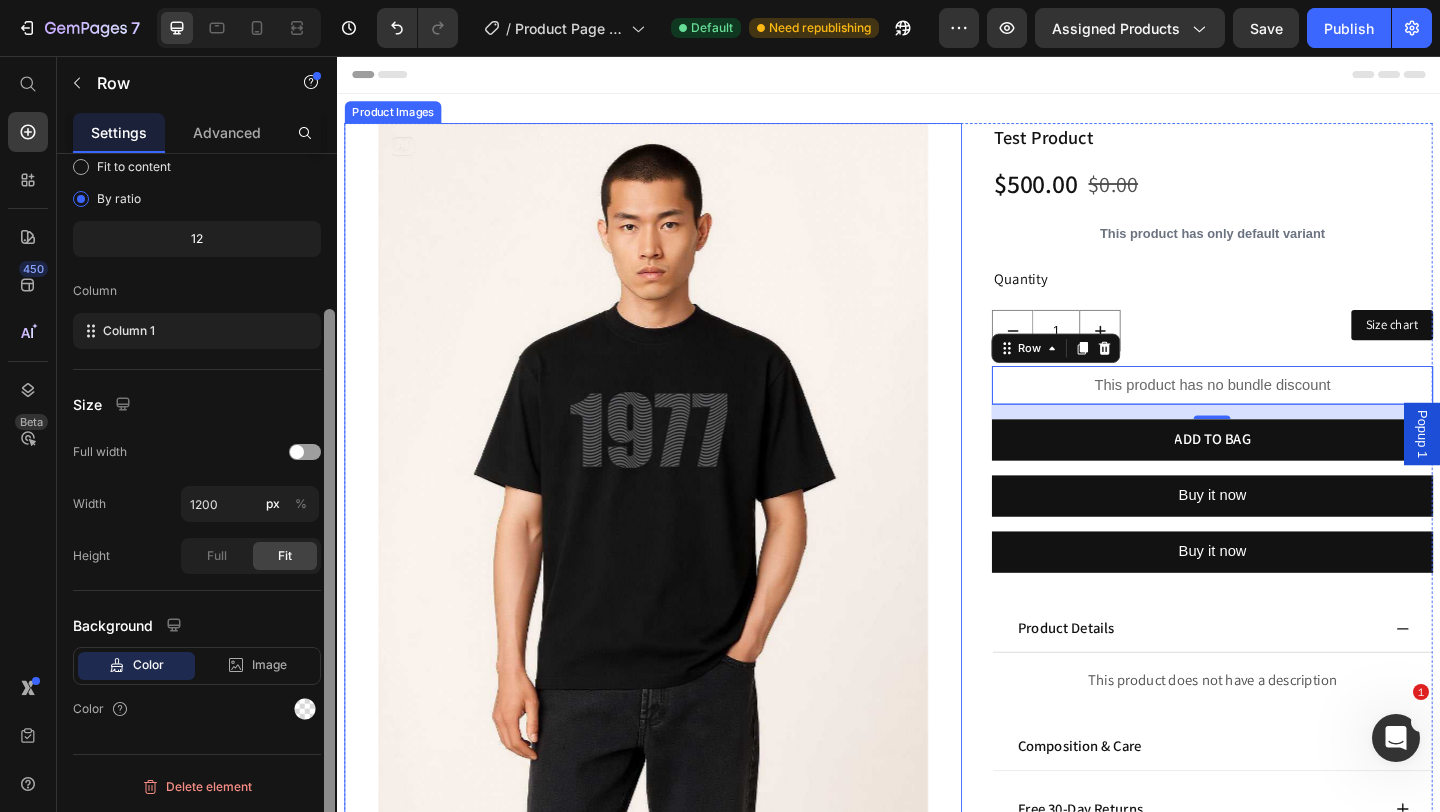 drag, startPoint x: 669, startPoint y: 340, endPoint x: 354, endPoint y: 385, distance: 318.19806 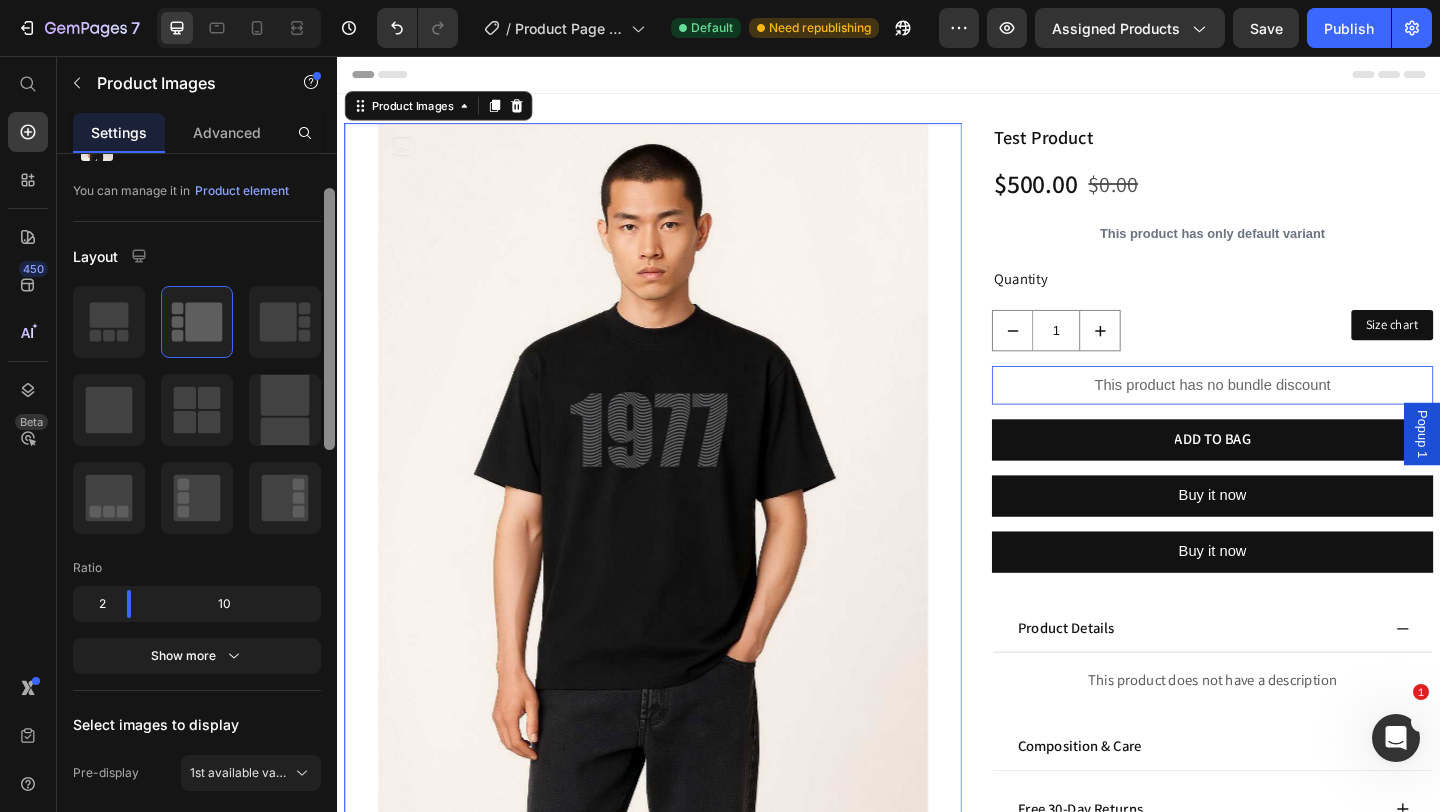 scroll, scrollTop: 83, scrollLeft: 0, axis: vertical 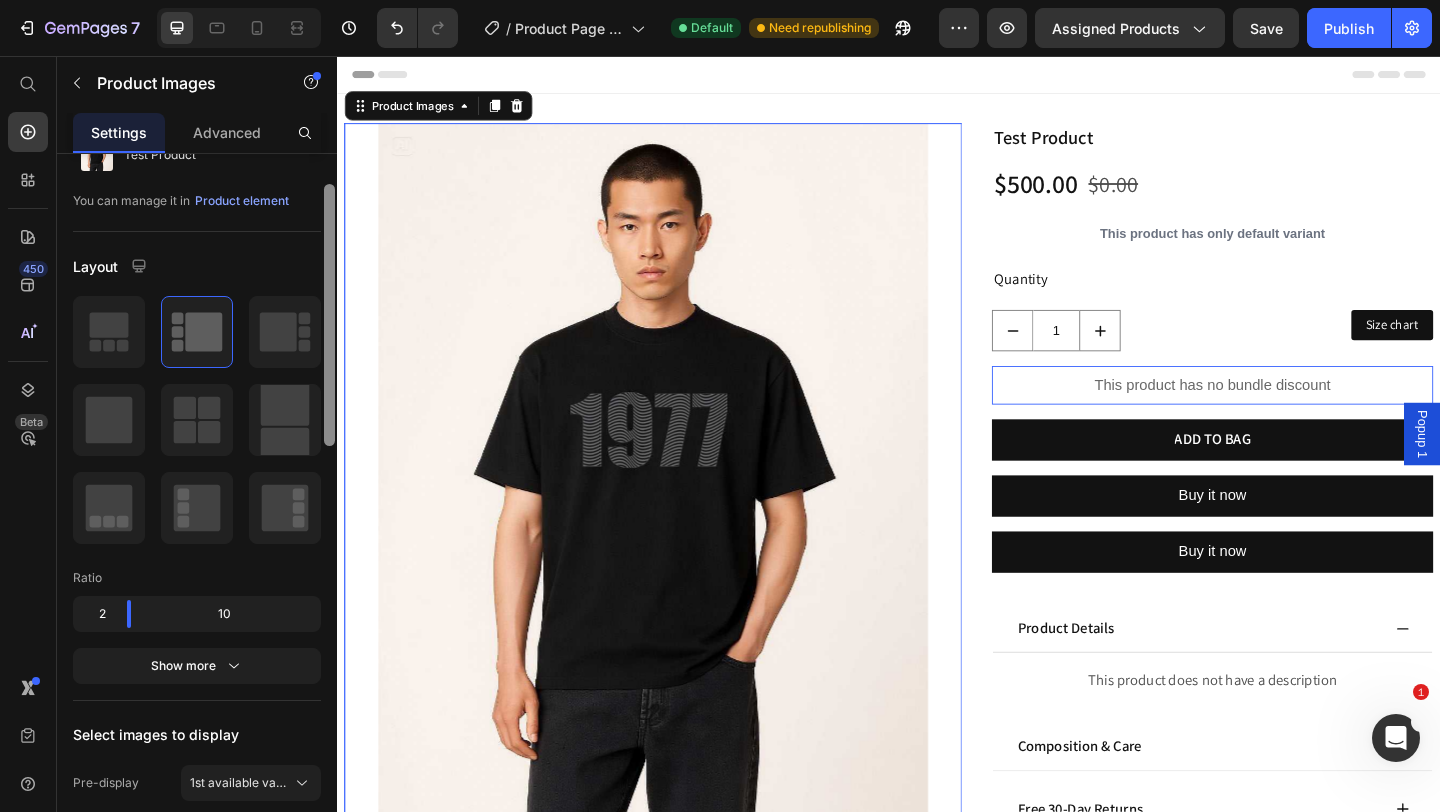 click at bounding box center [329, 315] 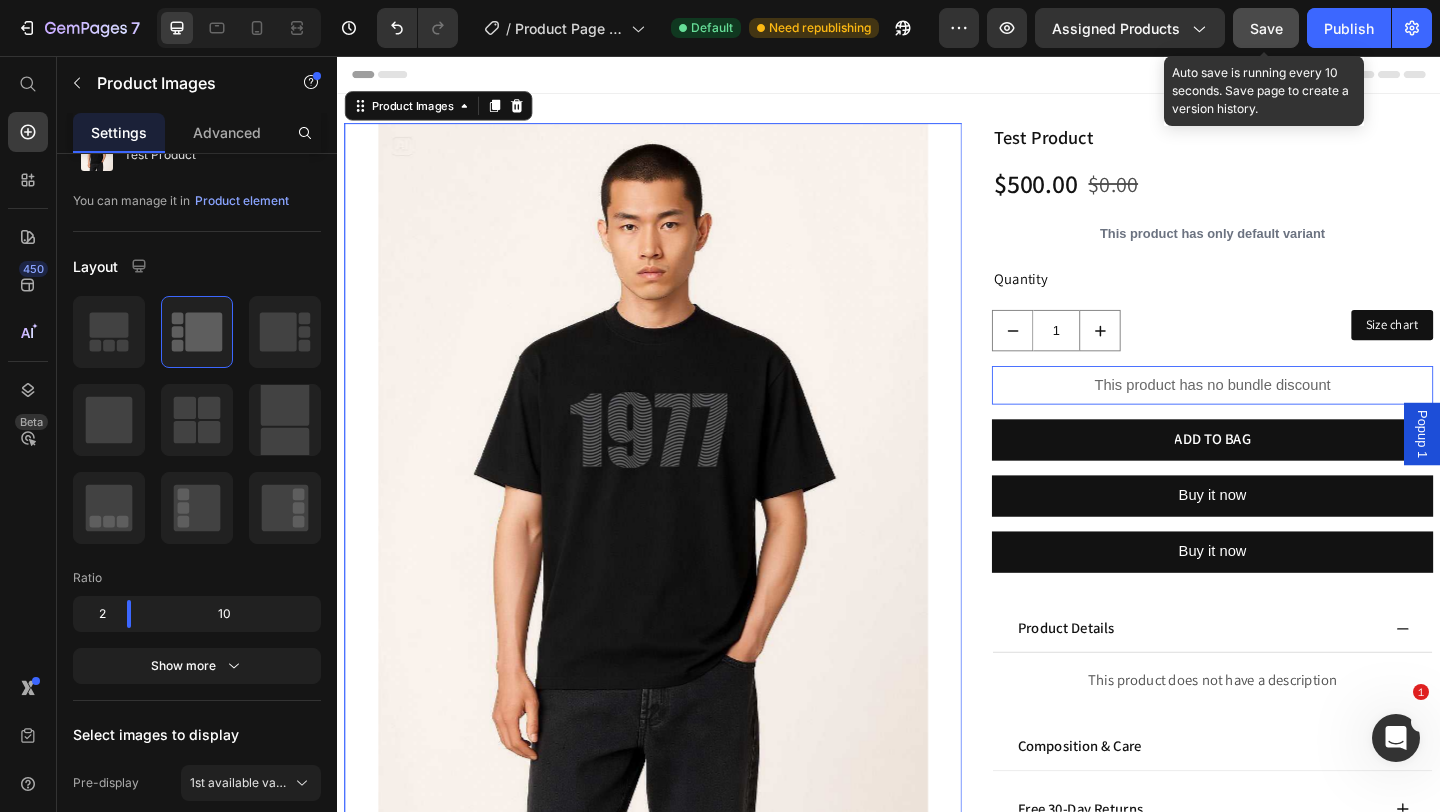 click on "Save" at bounding box center (1266, 28) 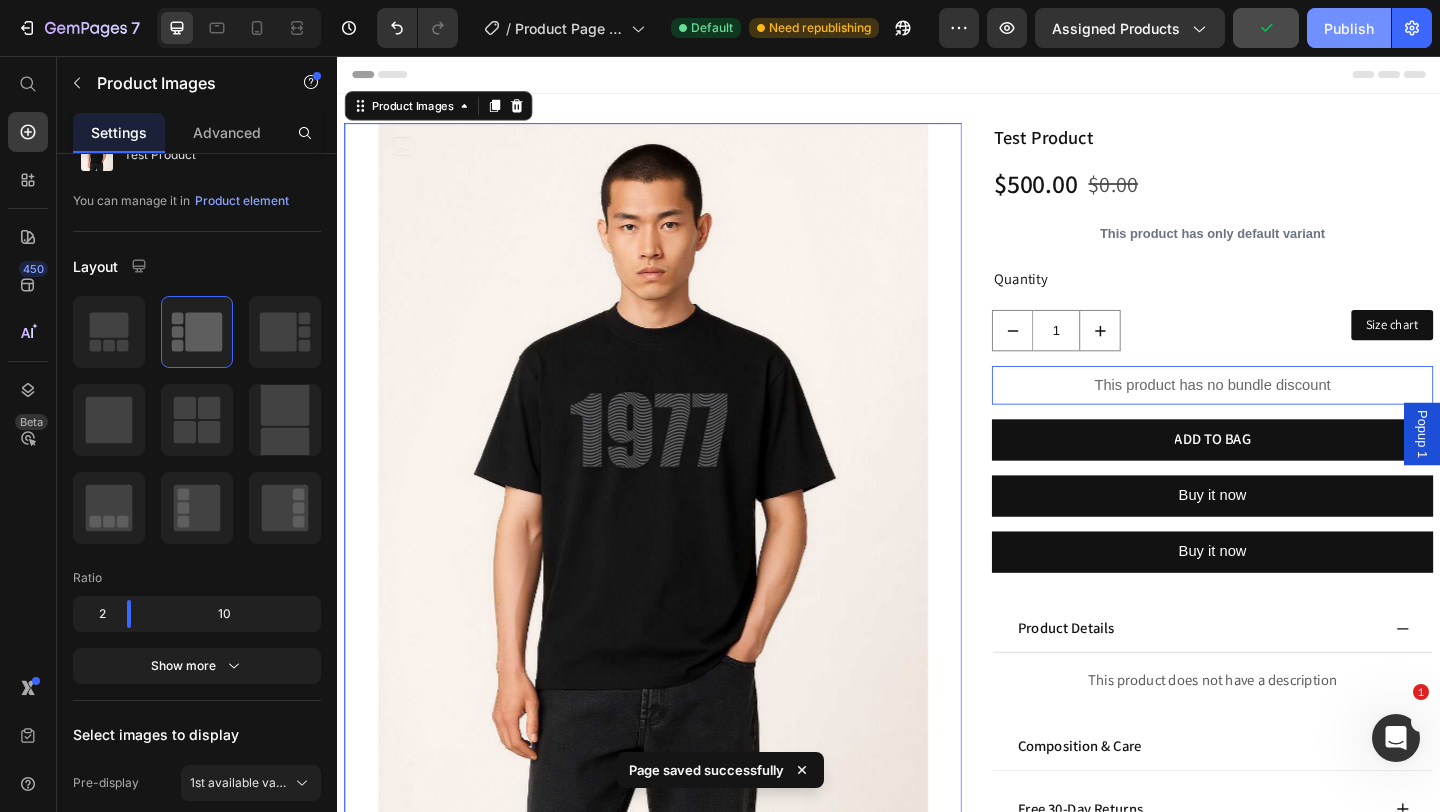 click on "Publish" at bounding box center [1349, 28] 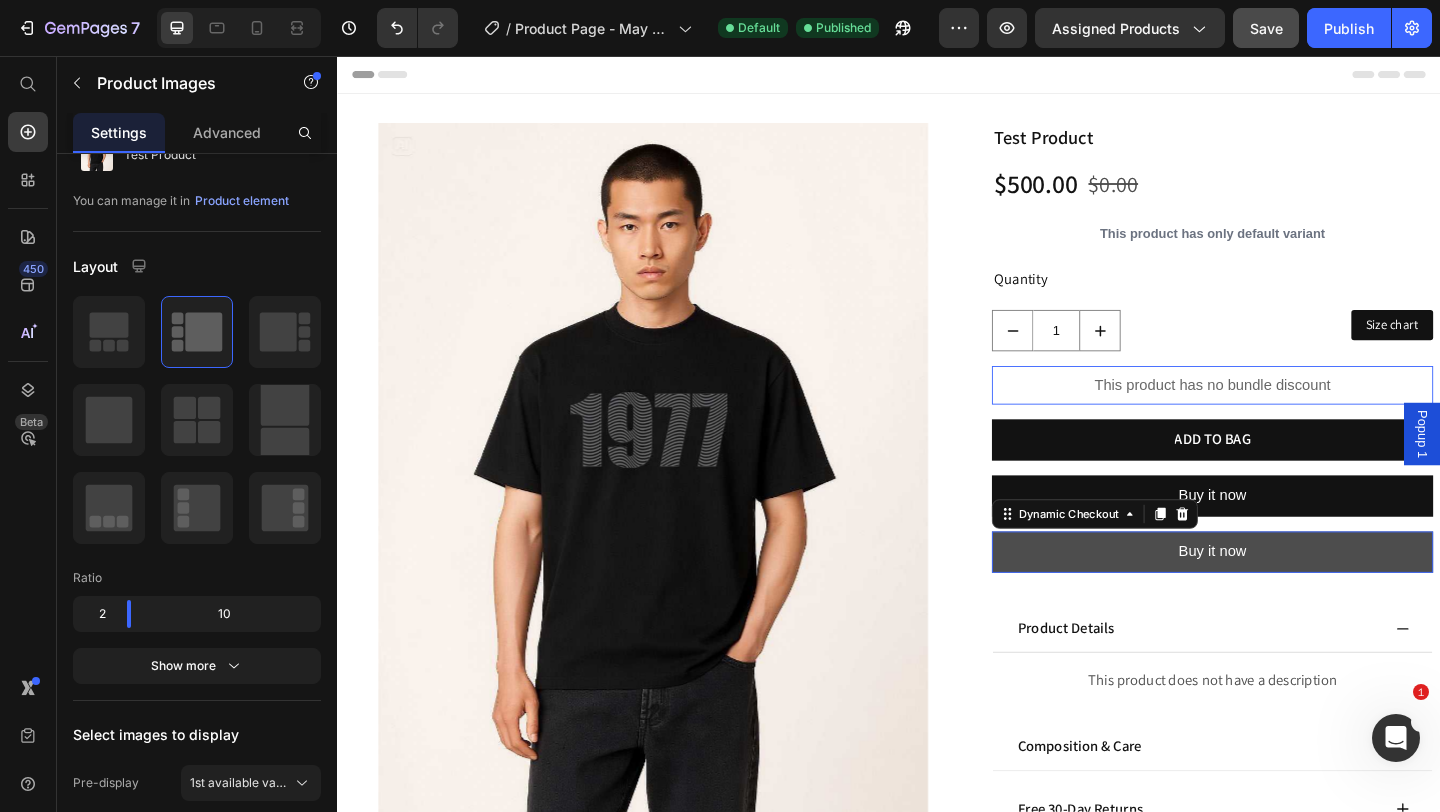 click on "Buy it now" at bounding box center [1289, 595] 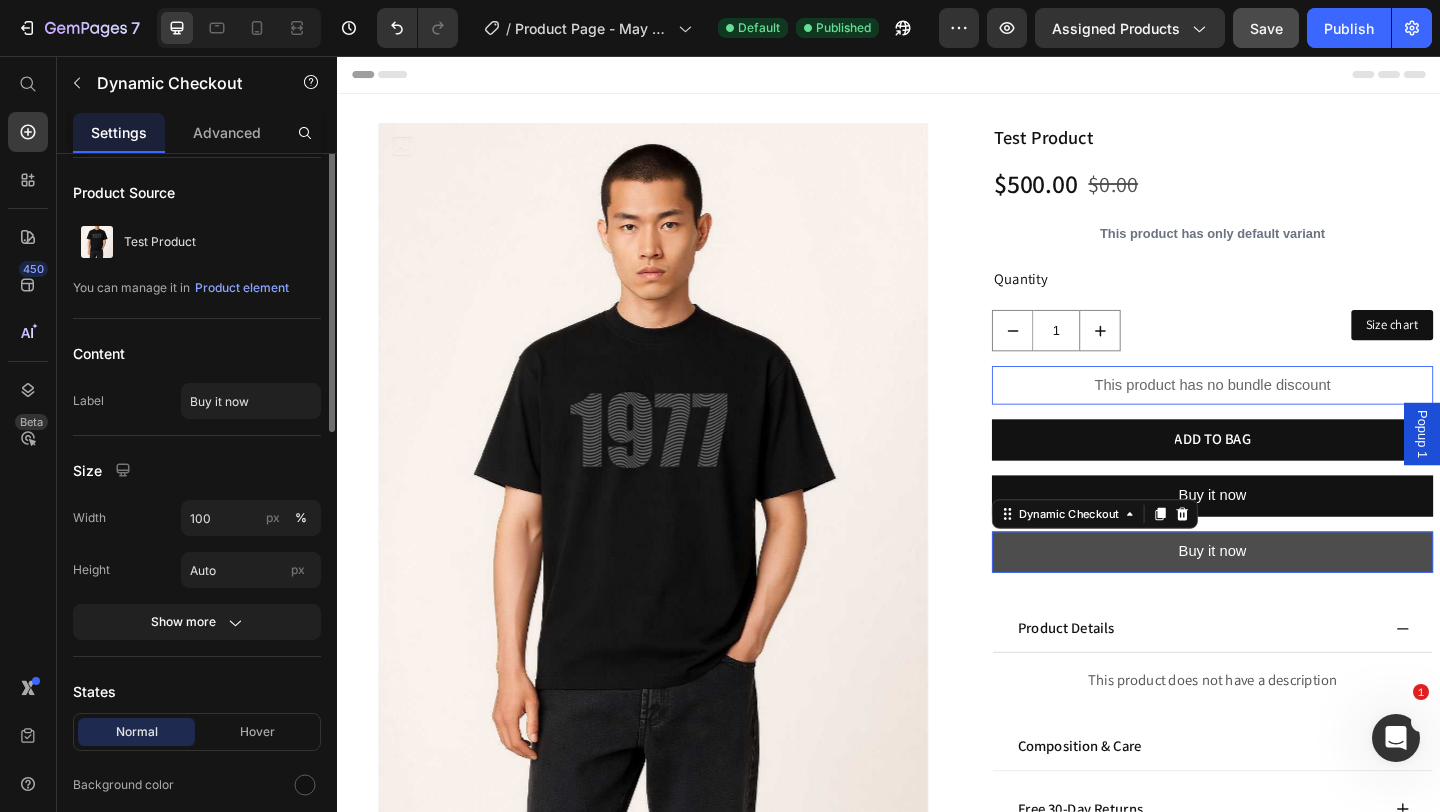 scroll, scrollTop: 0, scrollLeft: 0, axis: both 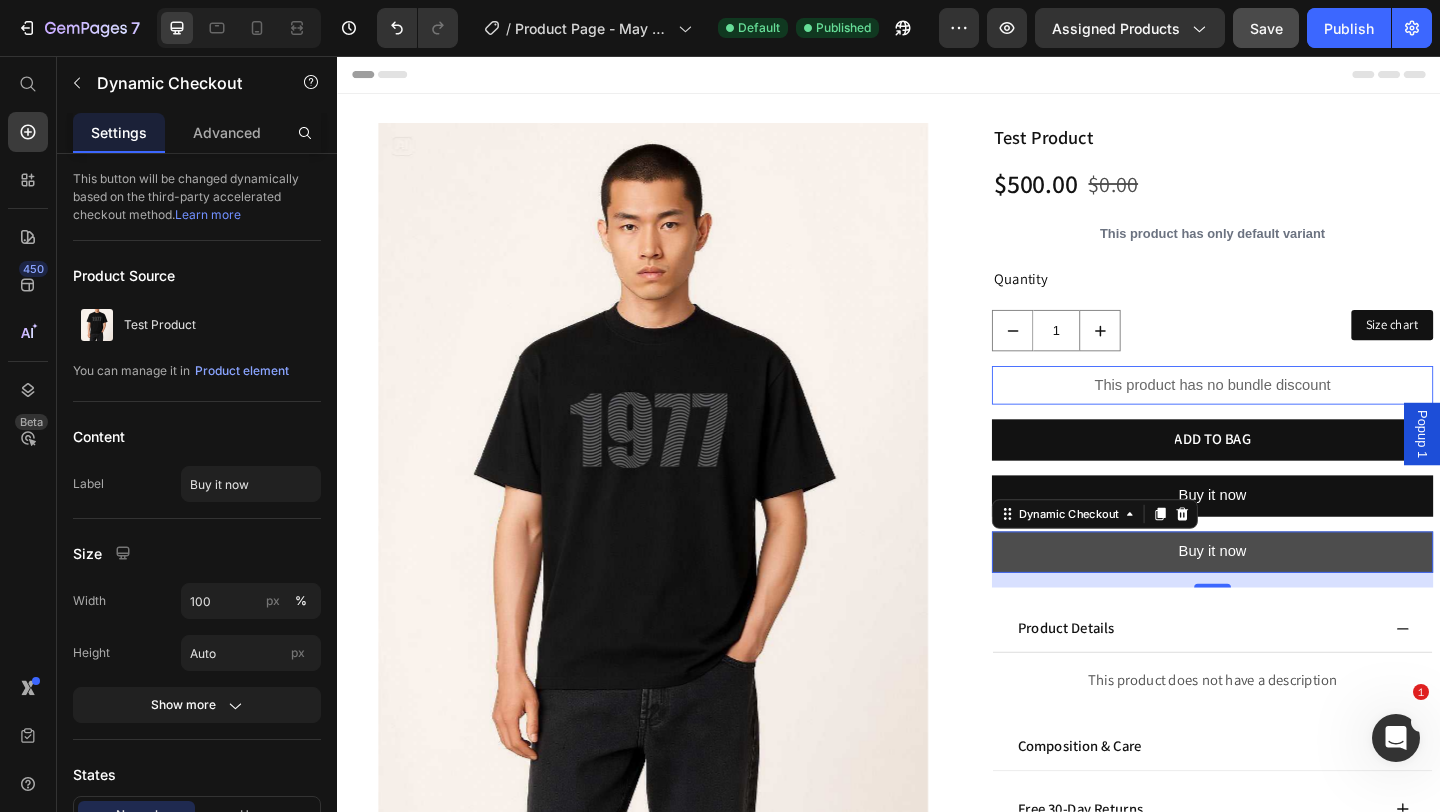 click on "Buy it now" at bounding box center [1289, 595] 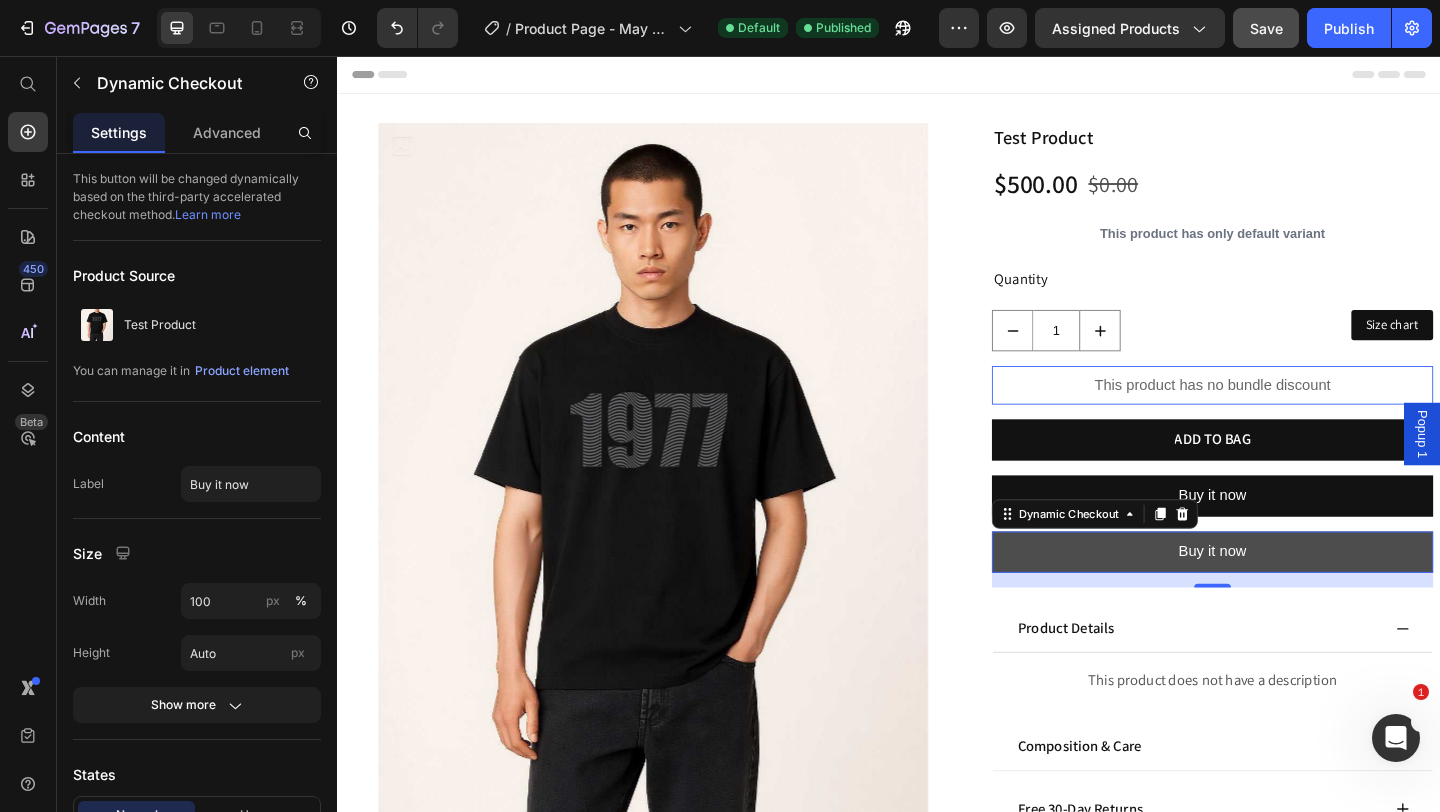 type 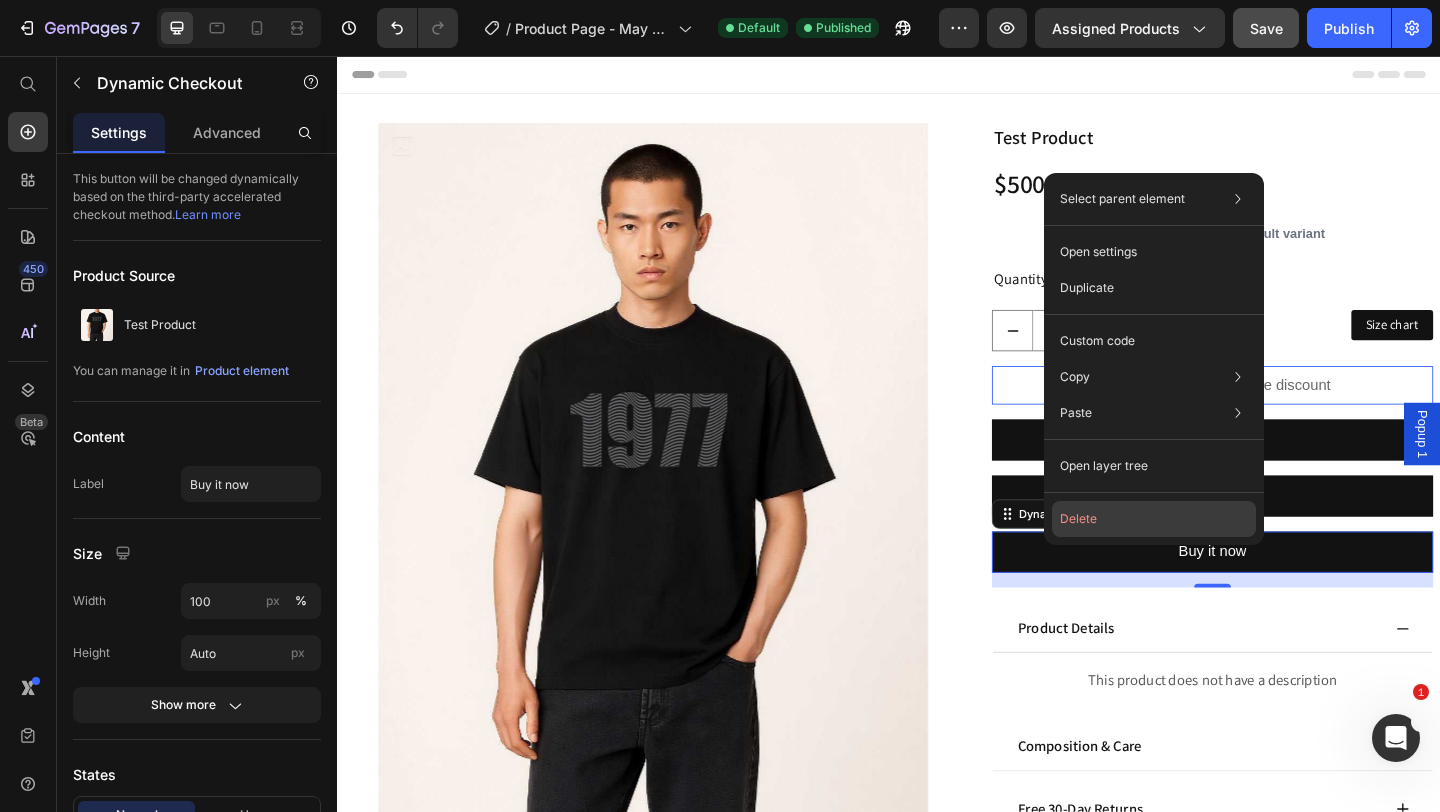 click on "Delete" 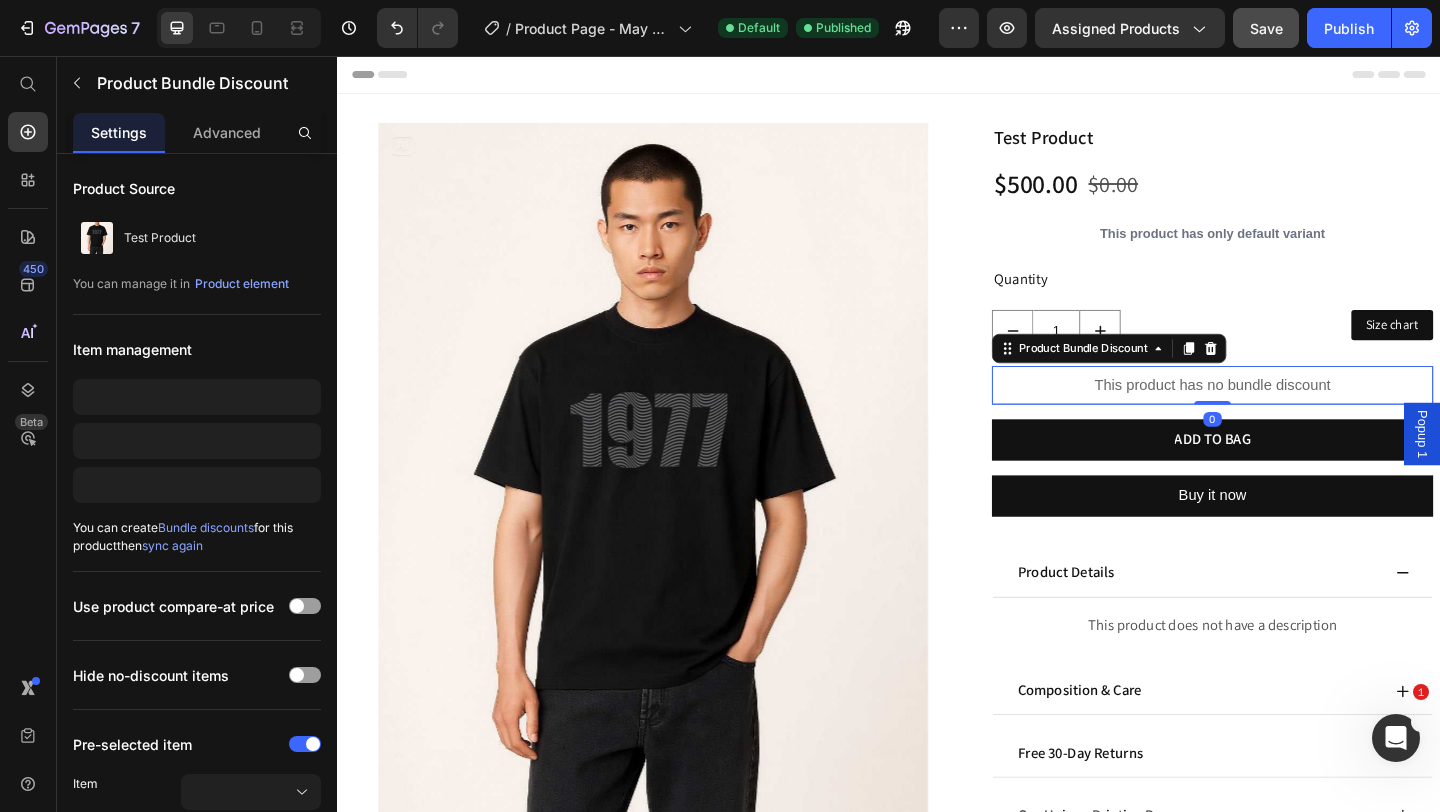 click on "This product has no bundle discount" at bounding box center [1289, 414] 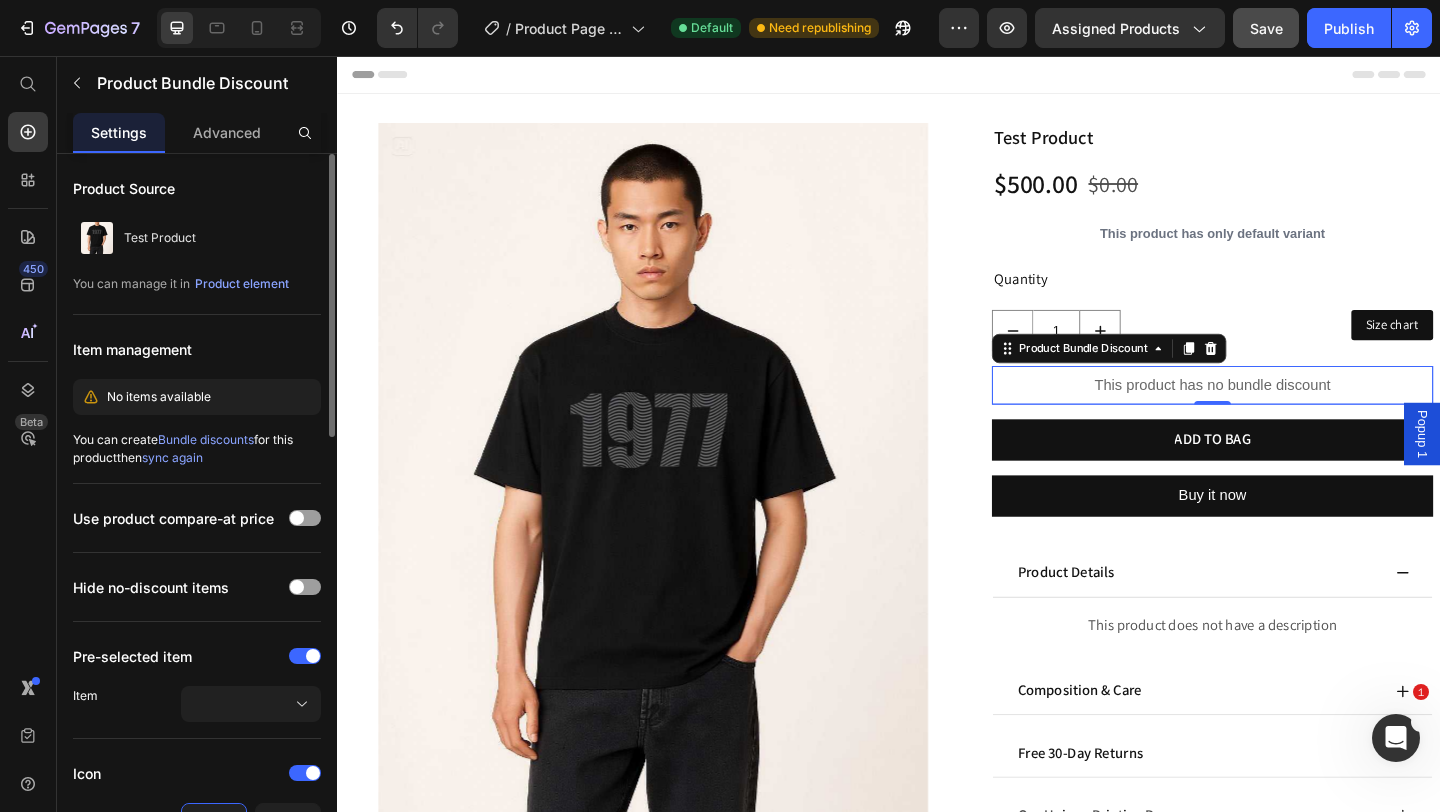 click on "sync again" at bounding box center [172, 457] 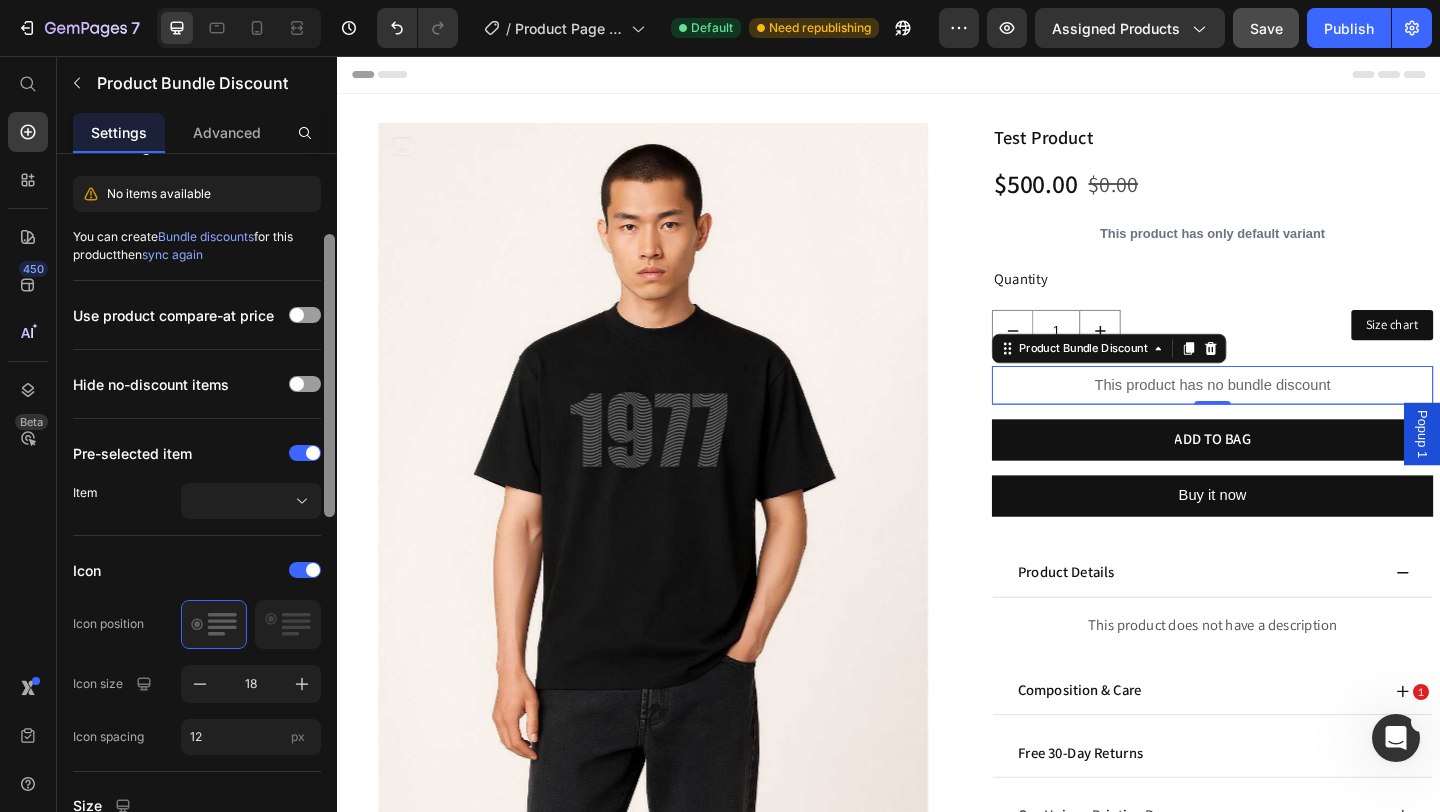 scroll, scrollTop: 208, scrollLeft: 0, axis: vertical 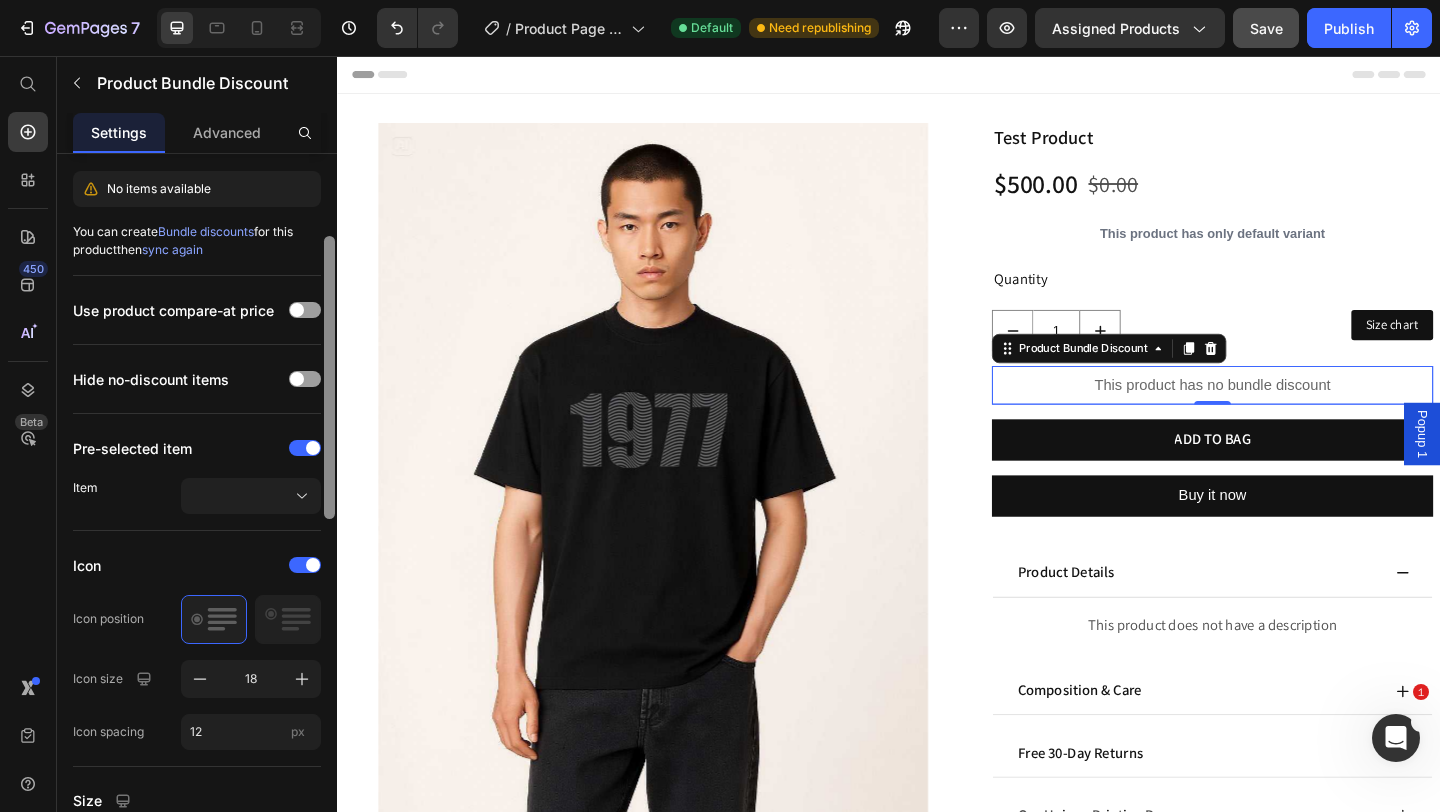 drag, startPoint x: 333, startPoint y: 405, endPoint x: 327, endPoint y: 488, distance: 83.21658 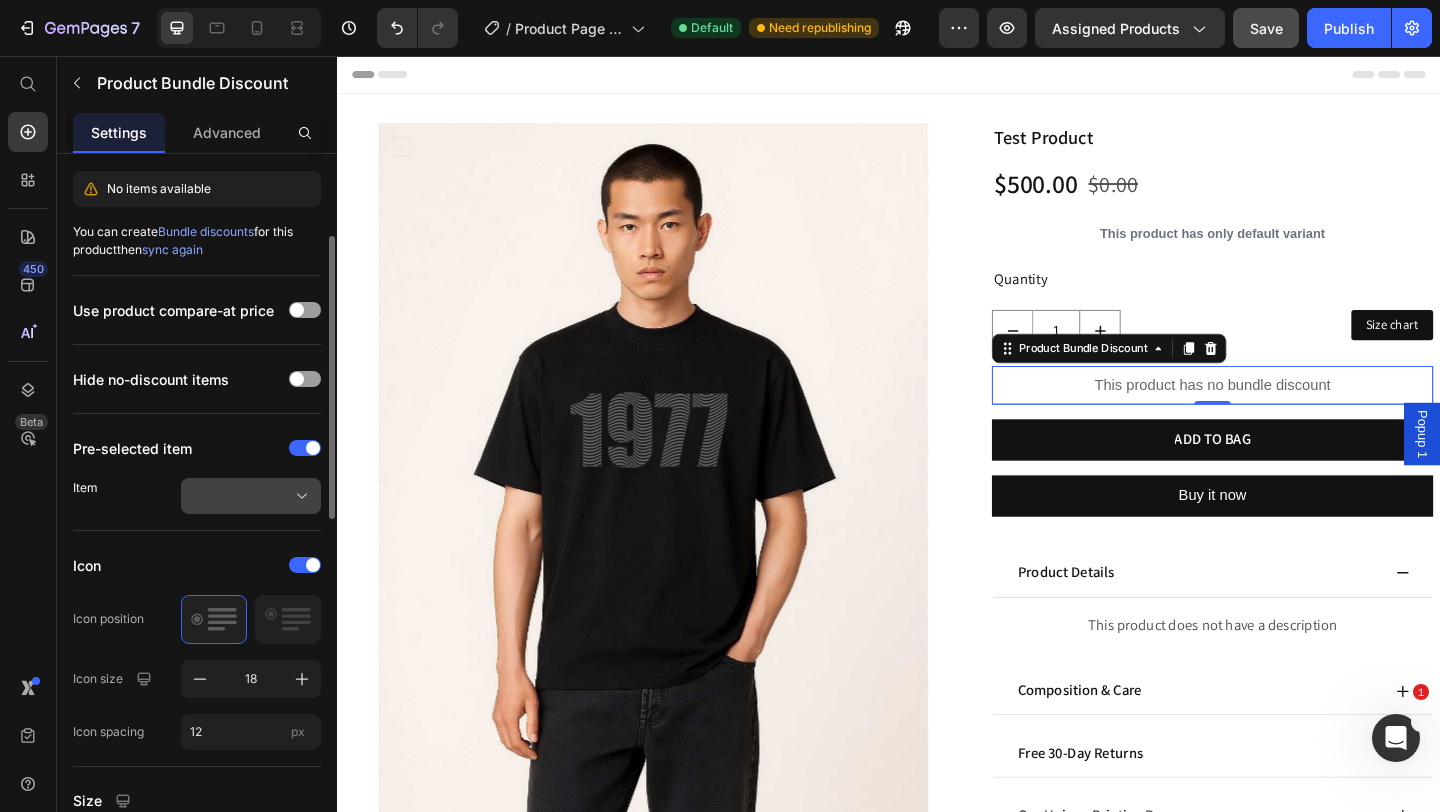 click 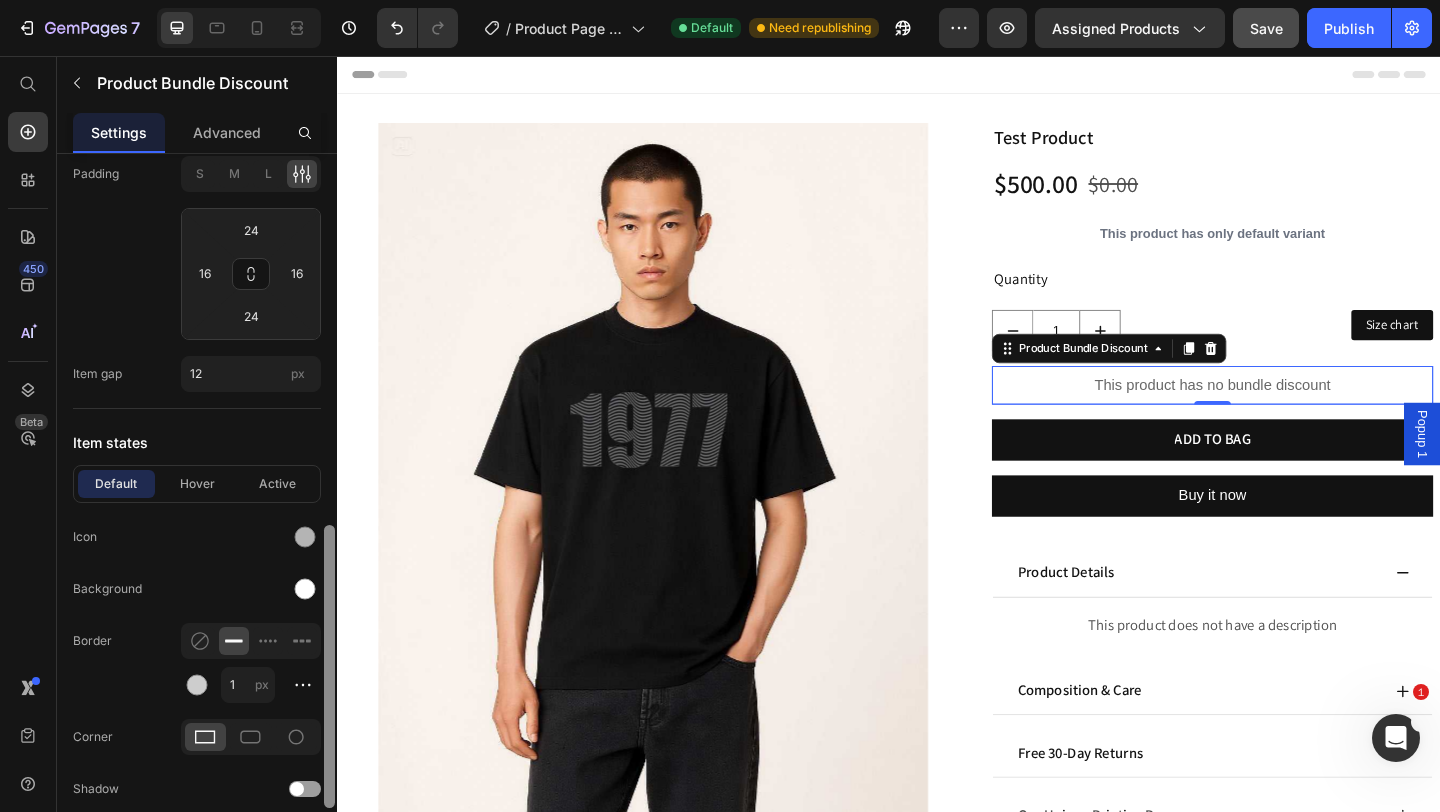 scroll, scrollTop: 955, scrollLeft: 0, axis: vertical 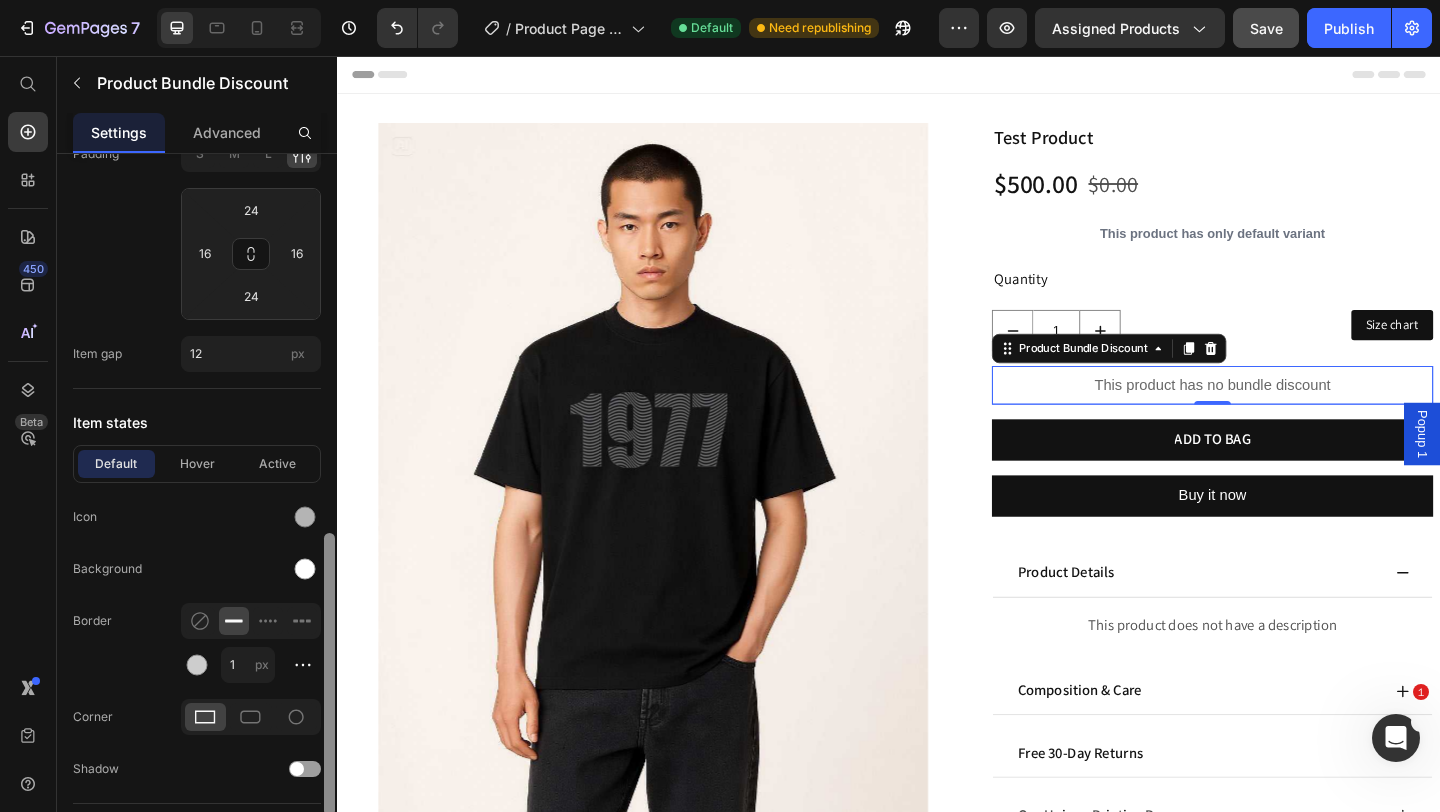 drag, startPoint x: 332, startPoint y: 472, endPoint x: 324, endPoint y: 769, distance: 297.10773 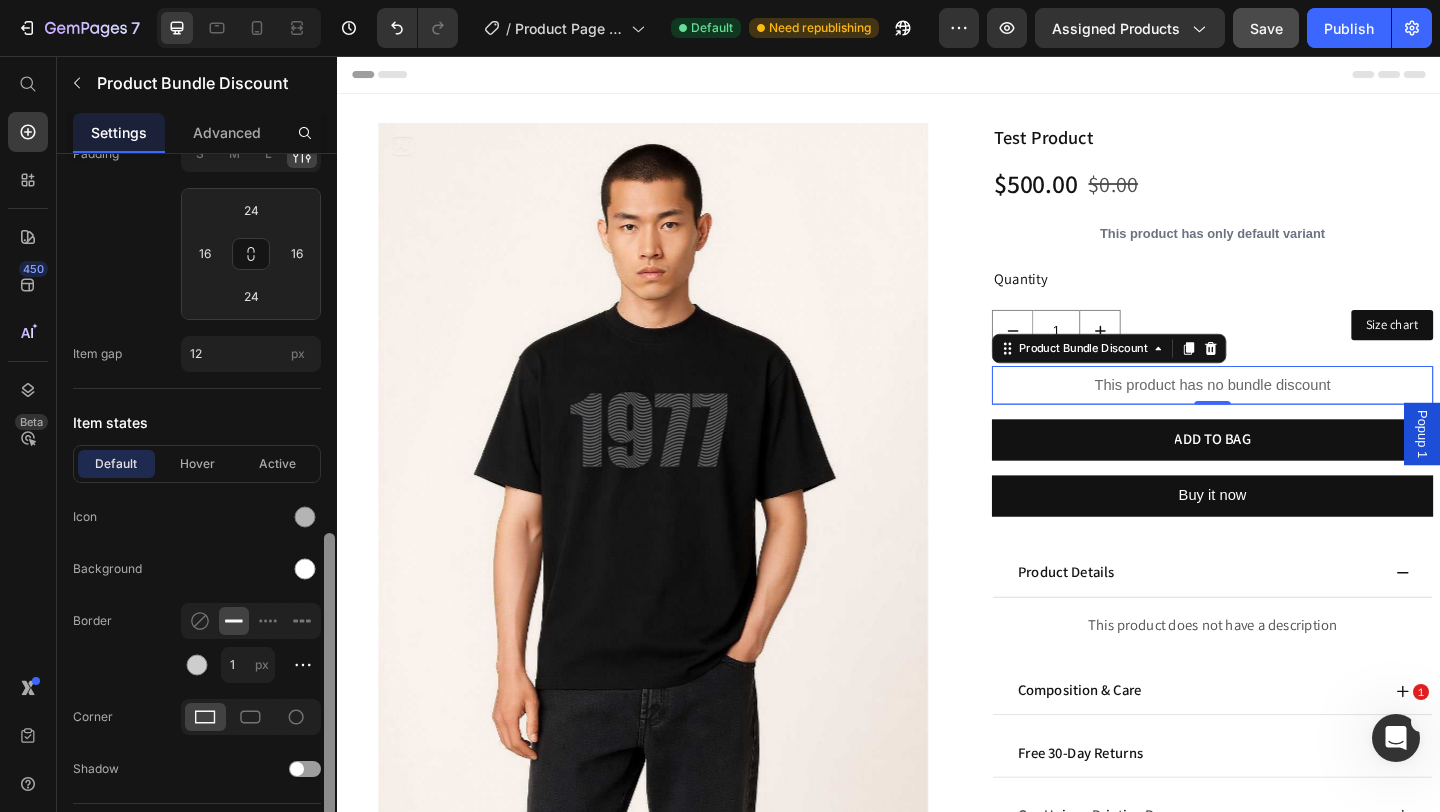 click at bounding box center [329, 674] 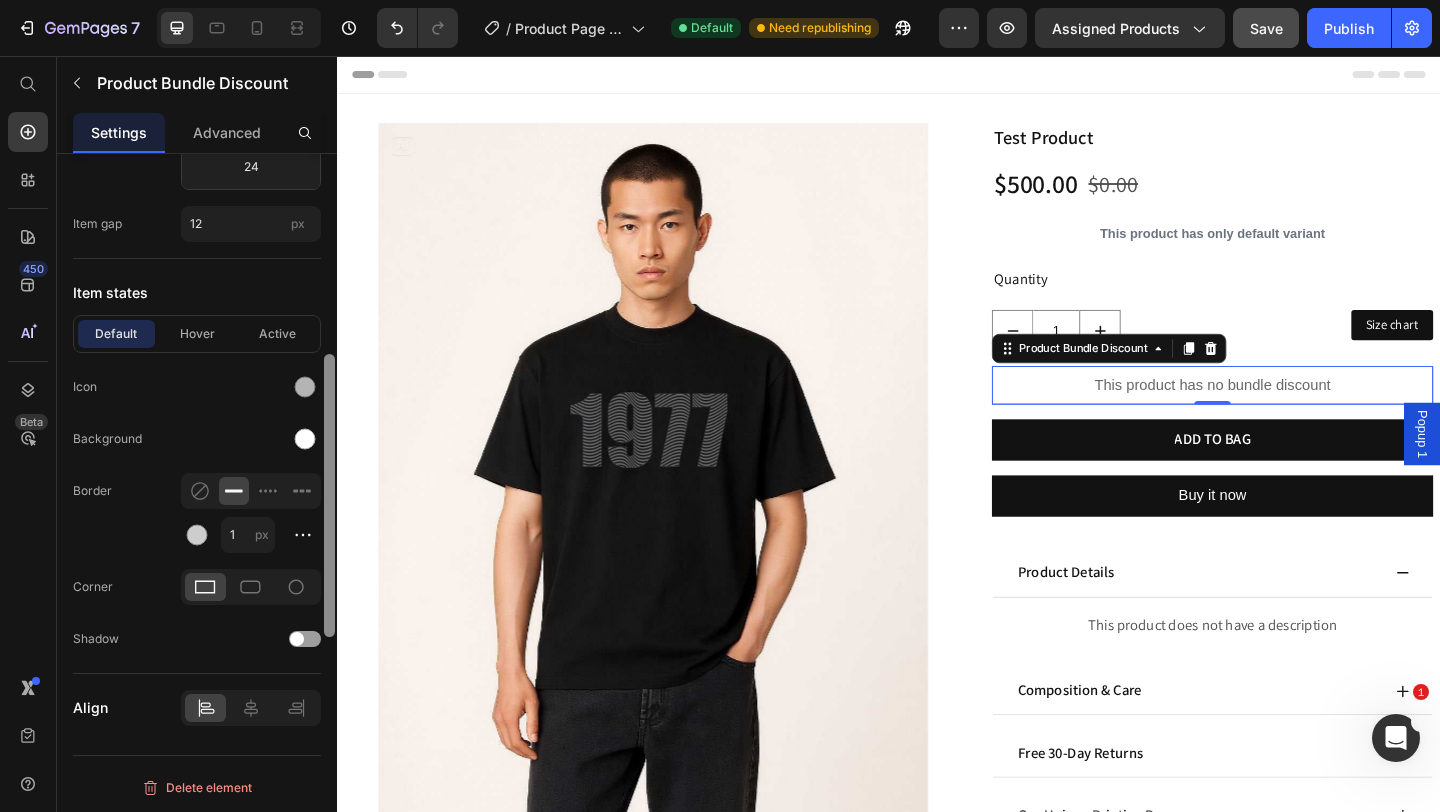 scroll, scrollTop: 884, scrollLeft: 0, axis: vertical 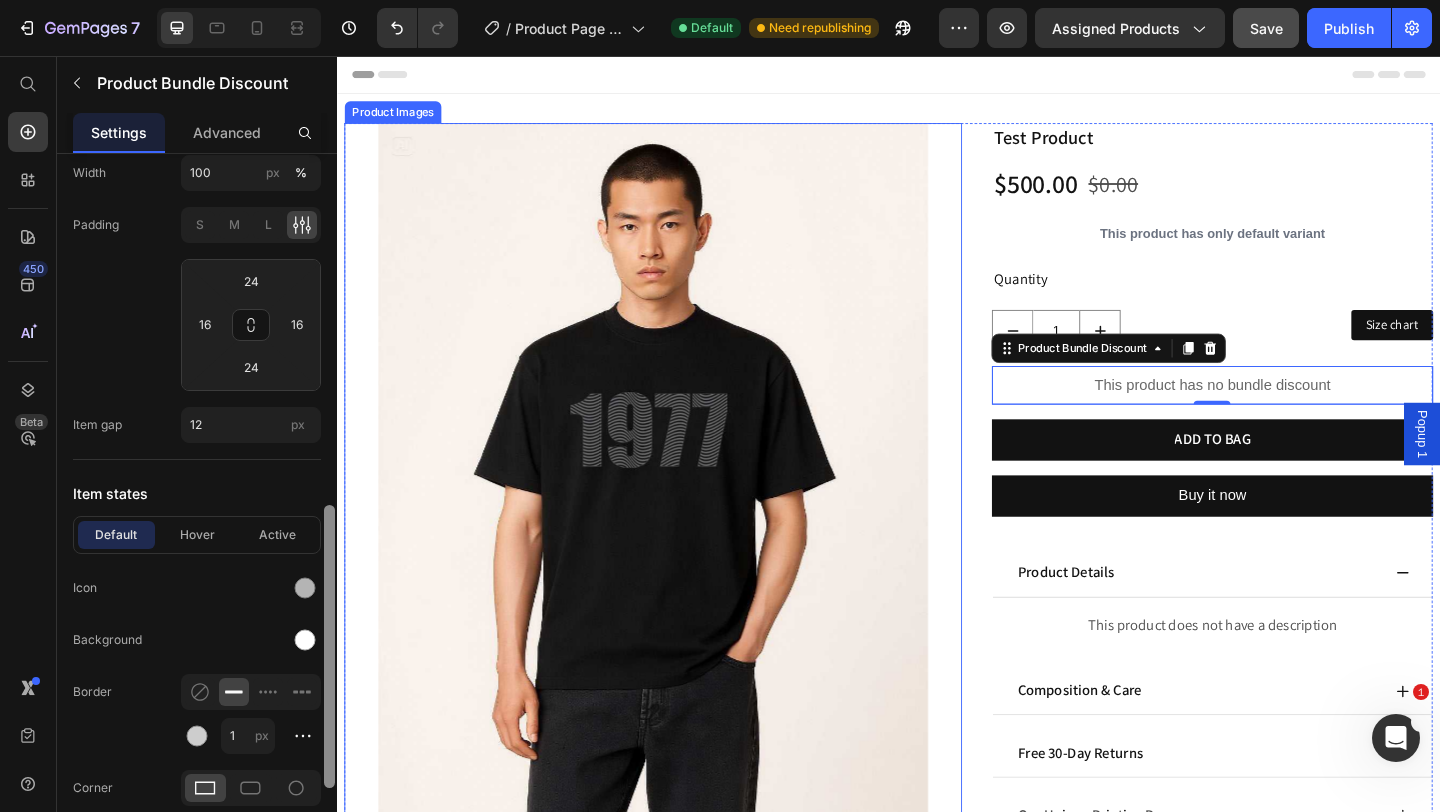 drag, startPoint x: 670, startPoint y: 737, endPoint x: 349, endPoint y: 571, distance: 361.38208 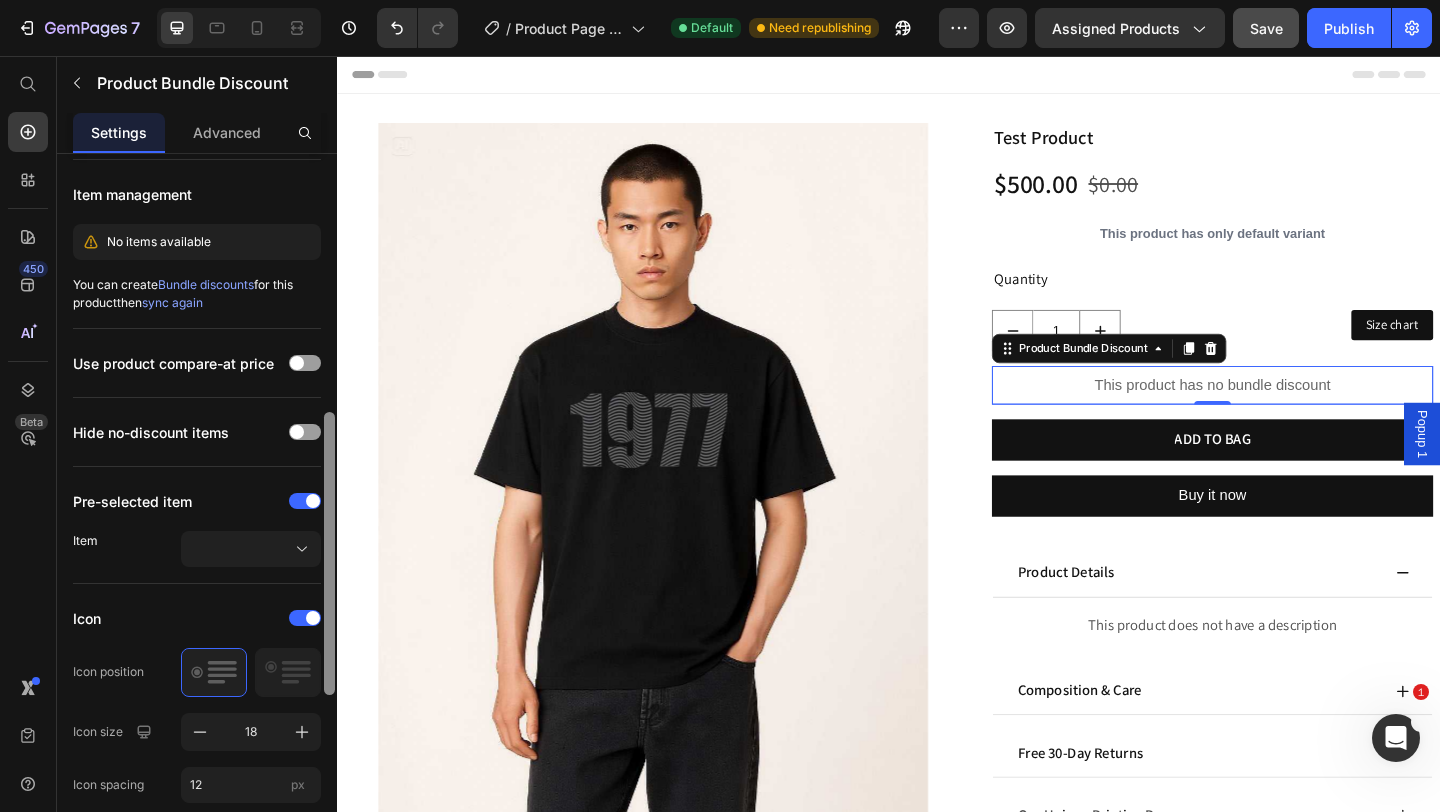 scroll, scrollTop: 133, scrollLeft: 0, axis: vertical 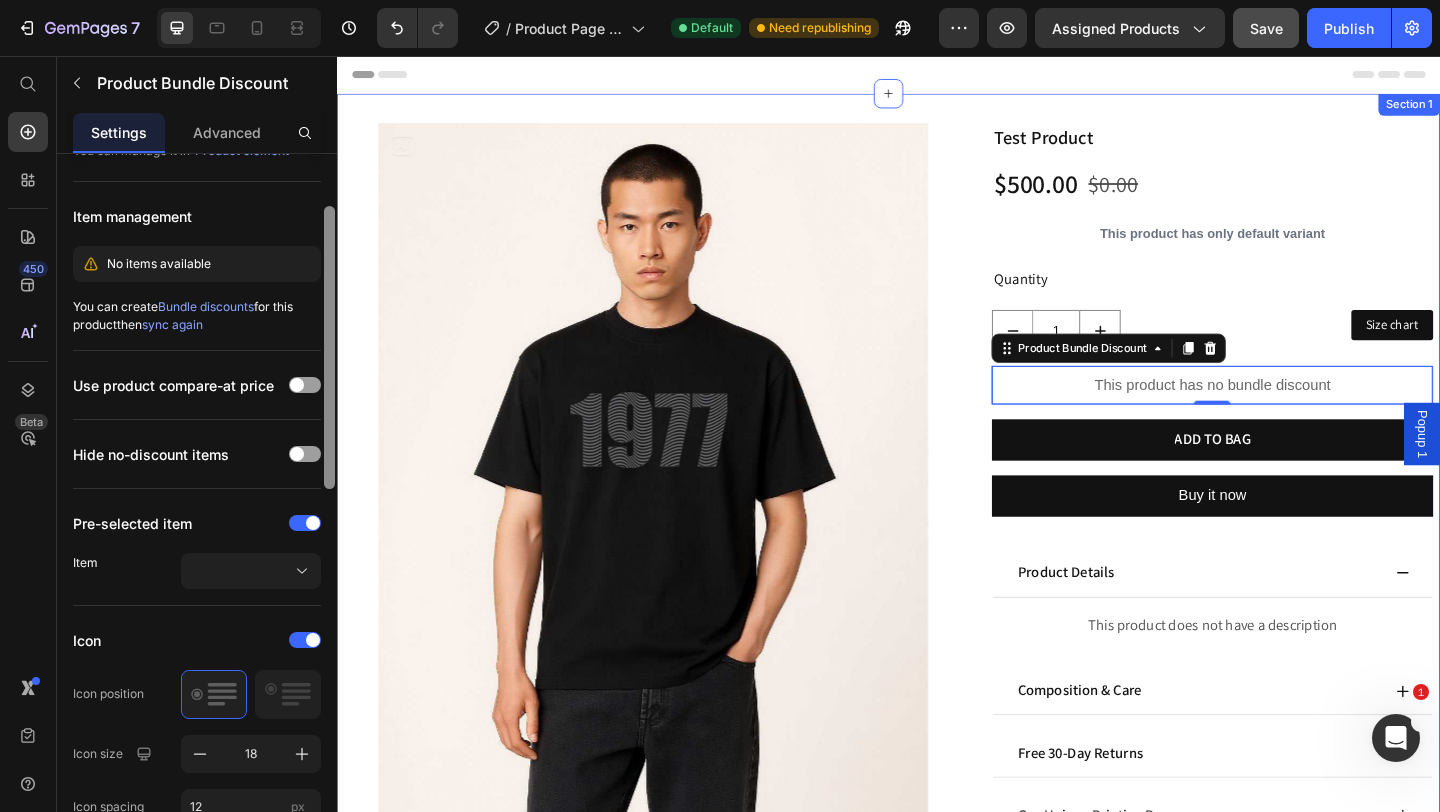 drag, startPoint x: 666, startPoint y: 585, endPoint x: 338, endPoint y: 350, distance: 403.49597 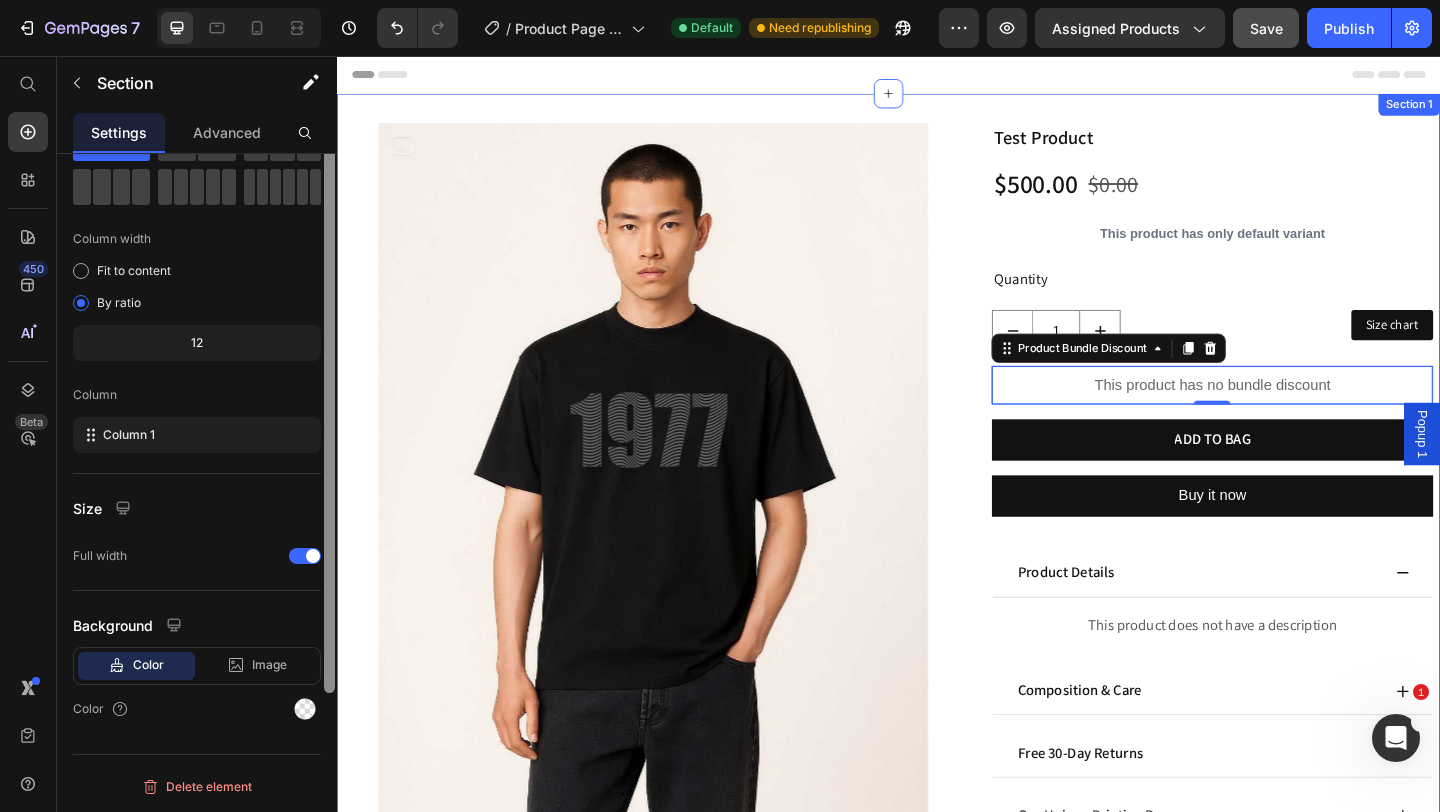 scroll, scrollTop: 0, scrollLeft: 0, axis: both 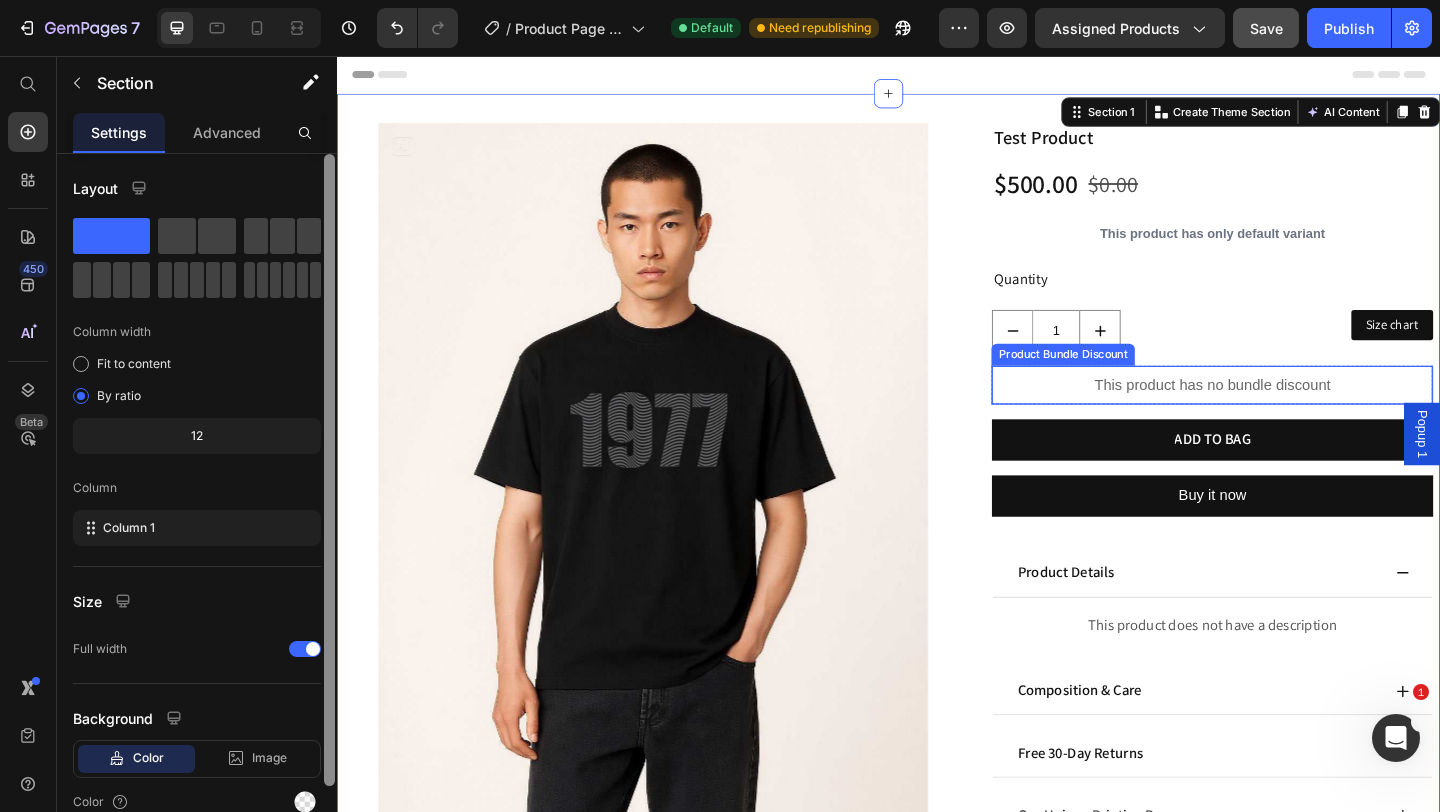 click on "This product has no bundle discount" at bounding box center (1289, 414) 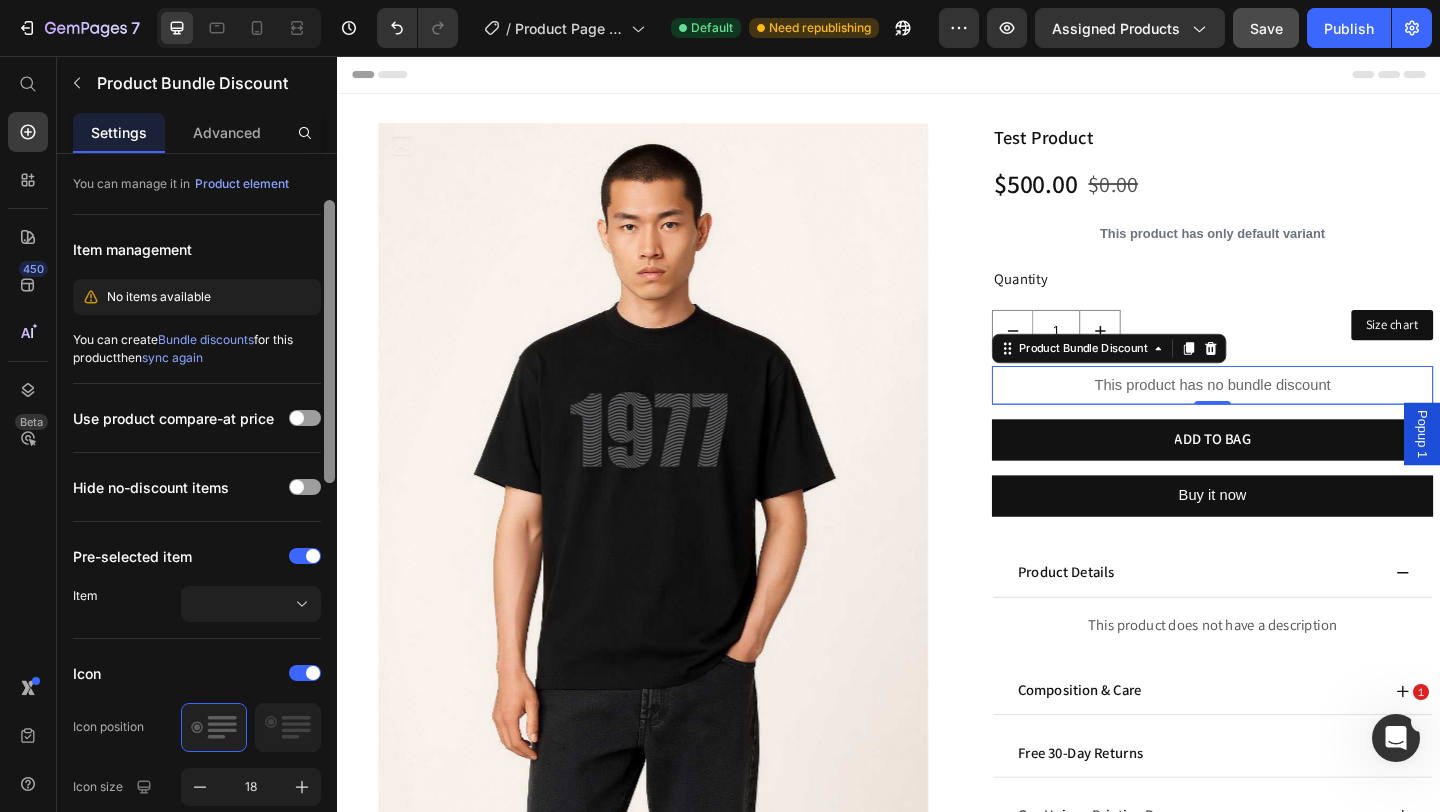 scroll, scrollTop: 98, scrollLeft: 0, axis: vertical 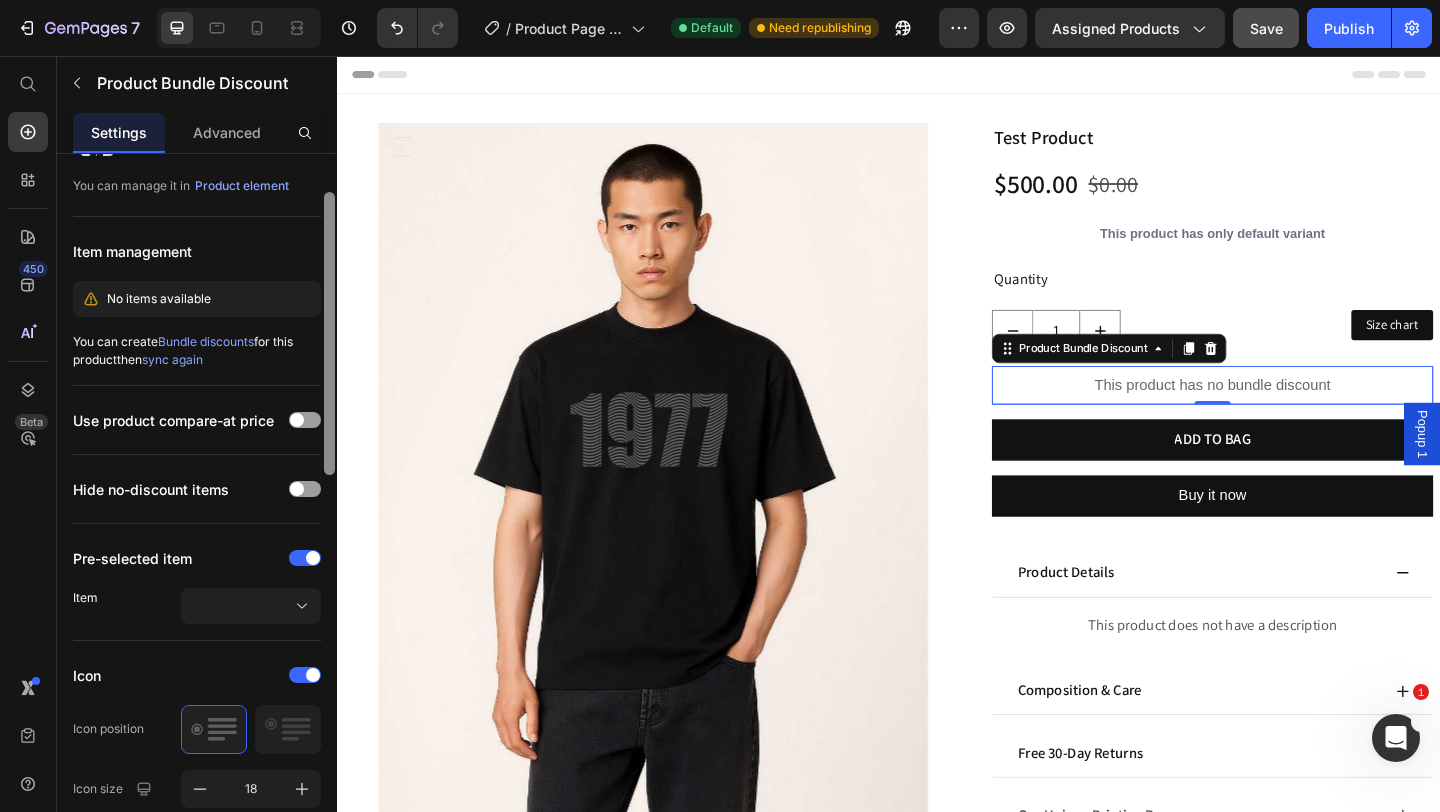 click on "Bundle discounts" at bounding box center [206, 341] 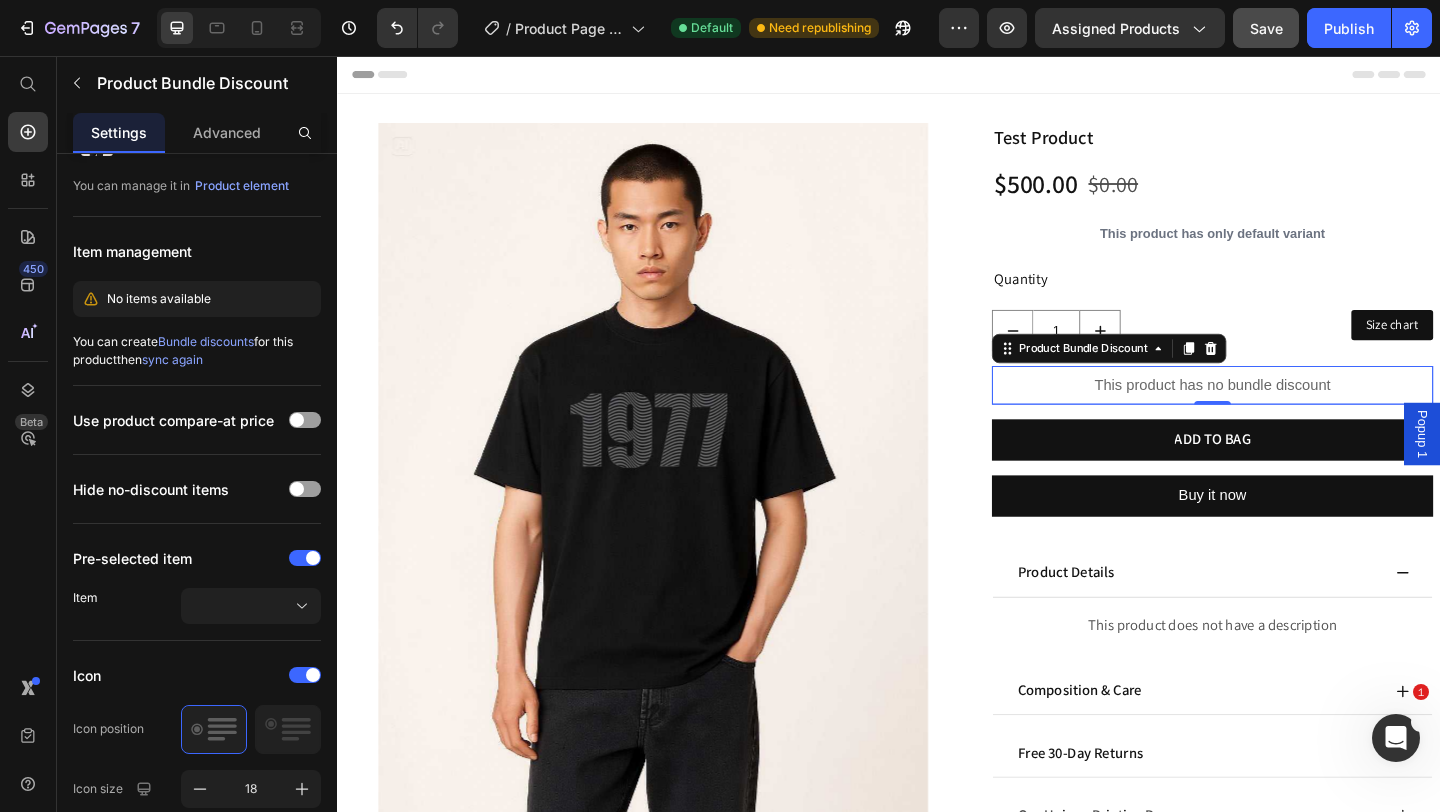 click on "This product has no bundle discount" at bounding box center (1289, 414) 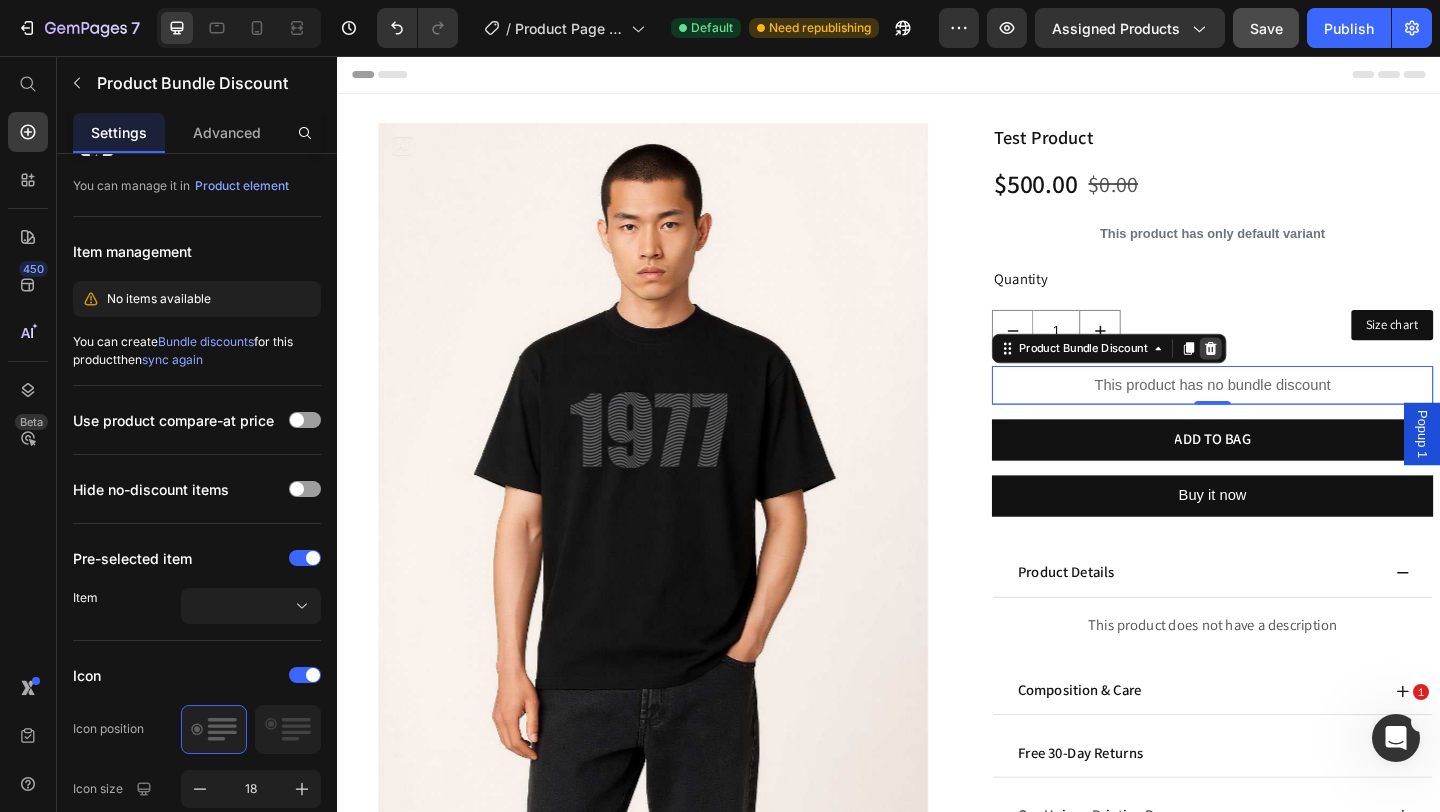 click 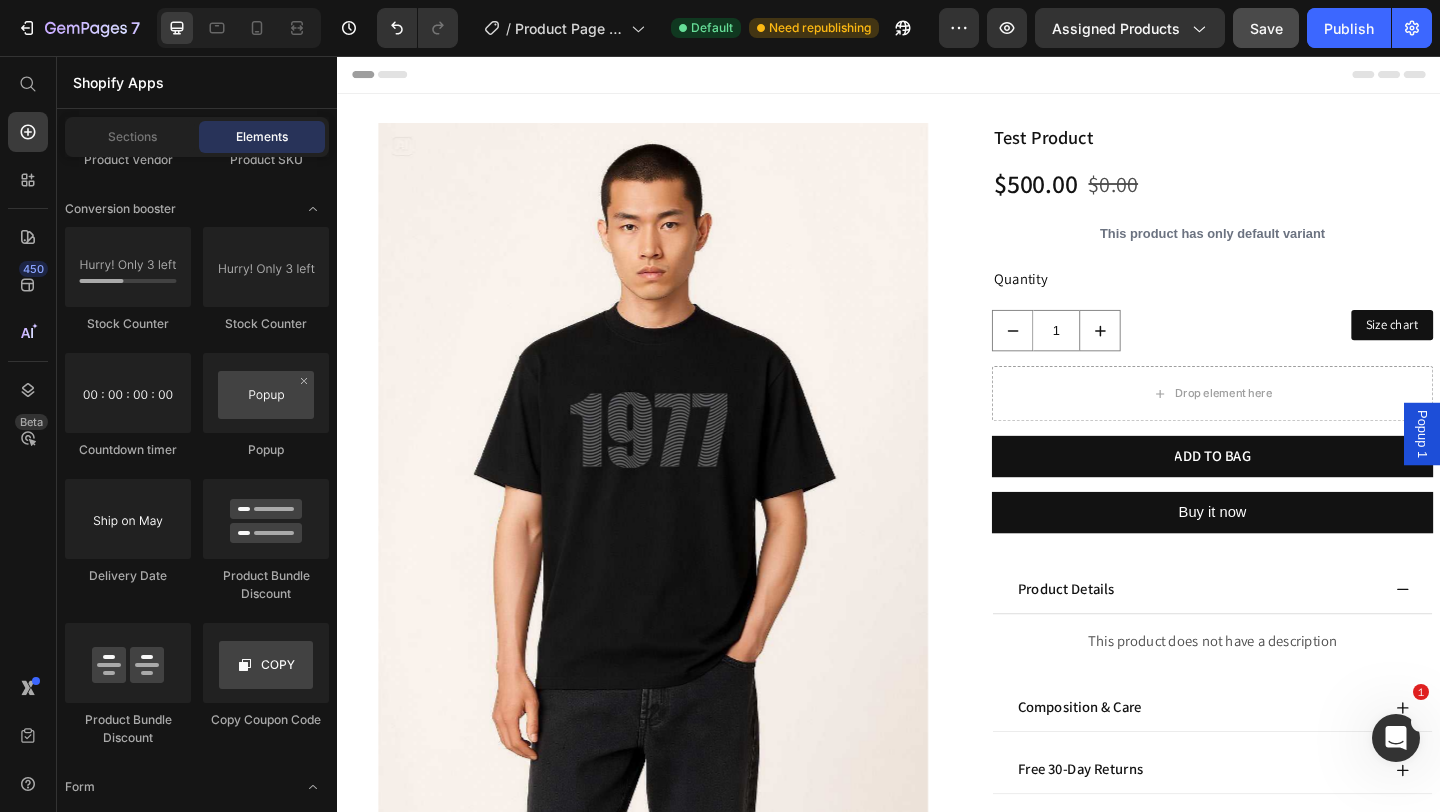 click on "Layout
Row
Row
Row
Row Text
Heading
Text Block Button
Button
Button
Sticky Back to top Media
Image
Image
Video
Video Banner" at bounding box center (197, -953) 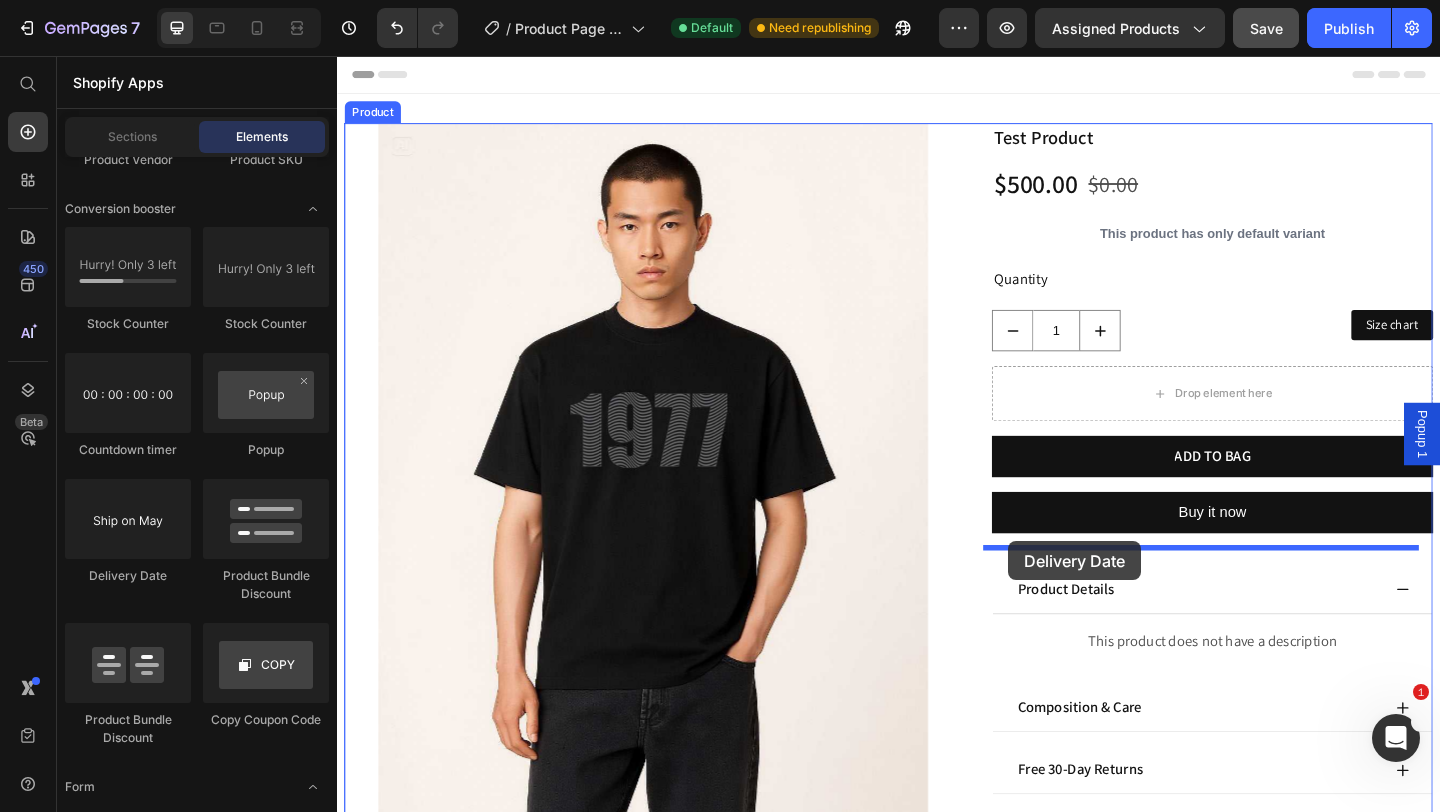 drag, startPoint x: 466, startPoint y: 578, endPoint x: 1067, endPoint y: 584, distance: 601.02997 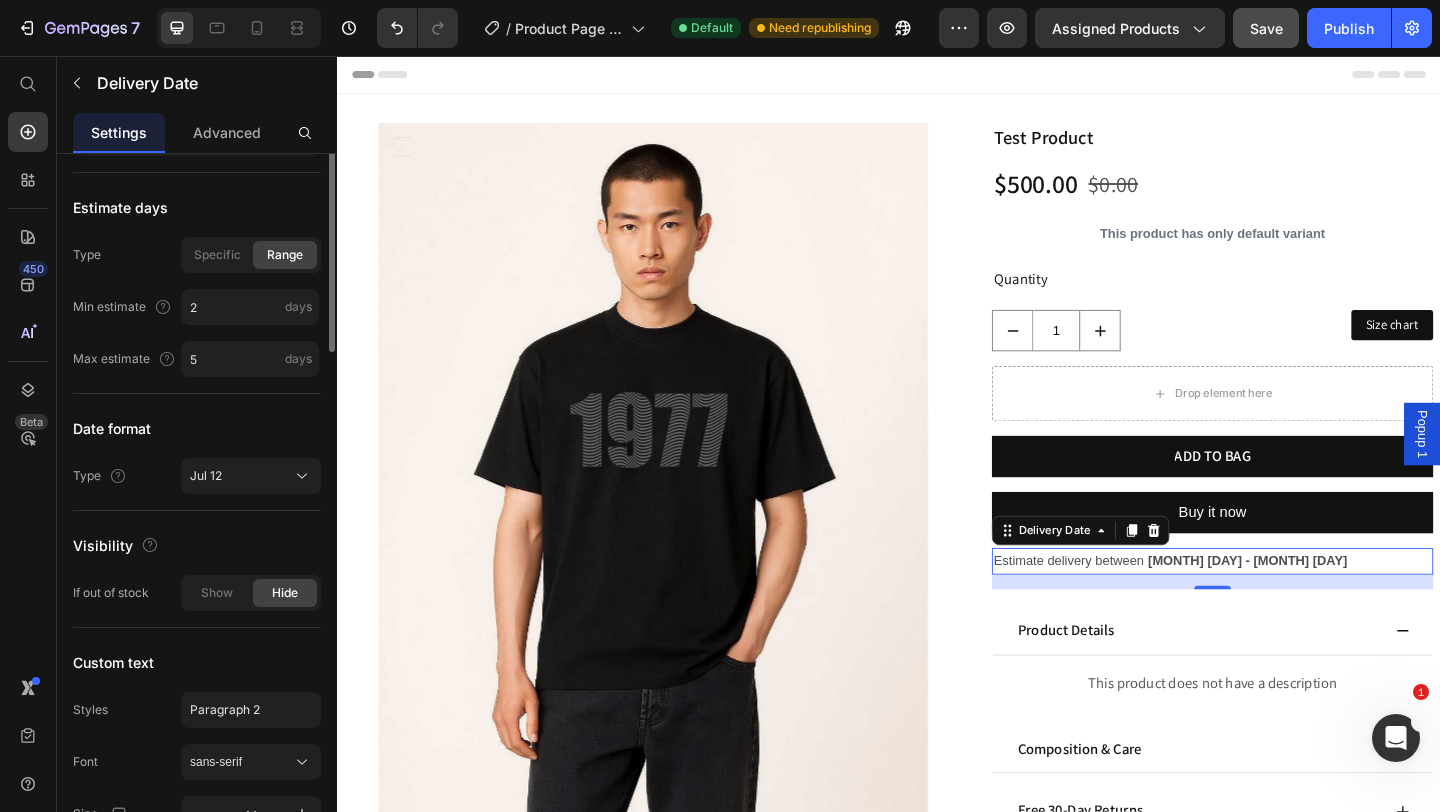 scroll, scrollTop: 0, scrollLeft: 0, axis: both 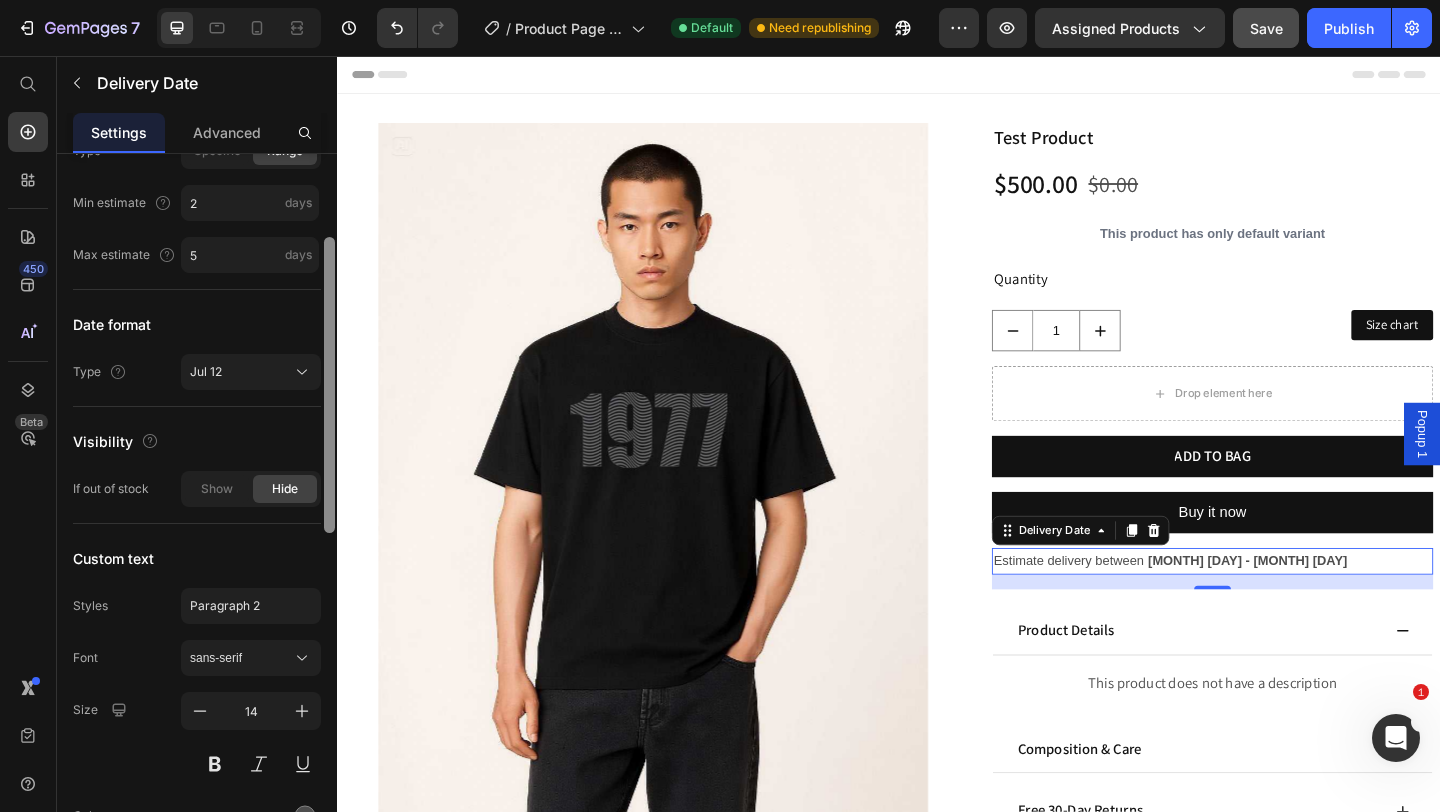 drag, startPoint x: 332, startPoint y: 412, endPoint x: 327, endPoint y: 496, distance: 84.14868 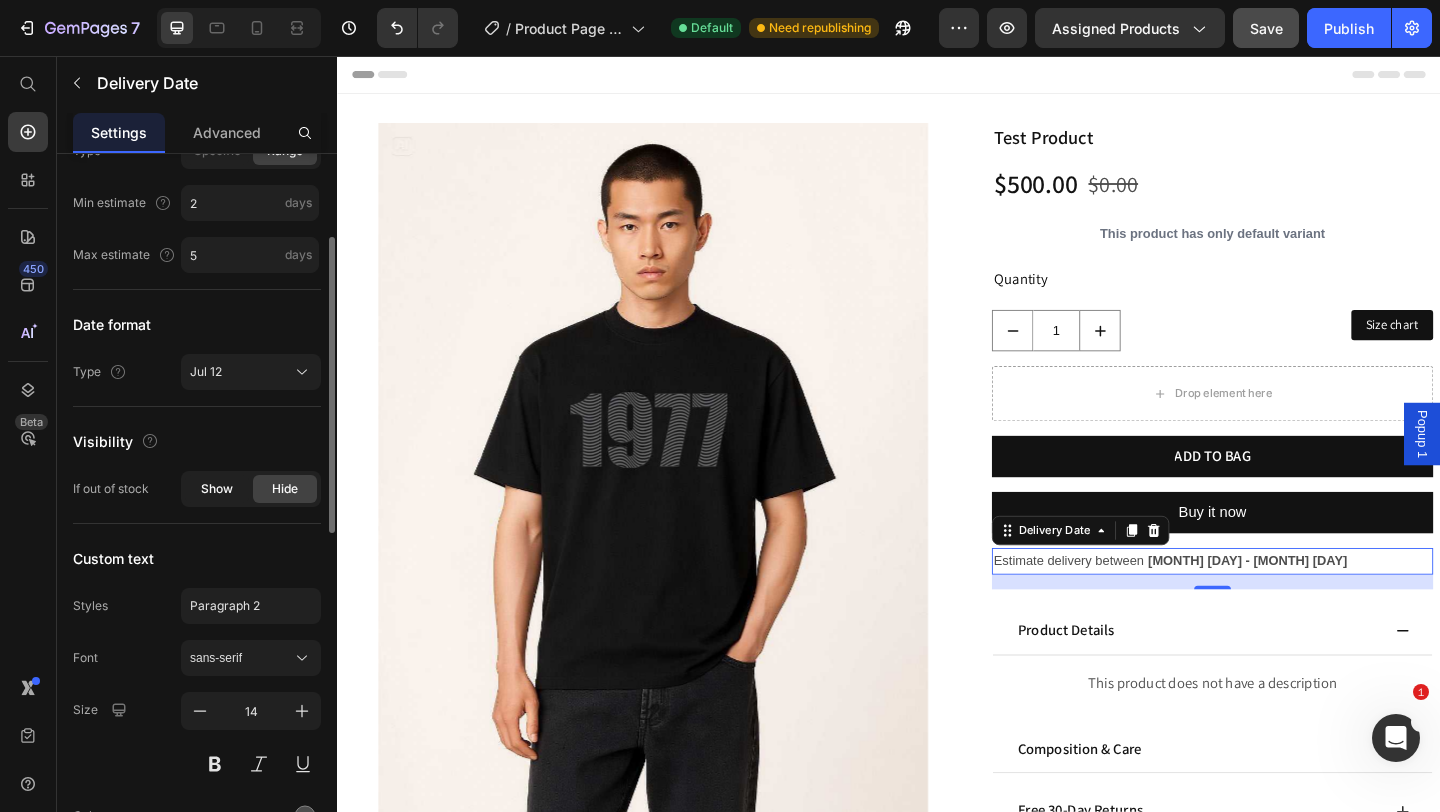 click on "Show" 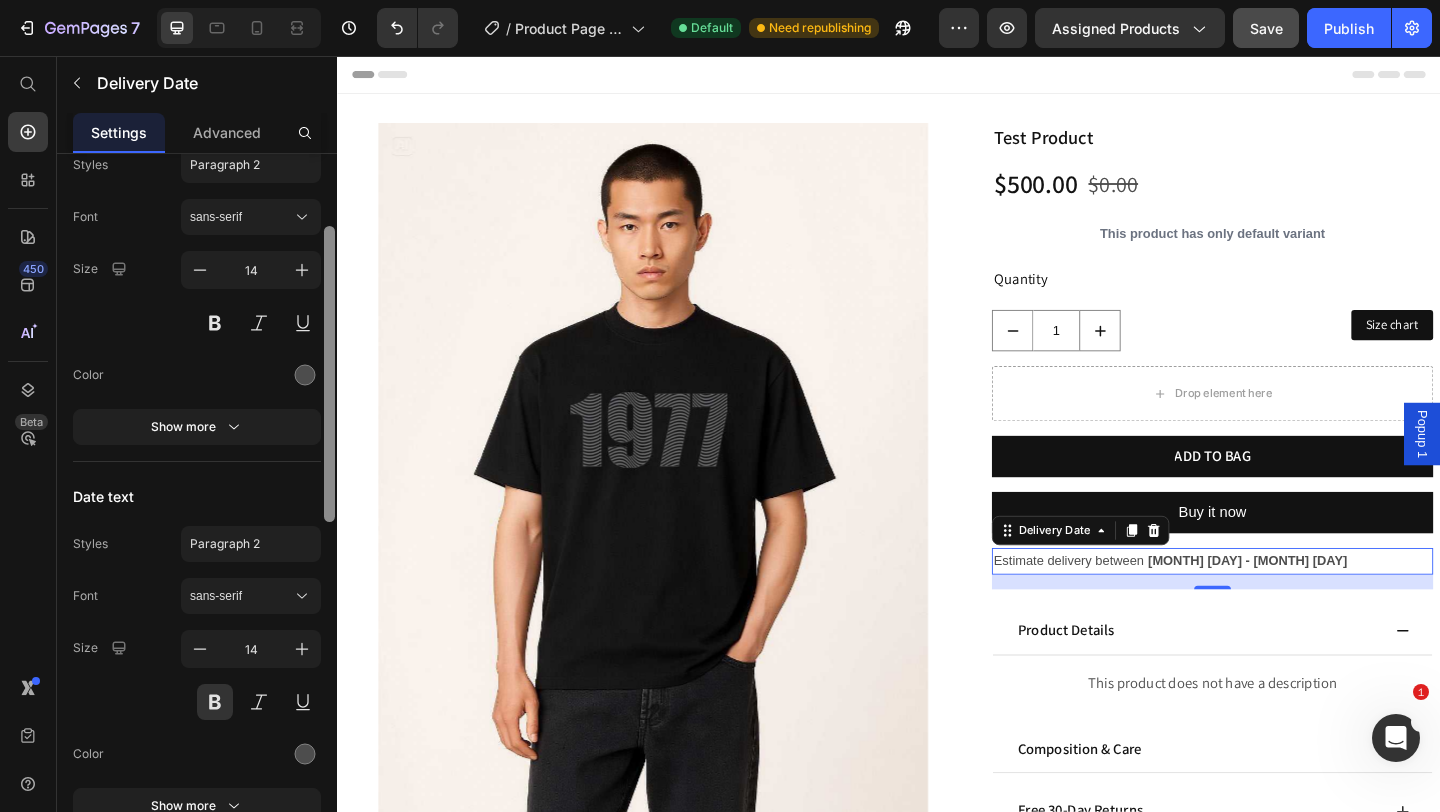 scroll, scrollTop: 453, scrollLeft: 0, axis: vertical 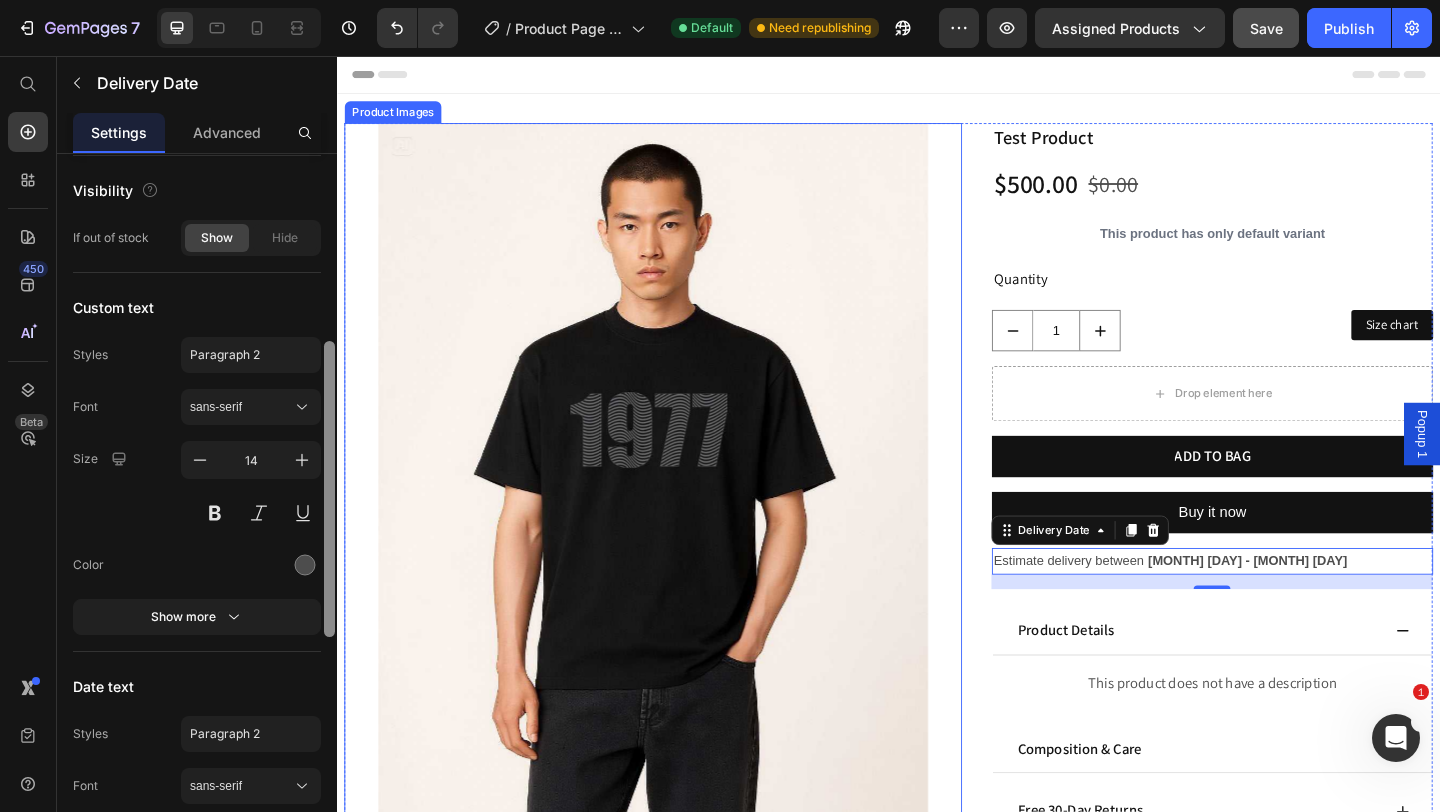 drag, startPoint x: 669, startPoint y: 525, endPoint x: 353, endPoint y: 483, distance: 318.77893 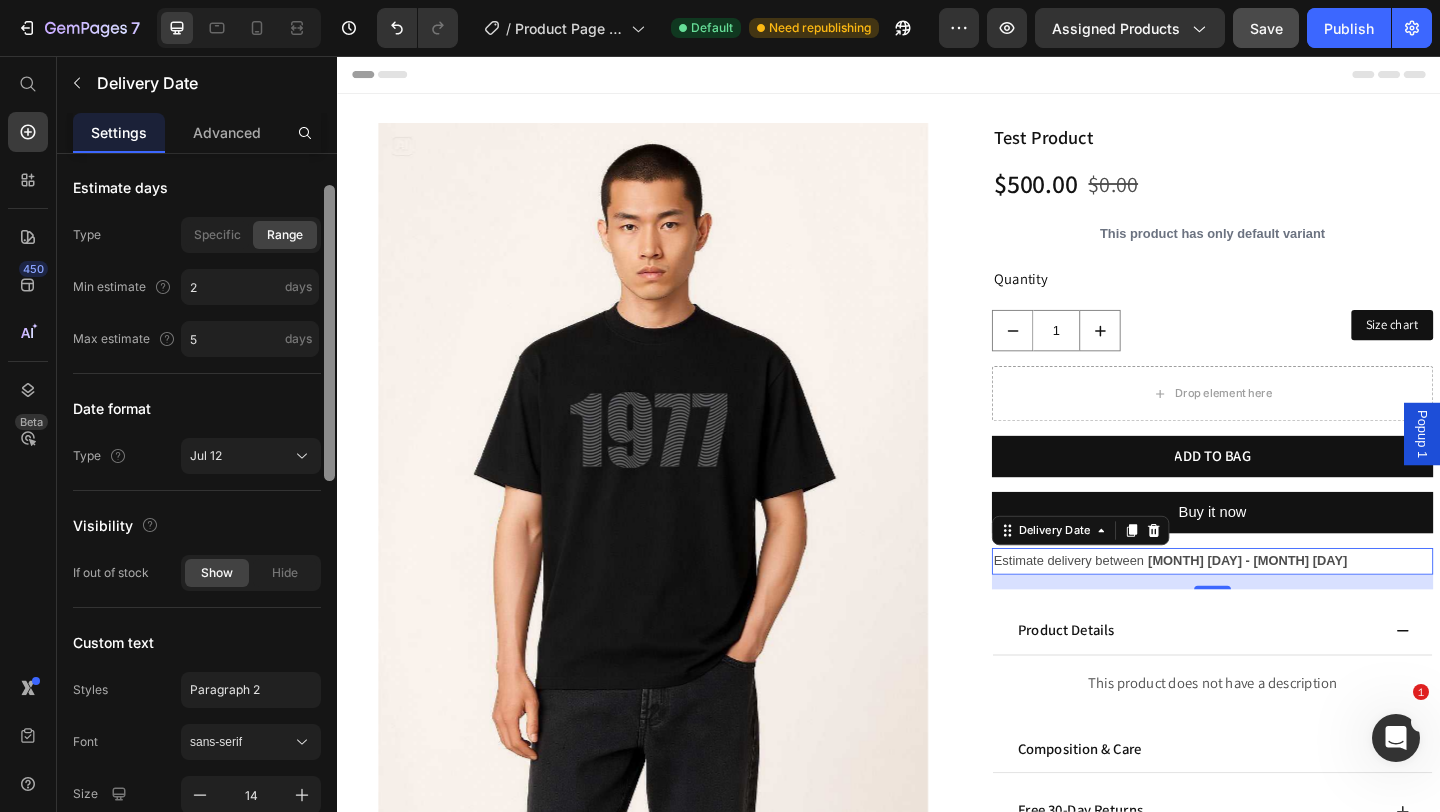 scroll, scrollTop: 106, scrollLeft: 0, axis: vertical 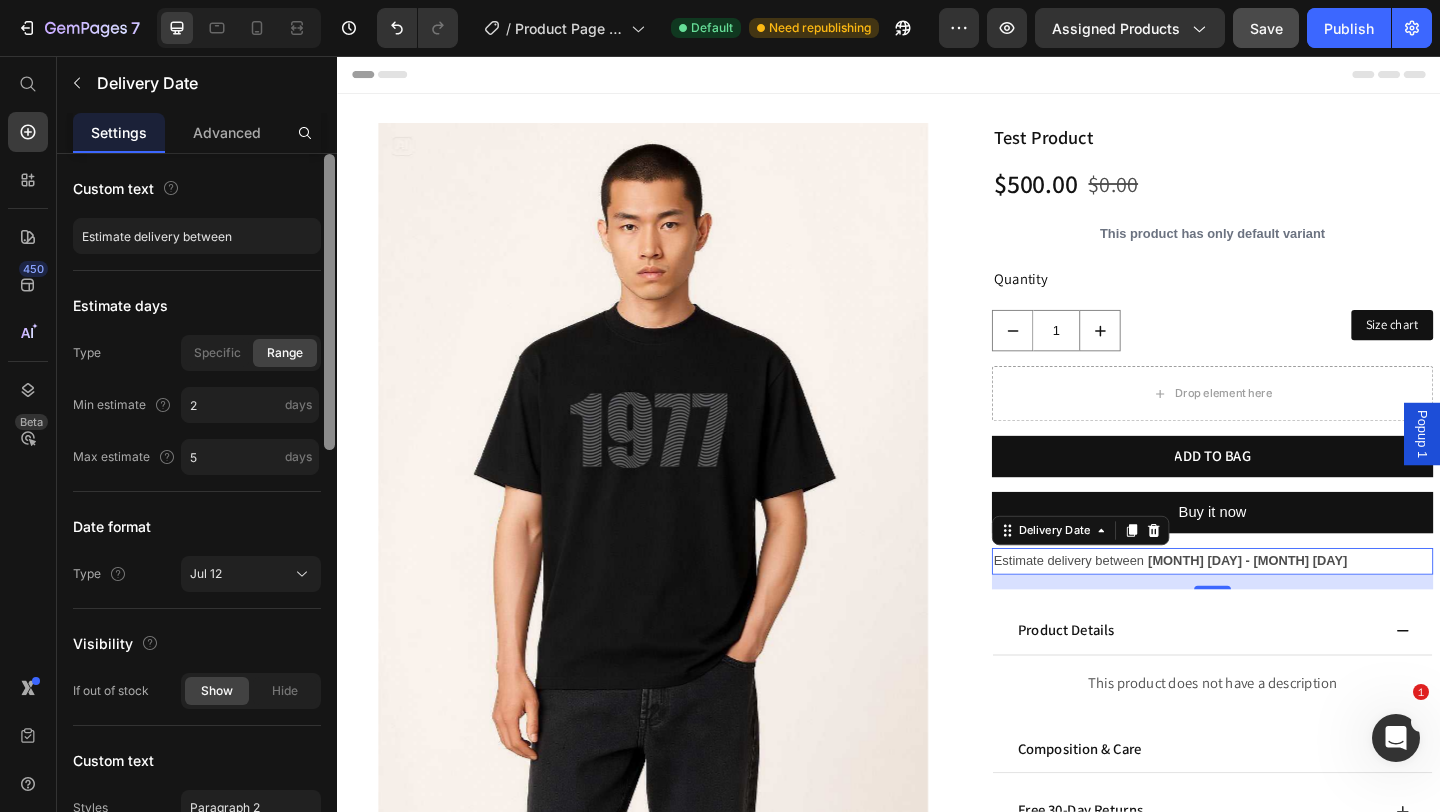 drag, startPoint x: 328, startPoint y: 429, endPoint x: 328, endPoint y: 345, distance: 84 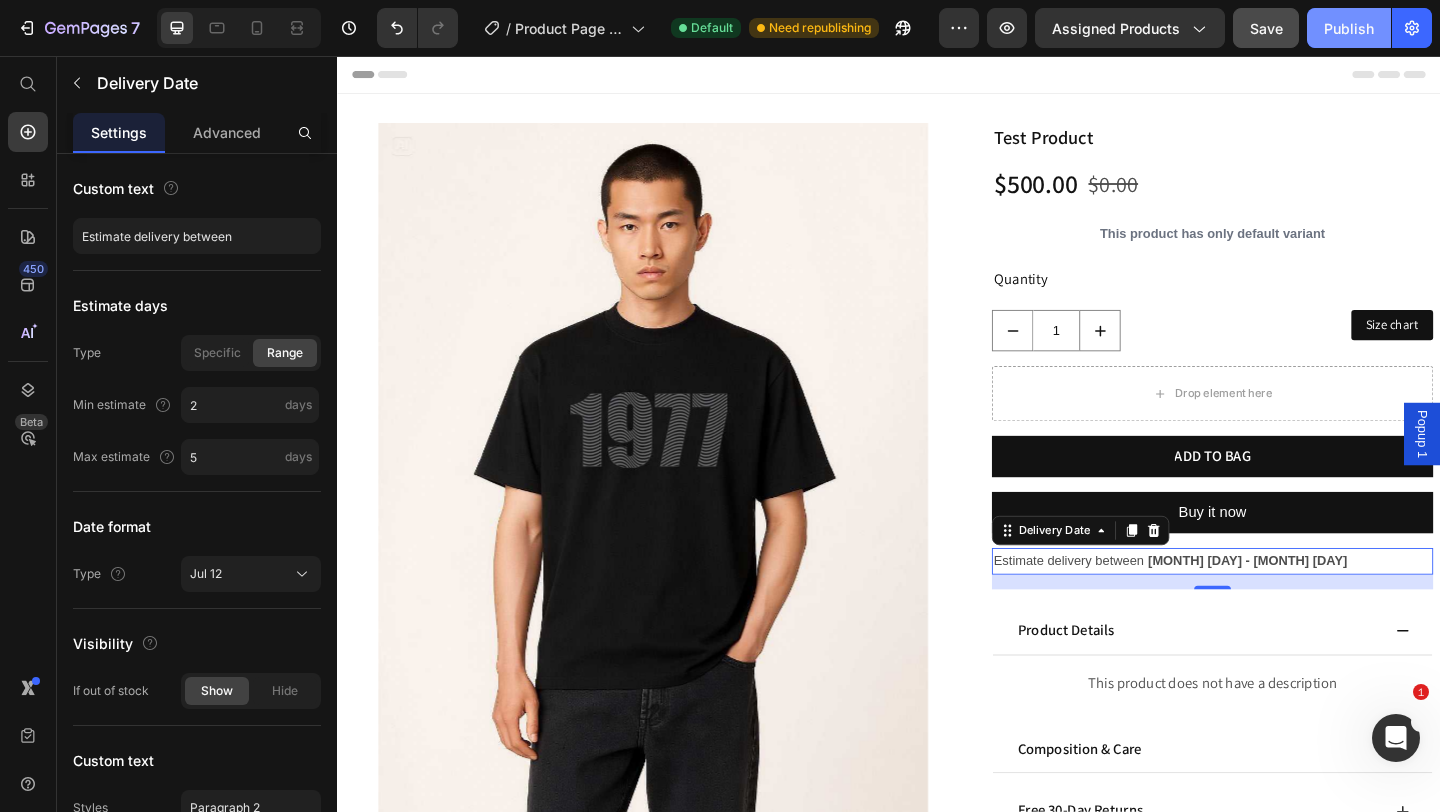 click on "Publish" at bounding box center (1349, 28) 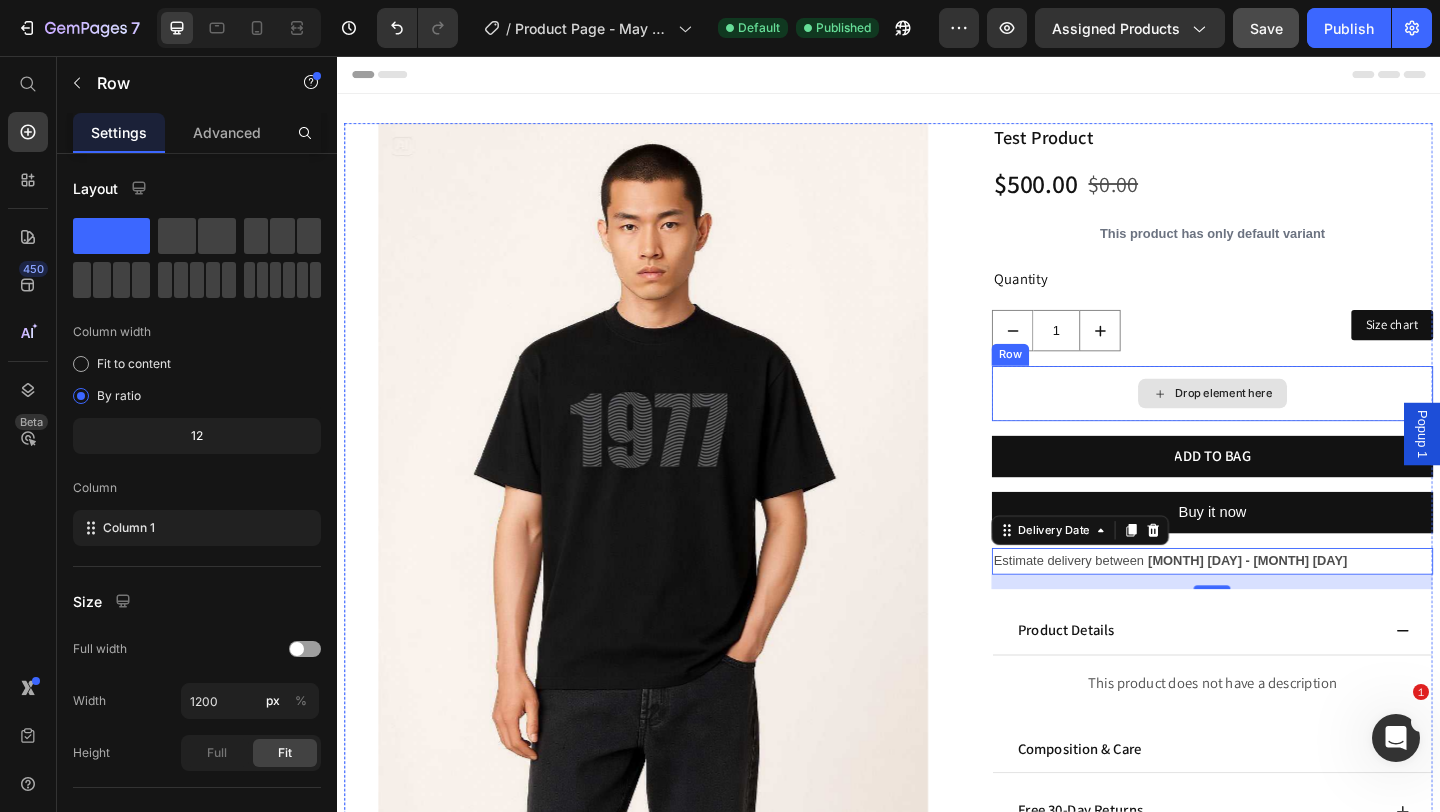 click on "Drop element here" at bounding box center [1289, 423] 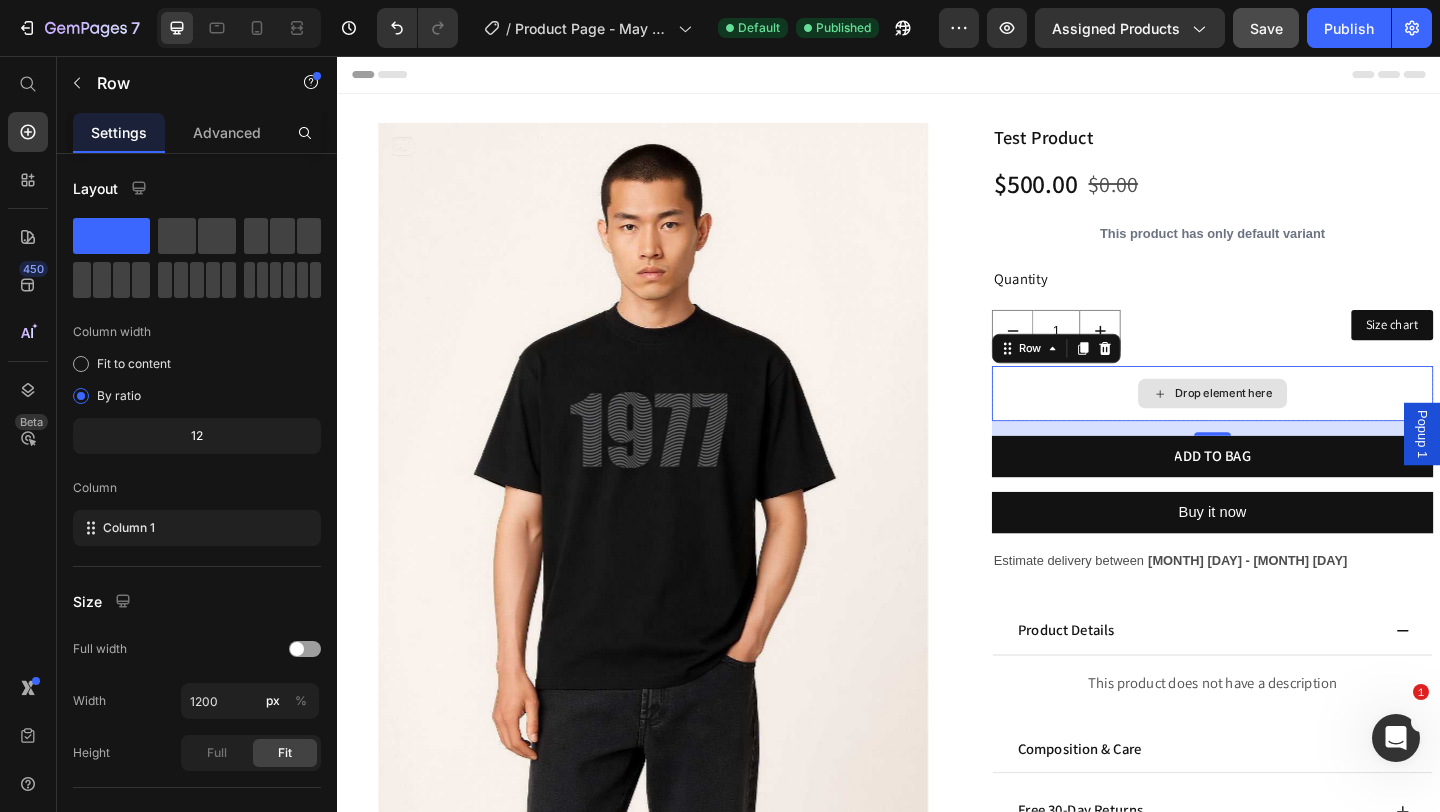 click on "Drop element here" at bounding box center (1289, 423) 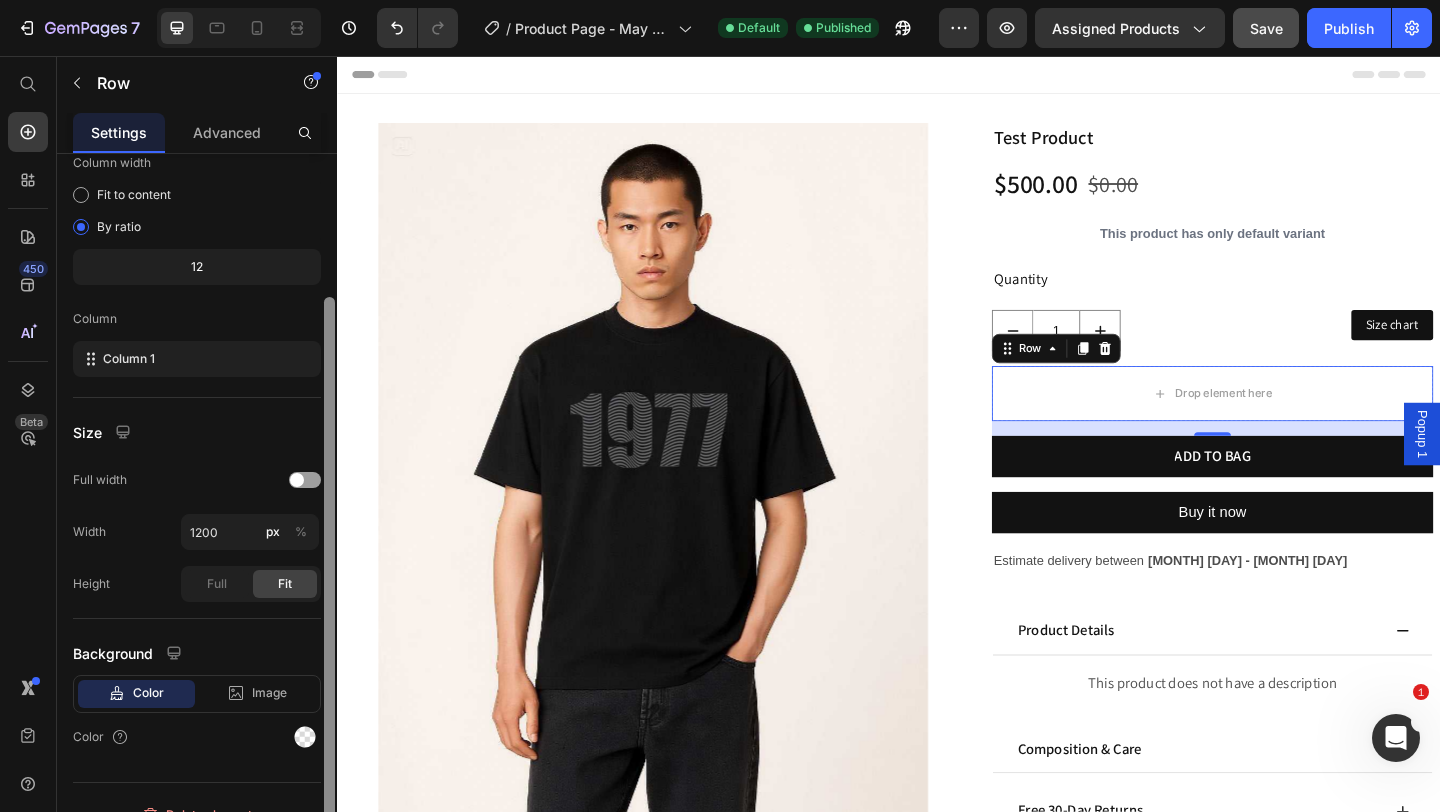 scroll, scrollTop: 197, scrollLeft: 0, axis: vertical 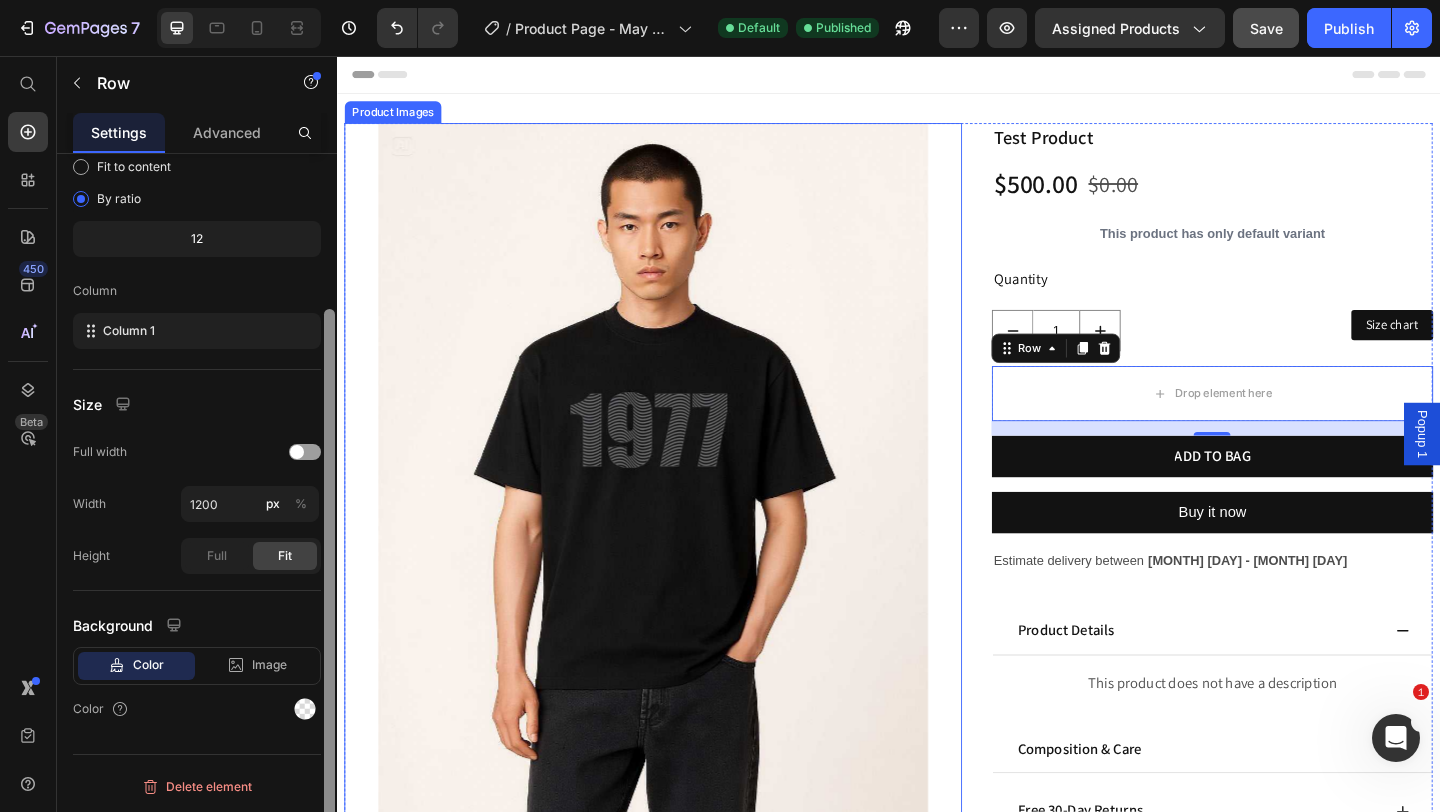 drag, startPoint x: 669, startPoint y: 281, endPoint x: 374, endPoint y: 181, distance: 311.48837 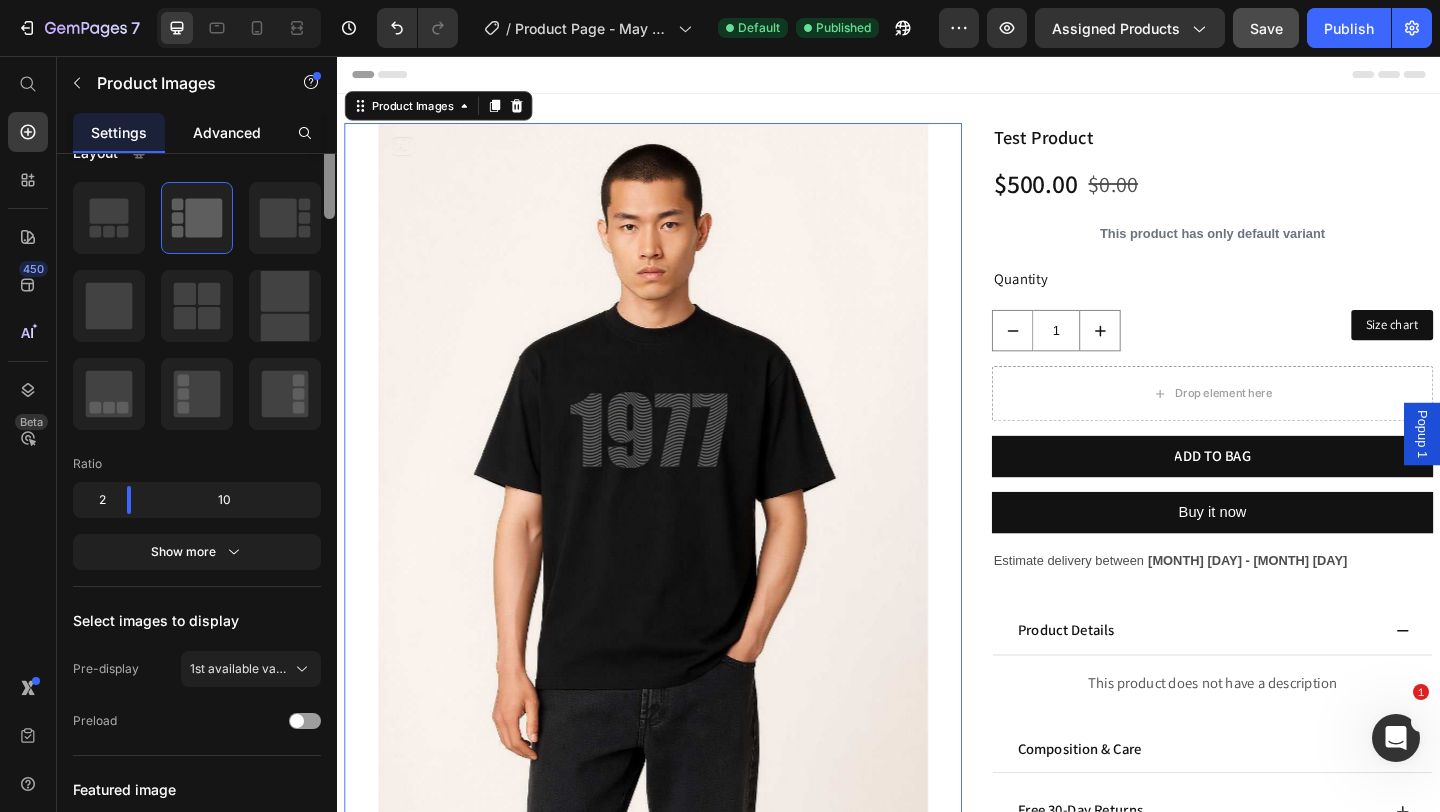 scroll, scrollTop: 0, scrollLeft: 0, axis: both 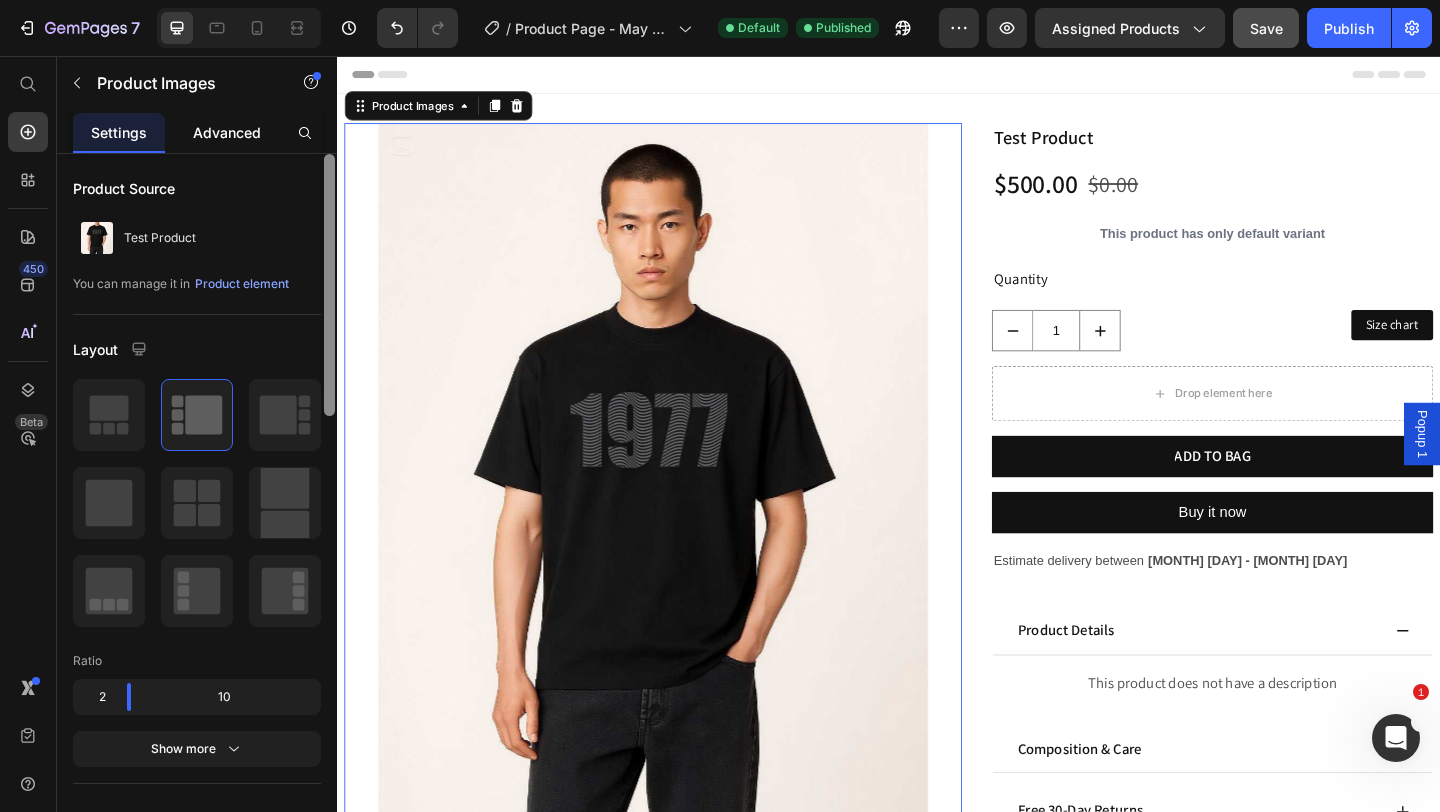 click on "Advanced" at bounding box center [227, 132] 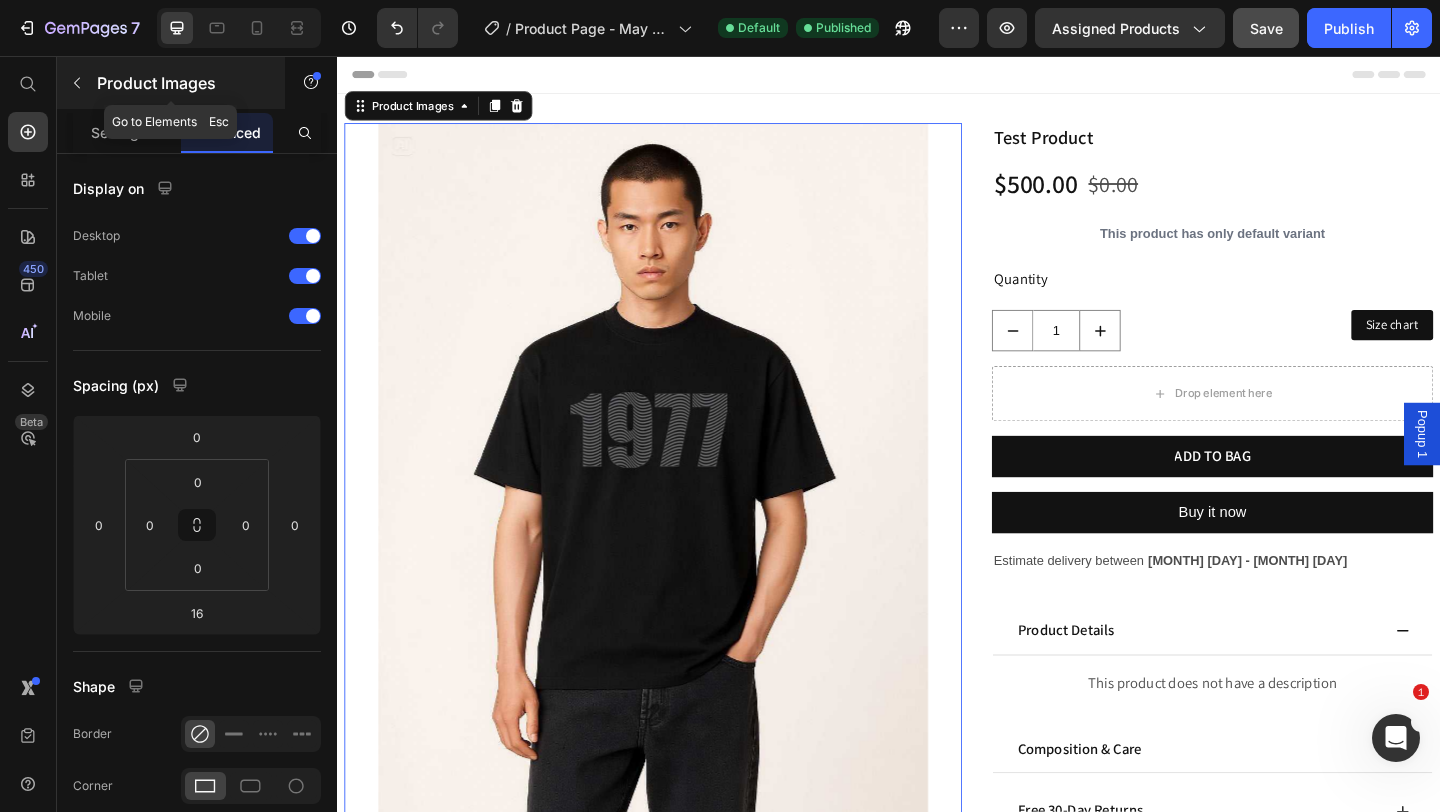 click 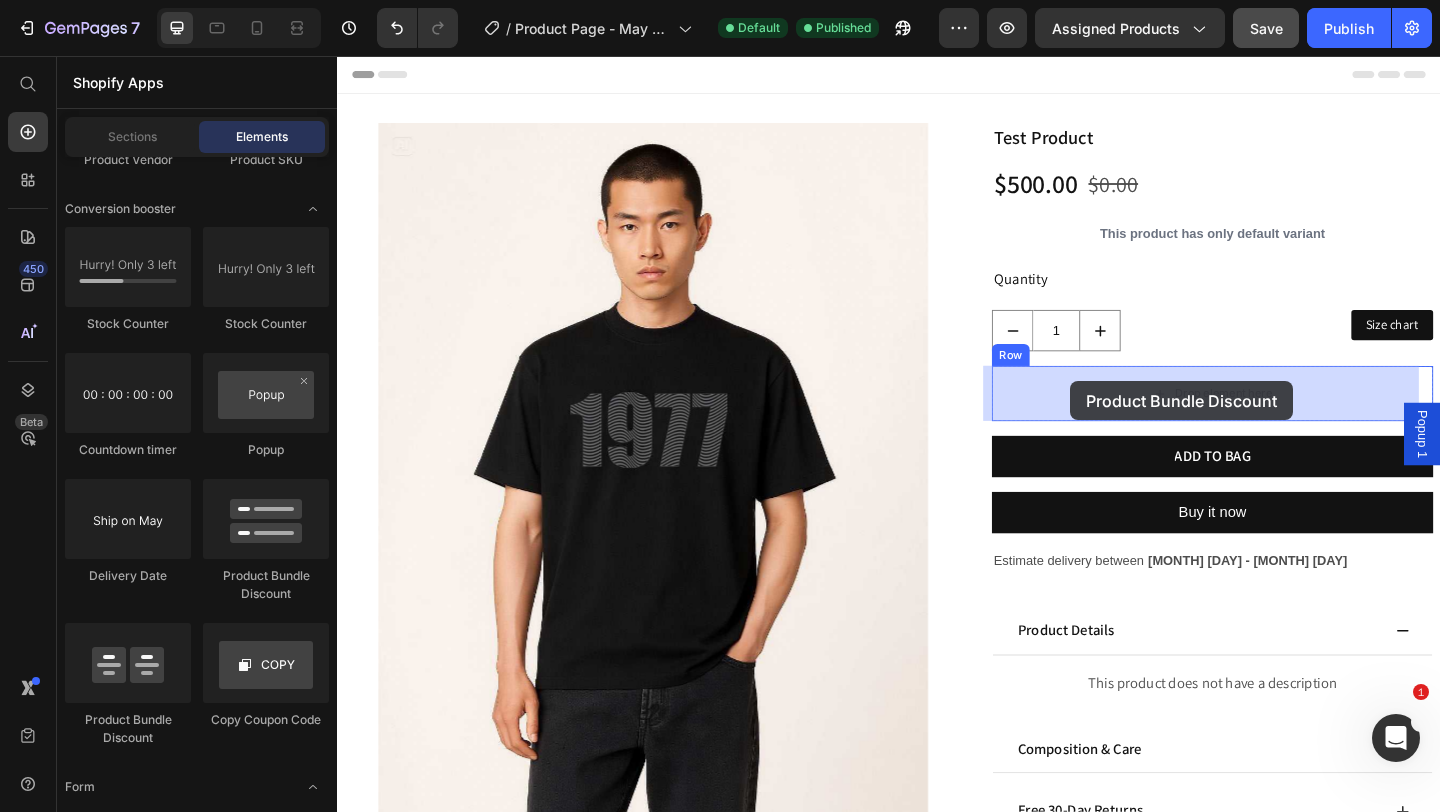 drag, startPoint x: 617, startPoint y: 583, endPoint x: 1134, endPoint y: 410, distance: 545.17706 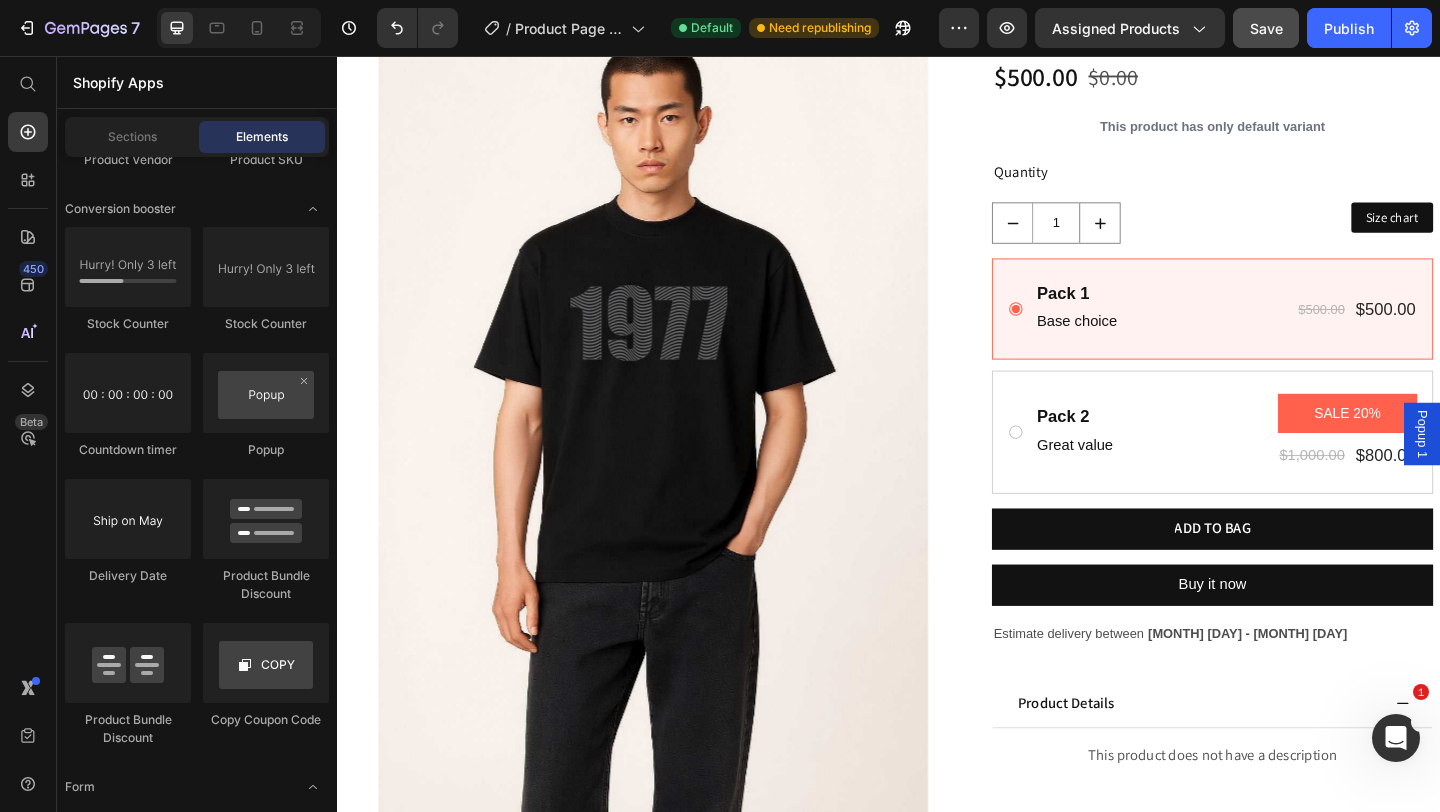 scroll, scrollTop: 0, scrollLeft: 0, axis: both 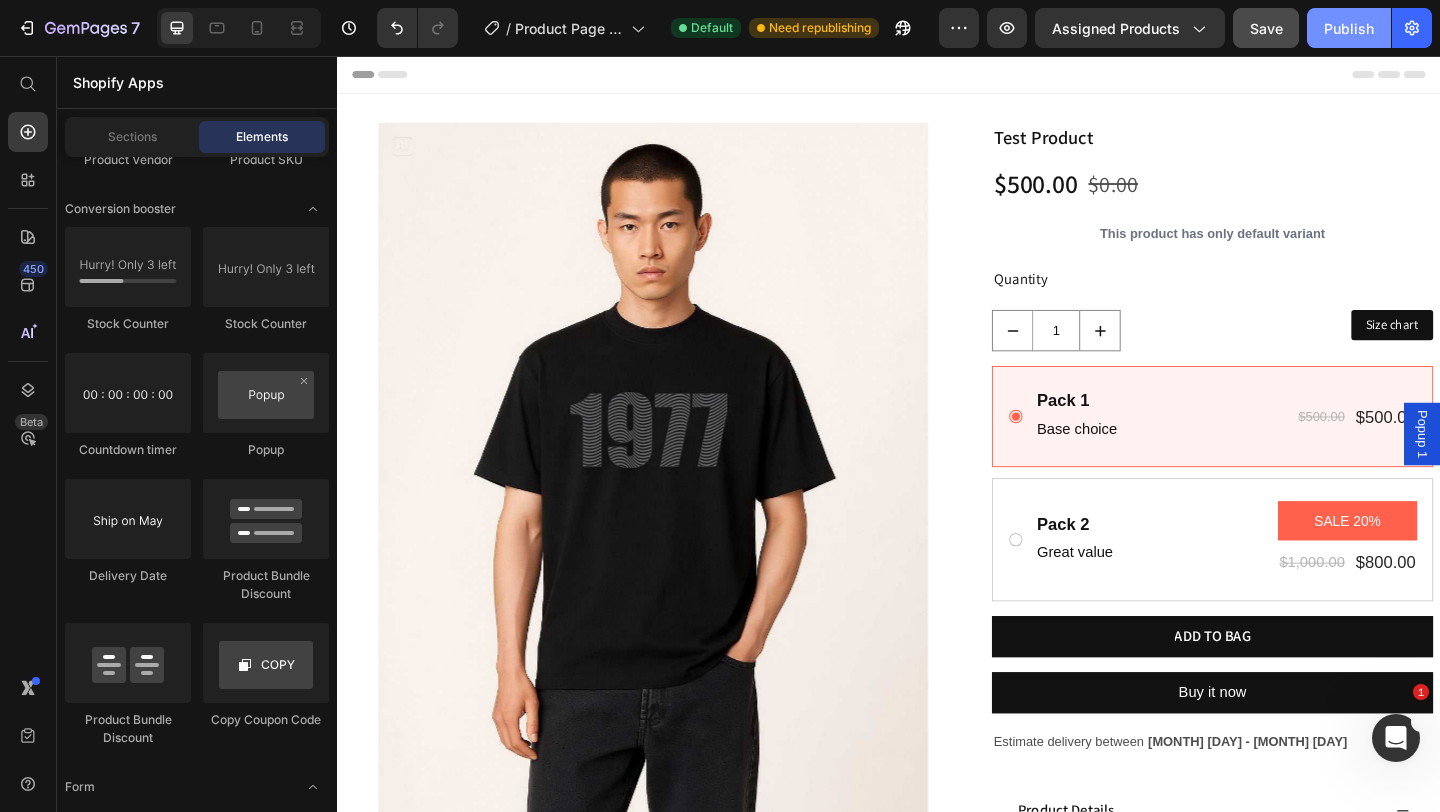 click on "Publish" at bounding box center (1349, 28) 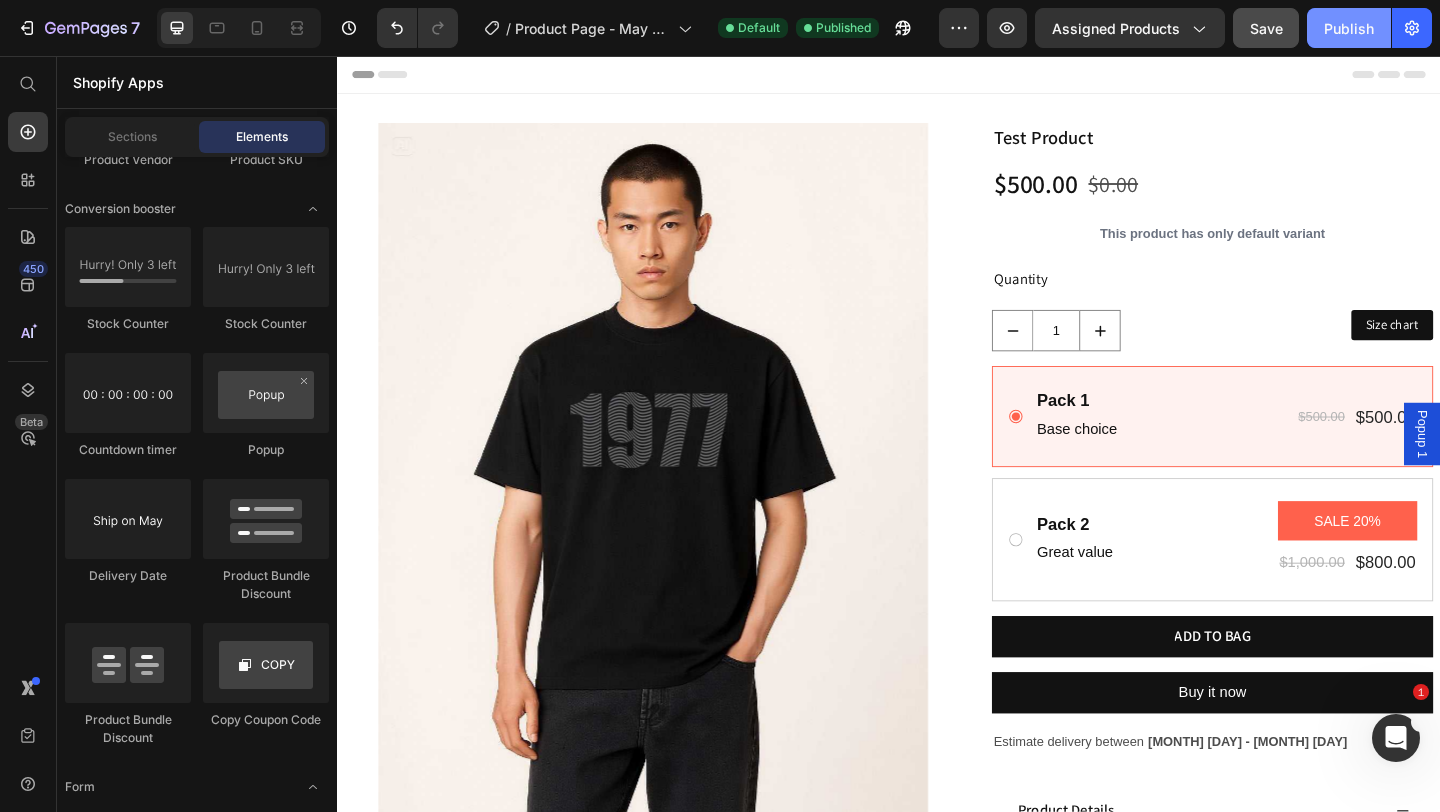 click on "Publish" at bounding box center (1349, 28) 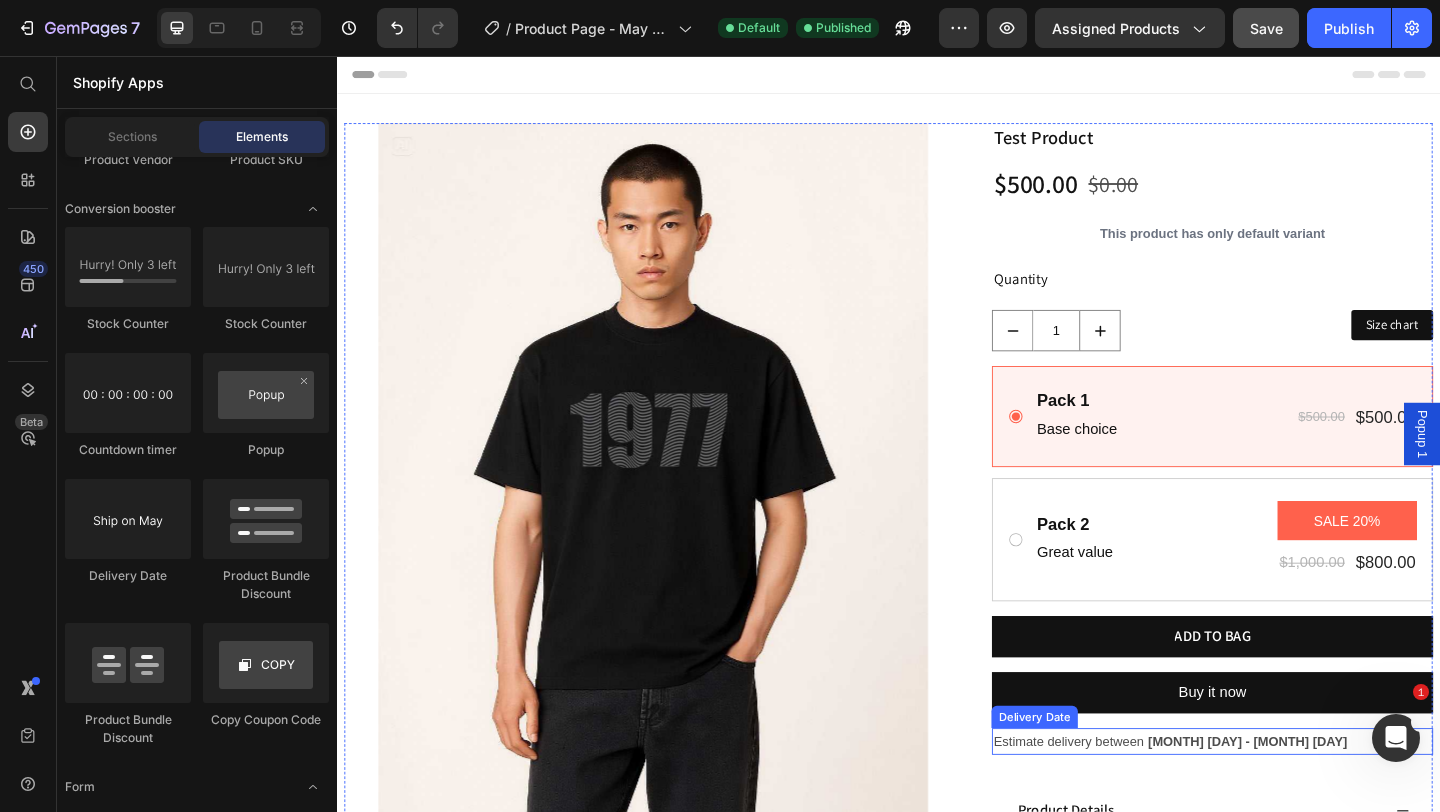 click on "Estimate delivery between" at bounding box center [1132, 801] 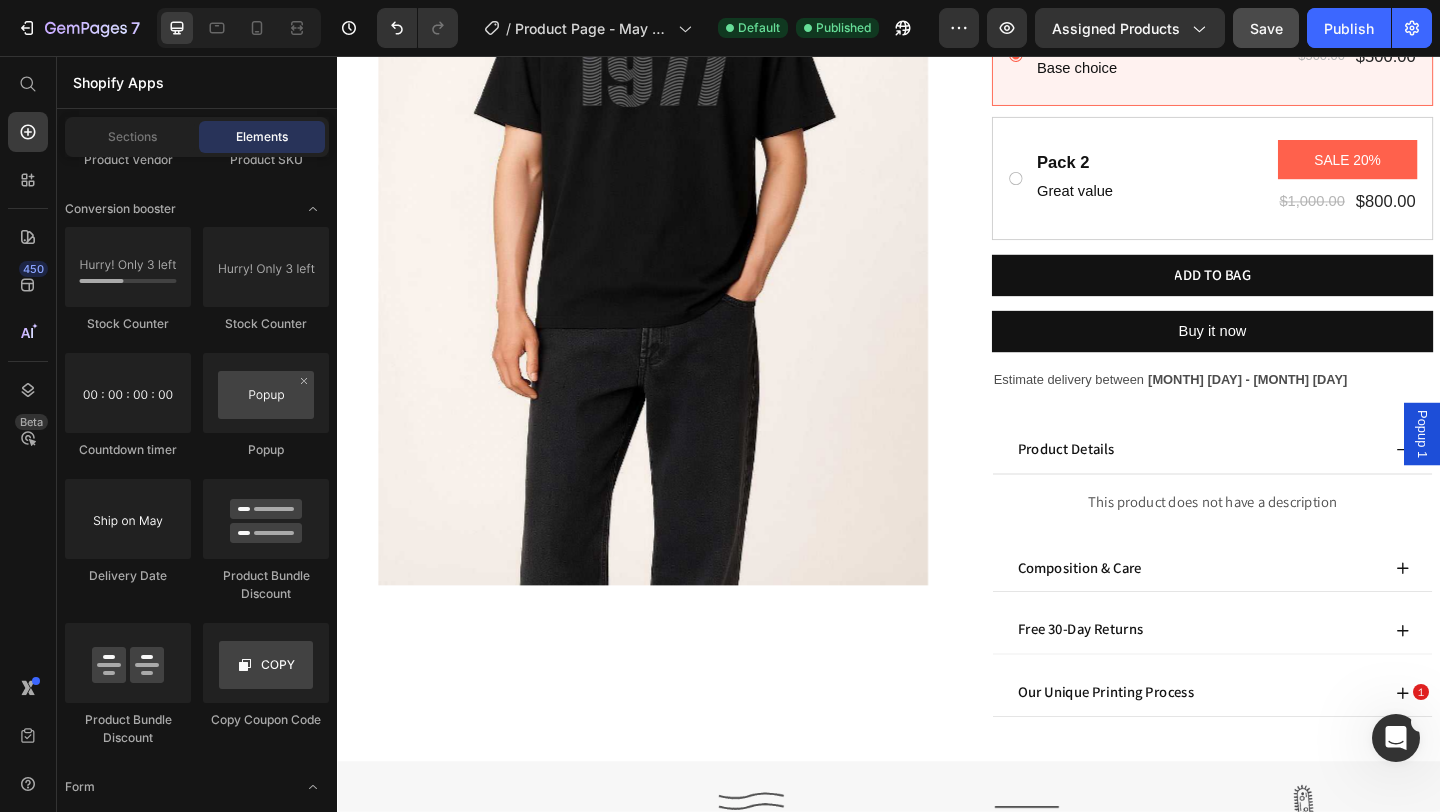 scroll, scrollTop: 418, scrollLeft: 0, axis: vertical 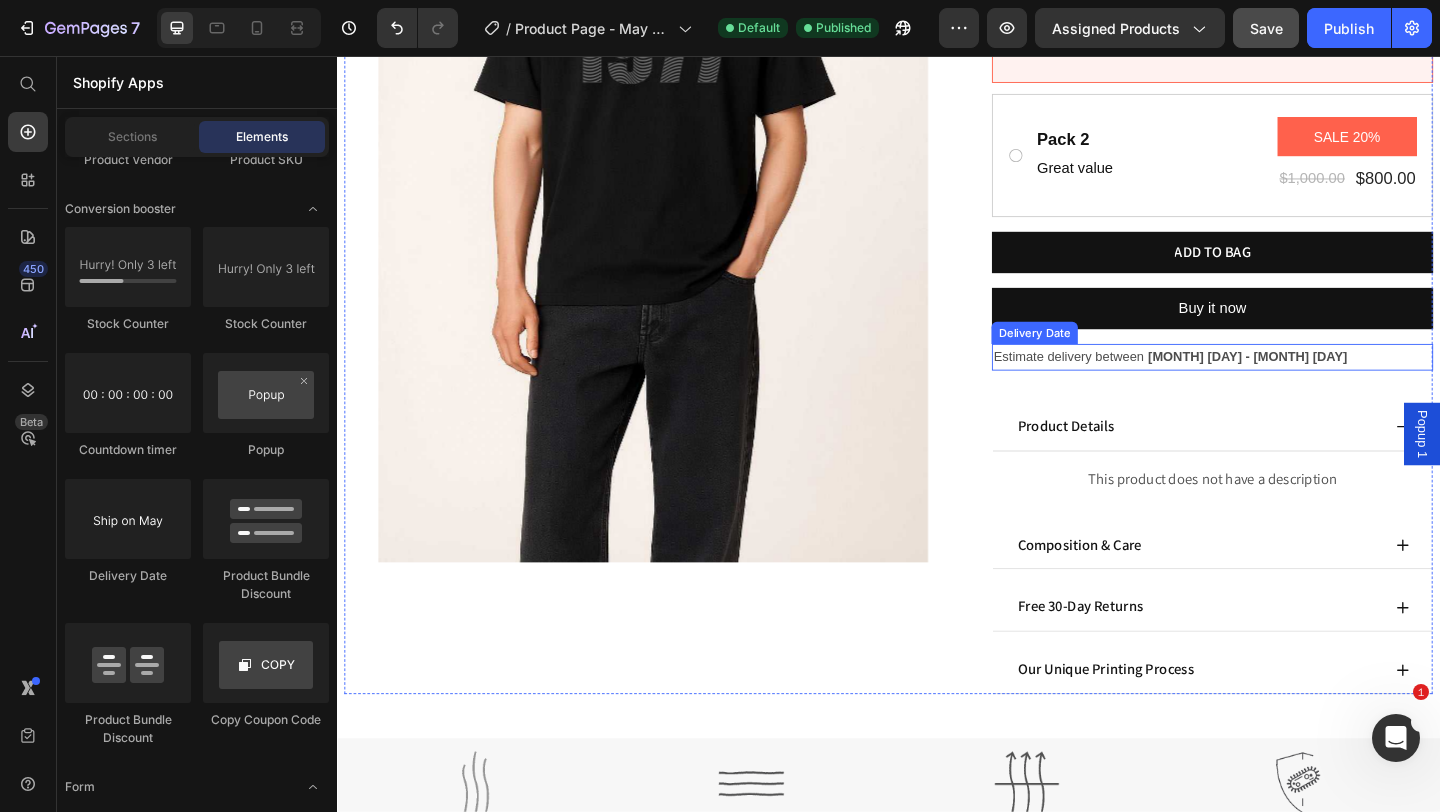 click on "Estimate delivery between" at bounding box center (1132, 383) 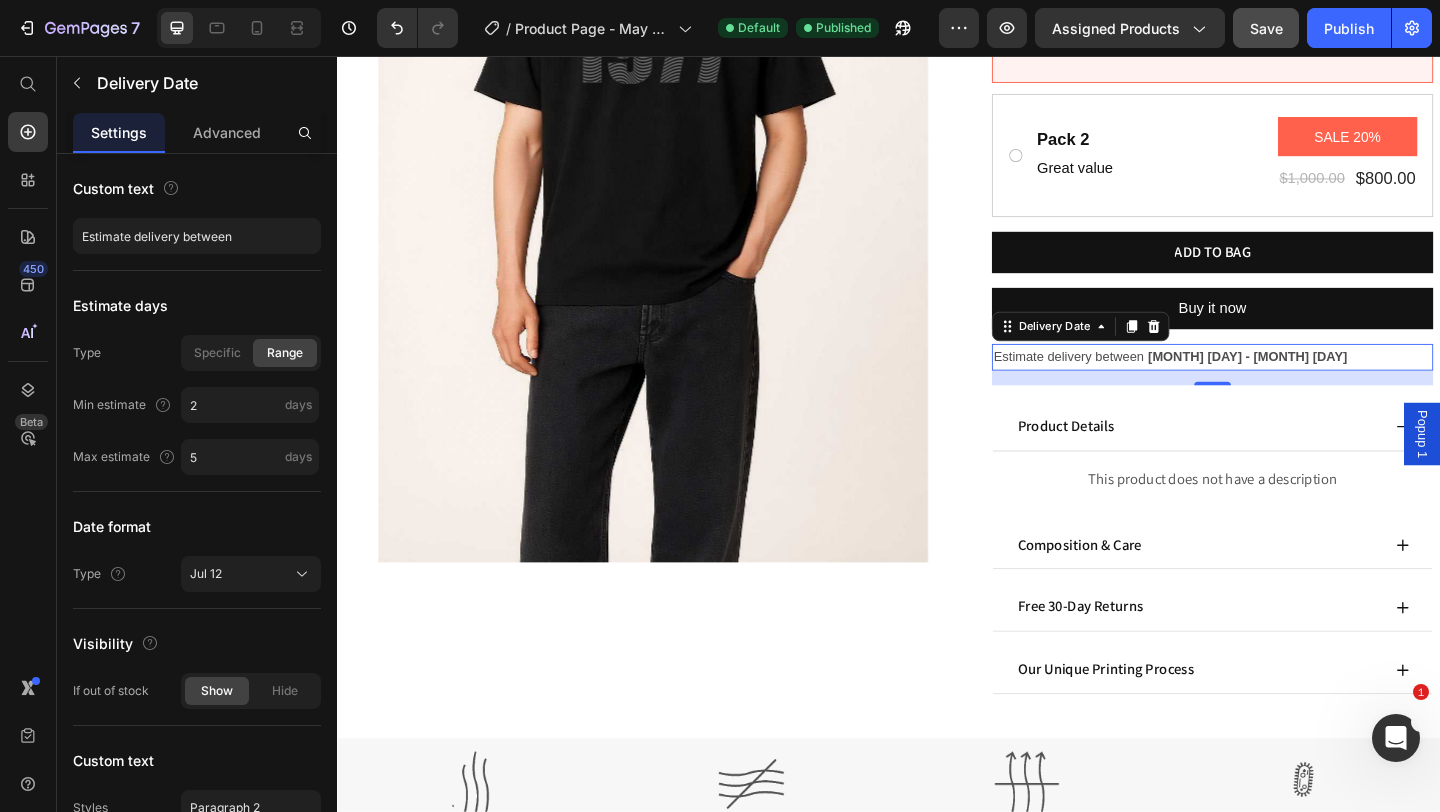 click on "Estimate delivery between" at bounding box center (1132, 383) 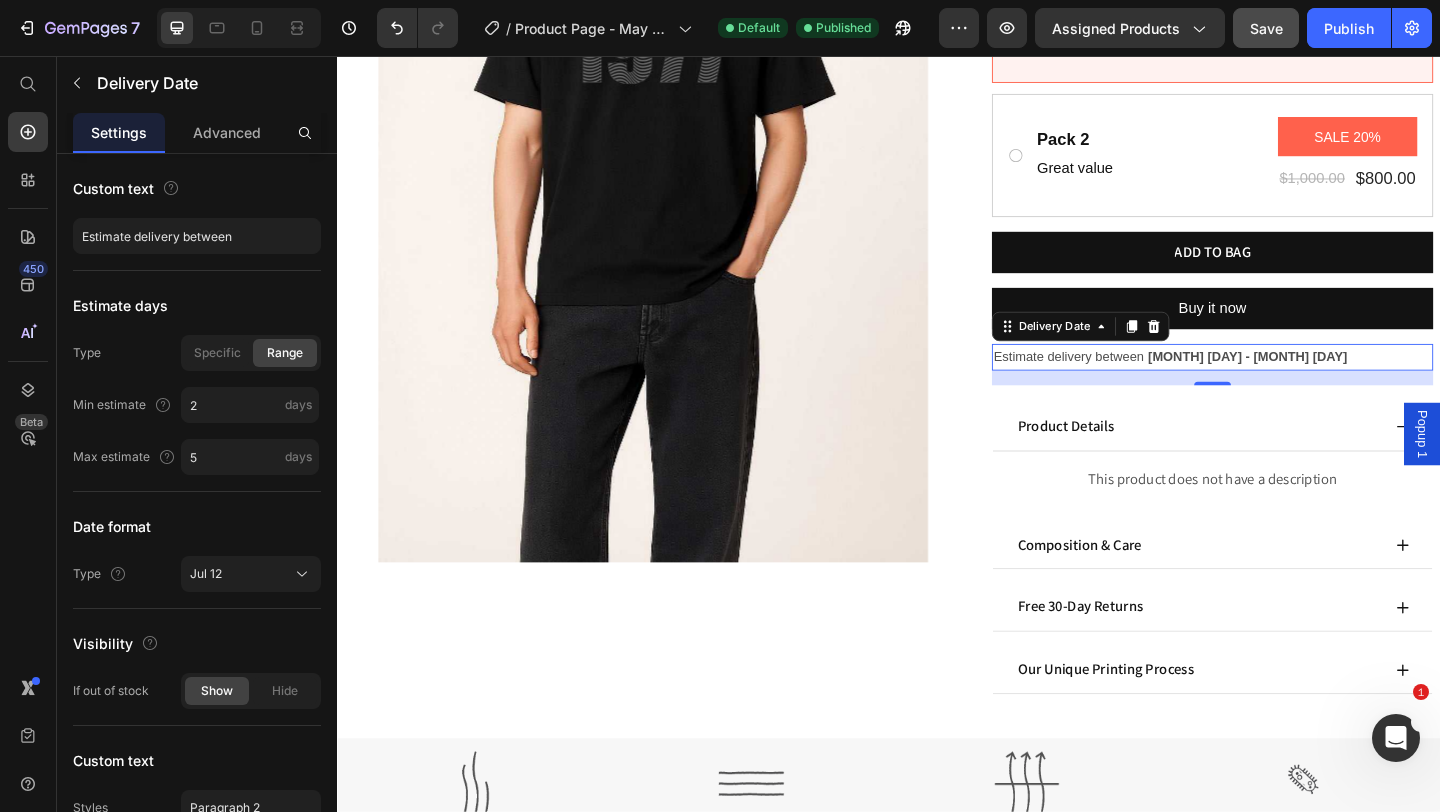 click on "Estimate delivery between" at bounding box center (1132, 383) 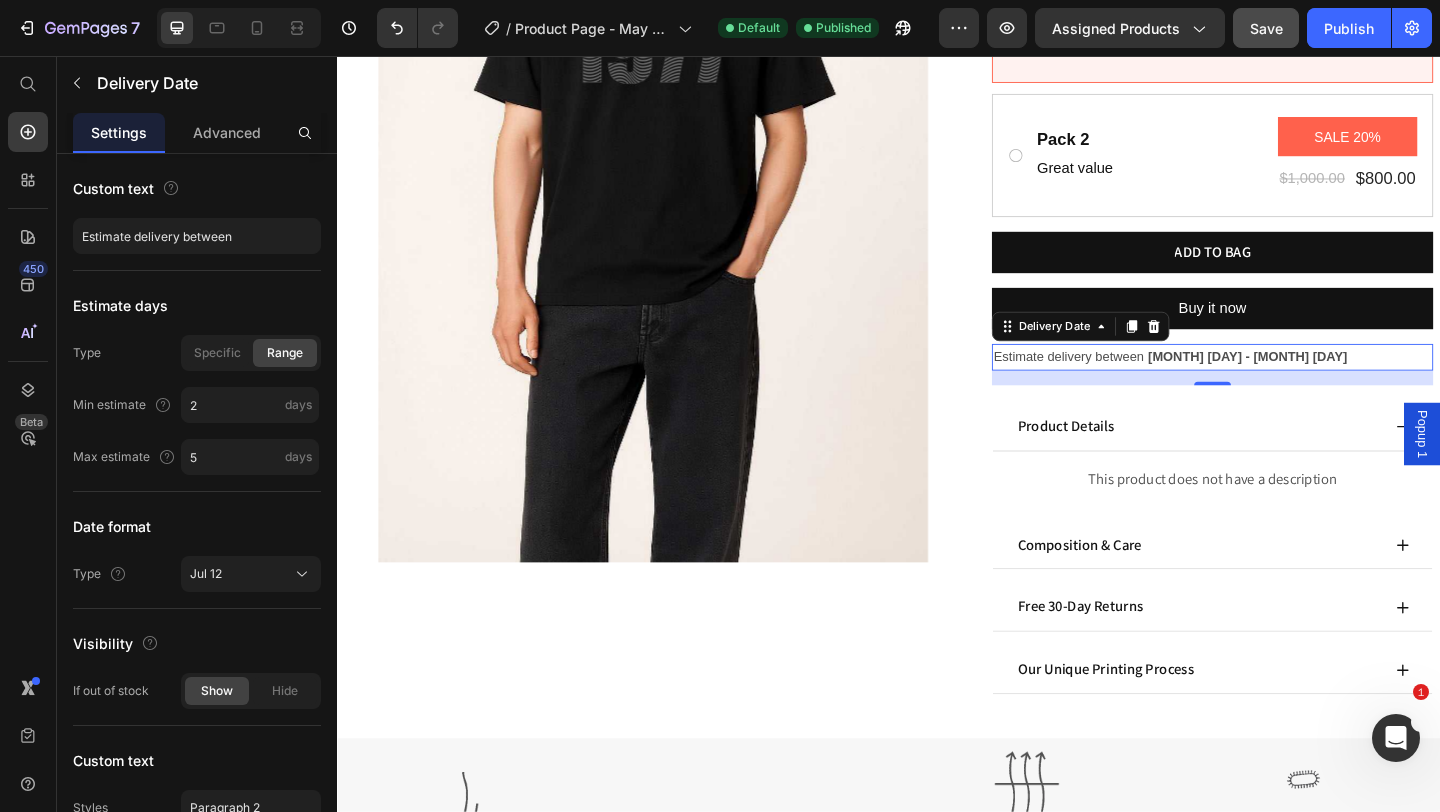 click on "Estimate delivery between" at bounding box center [1132, 383] 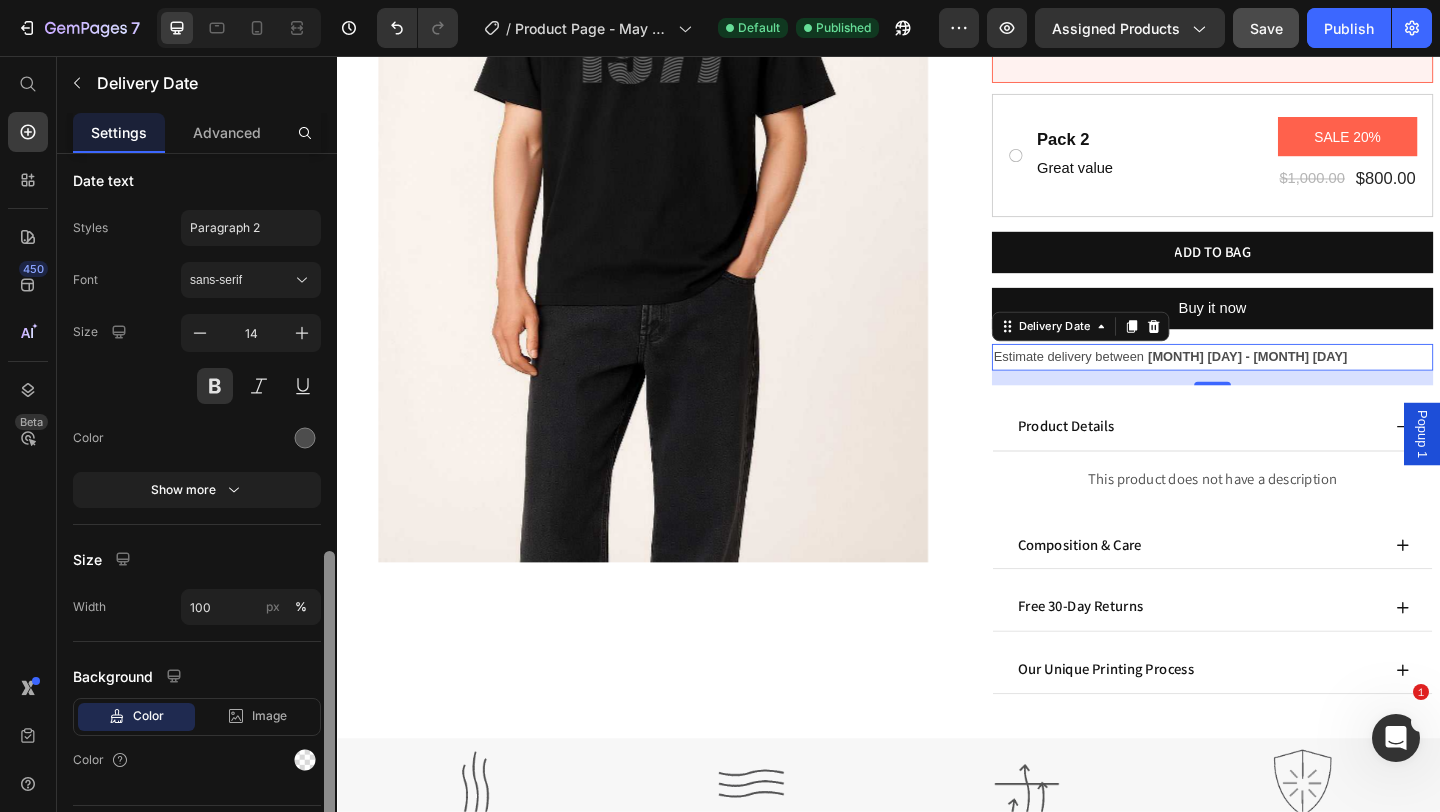 scroll, scrollTop: 1010, scrollLeft: 0, axis: vertical 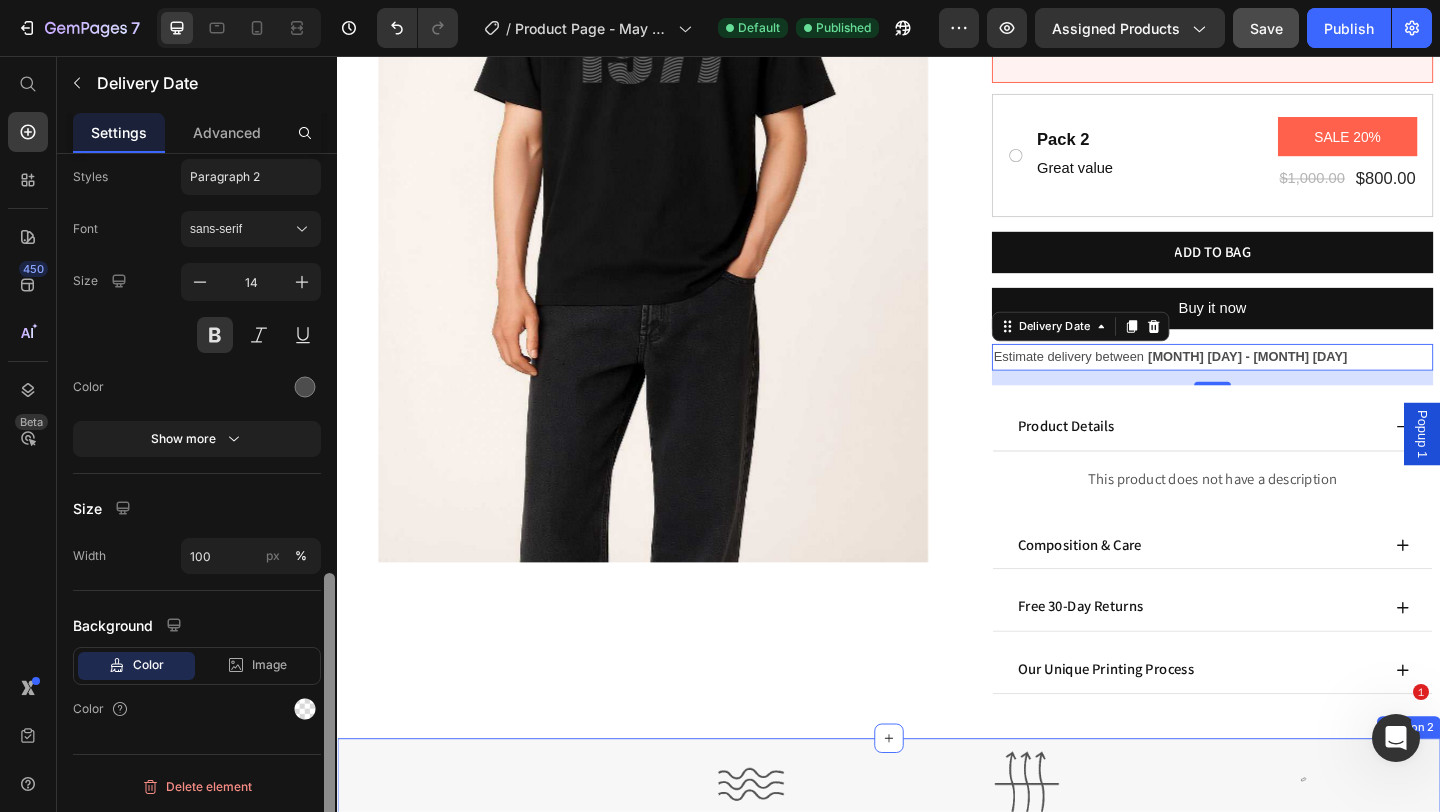drag, startPoint x: 670, startPoint y: 341, endPoint x: 341, endPoint y: 804, distance: 567.9877 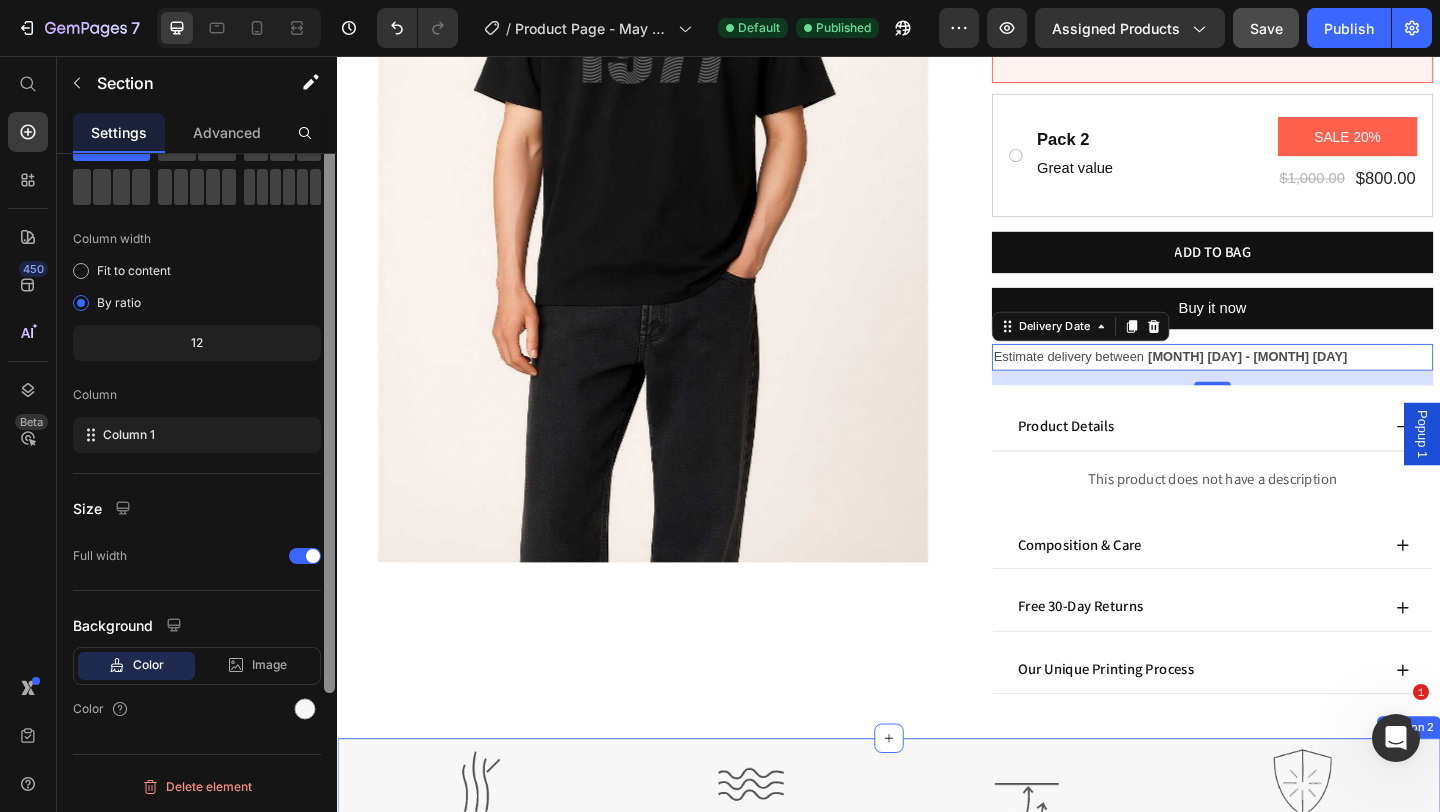 scroll, scrollTop: 93, scrollLeft: 0, axis: vertical 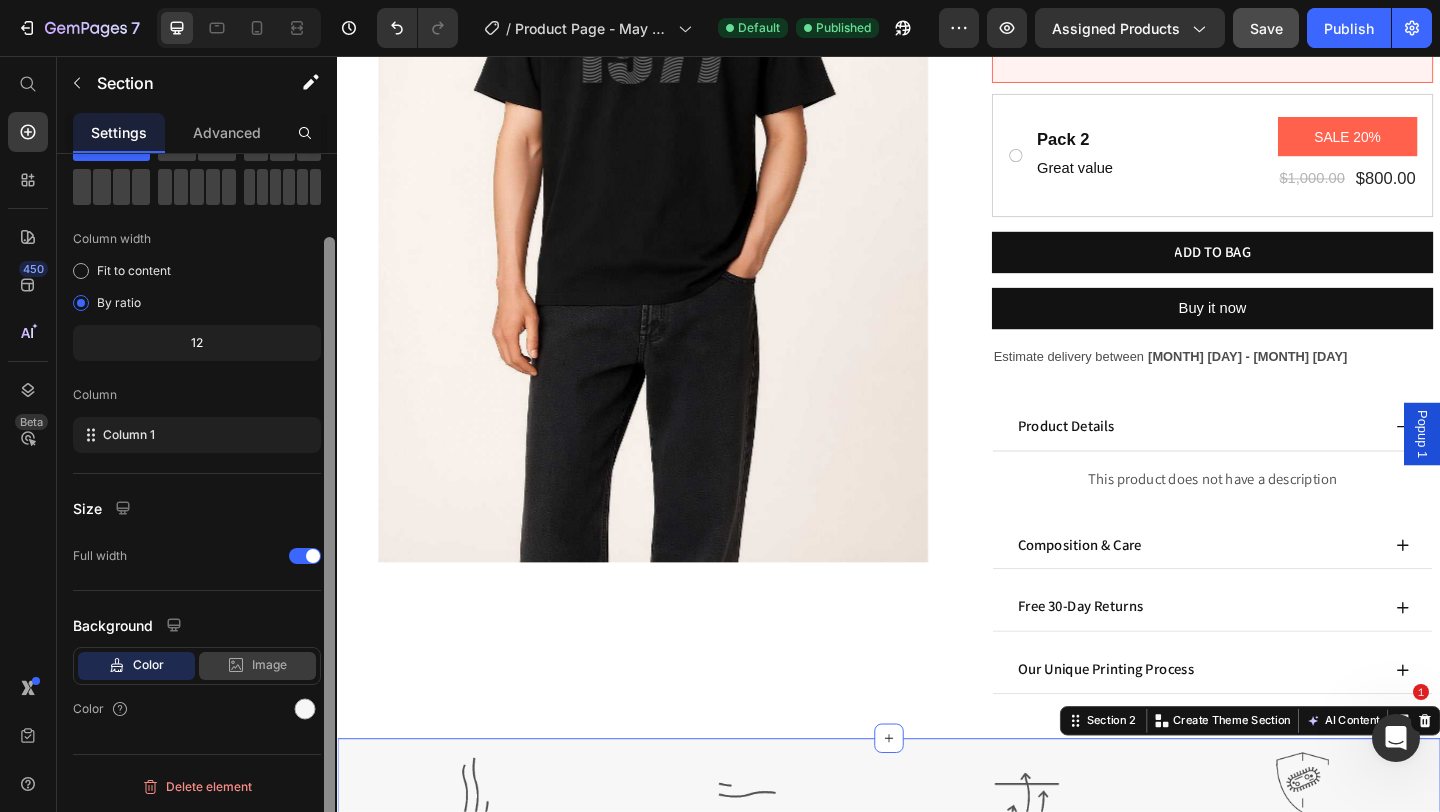 click on "Image" at bounding box center [269, 665] 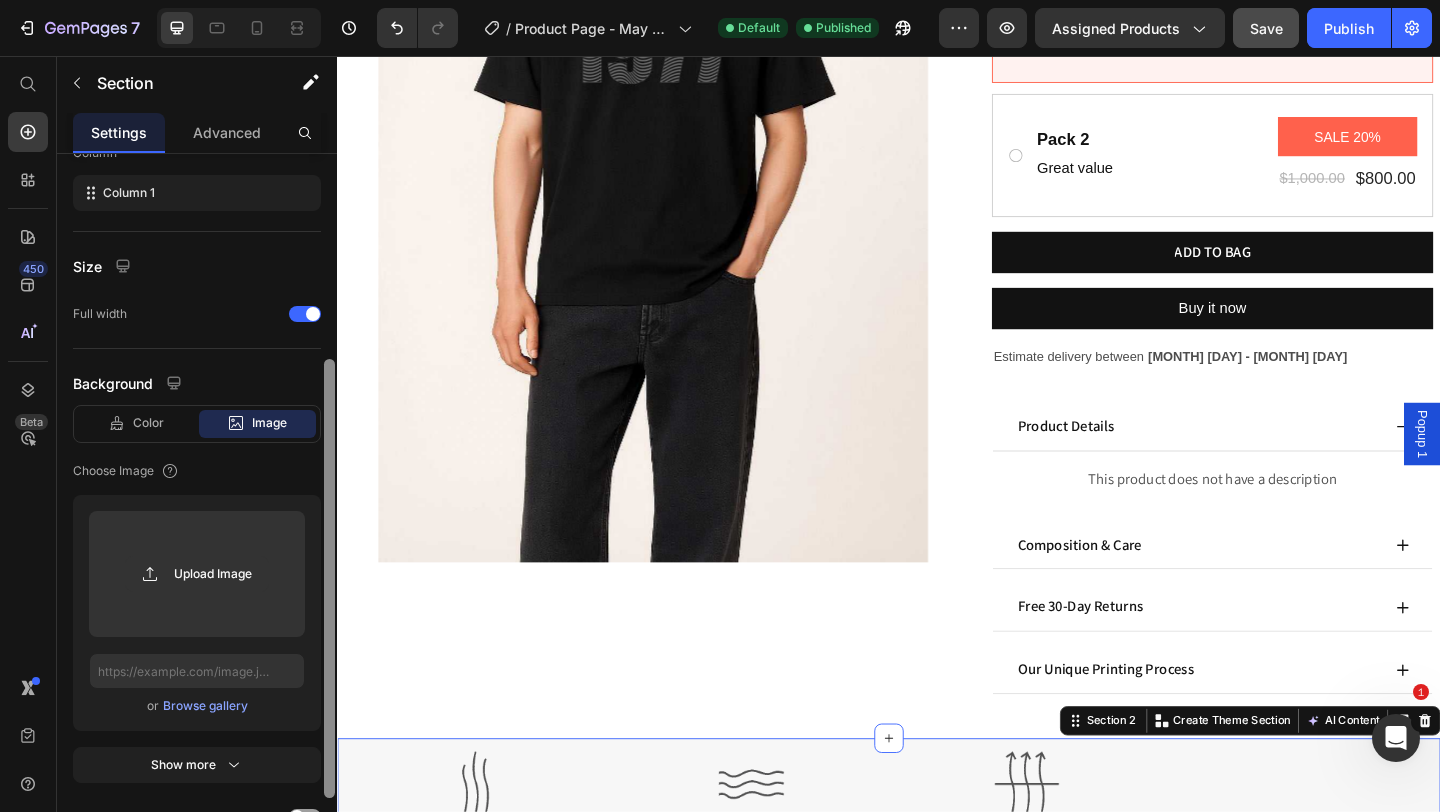 scroll, scrollTop: 202, scrollLeft: 0, axis: vertical 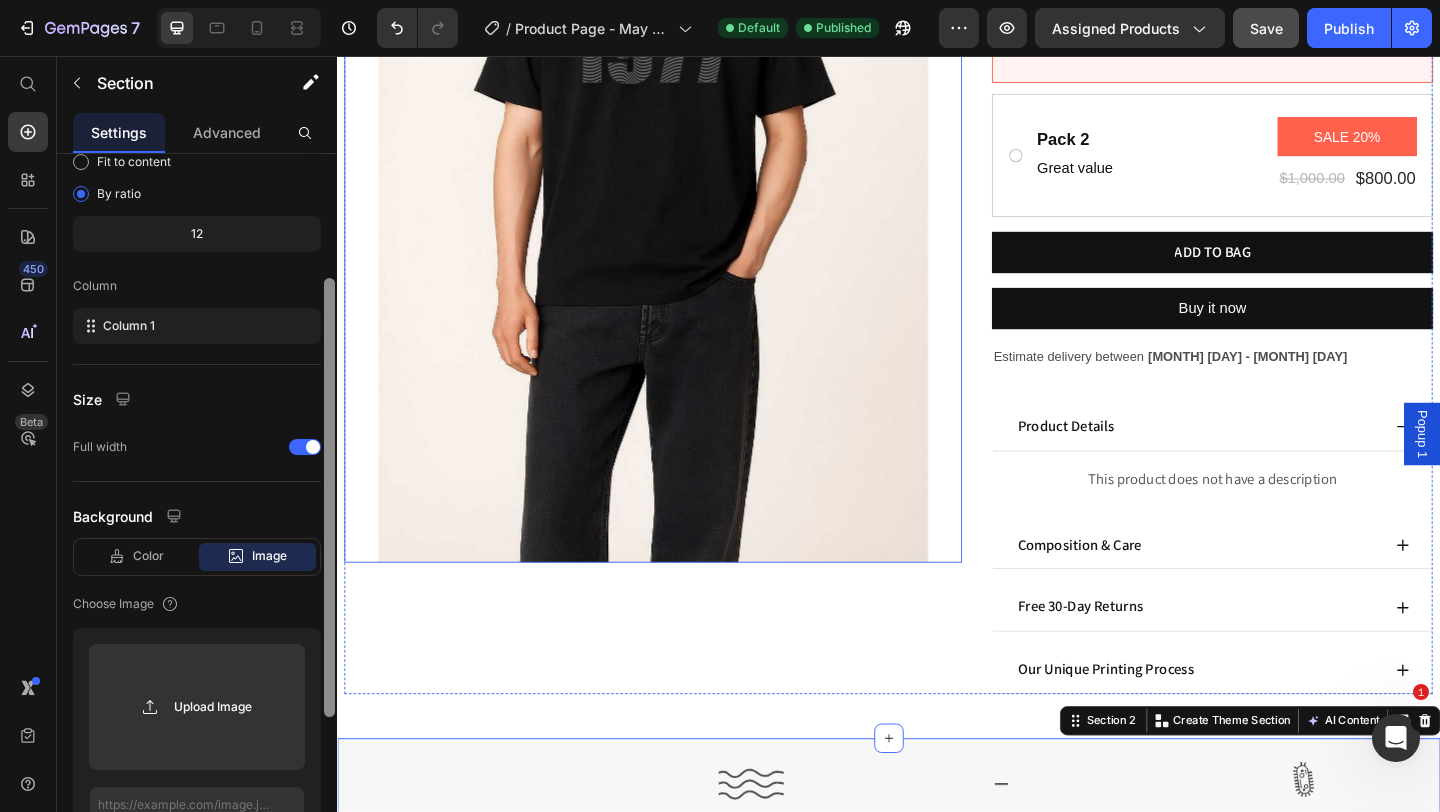 drag, startPoint x: 670, startPoint y: 594, endPoint x: 340, endPoint y: 397, distance: 384.32928 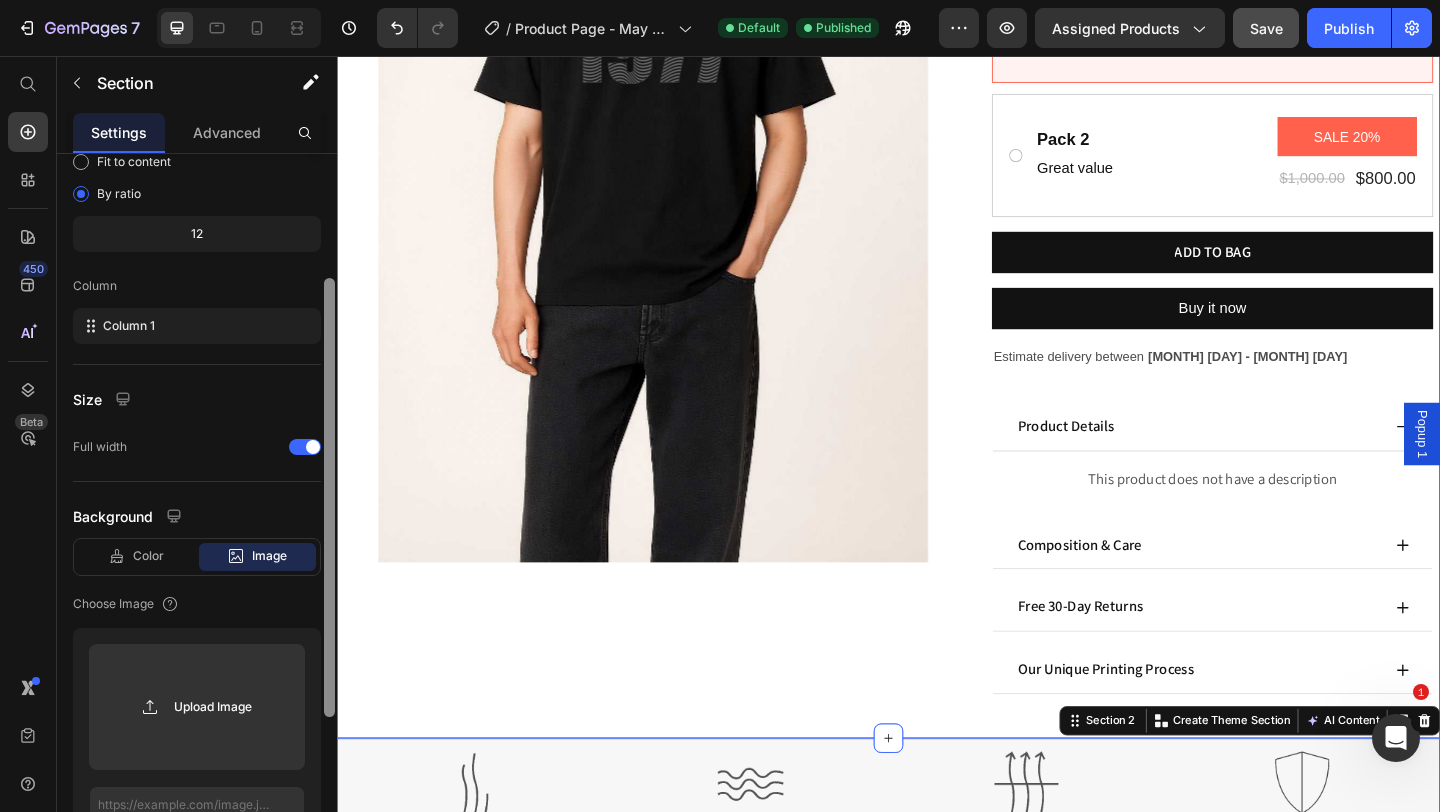 scroll, scrollTop: 0, scrollLeft: 0, axis: both 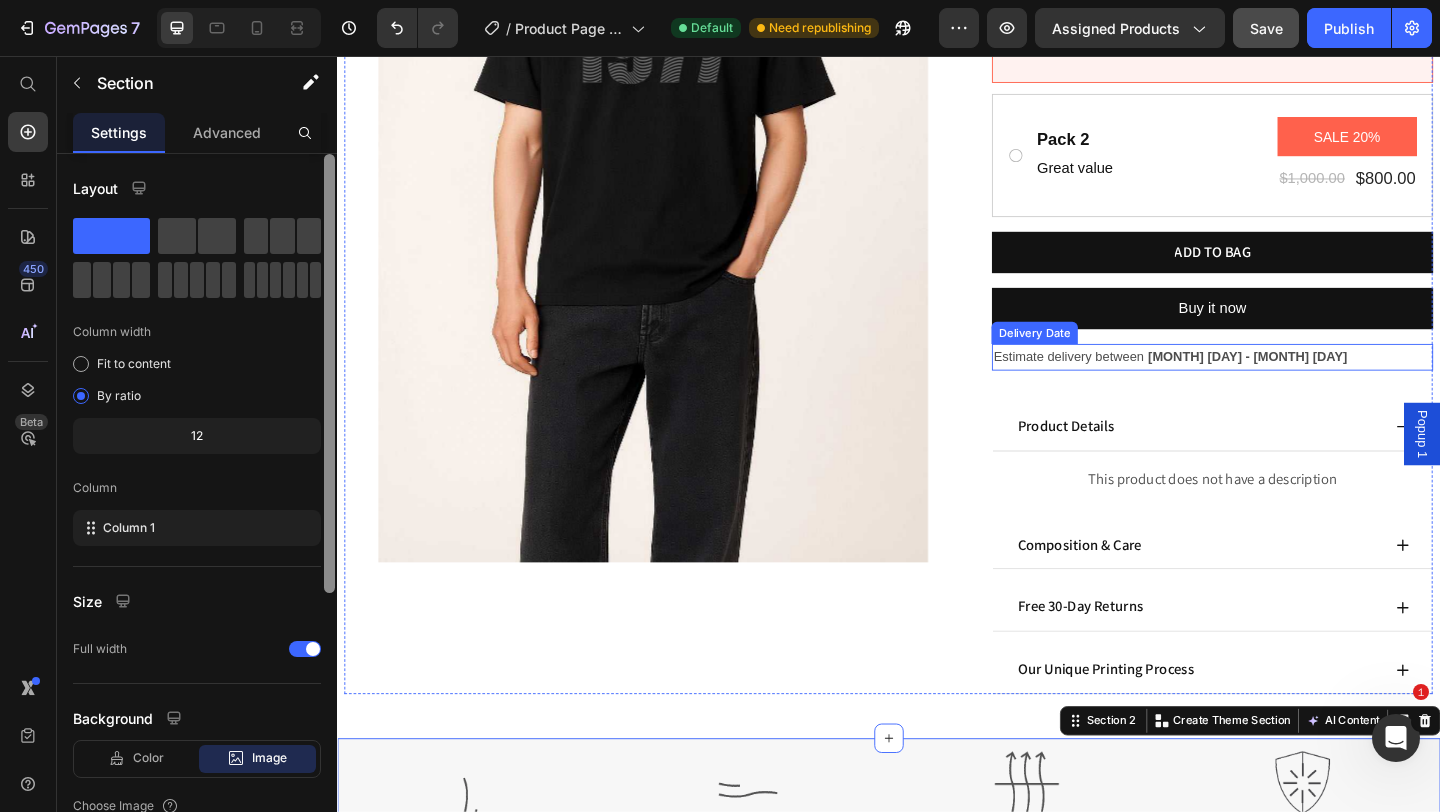 click on "Estimate delivery between" at bounding box center [1132, 383] 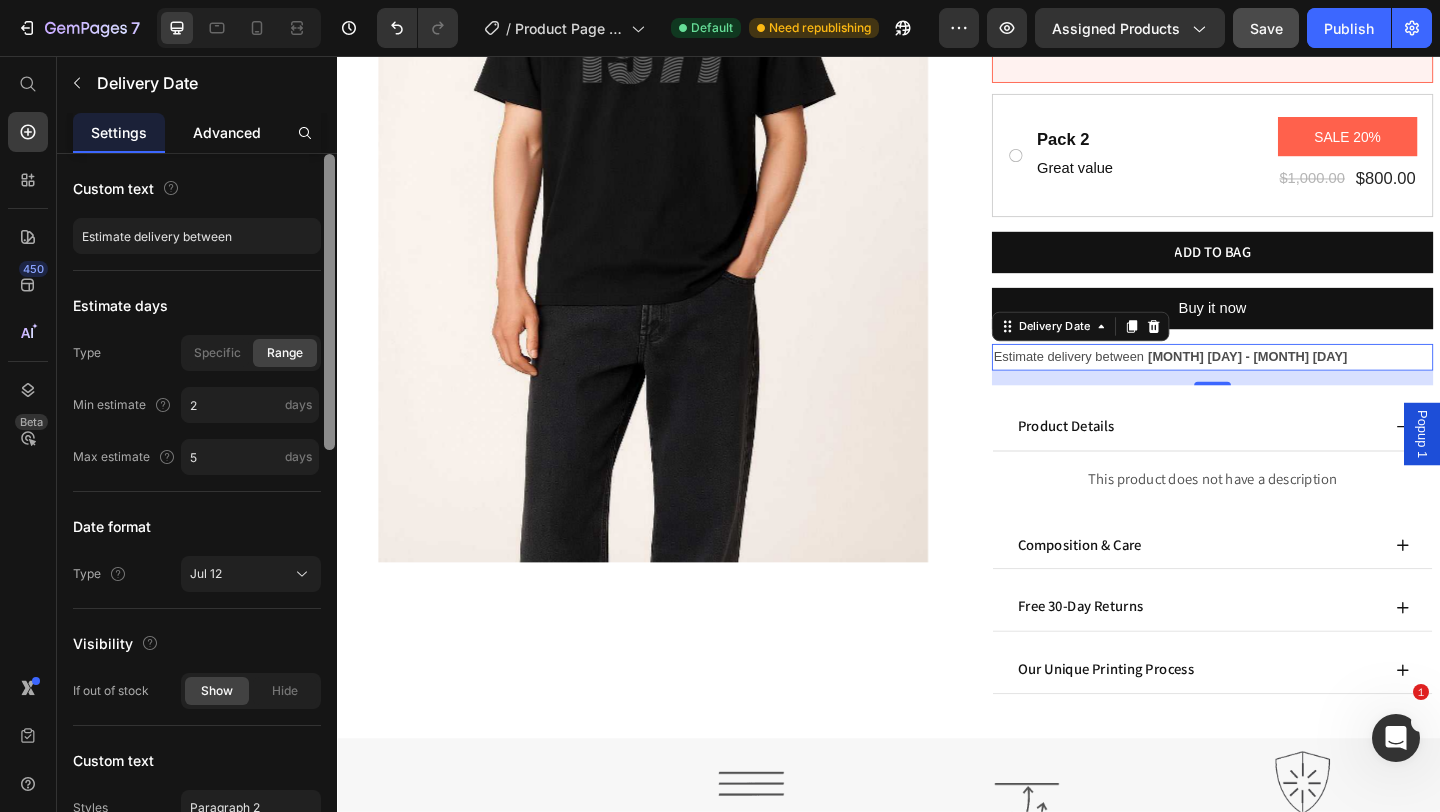 click on "Advanced" at bounding box center (227, 132) 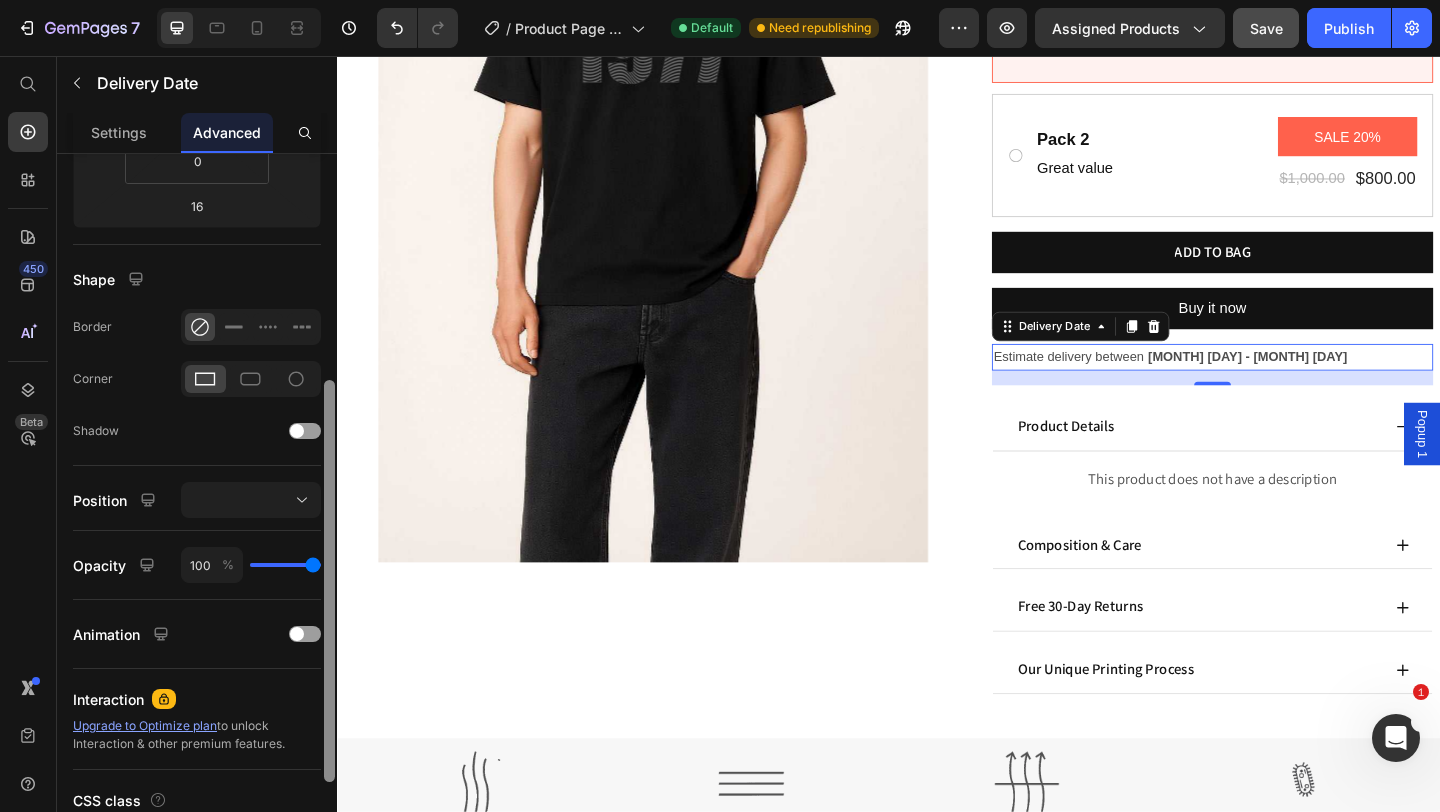 scroll, scrollTop: 411, scrollLeft: 0, axis: vertical 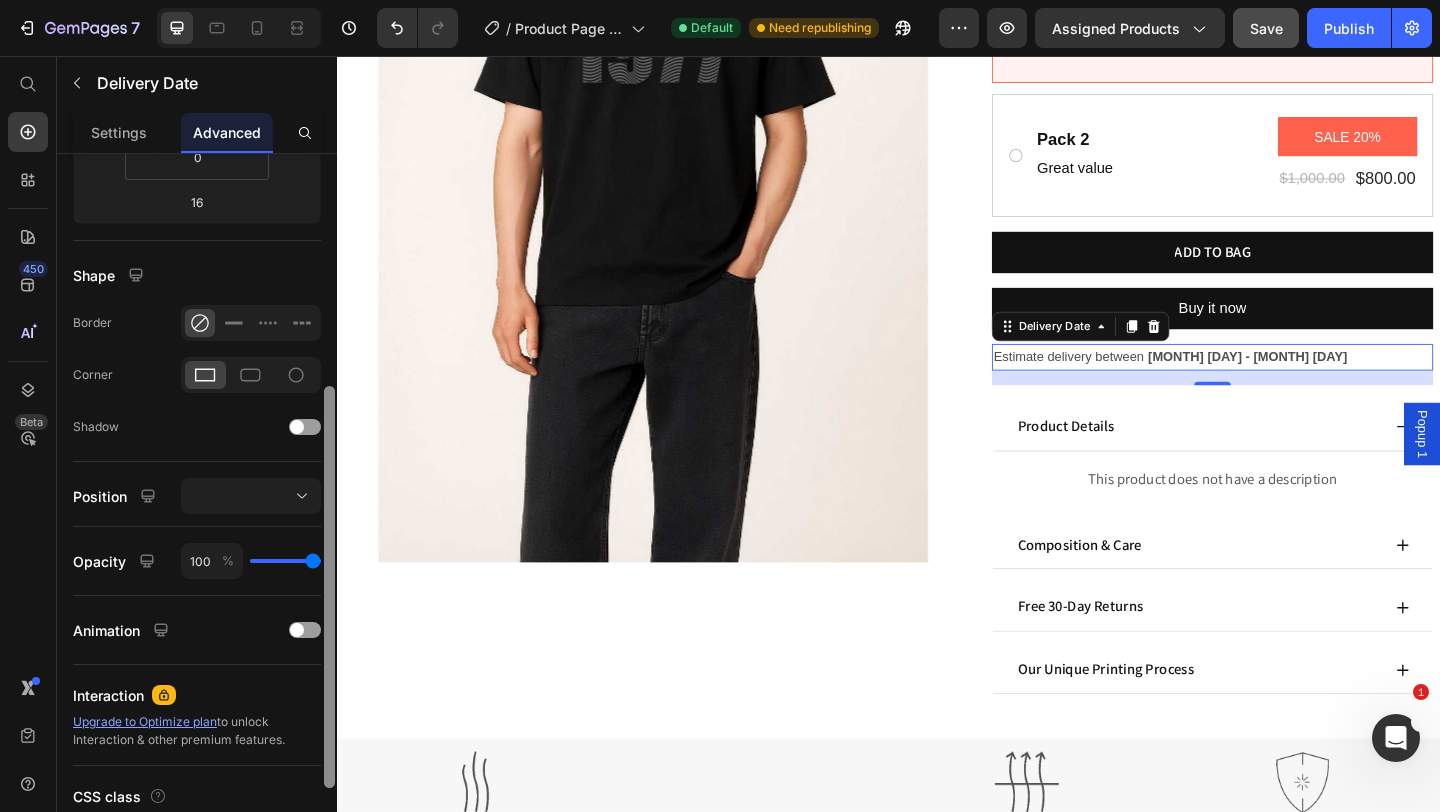 drag, startPoint x: 331, startPoint y: 211, endPoint x: 336, endPoint y: 434, distance: 223.05605 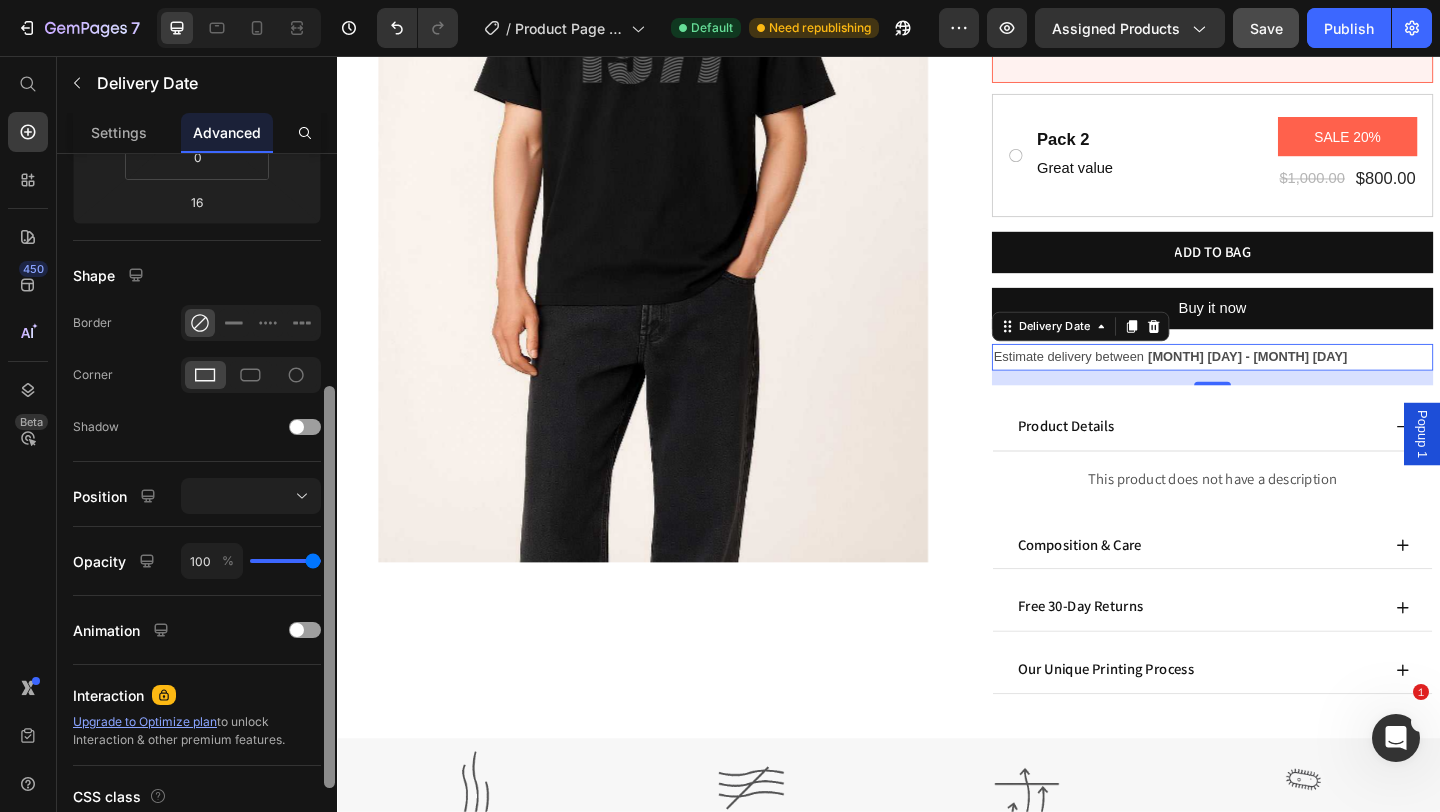 click at bounding box center [329, 511] 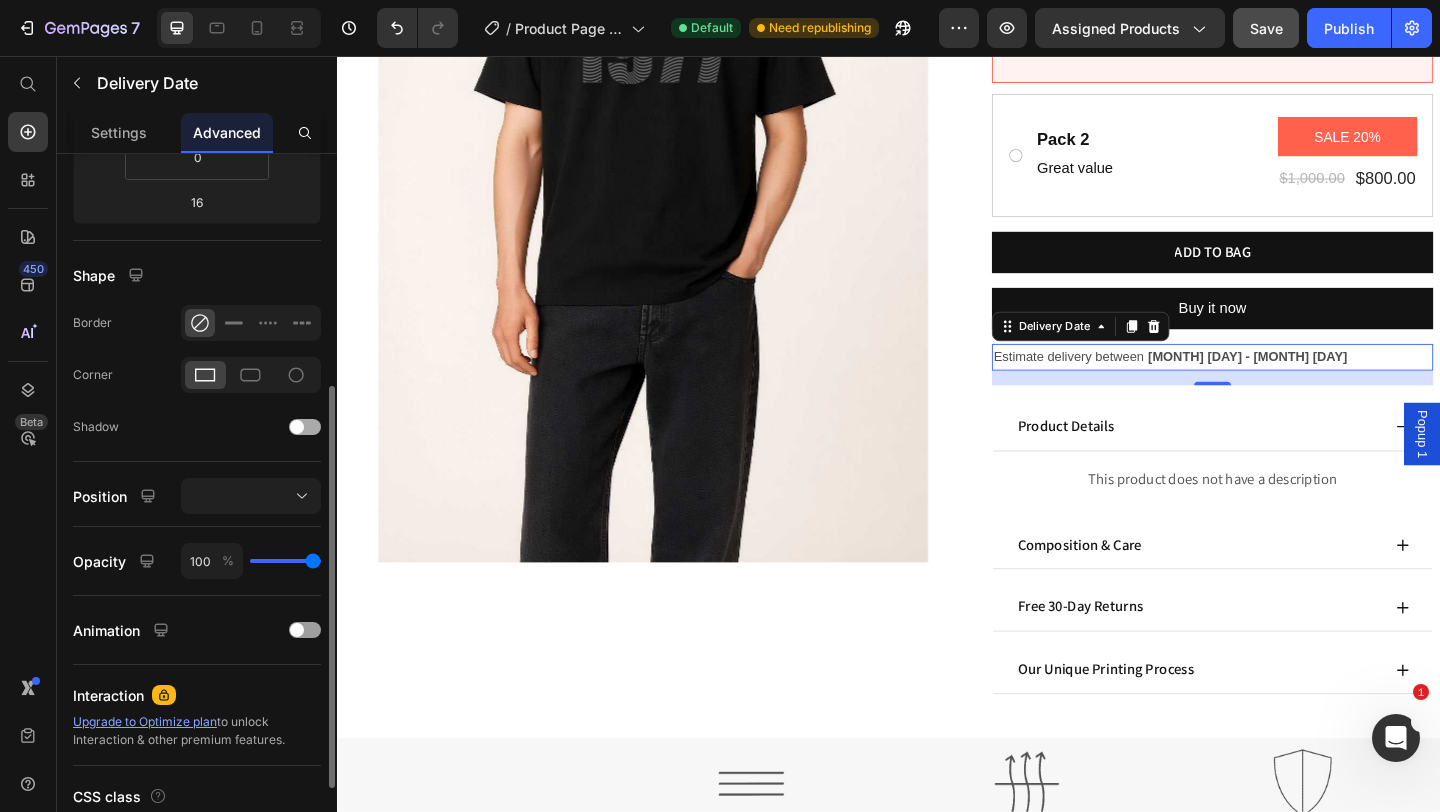 click at bounding box center (305, 427) 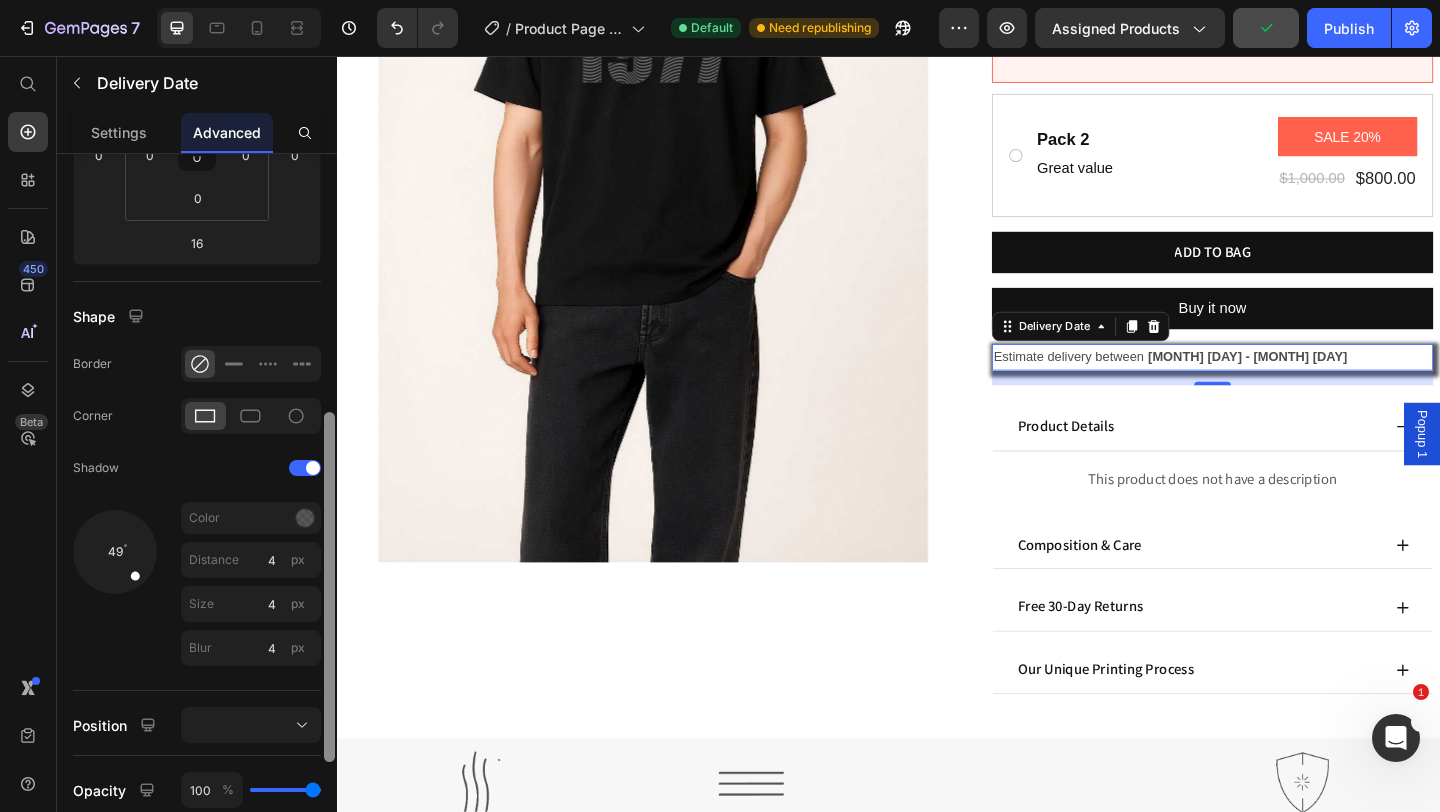 scroll, scrollTop: 342, scrollLeft: 0, axis: vertical 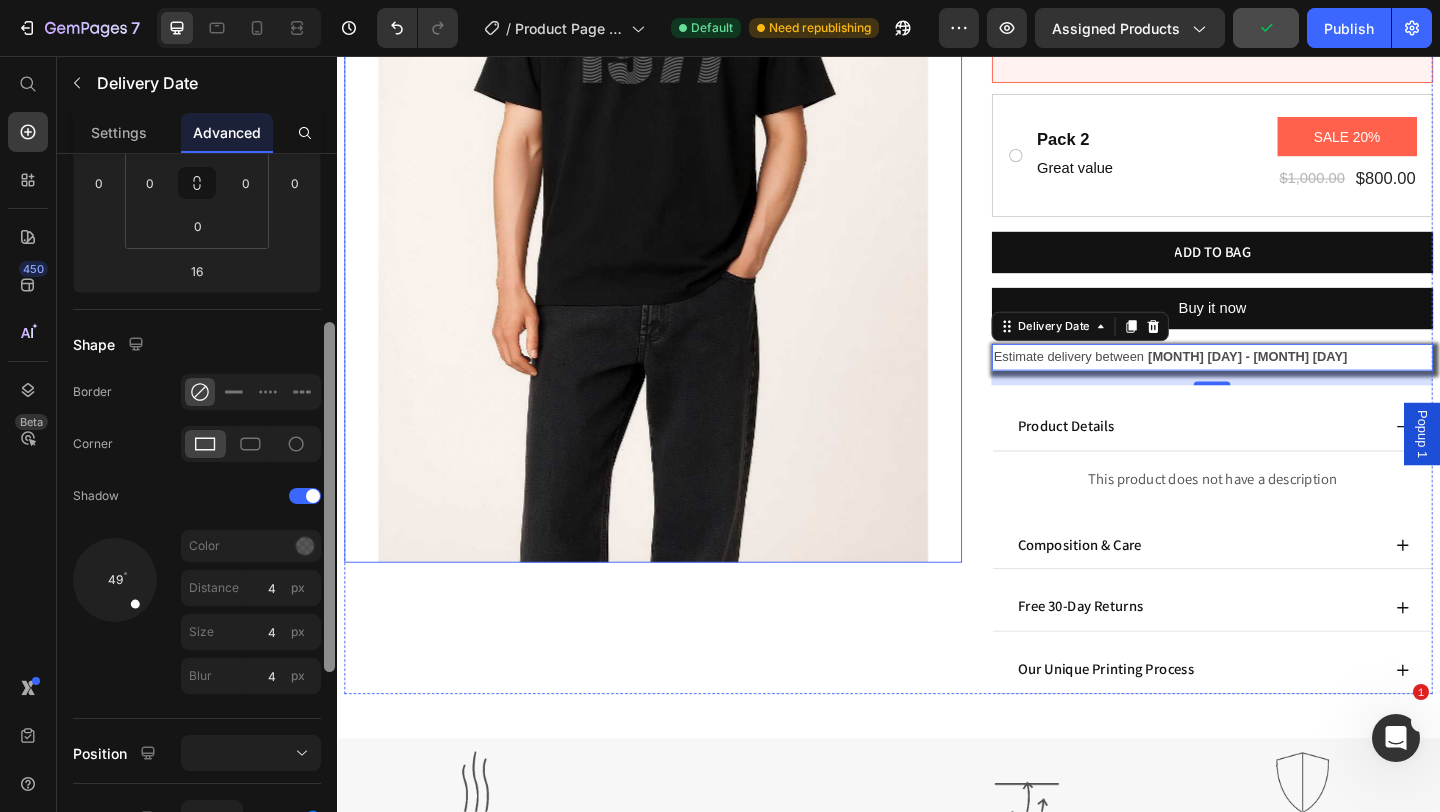 drag, startPoint x: 669, startPoint y: 469, endPoint x: 346, endPoint y: 223, distance: 406.01108 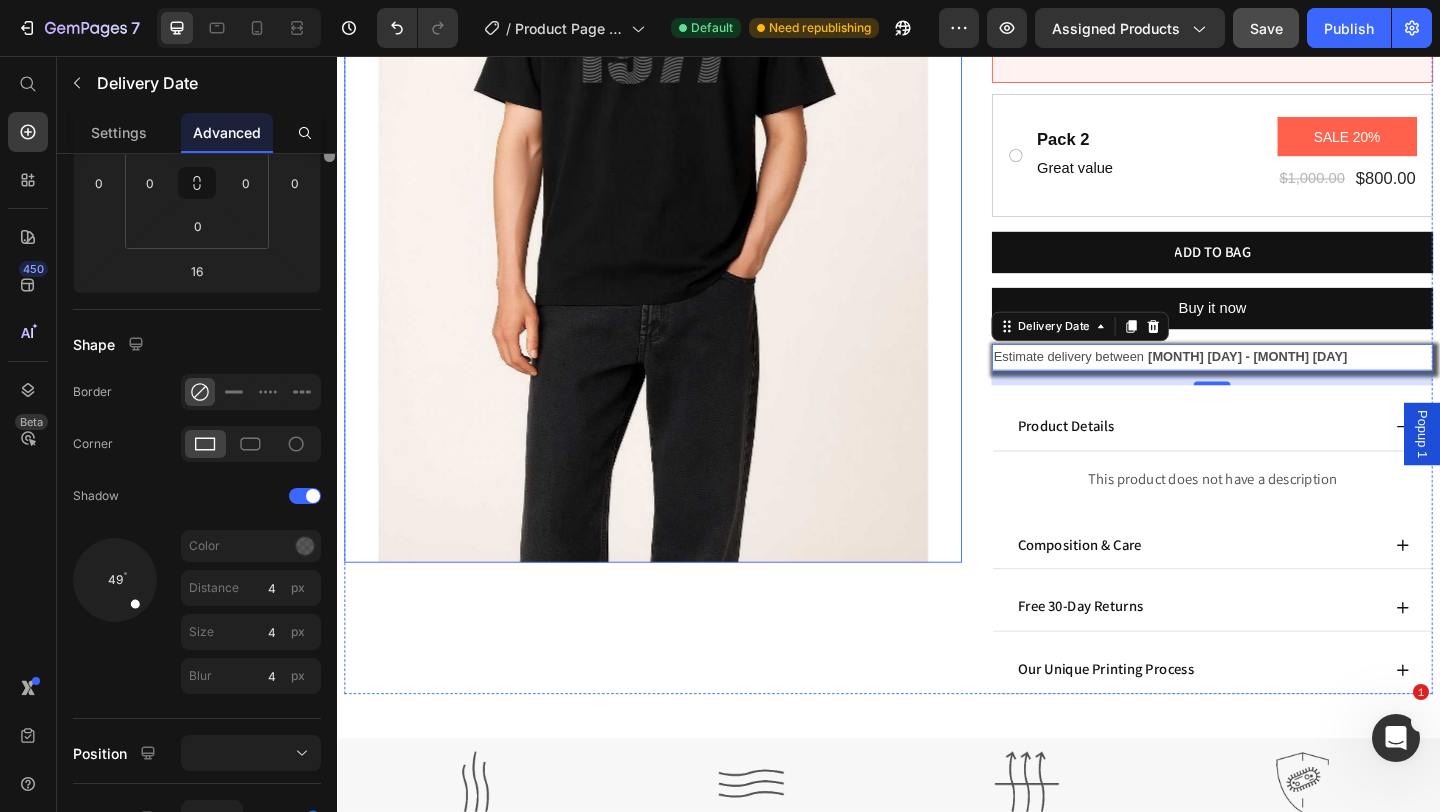 scroll, scrollTop: 0, scrollLeft: 0, axis: both 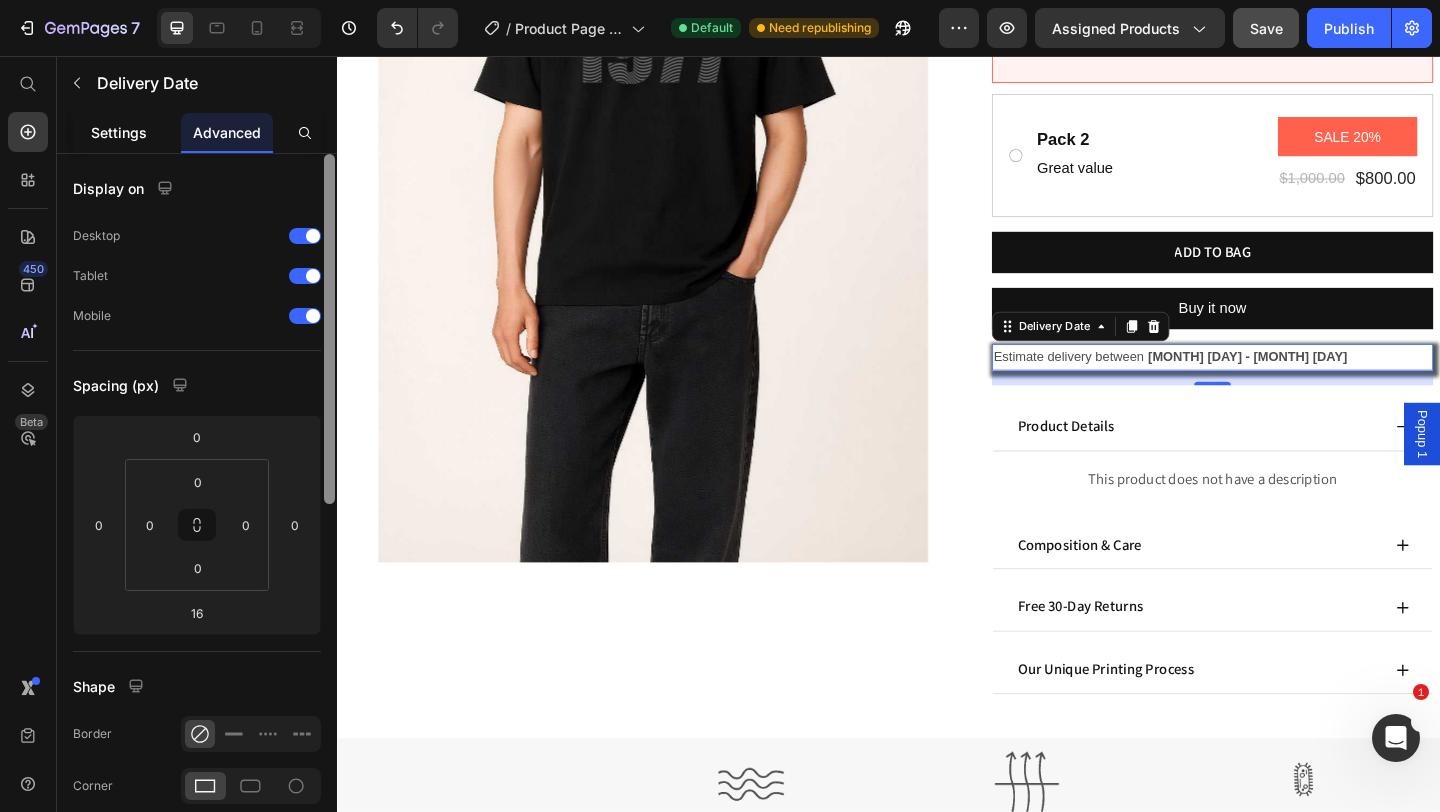 click on "Settings" at bounding box center [119, 132] 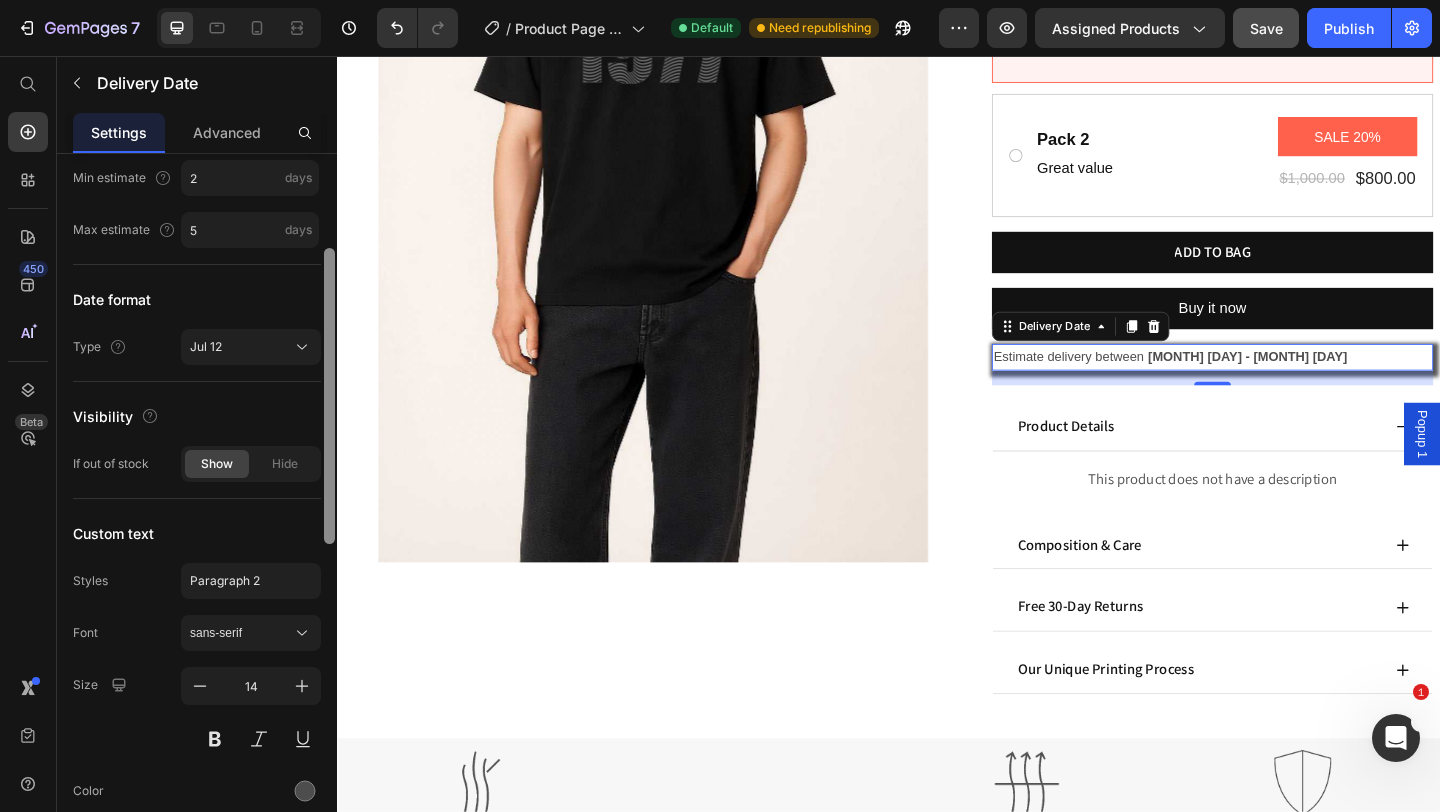scroll, scrollTop: 258, scrollLeft: 0, axis: vertical 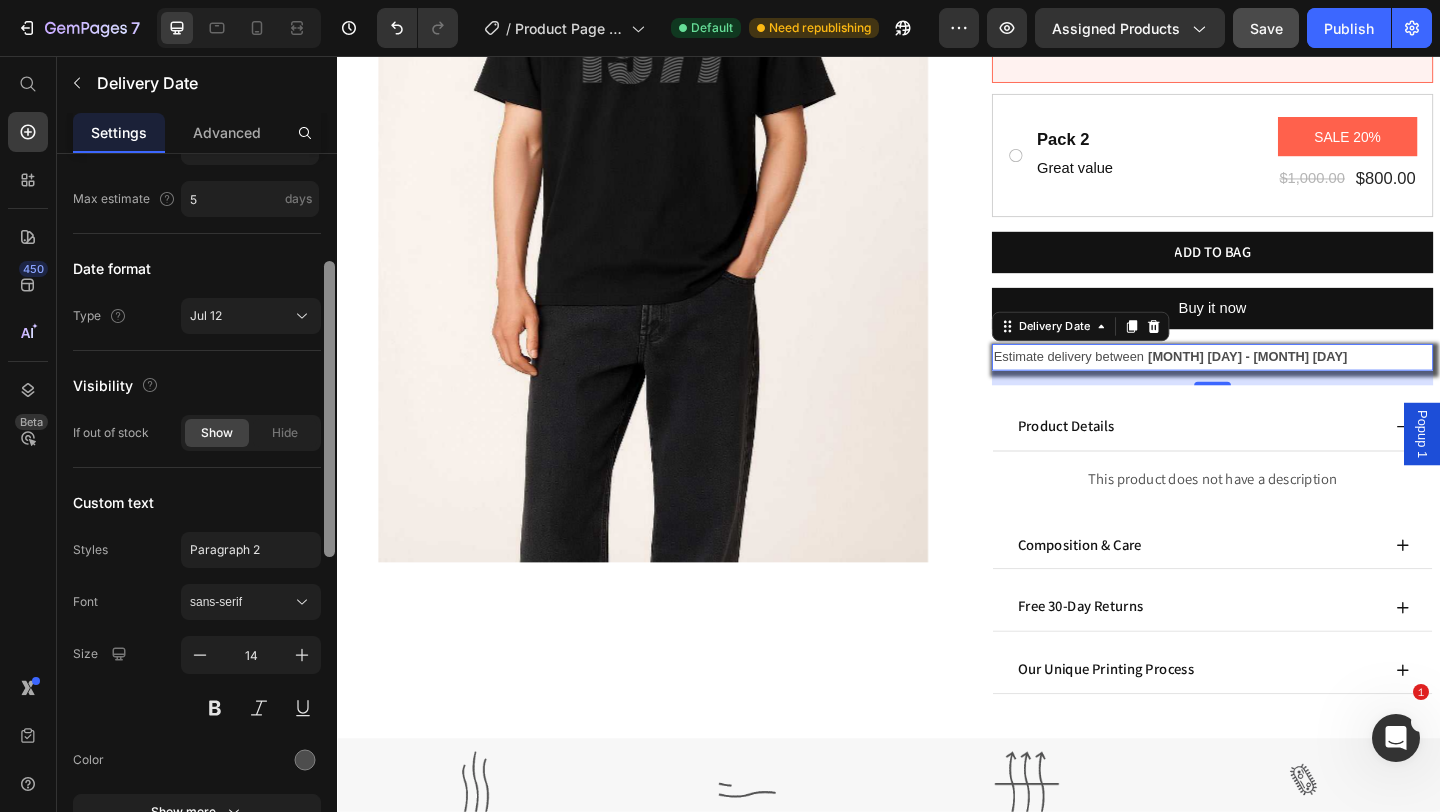 drag, startPoint x: 333, startPoint y: 313, endPoint x: 327, endPoint y: 422, distance: 109.165016 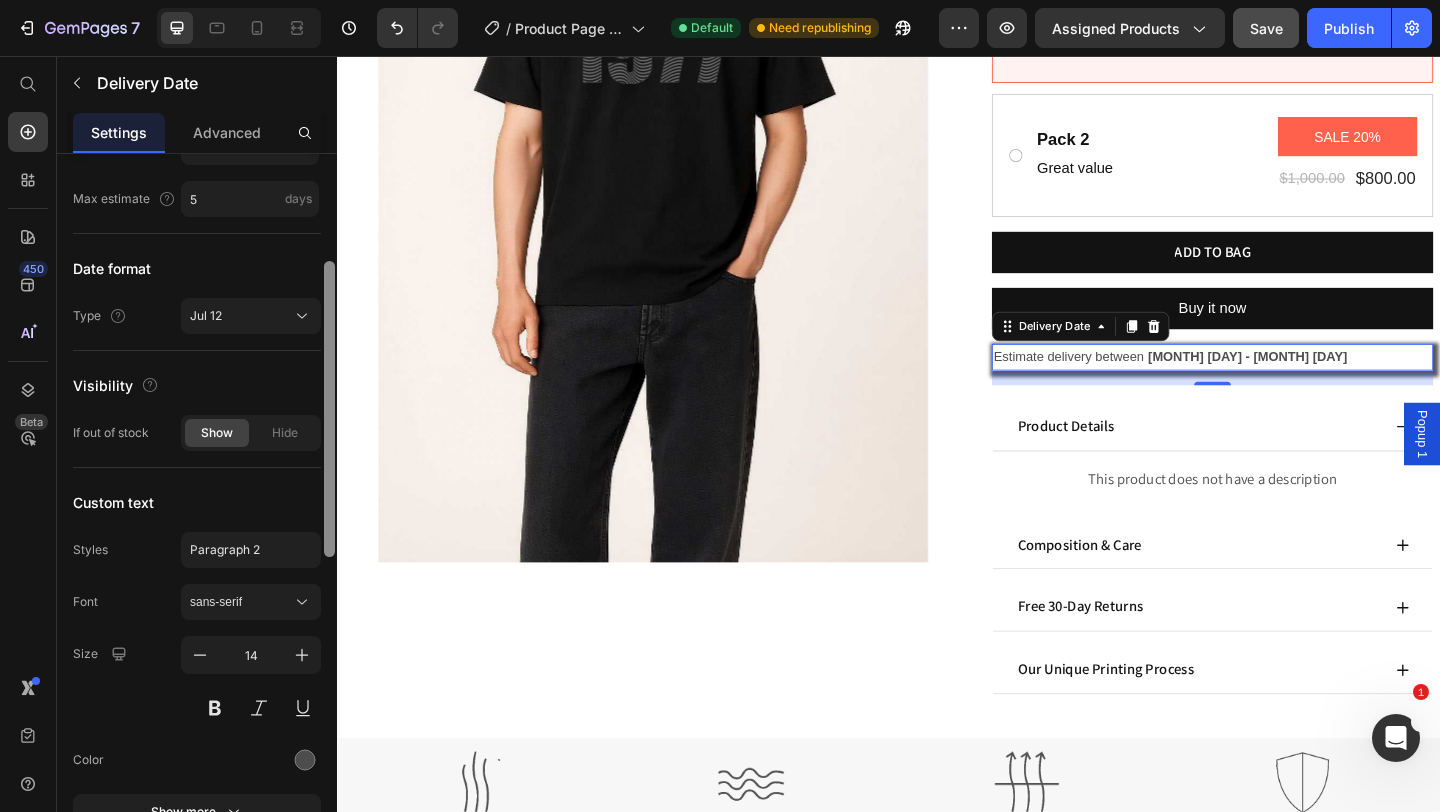 click at bounding box center [329, 409] 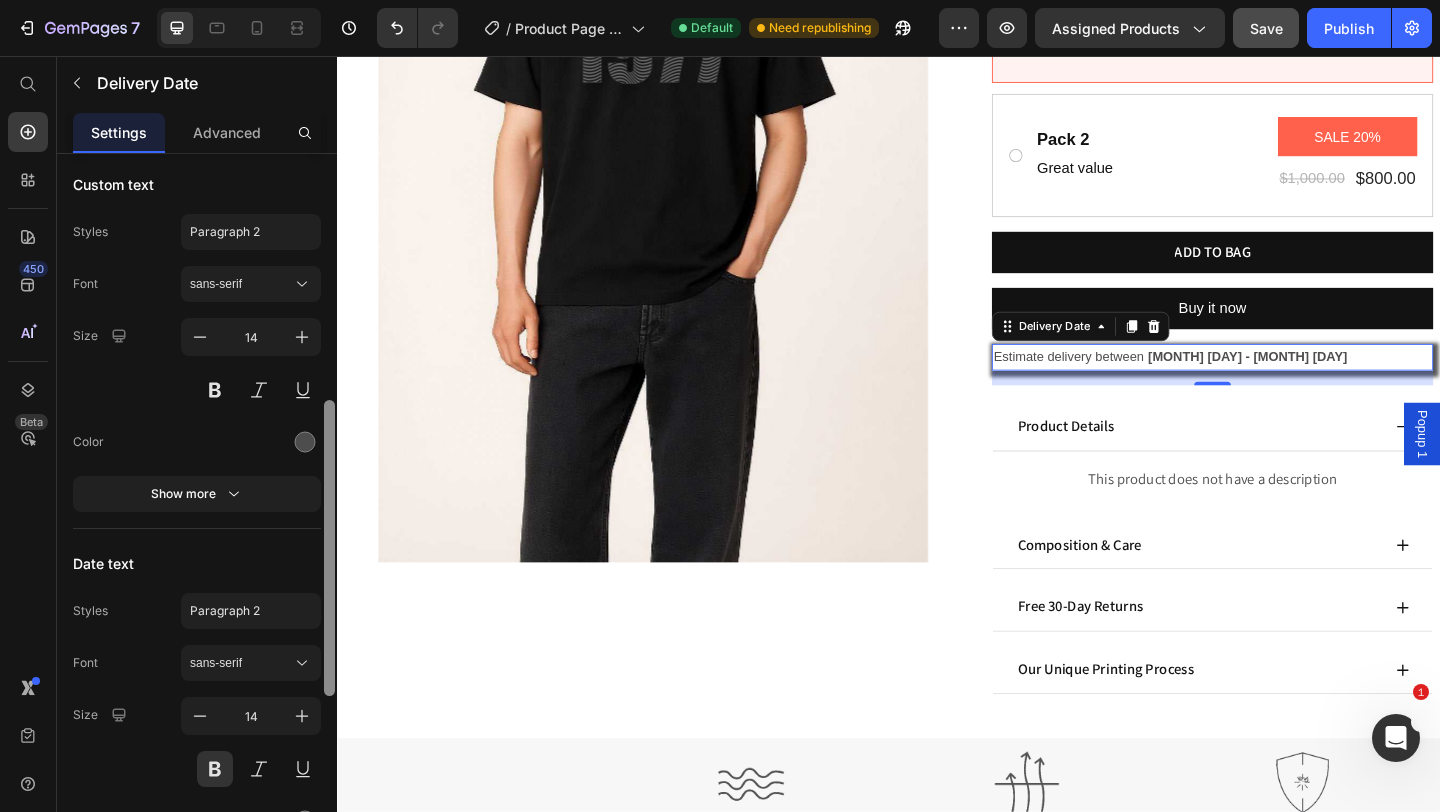 scroll, scrollTop: 581, scrollLeft: 0, axis: vertical 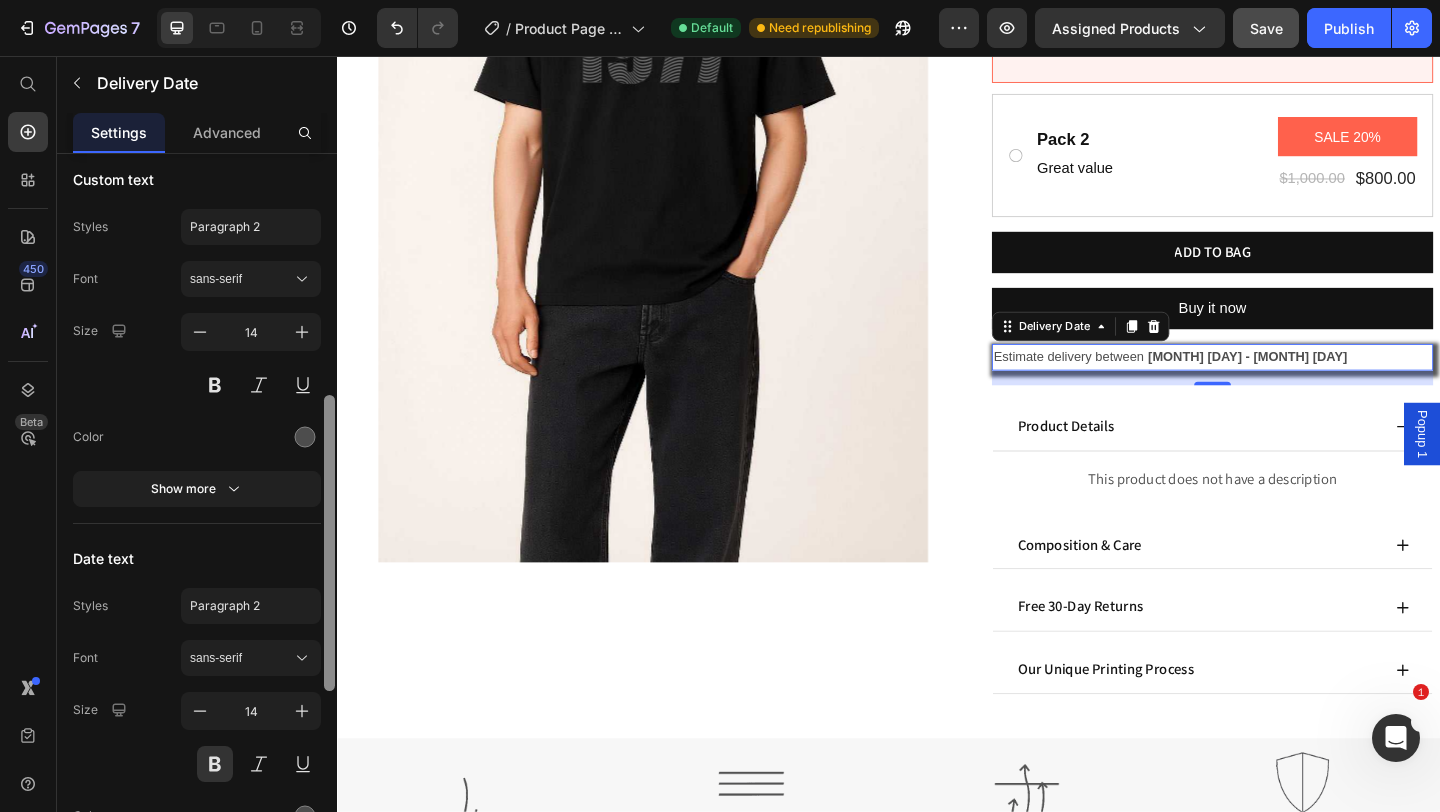 drag, startPoint x: 328, startPoint y: 419, endPoint x: 332, endPoint y: 553, distance: 134.0597 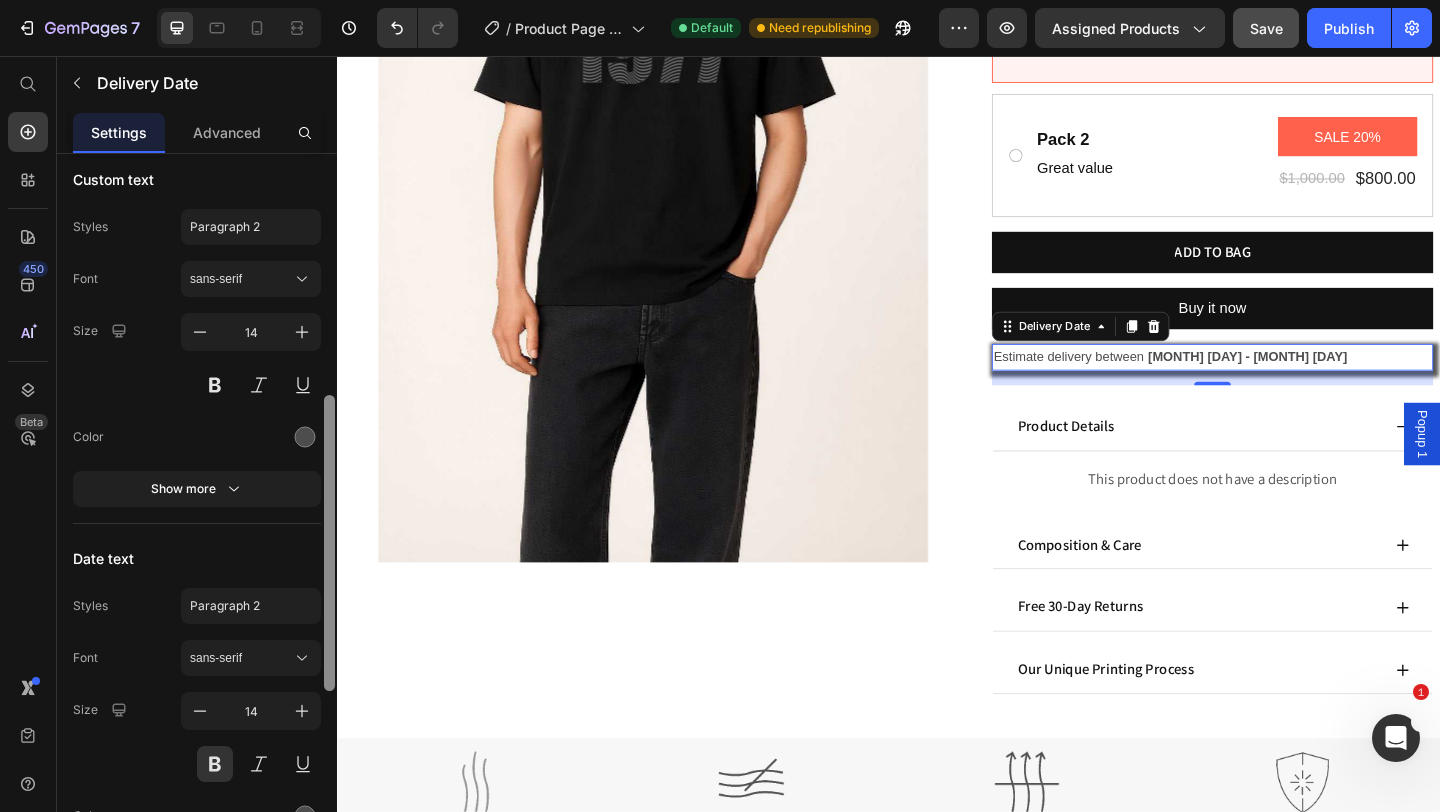 click at bounding box center (329, 543) 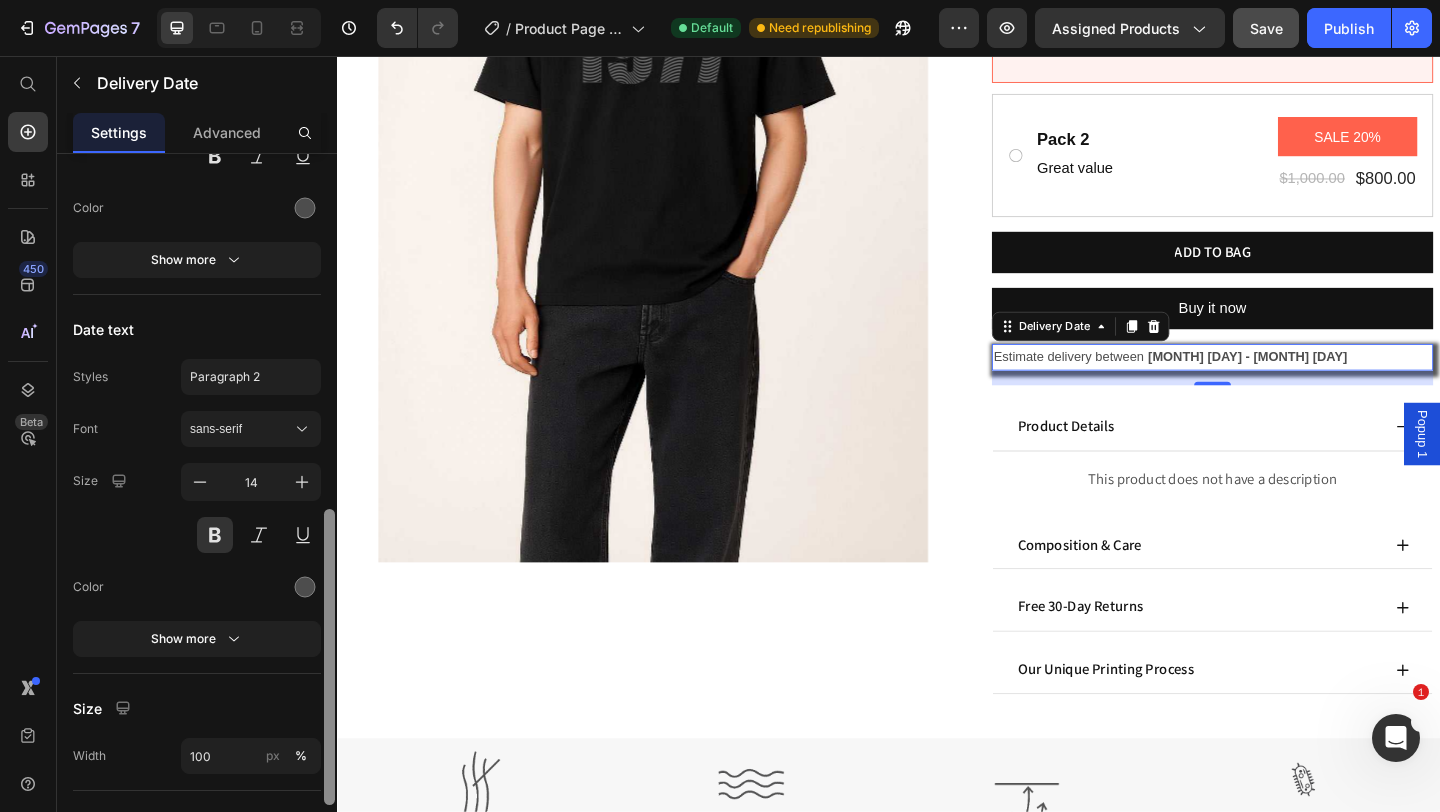 scroll, scrollTop: 824, scrollLeft: 0, axis: vertical 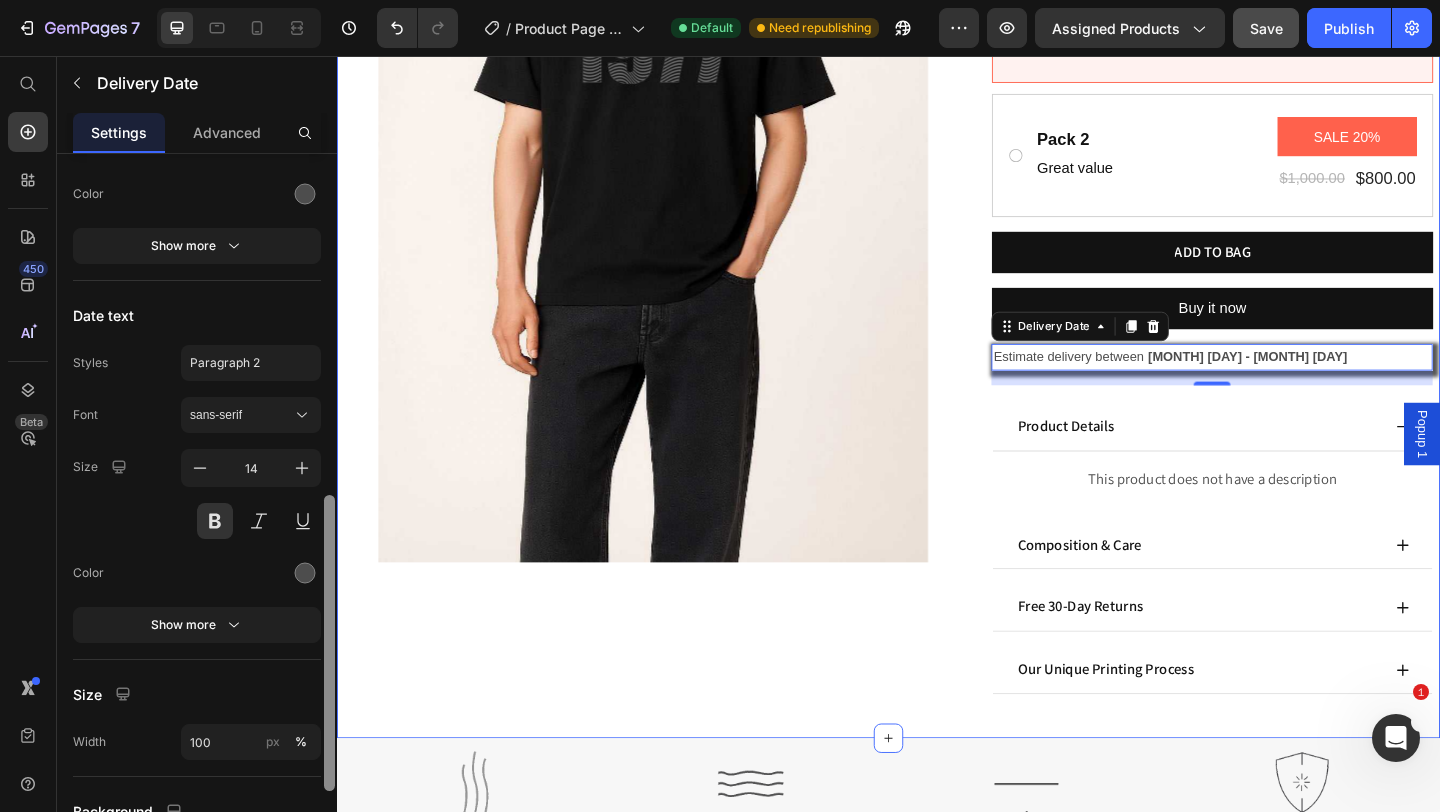 drag, startPoint x: 669, startPoint y: 586, endPoint x: 338, endPoint y: 718, distance: 356.34955 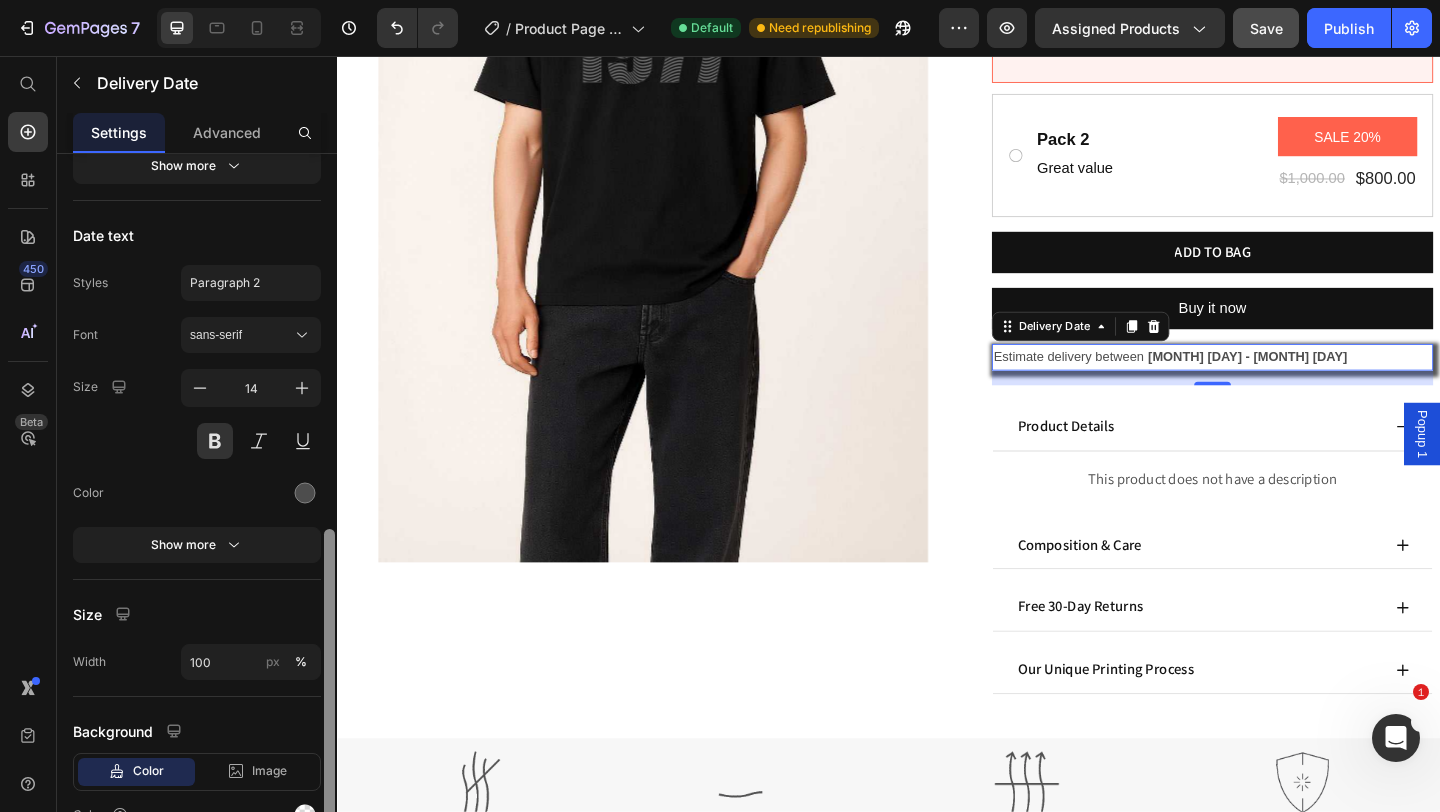 scroll, scrollTop: 1010, scrollLeft: 0, axis: vertical 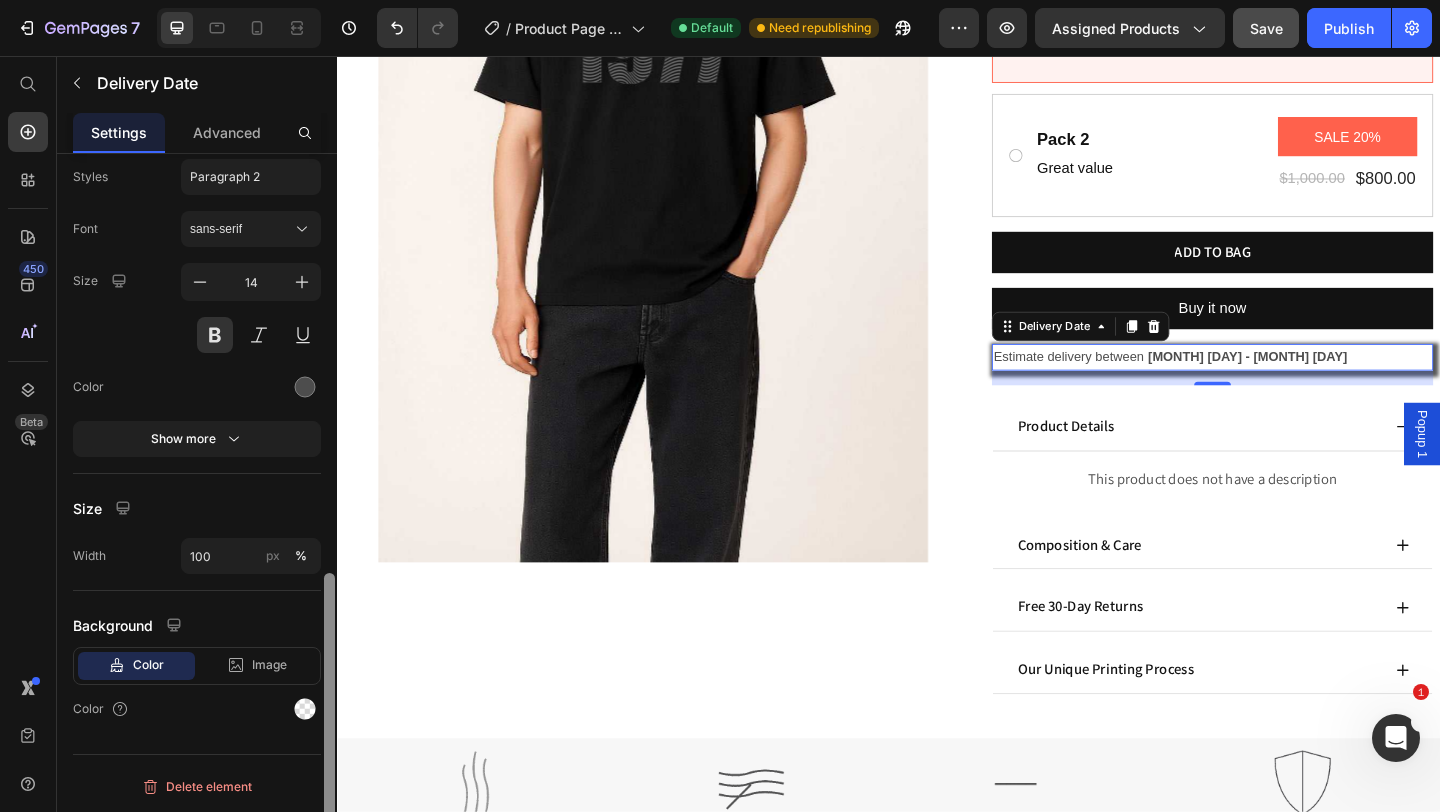 drag, startPoint x: 330, startPoint y: 664, endPoint x: 331, endPoint y: 732, distance: 68.007355 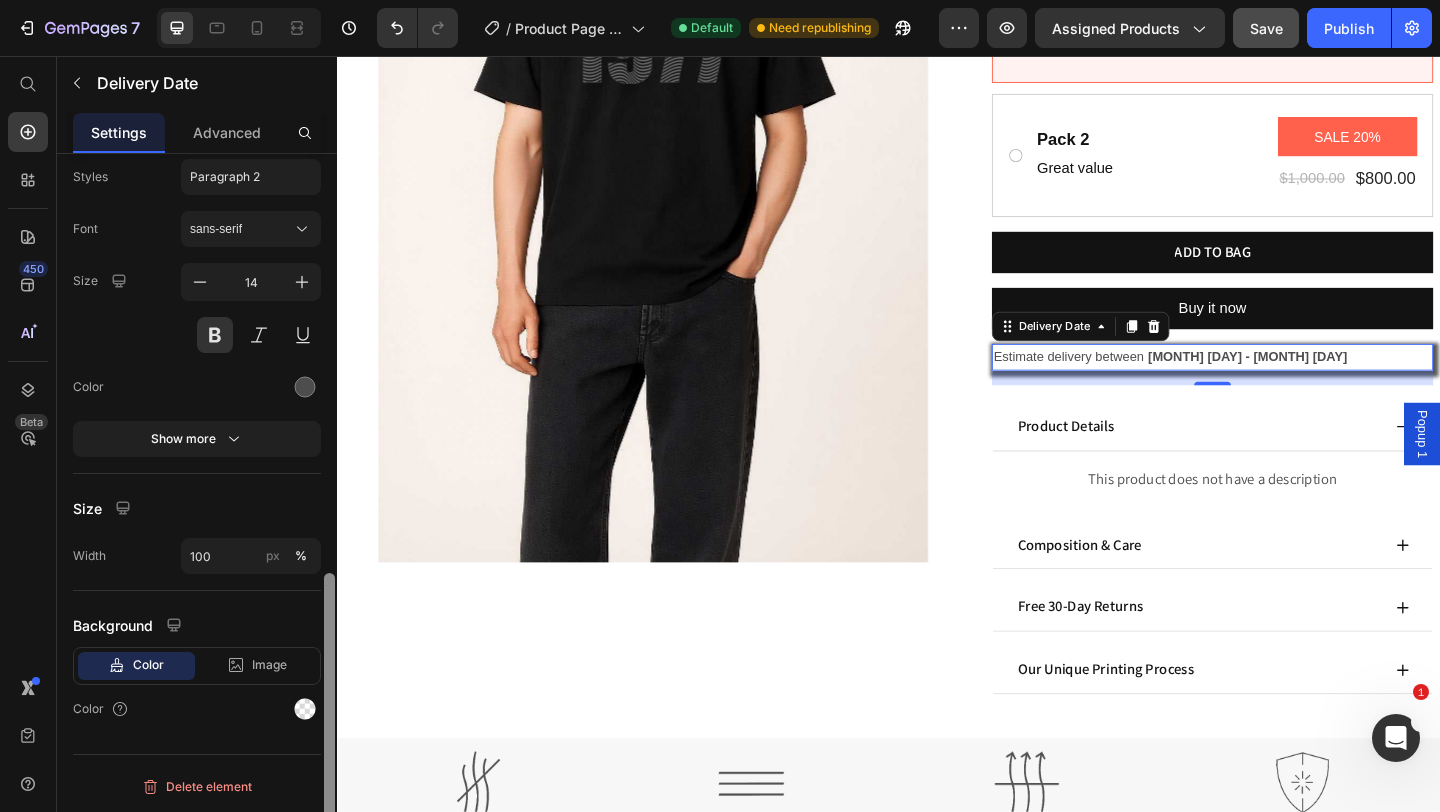 click at bounding box center [329, 721] 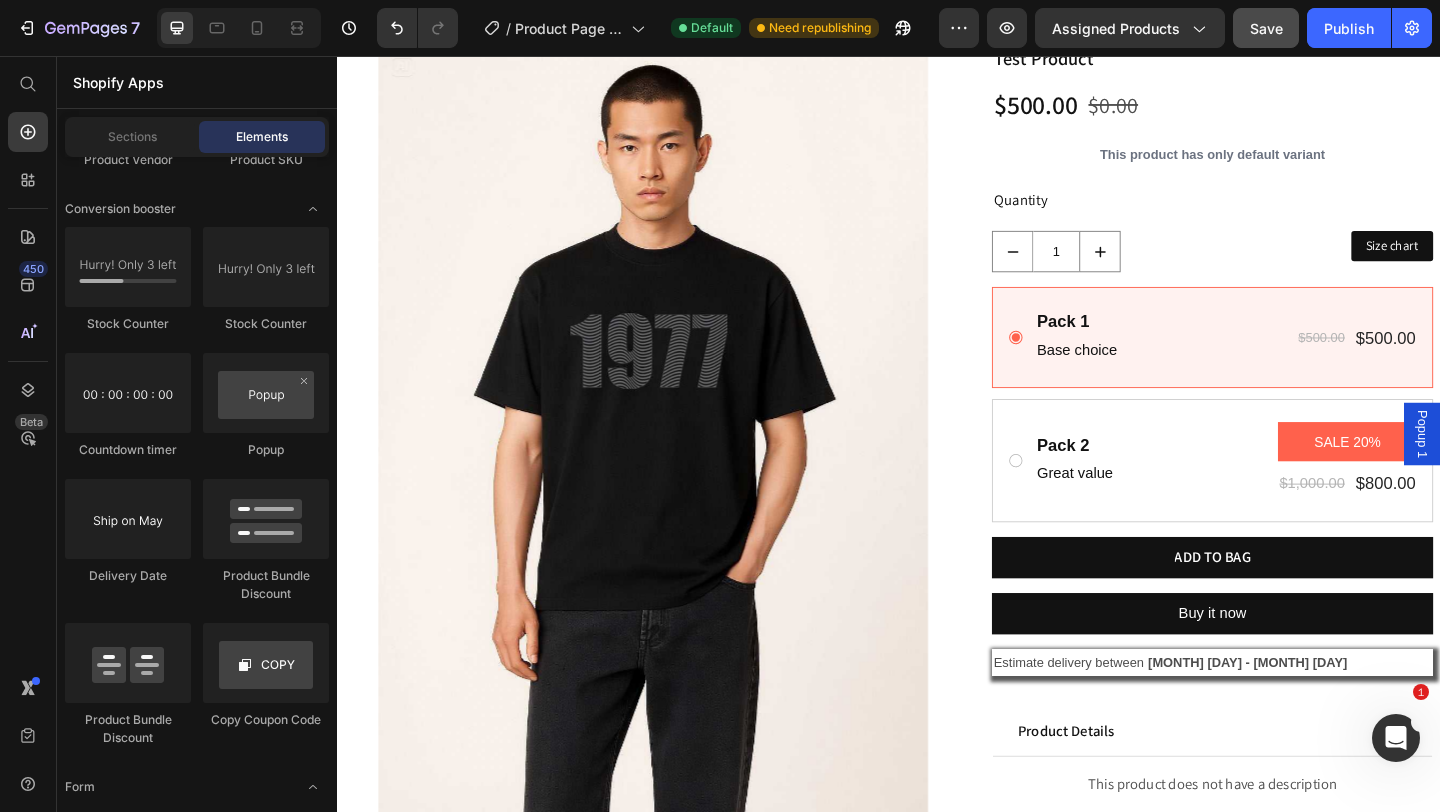 scroll, scrollTop: 0, scrollLeft: 0, axis: both 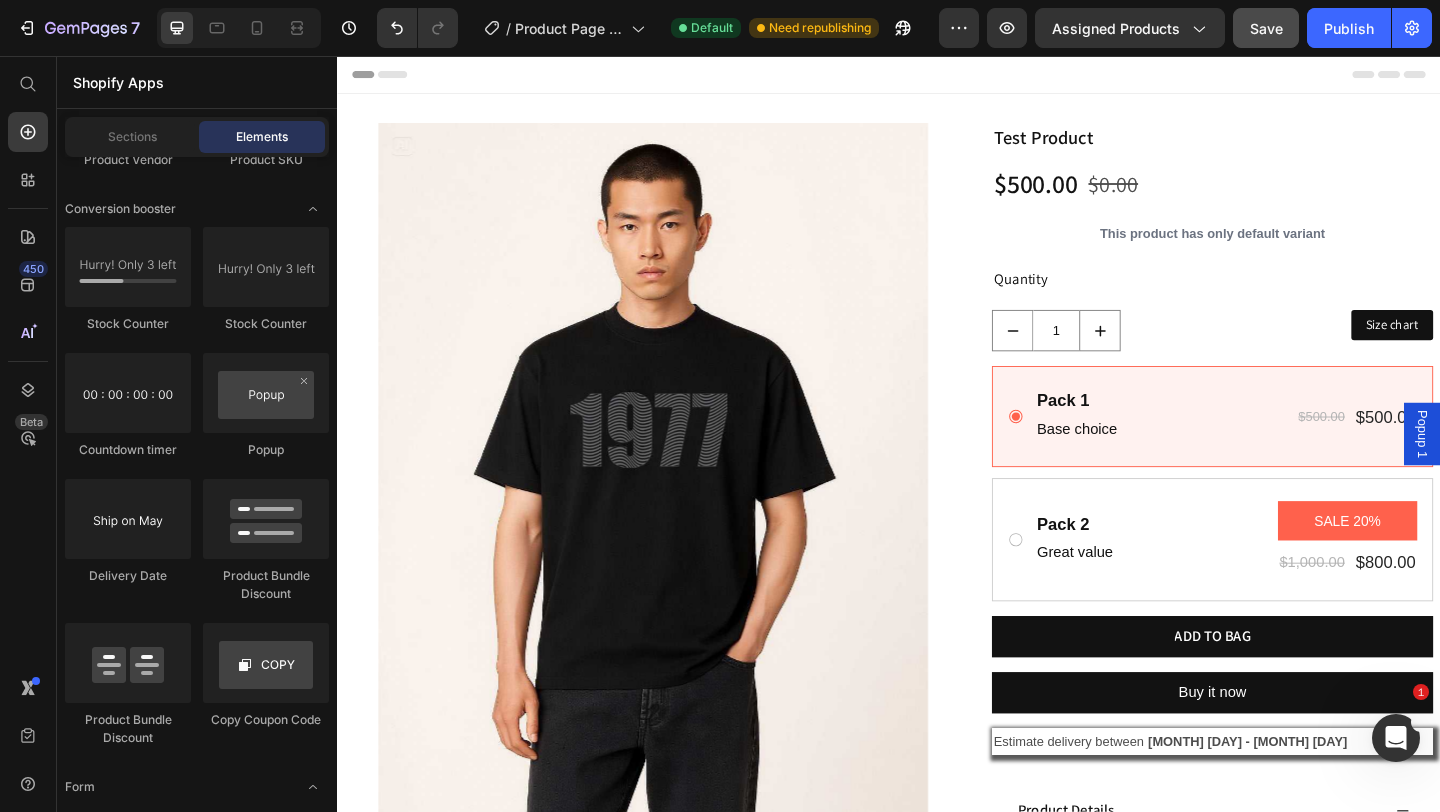 click on "Popup 1" at bounding box center (1517, 467) 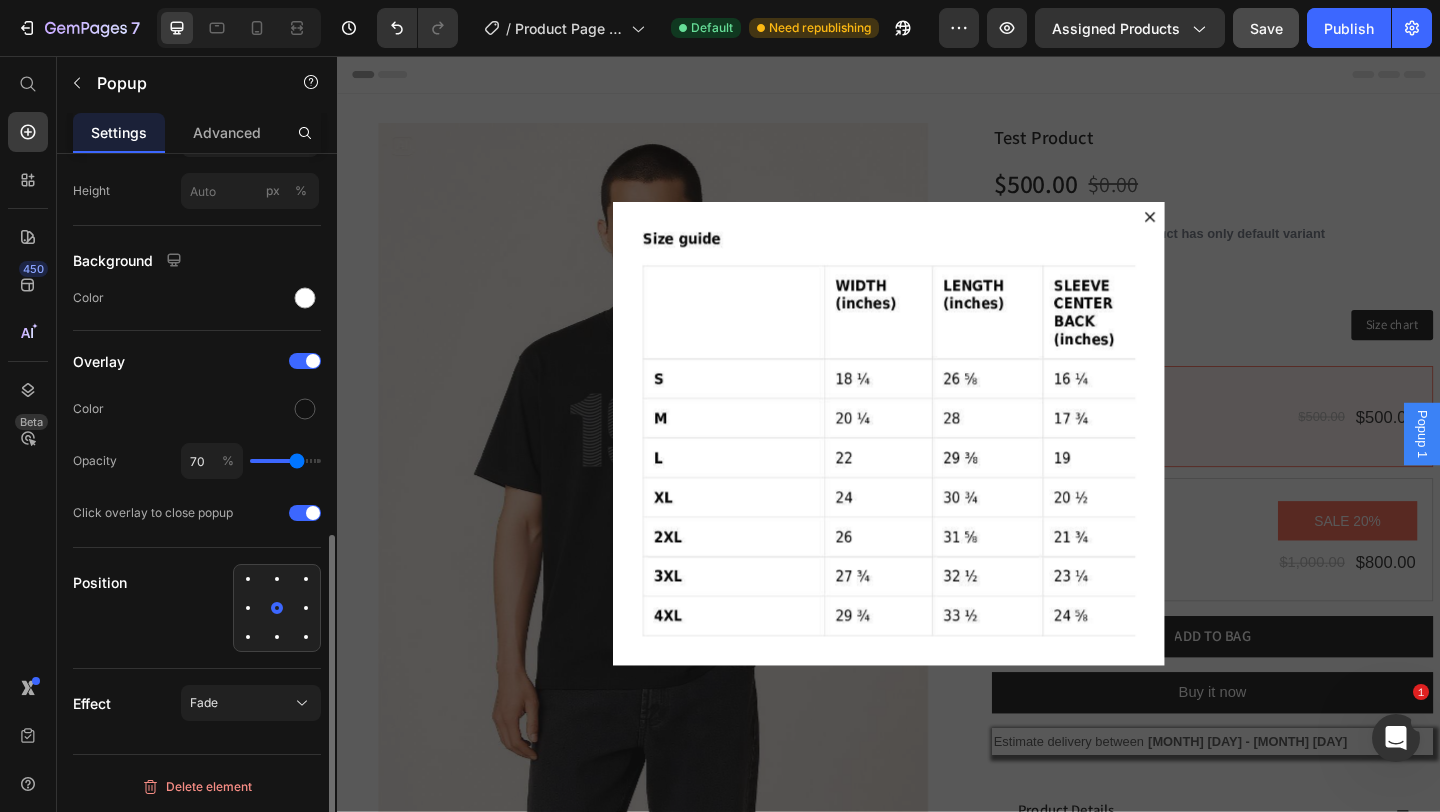 scroll, scrollTop: 0, scrollLeft: 0, axis: both 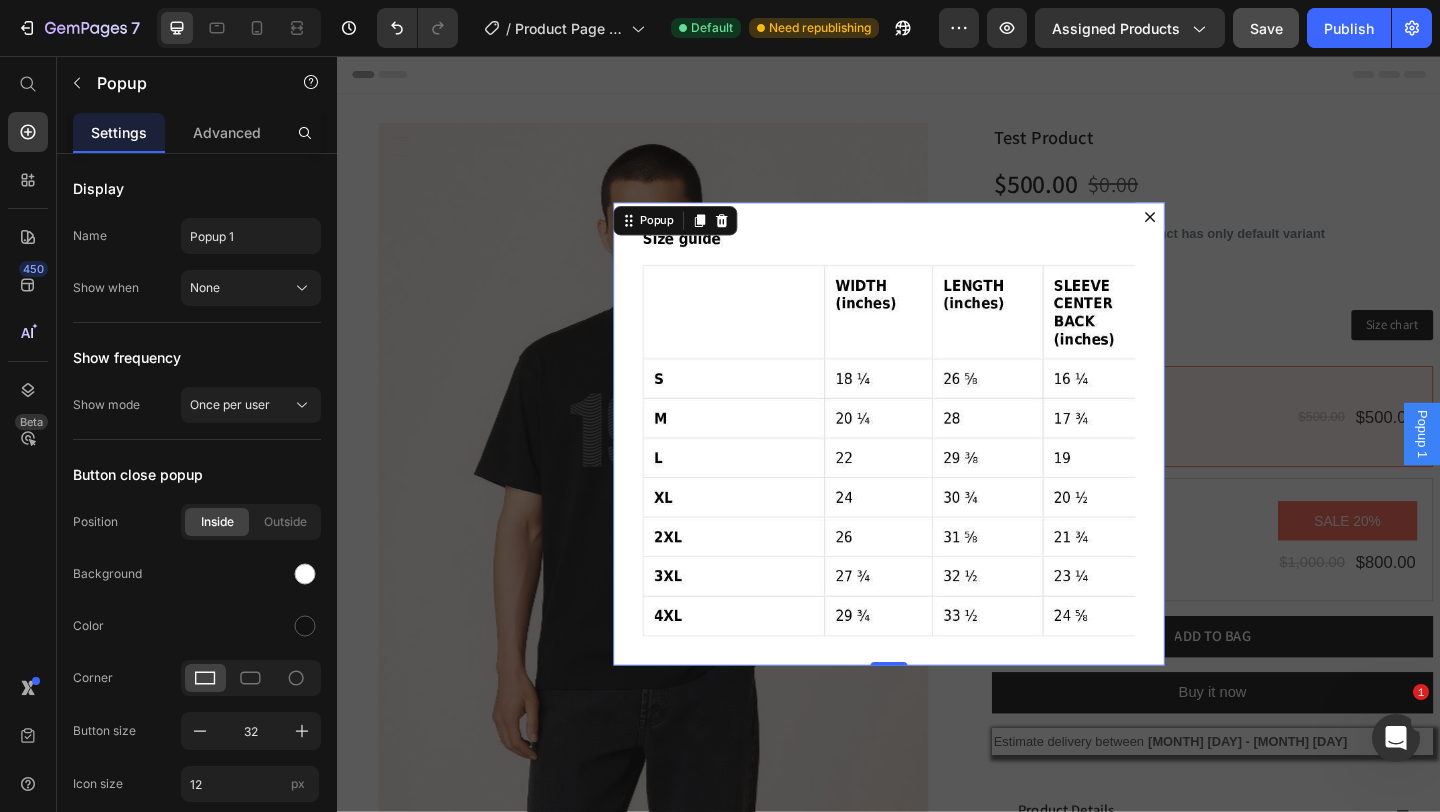click 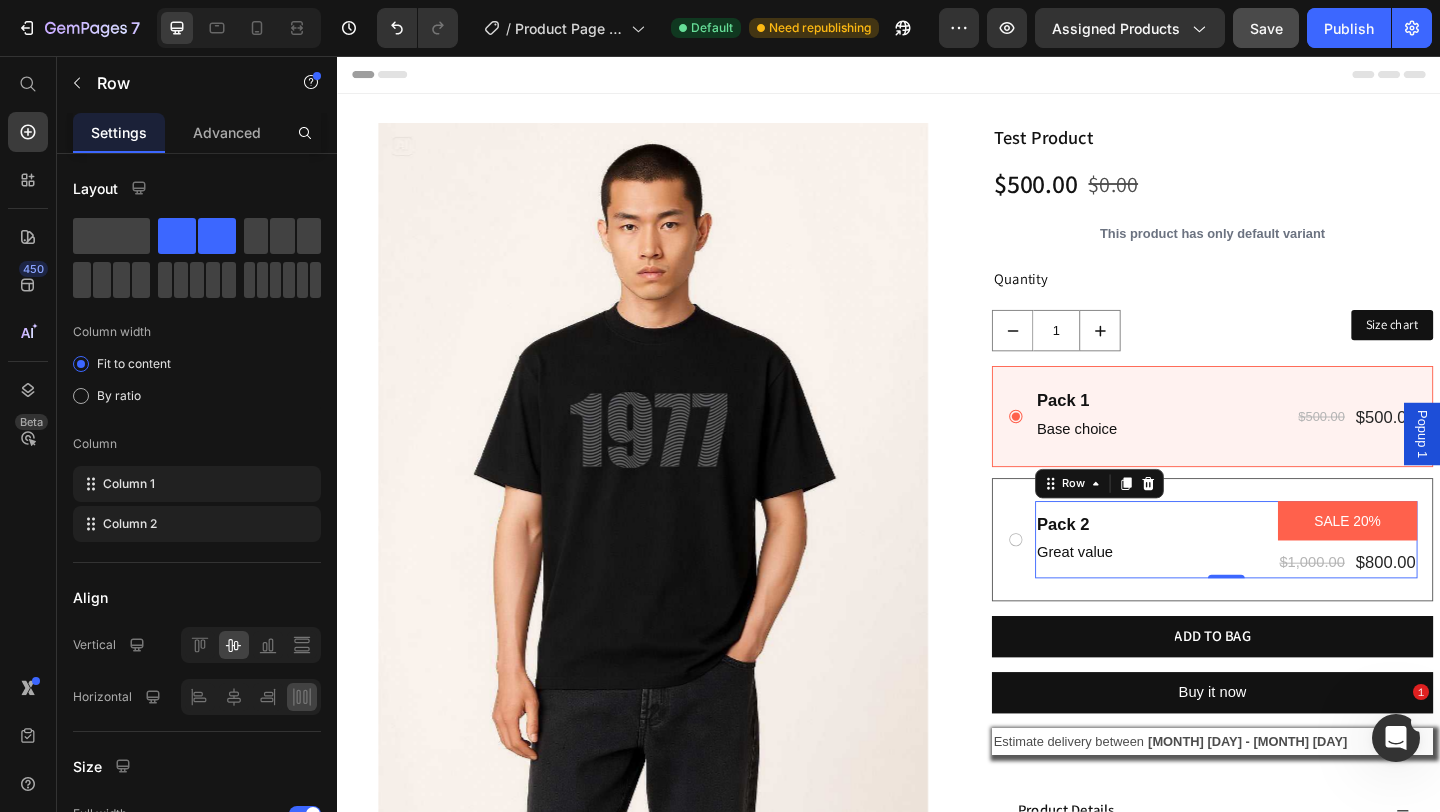 click on "Pack 2 Text Block Great value Text Block SALE 20% Product Badge $1,000.00 Product Price $800.00 Product Price Row Row   0" at bounding box center (1304, 582) 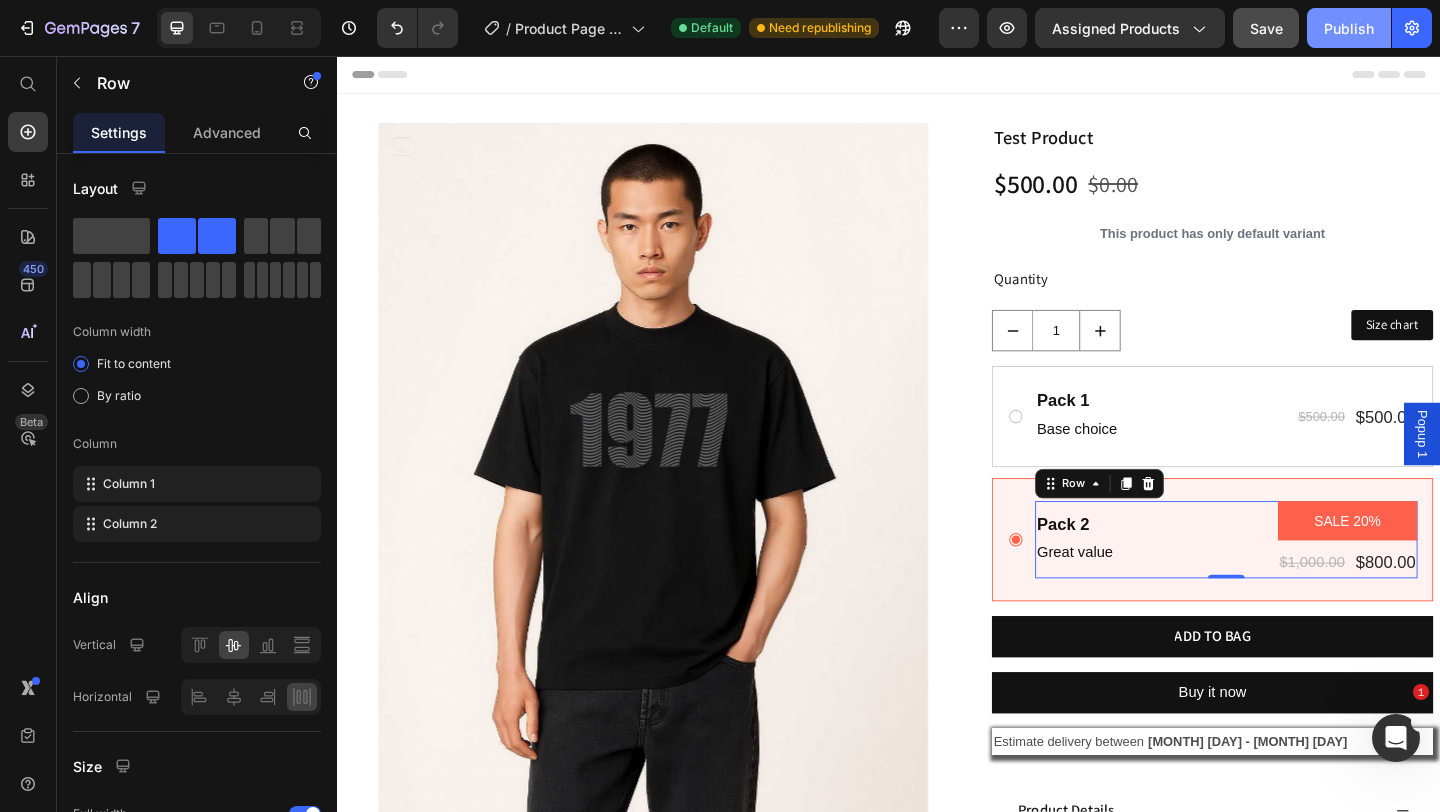 click on "Publish" at bounding box center [1349, 28] 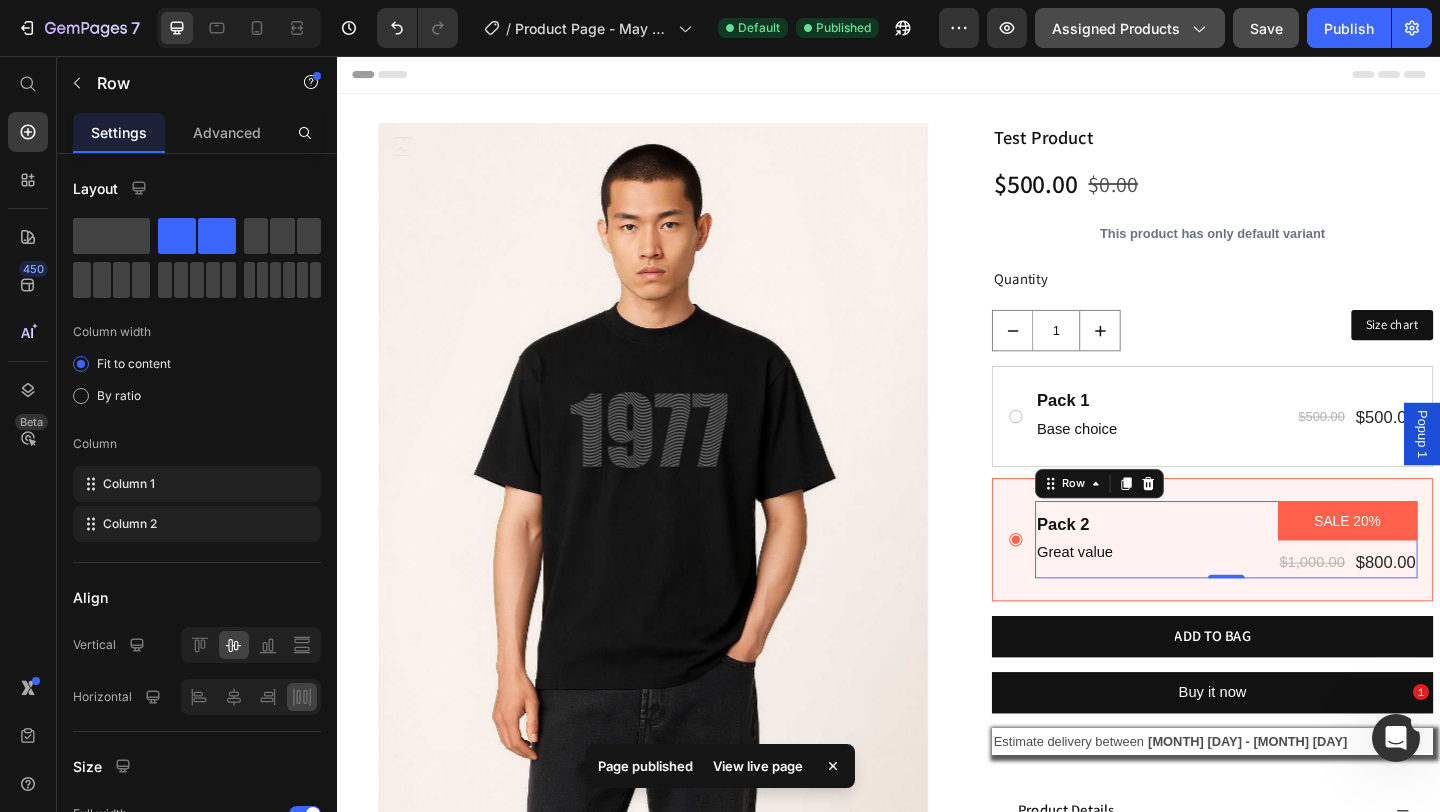 click 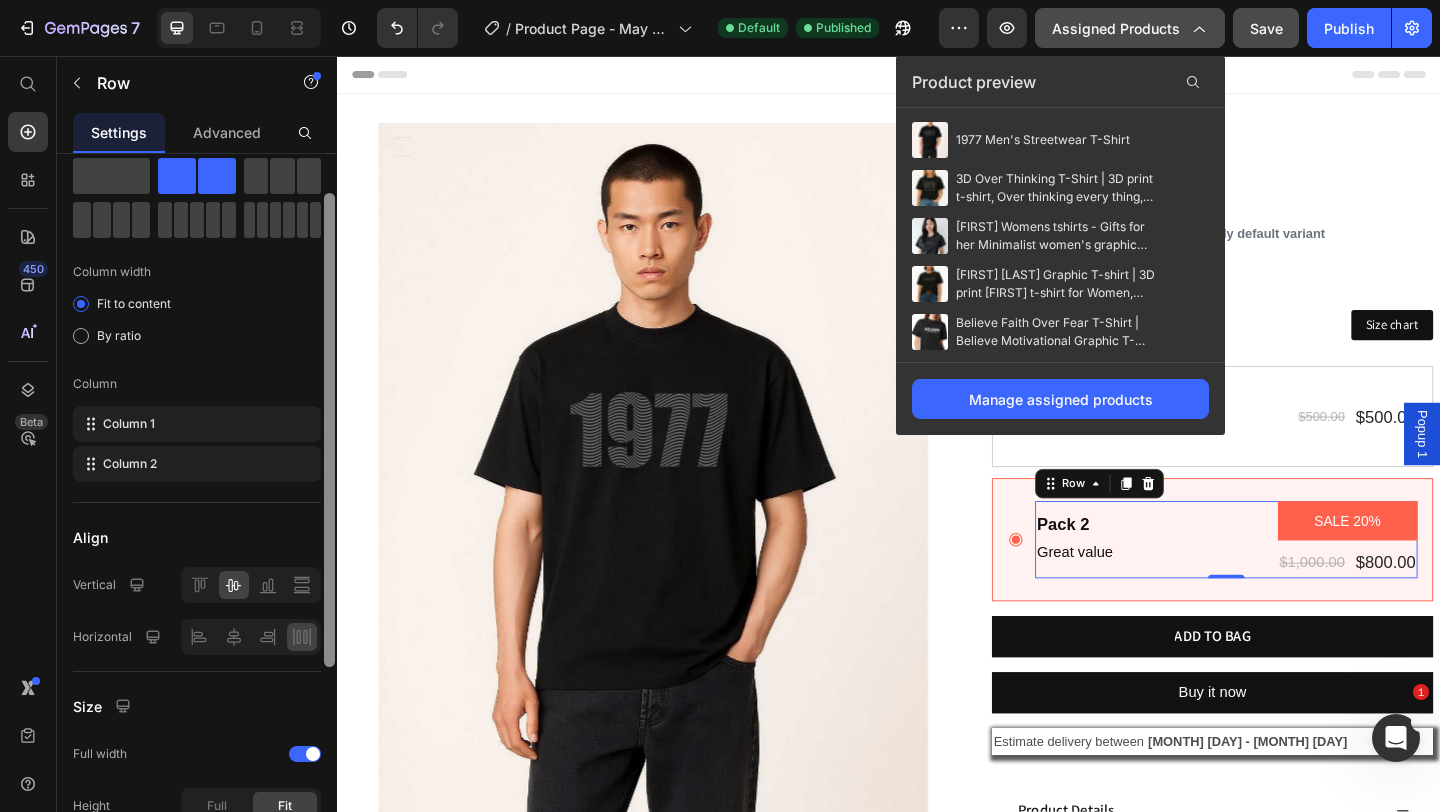 scroll, scrollTop: 0, scrollLeft: 0, axis: both 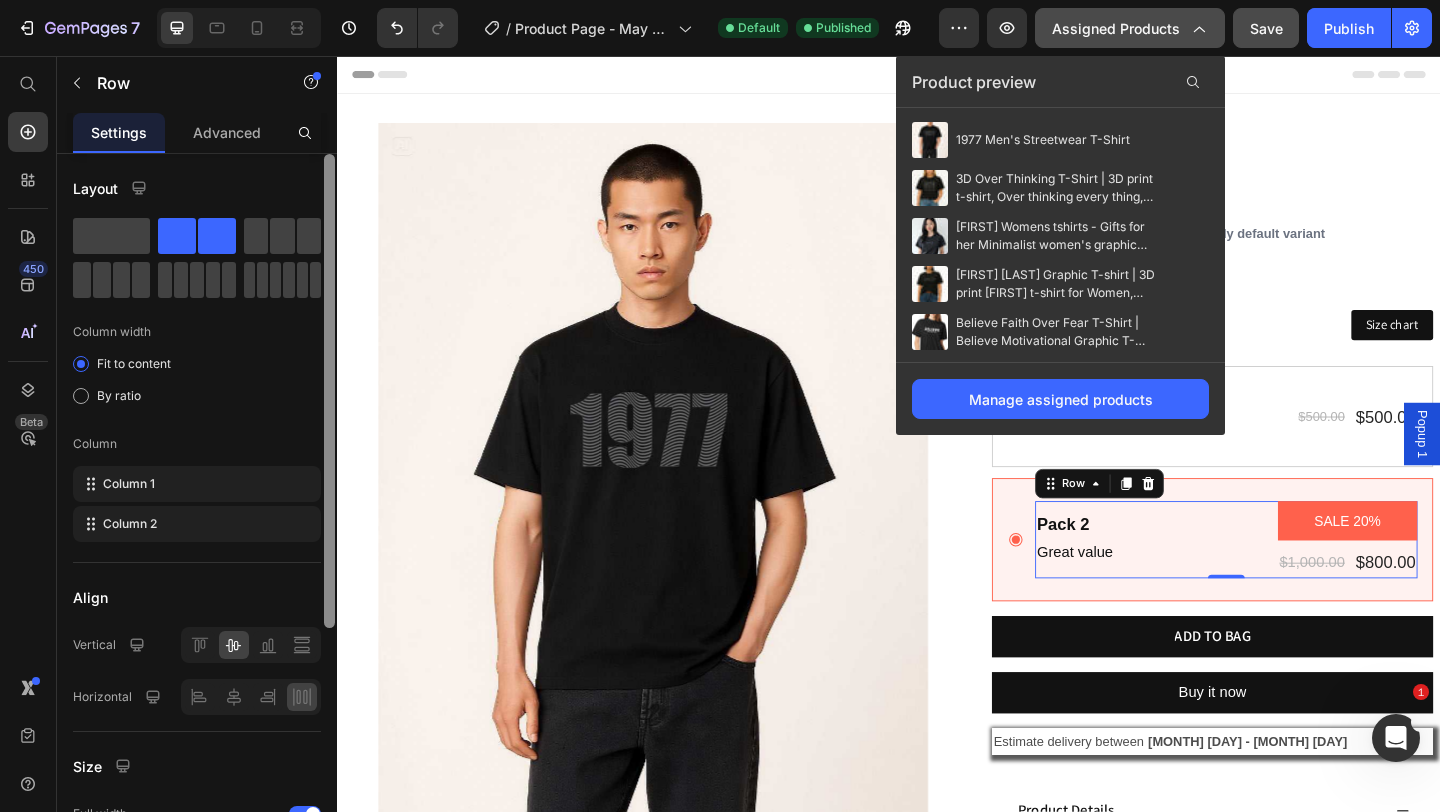 drag, startPoint x: 331, startPoint y: 354, endPoint x: 326, endPoint y: 299, distance: 55.226807 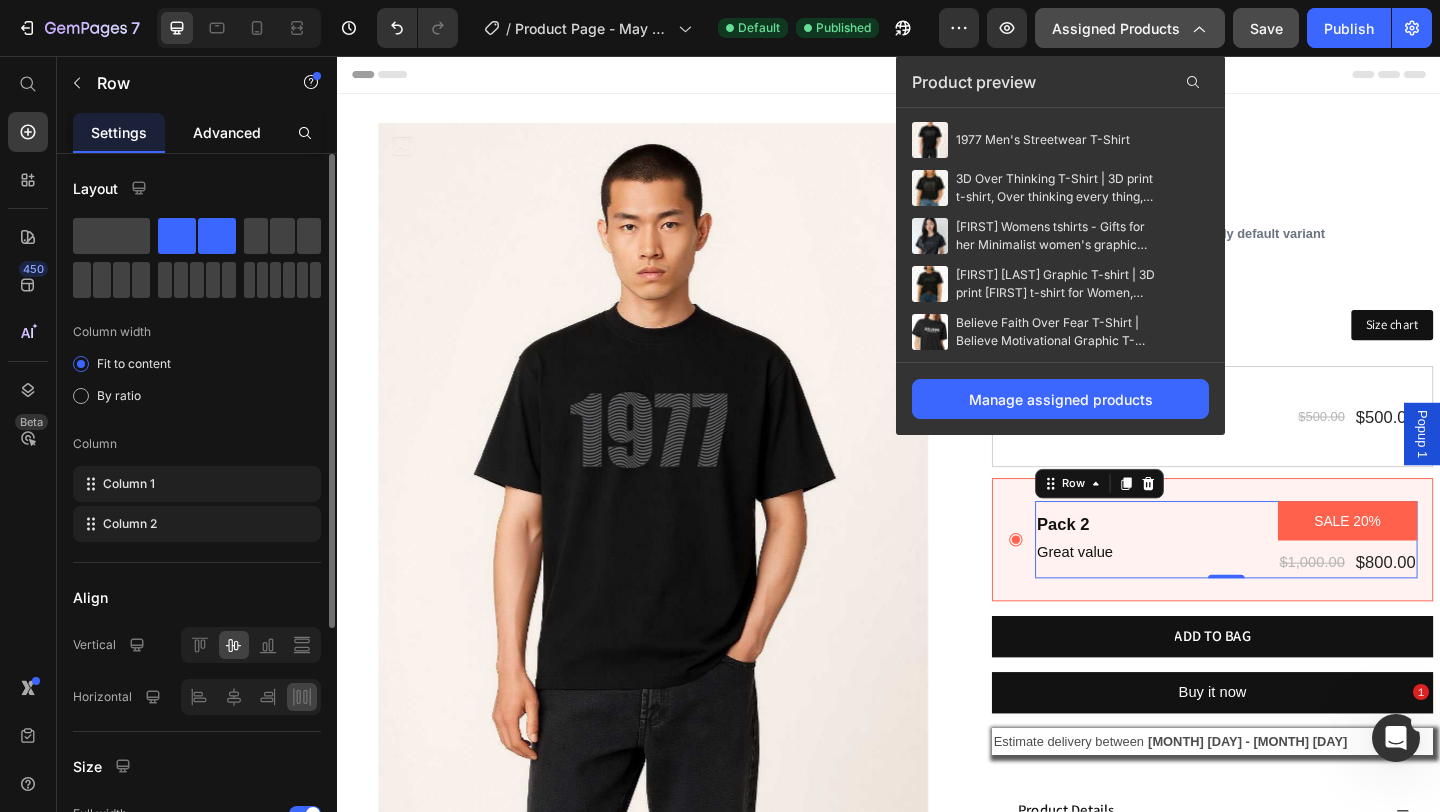 click on "Advanced" at bounding box center (227, 132) 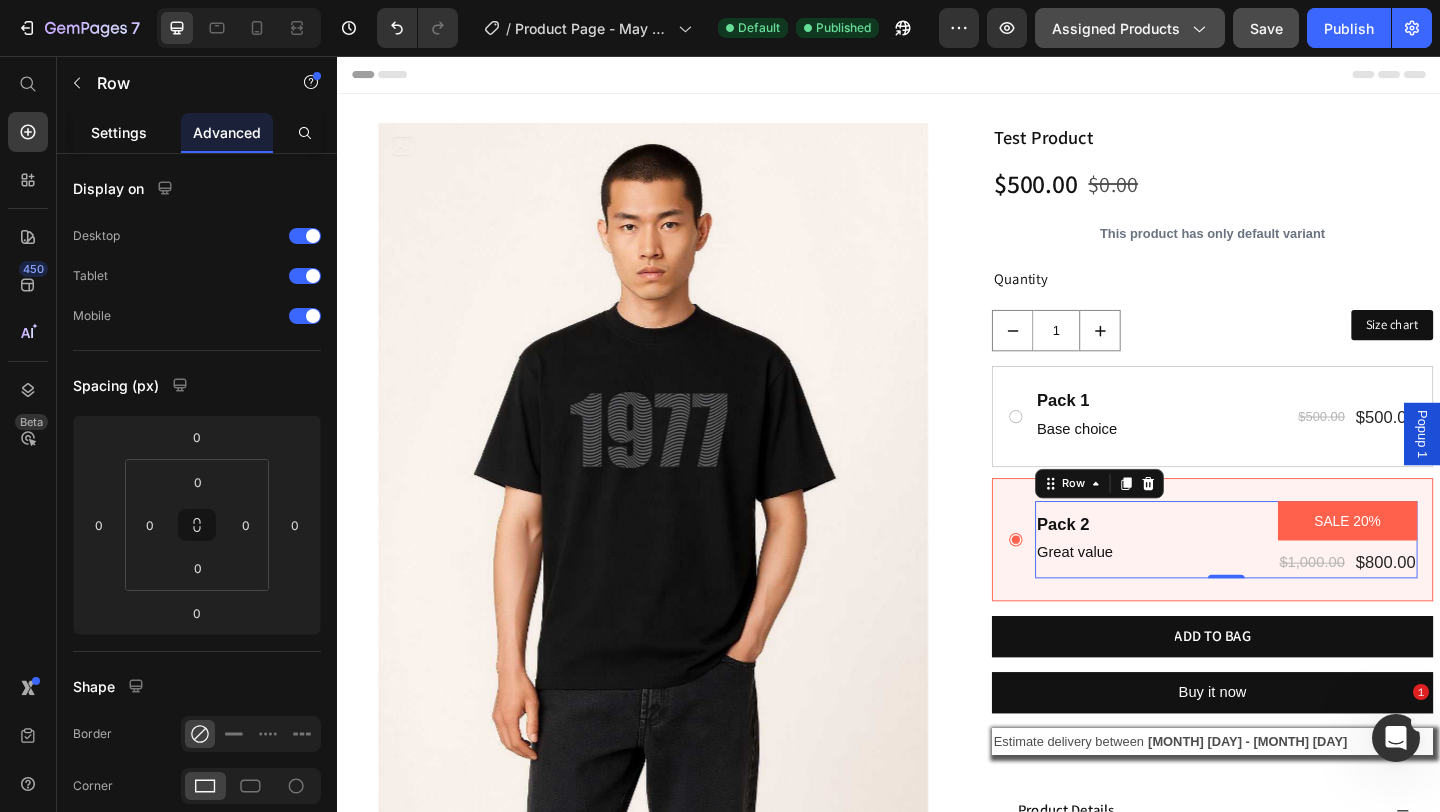 click on "Settings" at bounding box center (119, 132) 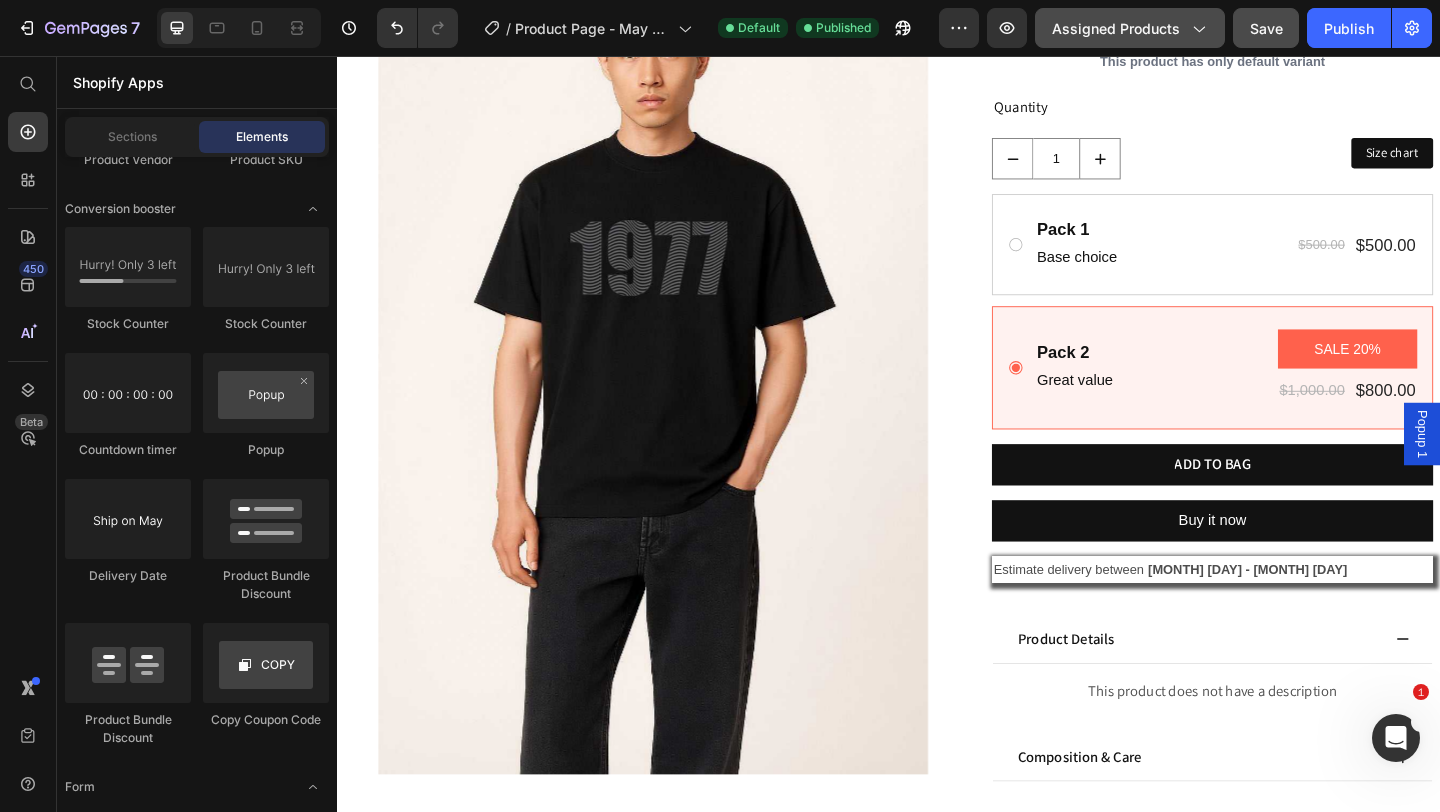 scroll, scrollTop: 227, scrollLeft: 0, axis: vertical 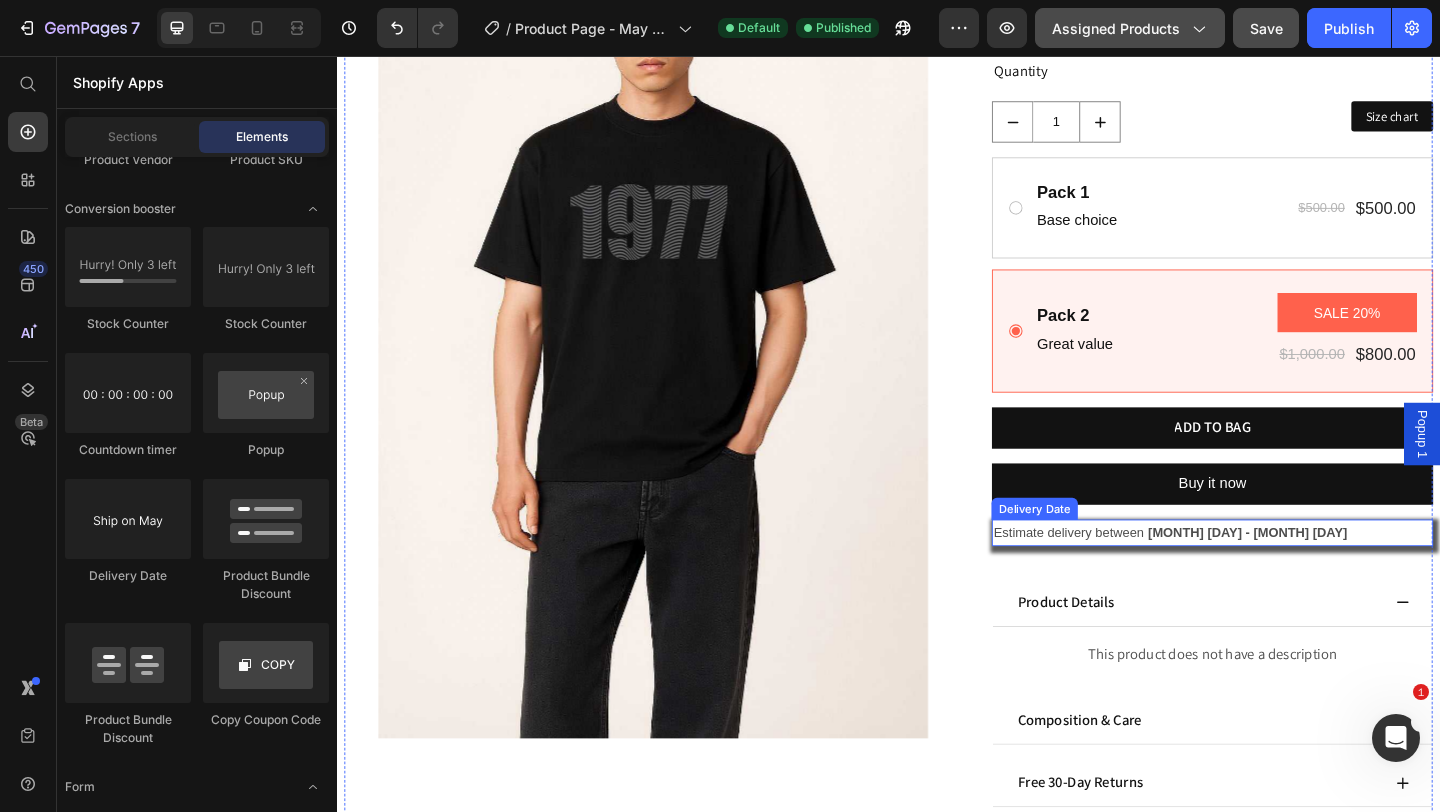 click on "[MONTH] [NUMBER] - [MONTH] [NUMBER]" at bounding box center [1327, 574] 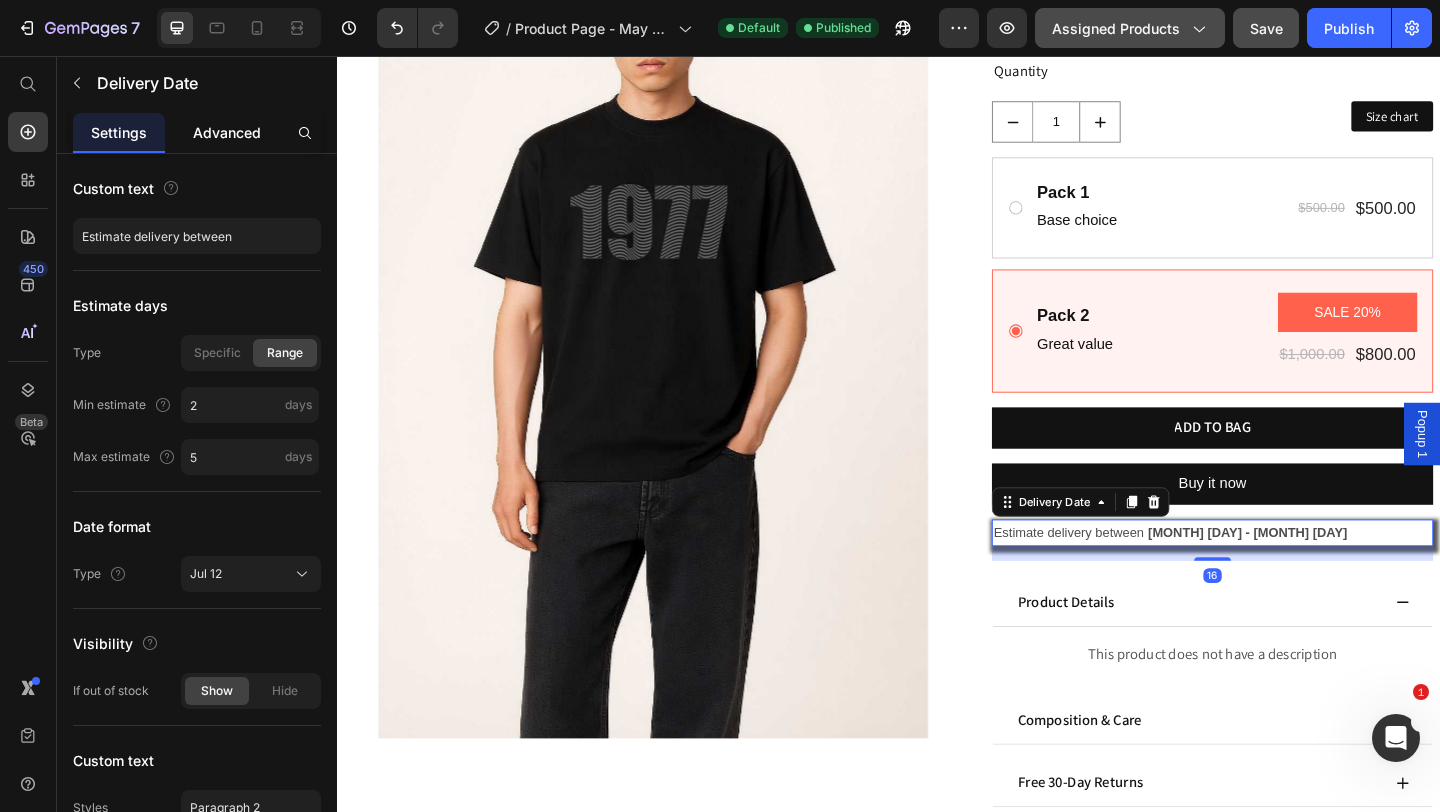 click on "Advanced" at bounding box center (227, 132) 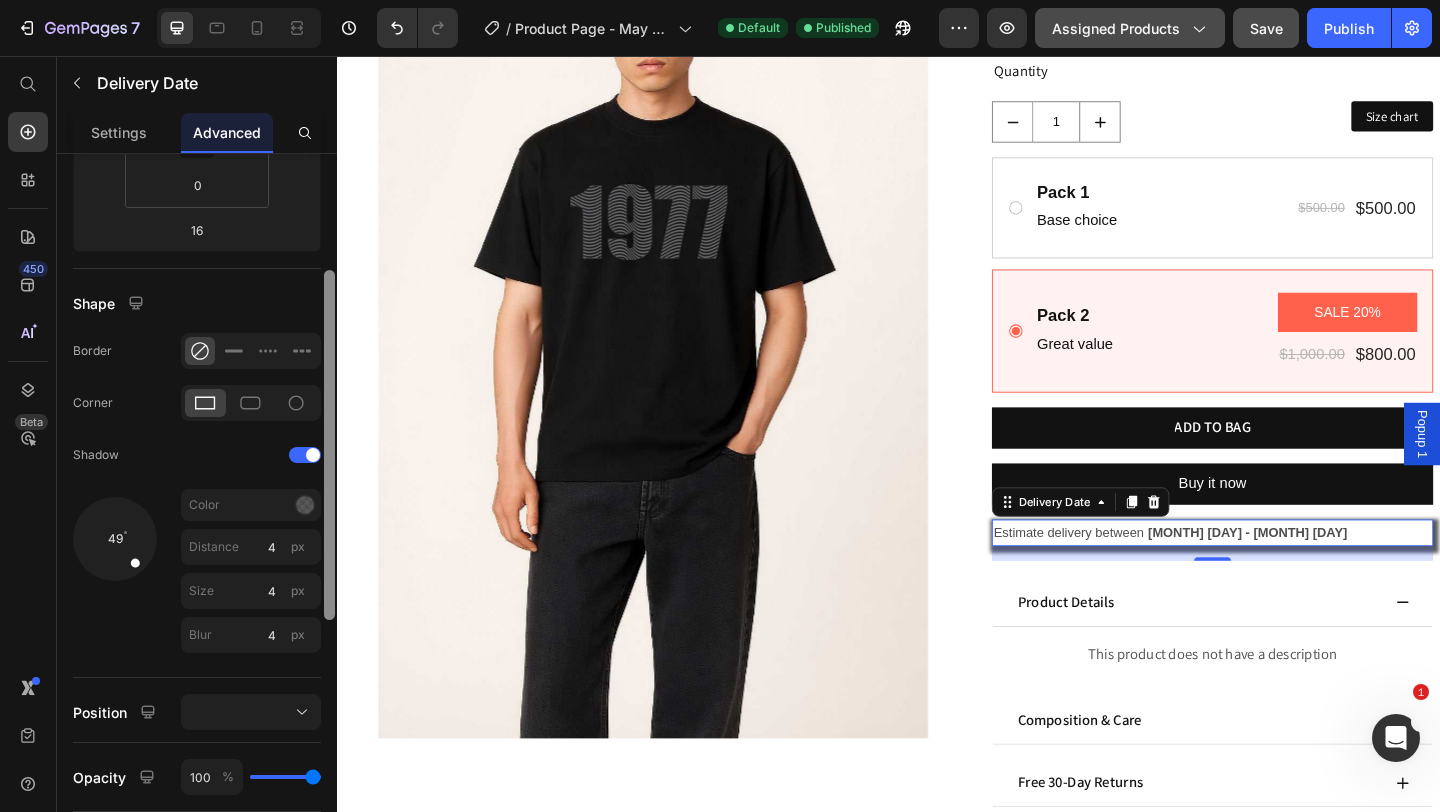 drag, startPoint x: 334, startPoint y: 364, endPoint x: 328, endPoint y: 566, distance: 202.0891 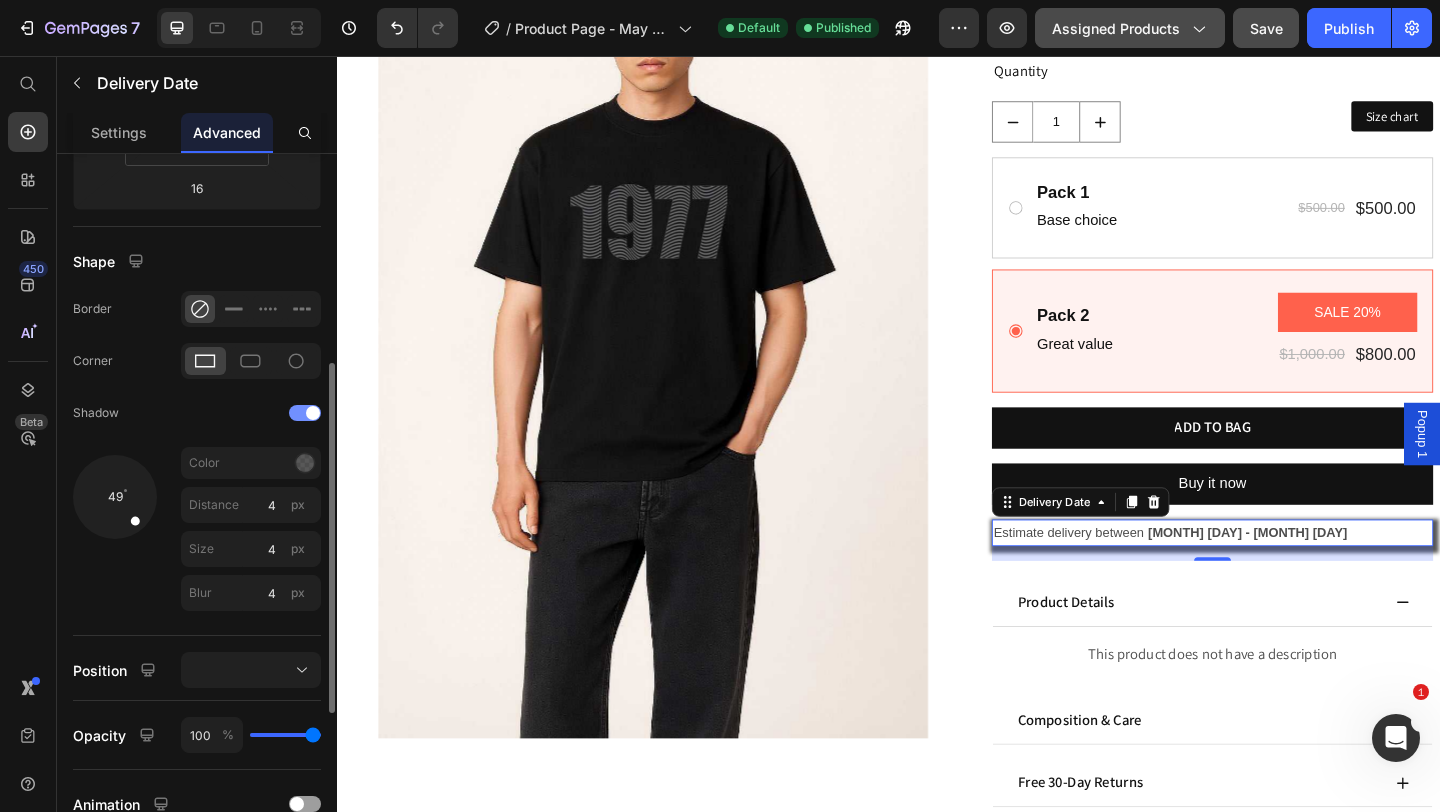 click at bounding box center (313, 413) 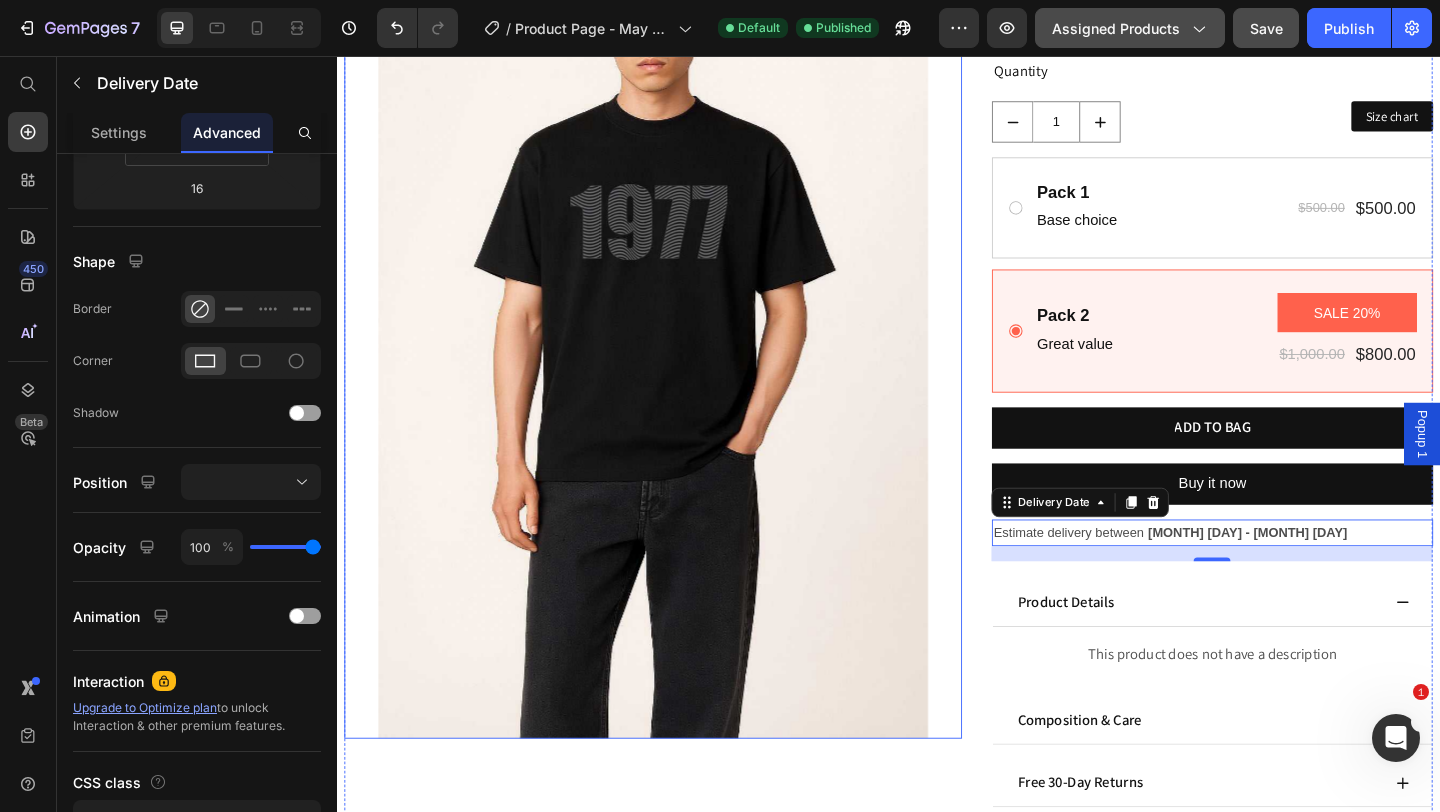 click at bounding box center (681, 350) 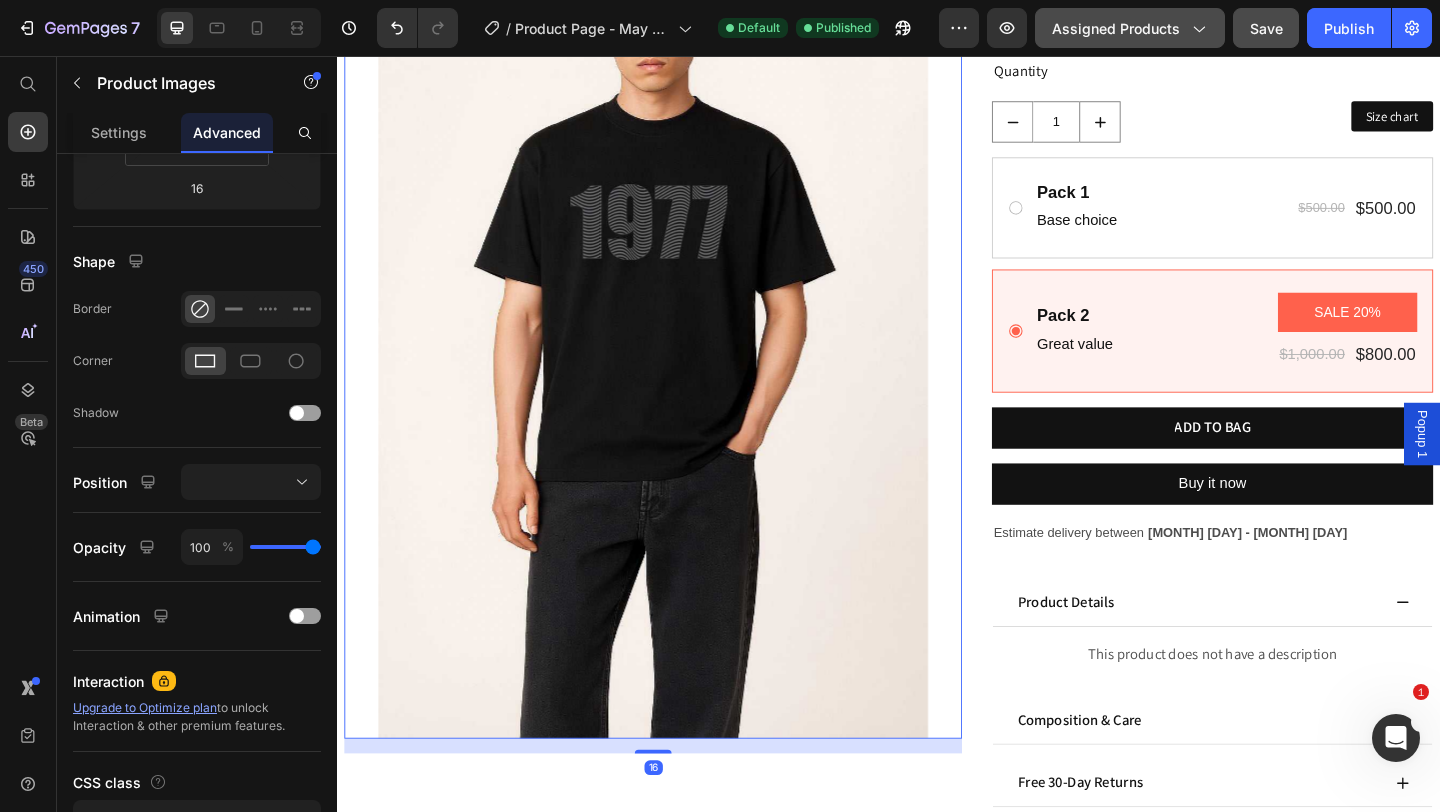 scroll, scrollTop: 0, scrollLeft: 0, axis: both 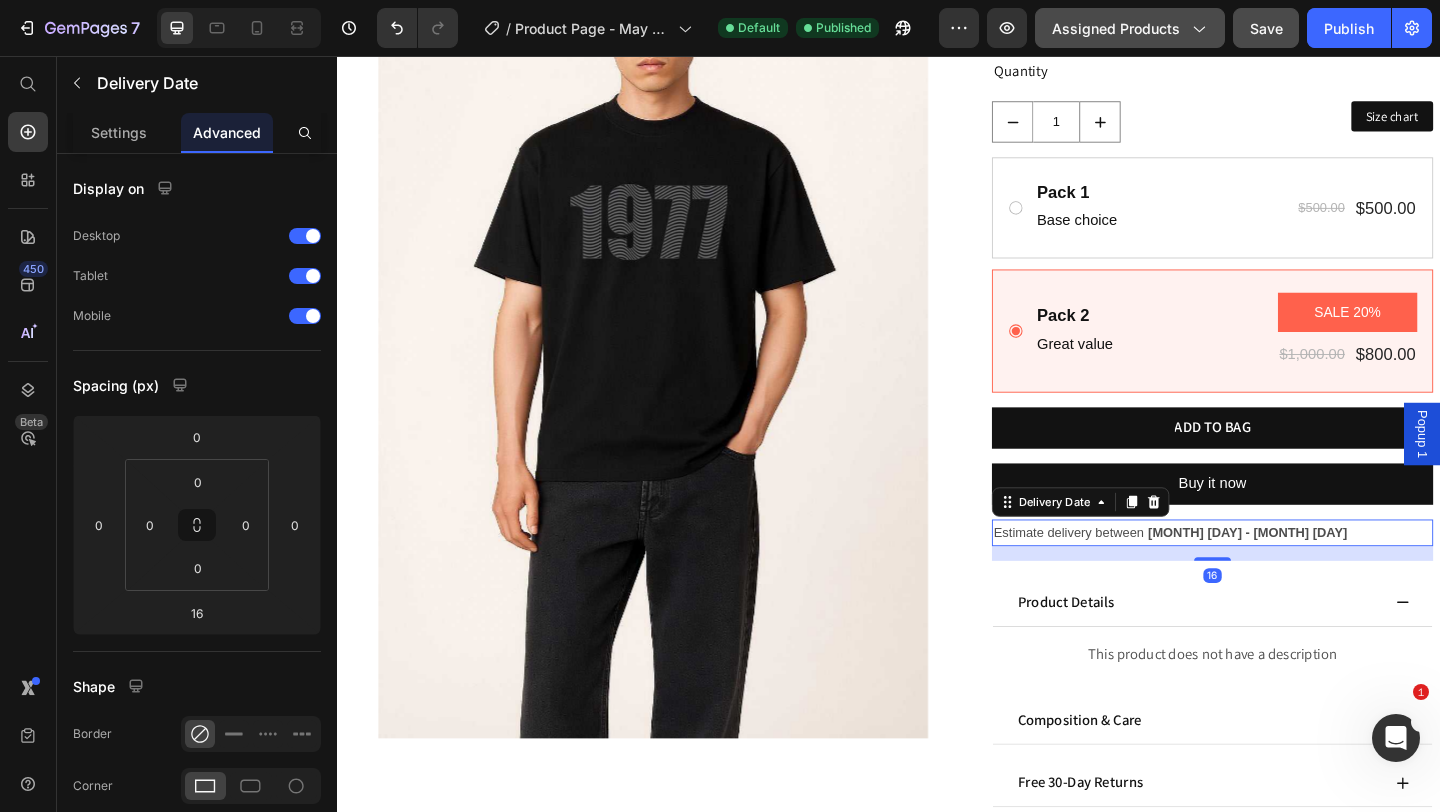 click on "Estimate delivery between
Jul 14 - Jul 17" at bounding box center [1289, 574] 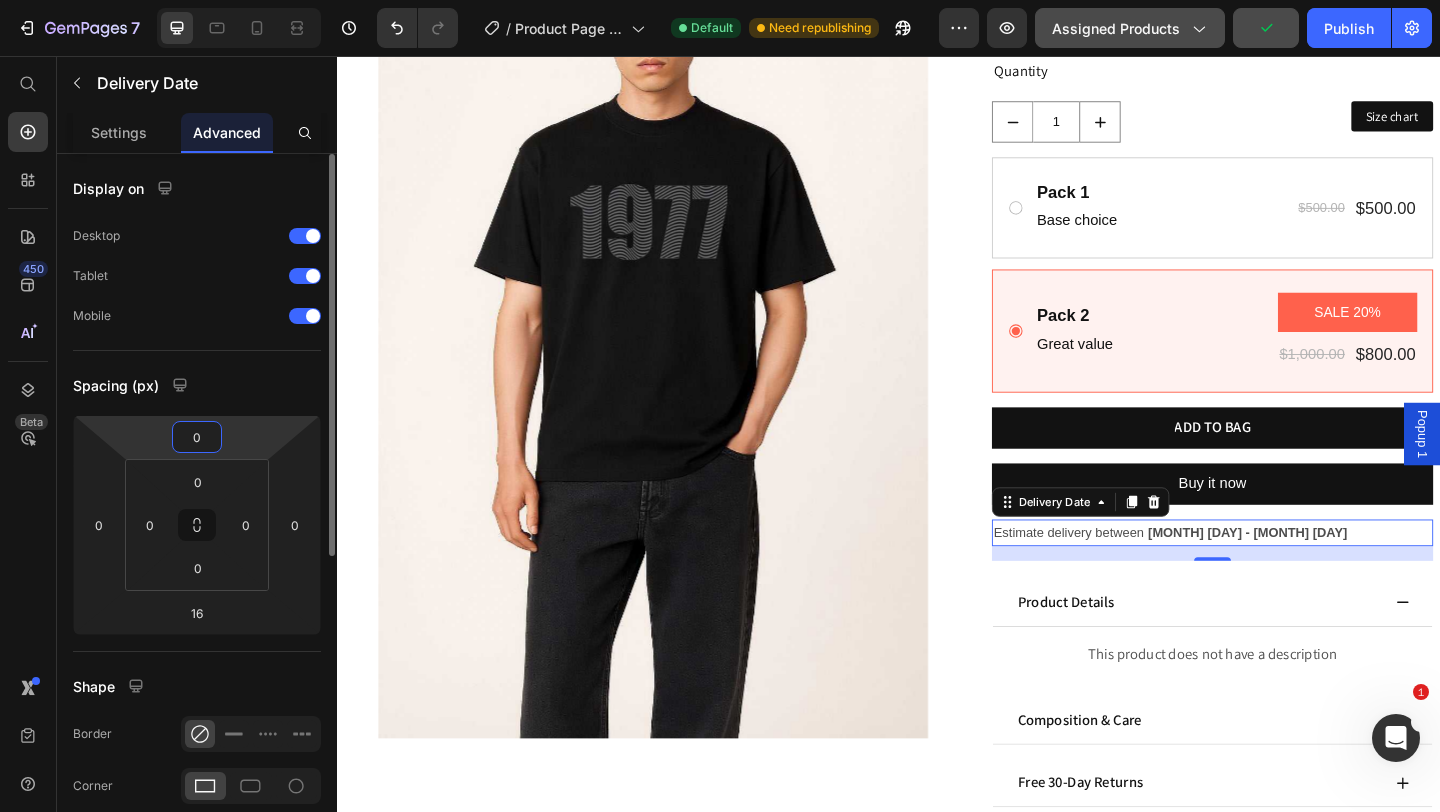click on "0" at bounding box center [197, 437] 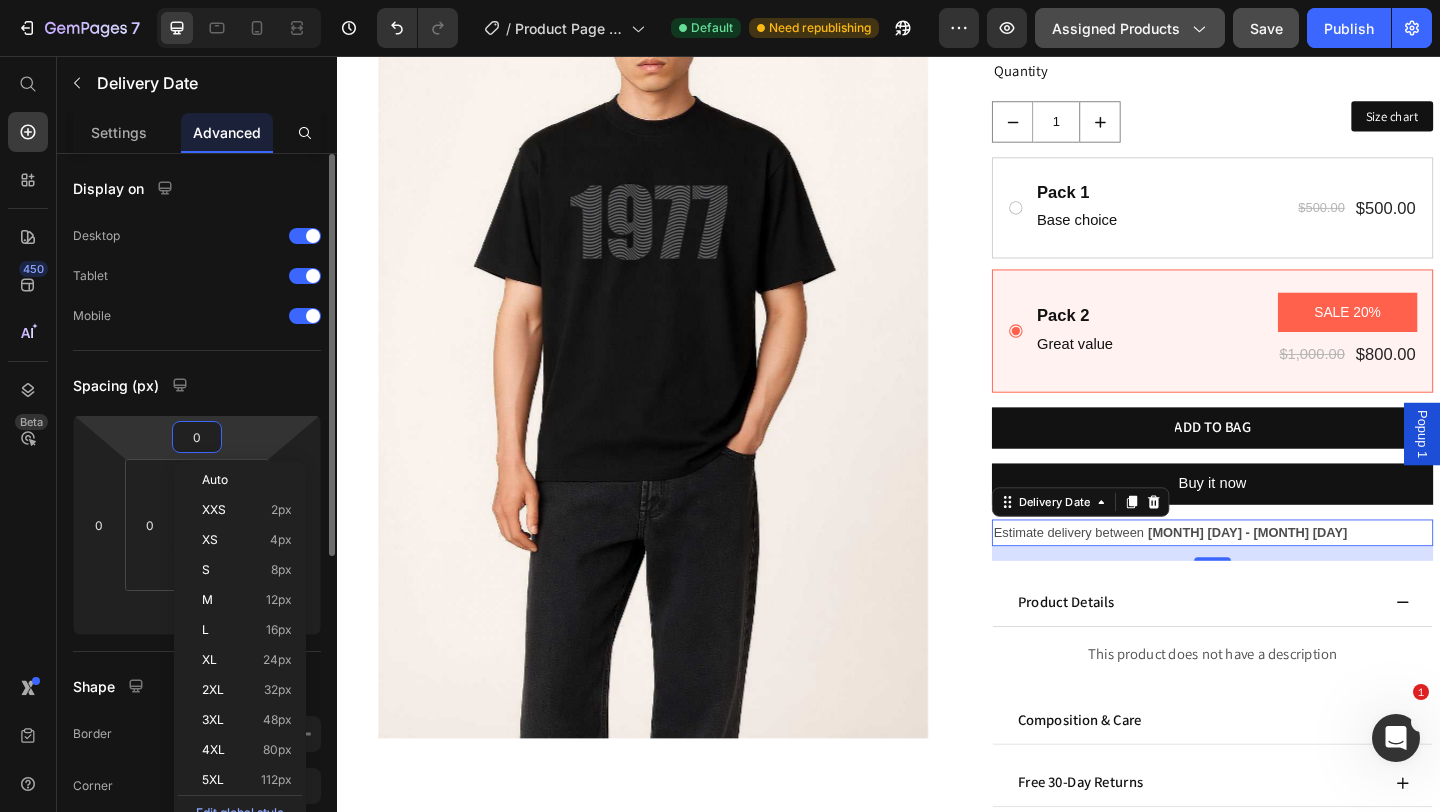 click on "0" at bounding box center [197, 437] 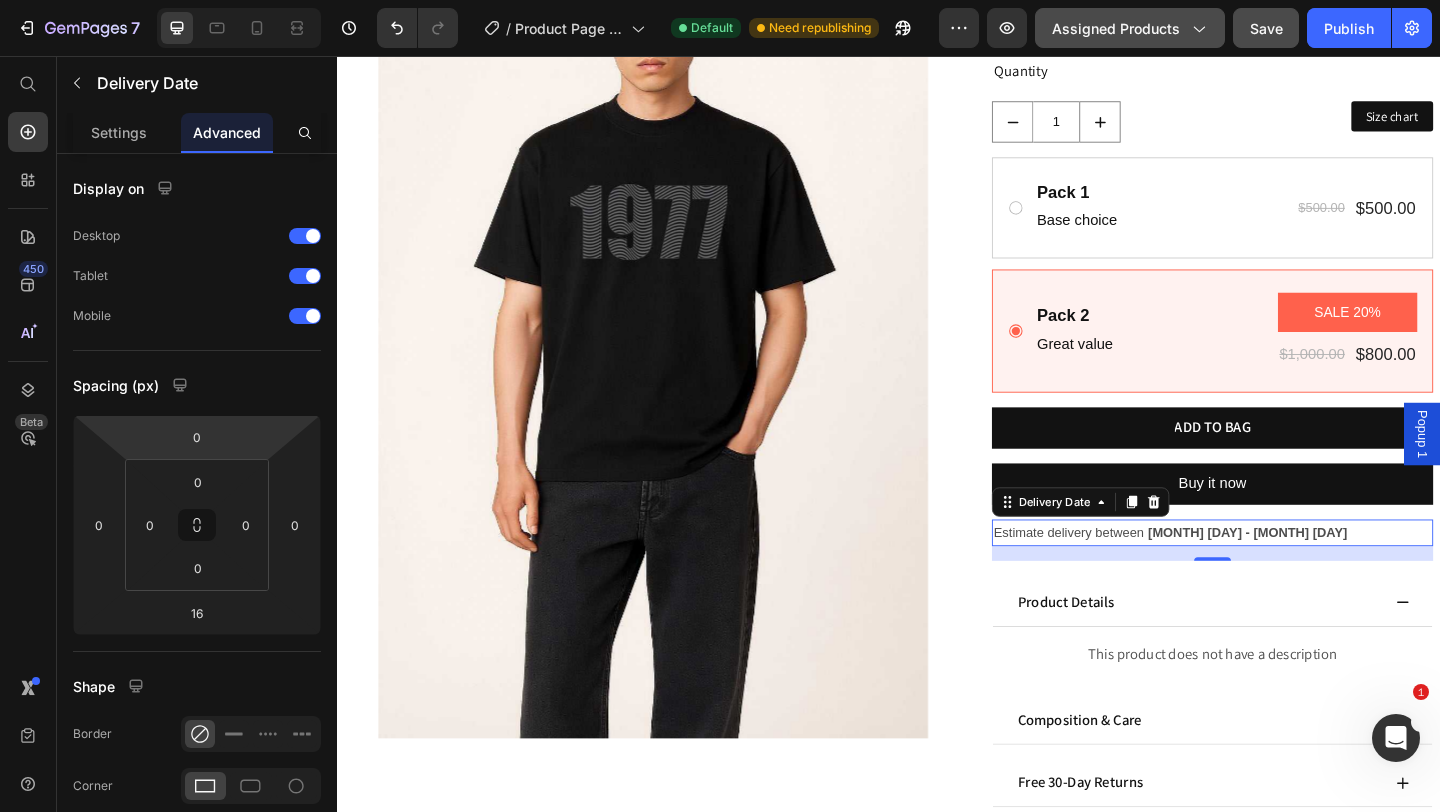 click on "Estimate delivery between" at bounding box center [1132, 574] 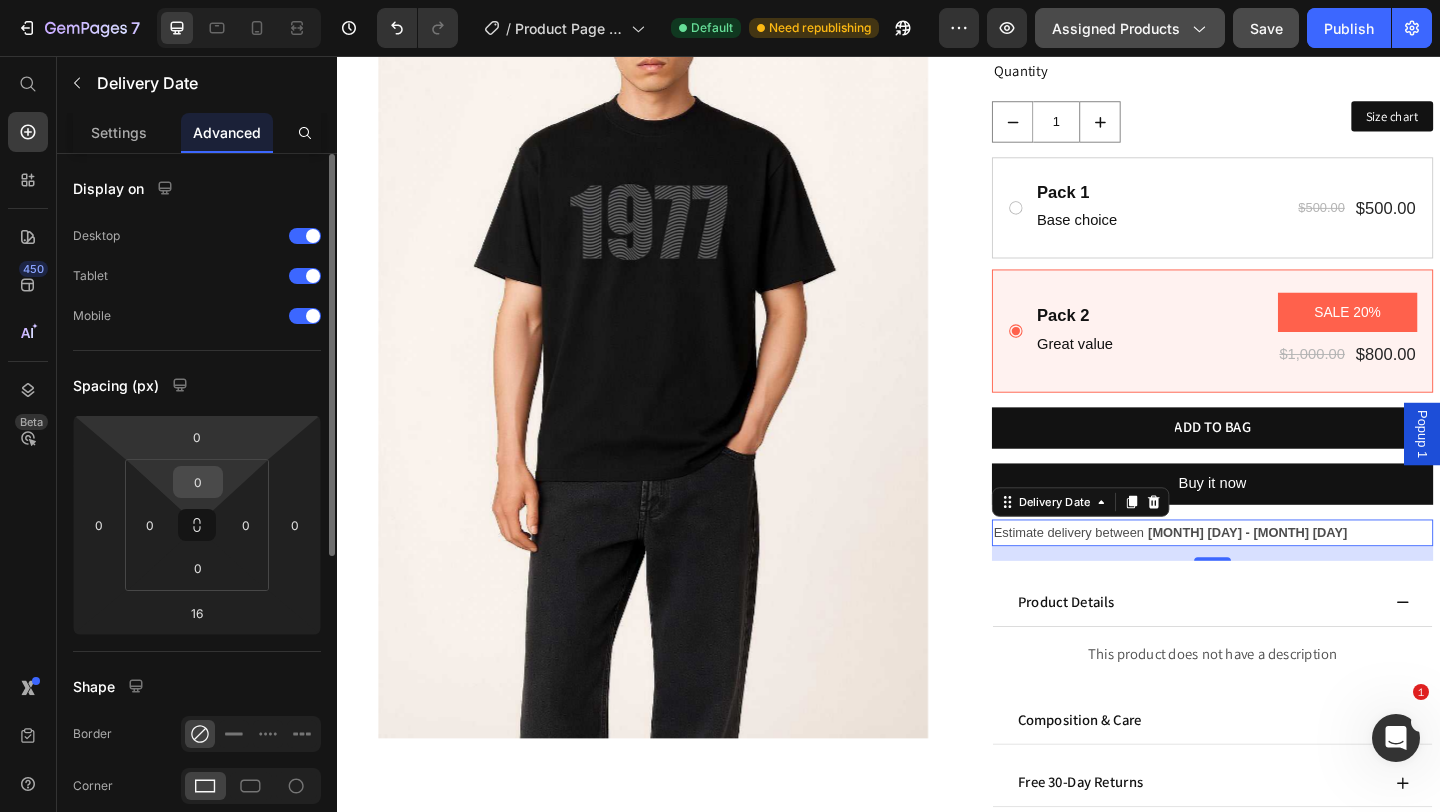 click on "0" at bounding box center (198, 482) 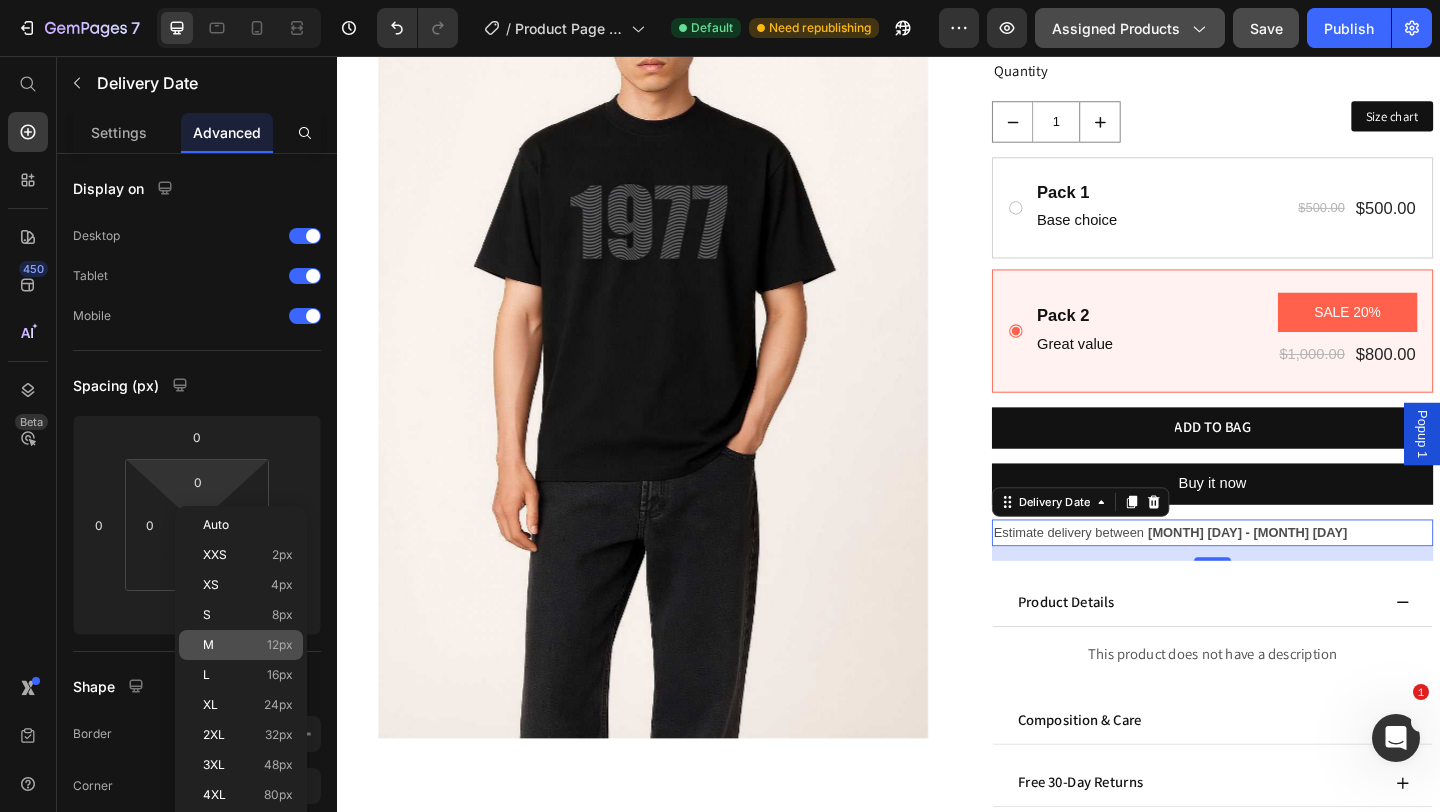 click on "12px" at bounding box center (280, 645) 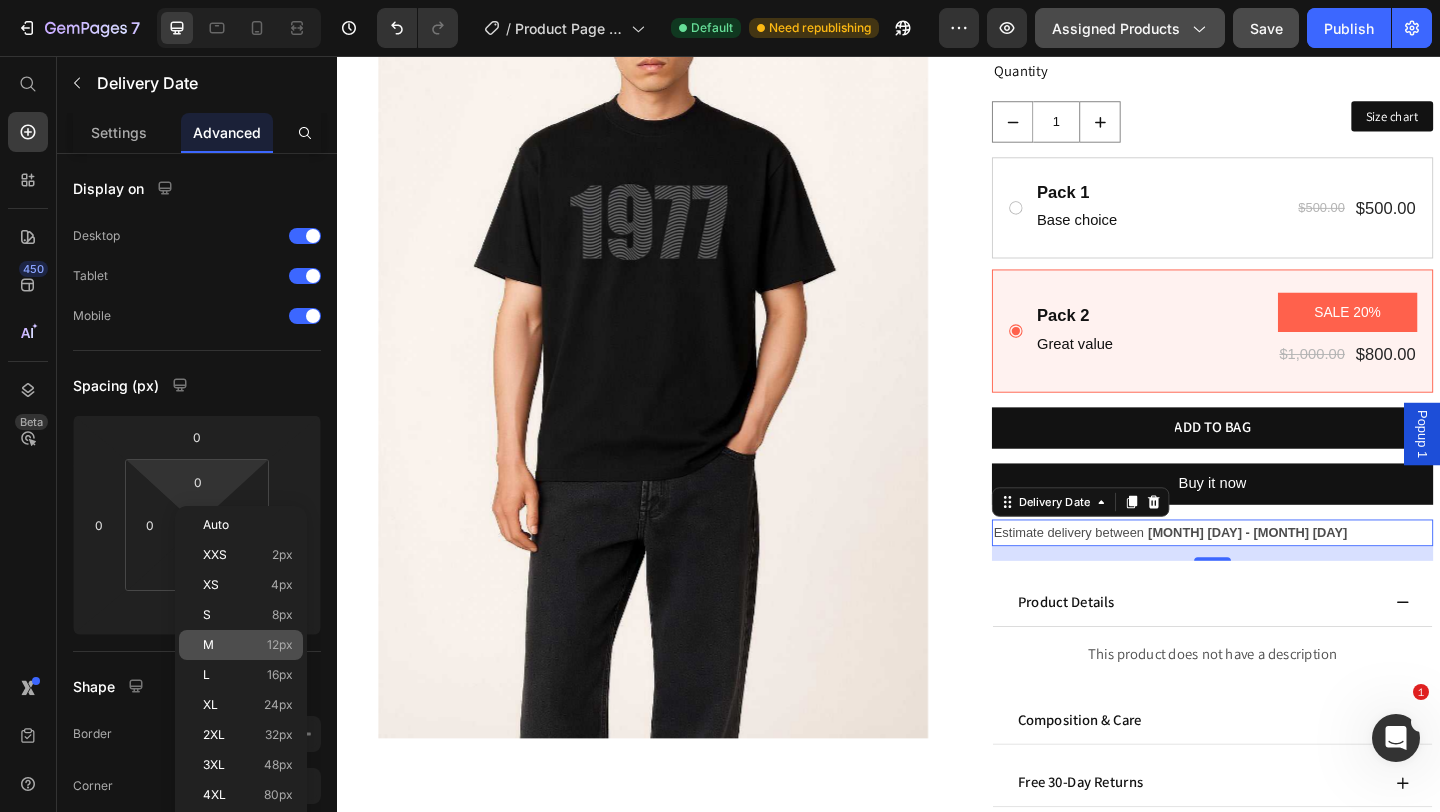 type on "12" 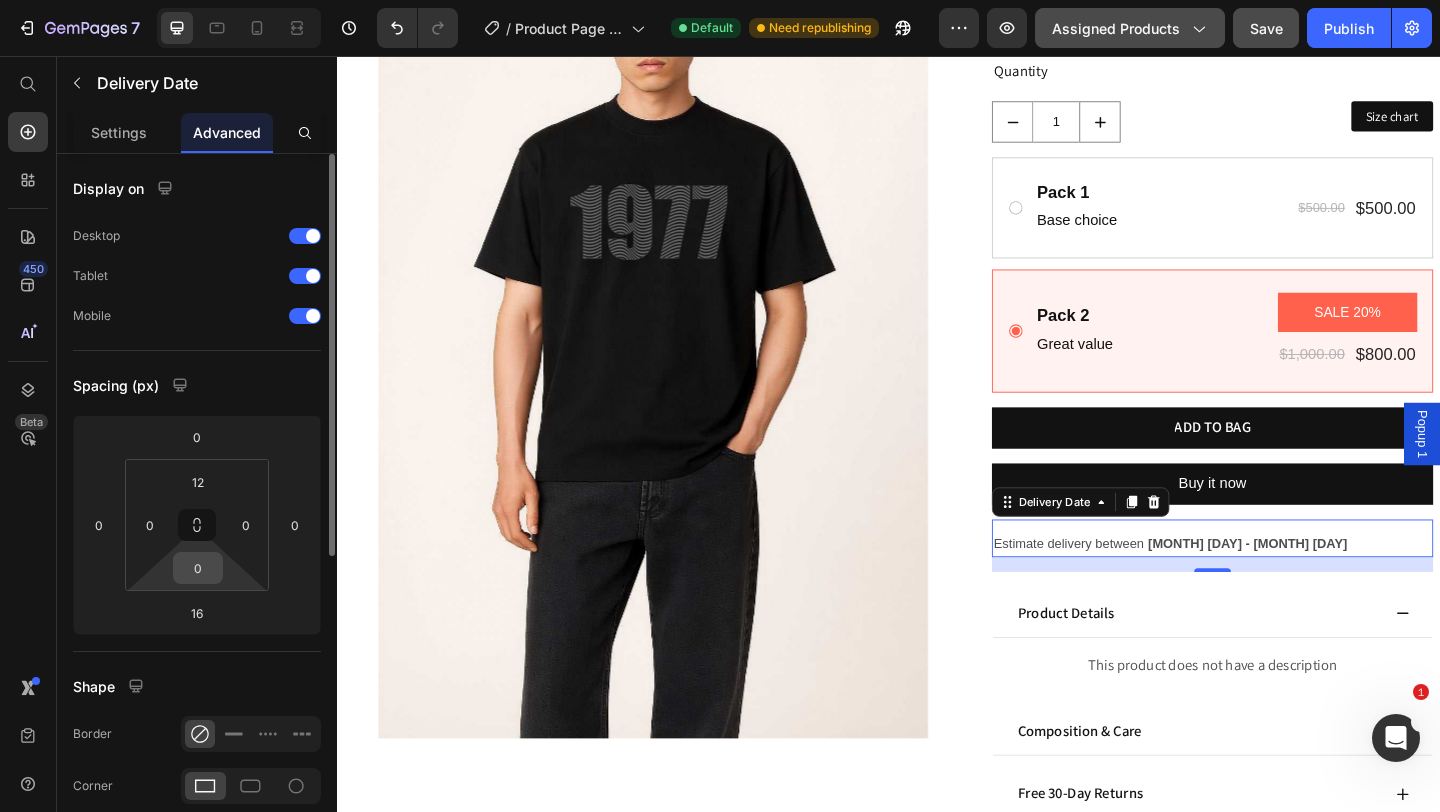 click on "0" at bounding box center [198, 568] 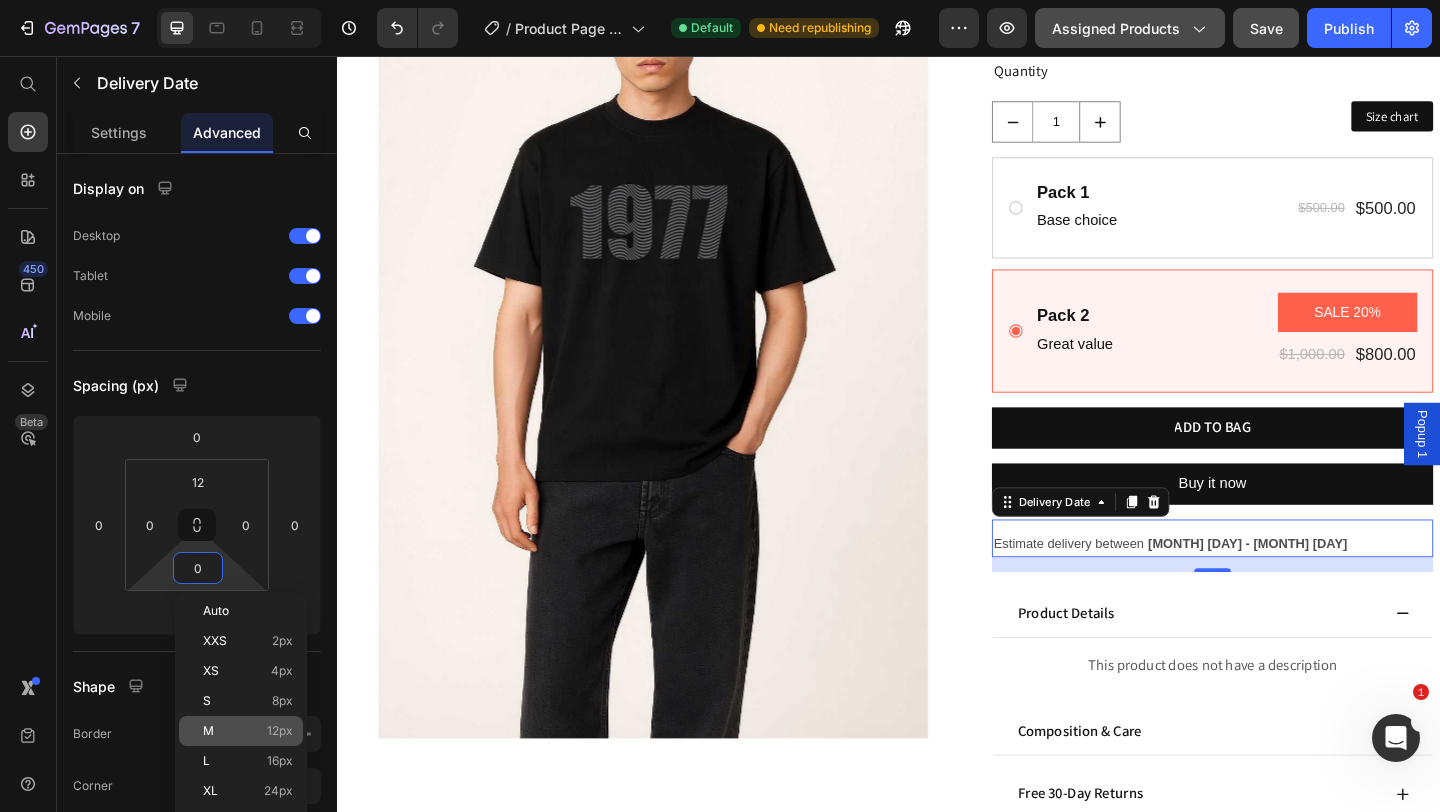 click on "M 12px" at bounding box center [248, 731] 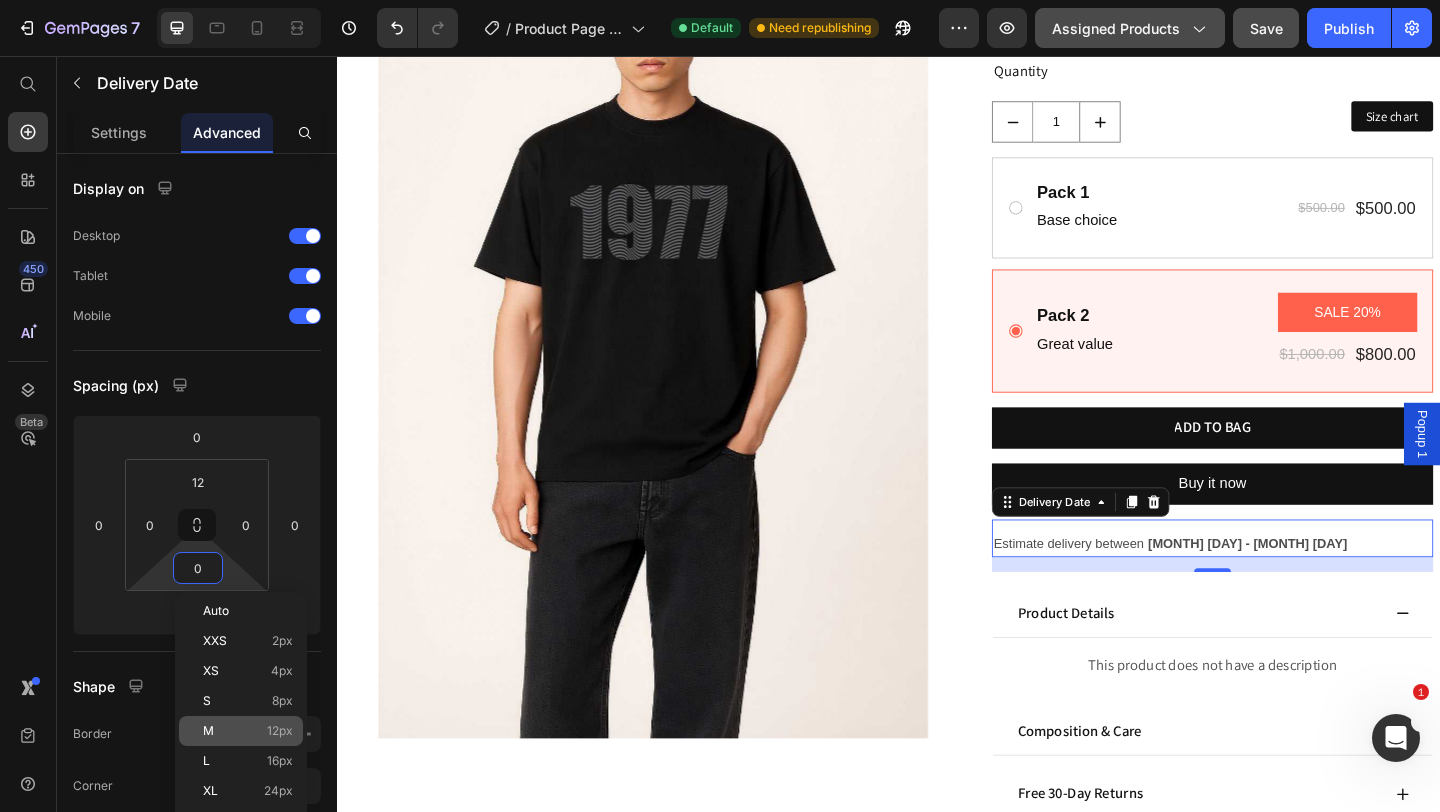 type on "12" 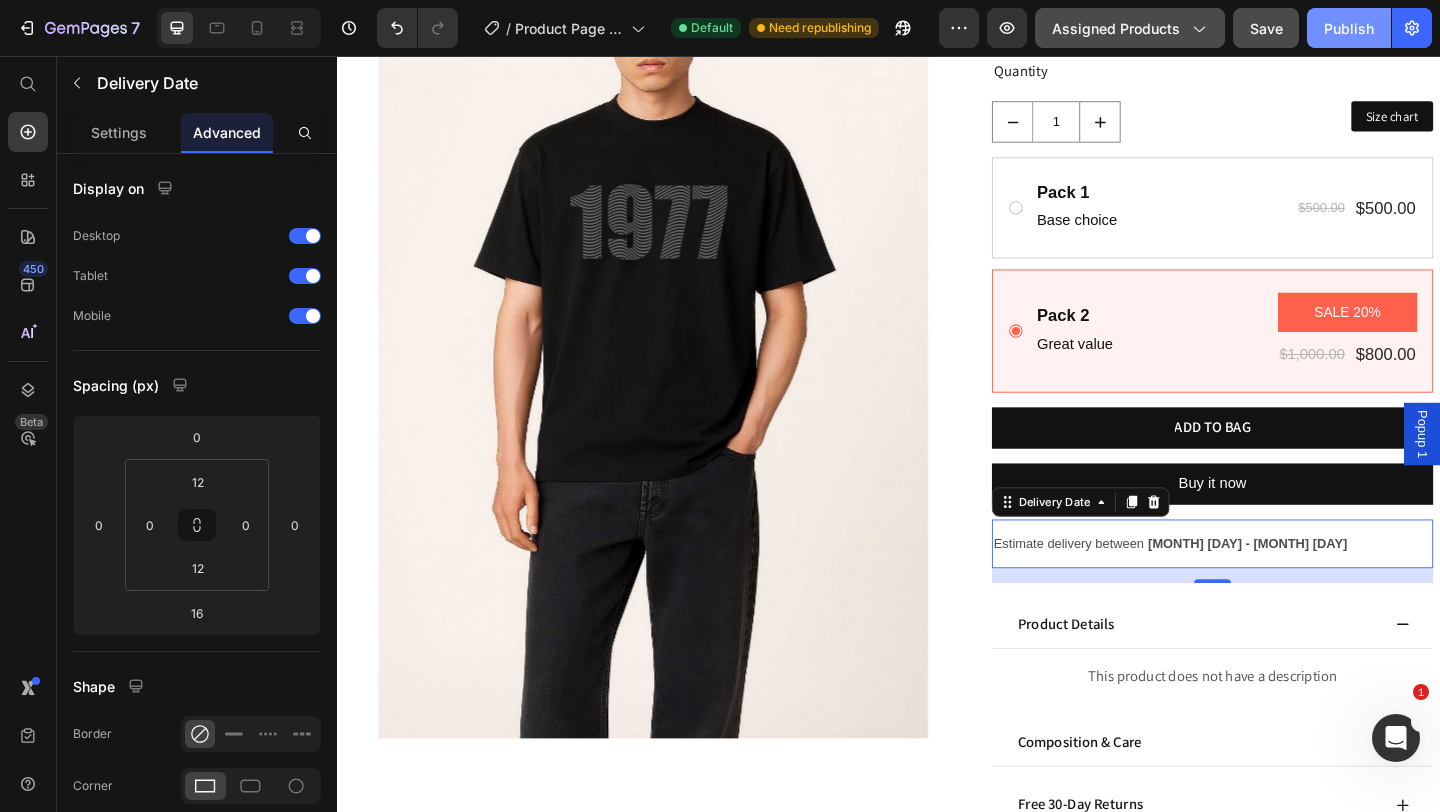 click on "Publish" at bounding box center [1349, 28] 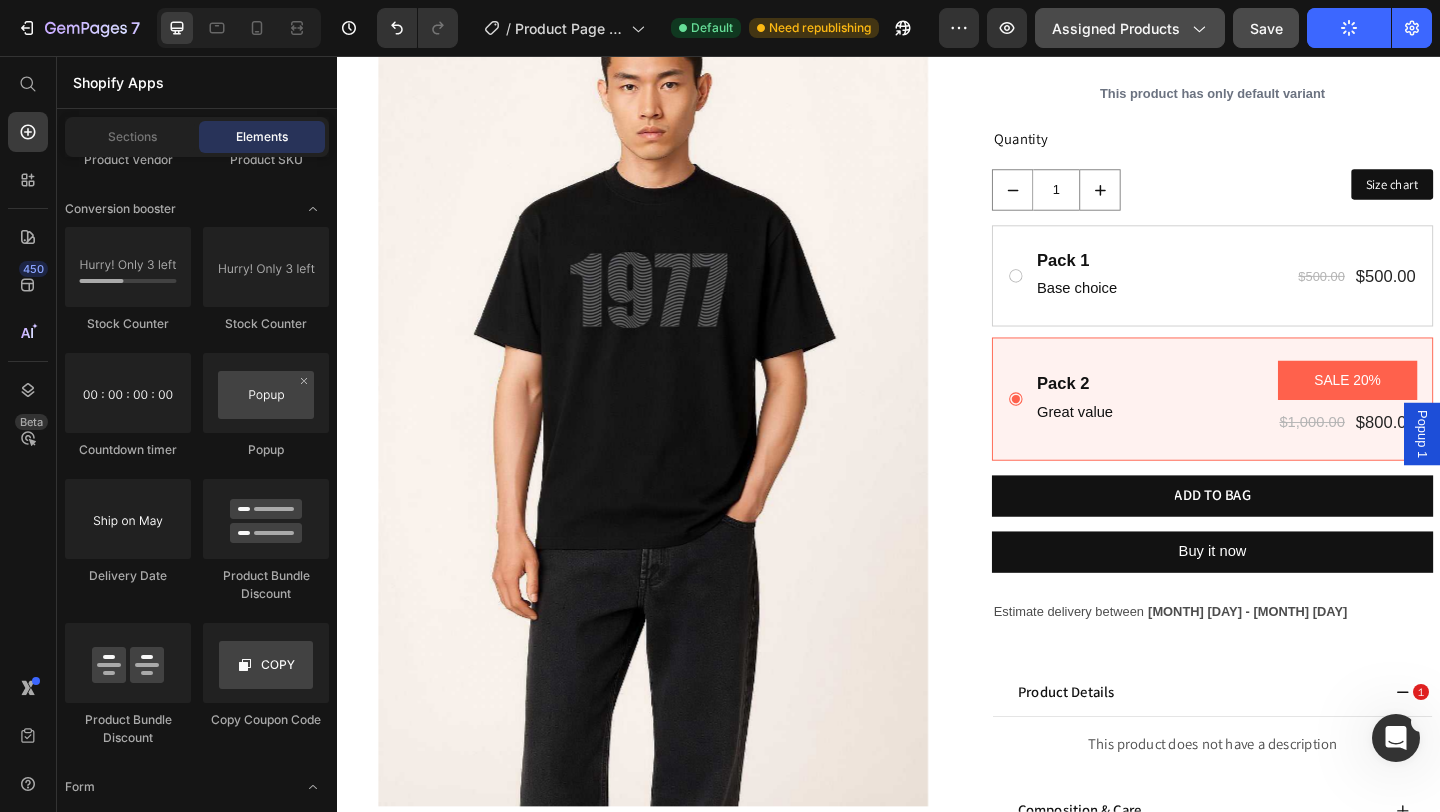 scroll, scrollTop: 0, scrollLeft: 0, axis: both 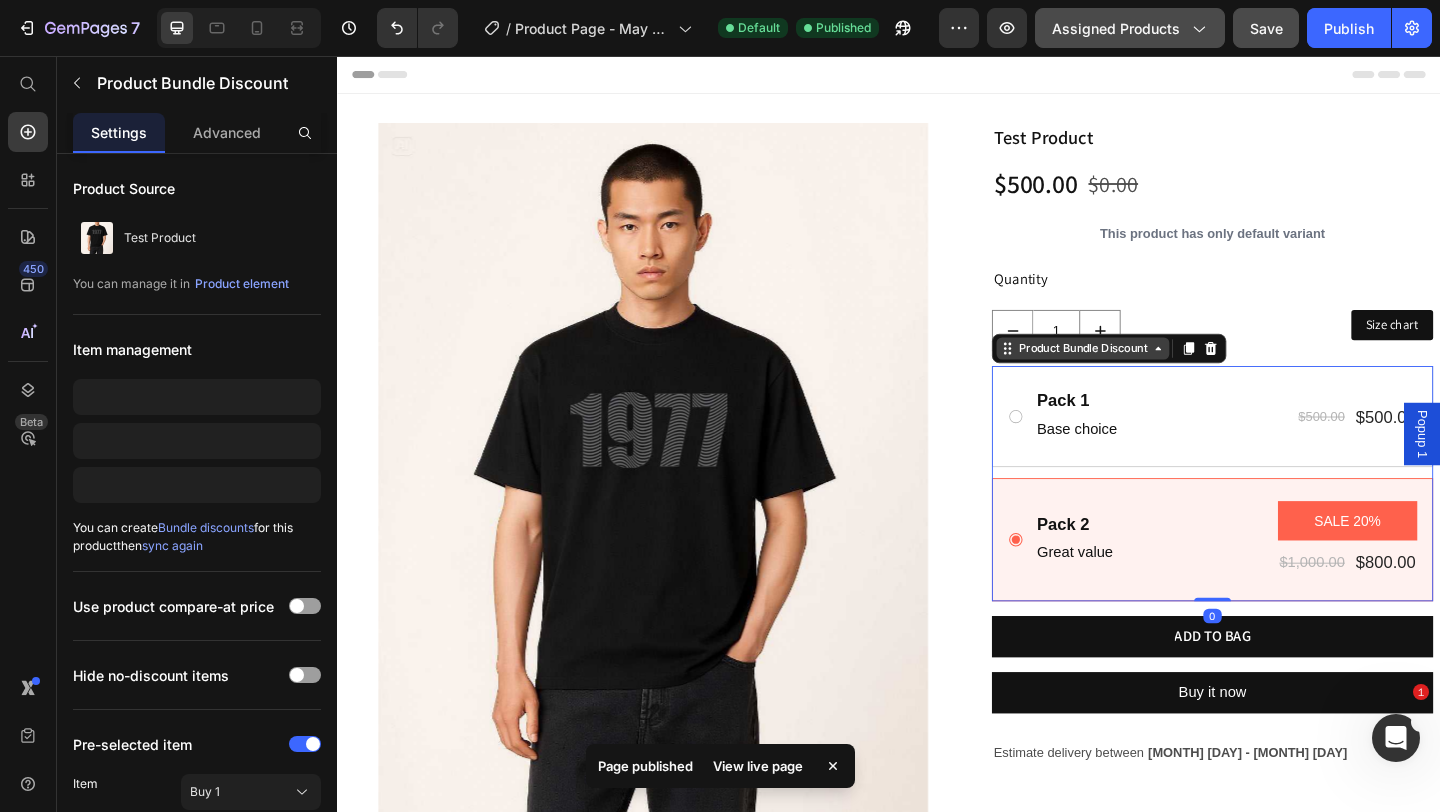 click on "Product Bundle Discount" at bounding box center [1176, 374] 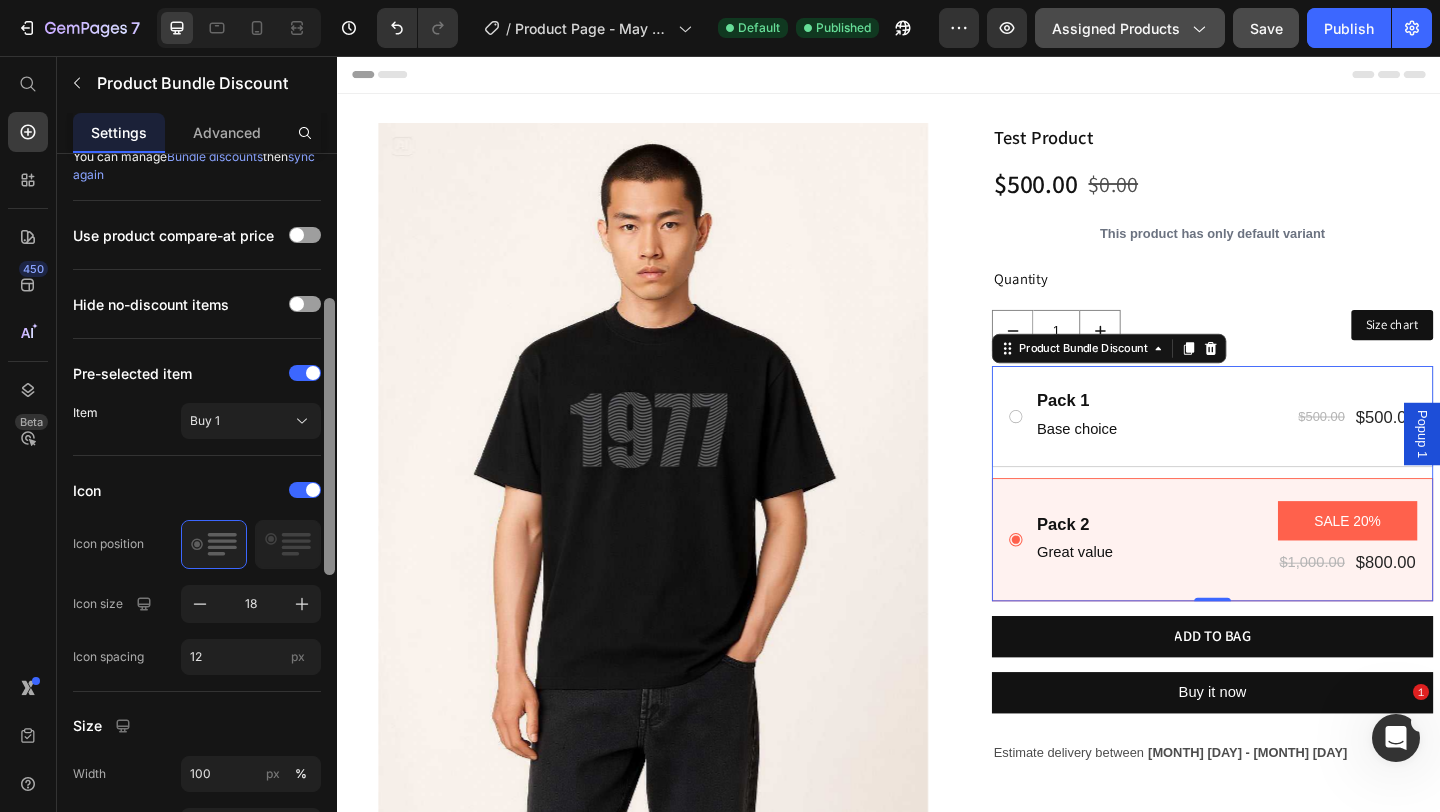 scroll, scrollTop: 358, scrollLeft: 0, axis: vertical 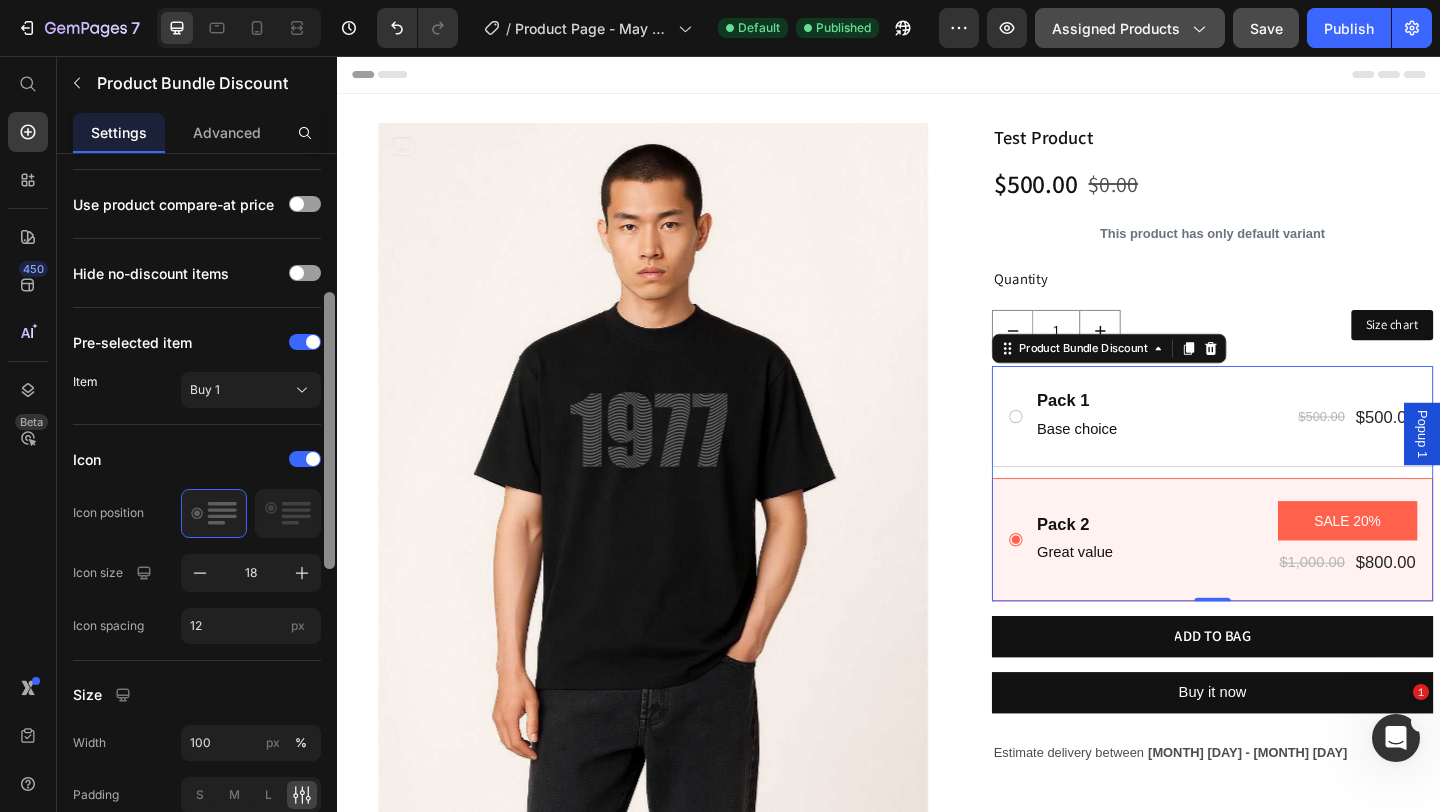 drag, startPoint x: 330, startPoint y: 412, endPoint x: 335, endPoint y: 551, distance: 139.0899 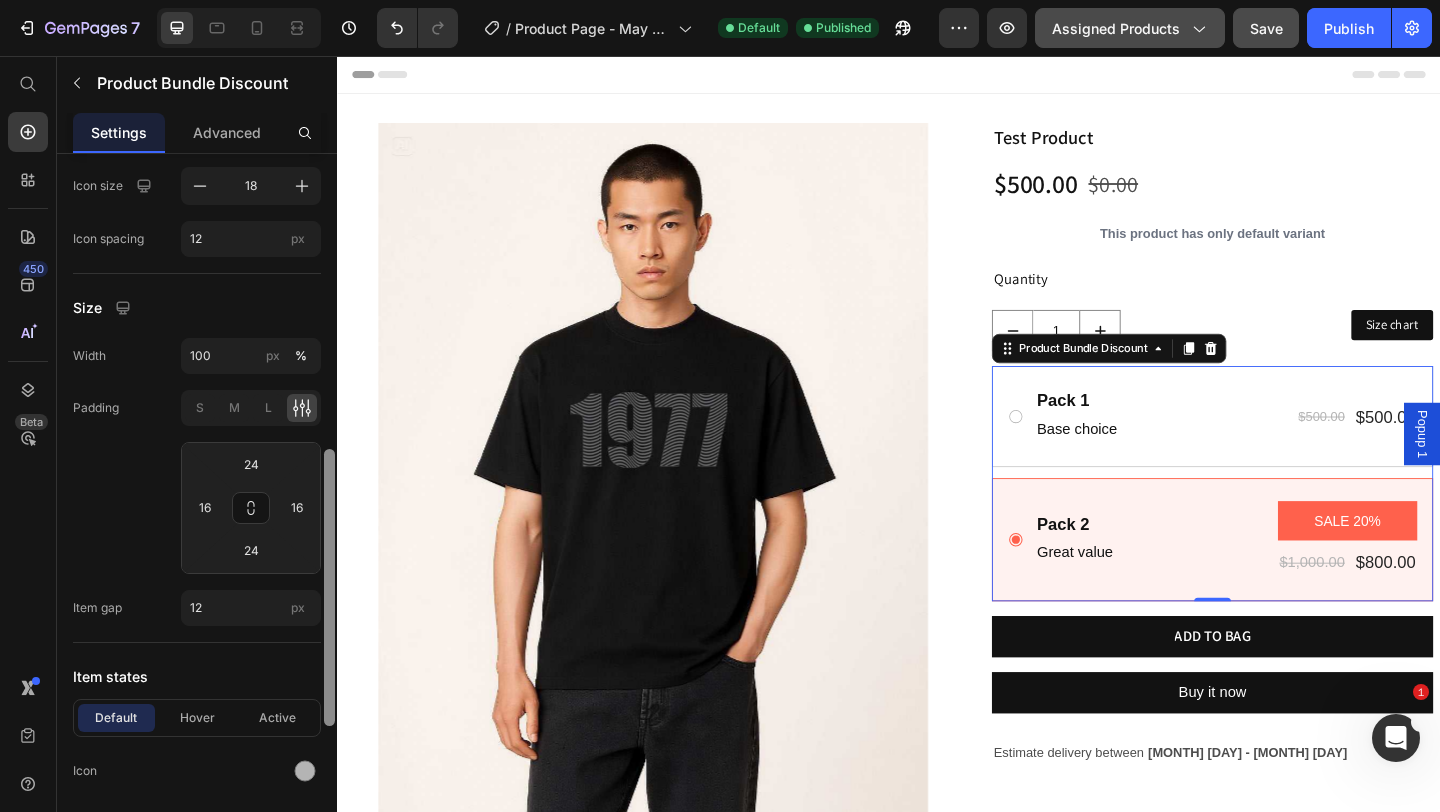 scroll, scrollTop: 750, scrollLeft: 0, axis: vertical 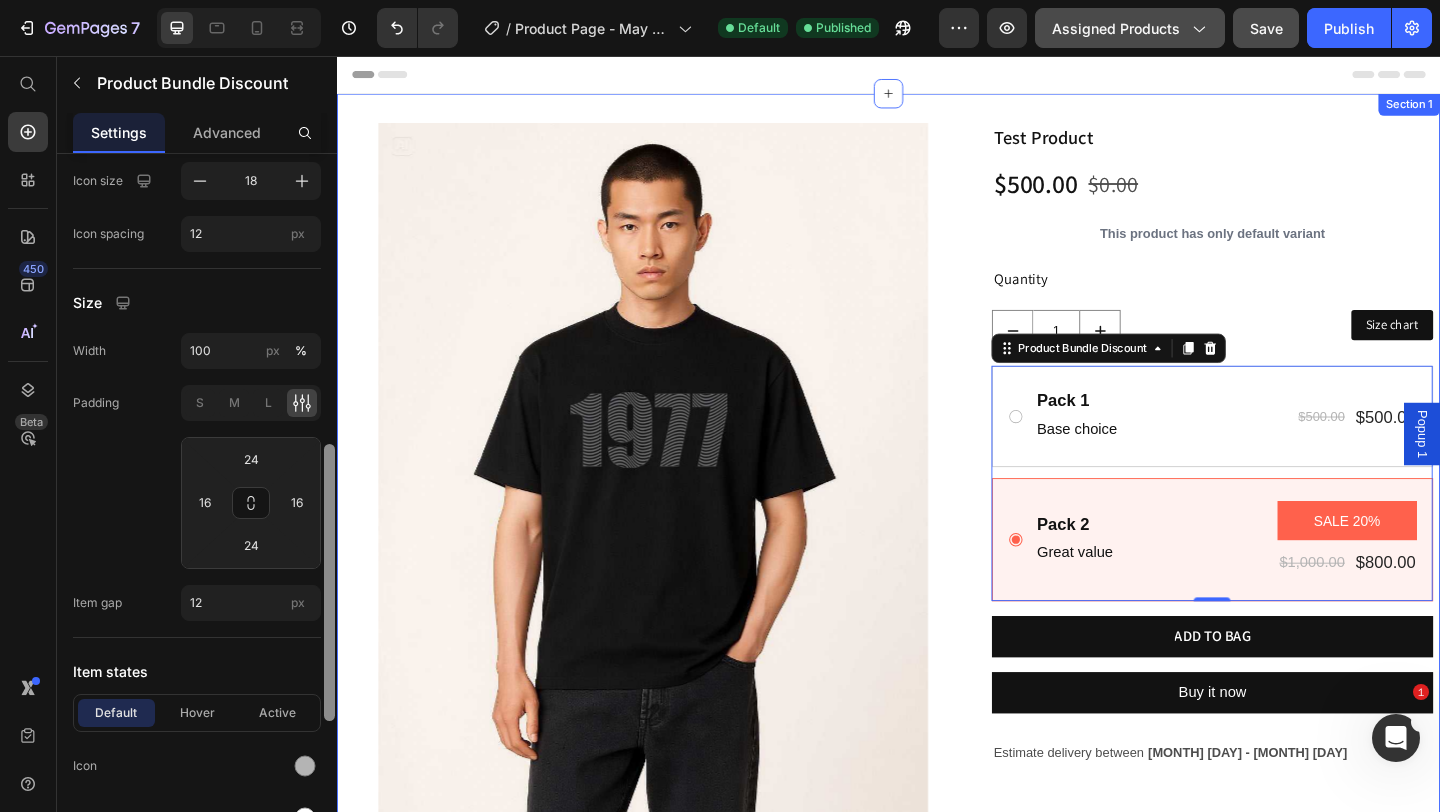 drag, startPoint x: 667, startPoint y: 575, endPoint x: 339, endPoint y: 773, distance: 383.1292 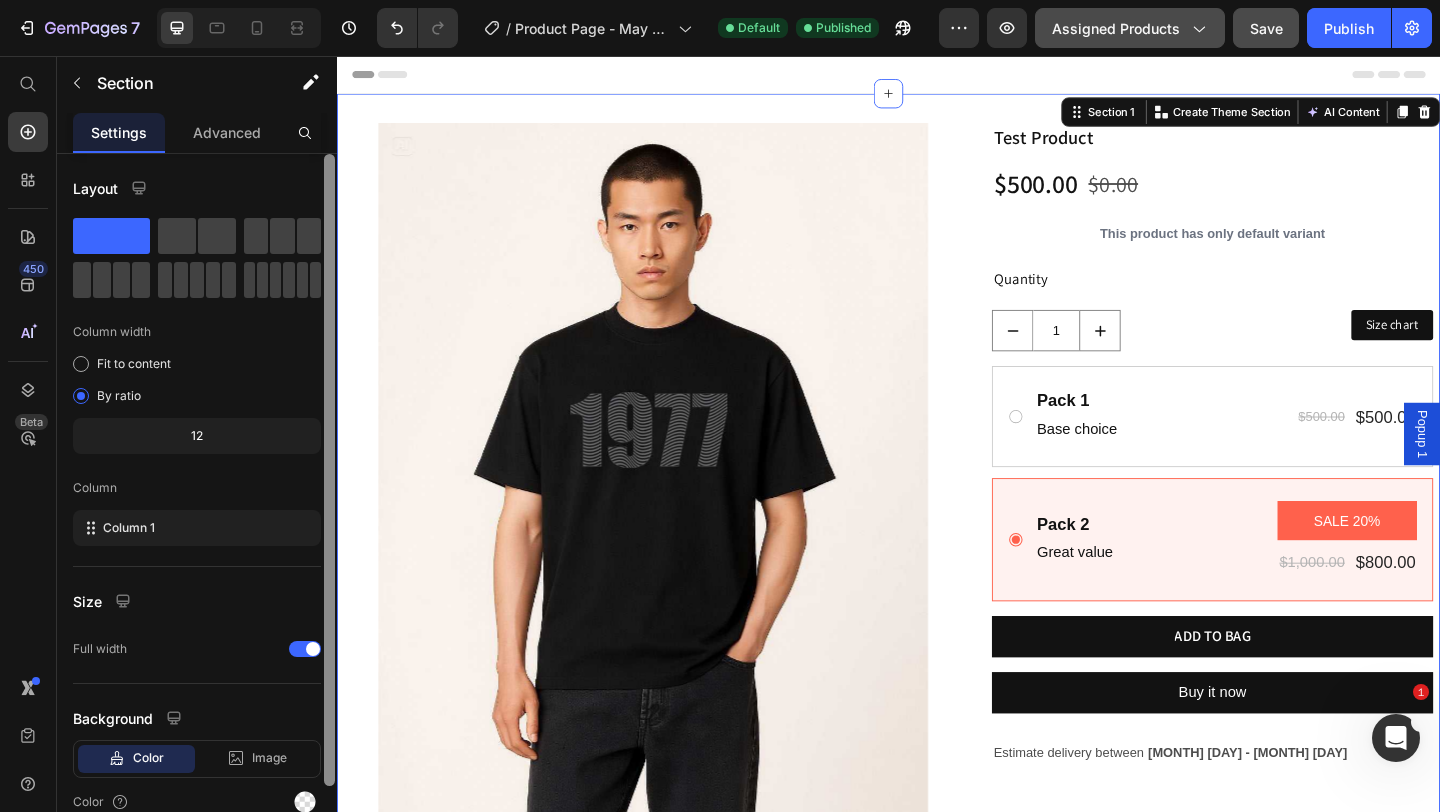scroll, scrollTop: 93, scrollLeft: 0, axis: vertical 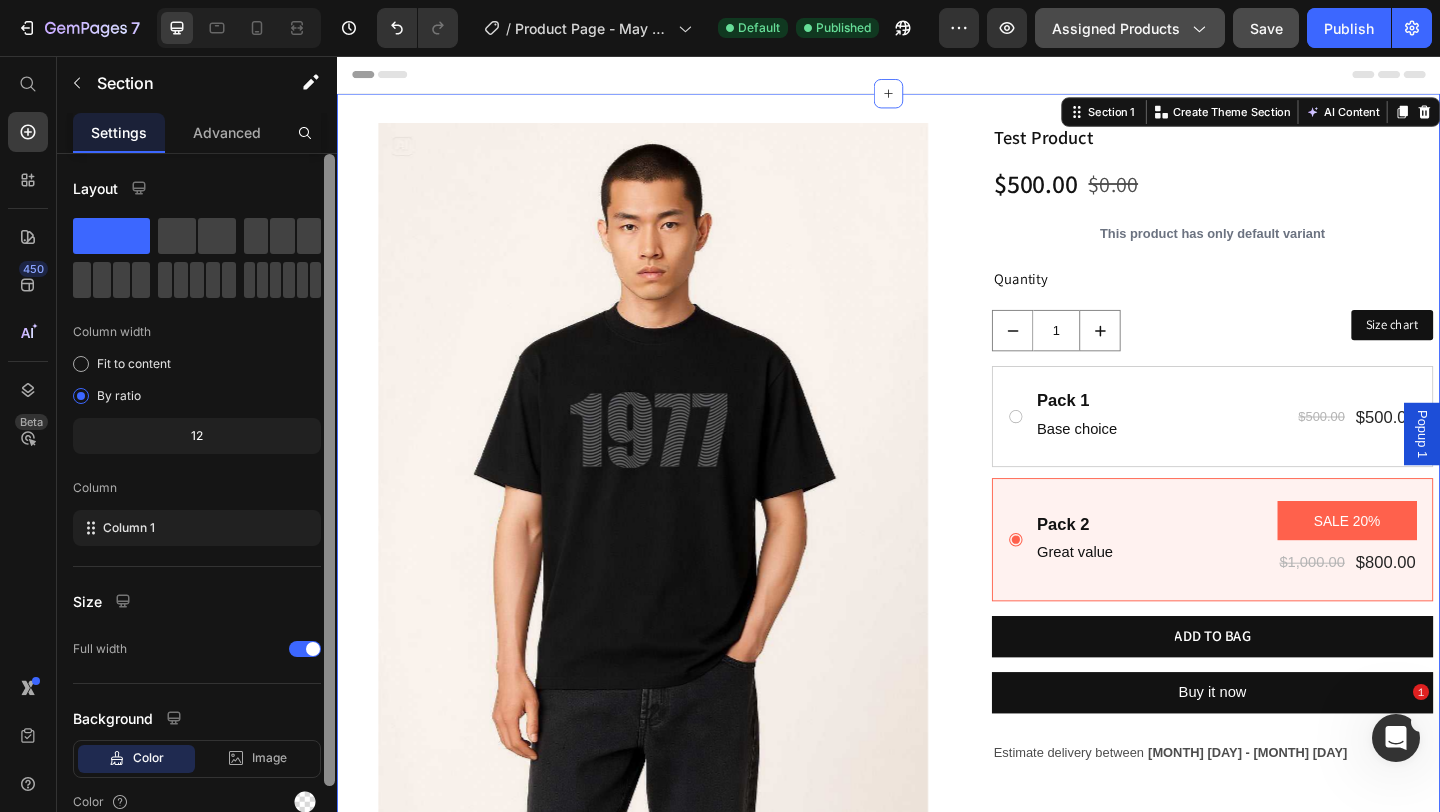 drag, startPoint x: 330, startPoint y: 561, endPoint x: 327, endPoint y: 446, distance: 115.03912 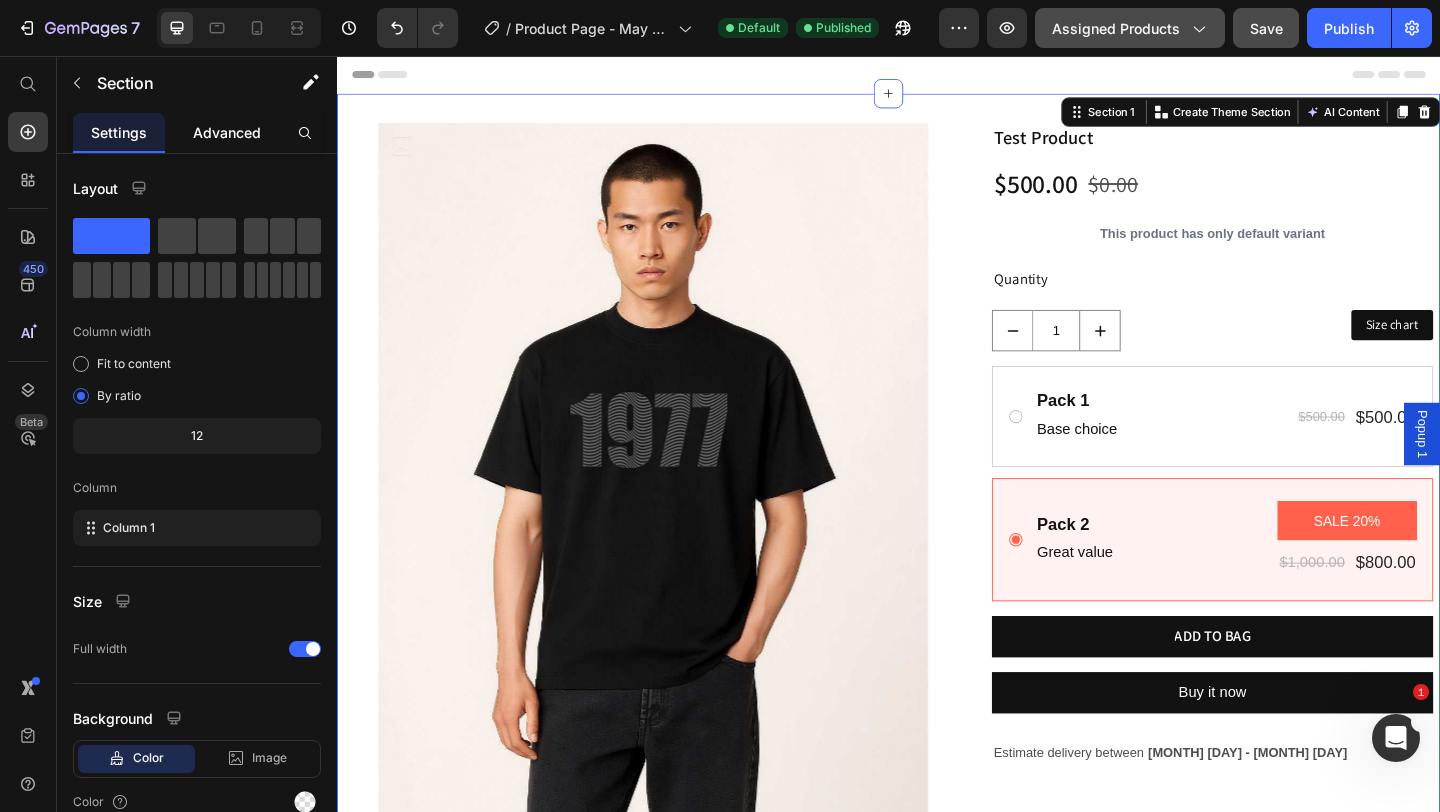 click on "Advanced" at bounding box center (227, 132) 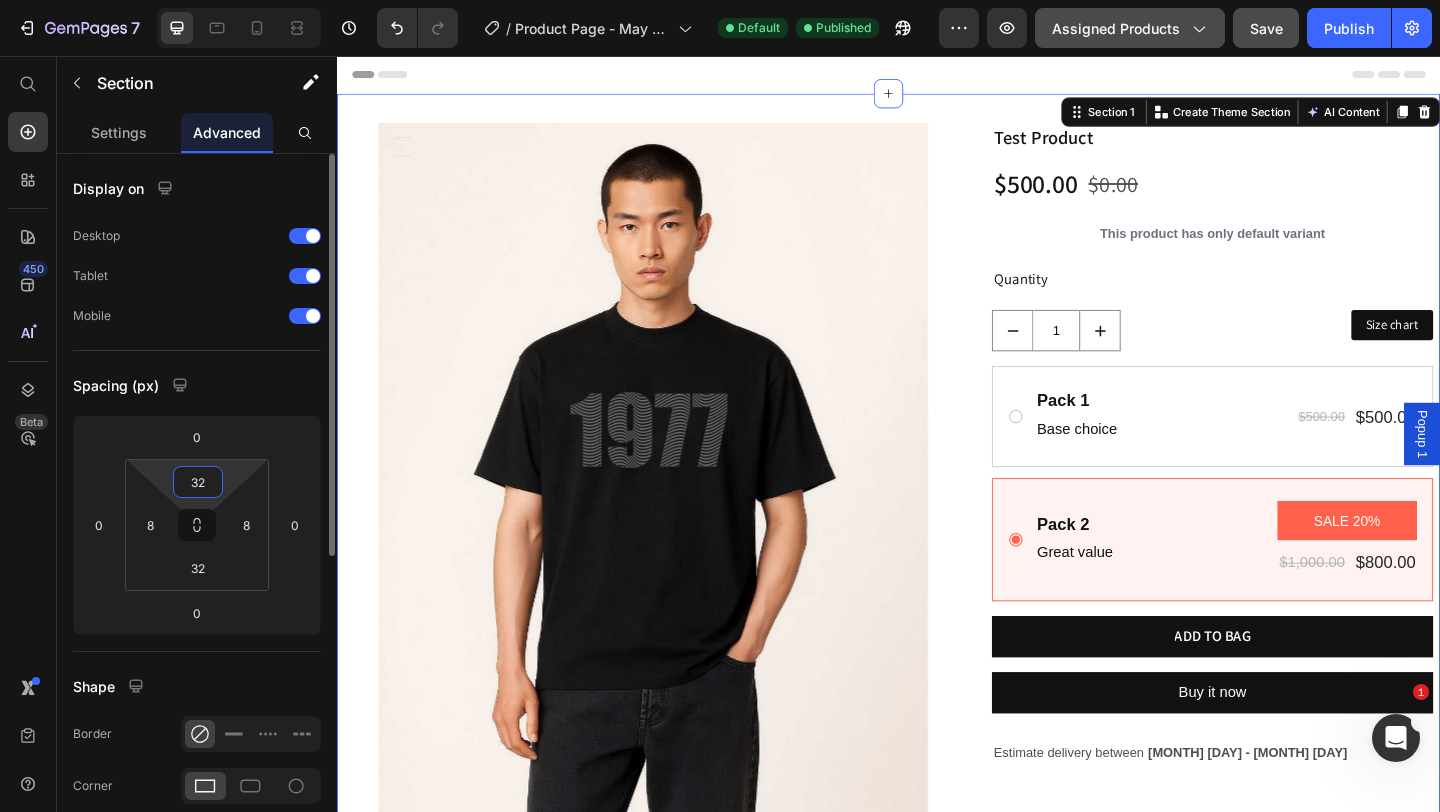 click on "32" at bounding box center (198, 482) 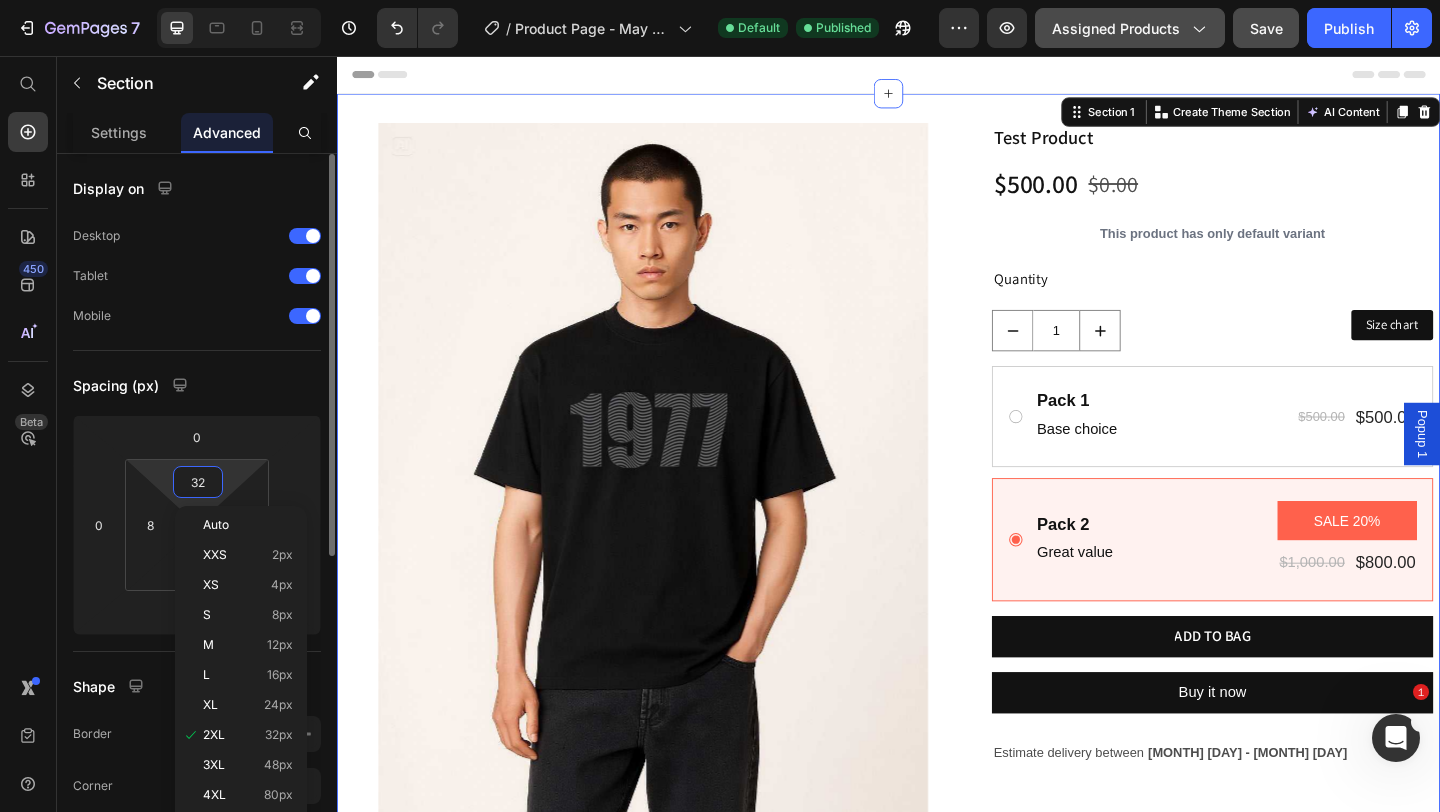 click on "32" at bounding box center (198, 482) 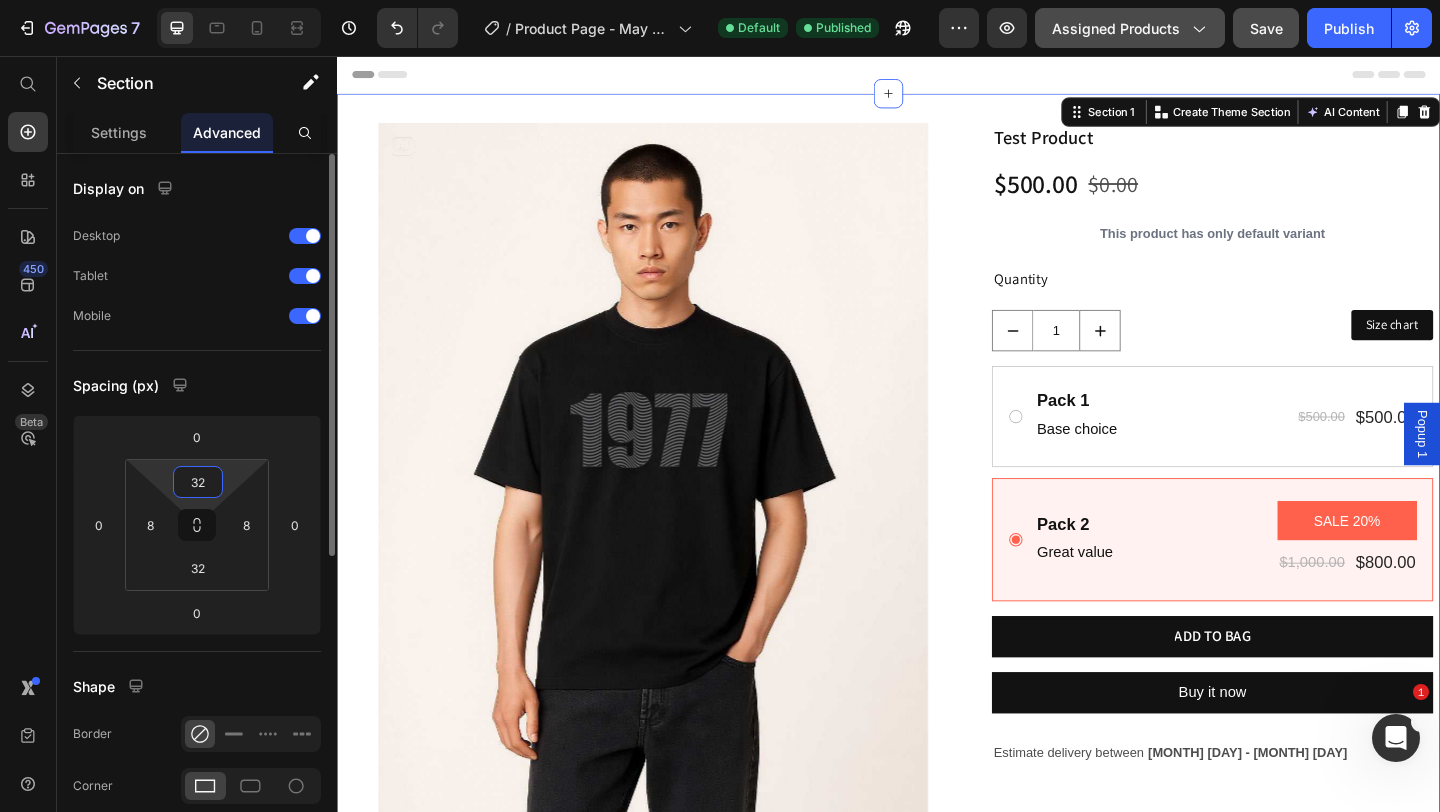 click on "32" at bounding box center [198, 482] 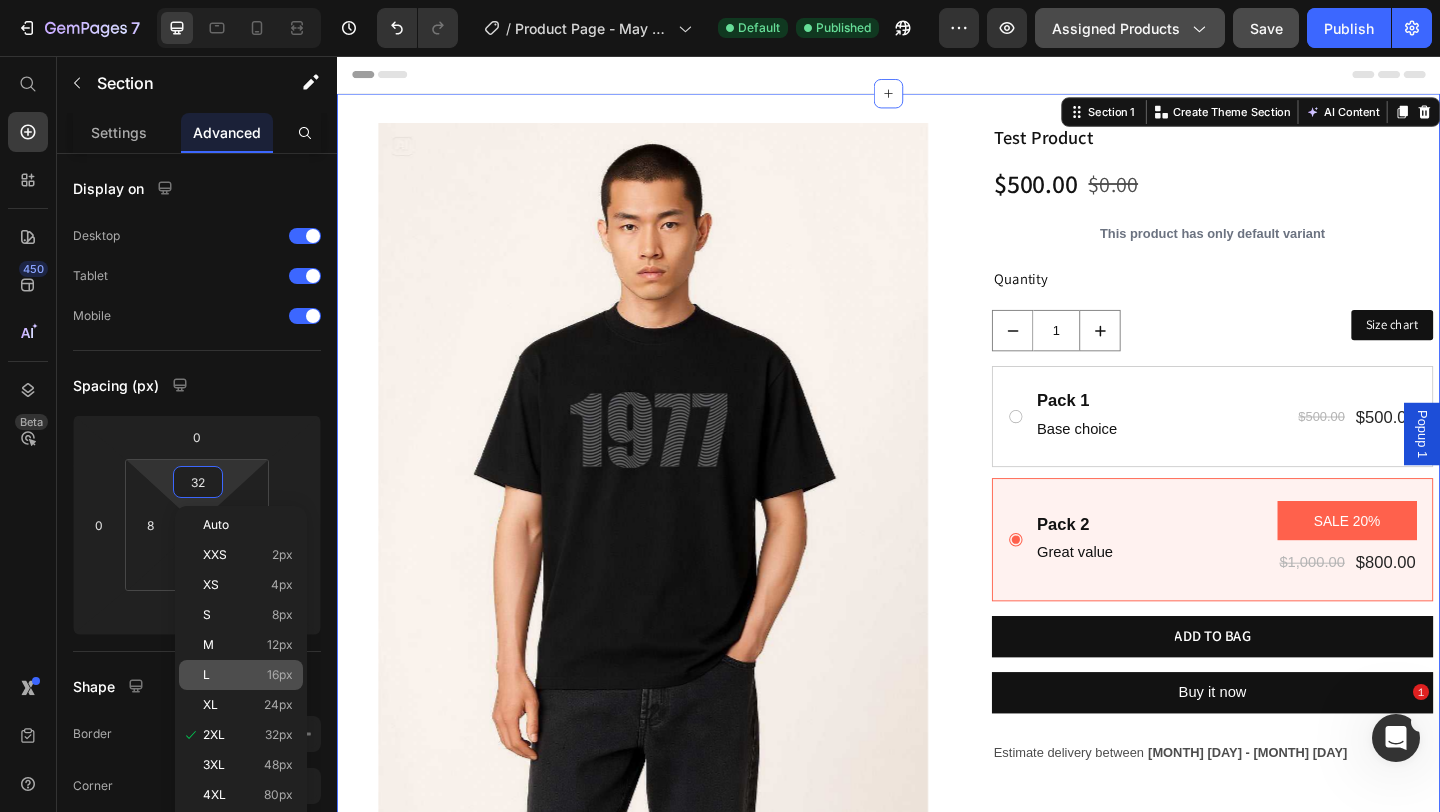 click on "16px" at bounding box center (280, 675) 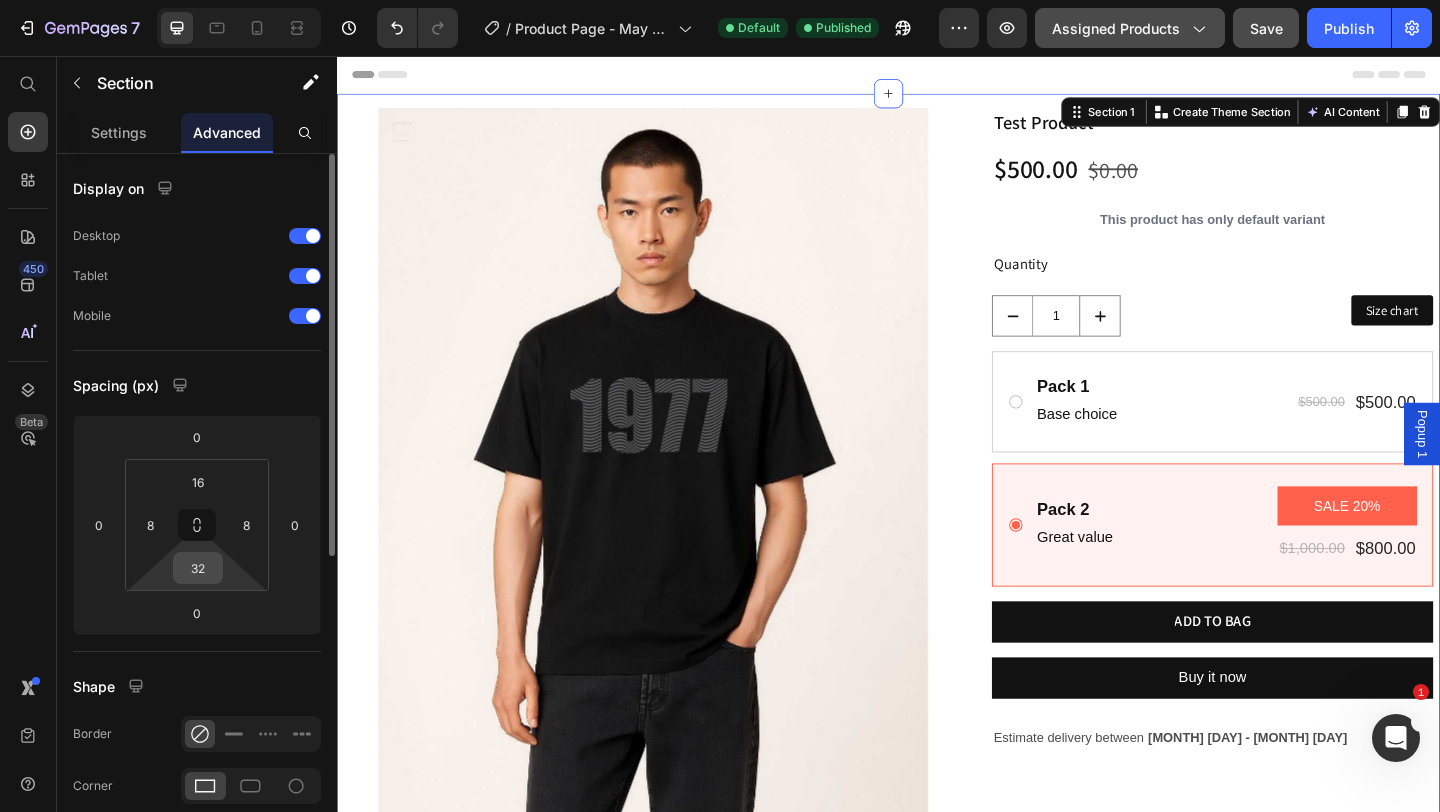 click on "32" at bounding box center [198, 568] 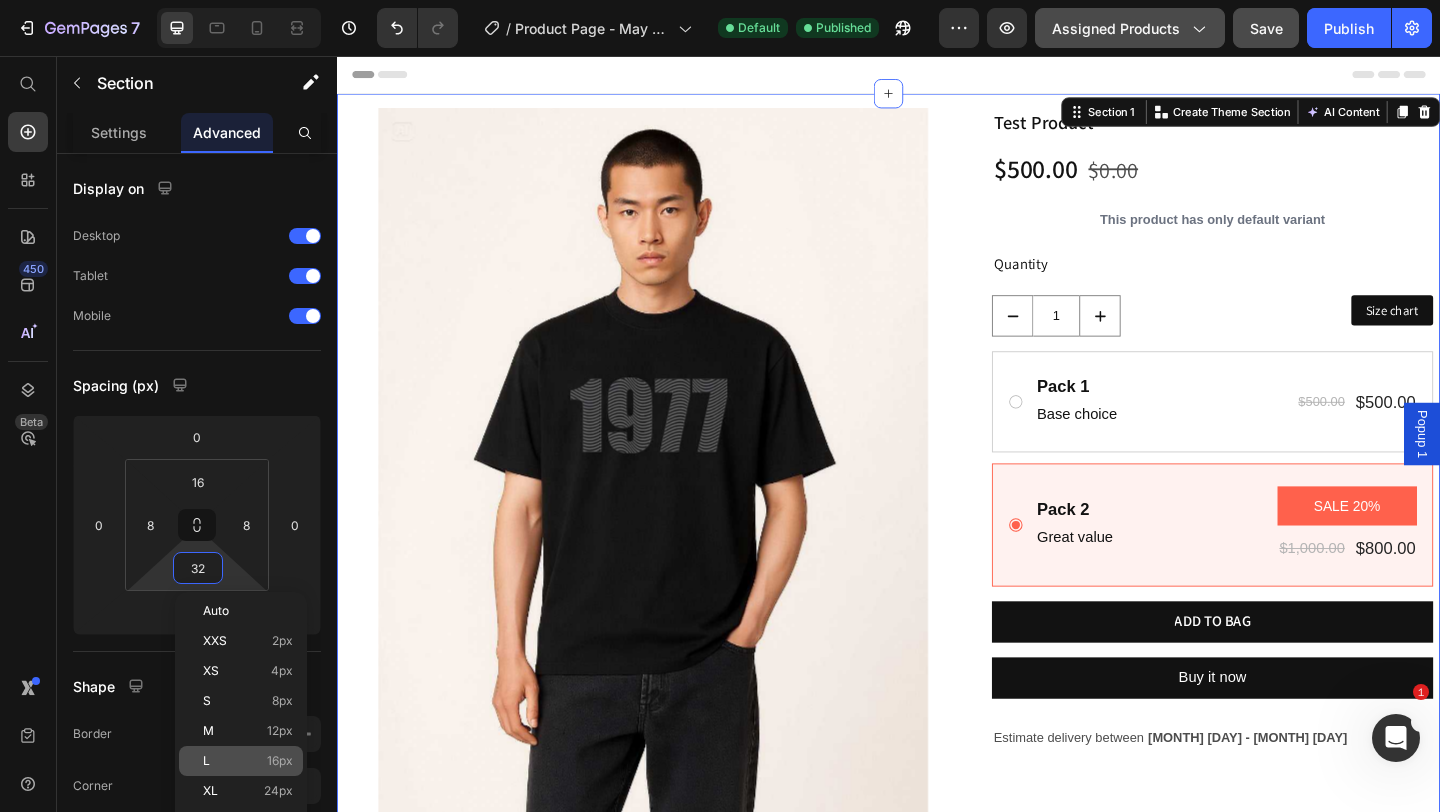 click on "16px" at bounding box center [280, 761] 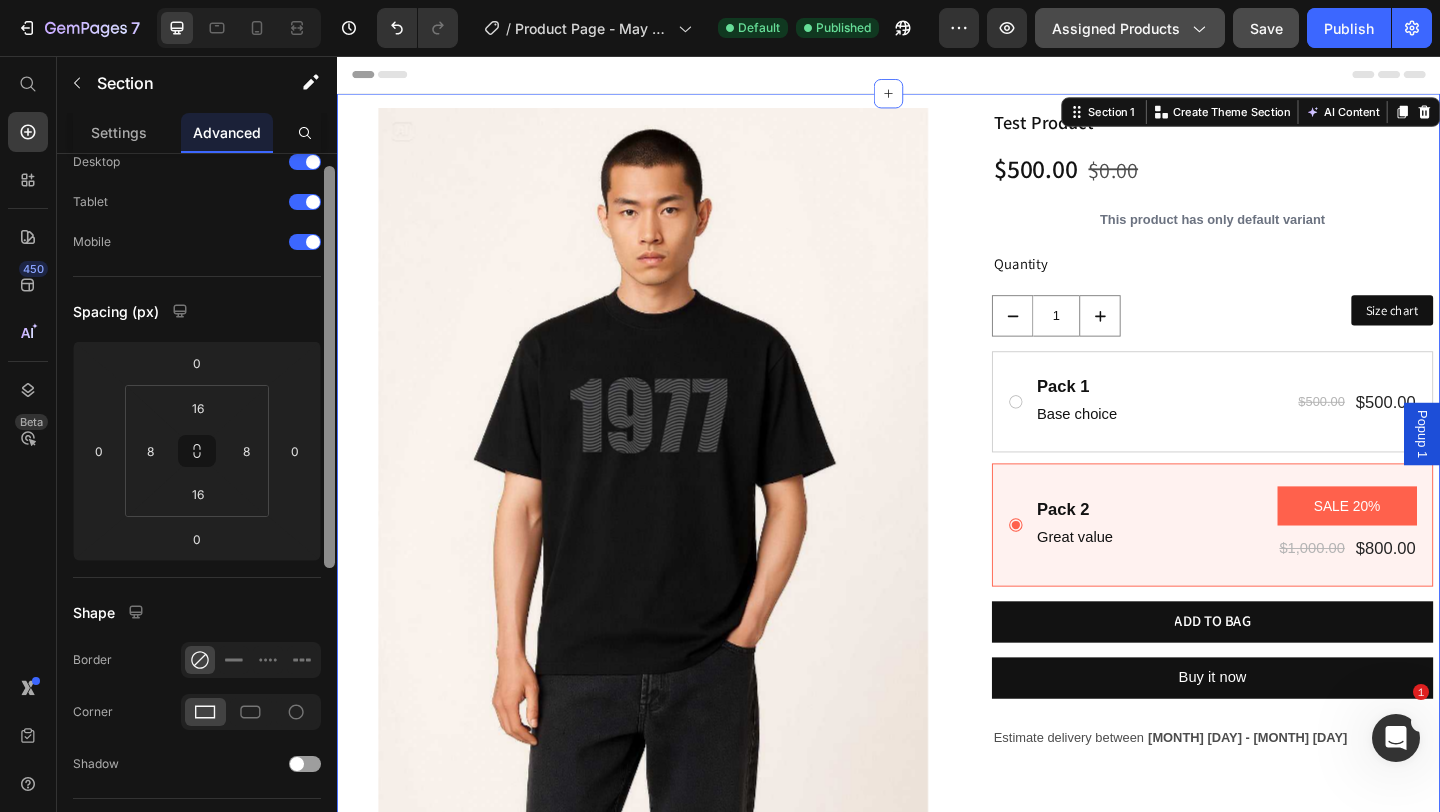 scroll, scrollTop: 7, scrollLeft: 0, axis: vertical 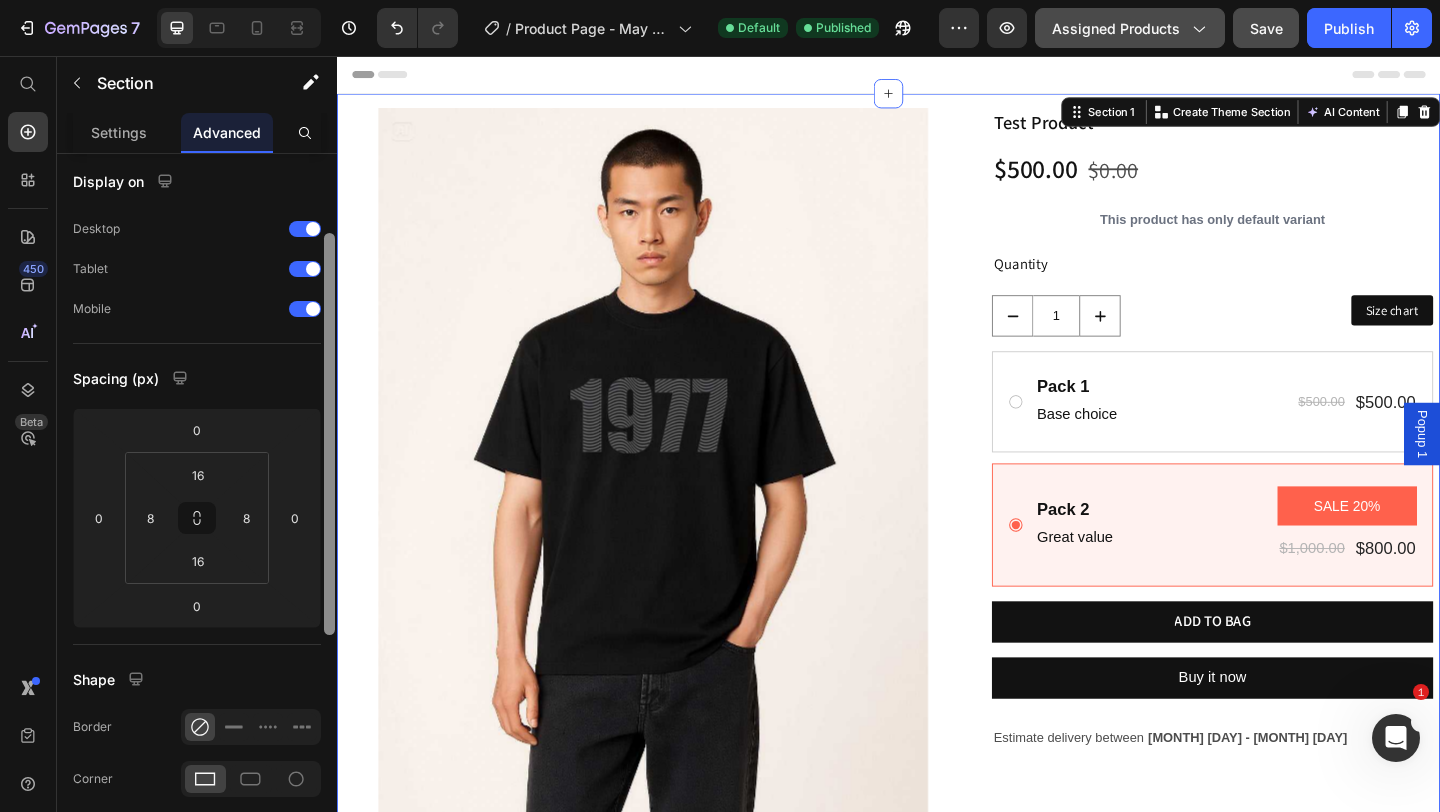 click at bounding box center (329, 434) 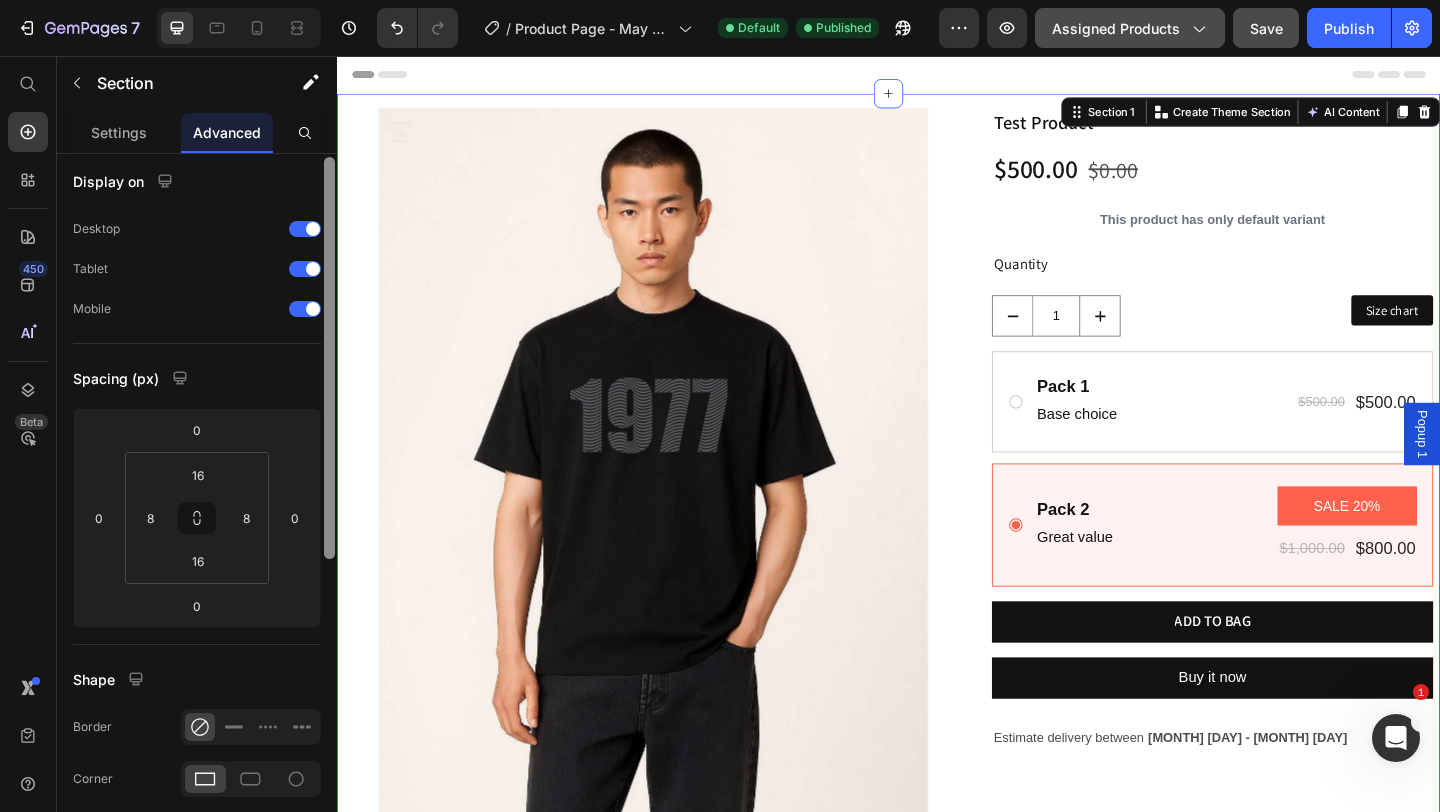 click at bounding box center [329, 358] 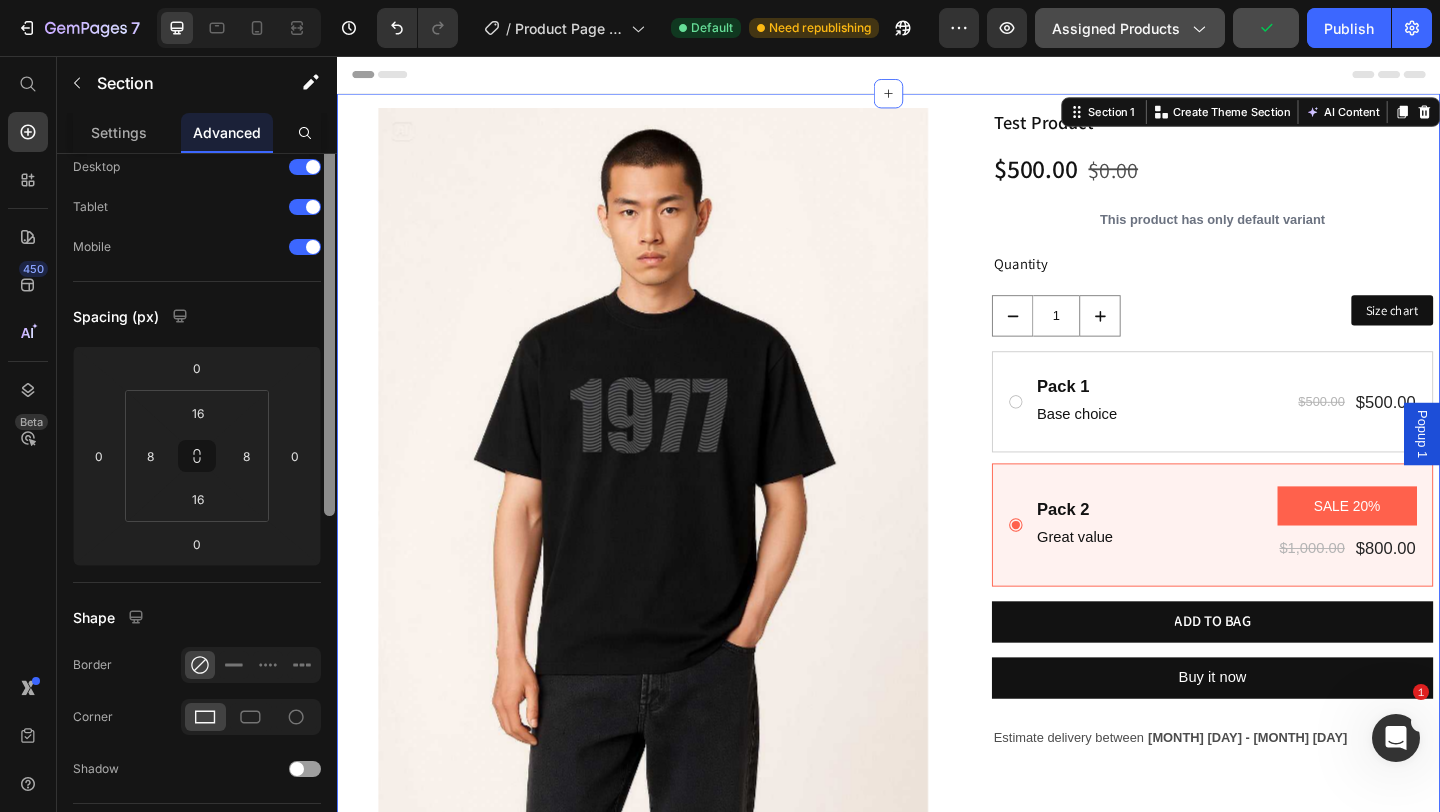 scroll, scrollTop: 136, scrollLeft: 0, axis: vertical 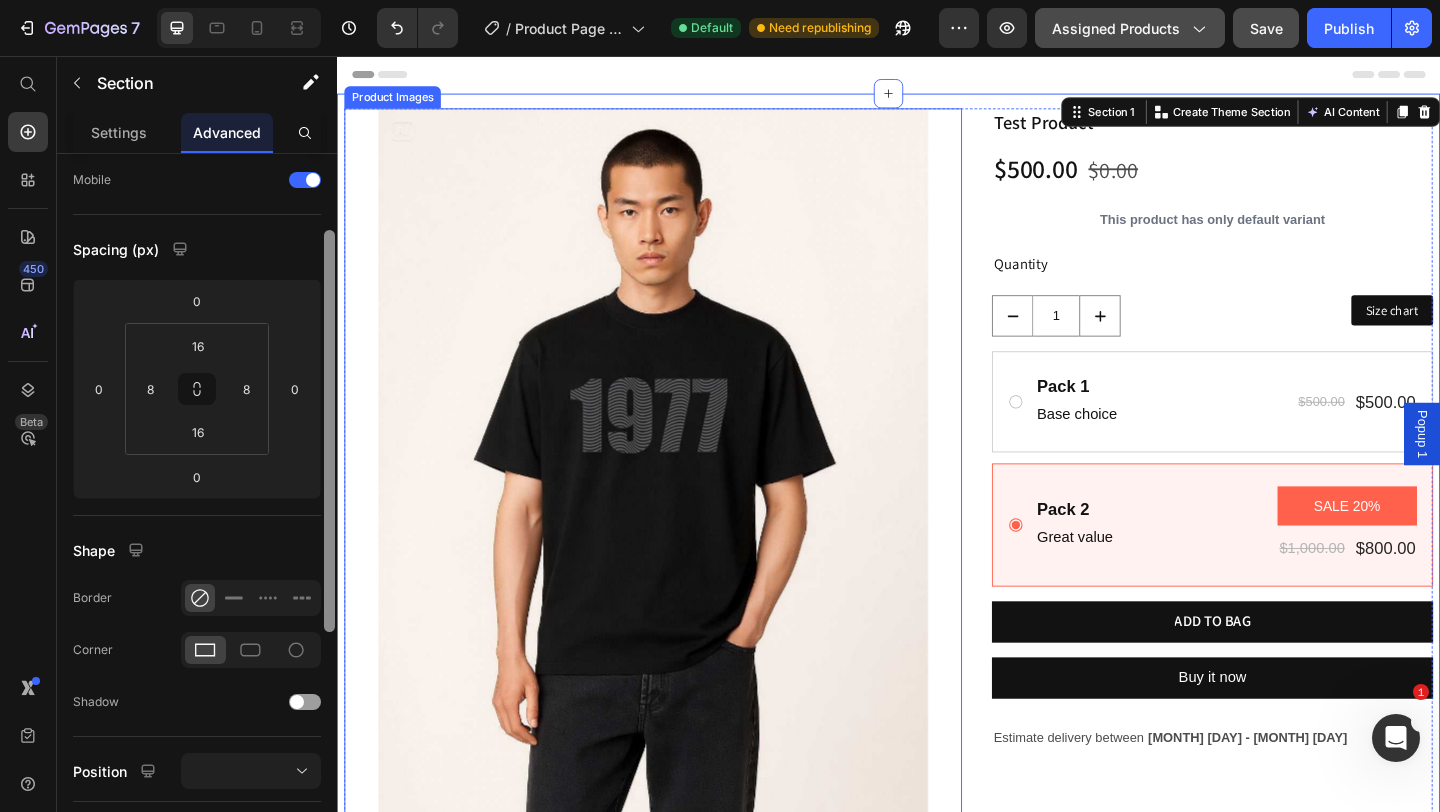 drag, startPoint x: 665, startPoint y: 463, endPoint x: 350, endPoint y: 449, distance: 315.31094 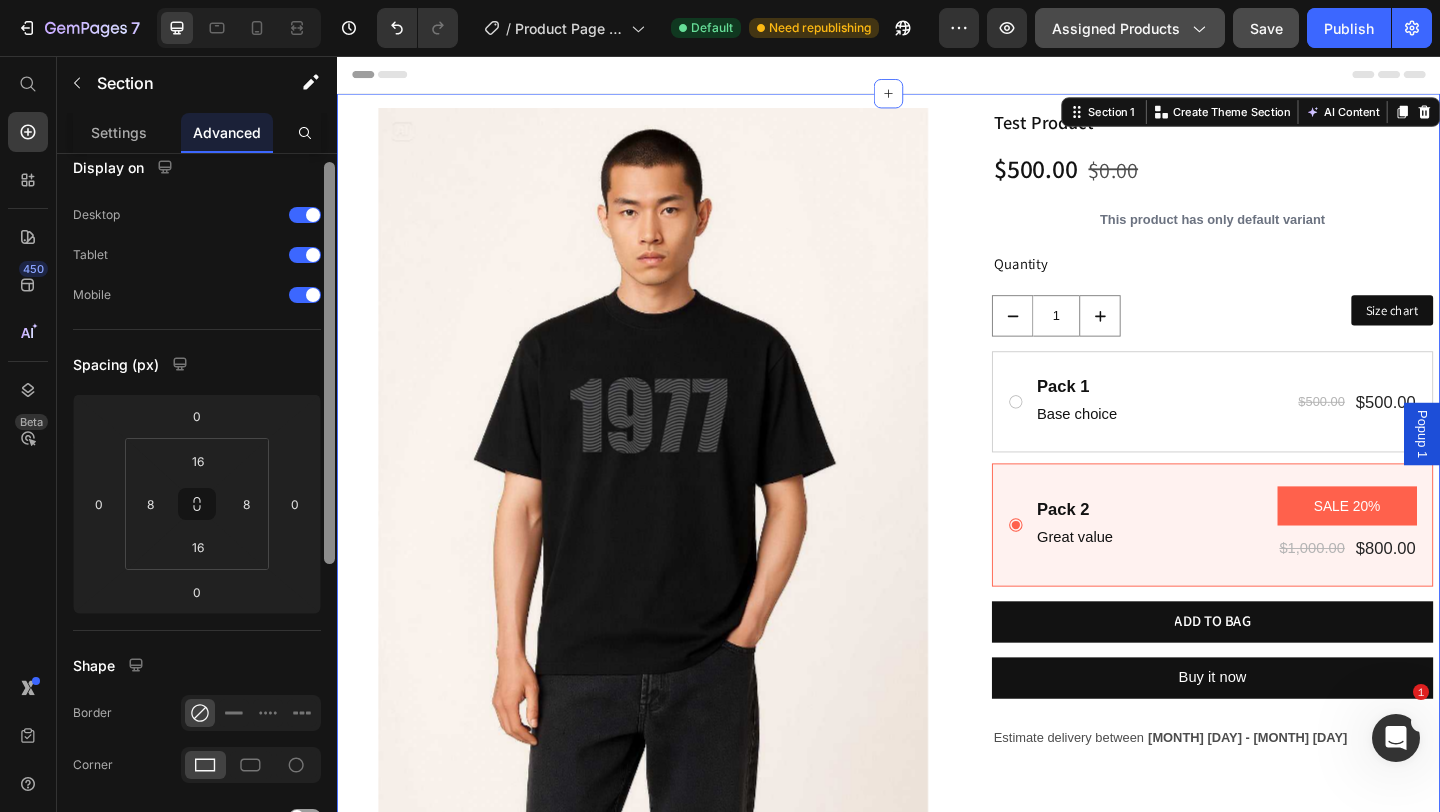 scroll, scrollTop: 17, scrollLeft: 0, axis: vertical 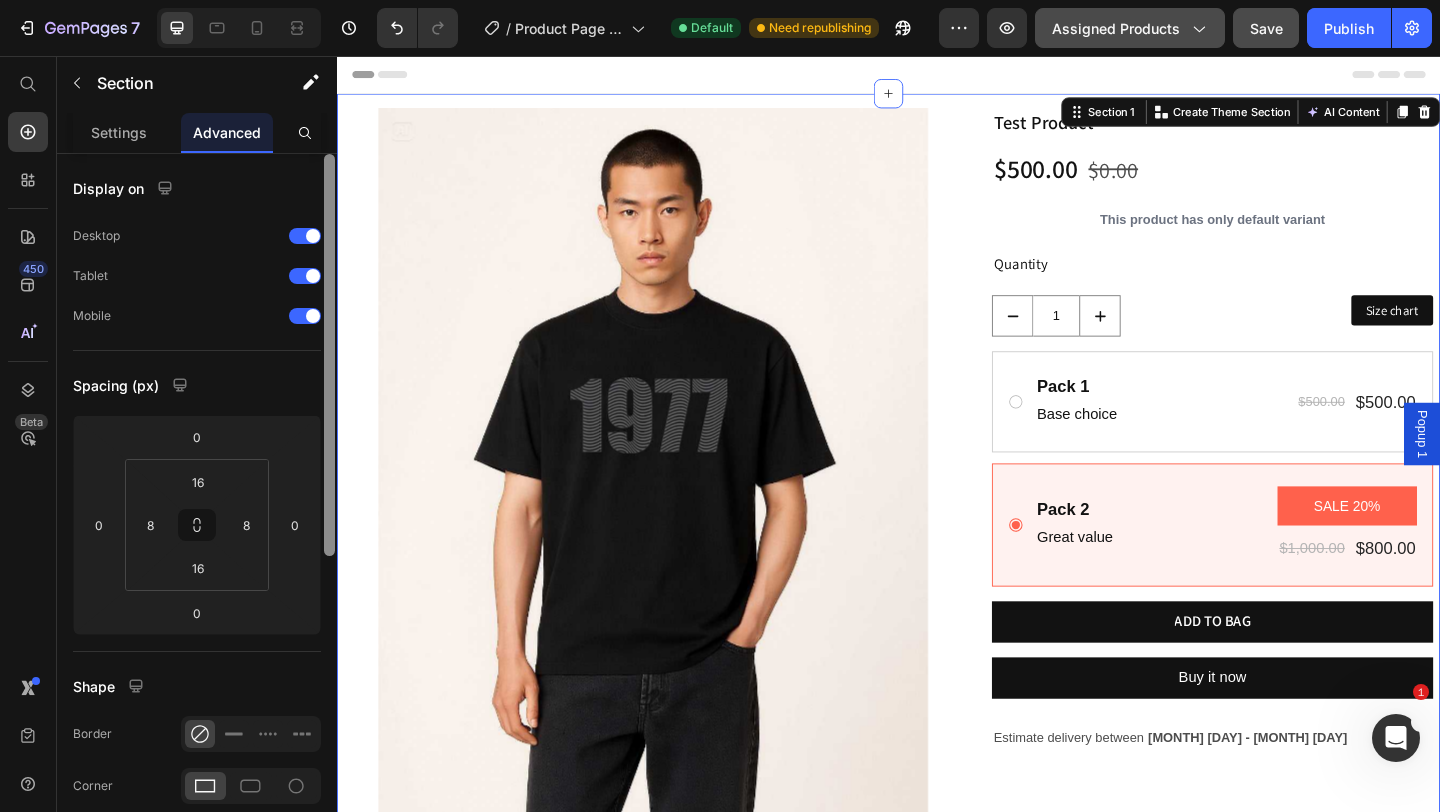 drag, startPoint x: 327, startPoint y: 413, endPoint x: 329, endPoint y: 362, distance: 51.0392 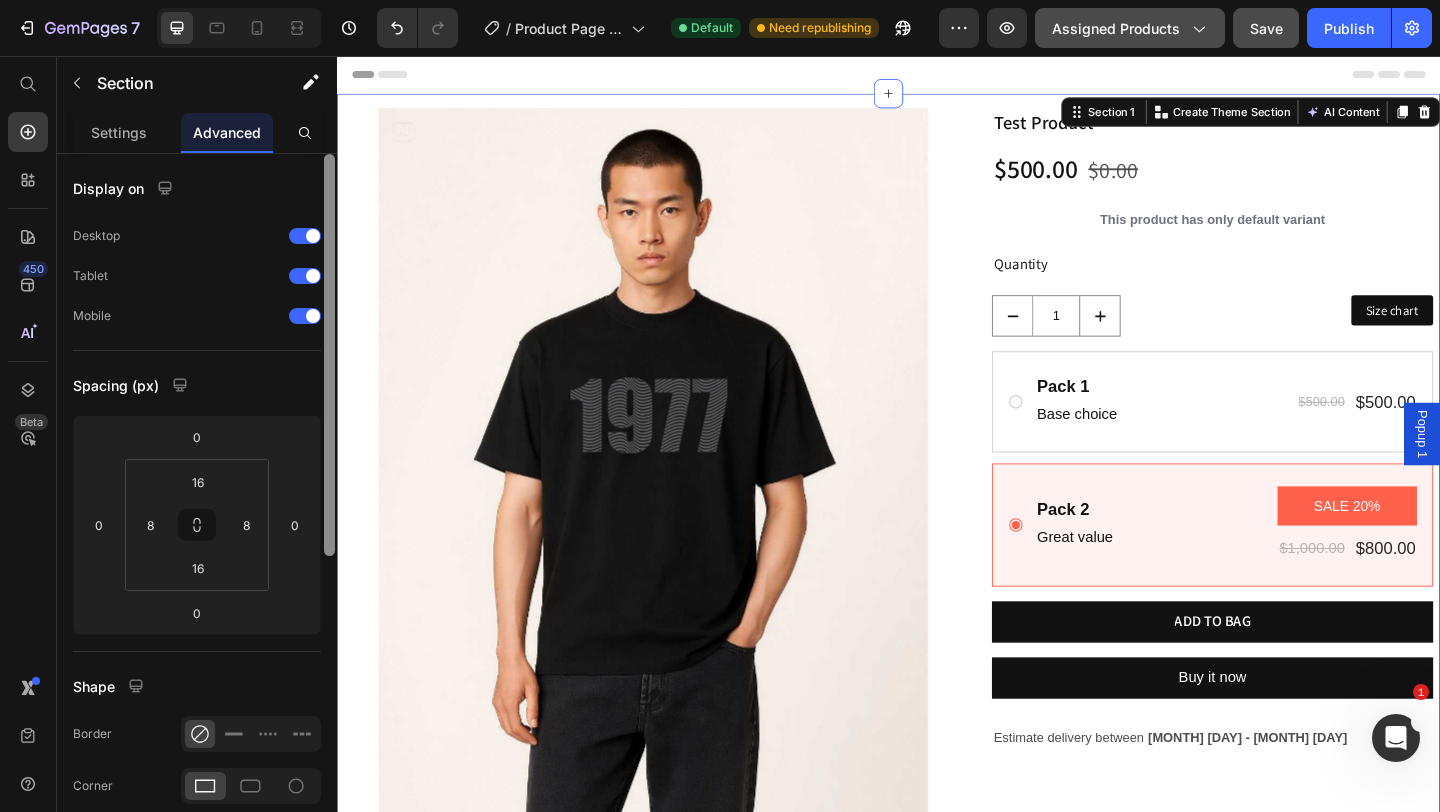click at bounding box center (329, 355) 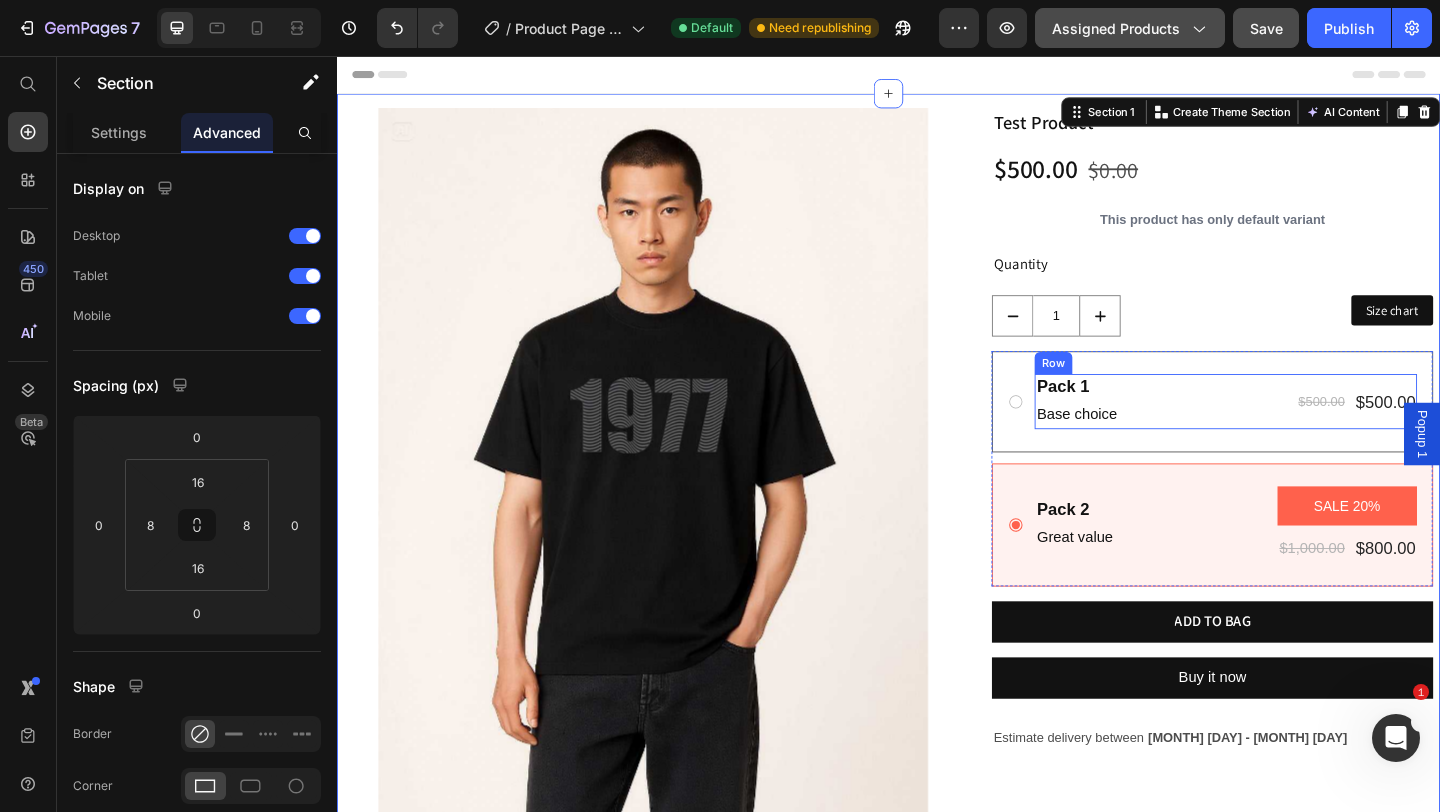 click on "Pack 1 Text Block Base choice Text Block $500.00 Product Price $500.00 Product Price Row Row" at bounding box center (1304, 432) 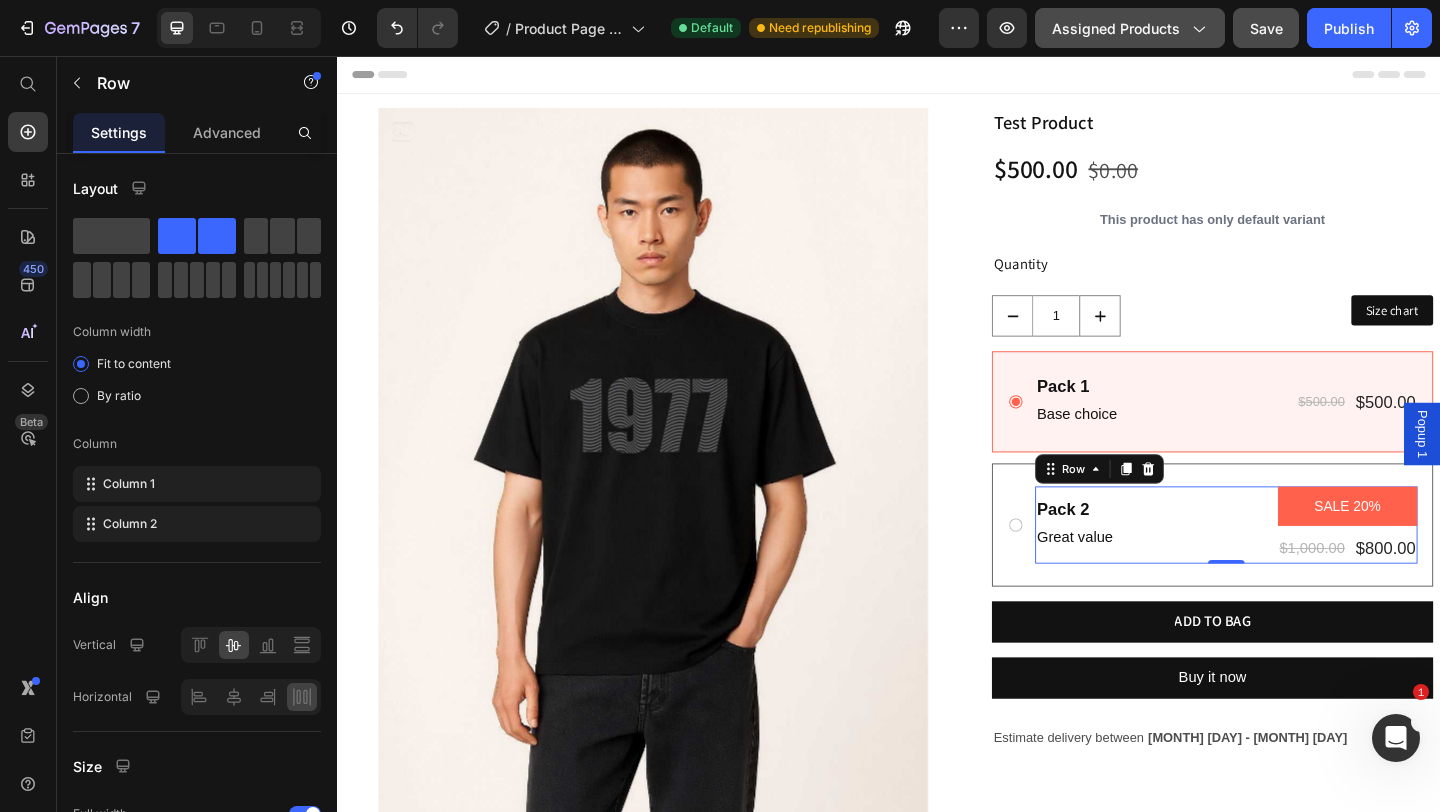 click on "Pack 2 Text Block Great value Text Block SALE 20% Product Badge $1,000.00 Product Price $800.00 Product Price Row Row   0" at bounding box center (1304, 566) 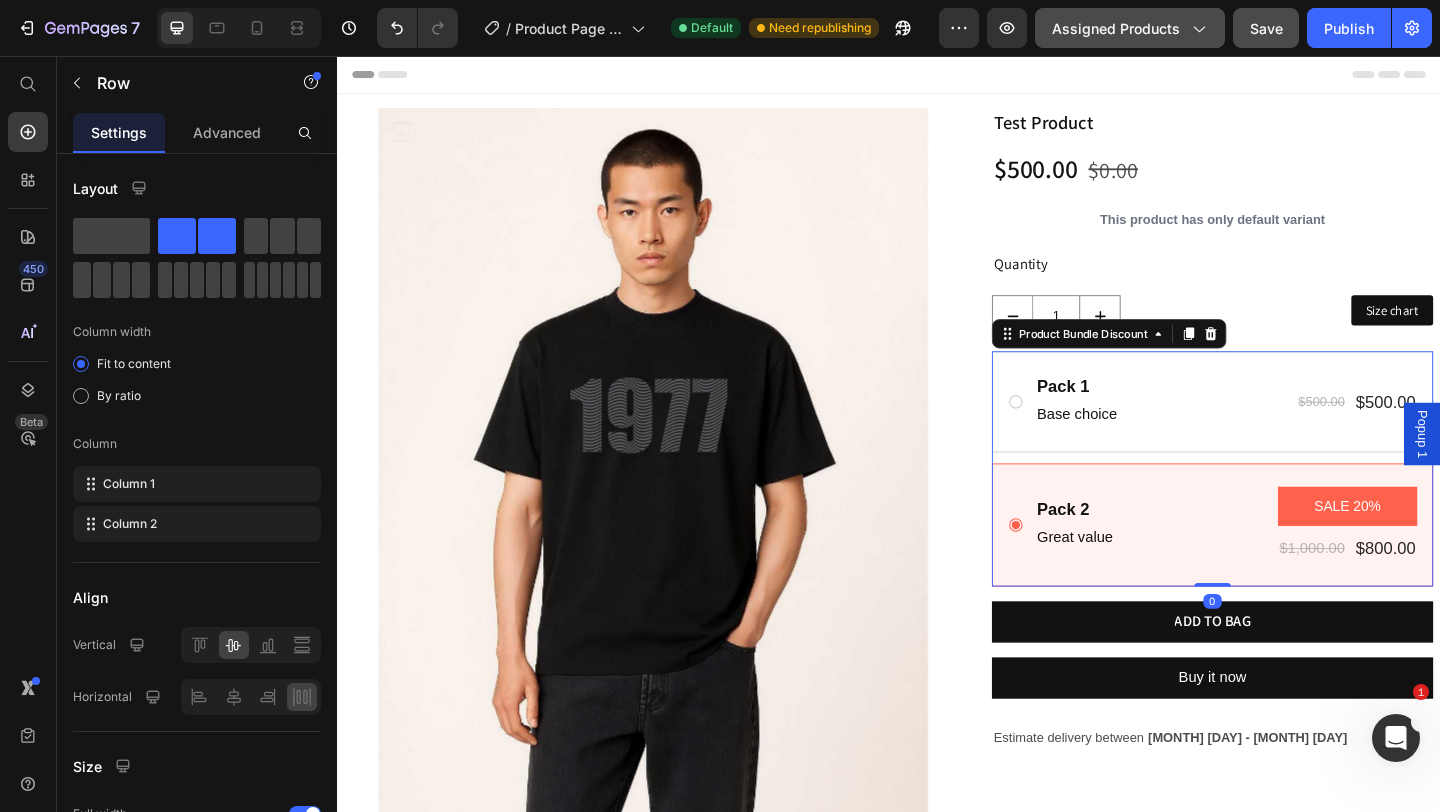 click on "Pack 2 Text Block Great value Text Block SALE 20% Product Badge $1,000.00 Product Price $800.00 Product Price Row Row" at bounding box center (1289, 566) 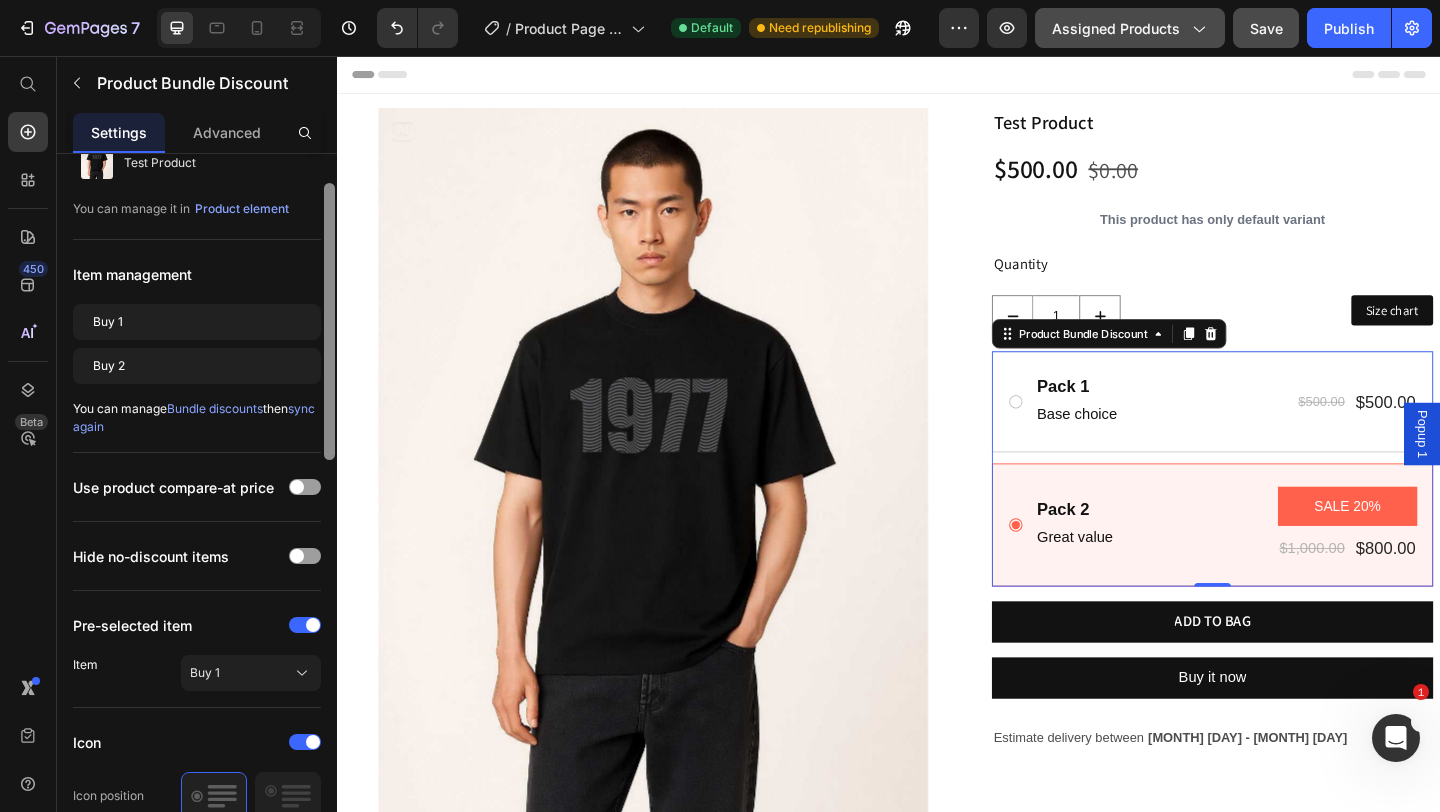 scroll, scrollTop: 167, scrollLeft: 0, axis: vertical 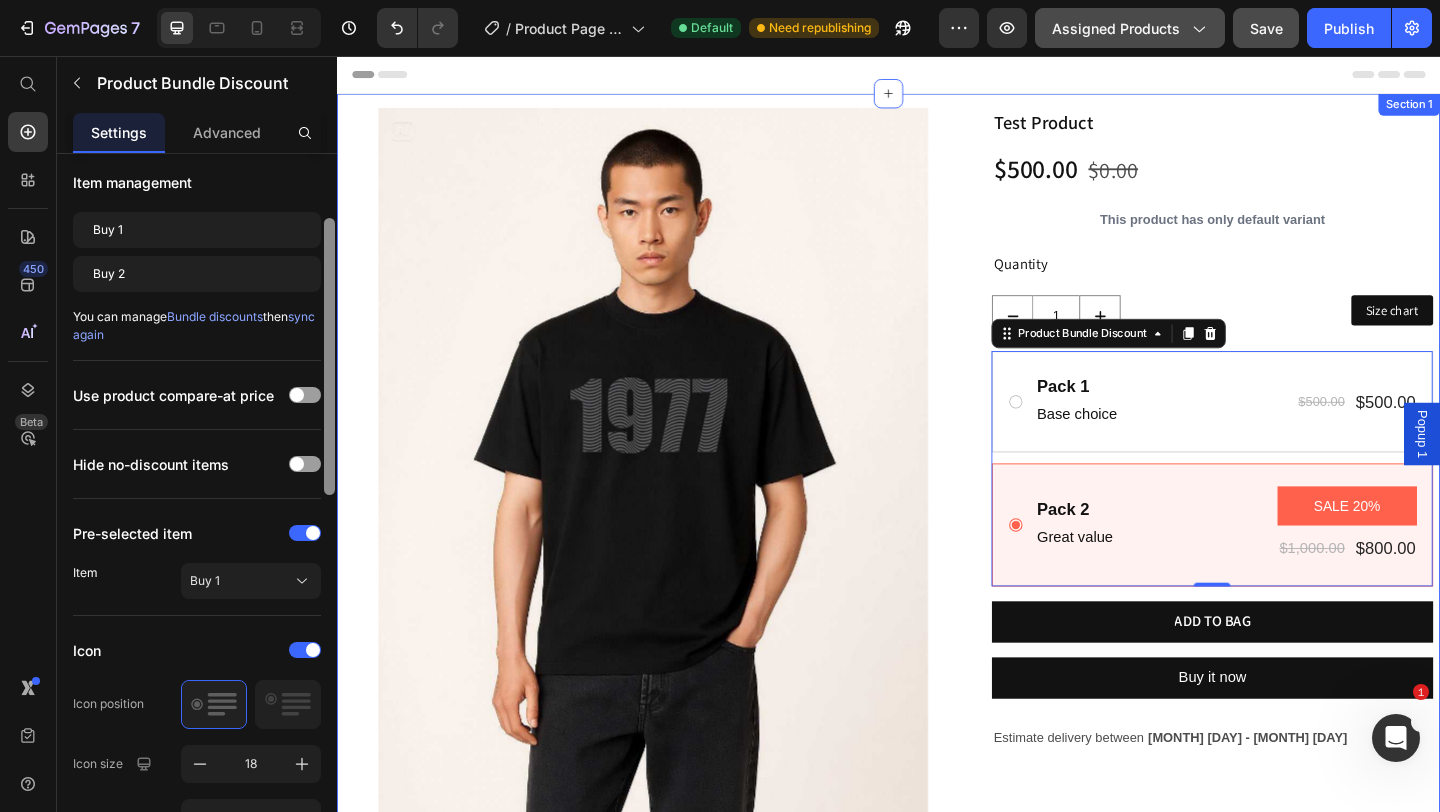 drag, startPoint x: 668, startPoint y: 450, endPoint x: 338, endPoint y: 511, distance: 335.5905 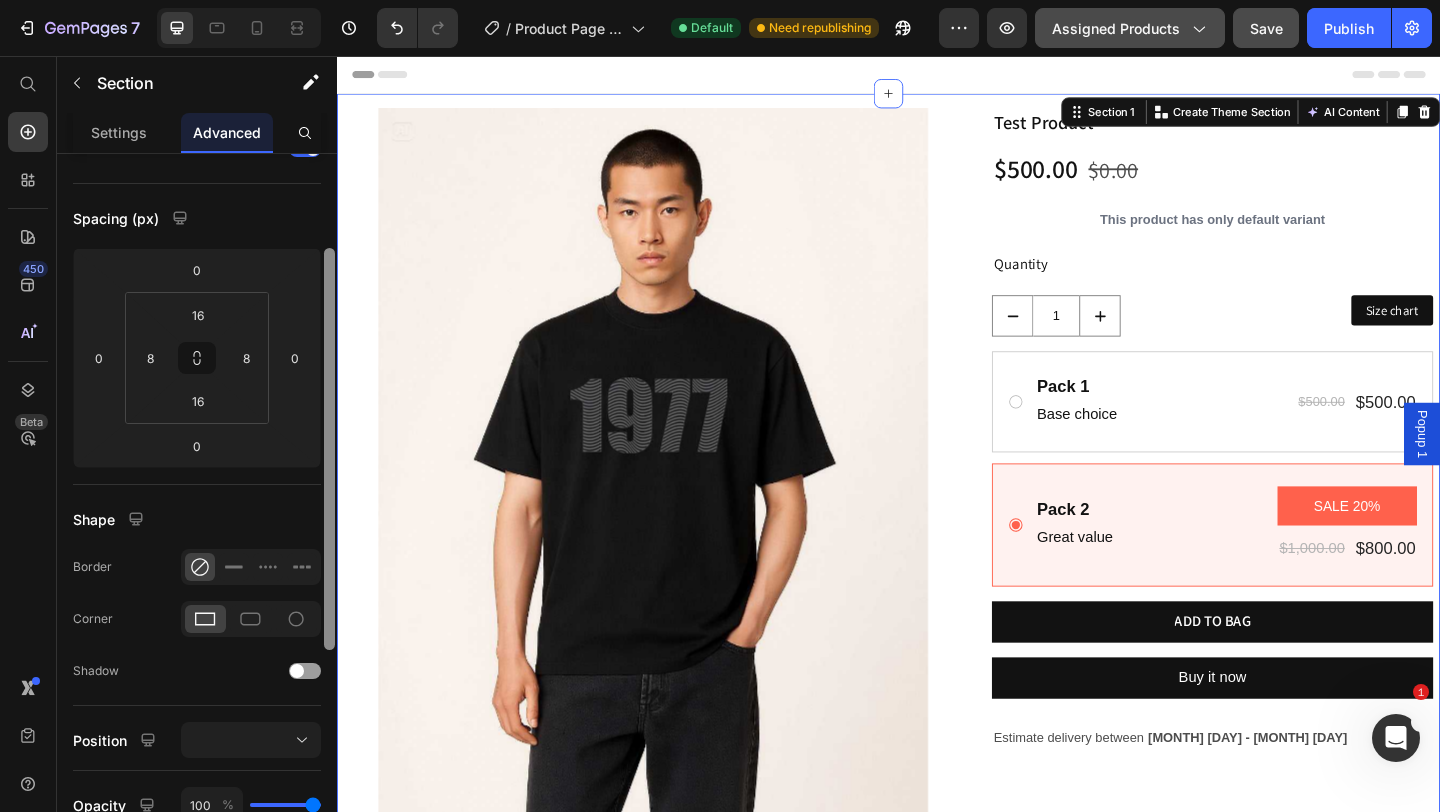 scroll, scrollTop: 0, scrollLeft: 0, axis: both 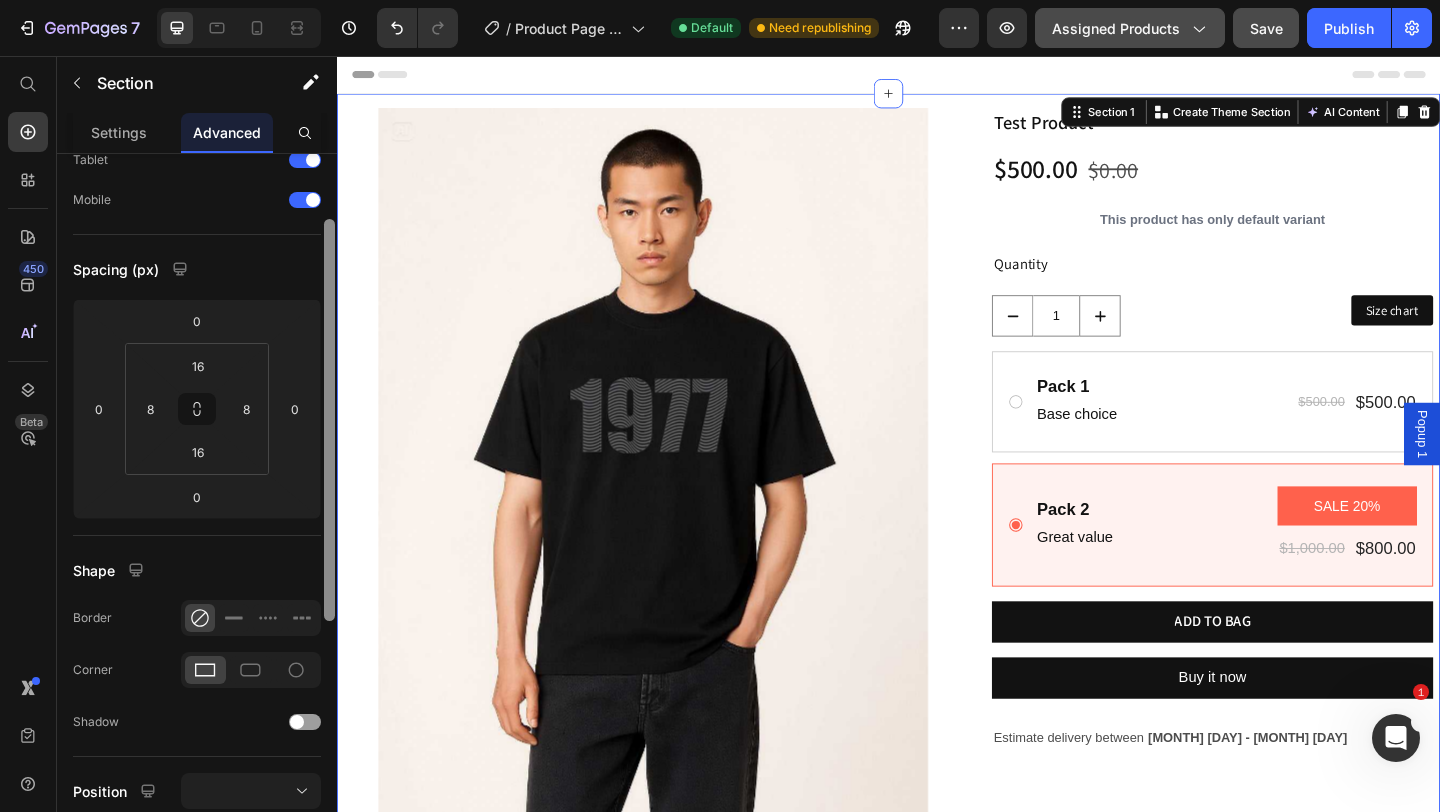 drag, startPoint x: 329, startPoint y: 439, endPoint x: 330, endPoint y: 522, distance: 83.00603 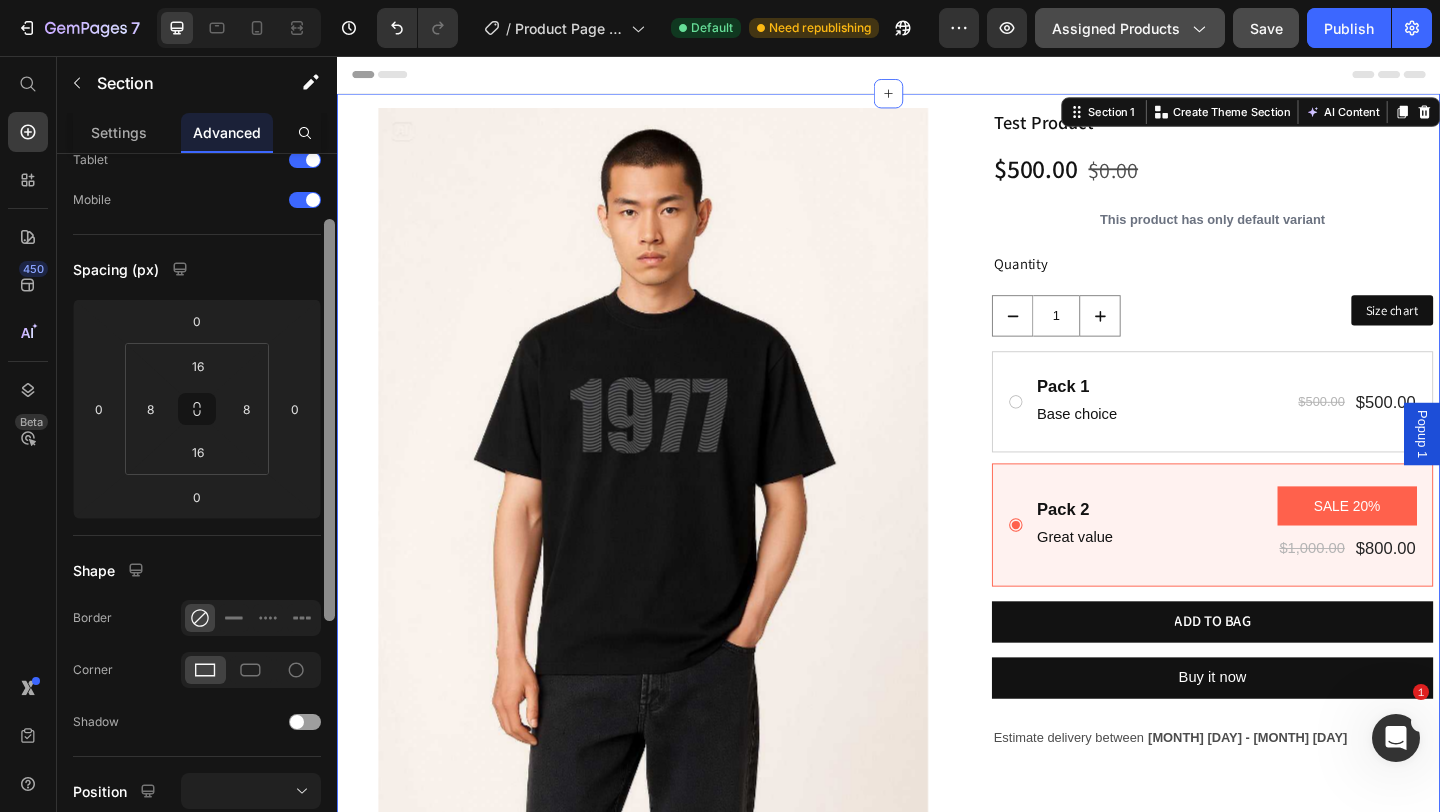 click at bounding box center [329, 420] 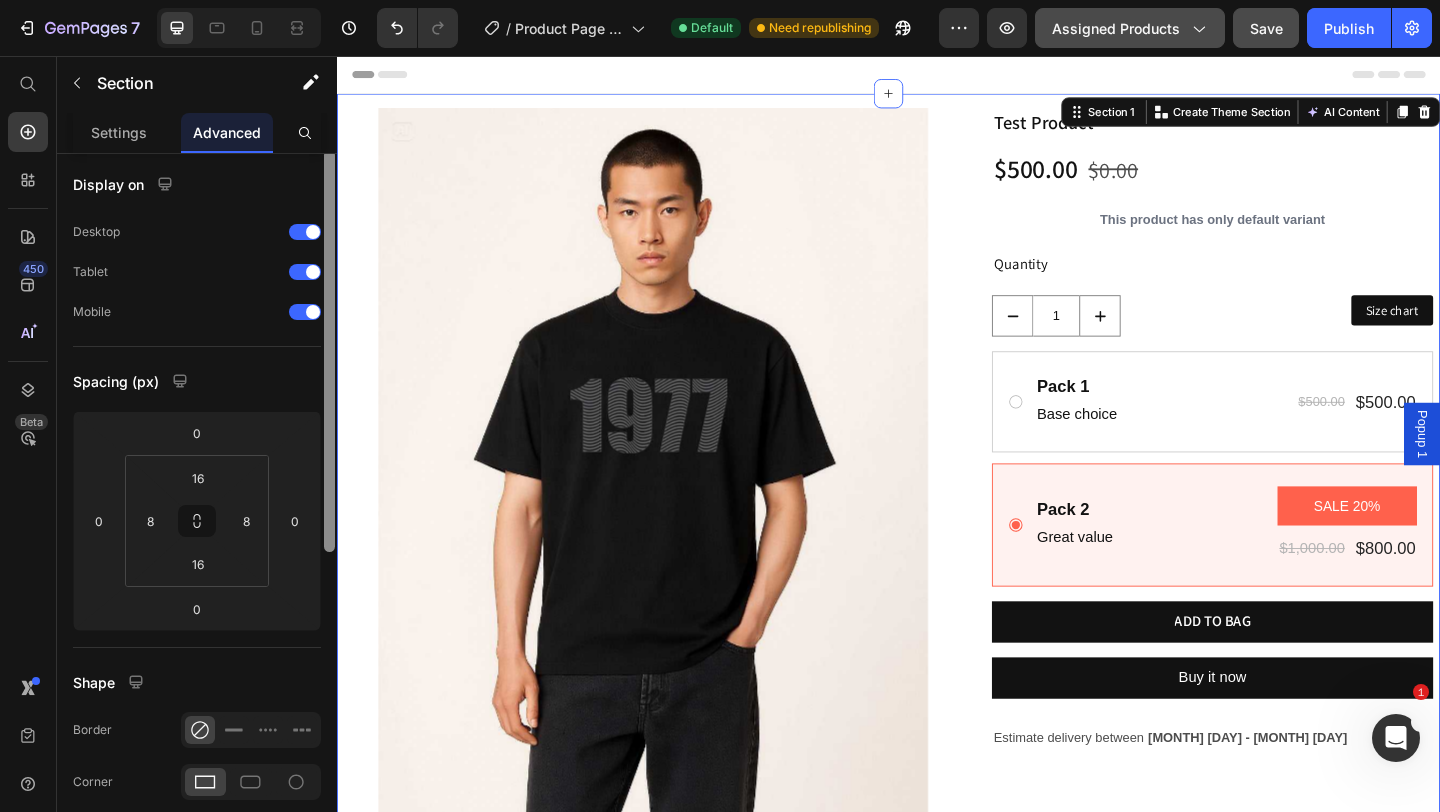 scroll, scrollTop: 0, scrollLeft: 0, axis: both 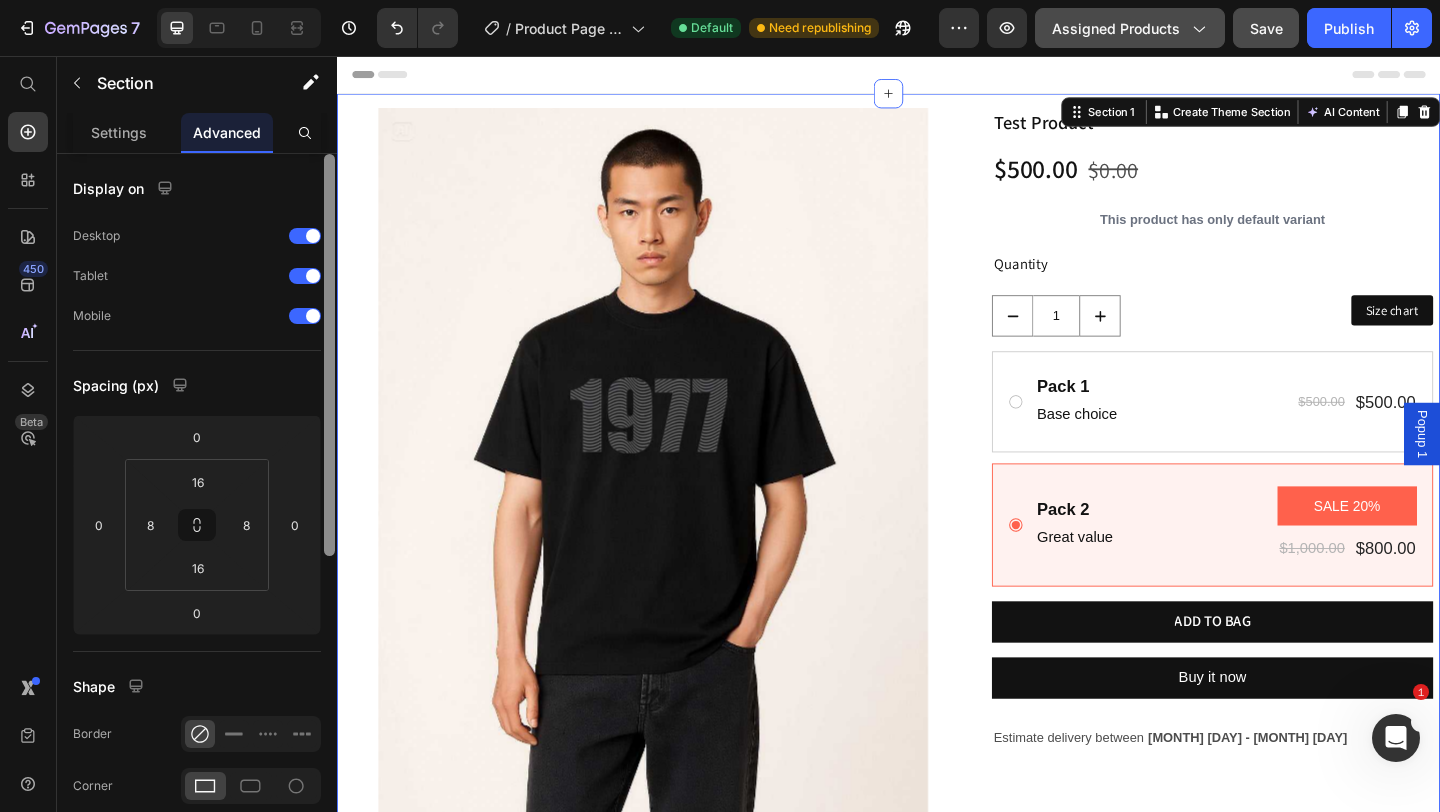 drag, startPoint x: 330, startPoint y: 458, endPoint x: 321, endPoint y: 322, distance: 136.29747 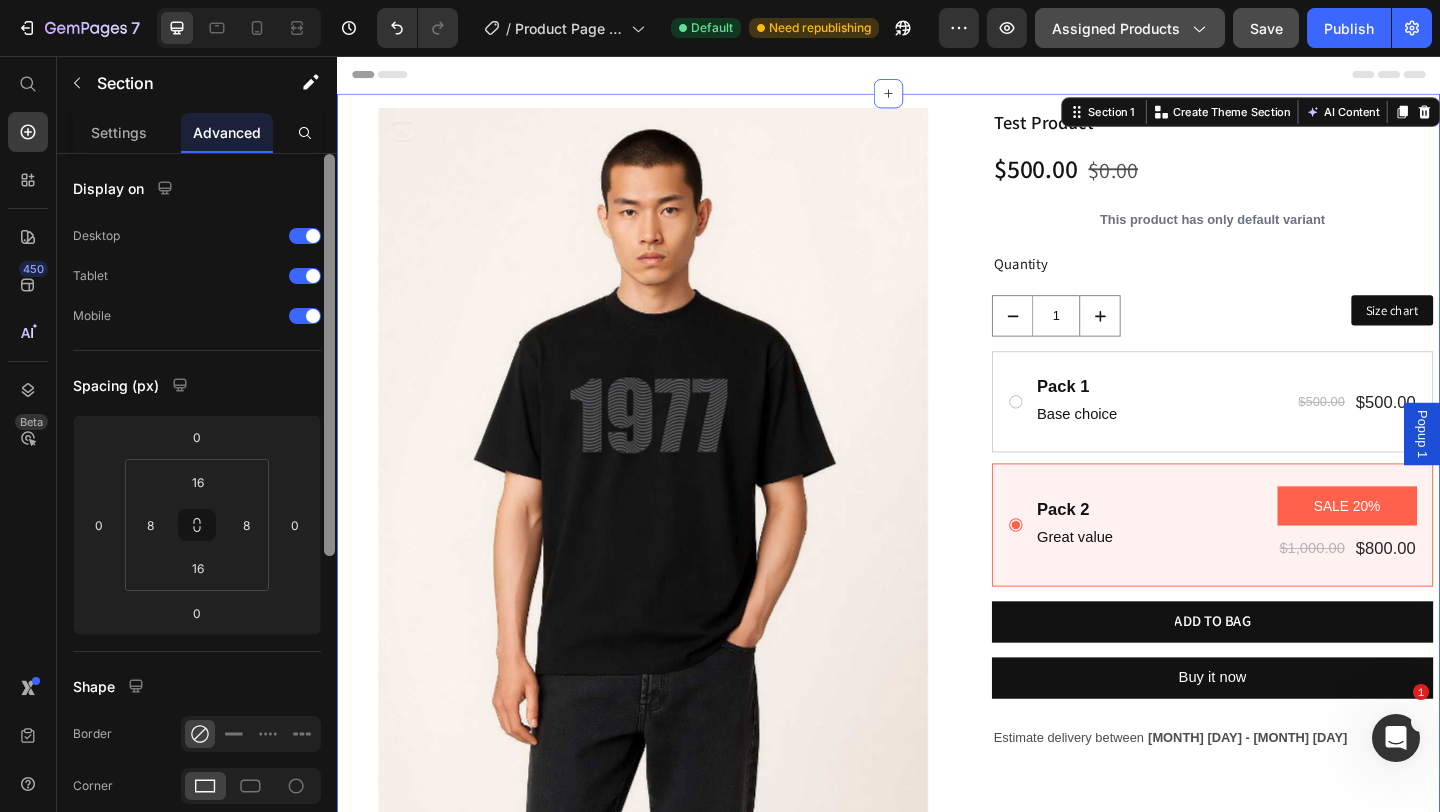 click on "Display on Desktop Tablet Mobile Spacing (px) 0 0 0 0 16 8 16 8 Shape Border Corner Shadow Position Opacity 100 % Animation Interaction Upgrade to Optimize plan  to unlock Interaction & other premium features. CSS class  Delete element" at bounding box center [197, 511] 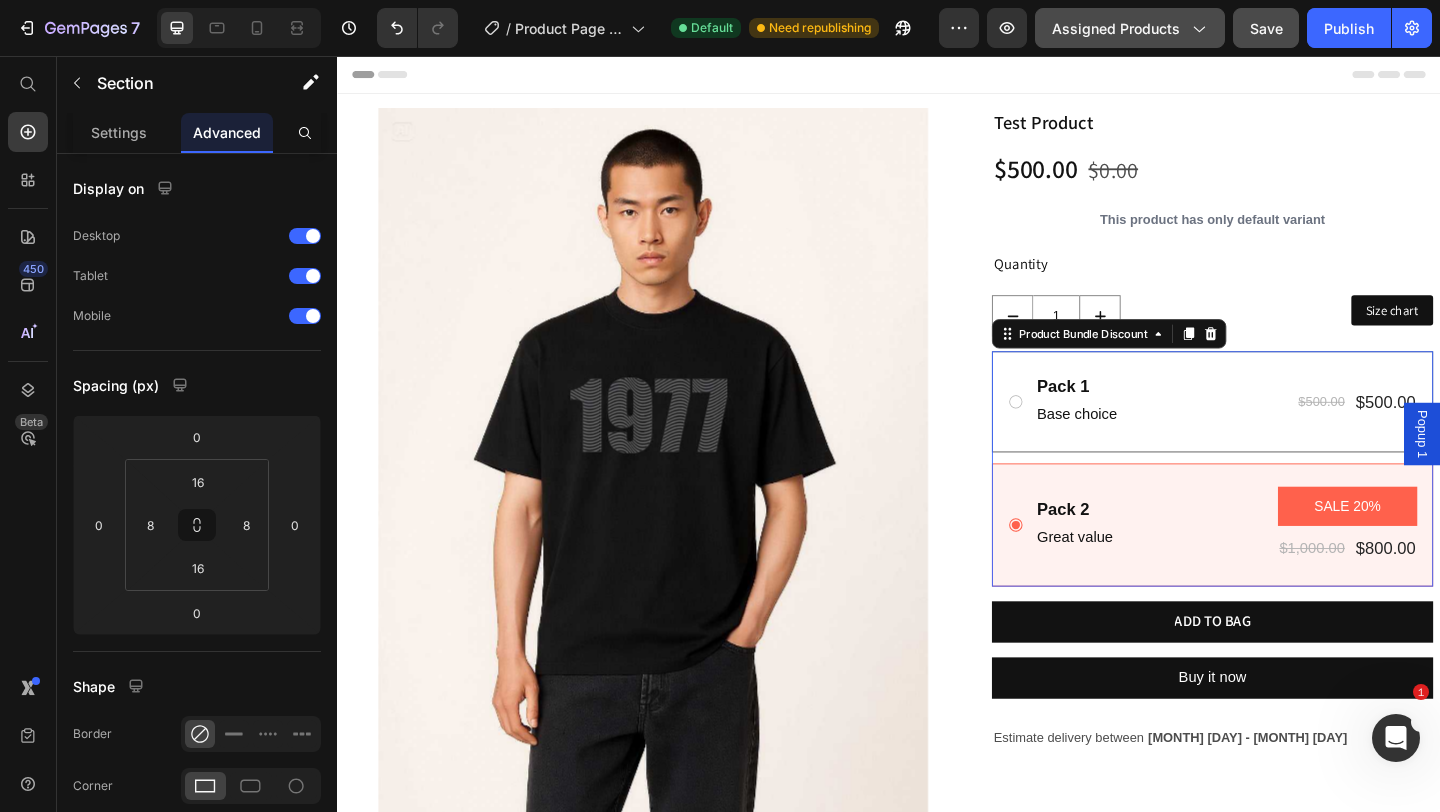 click on "Pack 1 Text Block Base choice Text Block $500.00 Product Price $500.00 Product Price Row Row" at bounding box center [1289, 432] 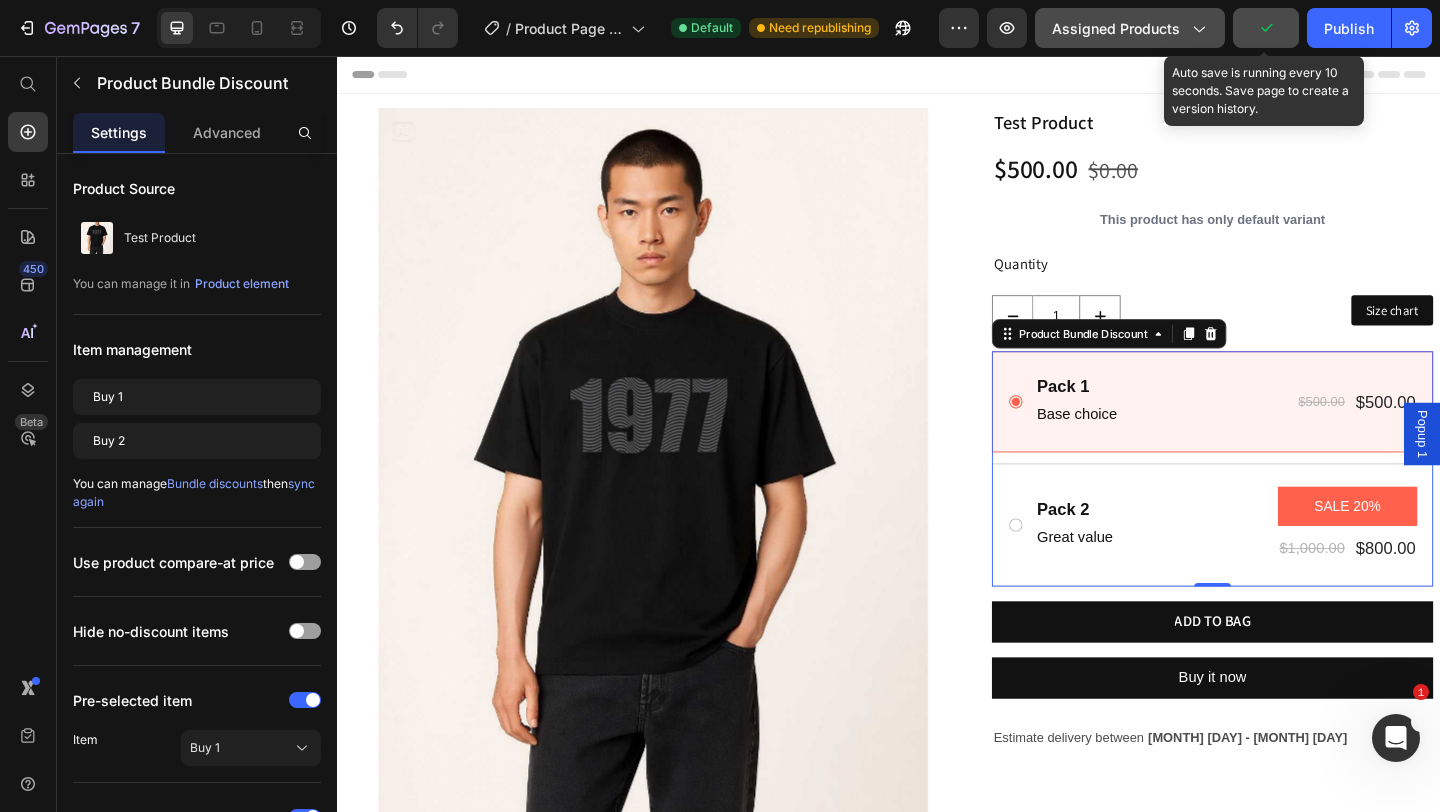 click 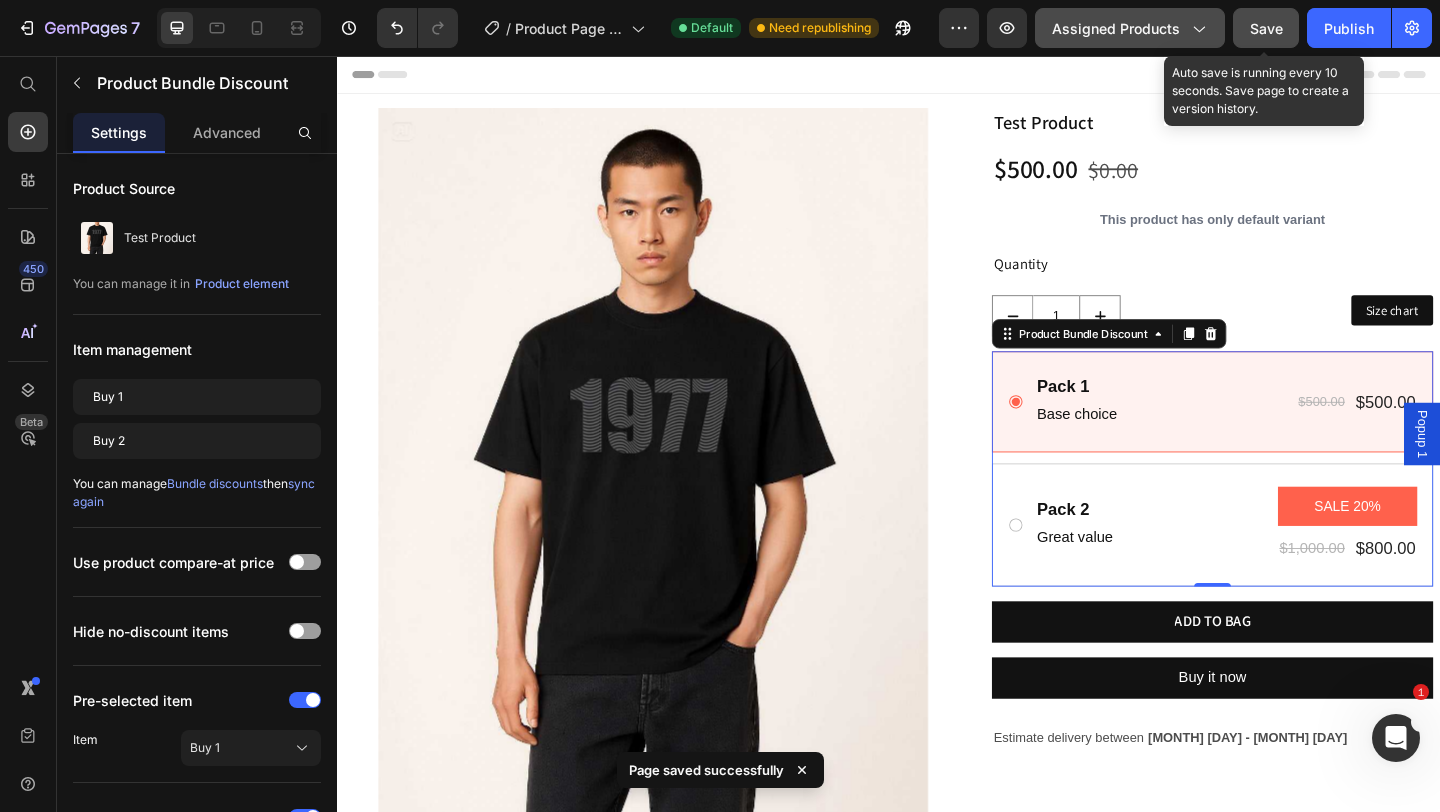 click on "Save" at bounding box center [1266, 28] 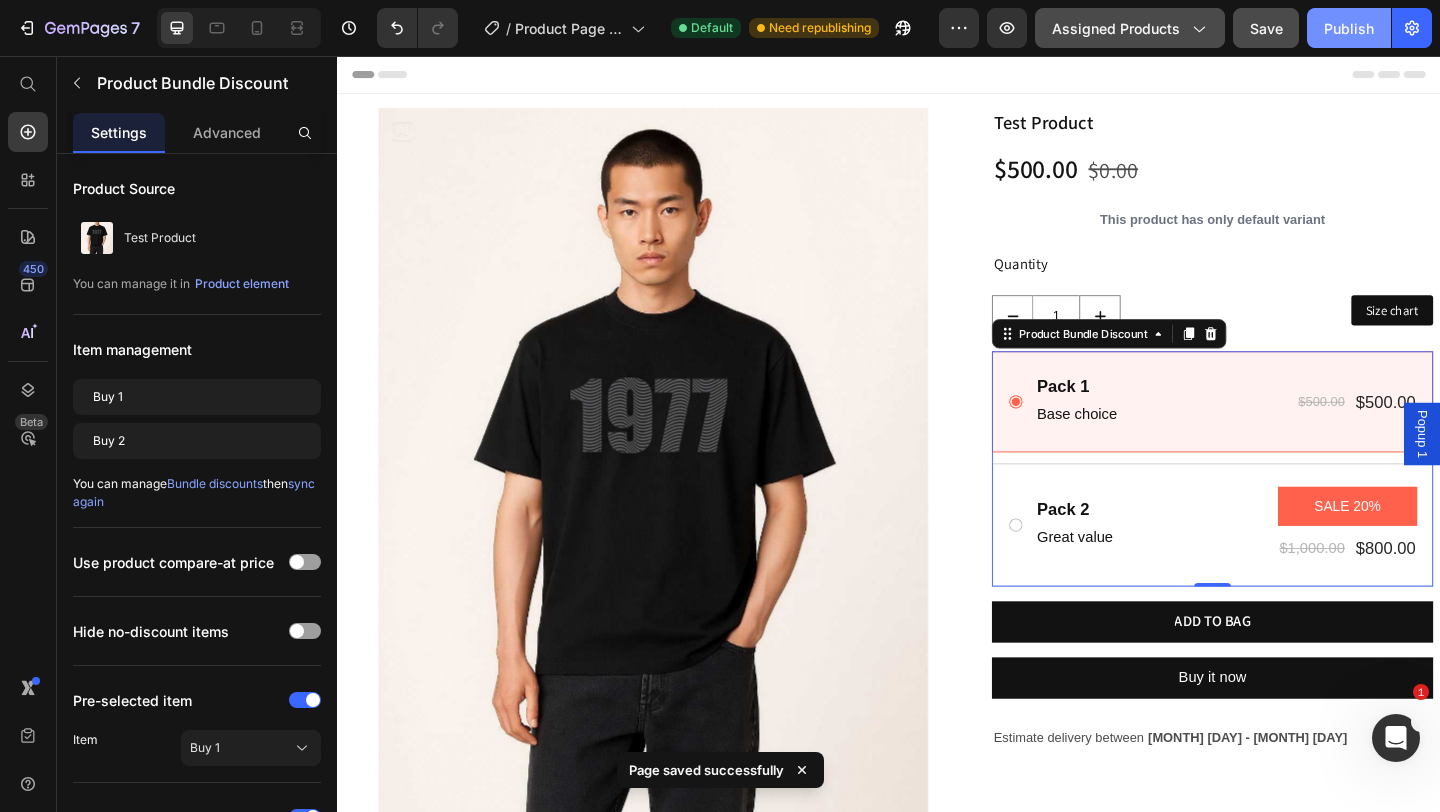 click on "Publish" at bounding box center [1349, 28] 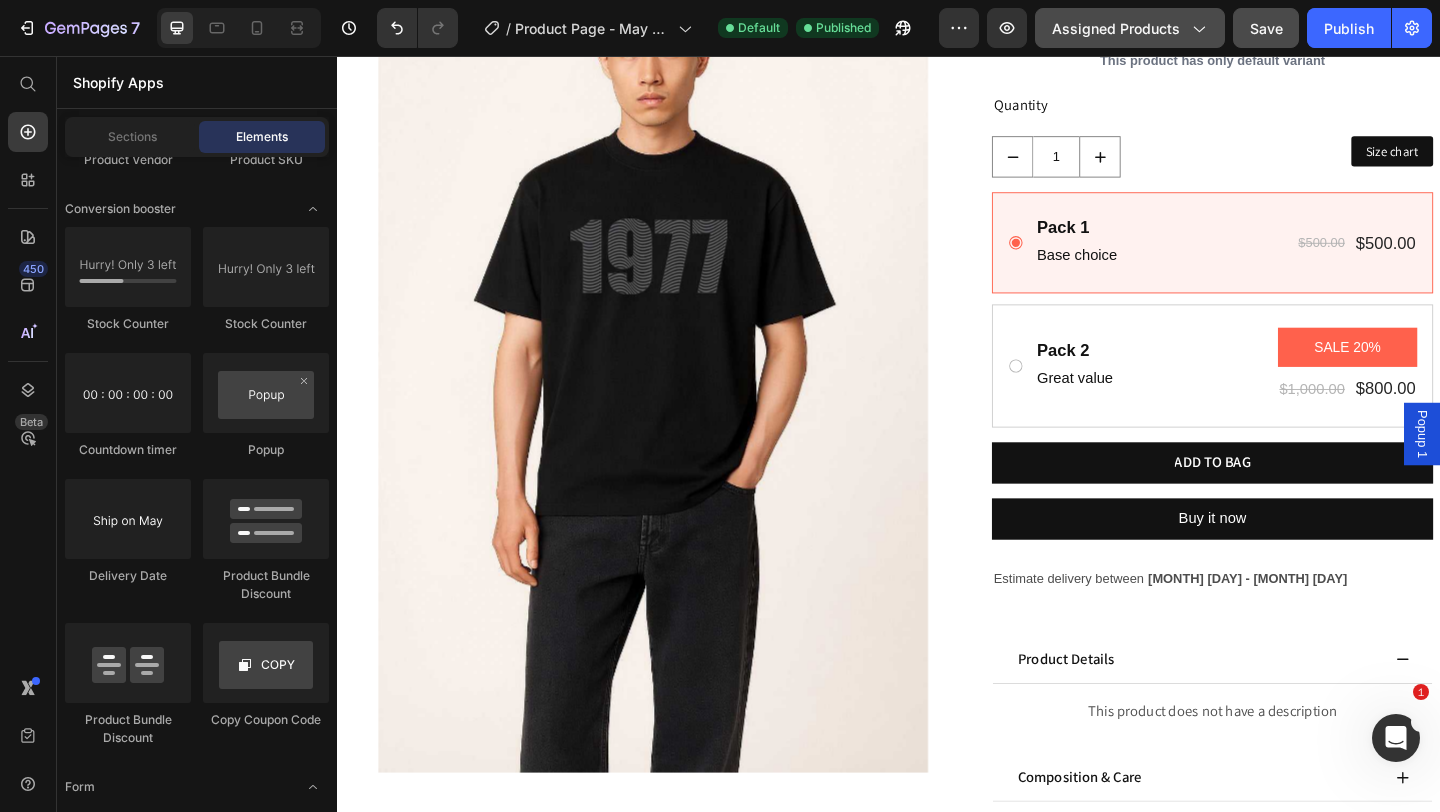 scroll, scrollTop: 45, scrollLeft: 0, axis: vertical 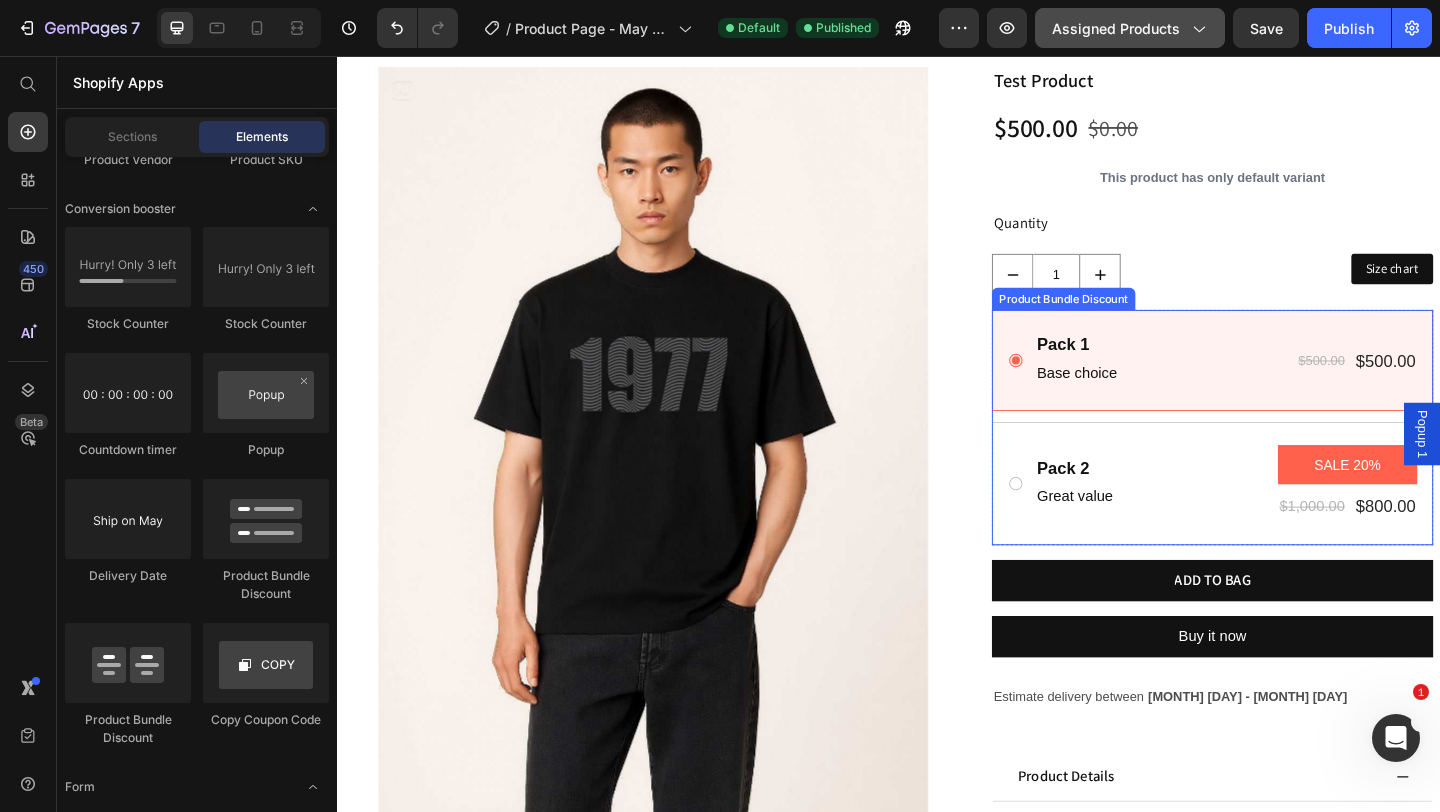 click on "Pack 1 Text Block Base choice Text Block $500.00 Product Price $500.00 Product Price Row Row" at bounding box center [1289, 387] 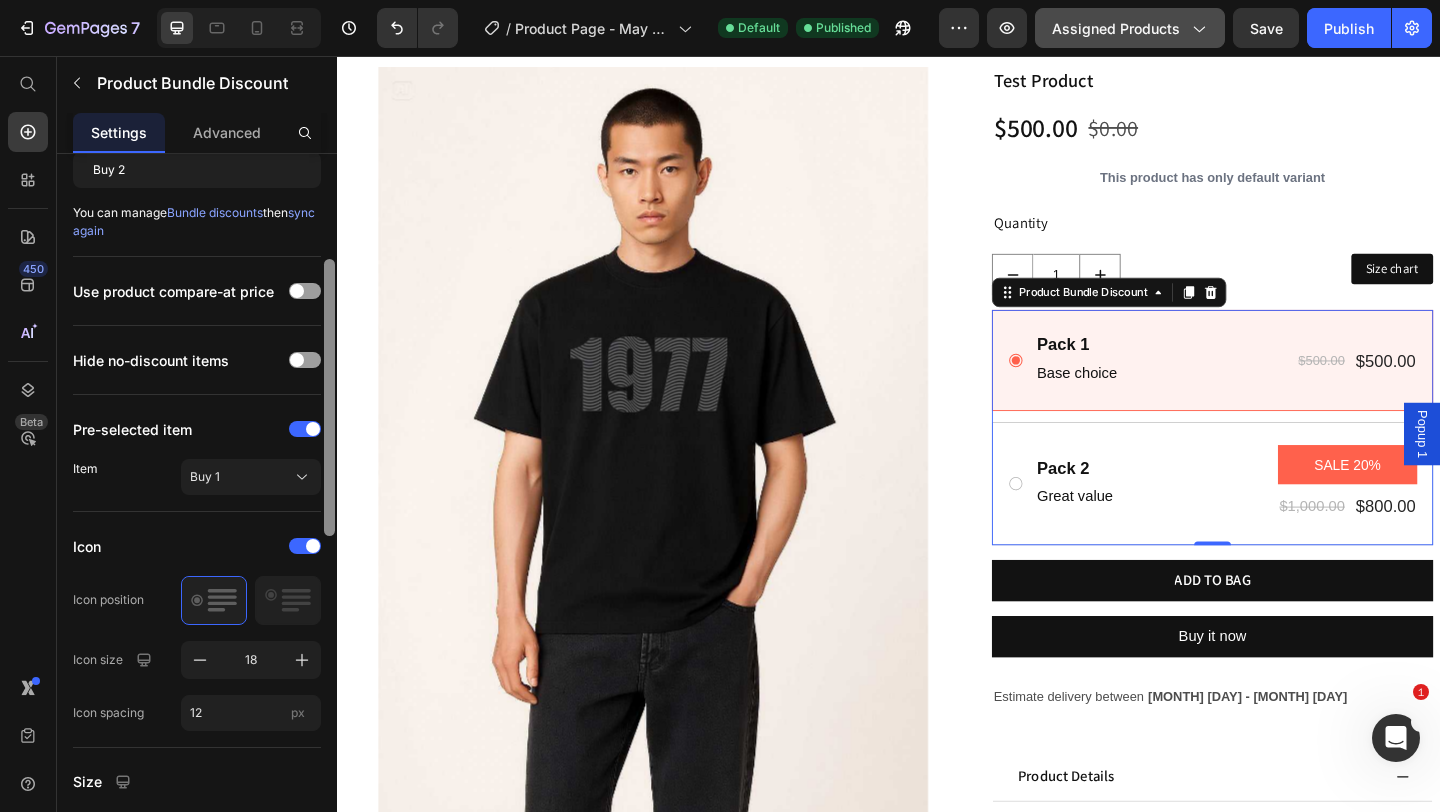 scroll, scrollTop: 364, scrollLeft: 0, axis: vertical 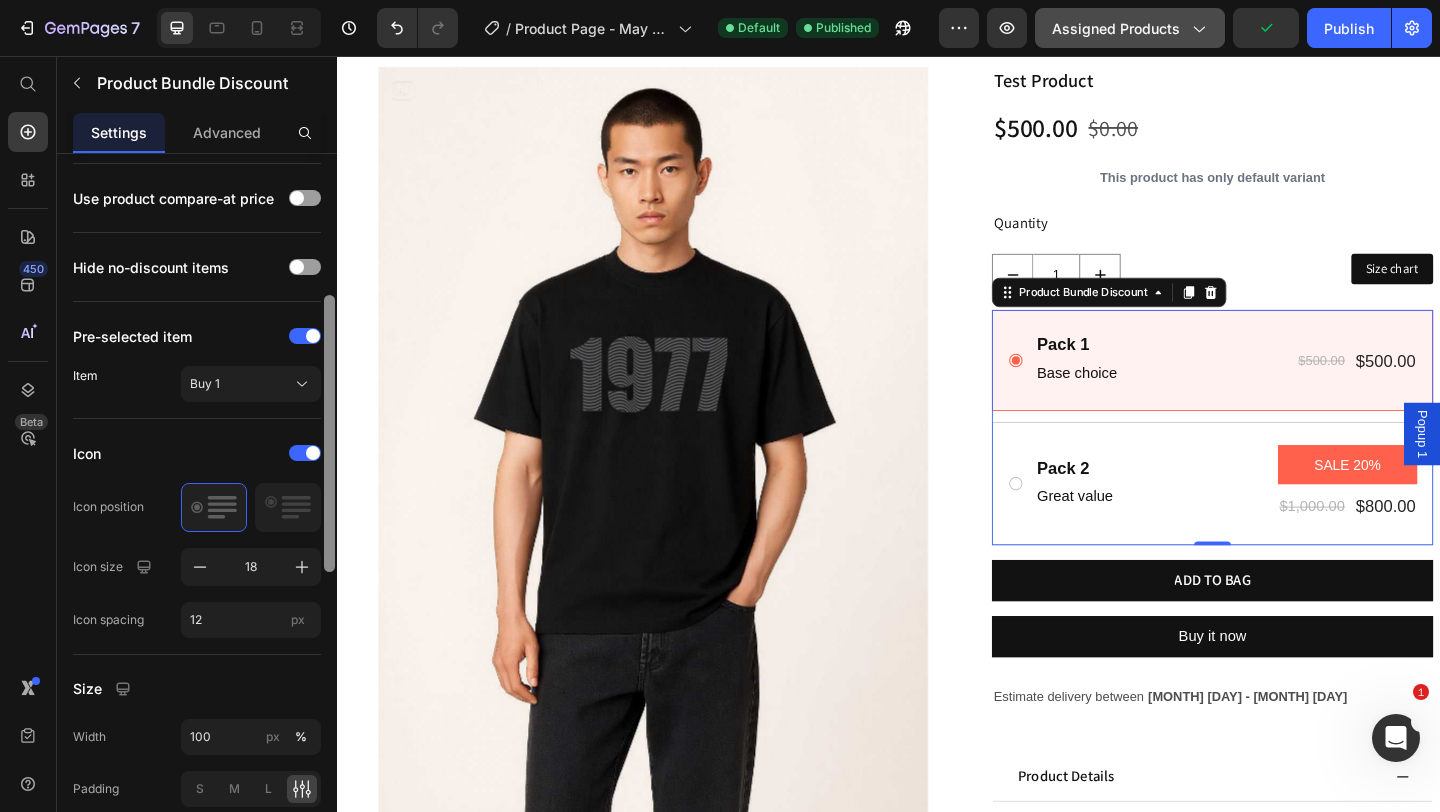 drag, startPoint x: 328, startPoint y: 364, endPoint x: 334, endPoint y: 505, distance: 141.12761 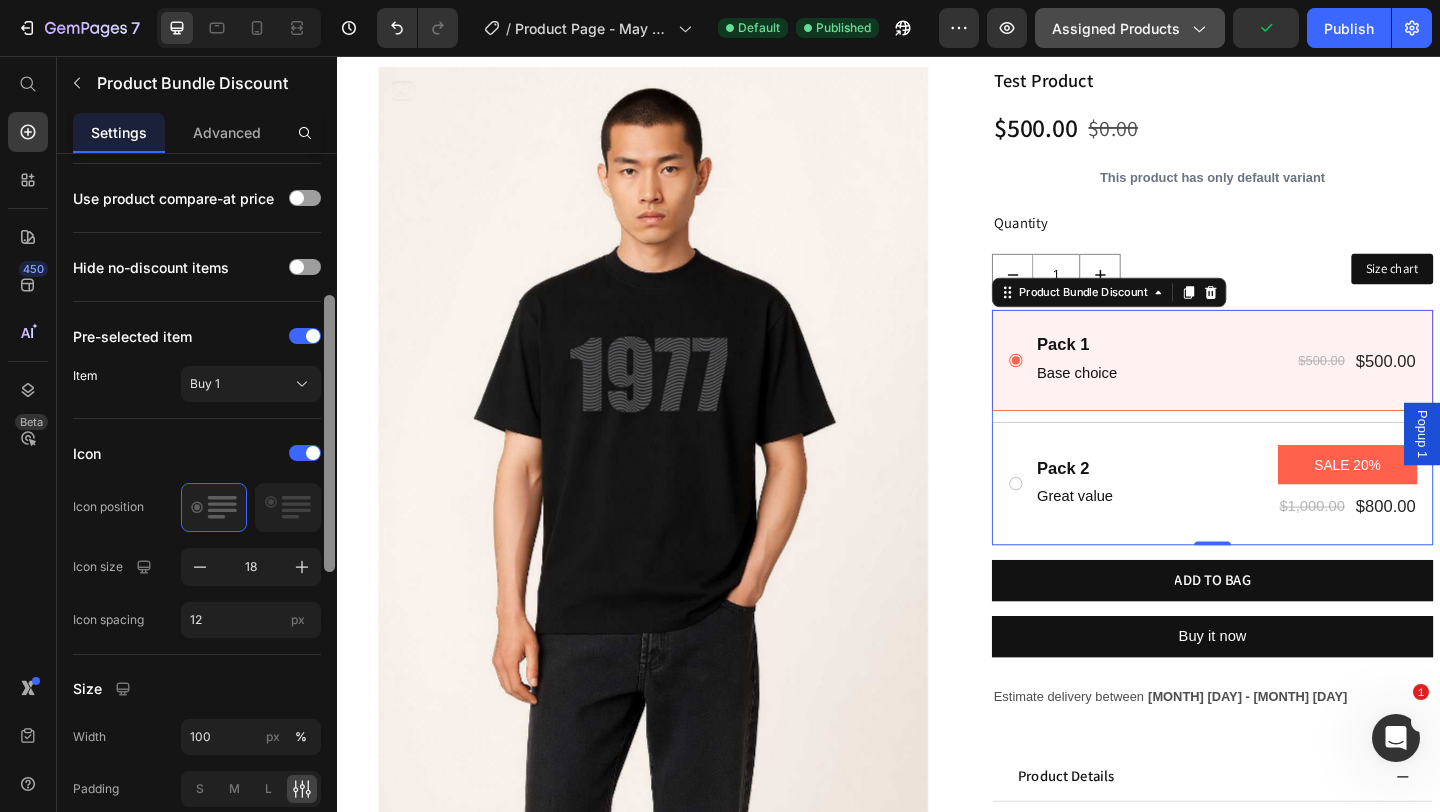 click at bounding box center (329, 433) 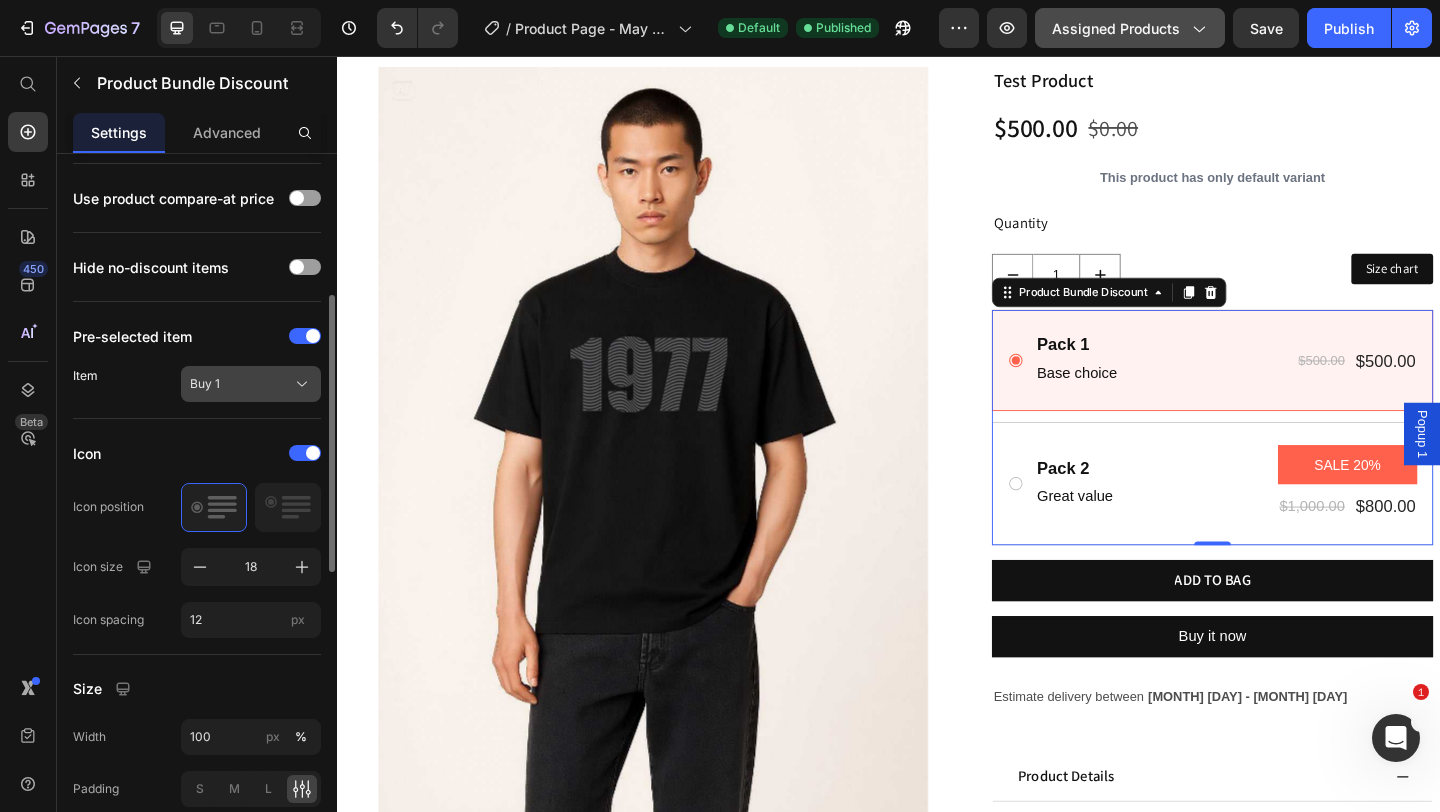click 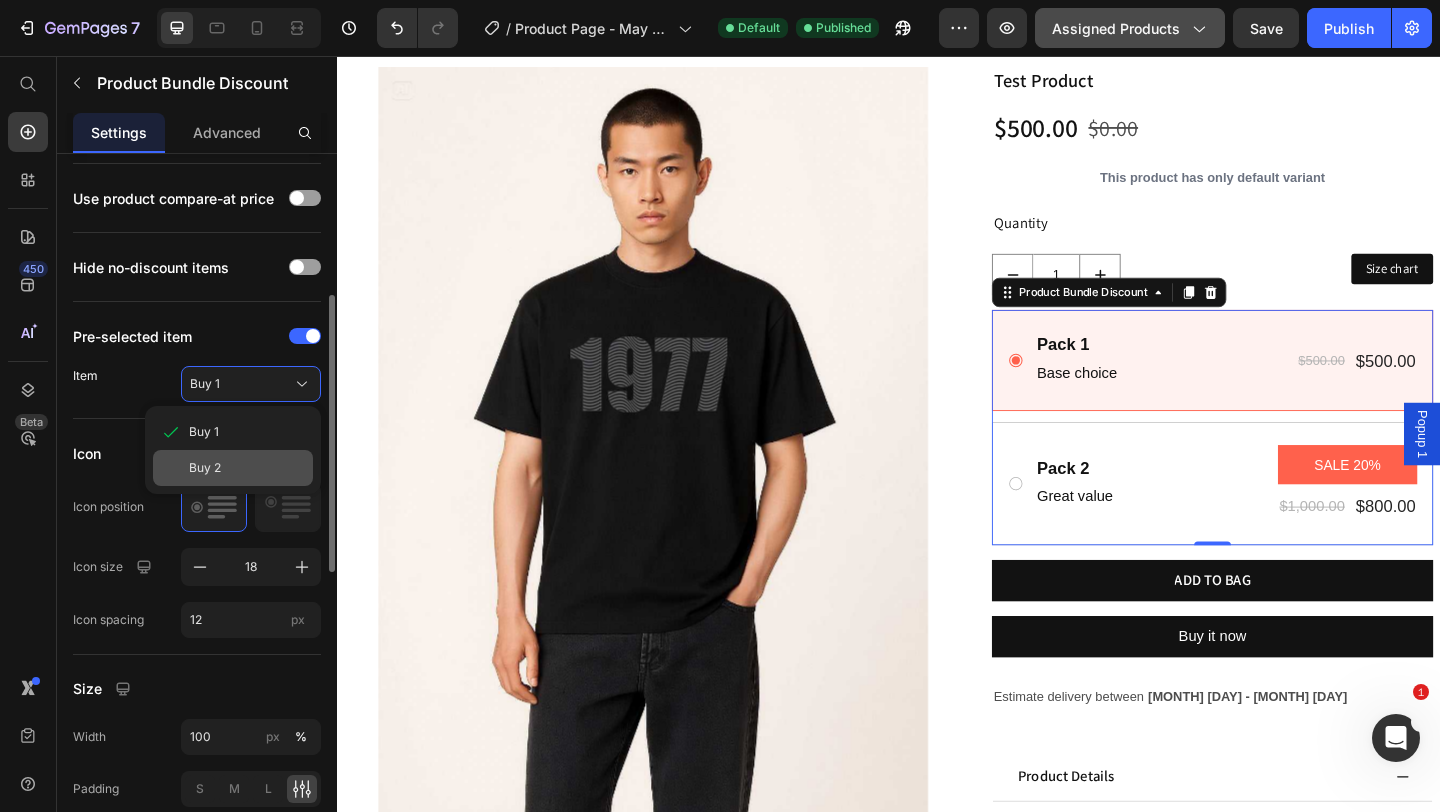 click on "Buy 2" at bounding box center (247, 468) 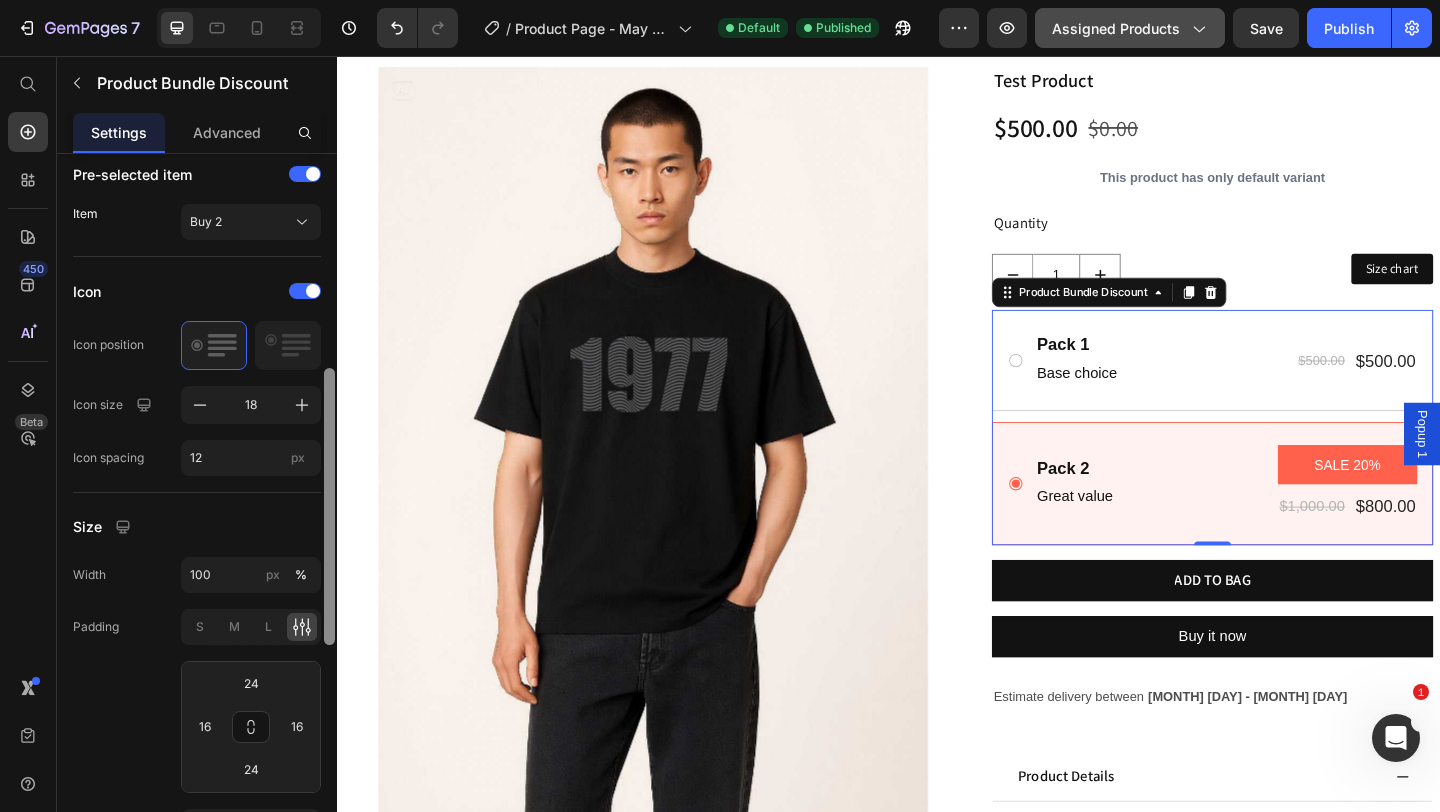scroll, scrollTop: 550, scrollLeft: 0, axis: vertical 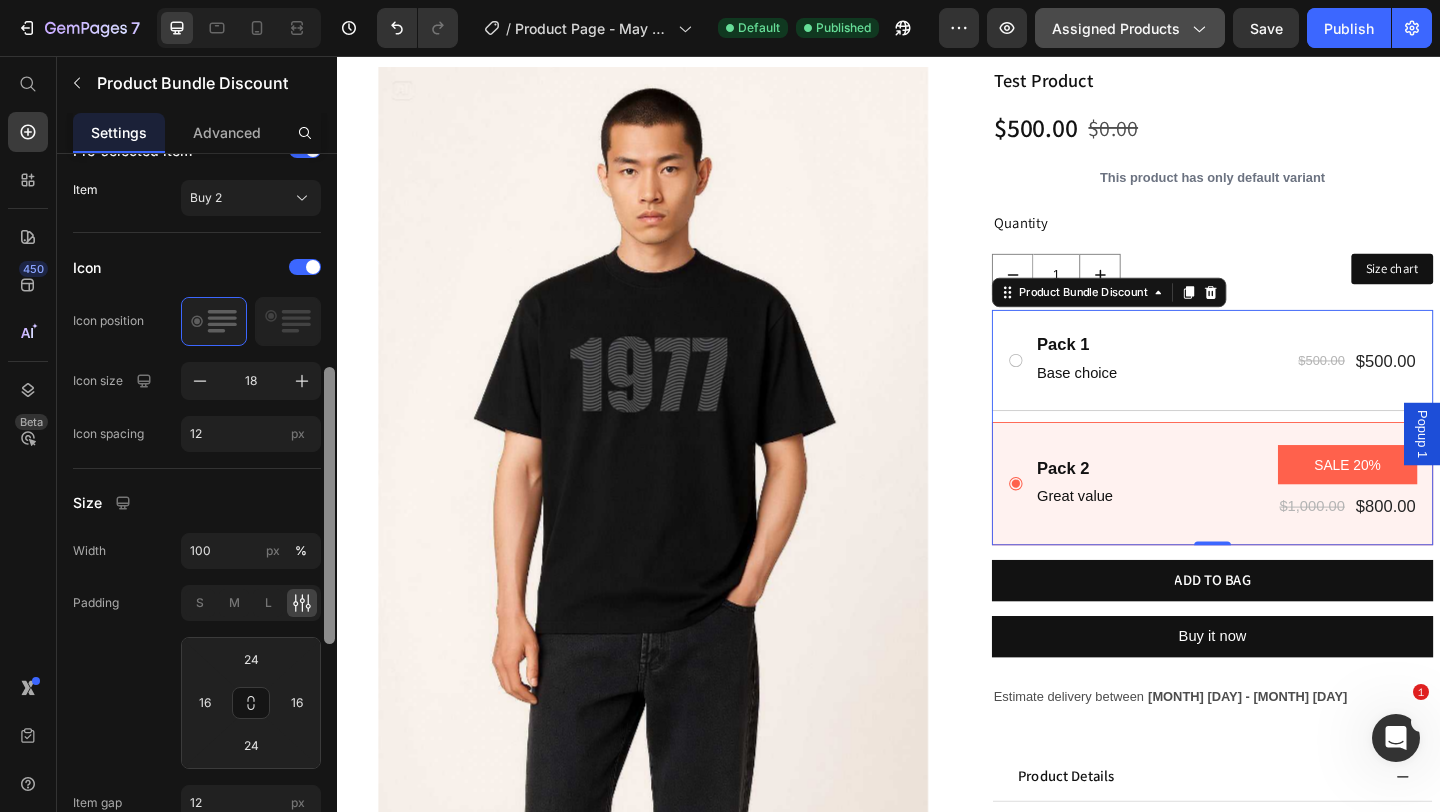 drag, startPoint x: 333, startPoint y: 383, endPoint x: 334, endPoint y: 455, distance: 72.00694 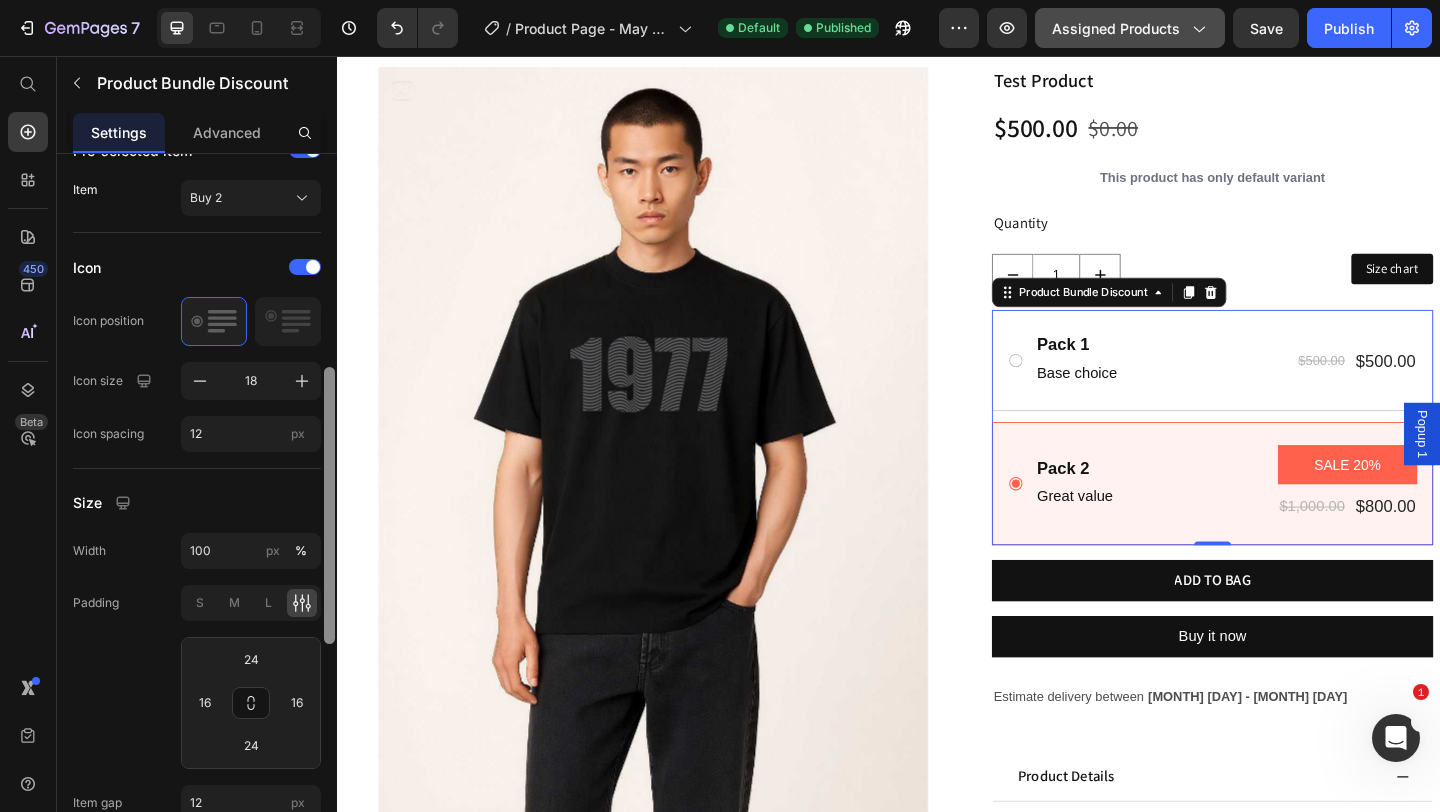 click at bounding box center (329, 505) 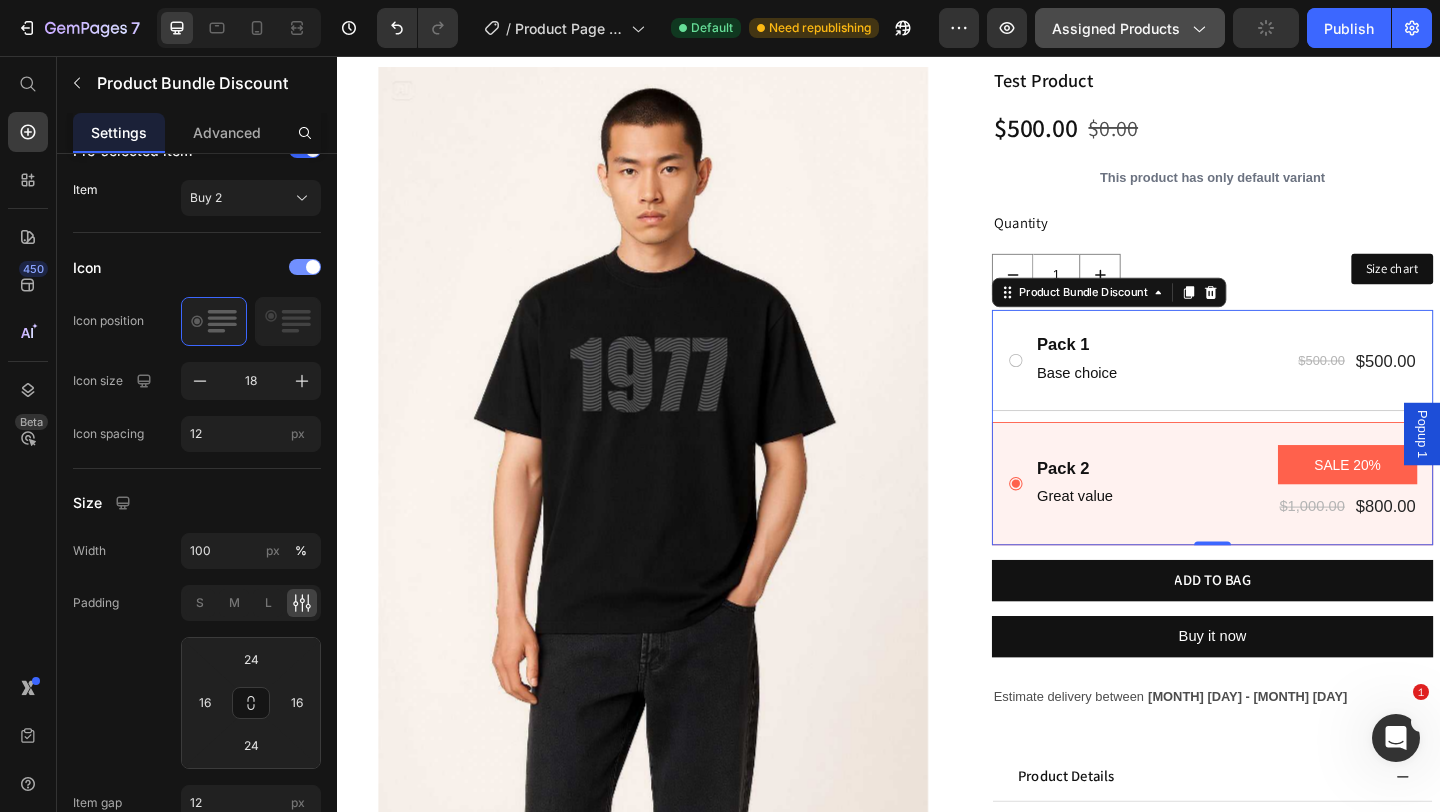 click at bounding box center (305, 267) 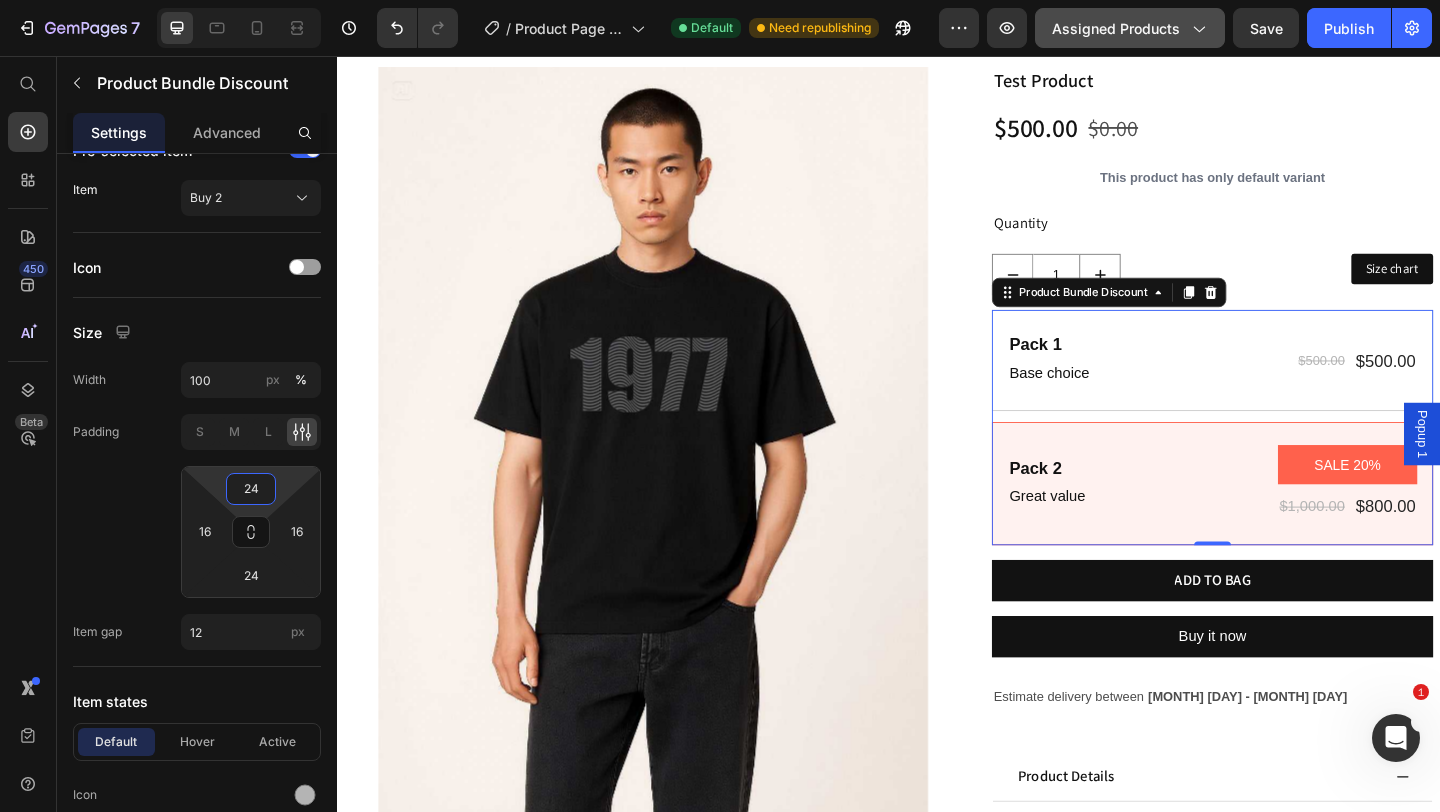 click on "24" at bounding box center [251, 489] 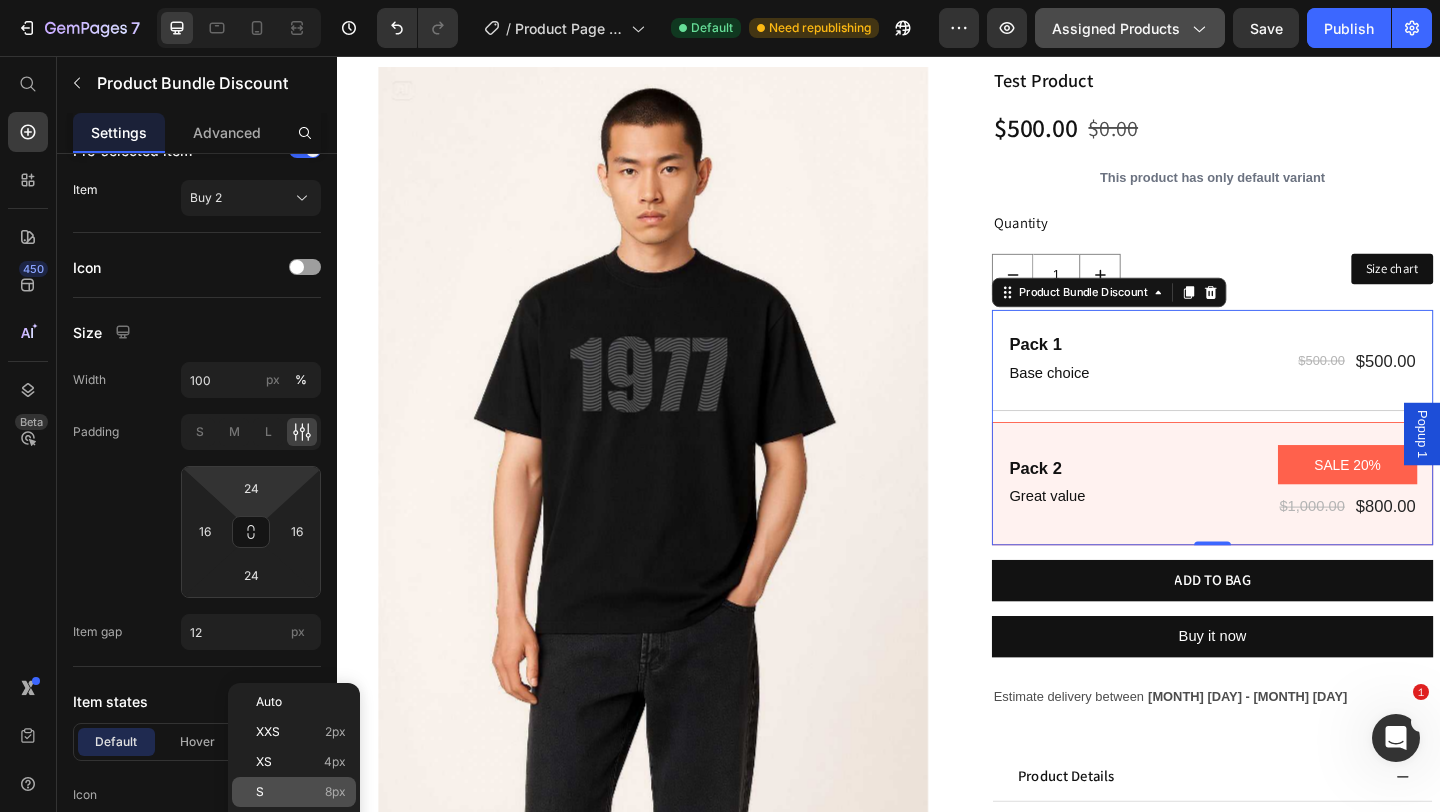 click on "8px" at bounding box center (335, 792) 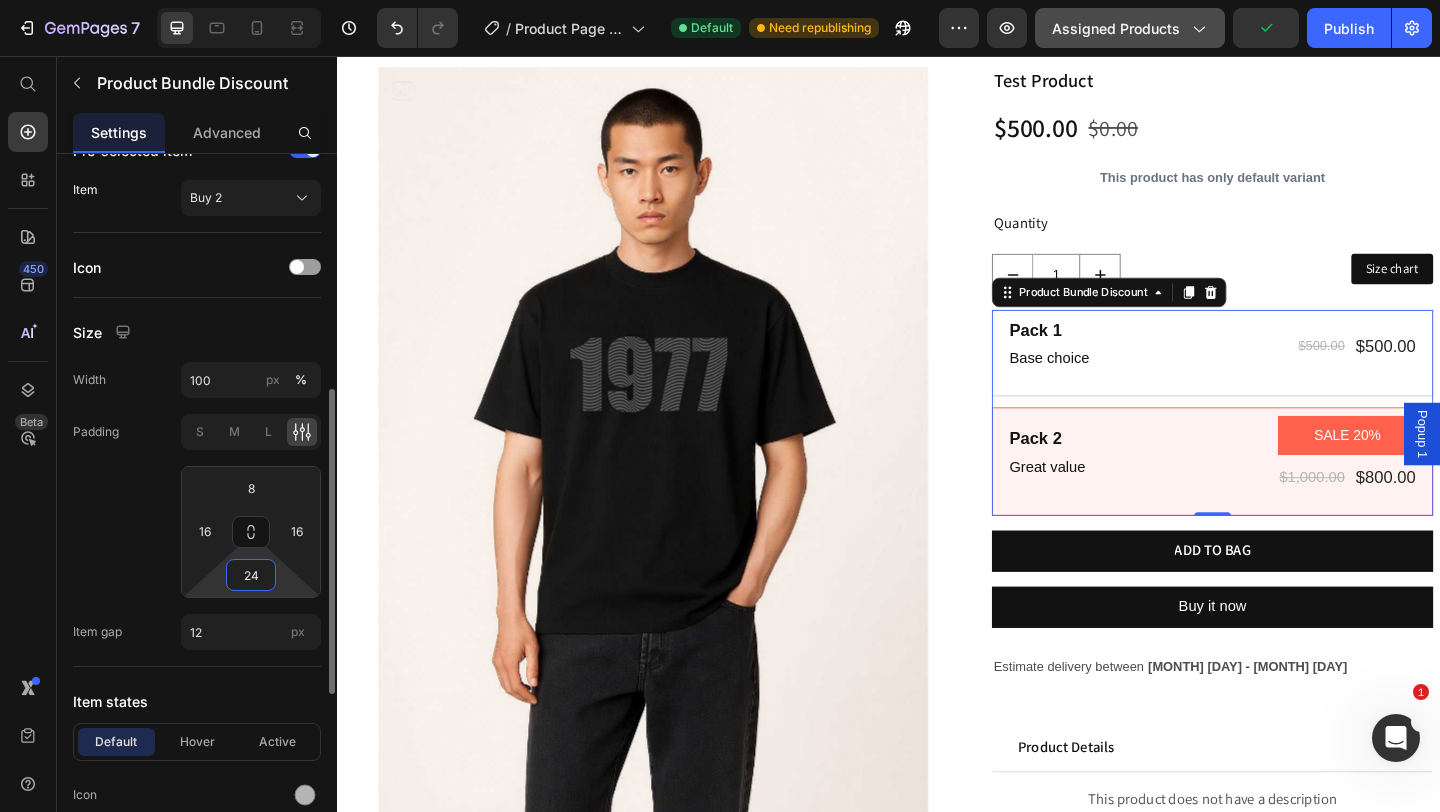 click on "24" at bounding box center (251, 575) 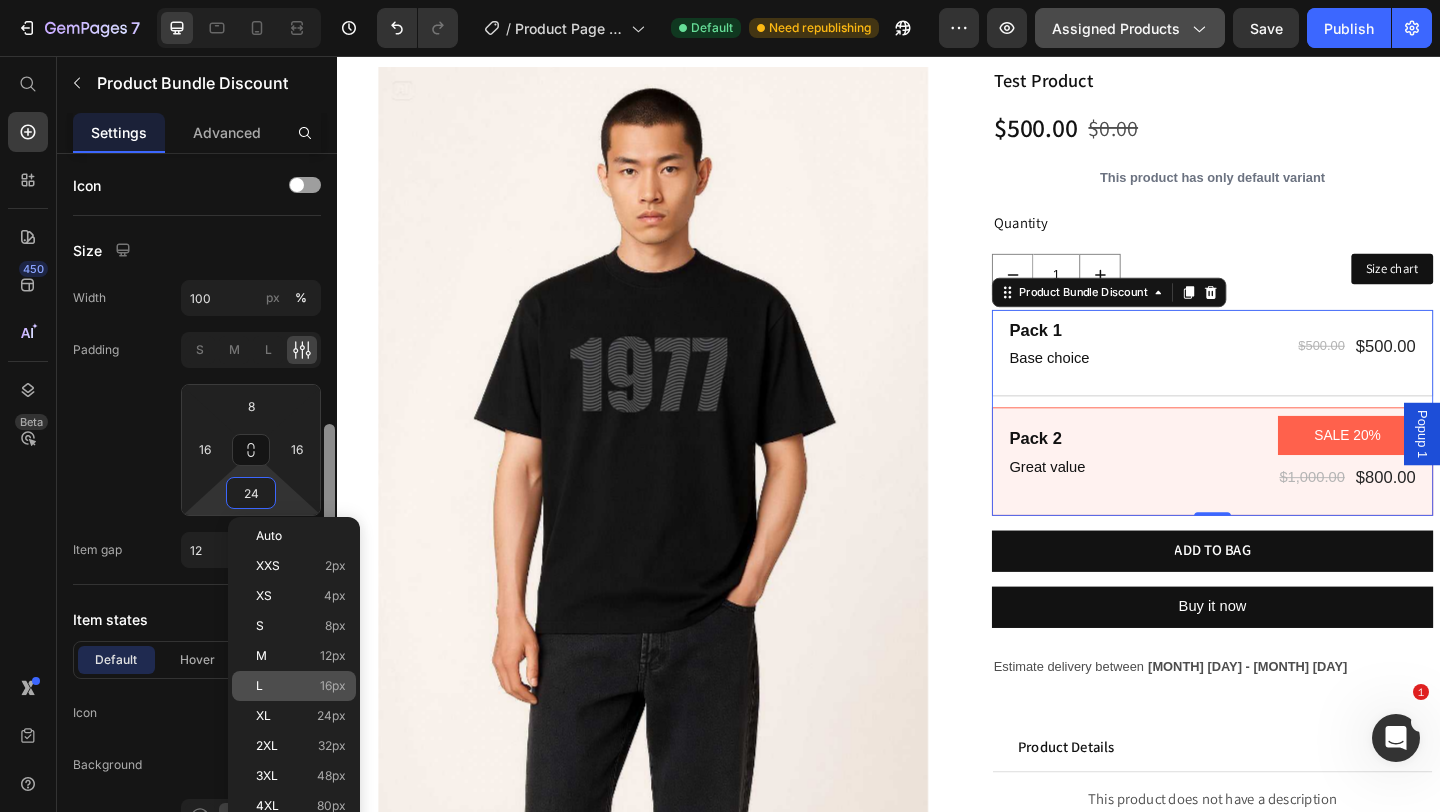 scroll, scrollTop: 660, scrollLeft: 0, axis: vertical 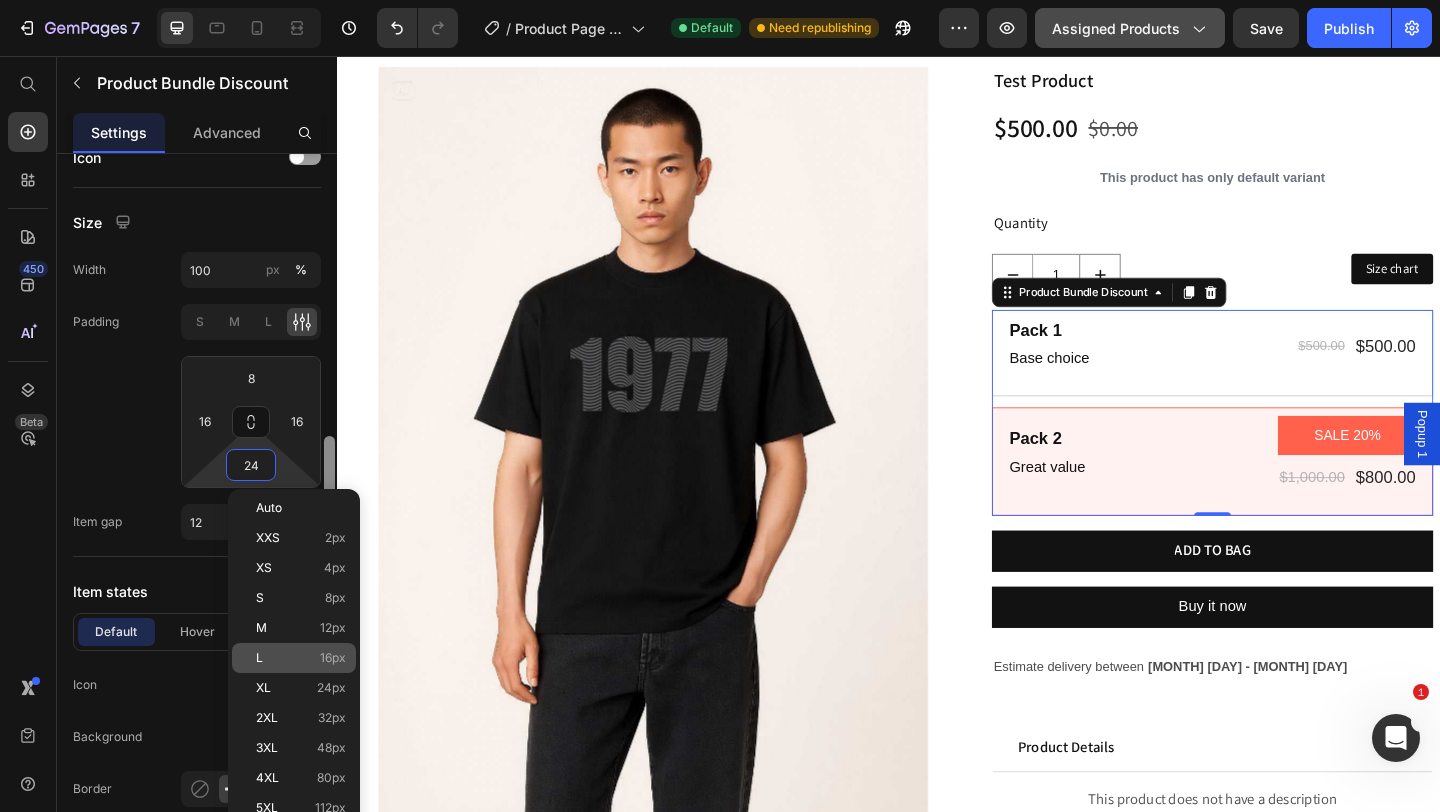 drag, startPoint x: 333, startPoint y: 611, endPoint x: 333, endPoint y: 658, distance: 47 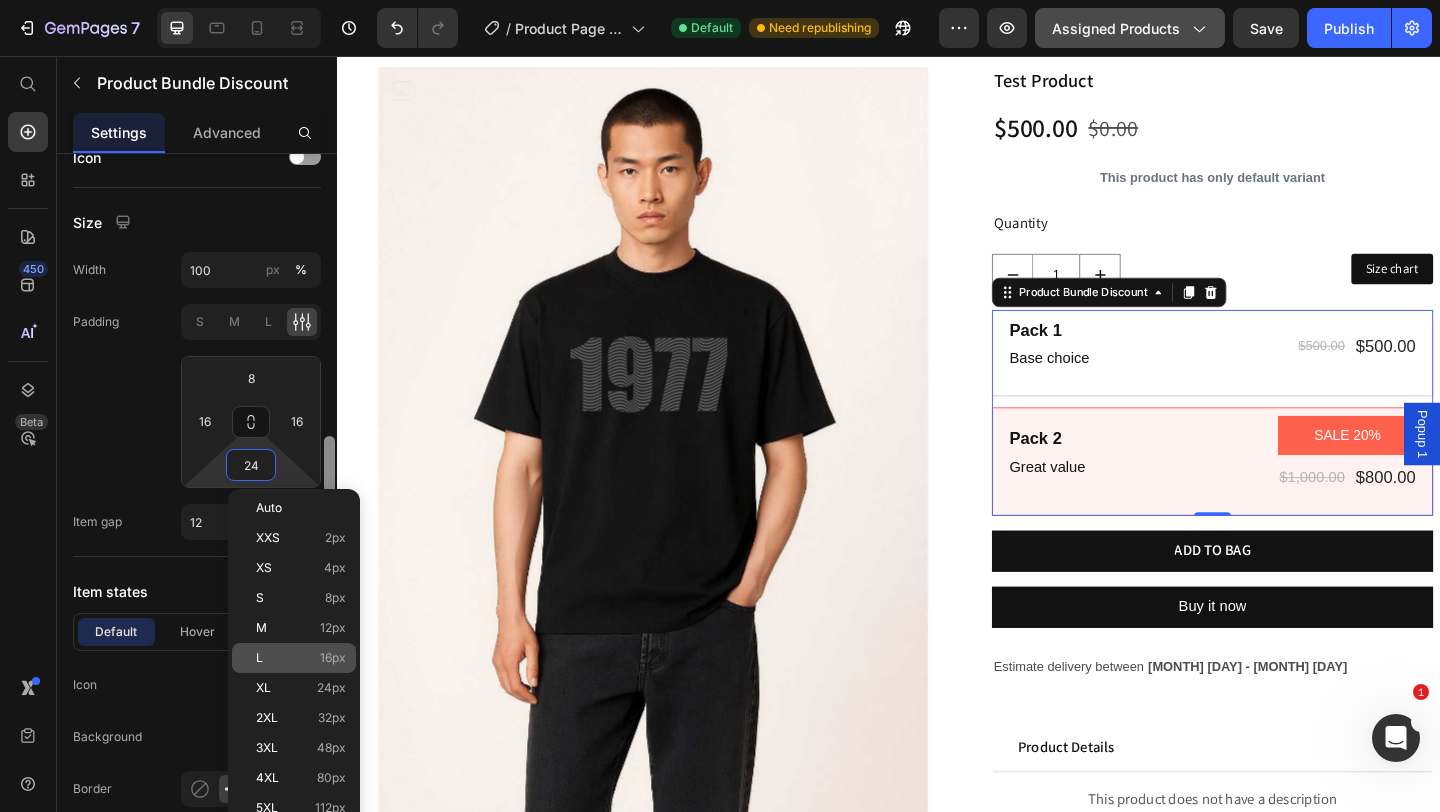 click on "7  Version history  /  Product Page - May 14, 20:20:12 Default Need republishing Preview Assigned Products  Save   Publish  450 Beta Shopify Apps Sections Elements Hero Section Product Detail Brands Trusted Badges Guarantee Product Breakdown How to use Testimonials Compare Bundle FAQs Social Proof Brand Story Product List Collection Blog List Contact Sticky Add to Cart Custom Footer Browse Library 450 Layout
Row
Row
Row
Row Text
Heading
Text Block Button
Button
Button
Sticky Back to top Media" at bounding box center [720, 0] 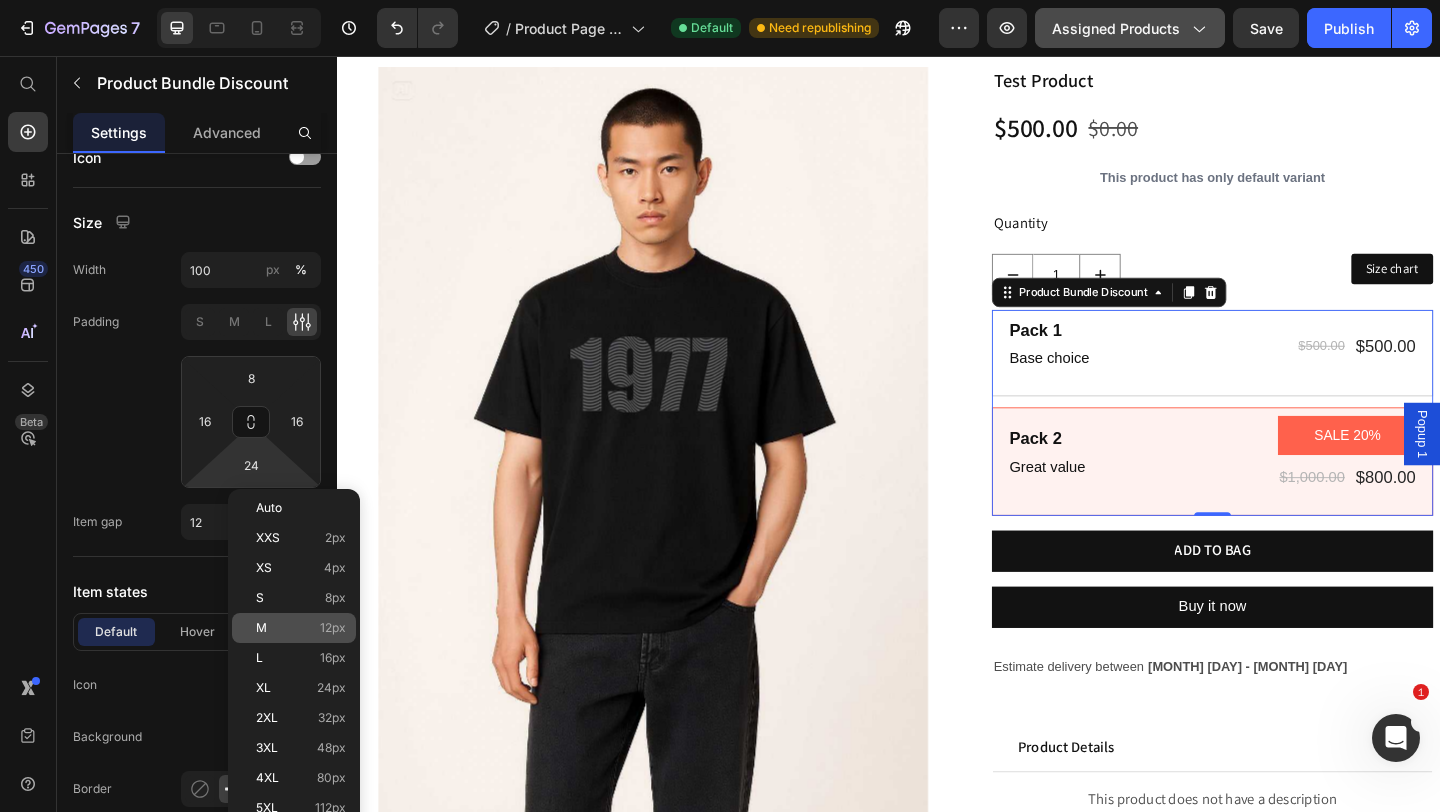 click on "12px" at bounding box center [333, 628] 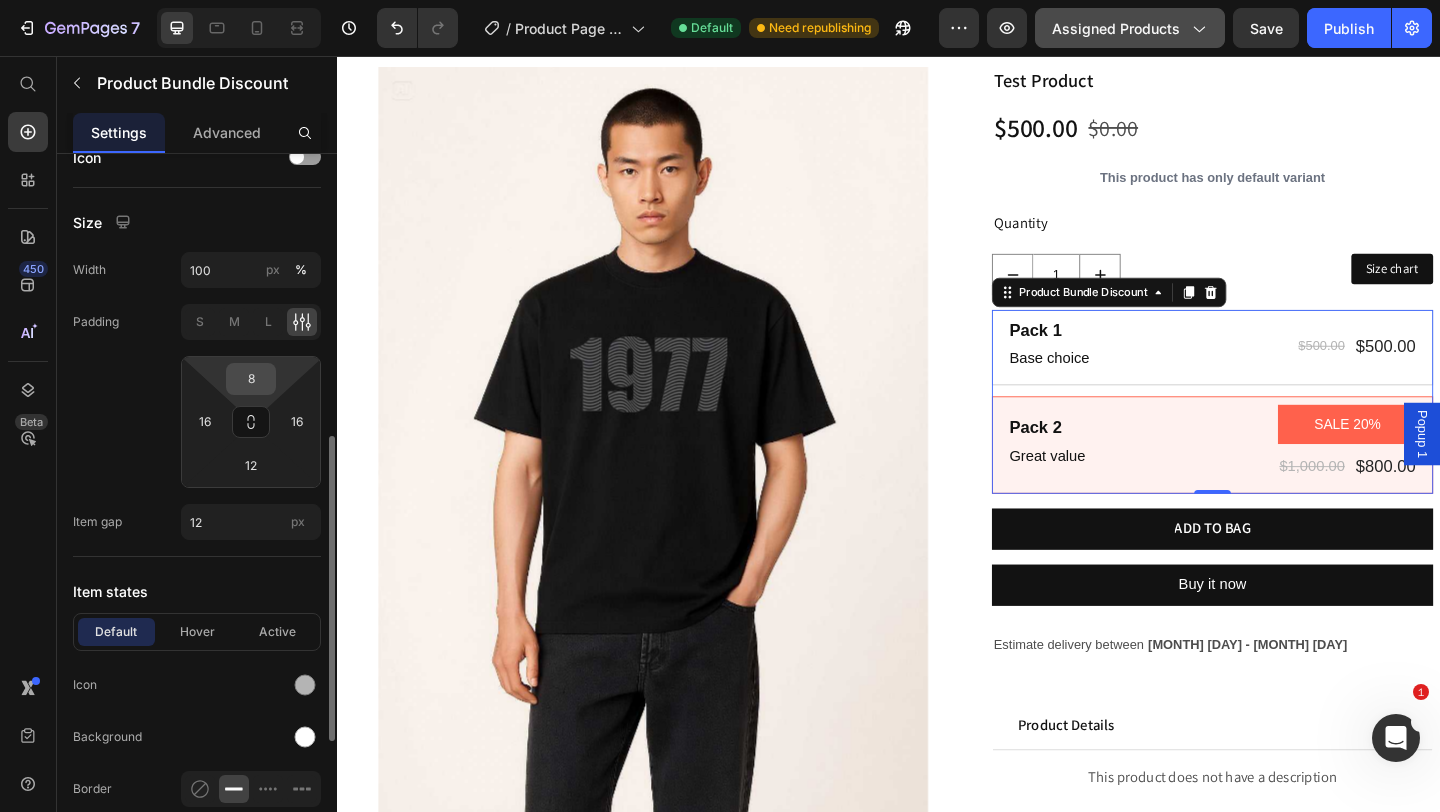 click on "8" at bounding box center (251, 379) 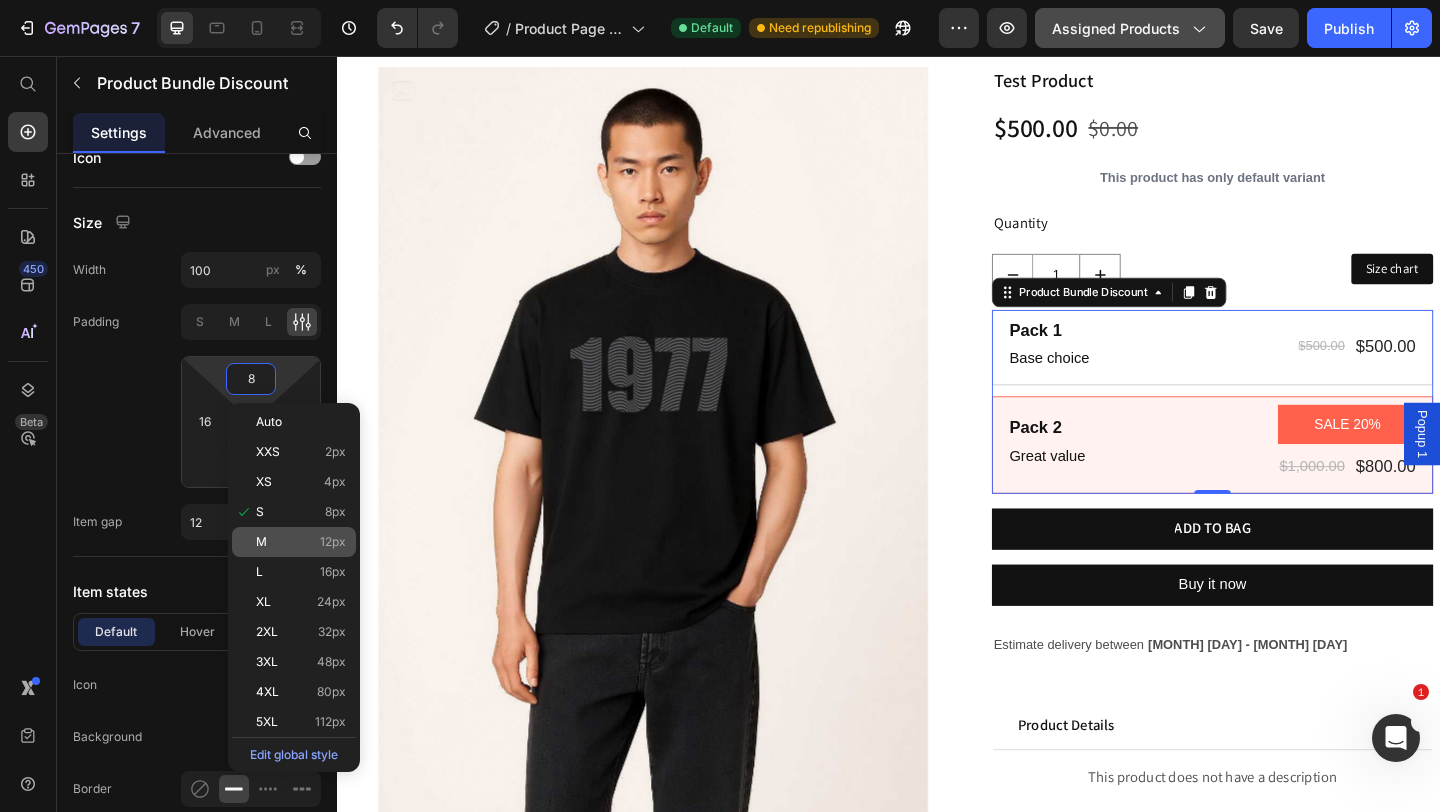 click on "12px" at bounding box center (333, 542) 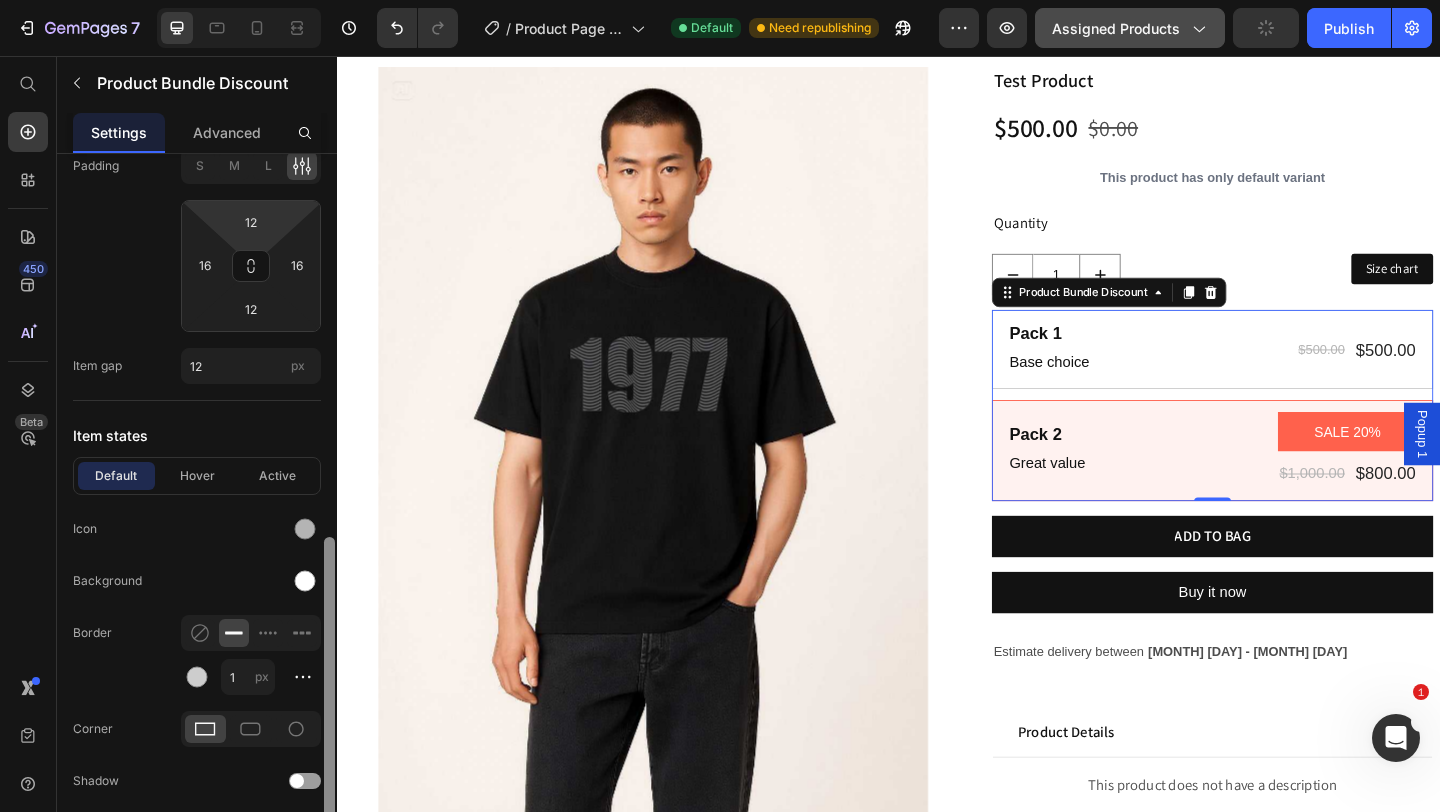 drag, startPoint x: 332, startPoint y: 489, endPoint x: 334, endPoint y: 566, distance: 77.02597 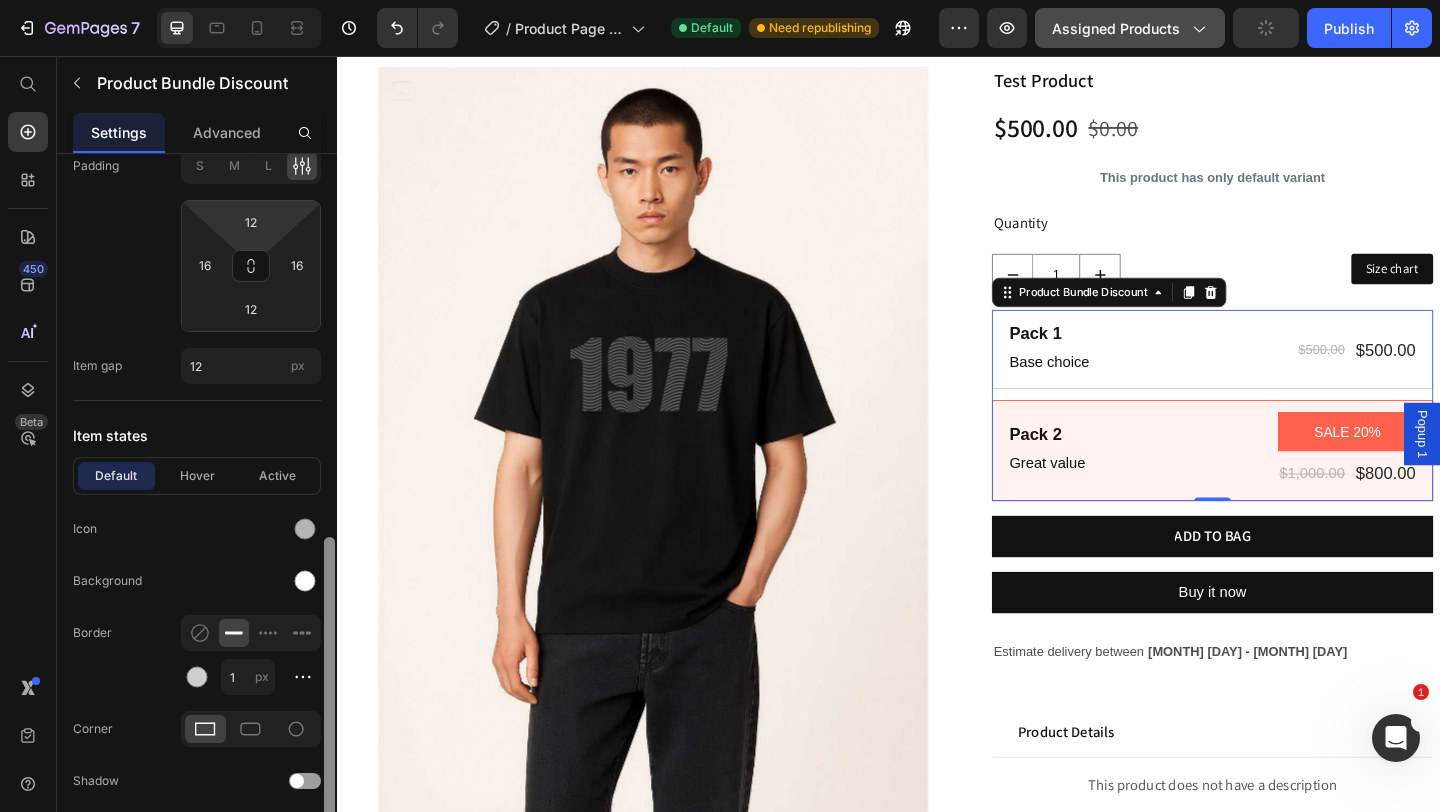 click at bounding box center (329, 689) 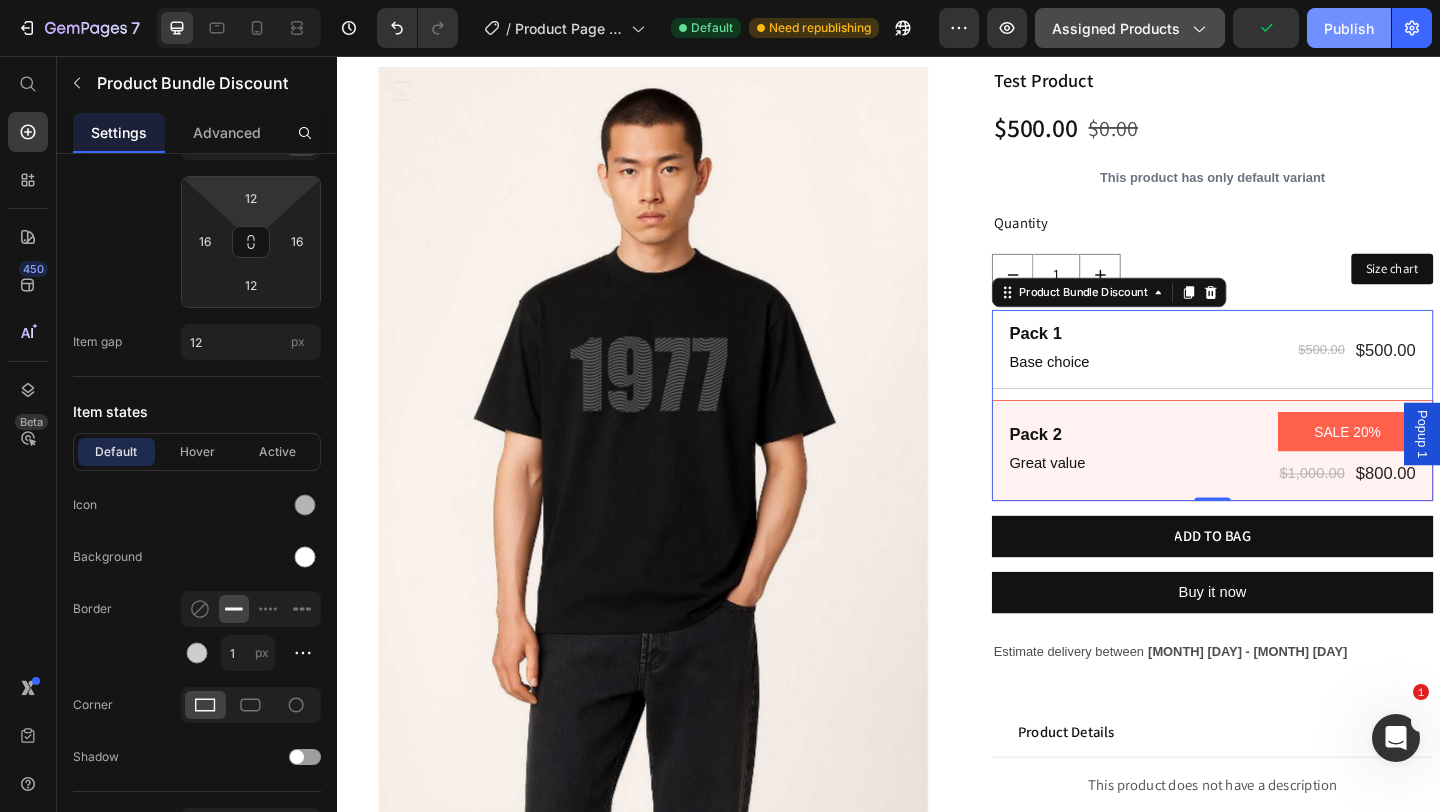 click on "Publish" at bounding box center (1349, 28) 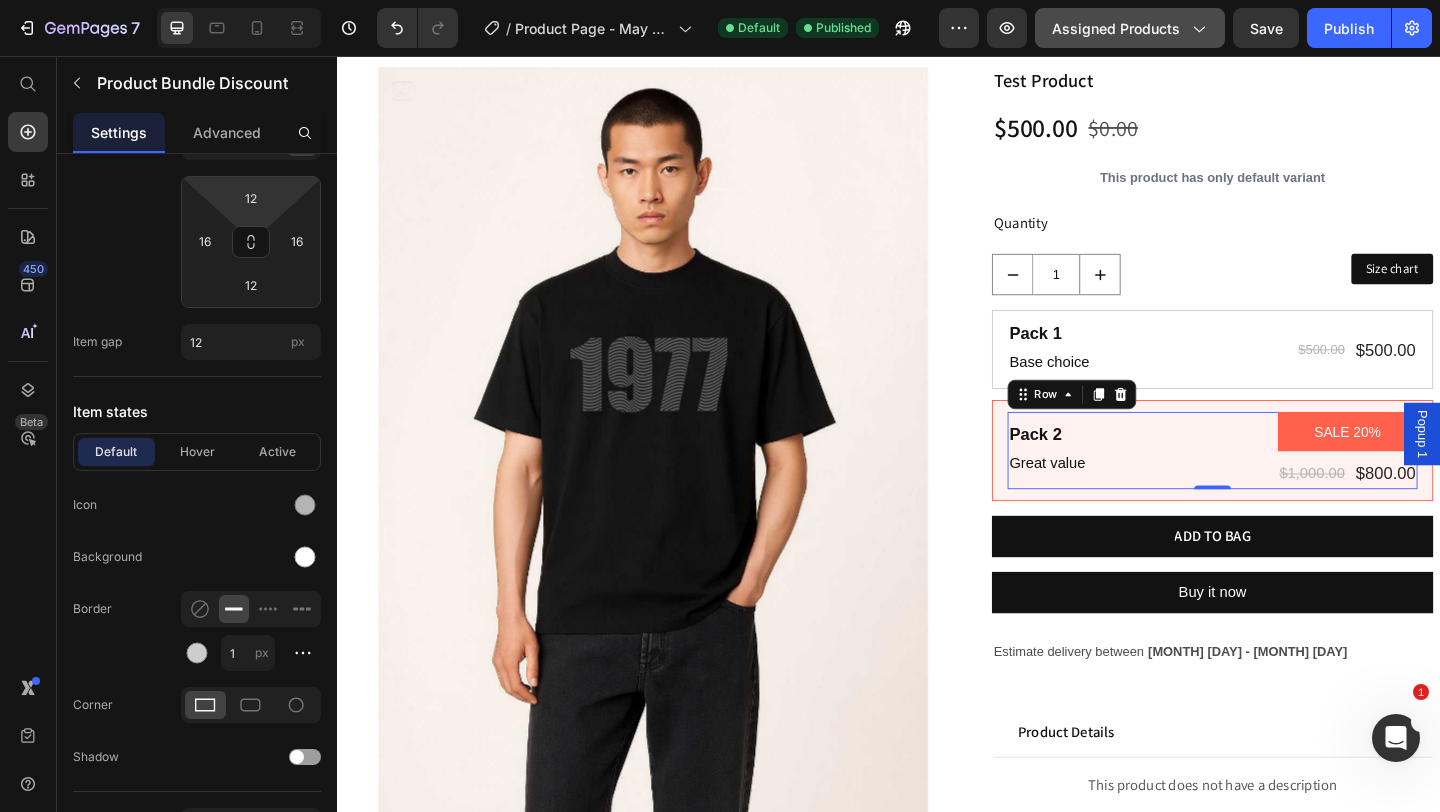 click on "Pack 2 Text Block Great value Text Block SALE 20% Product Badge $1,000.00 Product Price $800.00 Product Price Row Row   0" at bounding box center [1289, 485] 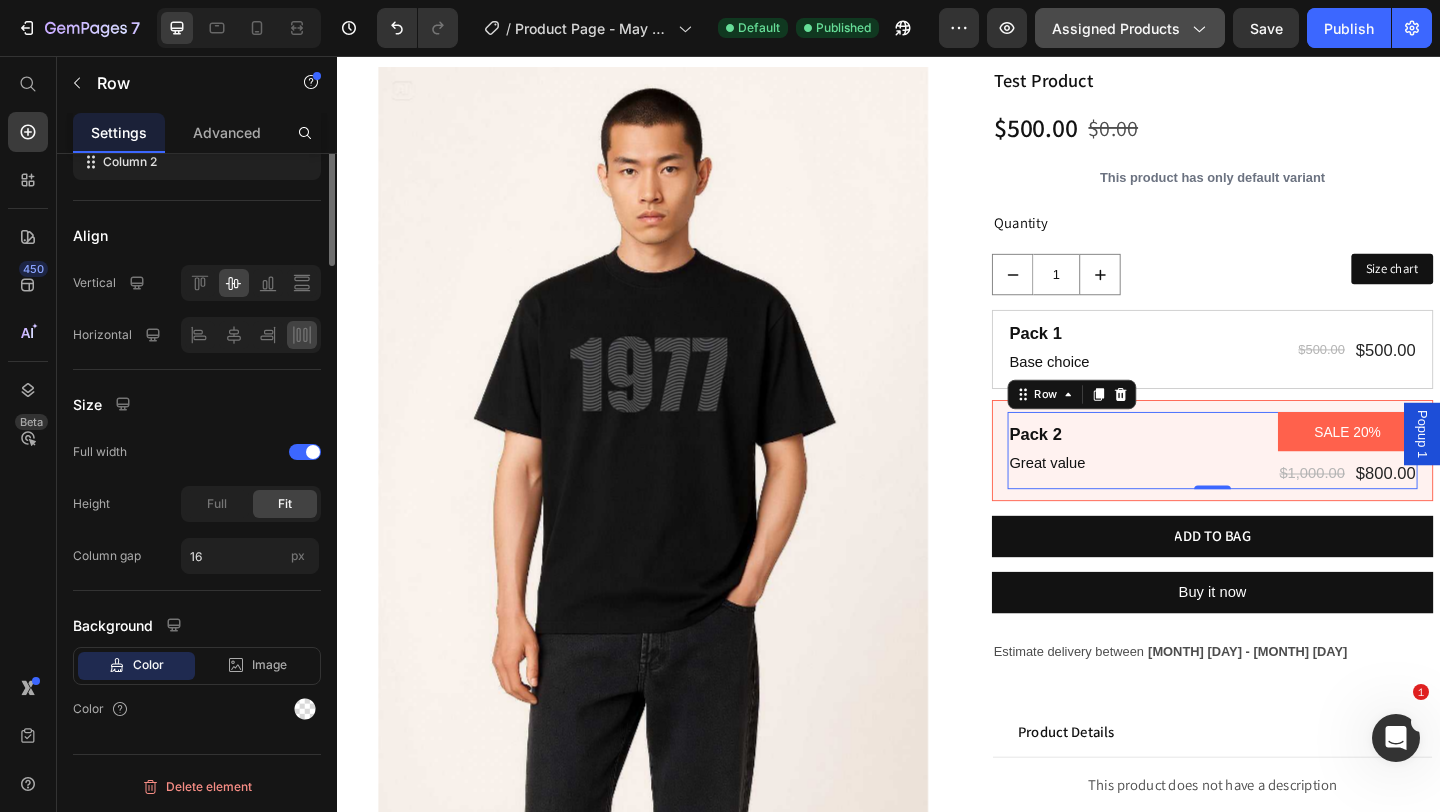 scroll, scrollTop: 0, scrollLeft: 0, axis: both 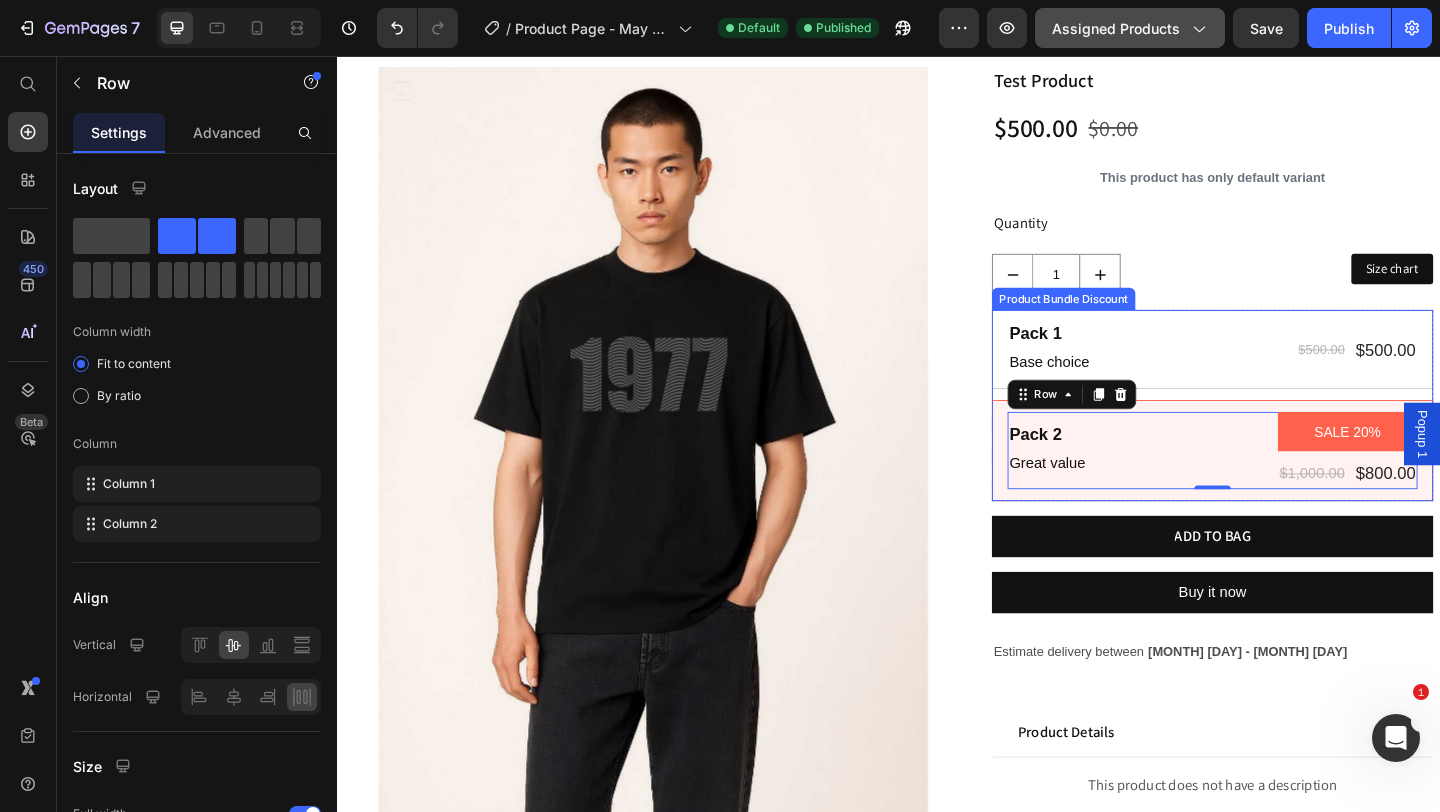 click on "Pack 2 Text Block Great value Text Block SALE 20% Product Badge $1,000.00 Product Price $800.00 Product Price Row Row   0" at bounding box center [1289, 485] 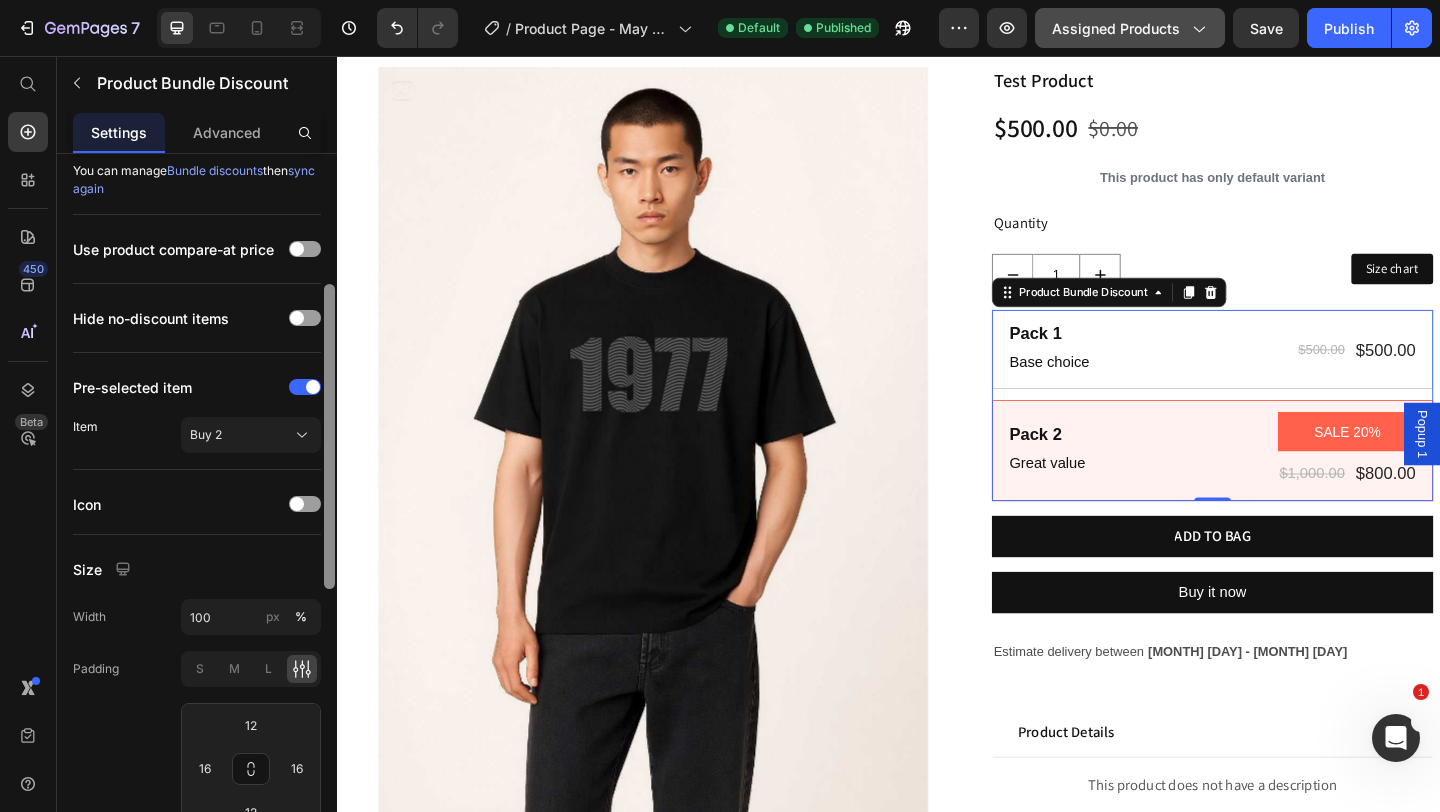 scroll, scrollTop: 323, scrollLeft: 0, axis: vertical 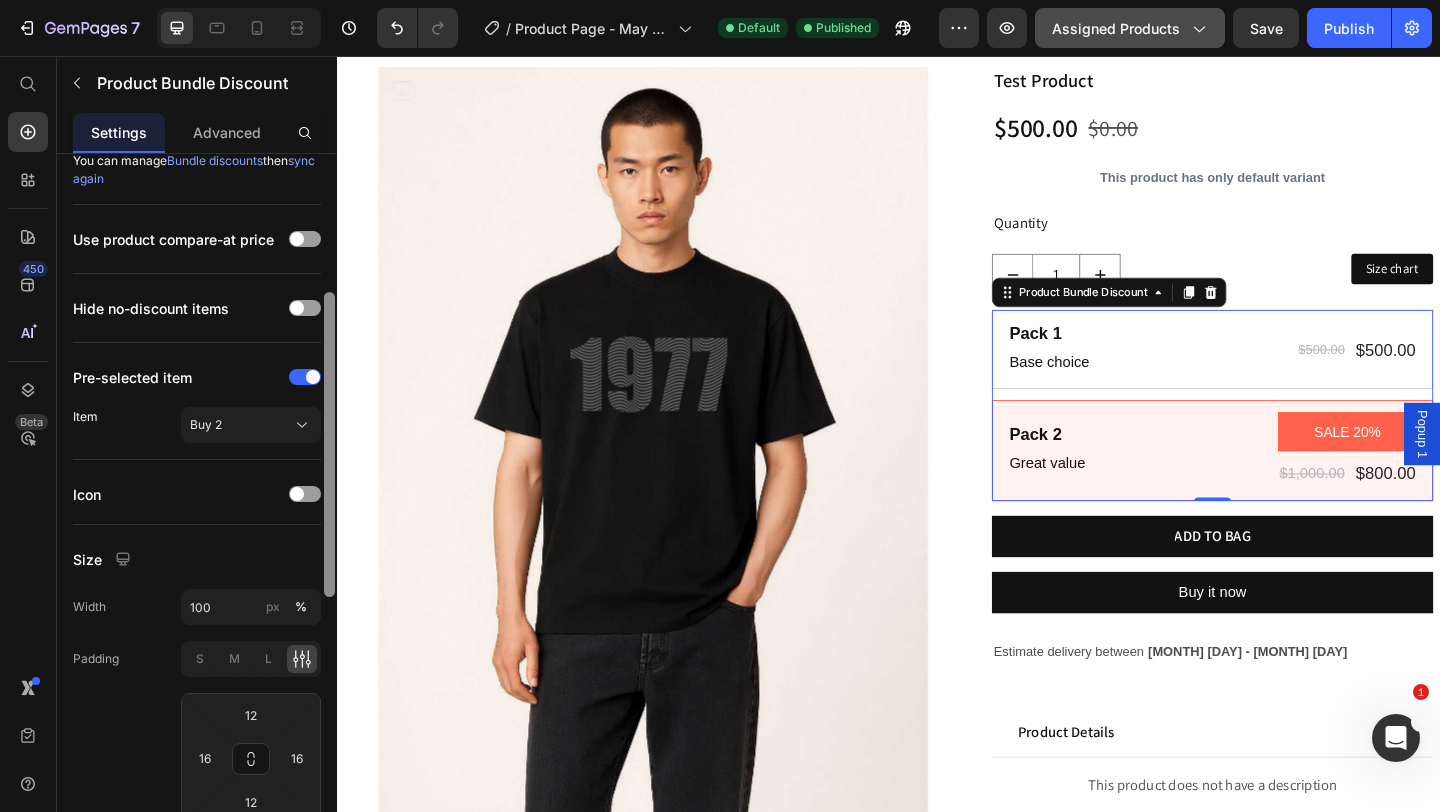 drag, startPoint x: 329, startPoint y: 288, endPoint x: 324, endPoint y: 426, distance: 138.09055 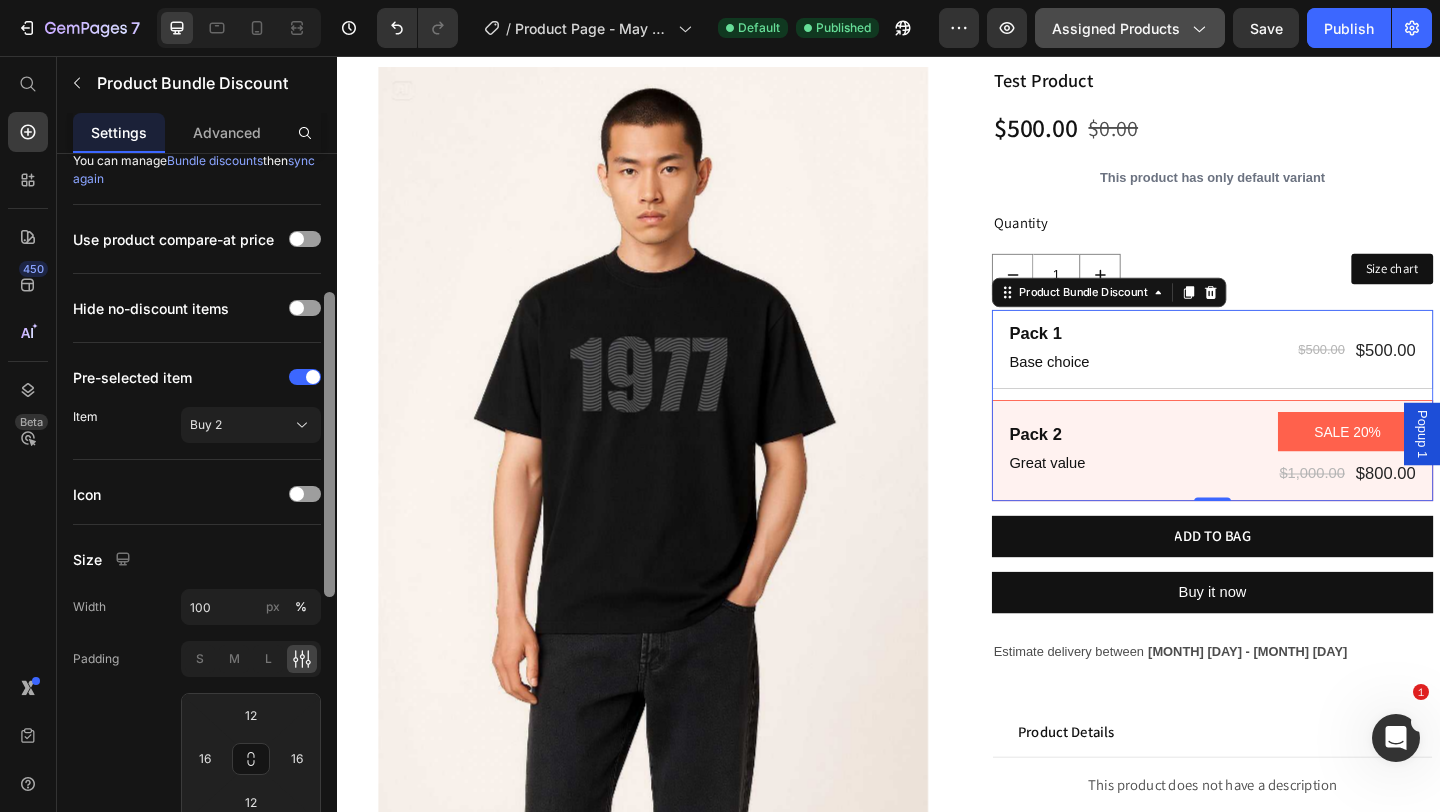 click at bounding box center (329, 444) 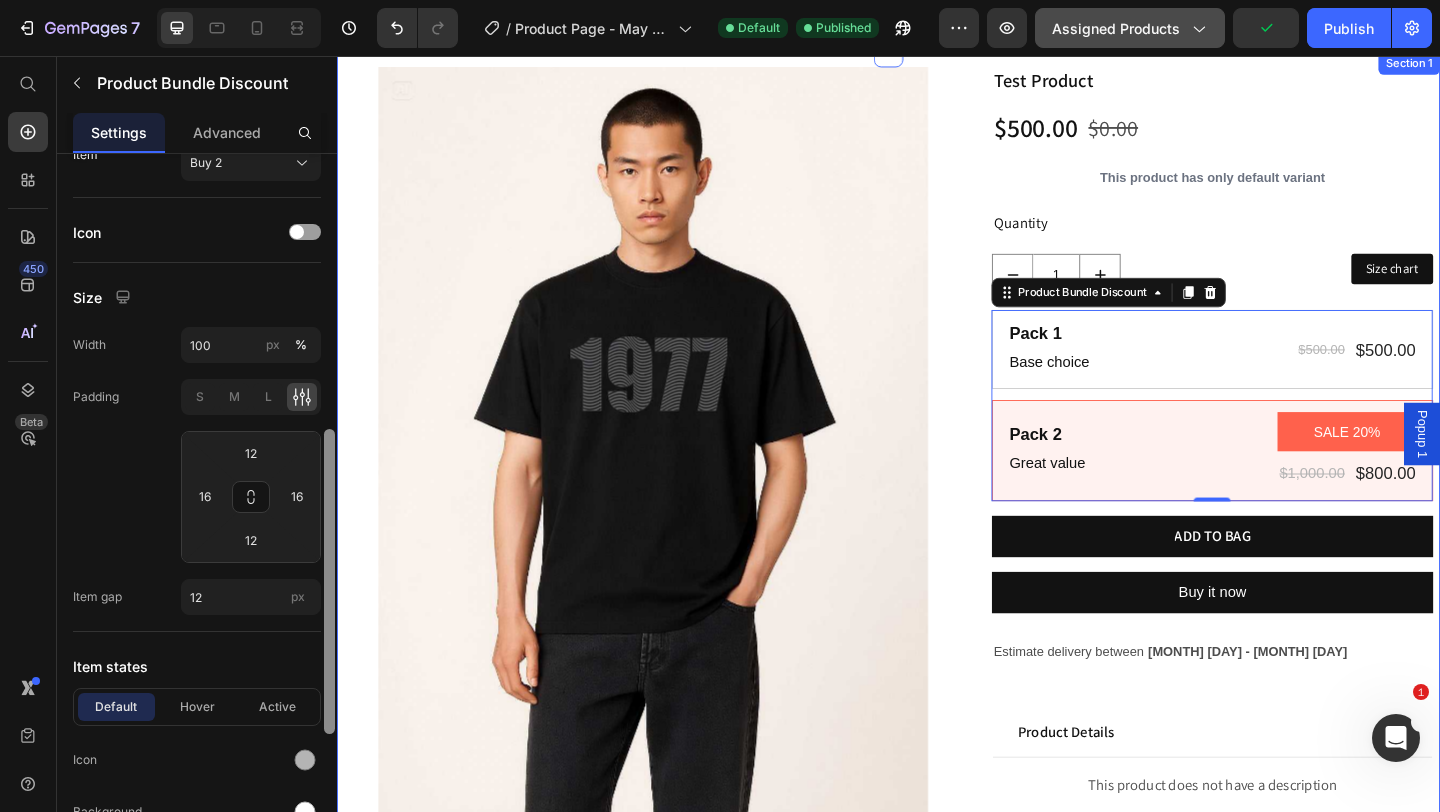 scroll, scrollTop: 603, scrollLeft: 0, axis: vertical 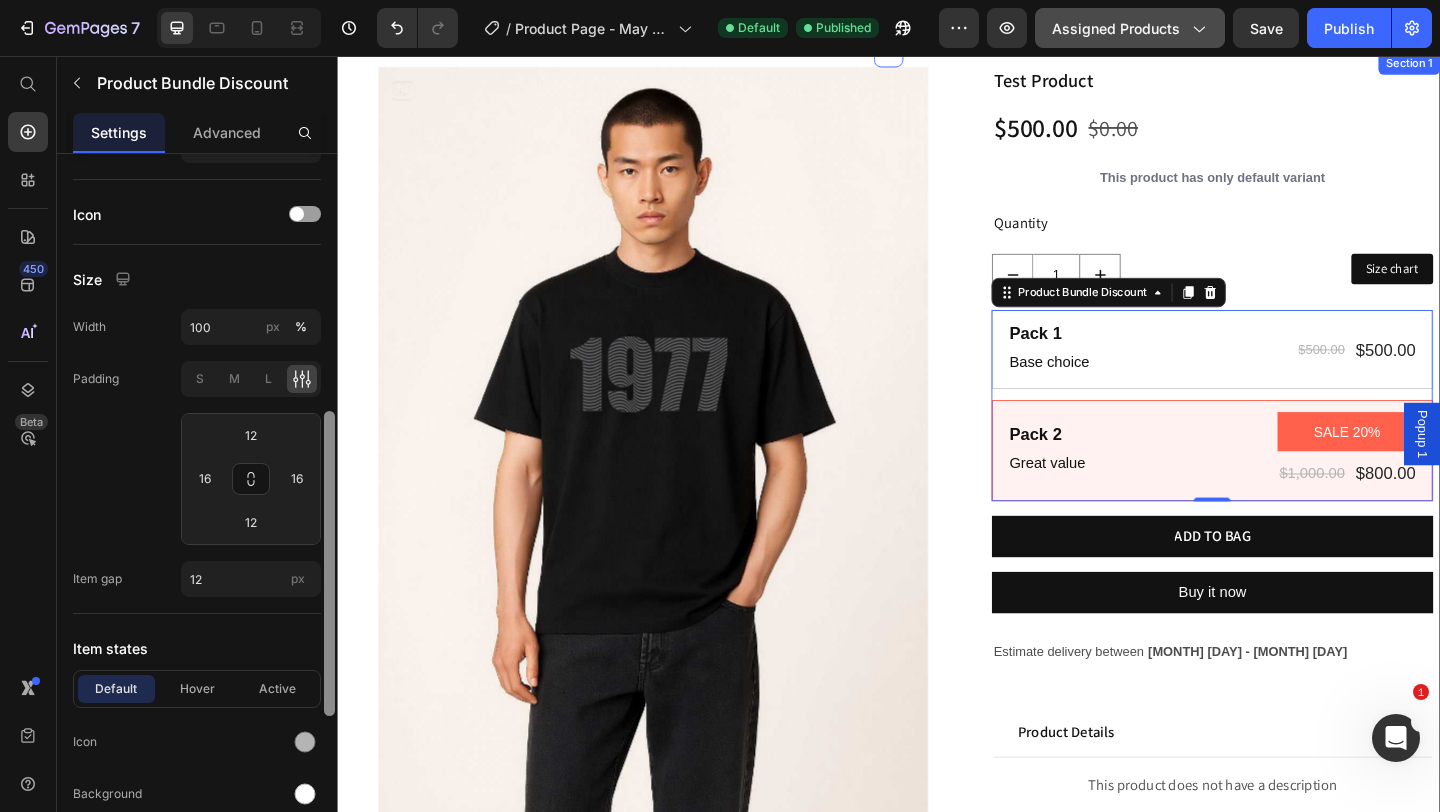 drag, startPoint x: 668, startPoint y: 475, endPoint x: 340, endPoint y: 371, distance: 344.09302 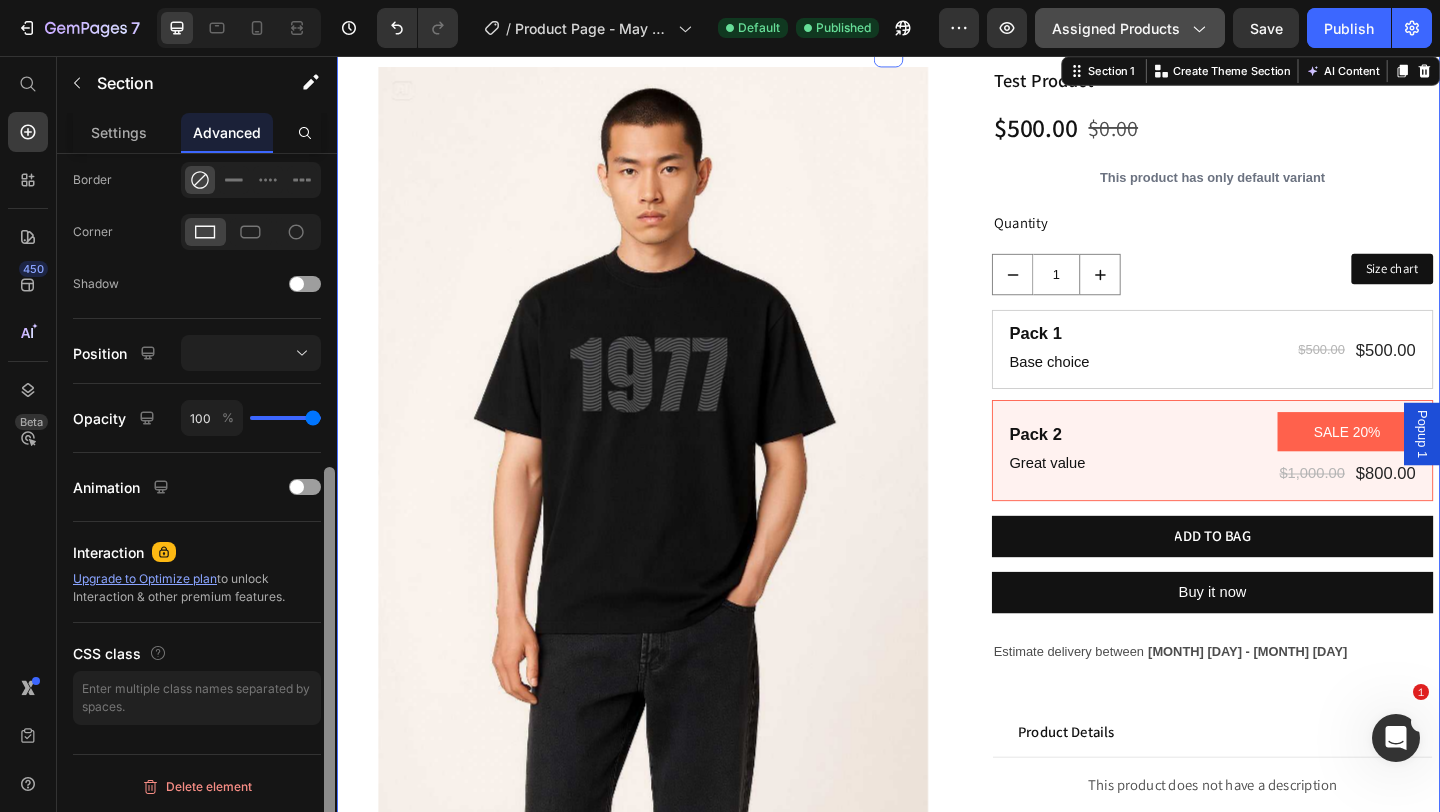 scroll, scrollTop: 0, scrollLeft: 0, axis: both 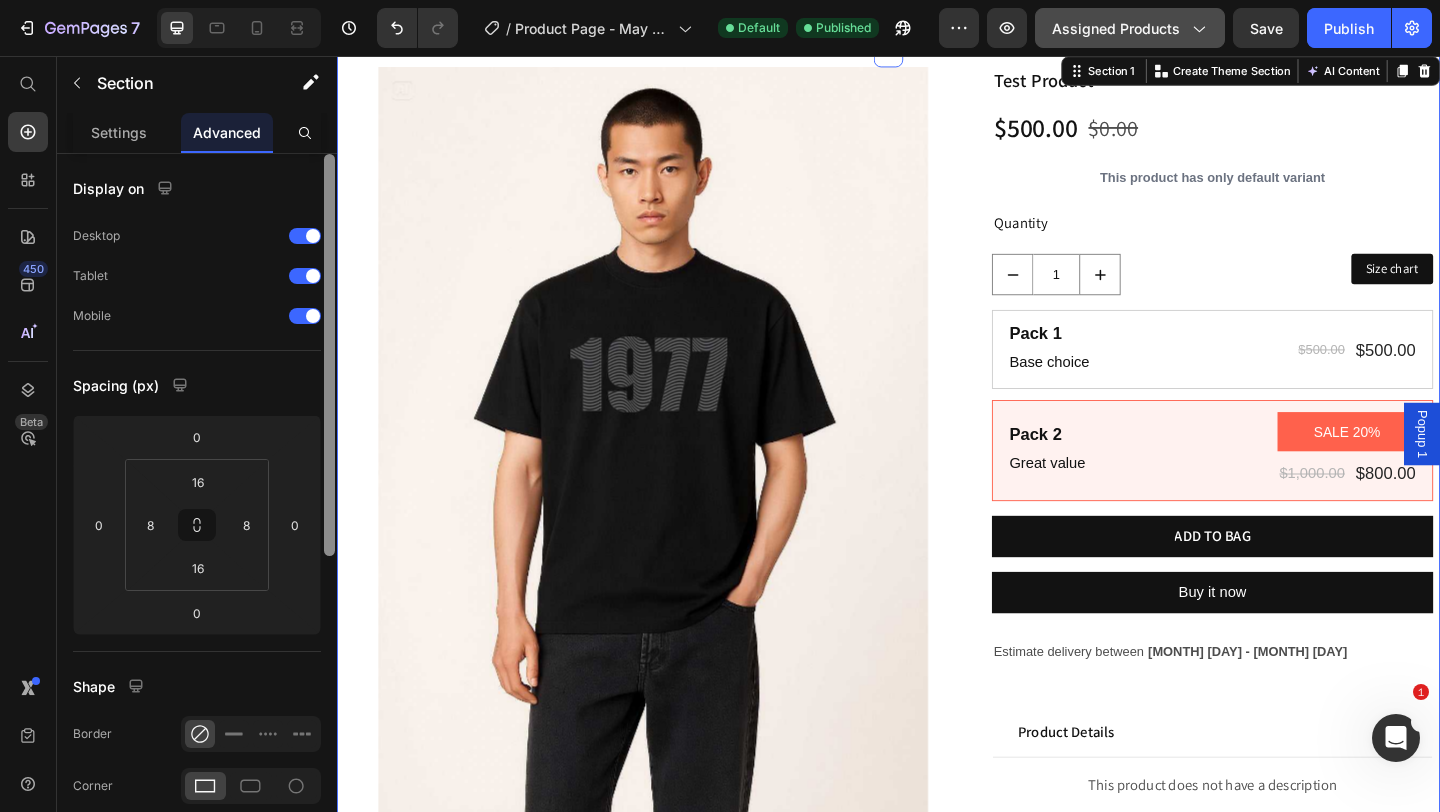 drag, startPoint x: 328, startPoint y: 424, endPoint x: 328, endPoint y: 200, distance: 224 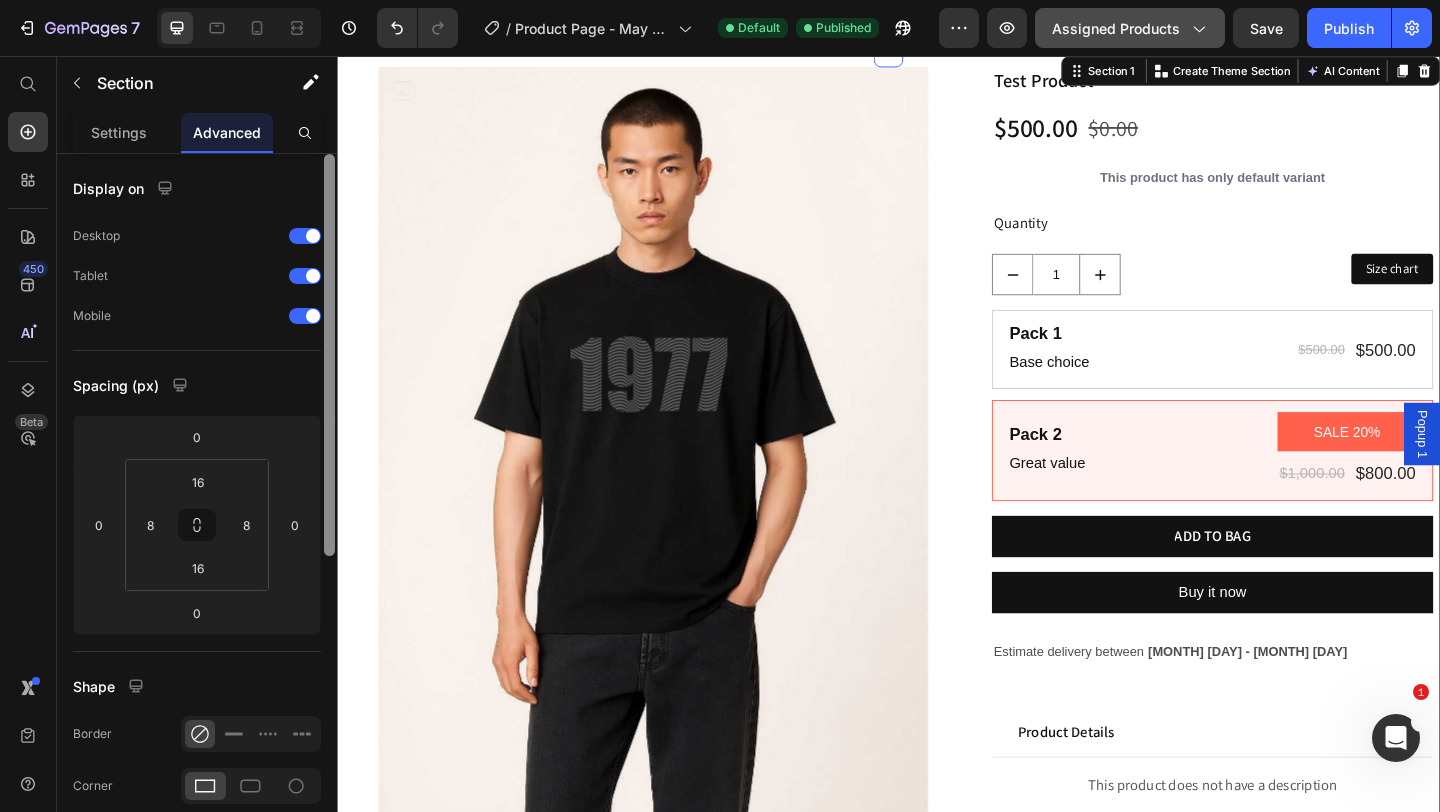 click at bounding box center (329, 355) 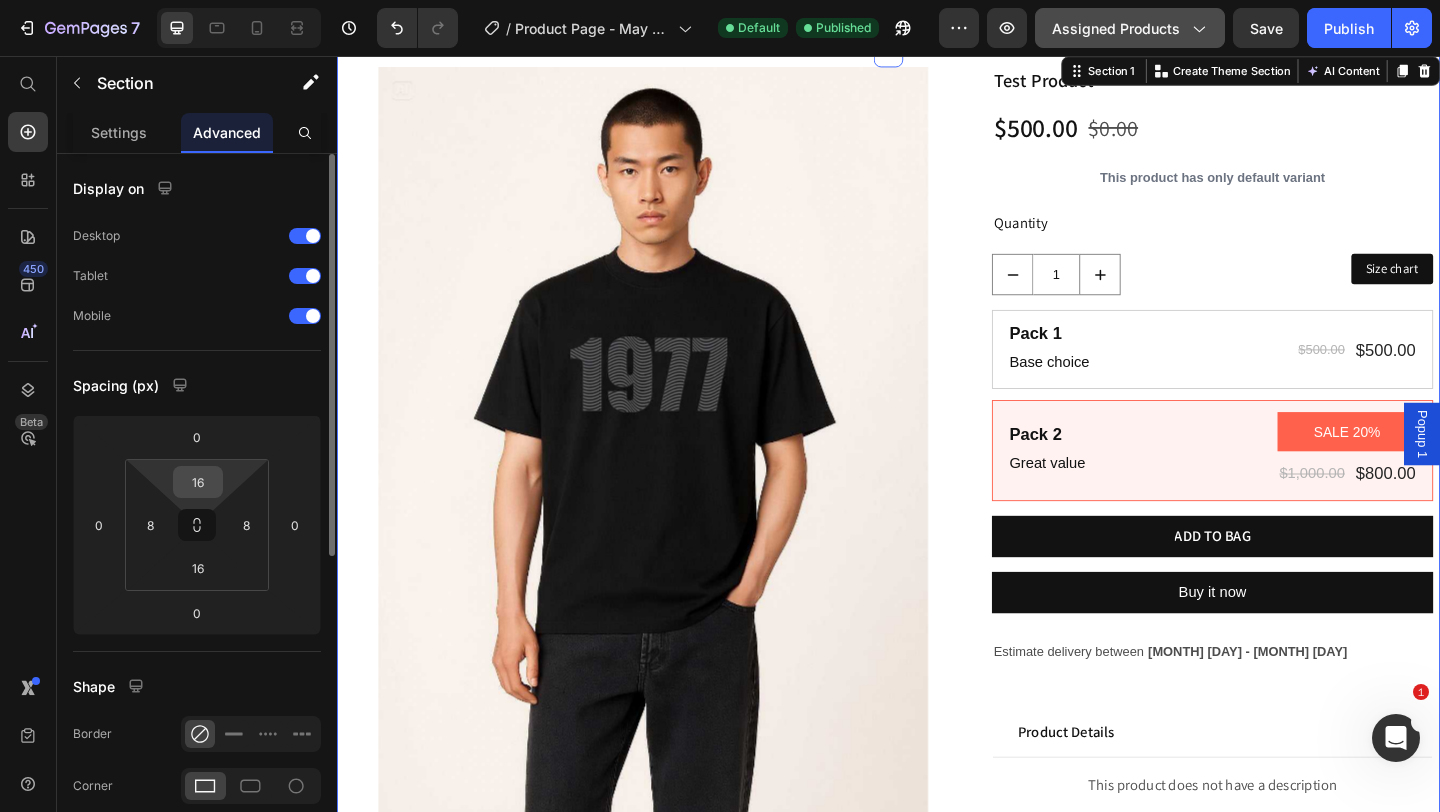 click on "16" at bounding box center (198, 482) 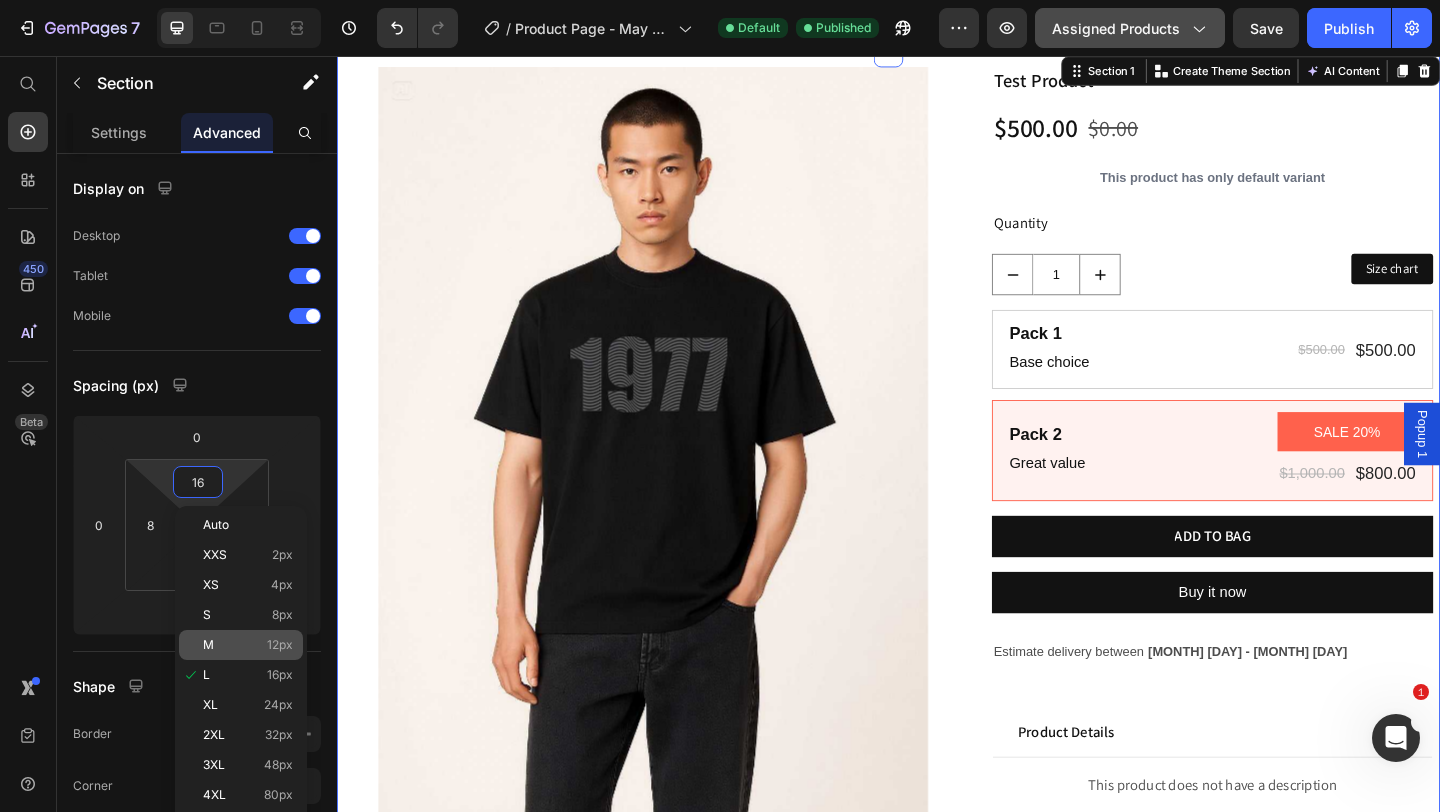 click on "12px" at bounding box center [280, 645] 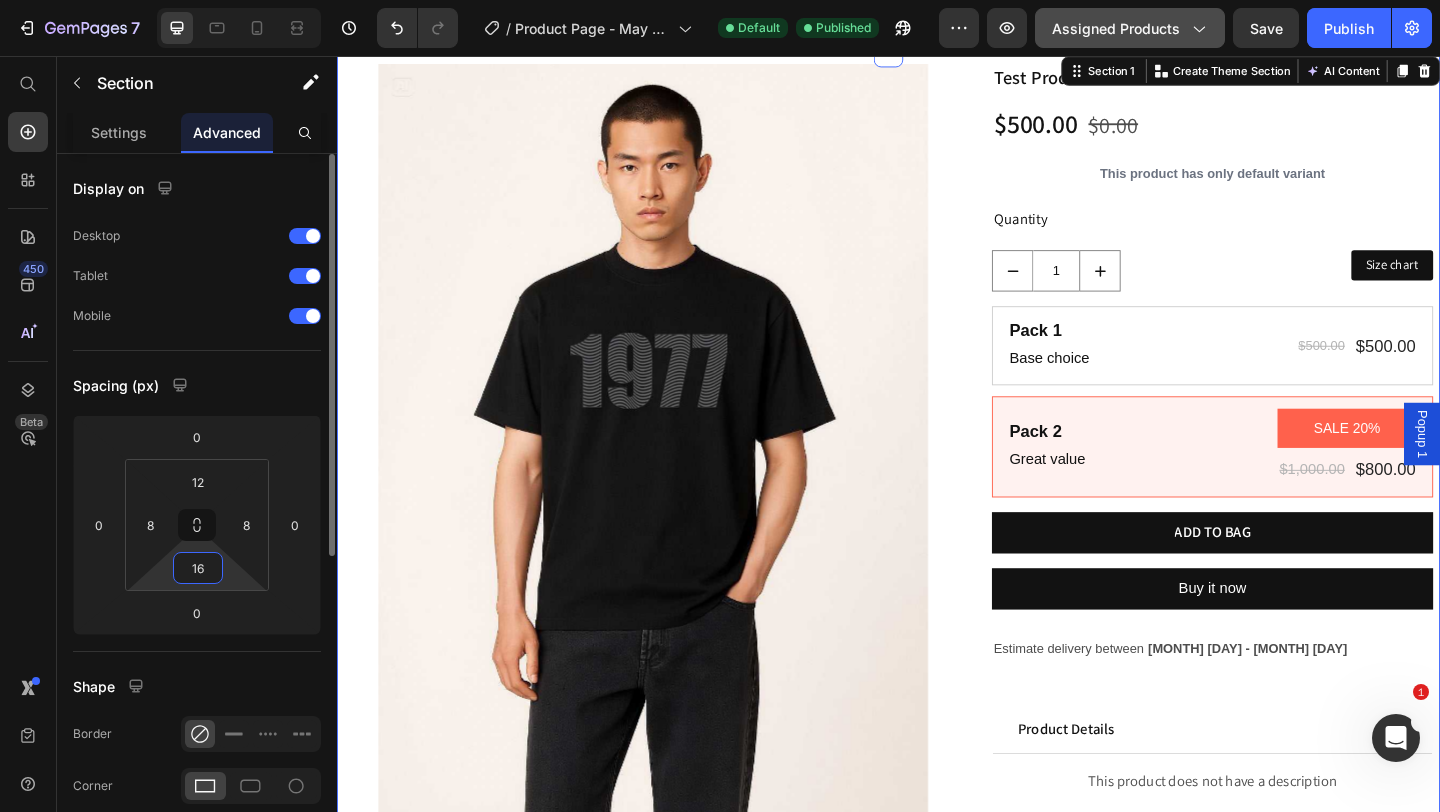 click on "16" at bounding box center [198, 568] 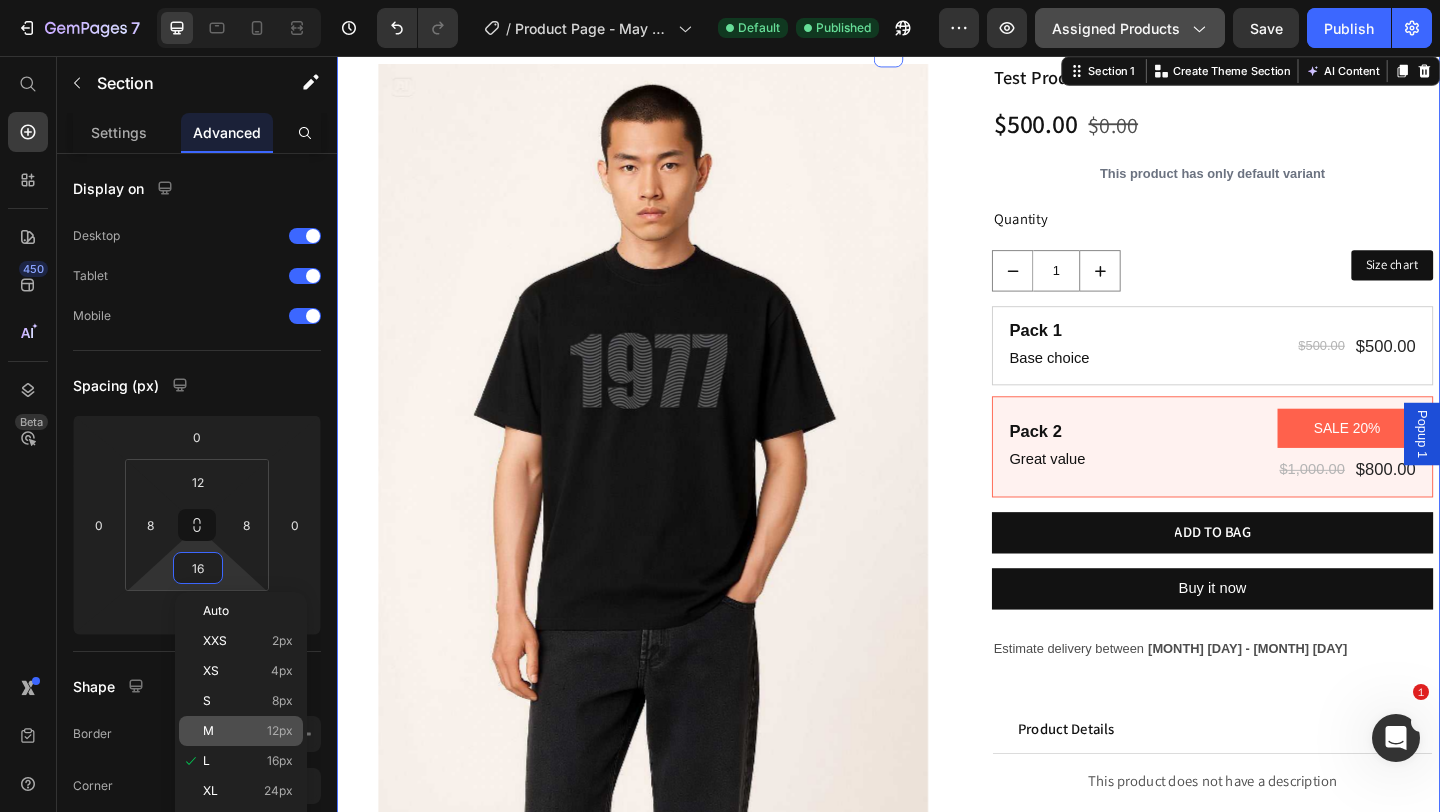 click on "M 12px" 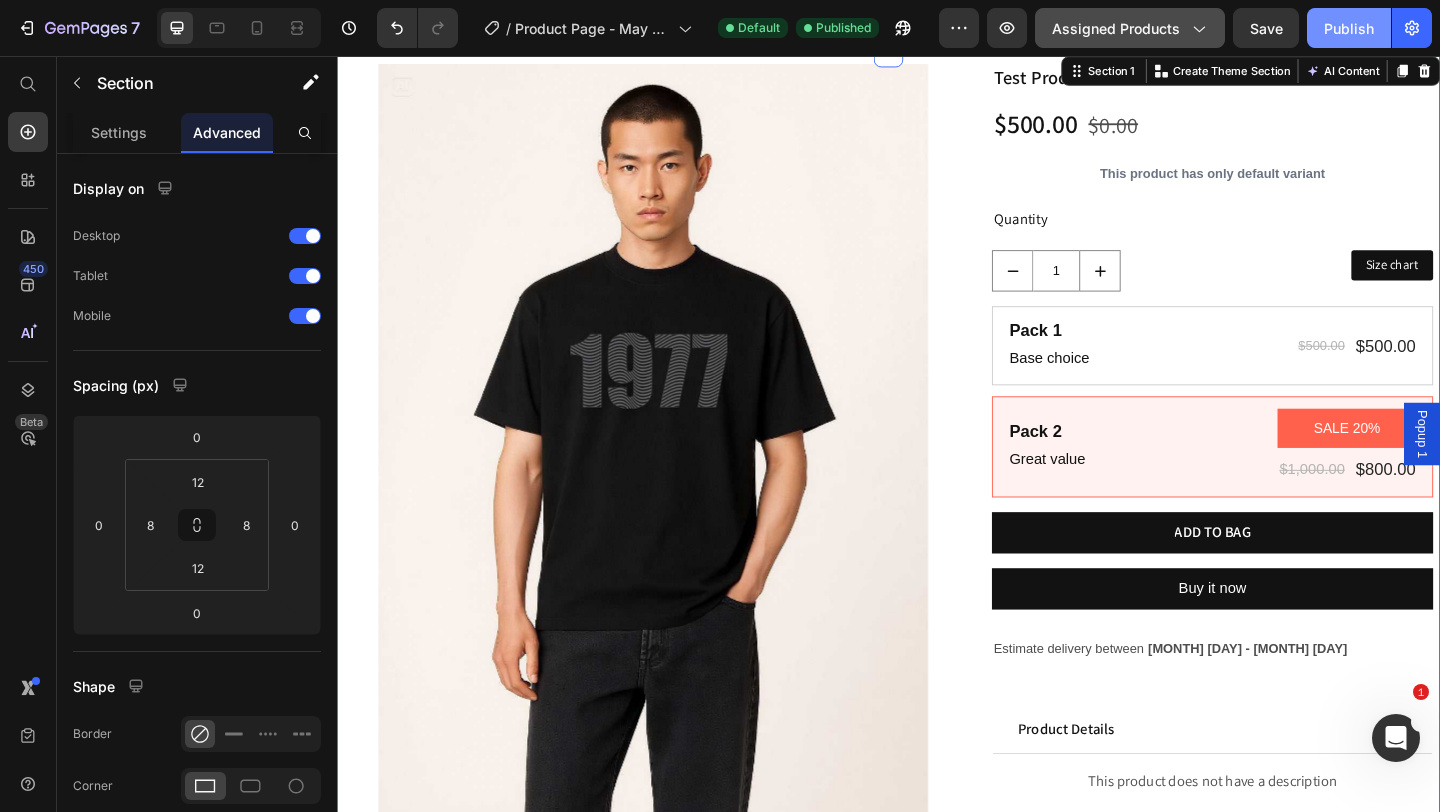 click on "Publish" at bounding box center [1349, 28] 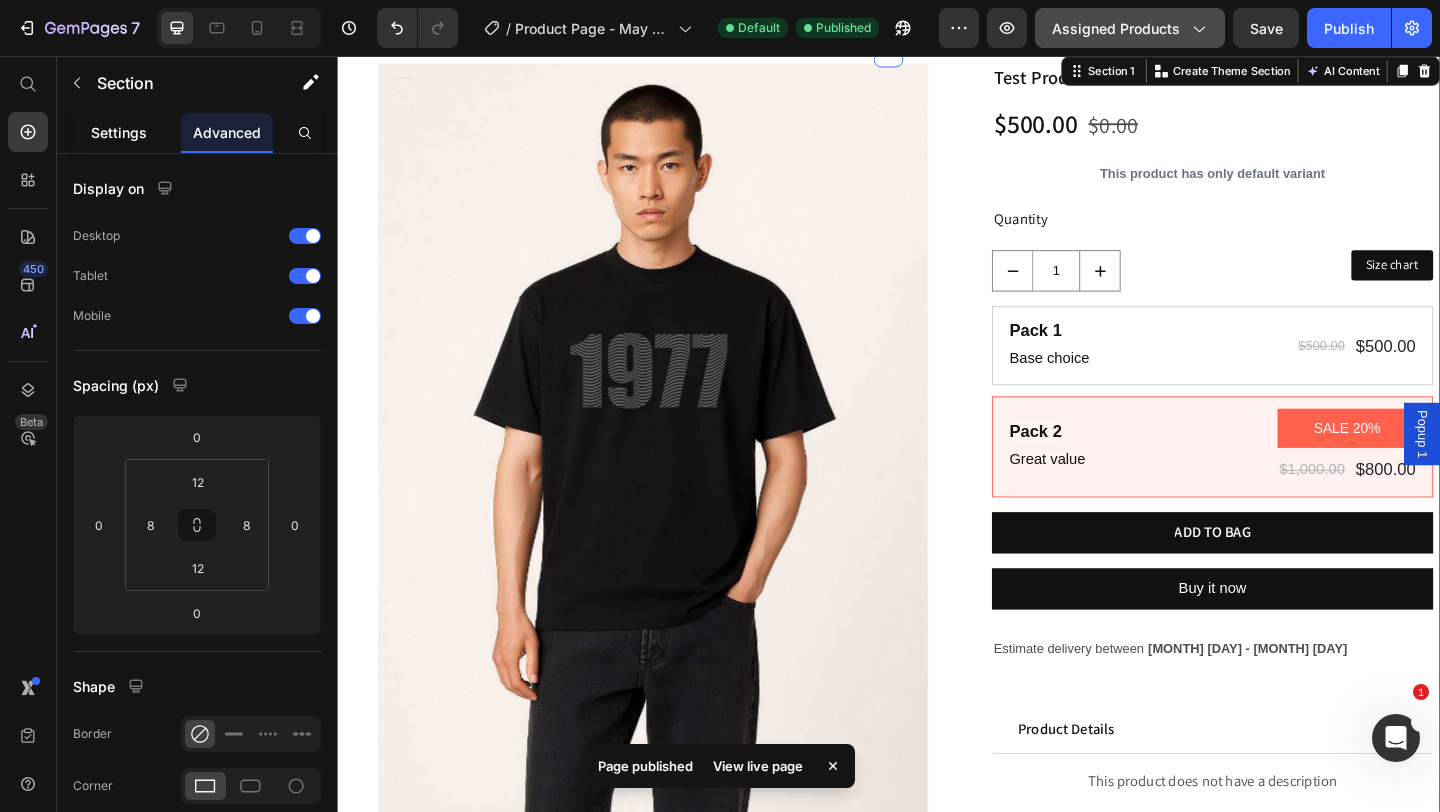 click on "Settings" at bounding box center [119, 132] 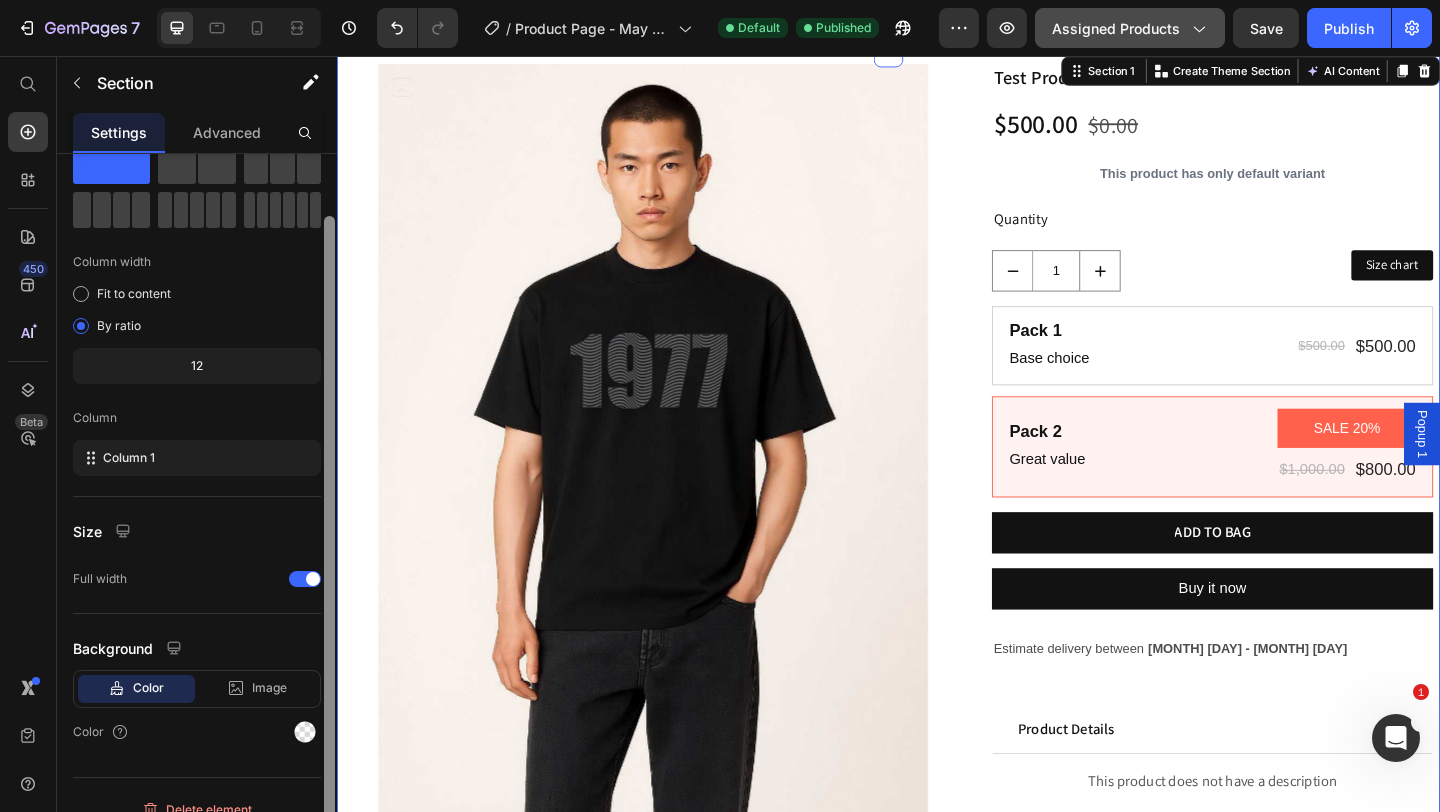 scroll, scrollTop: 93, scrollLeft: 0, axis: vertical 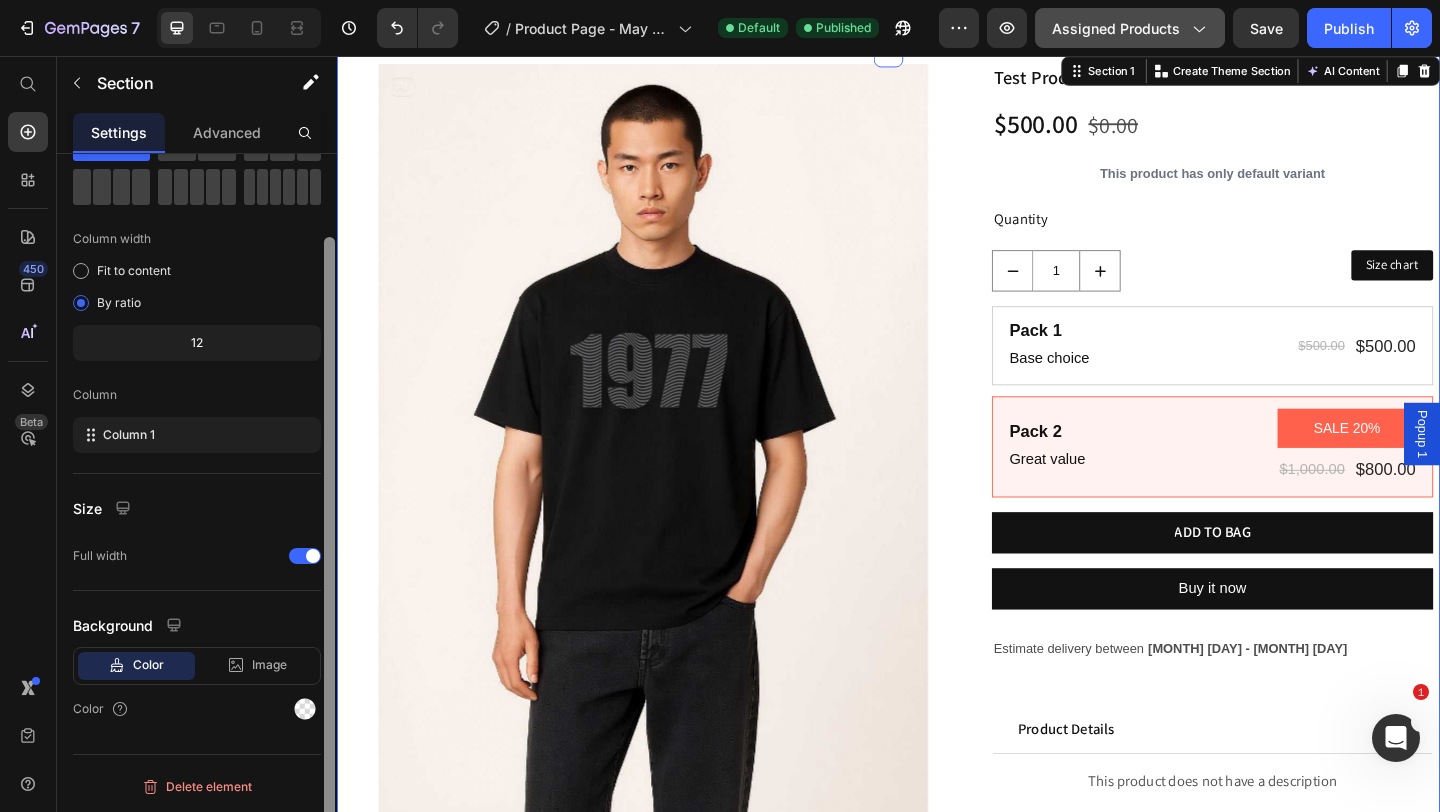 drag, startPoint x: 332, startPoint y: 436, endPoint x: 336, endPoint y: 548, distance: 112.0714 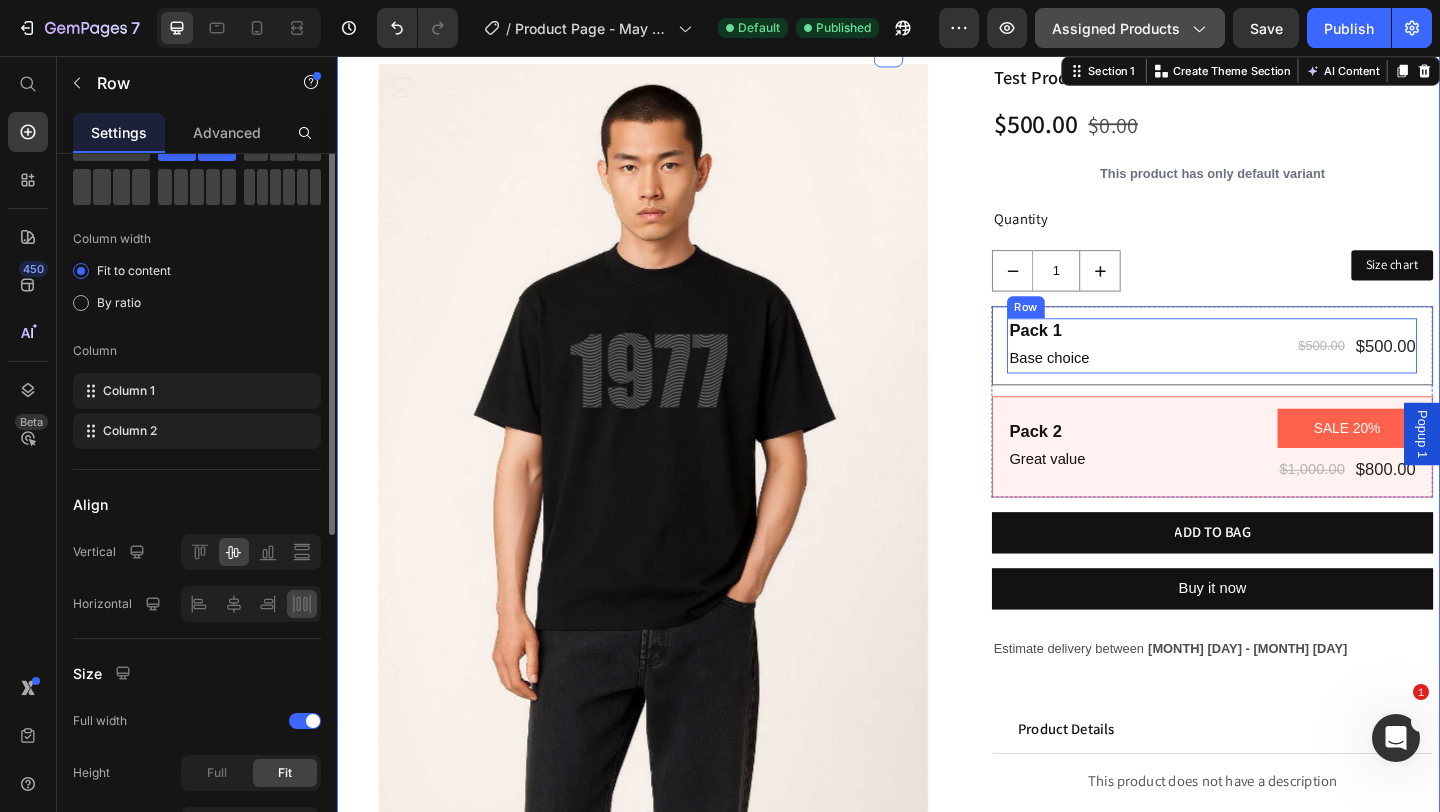click on "Pack 1 Text Block Base choice Text Block $500.00 Product Price $500.00 Product Price Row Row" at bounding box center (1289, 371) 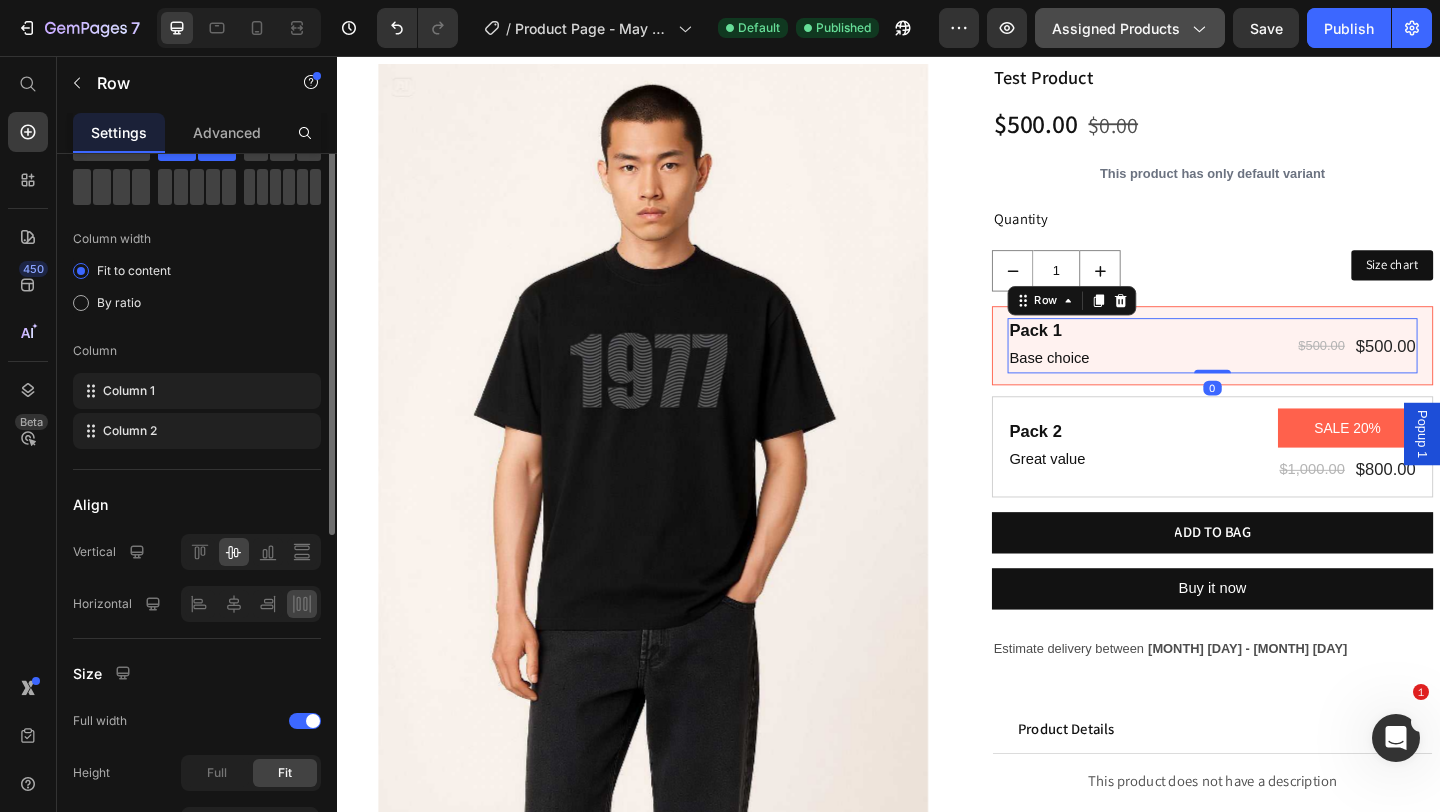 scroll, scrollTop: 0, scrollLeft: 0, axis: both 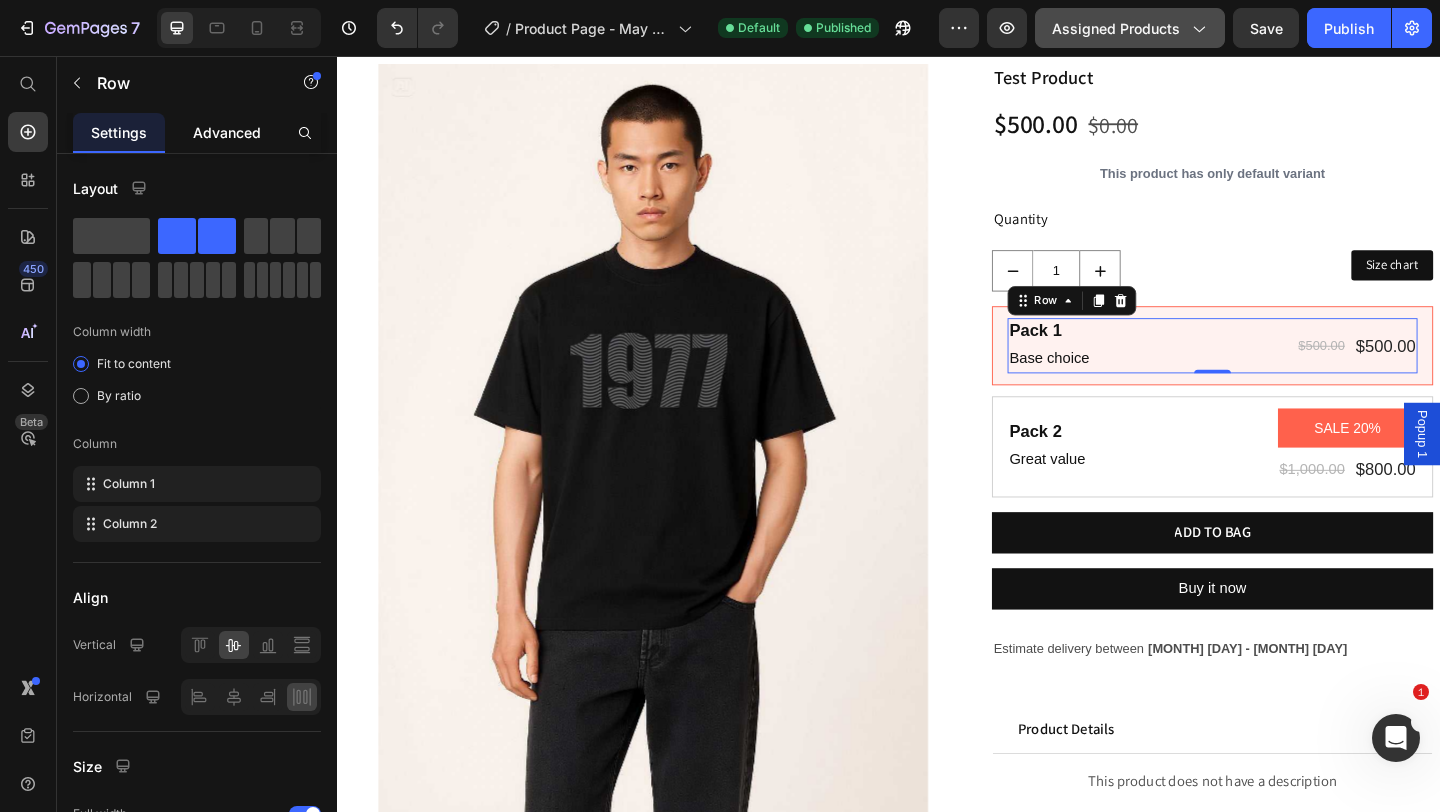 click on "Advanced" at bounding box center [227, 132] 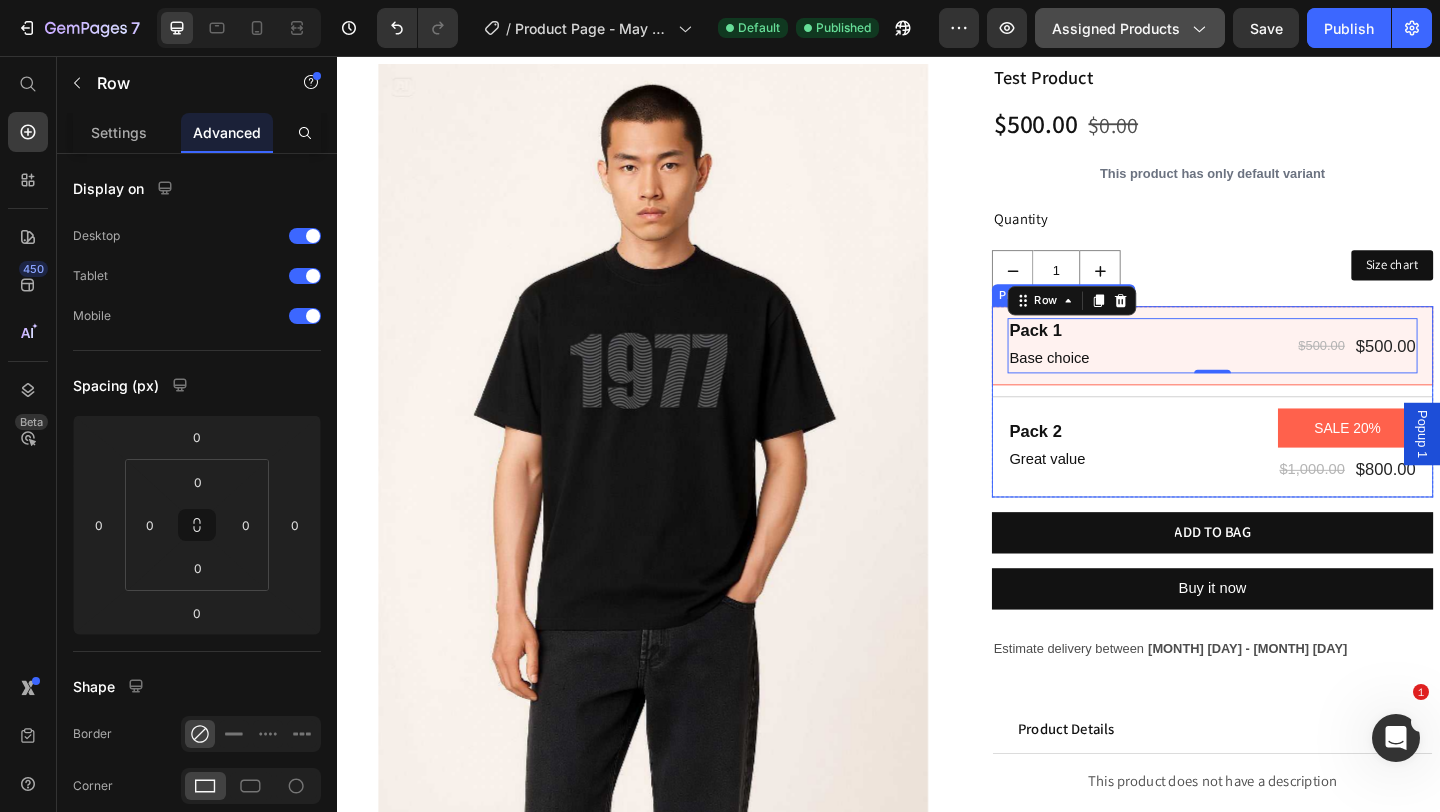 click on "Pack 1 Text Block Base choice Text Block $500.00 Product Price $500.00 Product Price Row Row   0" at bounding box center [1289, 371] 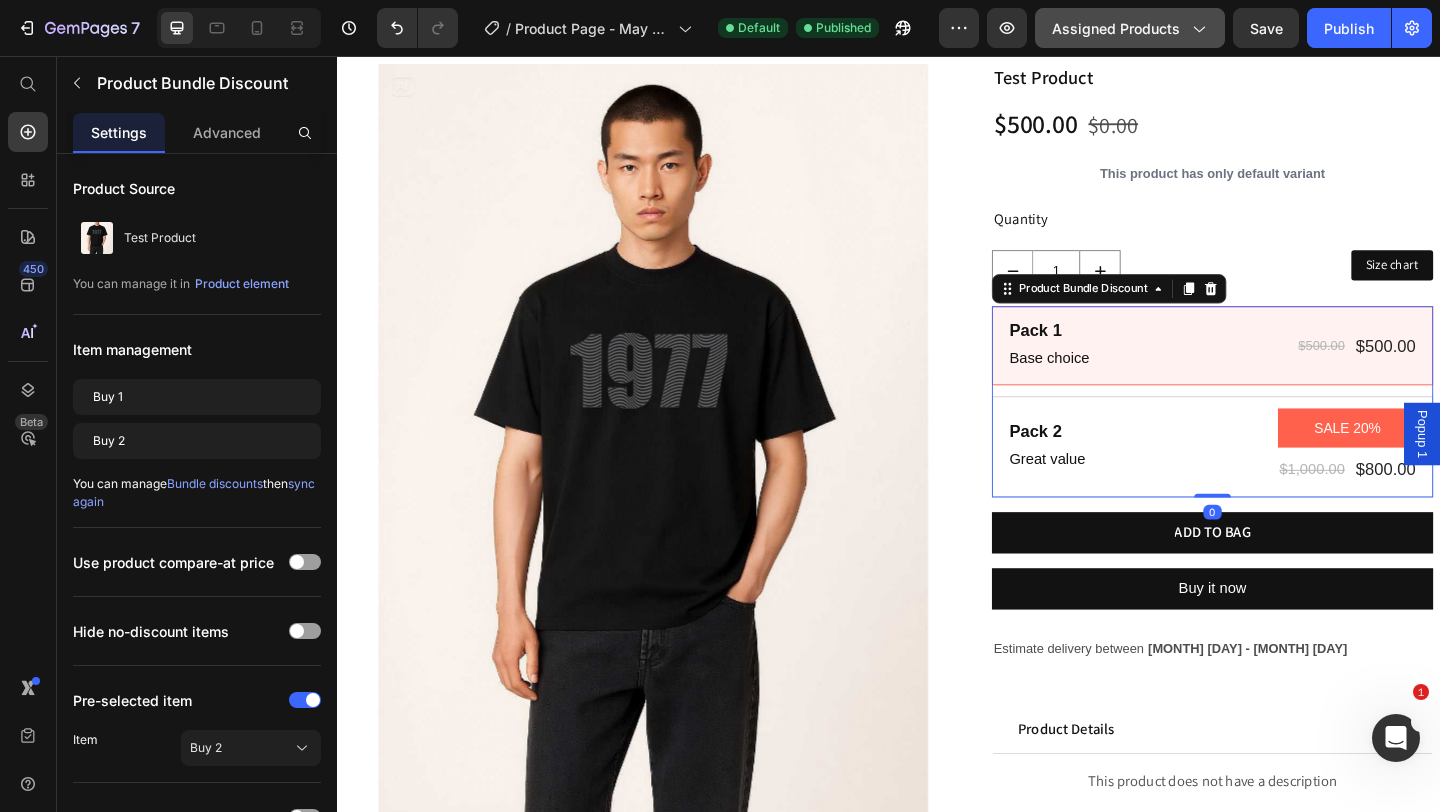click on "Pack 1 Text Block Base choice Text Block $500.00 Product Price $500.00 Product Price Row Row" at bounding box center (1289, 371) 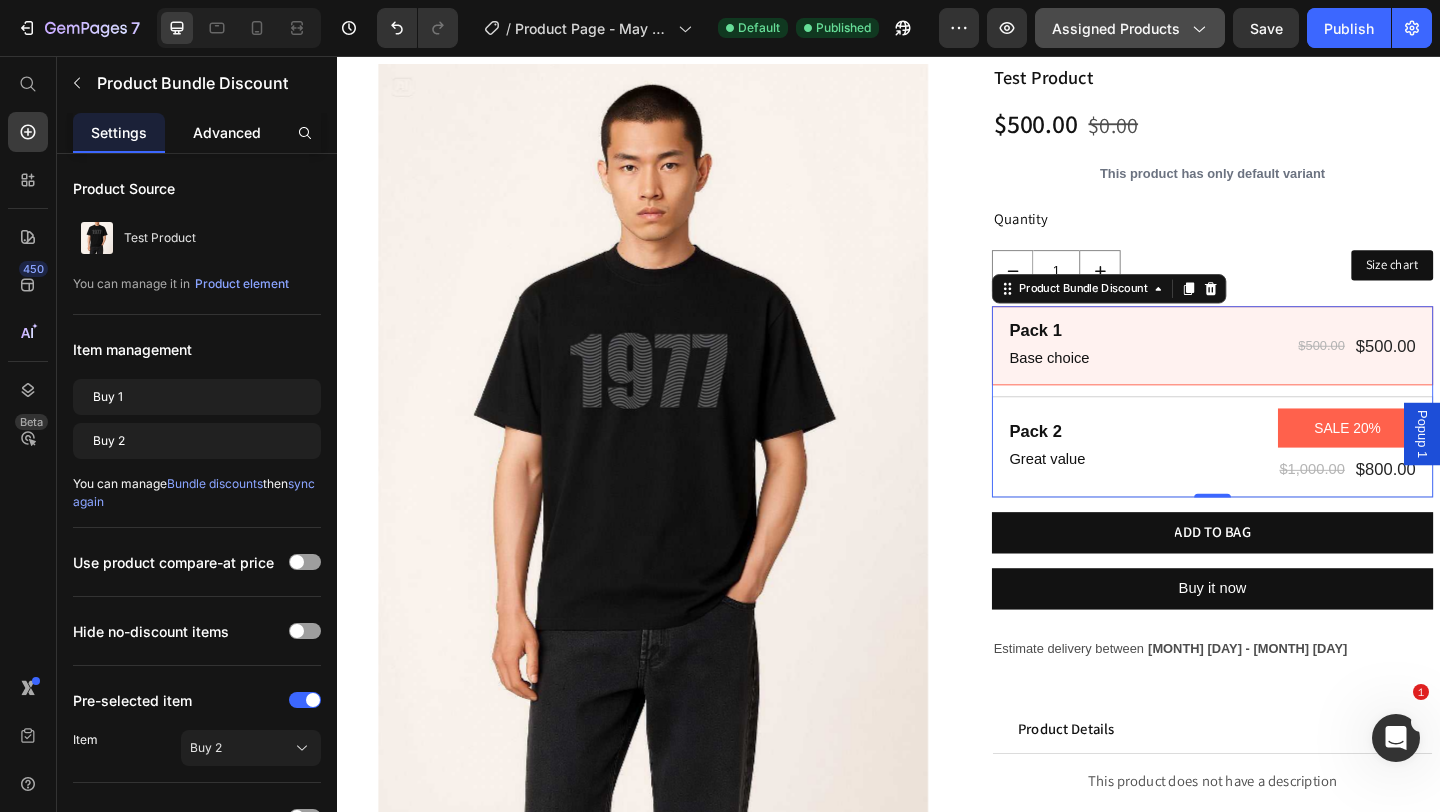click on "Advanced" at bounding box center [227, 132] 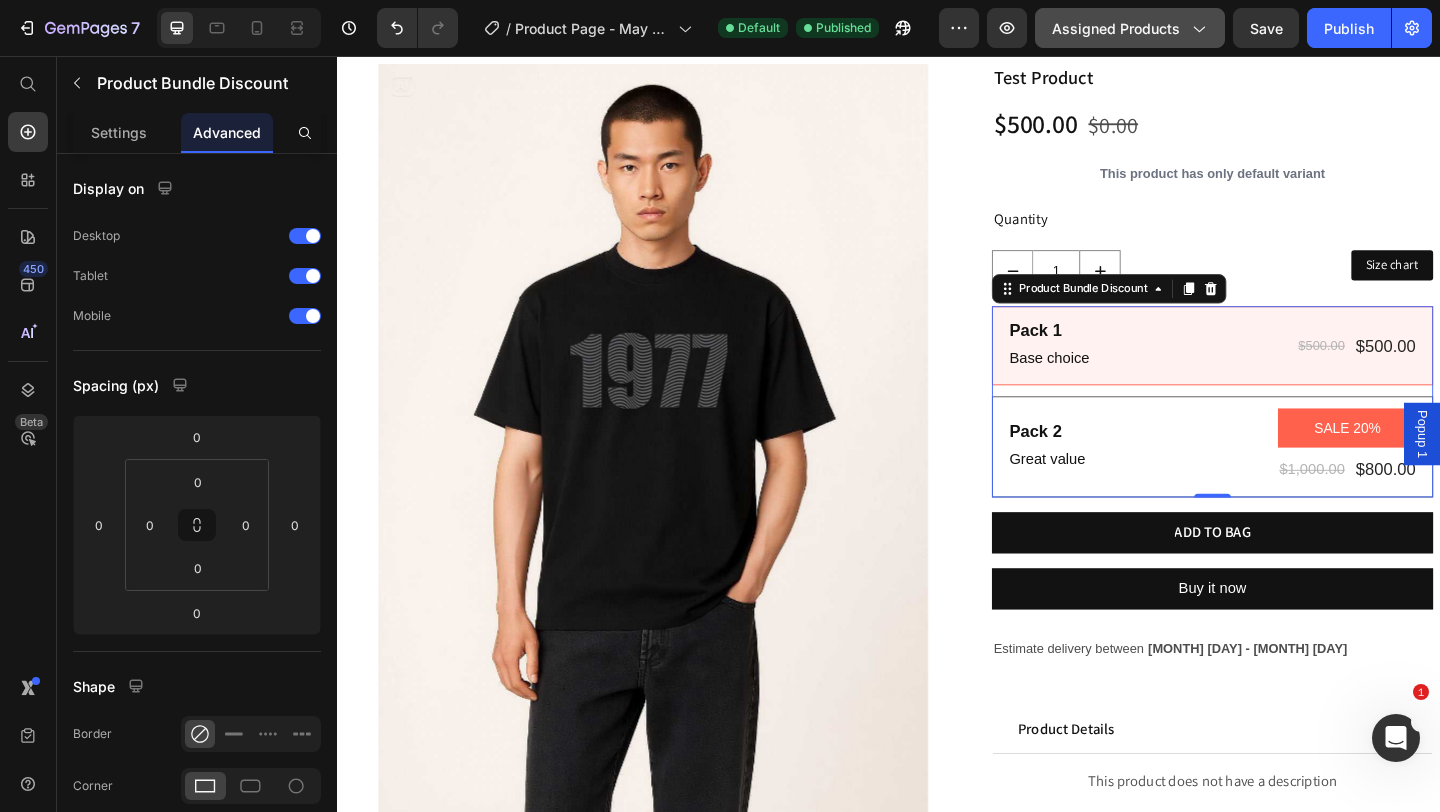 click on "Pack 2 Text Block Great value Text Block SALE 20% Product Badge $1,000.00 Product Price $800.00 Product Price Row Row" at bounding box center [1289, 481] 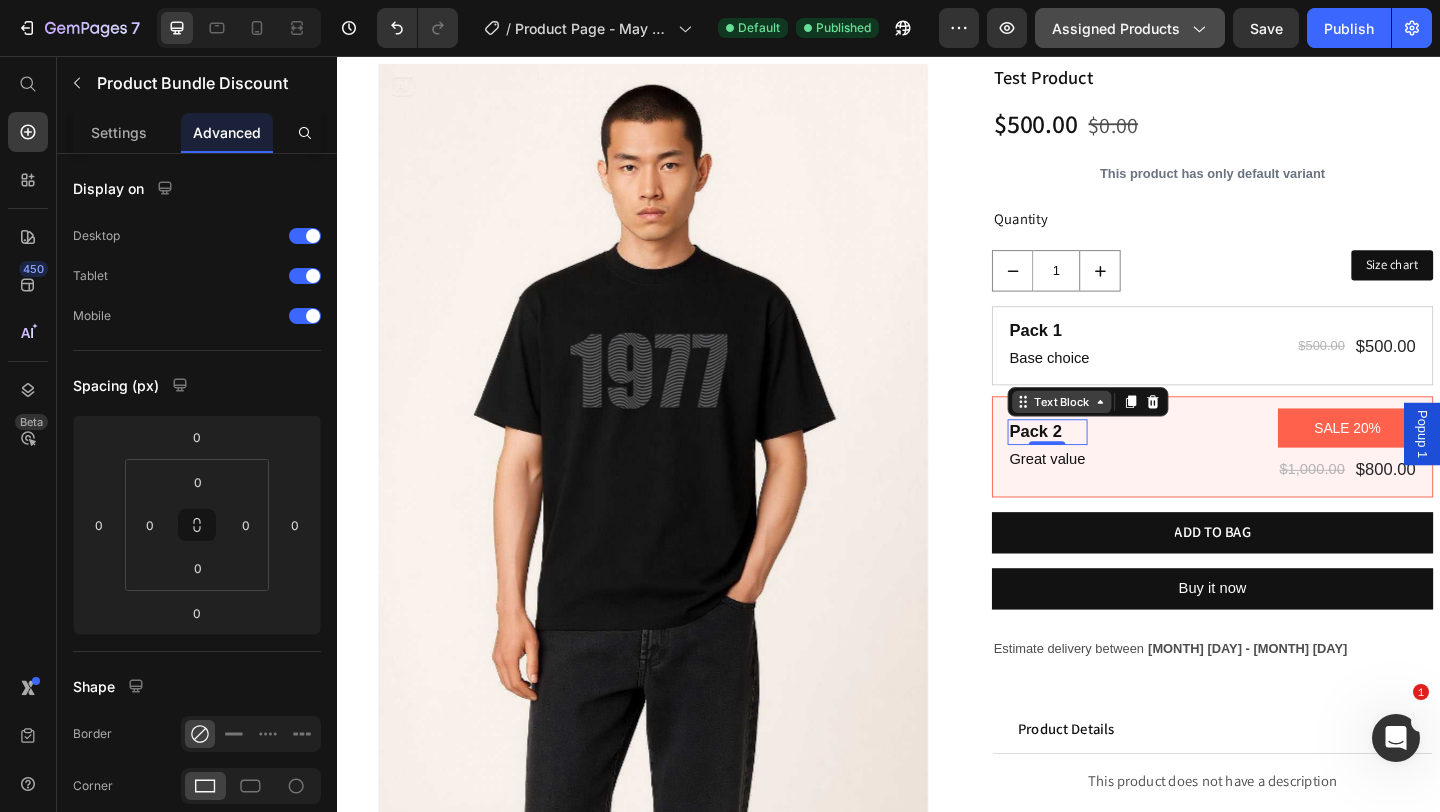 click on "Text Block" at bounding box center (1153, 432) 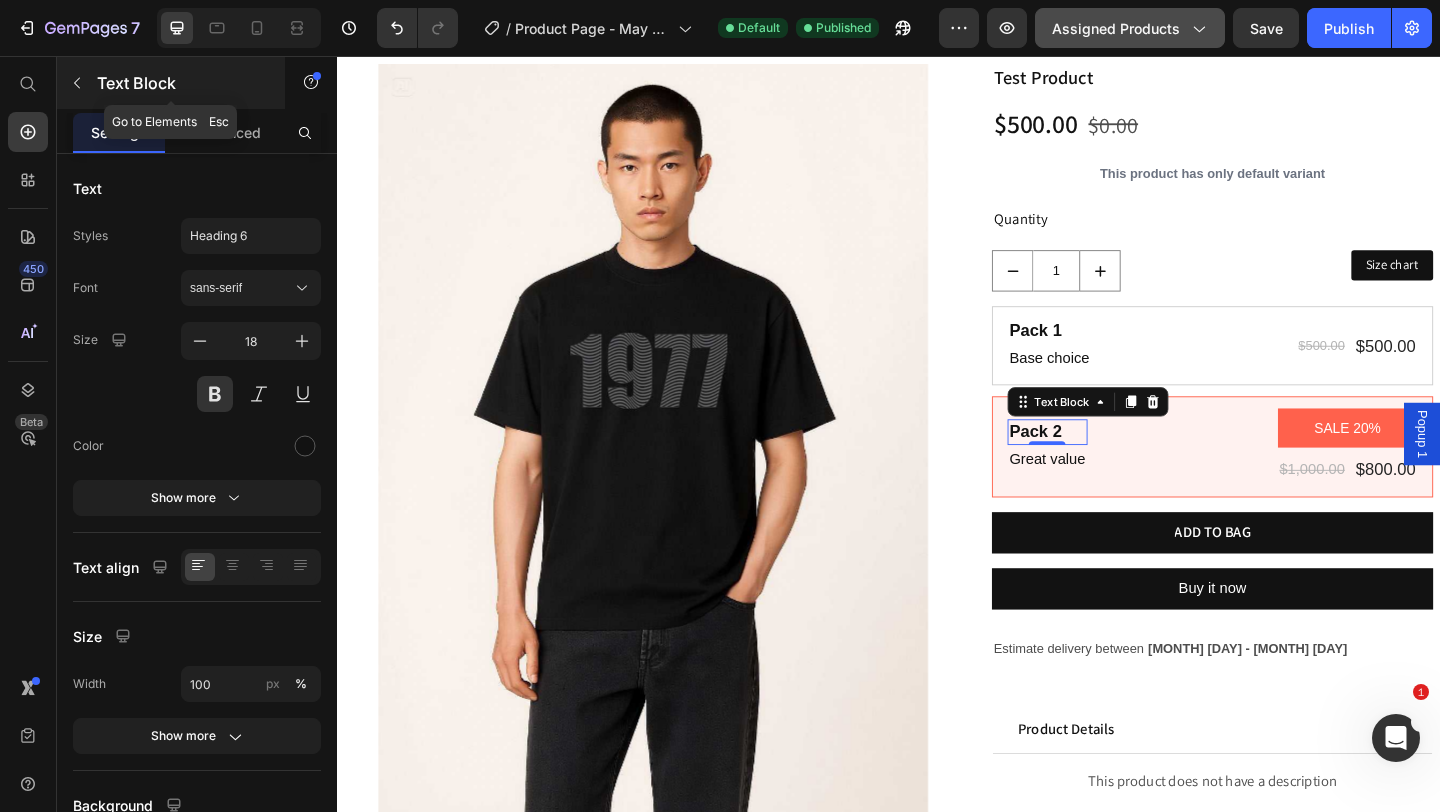 click 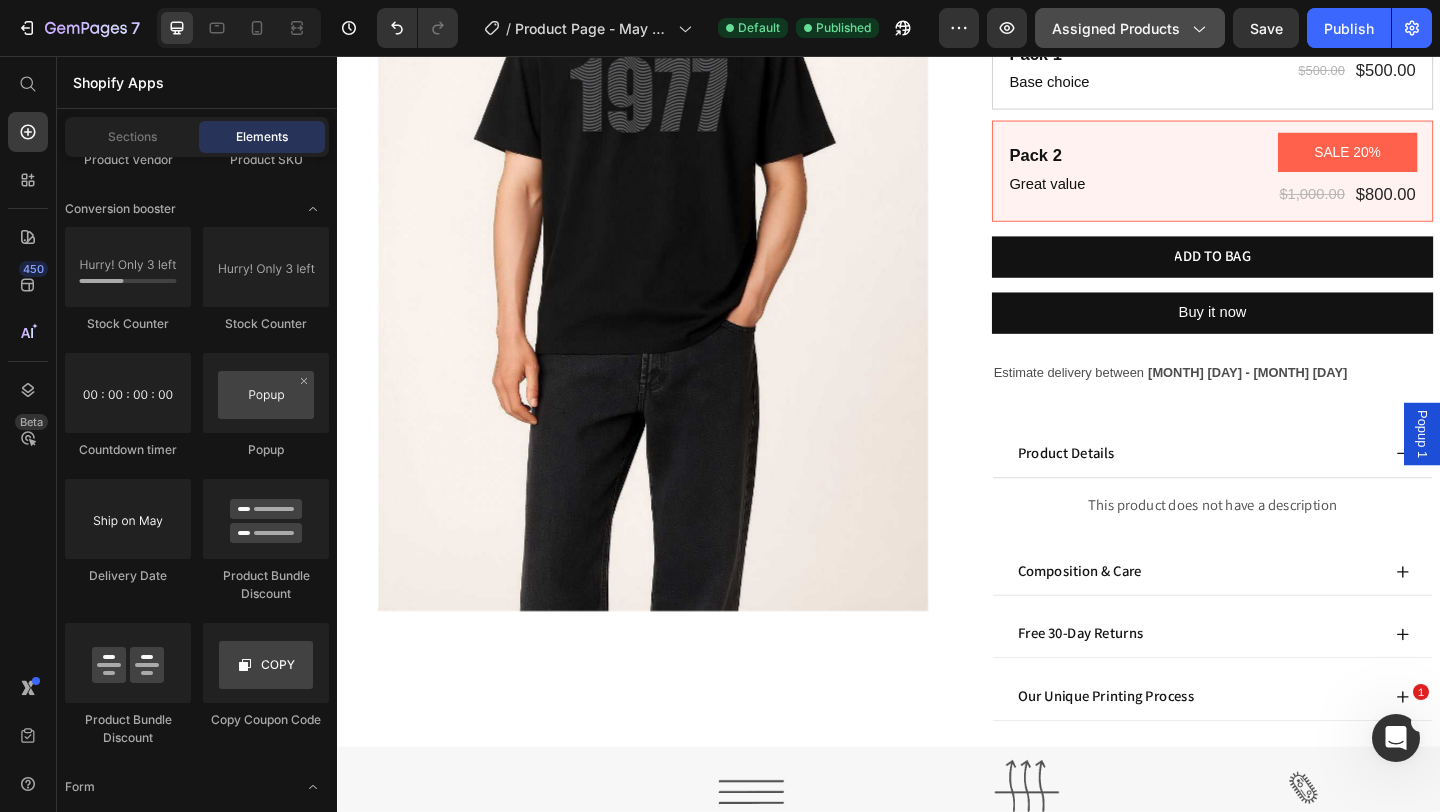 scroll, scrollTop: 357, scrollLeft: 0, axis: vertical 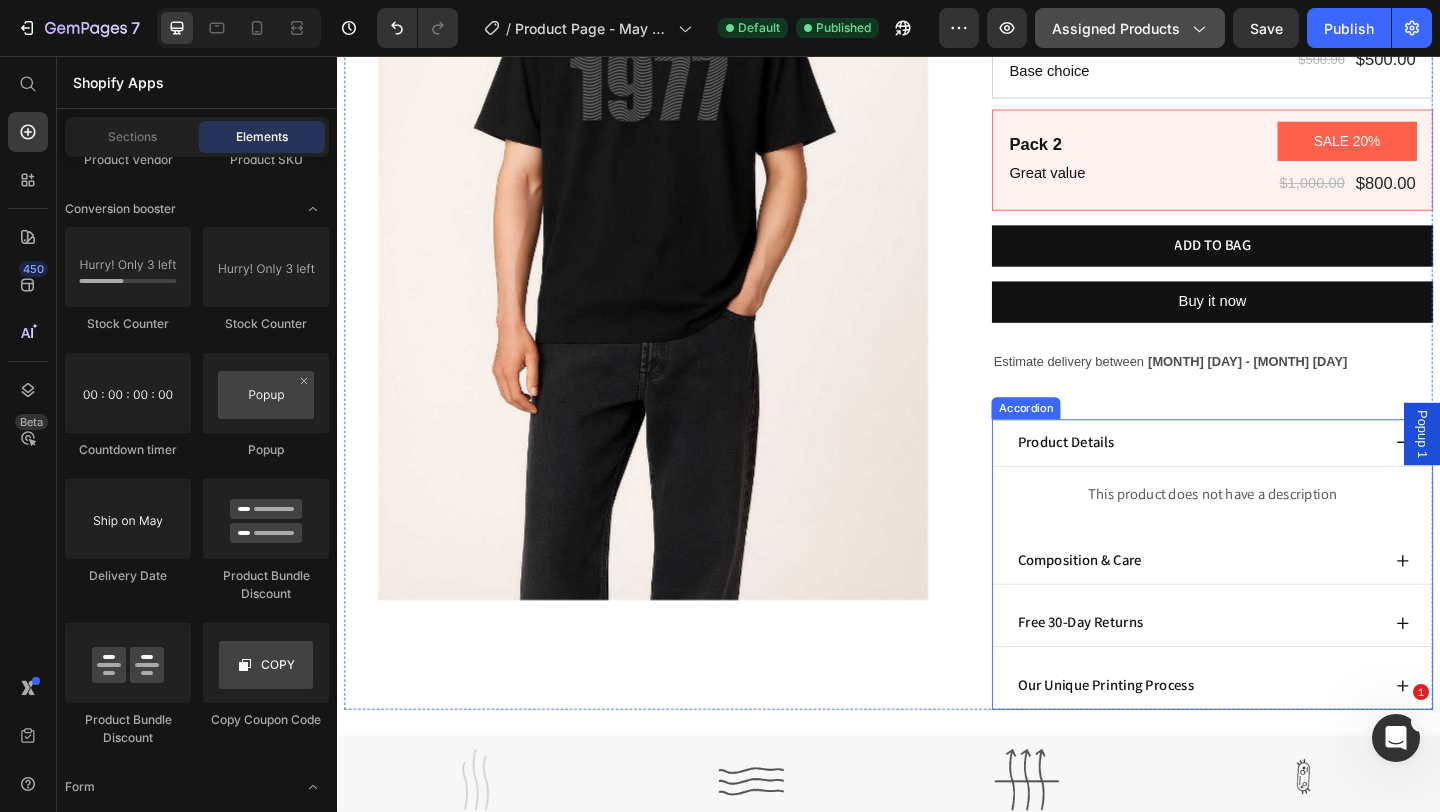 click on "Accordion" at bounding box center [1086, 439] 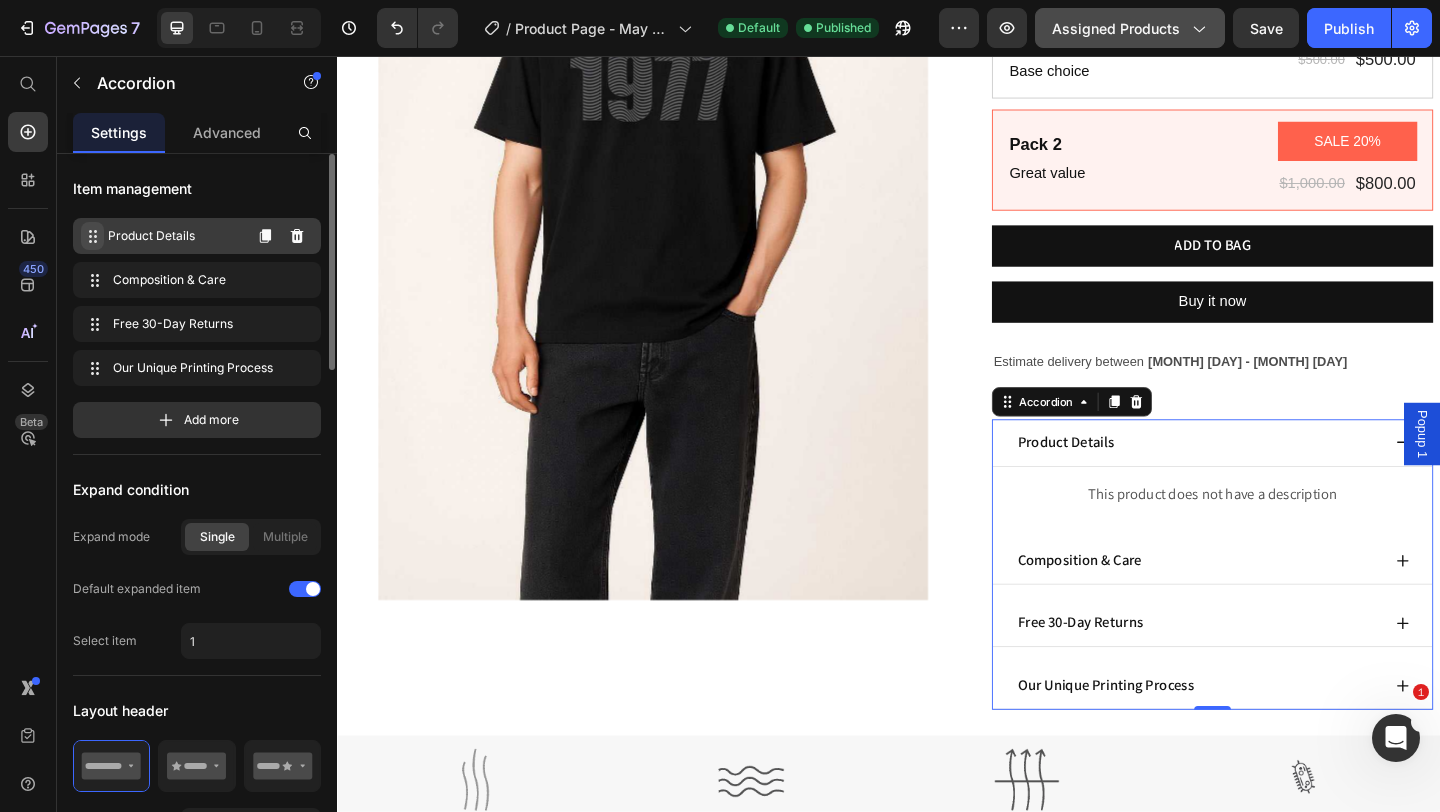 click at bounding box center (92, 236) 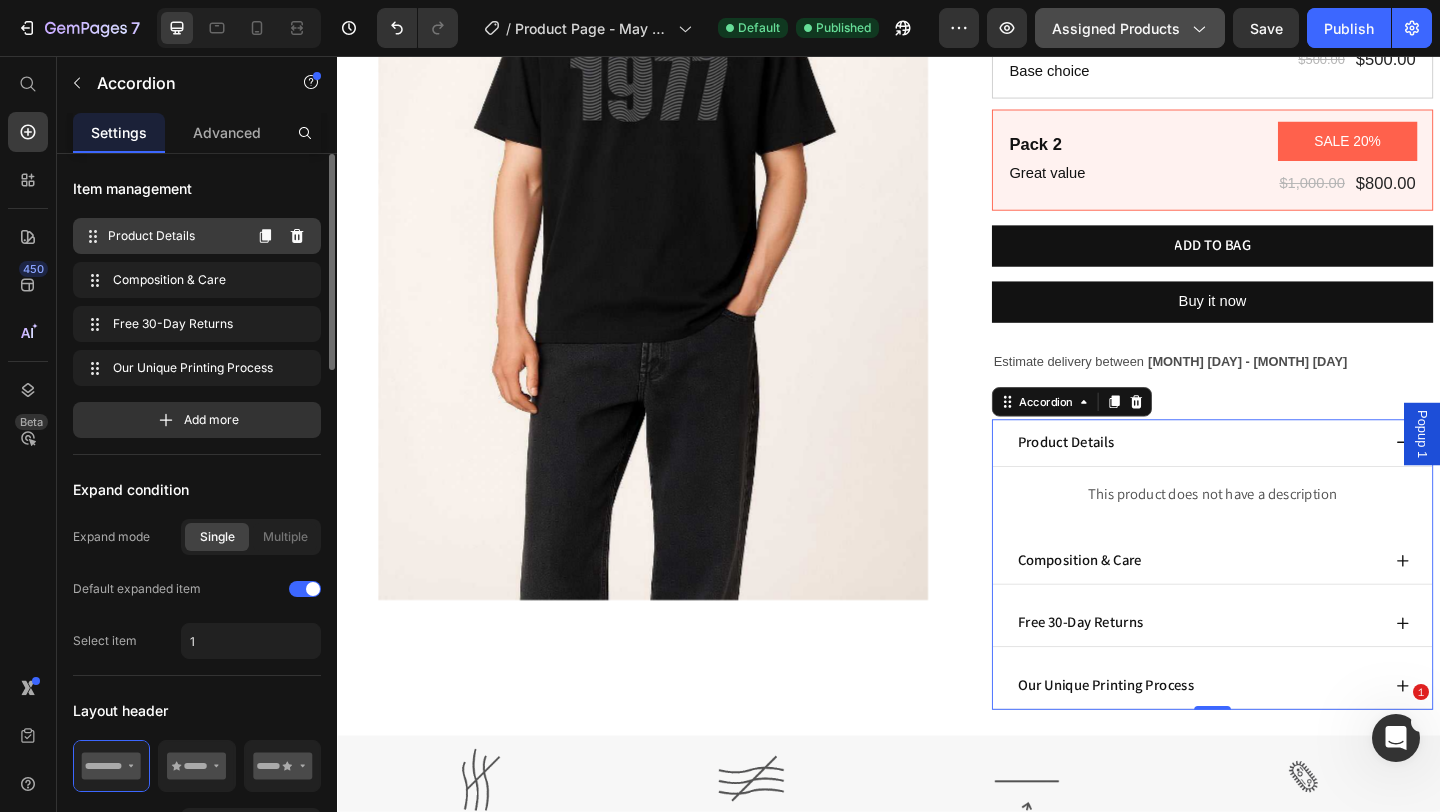 click on "Product Details" at bounding box center [174, 236] 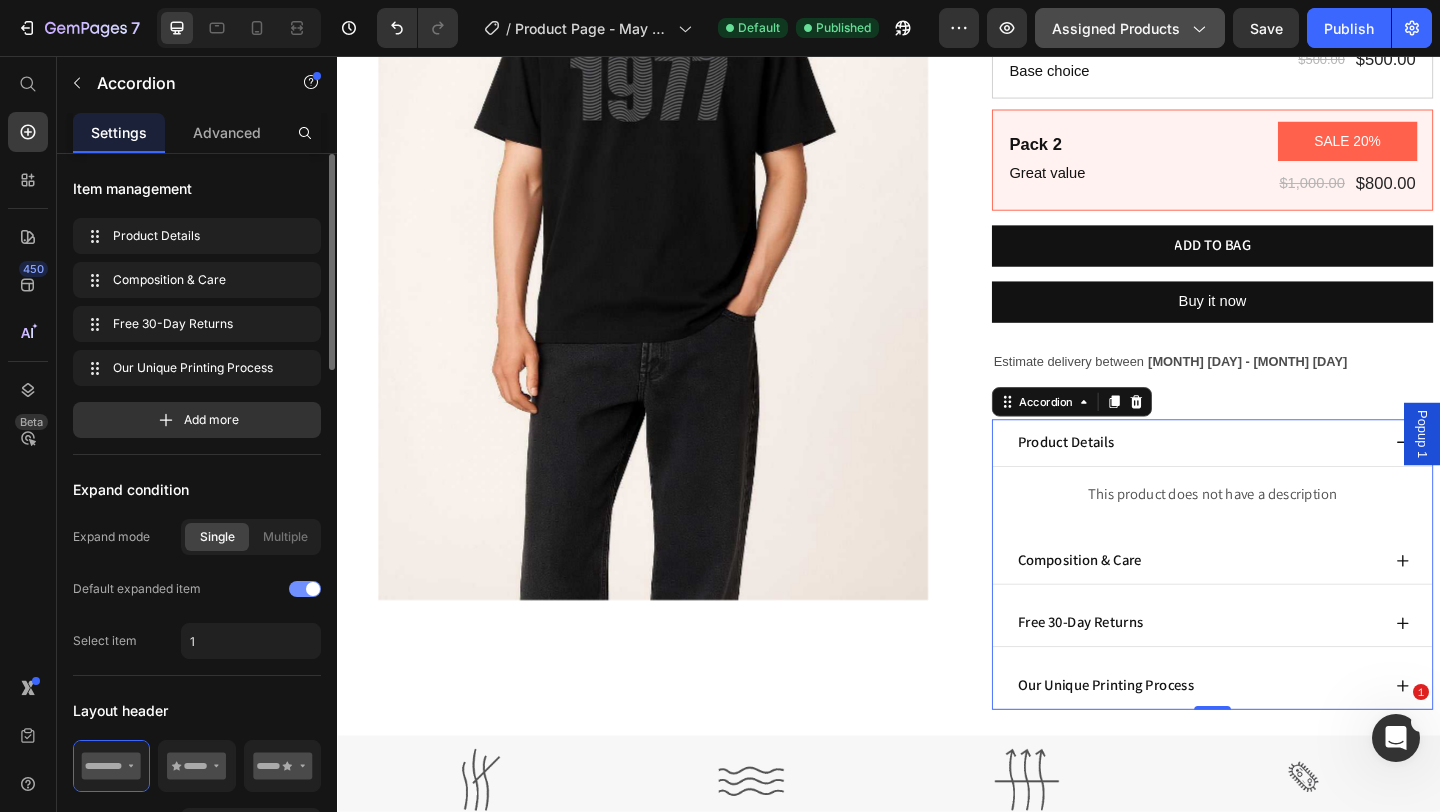 click at bounding box center [305, 589] 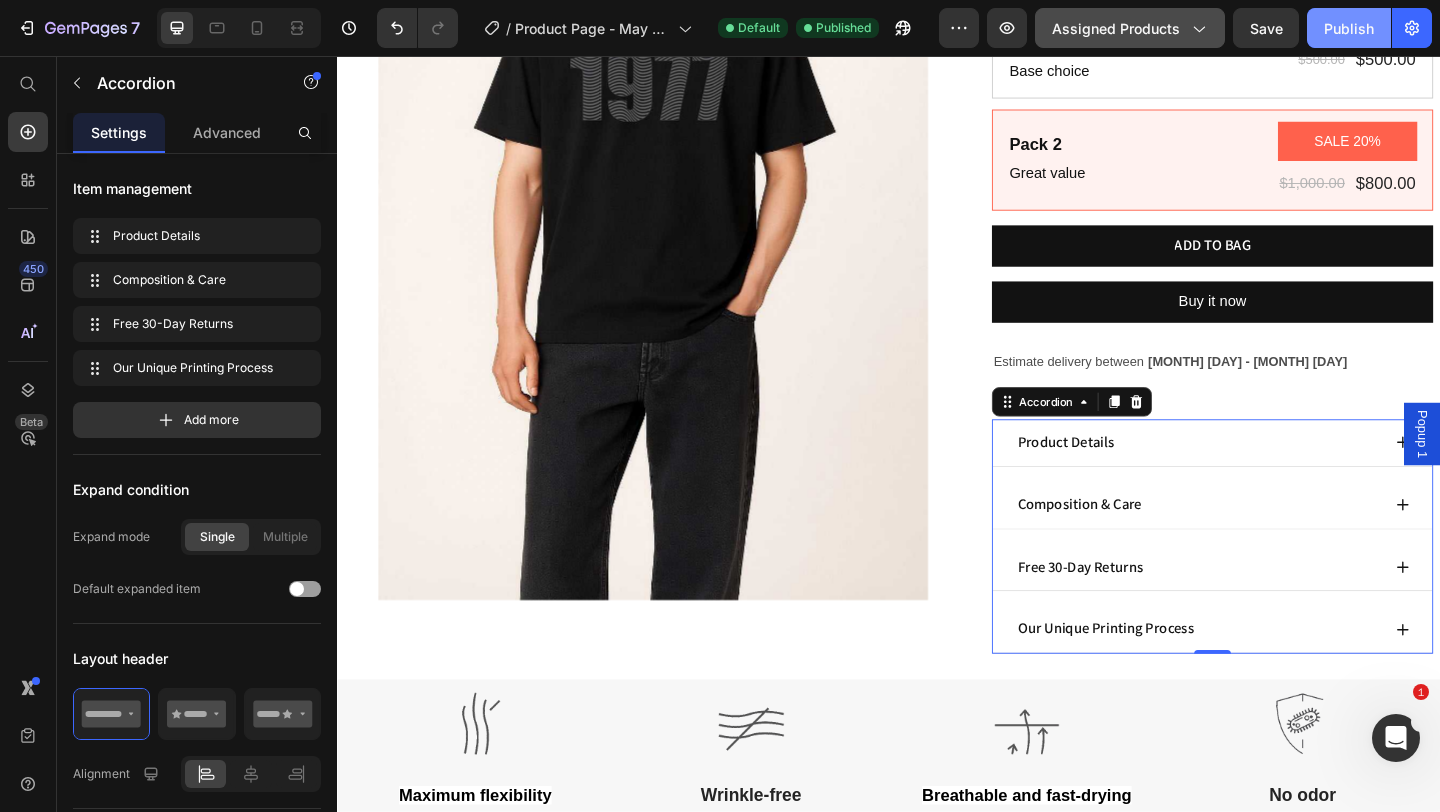 click on "Publish" at bounding box center [1349, 28] 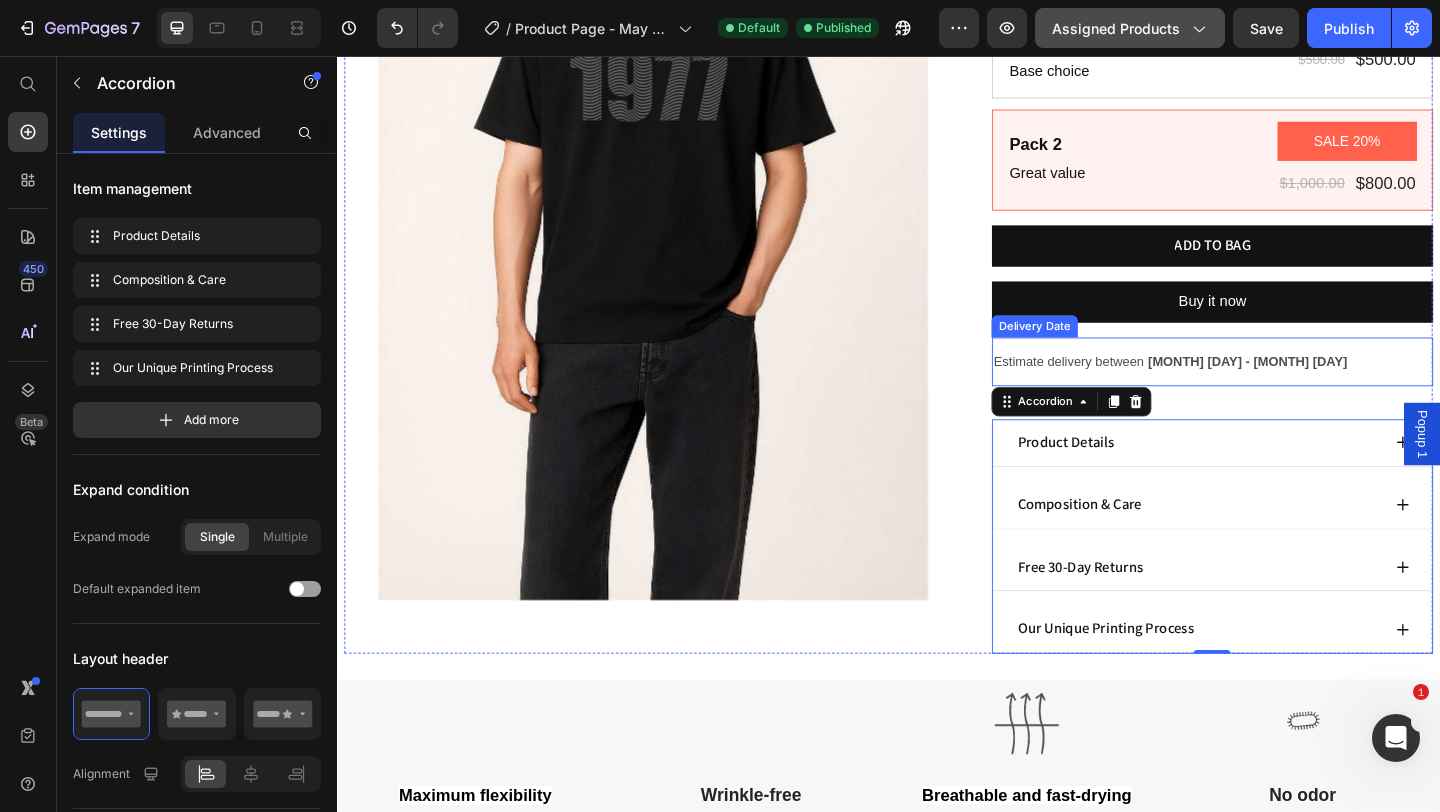 click on "Estimate delivery between
Jul 14 - Jul 17" at bounding box center [1289, 388] 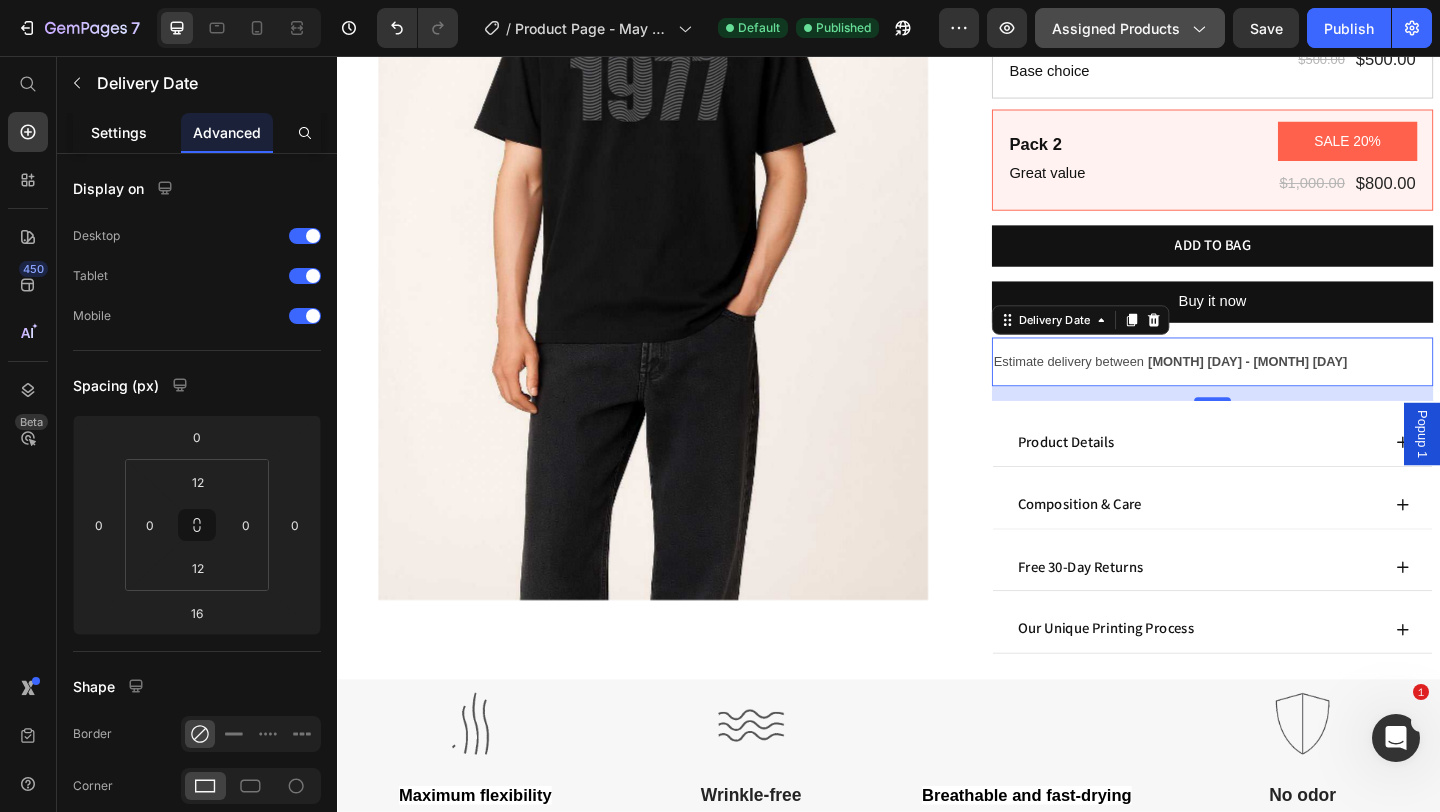 click on "Settings" at bounding box center [119, 132] 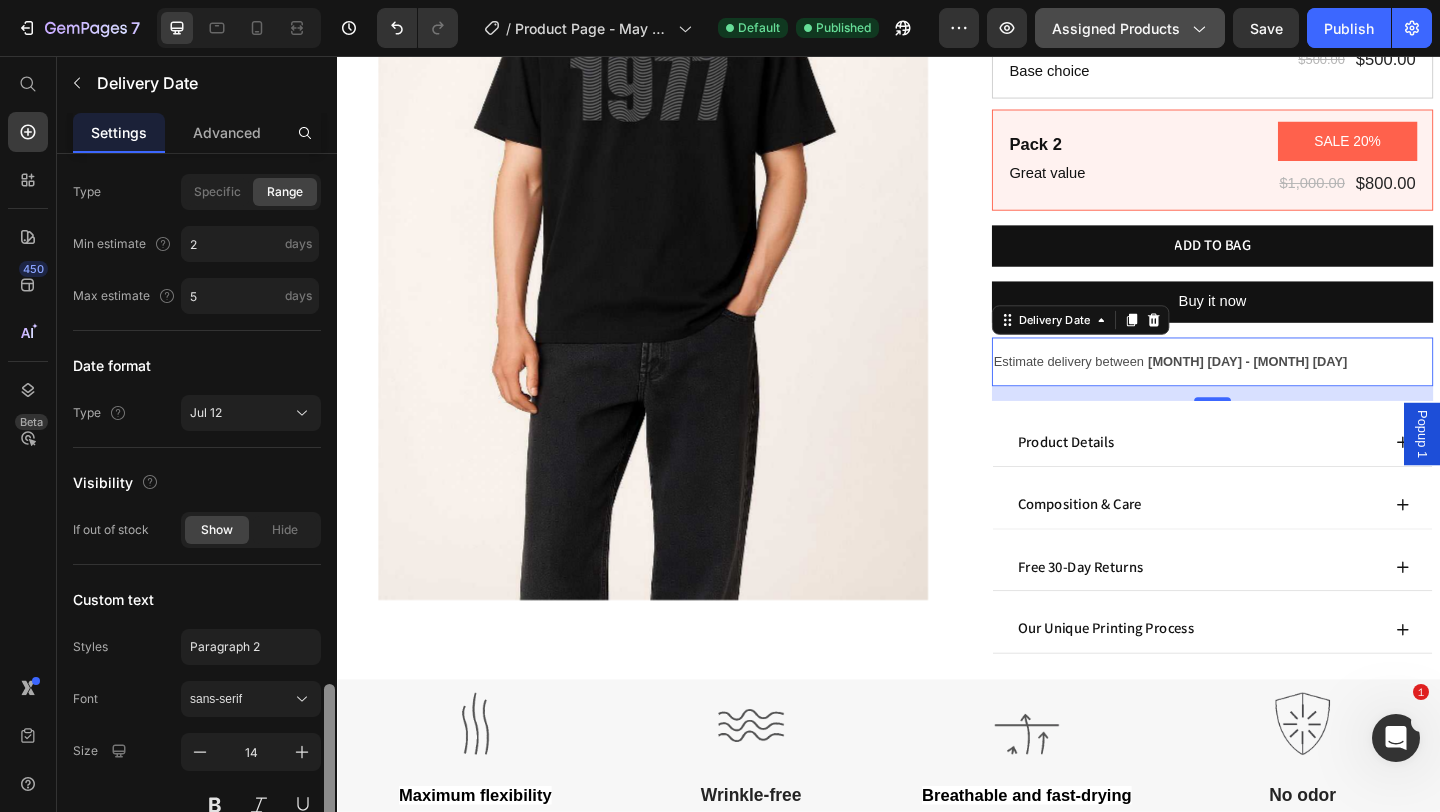 scroll, scrollTop: 66, scrollLeft: 0, axis: vertical 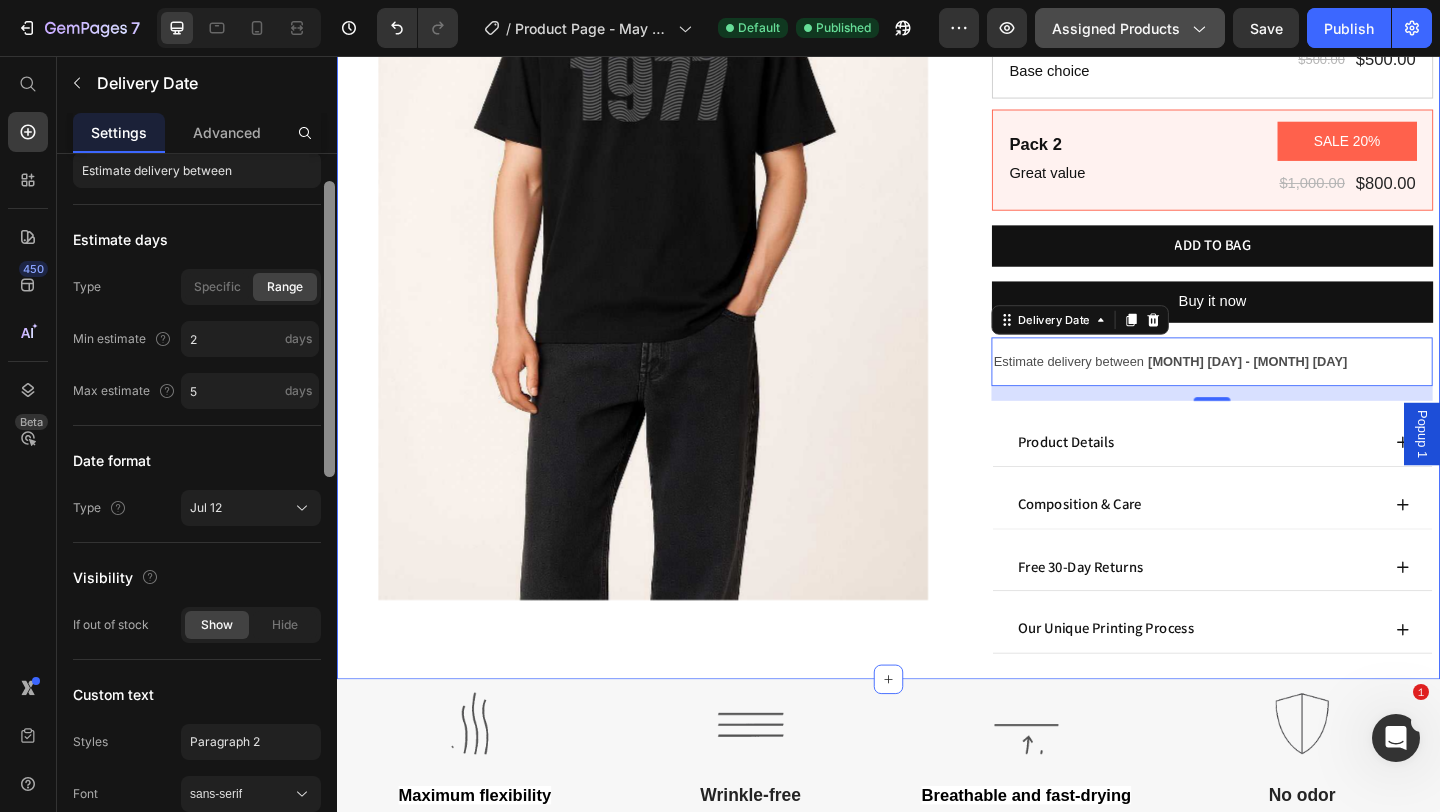 drag, startPoint x: 669, startPoint y: 254, endPoint x: 340, endPoint y: 89, distance: 368.05707 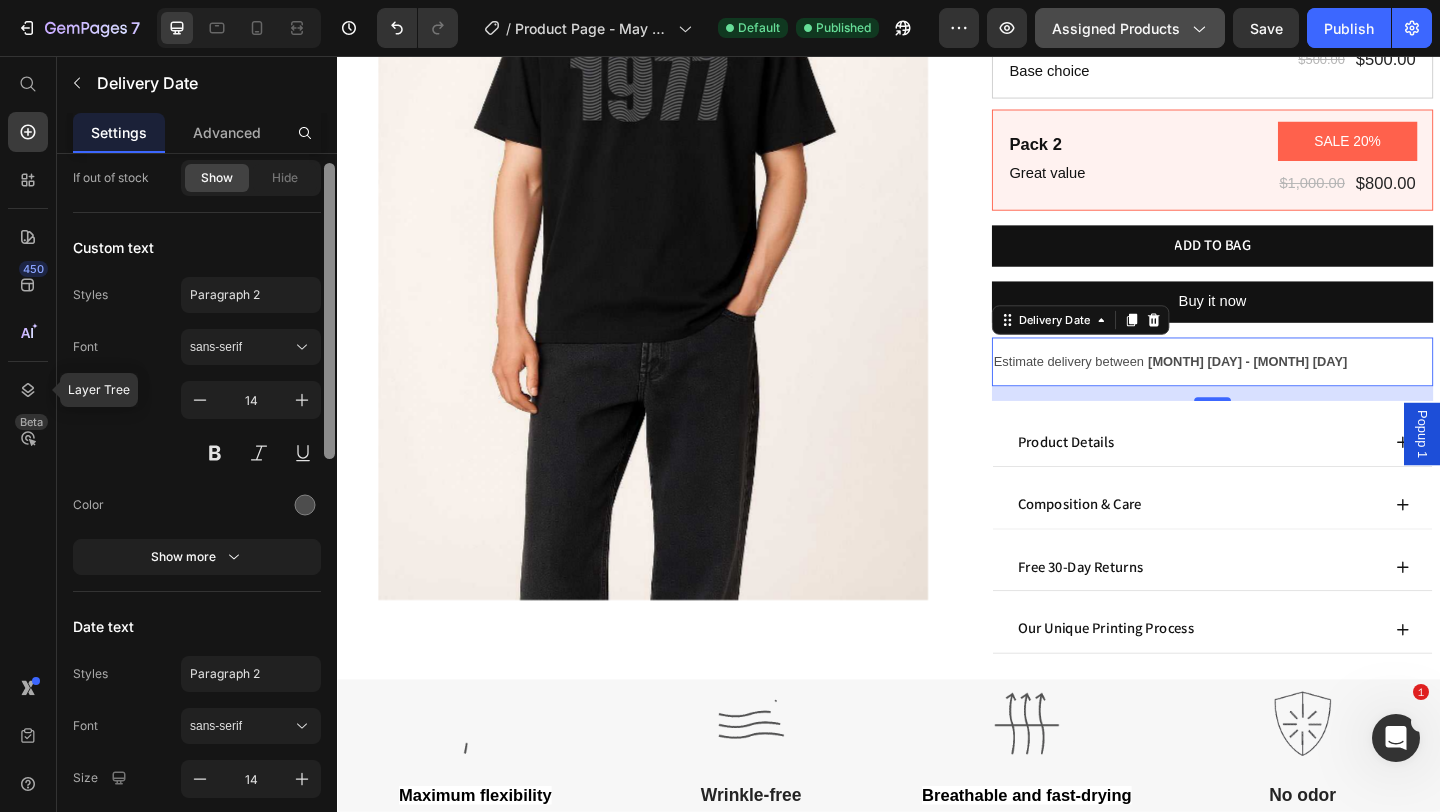 scroll, scrollTop: 0, scrollLeft: 0, axis: both 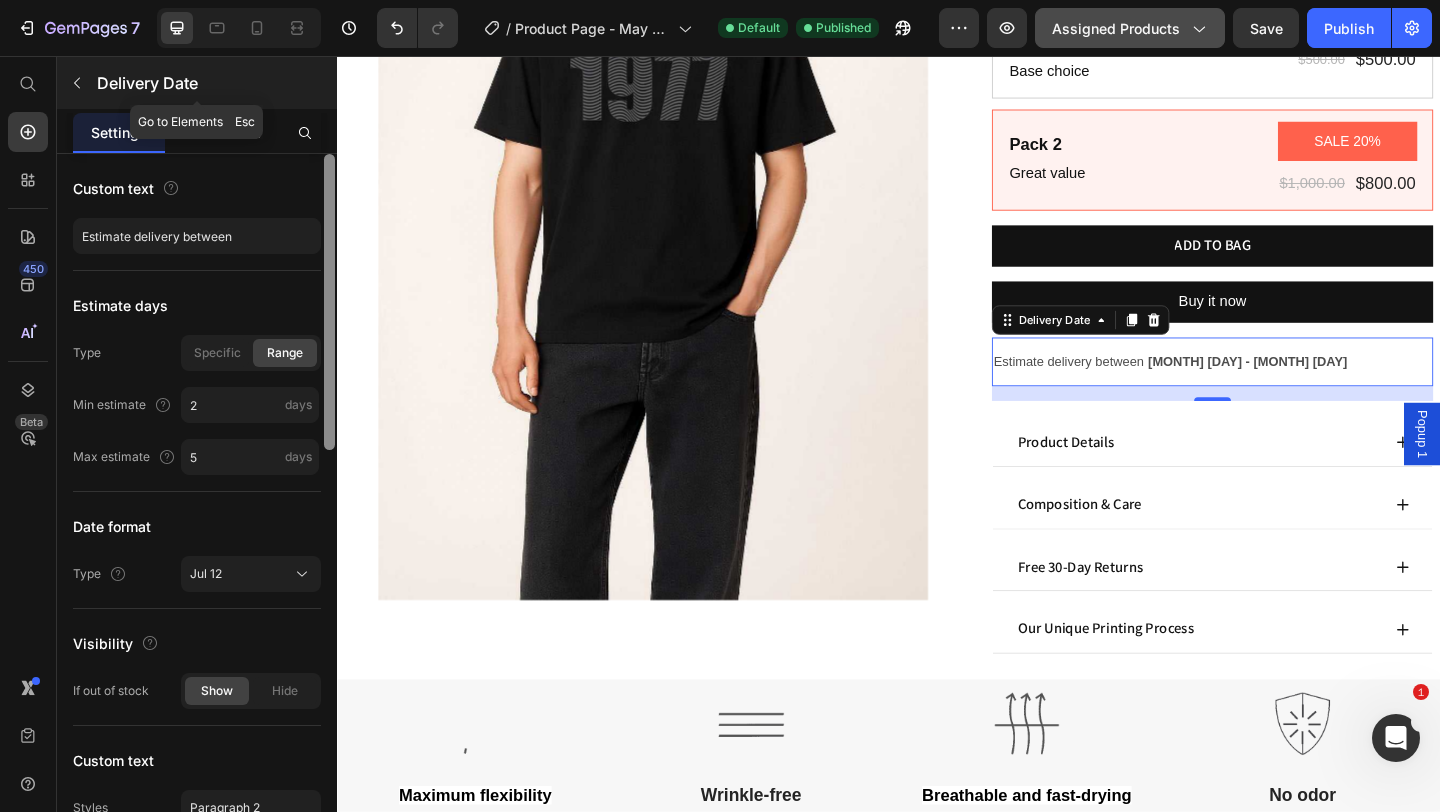 click on "Delivery Date" at bounding box center (197, 83) 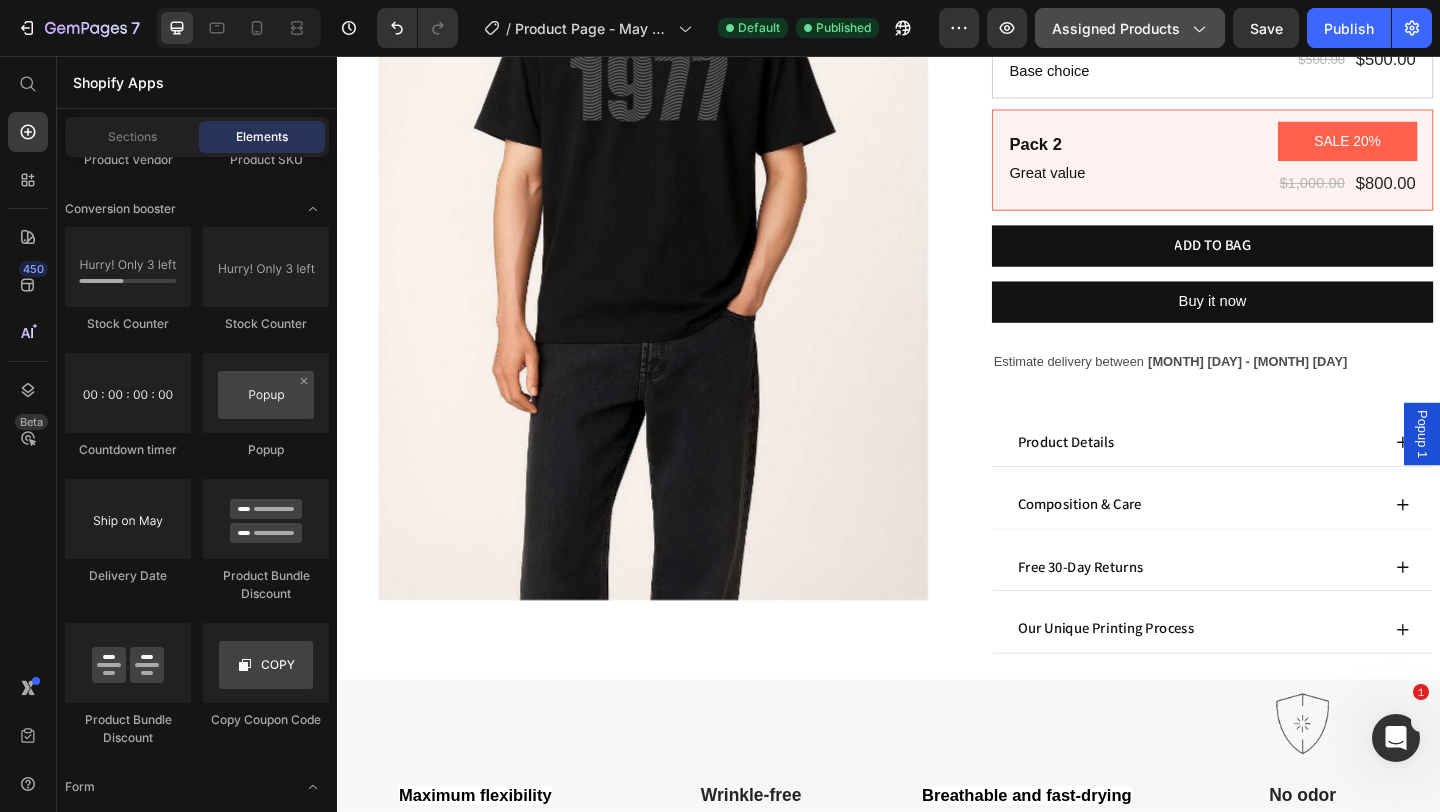 click on "Stock Counter
Stock Counter
Countdown timer
Popup
Delivery Date
Product Bundle Discount
Product Bundle Discount
Copy Coupon Code" 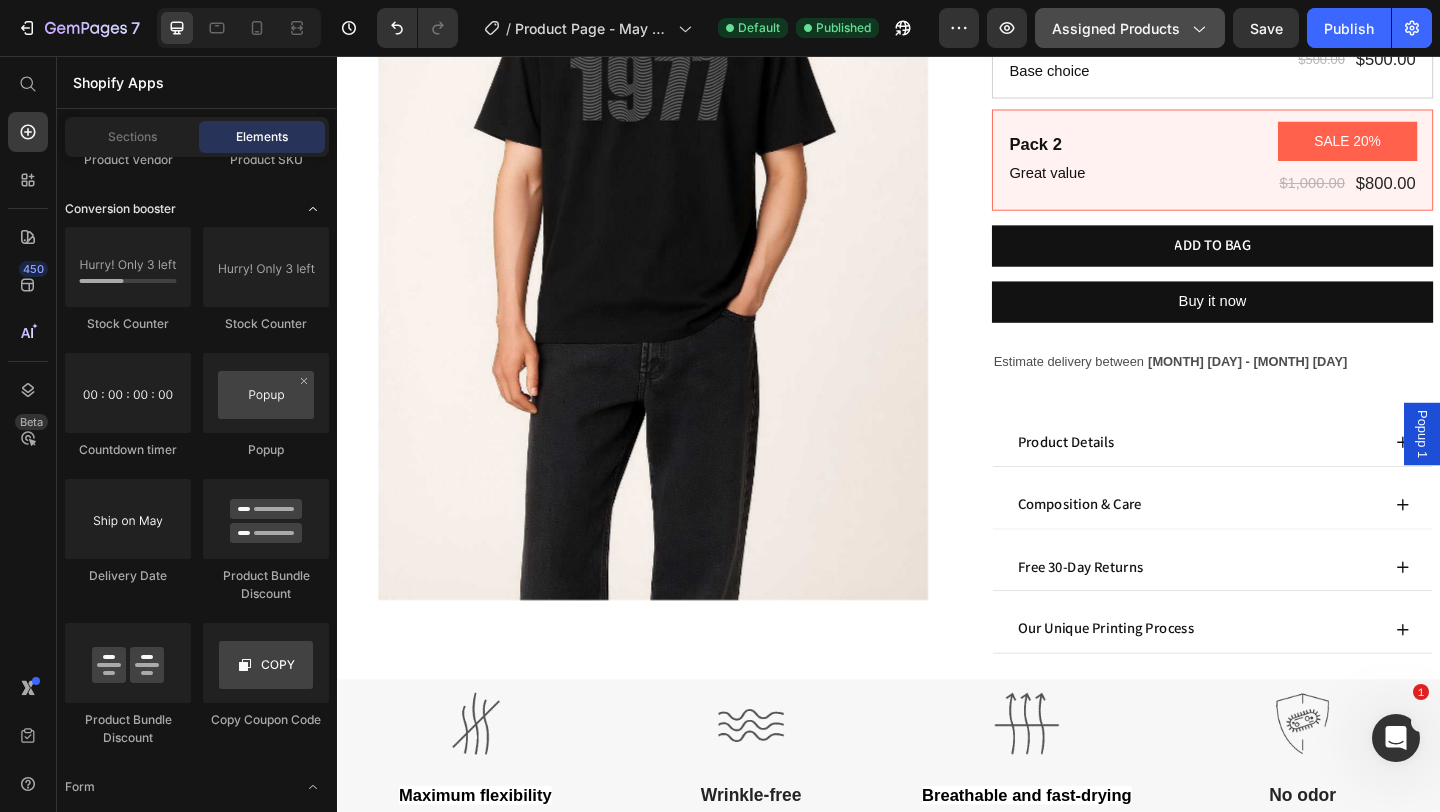 click 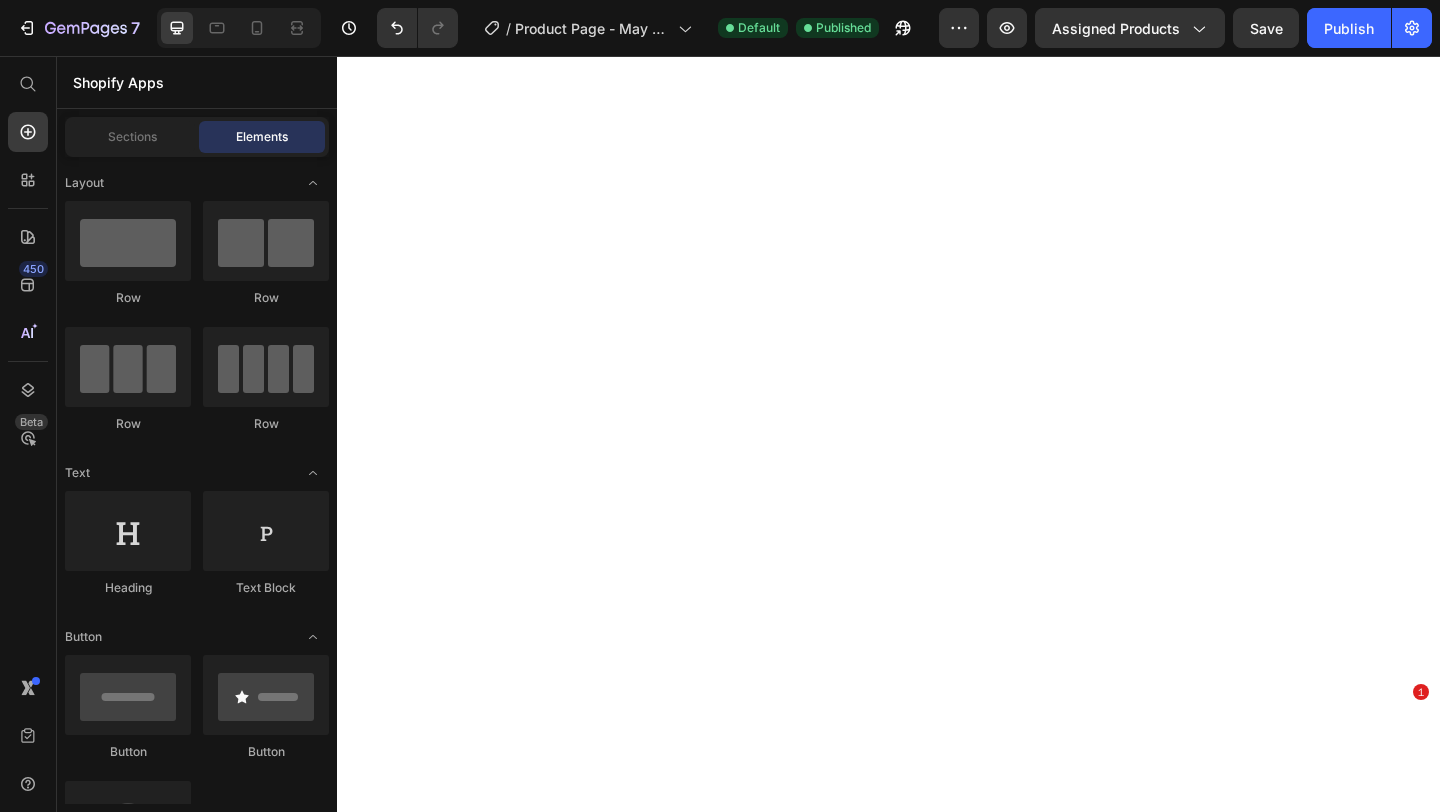 scroll, scrollTop: 0, scrollLeft: 0, axis: both 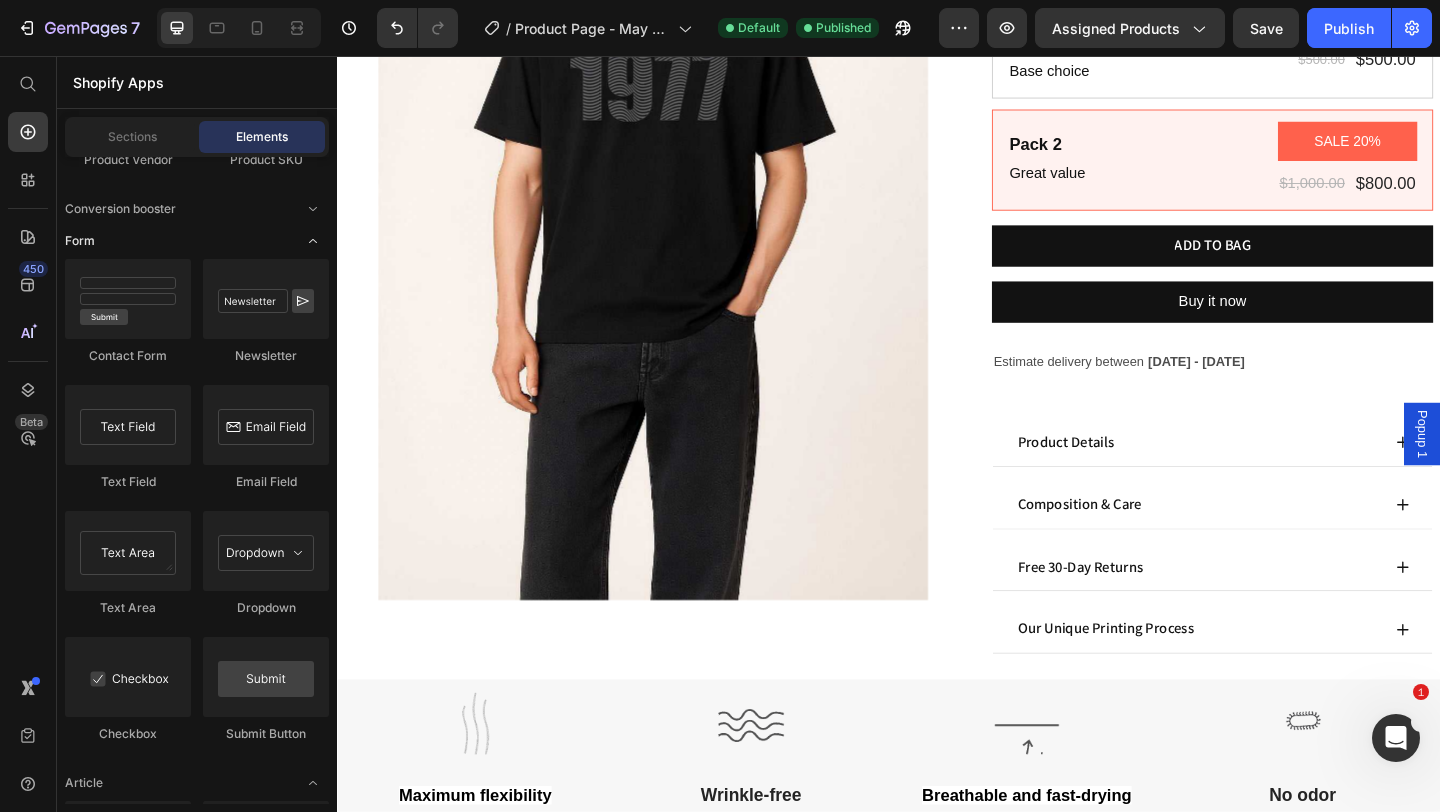 click 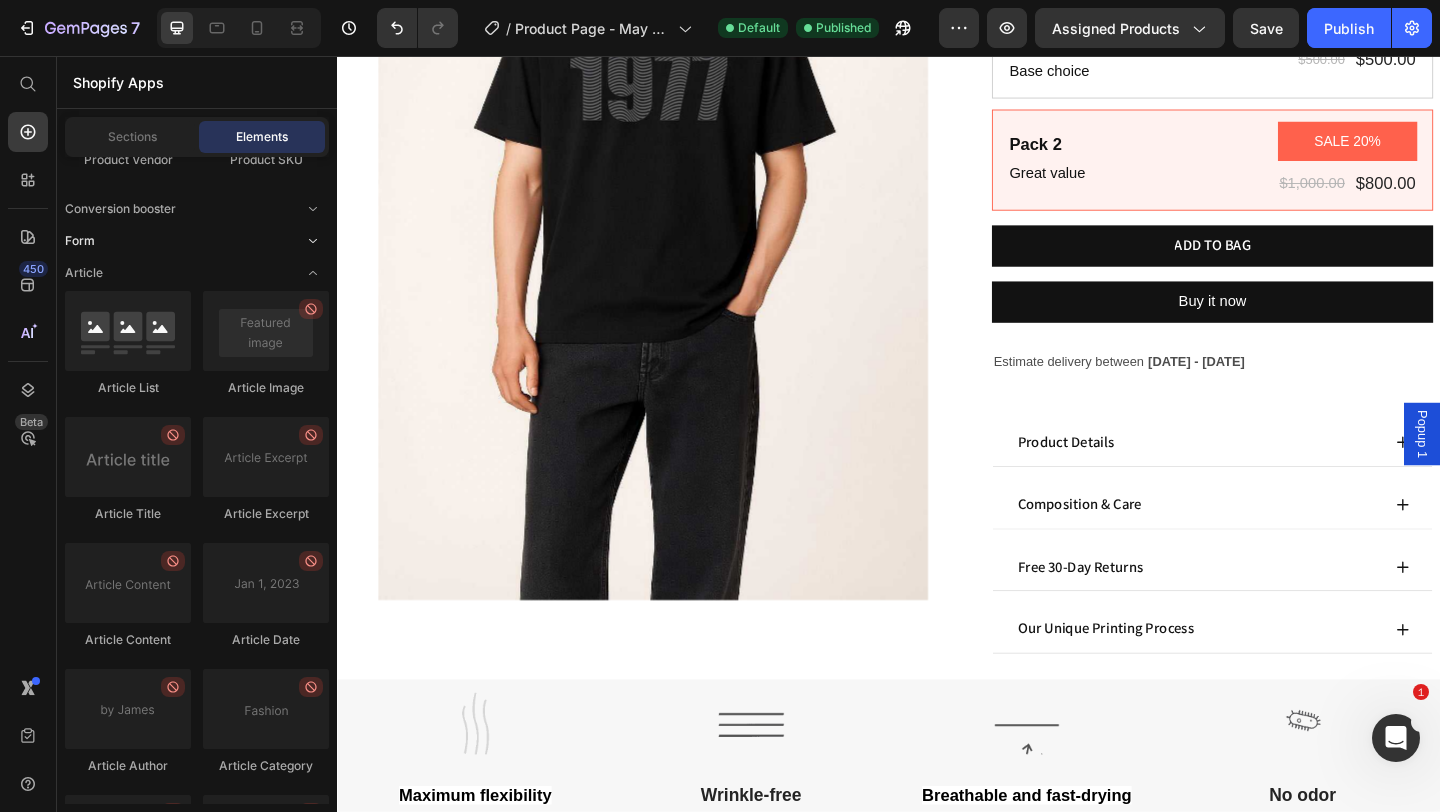 click 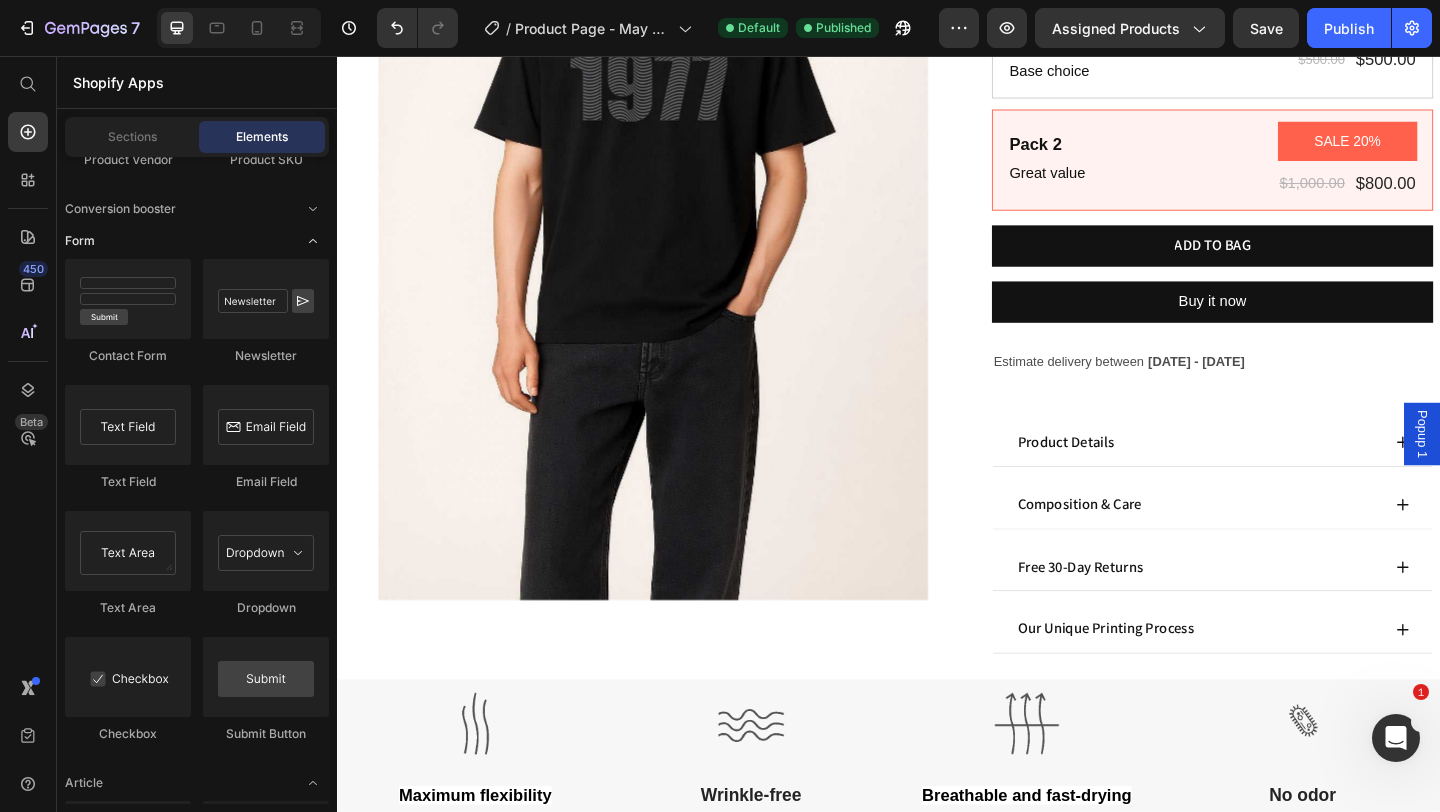 click 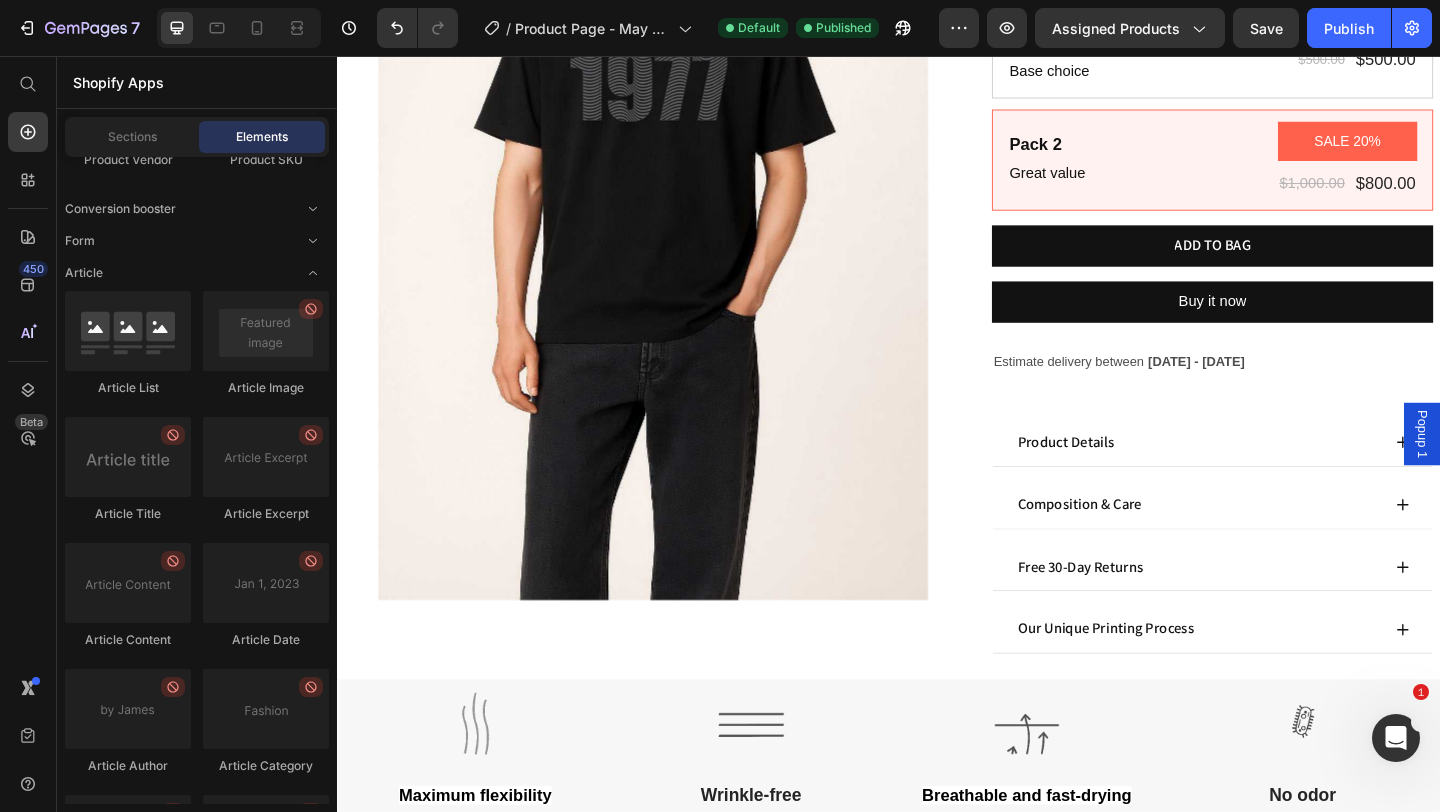 click on "Article List
Article Image
Article Title
Article Excerpt
Article Content
Article Date
Article Author
Article Category
Article Tag
Article Read More" 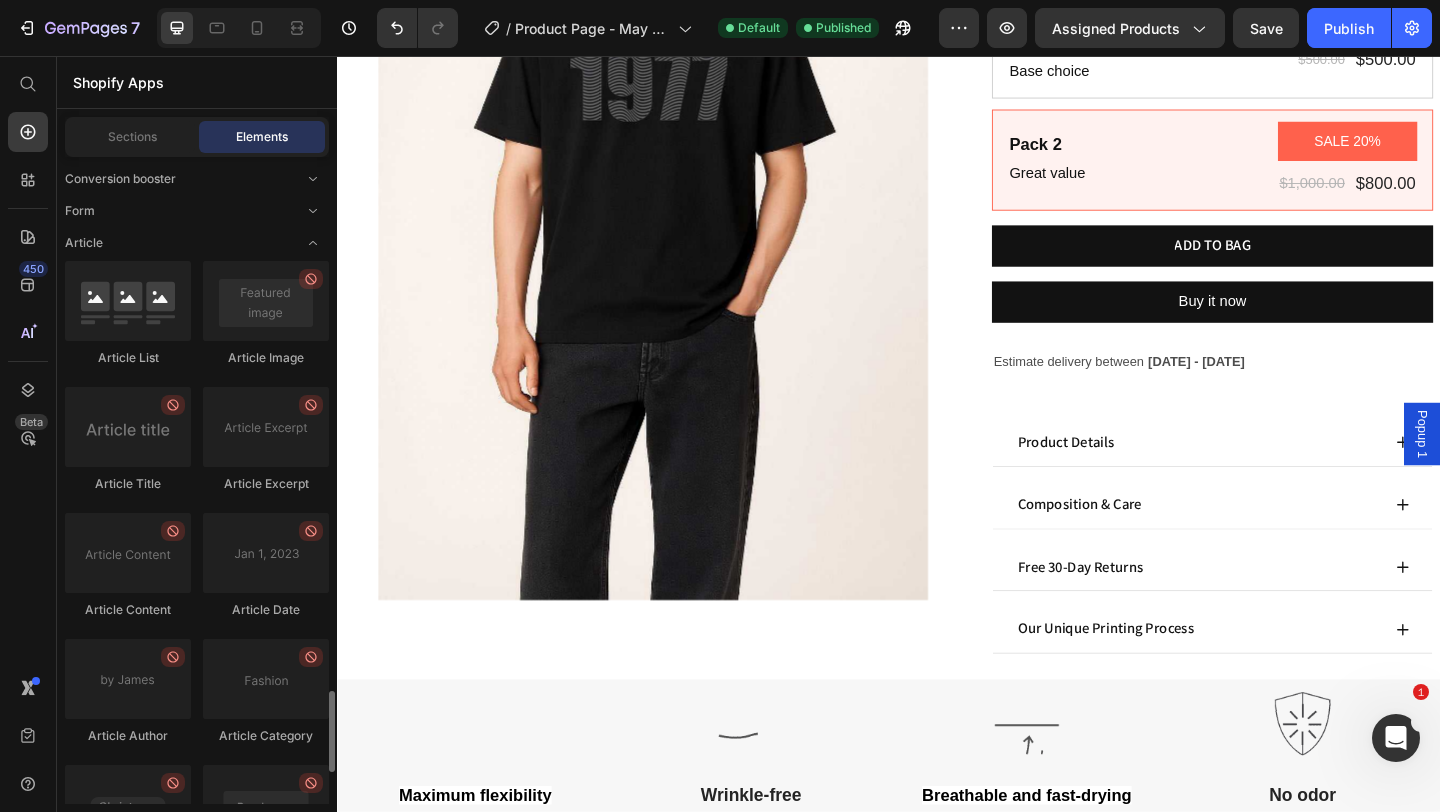 scroll, scrollTop: 4262, scrollLeft: 0, axis: vertical 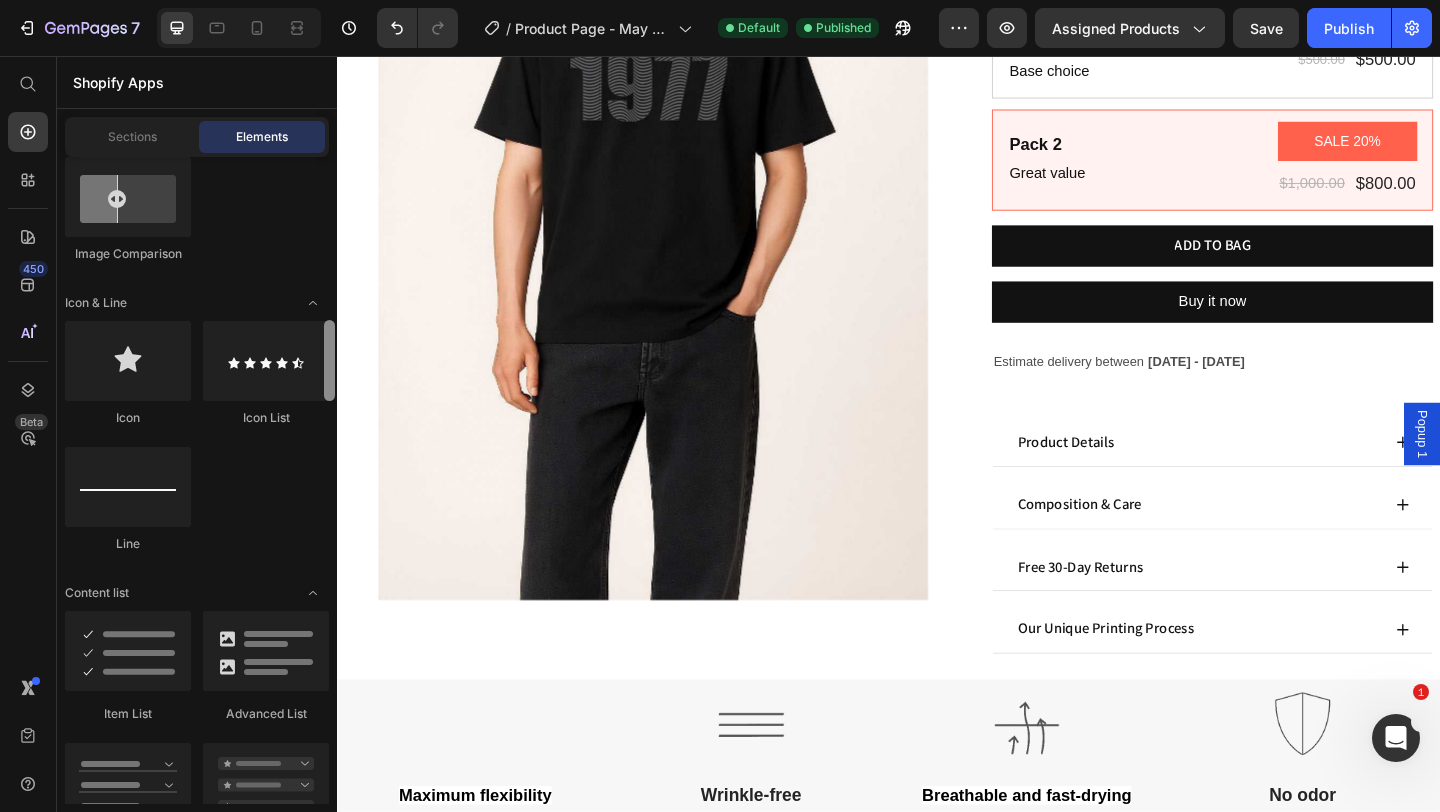 drag, startPoint x: 333, startPoint y: 742, endPoint x: 322, endPoint y: 367, distance: 375.1613 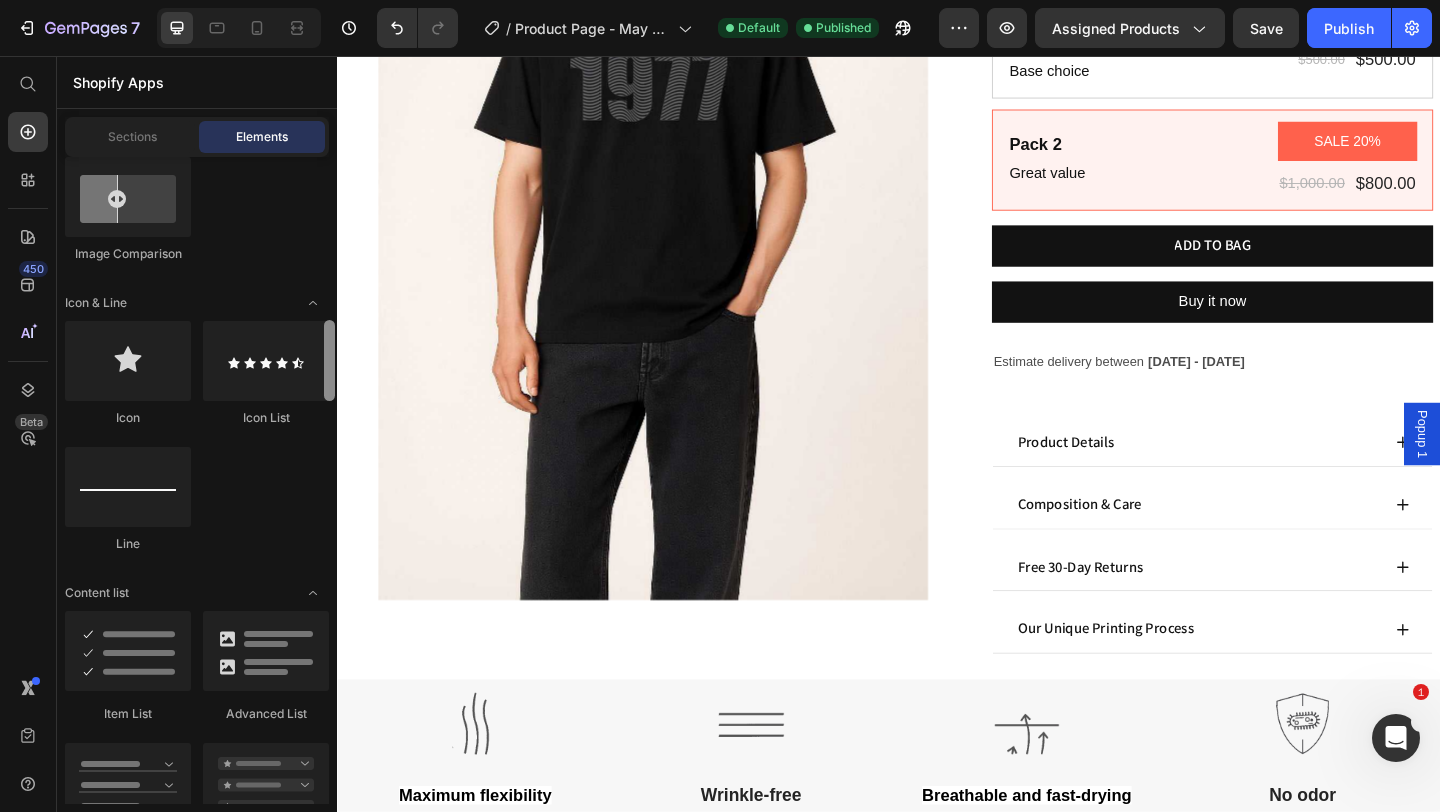 click at bounding box center (329, 480) 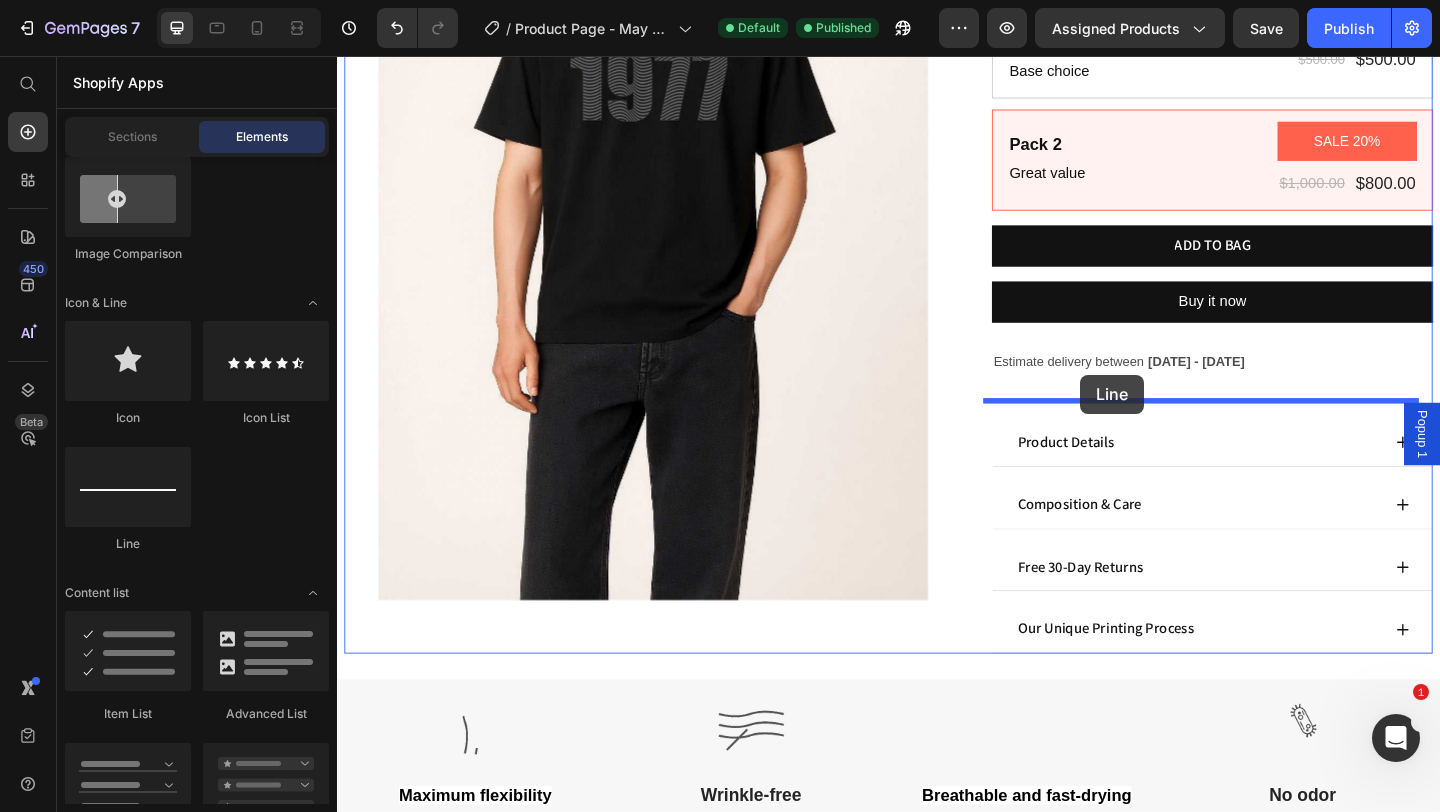 drag, startPoint x: 454, startPoint y: 546, endPoint x: 1145, endPoint y: 403, distance: 705.64154 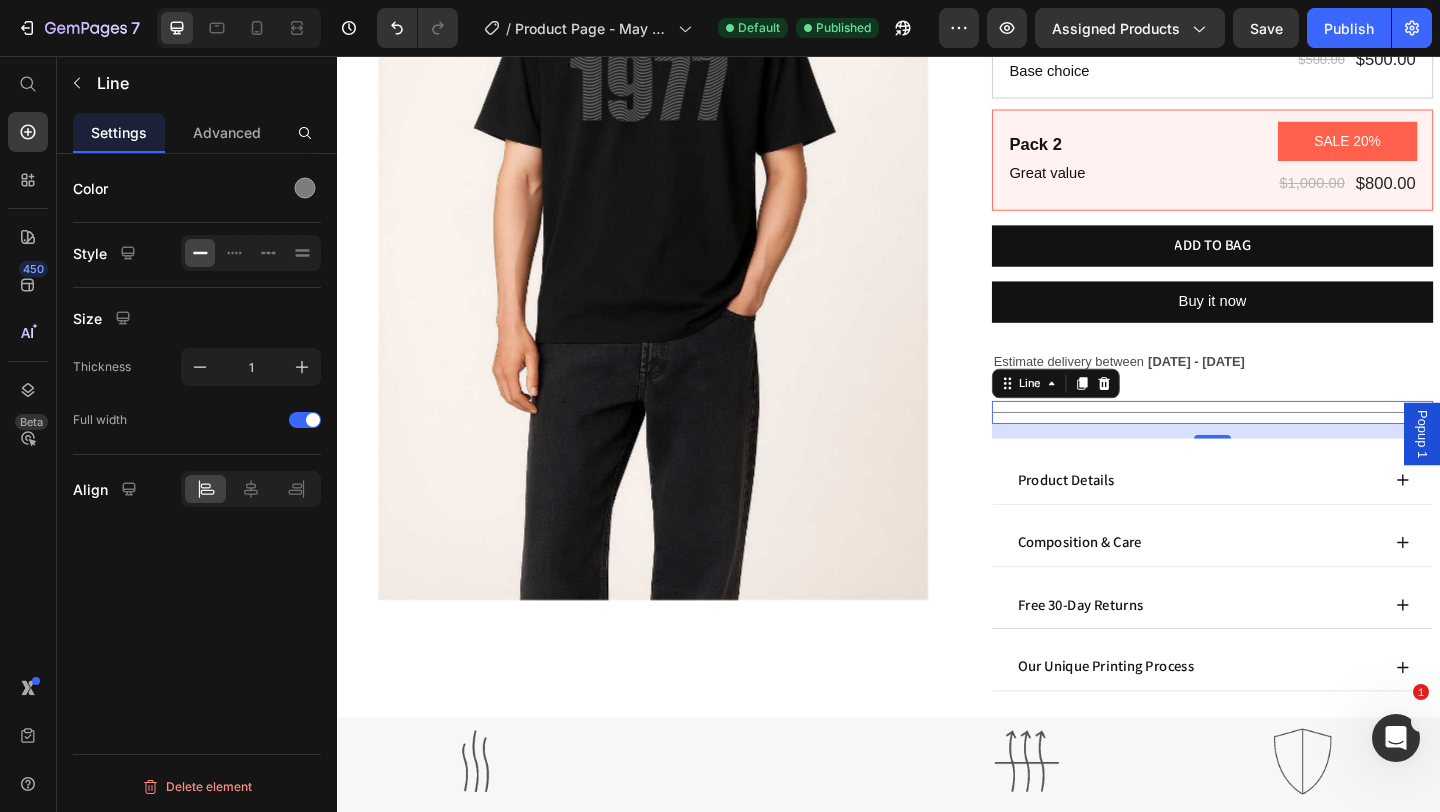 click on "Title Line   16" at bounding box center (1289, 443) 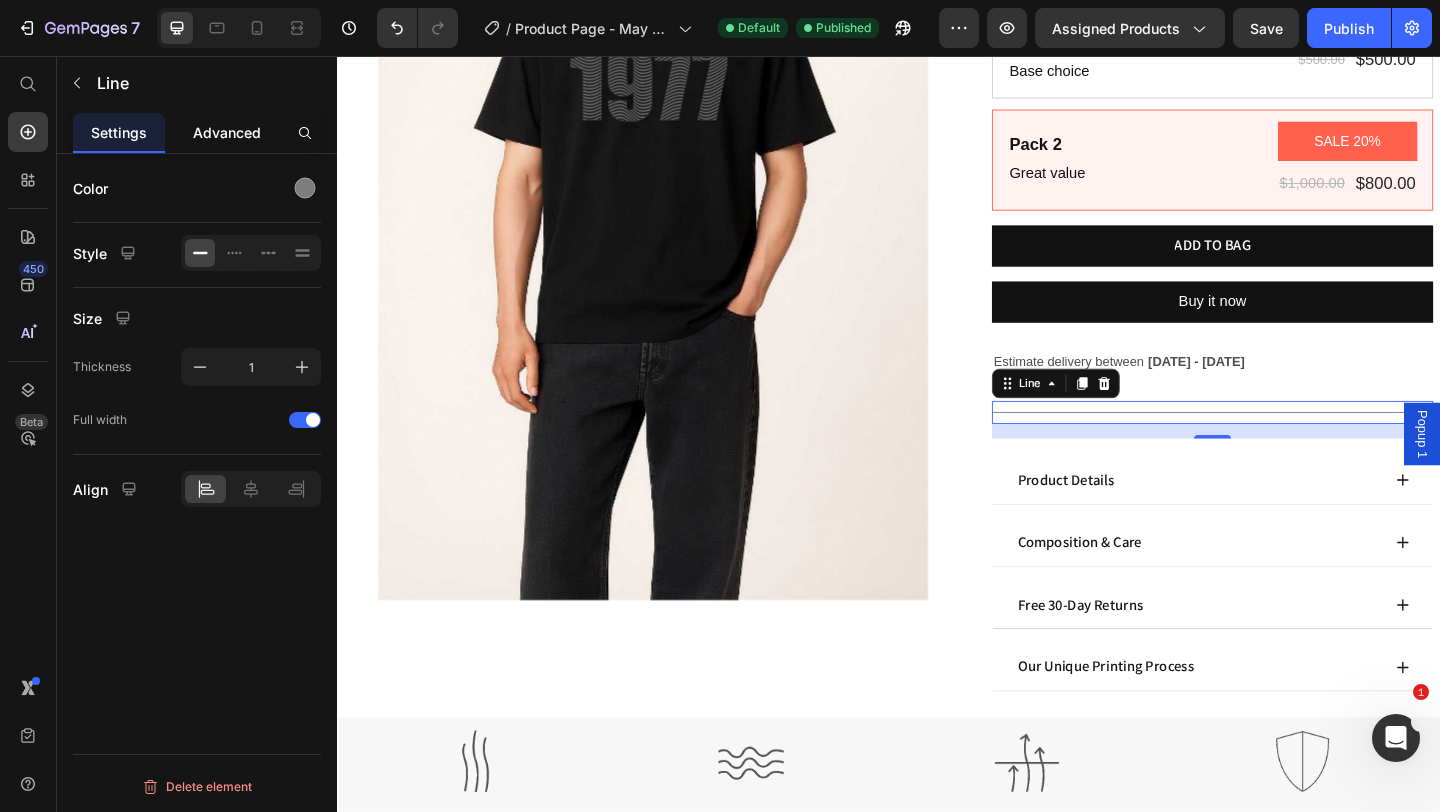 click on "Advanced" at bounding box center (227, 132) 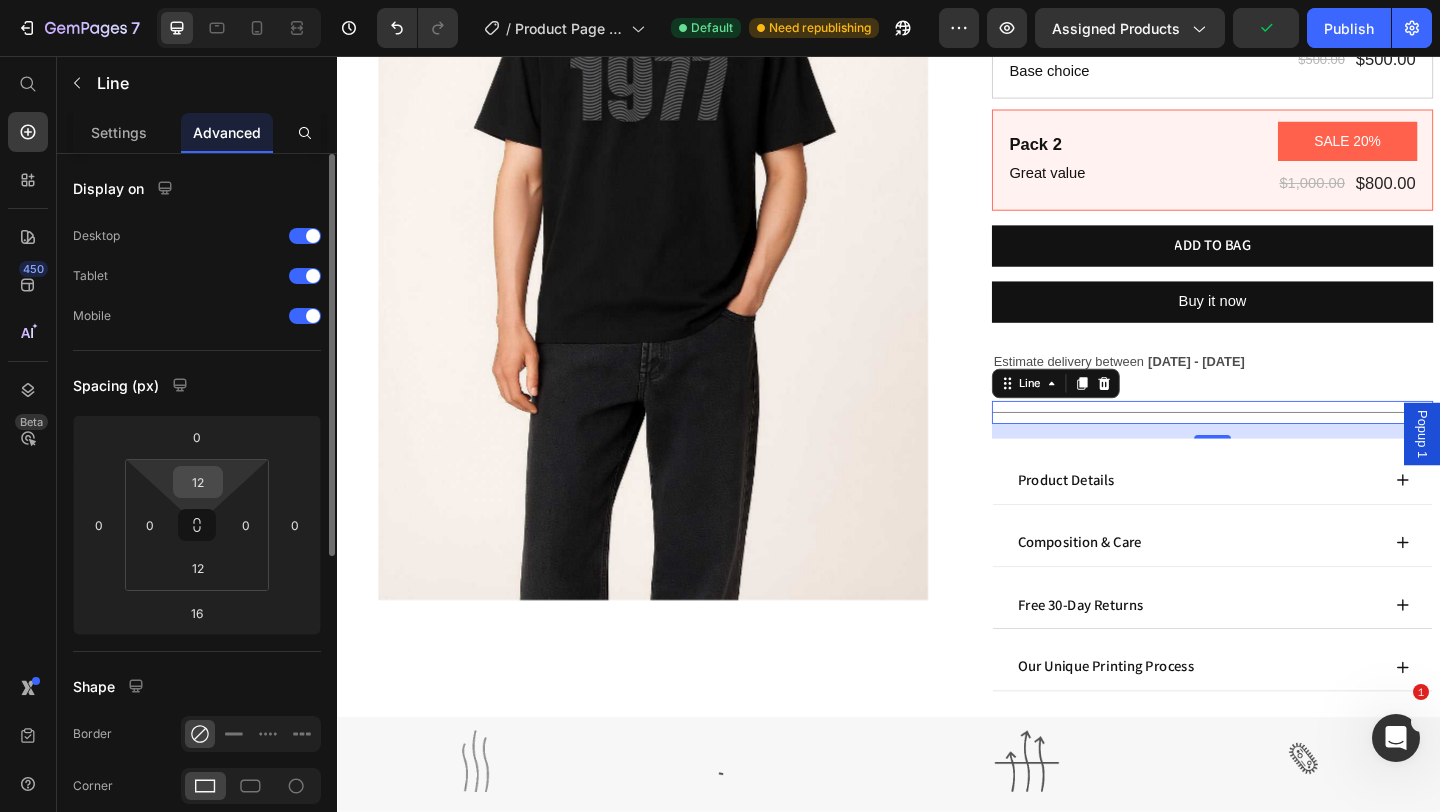 click on "12" at bounding box center [198, 482] 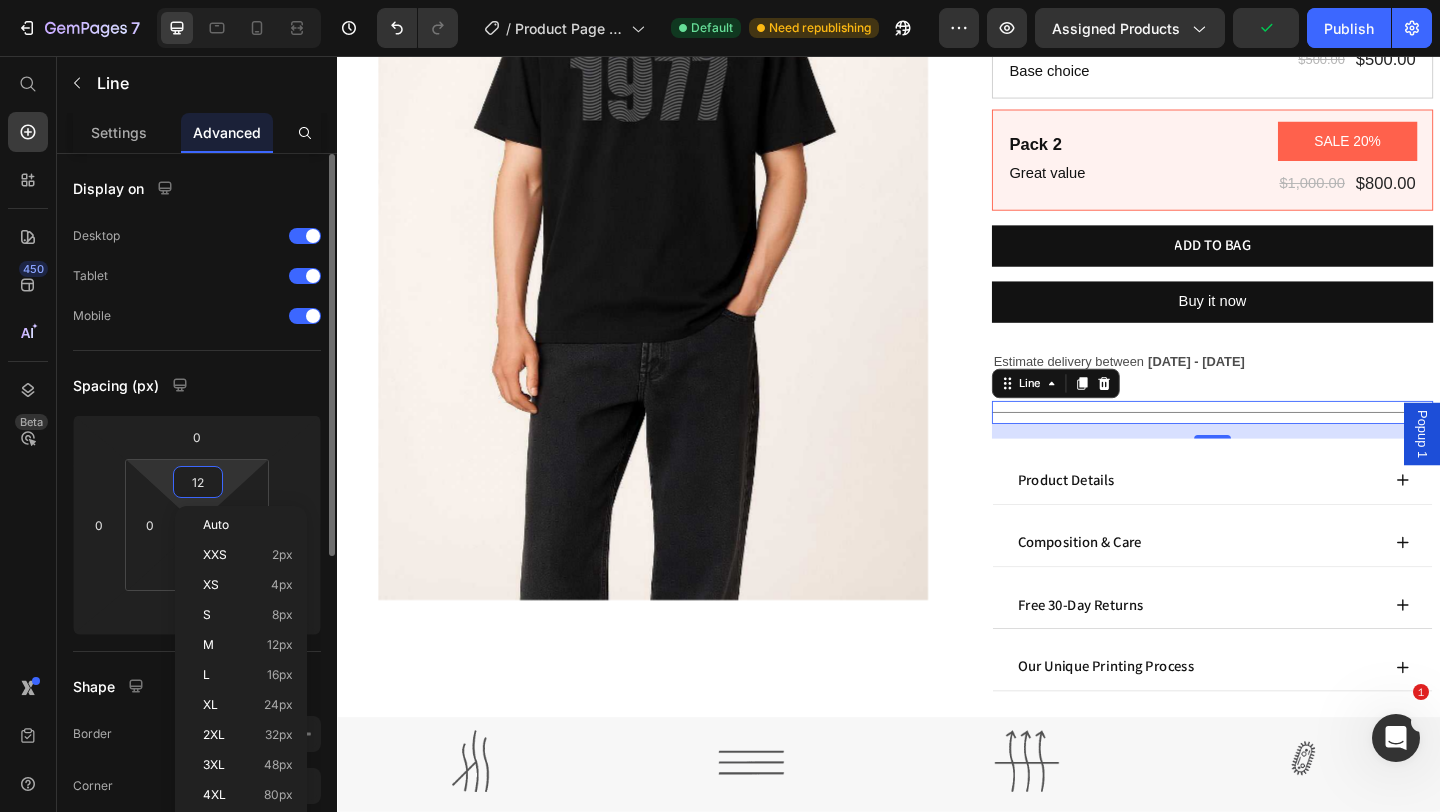 click on "12" at bounding box center [198, 482] 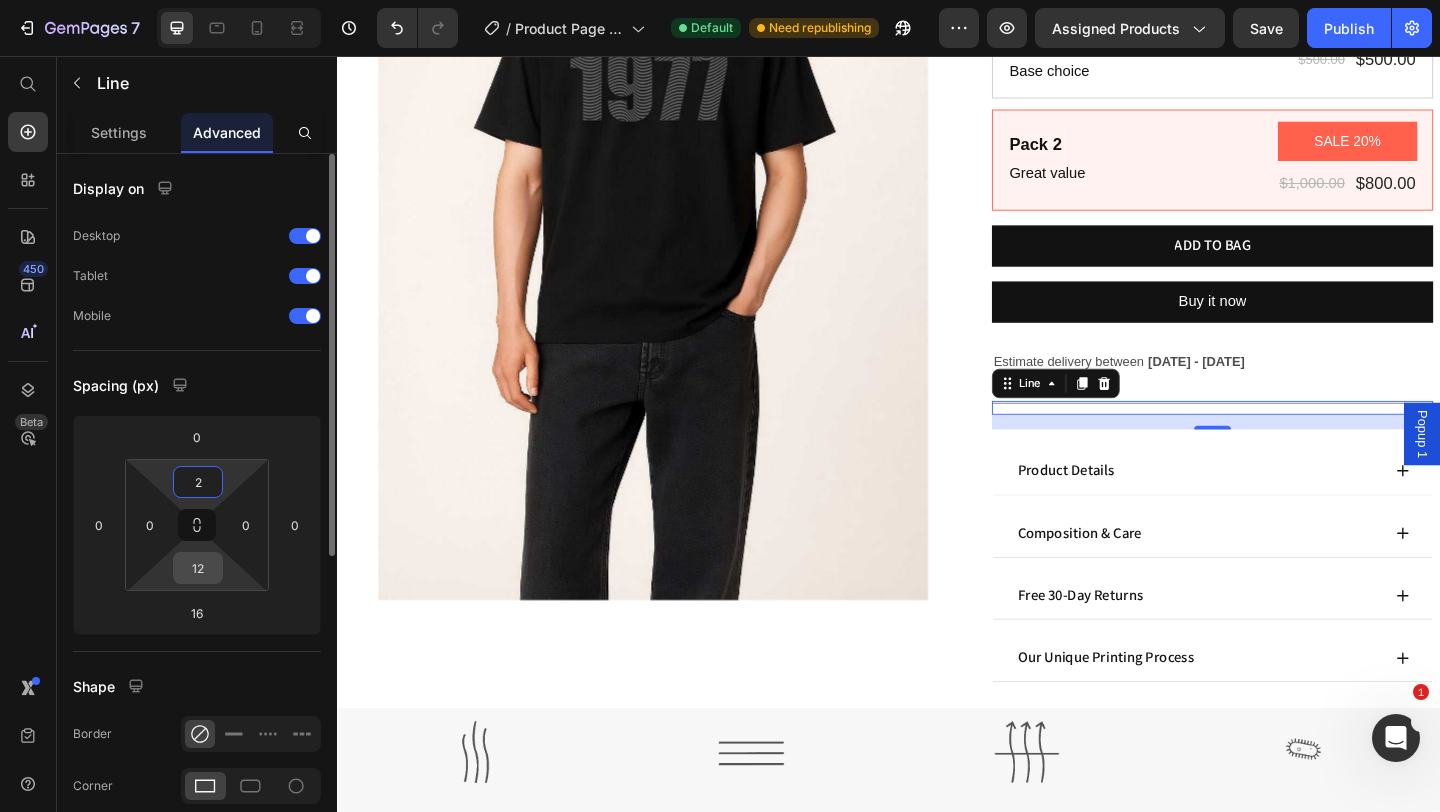 type on "2" 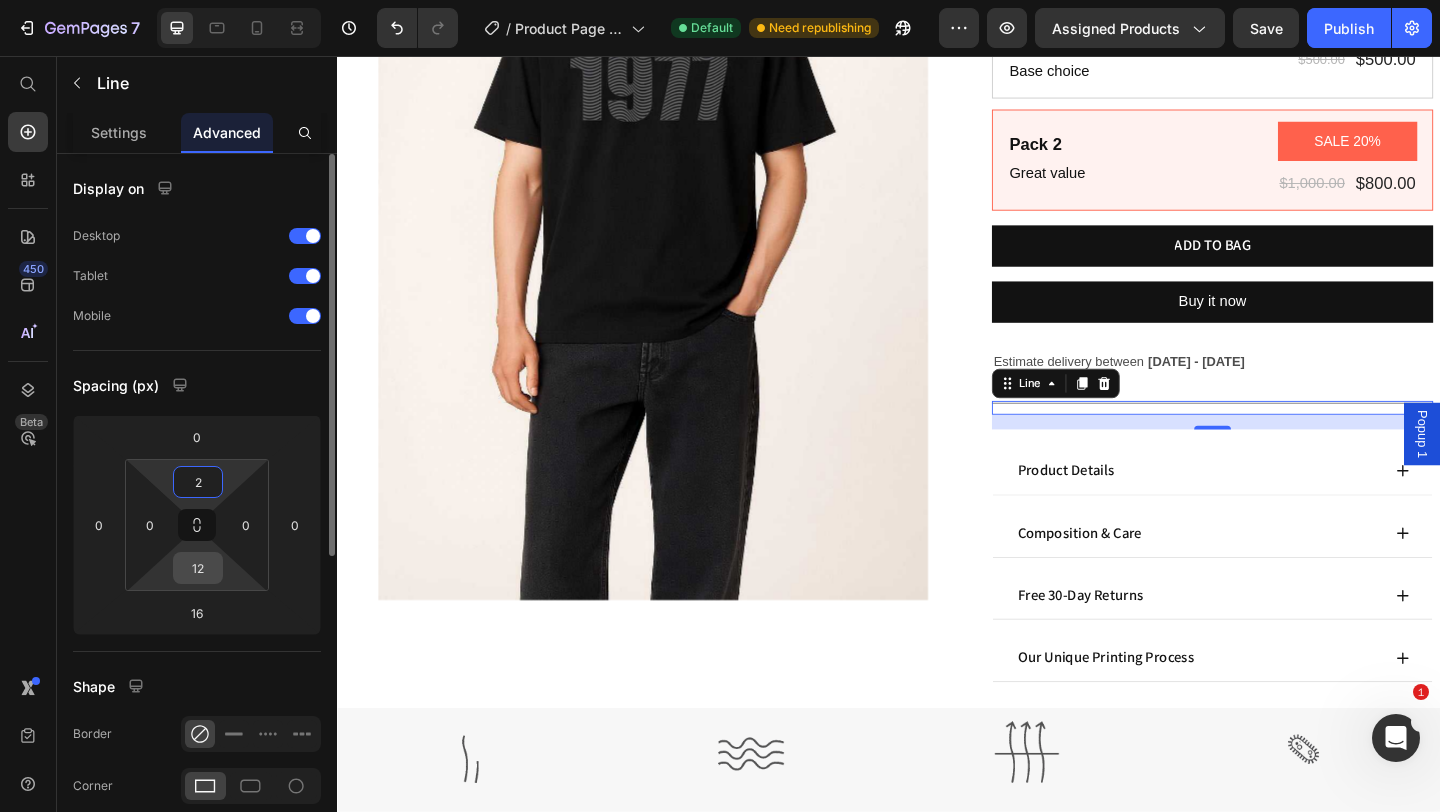 click on "12" at bounding box center [198, 568] 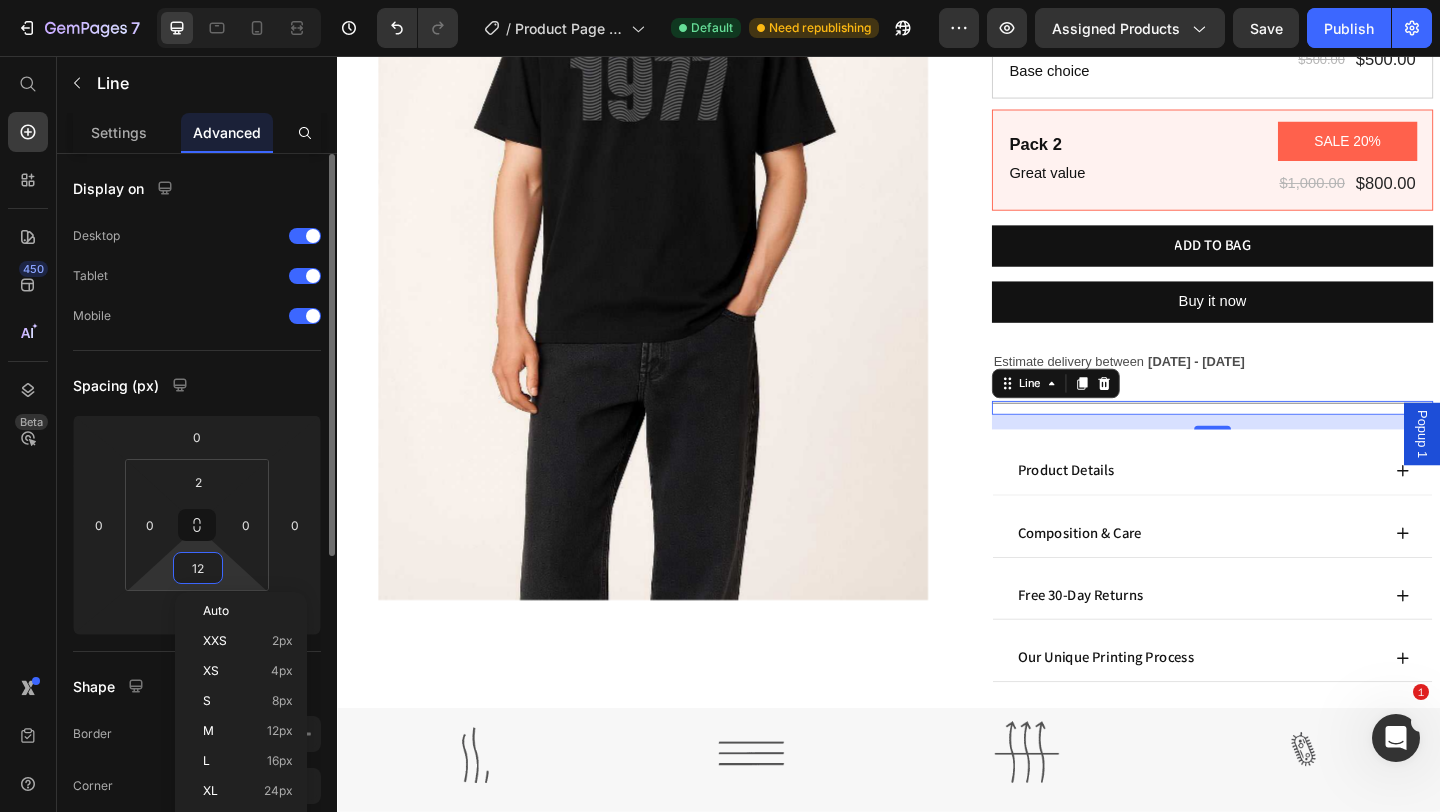 click on "12" at bounding box center (198, 568) 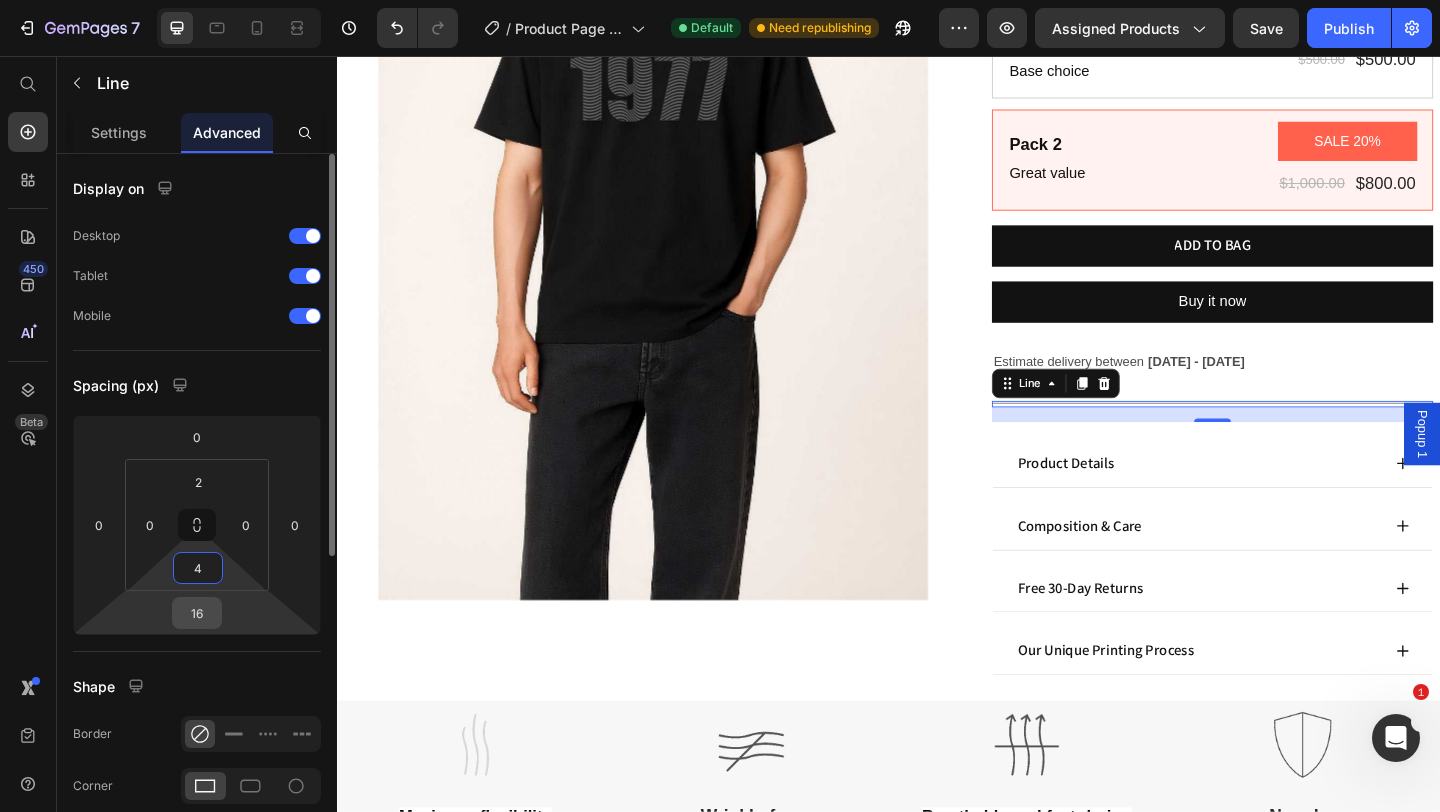 type on "4" 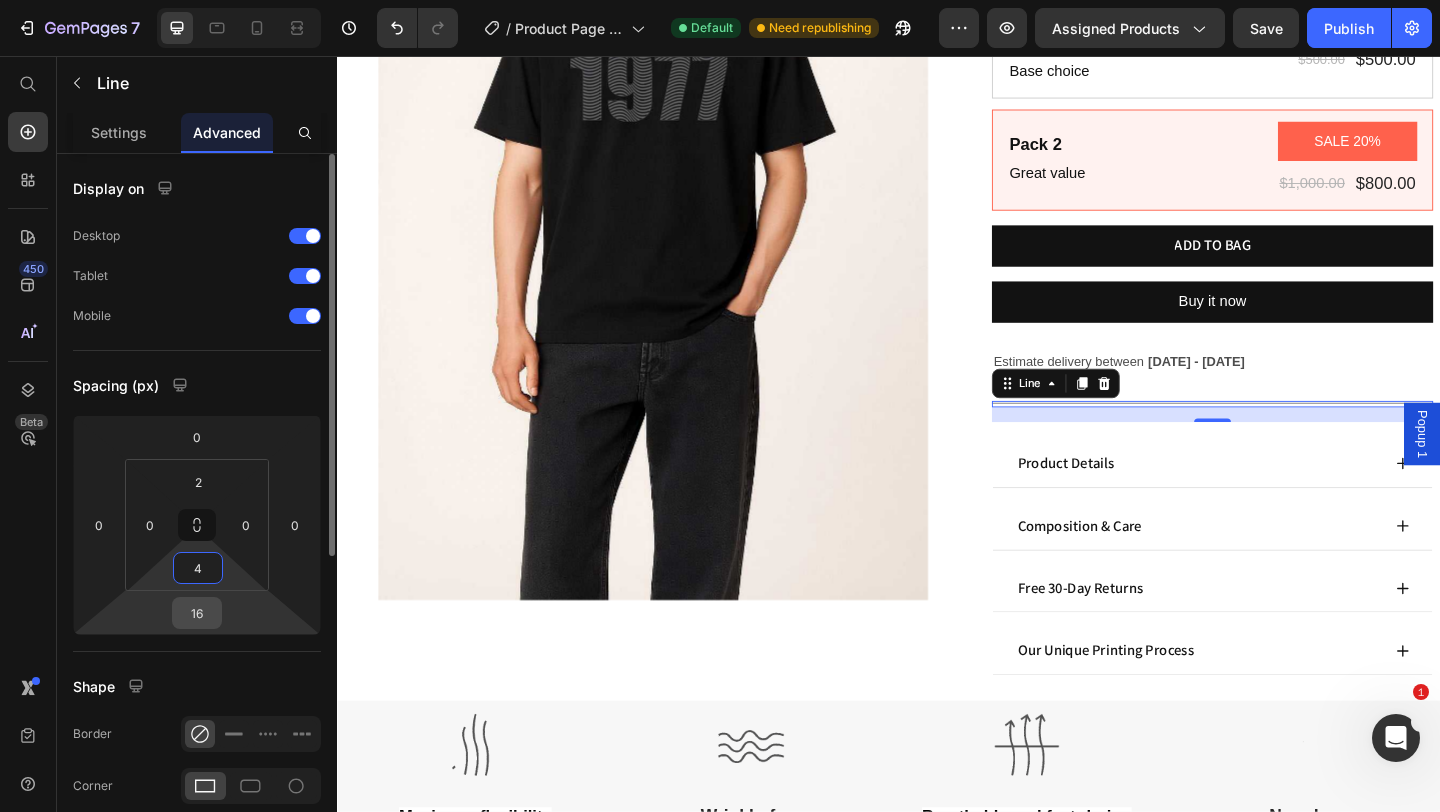 click on "16" at bounding box center (197, 613) 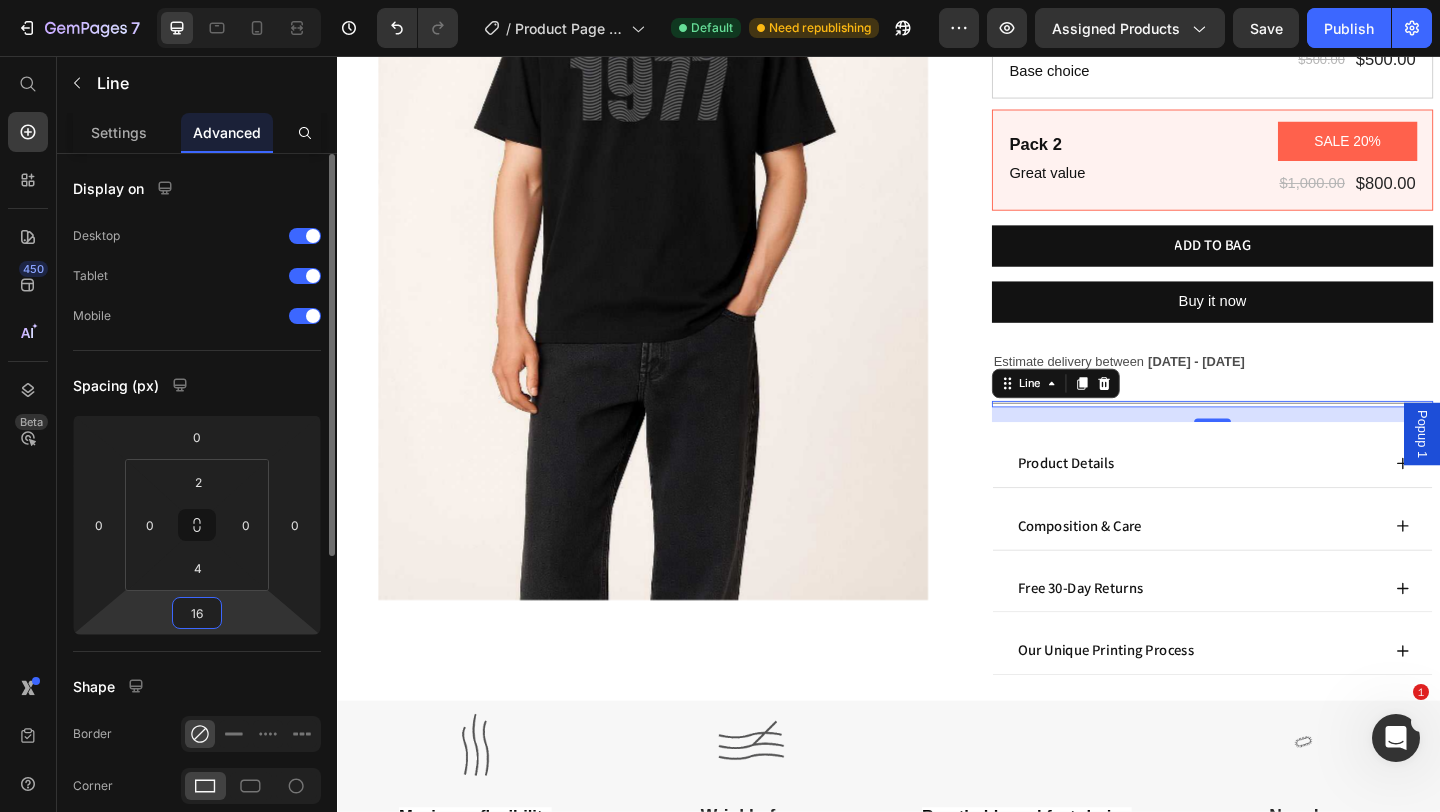 click on "16" at bounding box center (197, 613) 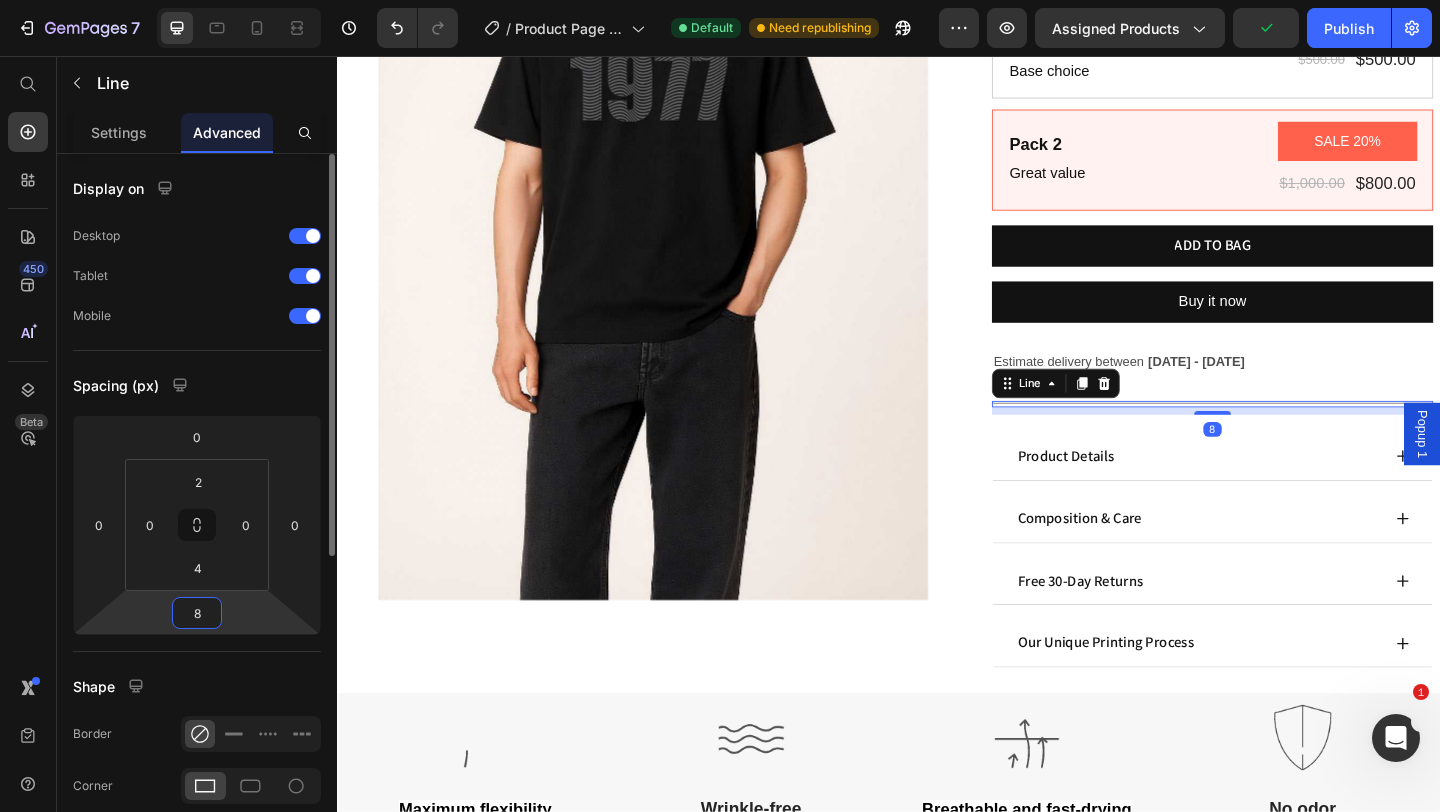 type on "8" 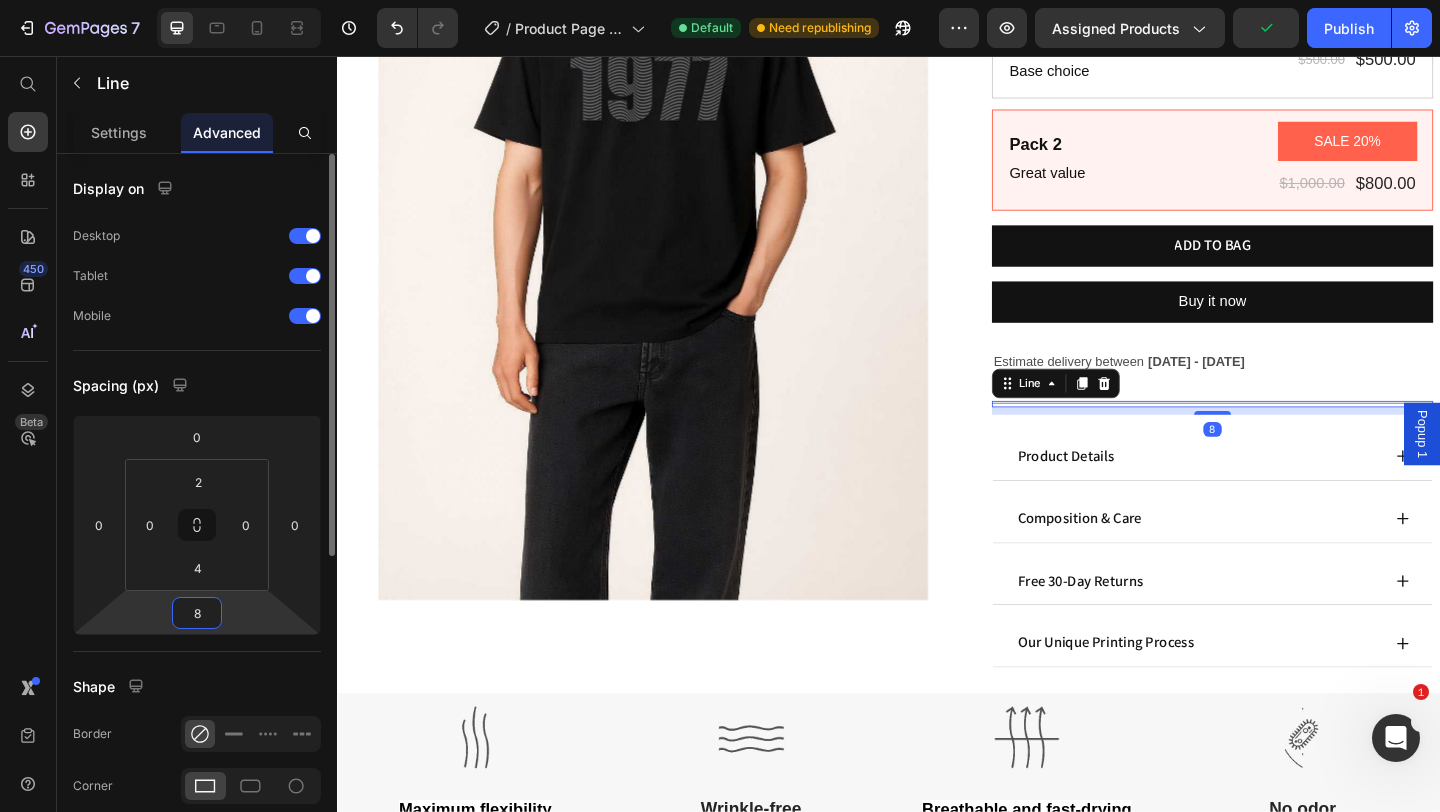 click on "Spacing (px)" at bounding box center (197, 385) 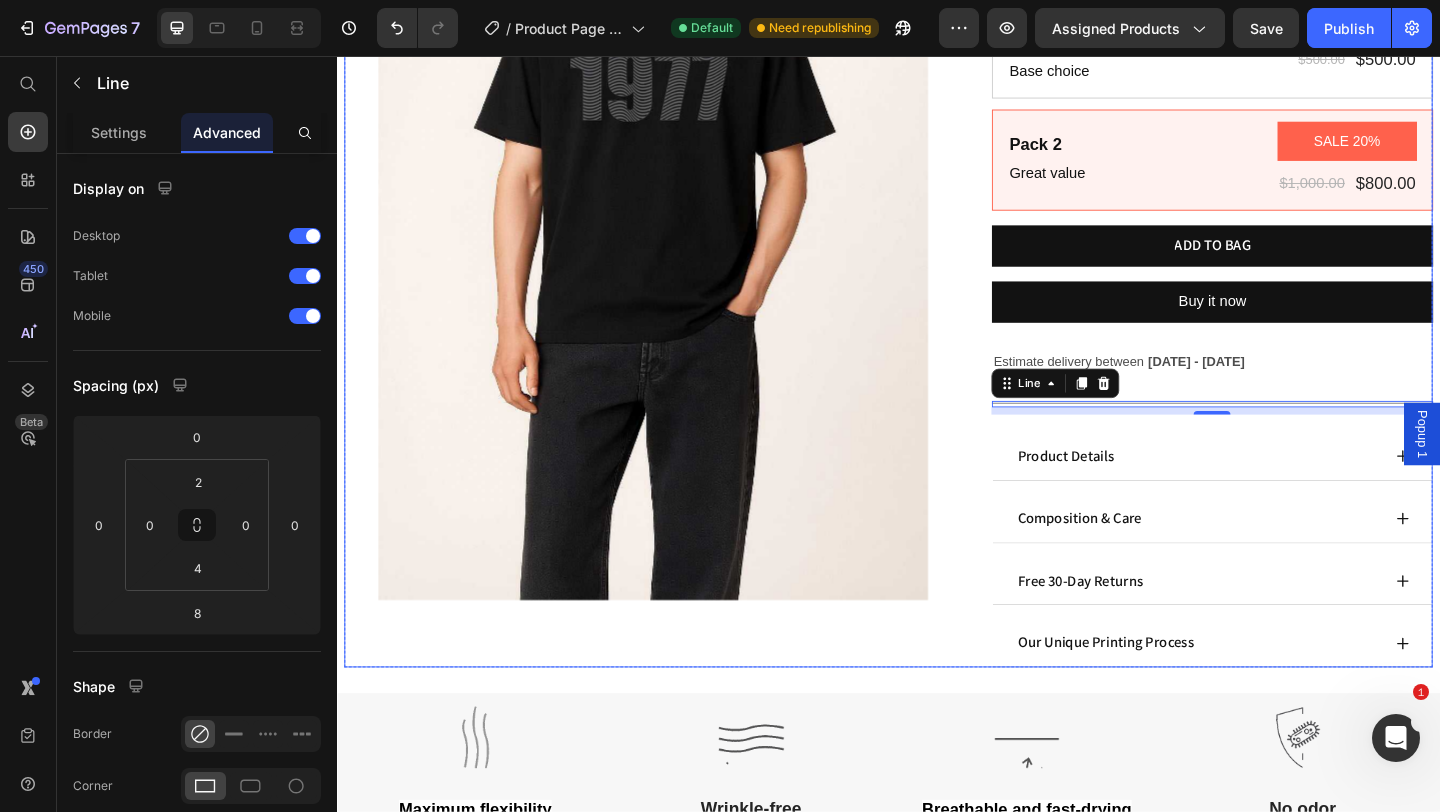 click on "Product Images Test Product Product Title $500.00 Product Price $0.00 Product Price Row This product has only default variant Product Variants & Swatches Quantity Text Block 1 Product Quantity Size chart Button Row Pack 1 Text Block Base choice Text Block $500.00 Product Price $500.00 Product Price Row Row Pack 2 Text Block Great value Text Block SALE 20% Product Badge $1,000.00 Product Price $800.00 Product Price Row Row Product Bundle Discount Row Add To Bag Add to Cart Buy it now Dynamic Checkout
Estimate delivery between
Jul 14 - Jul 17
Delivery Date                Title Line   8 Text Block
Product Details
Composition & Care
Free 30-Day Returns
Our Unique Printing Process Accordion Product" at bounding box center (937, 236) 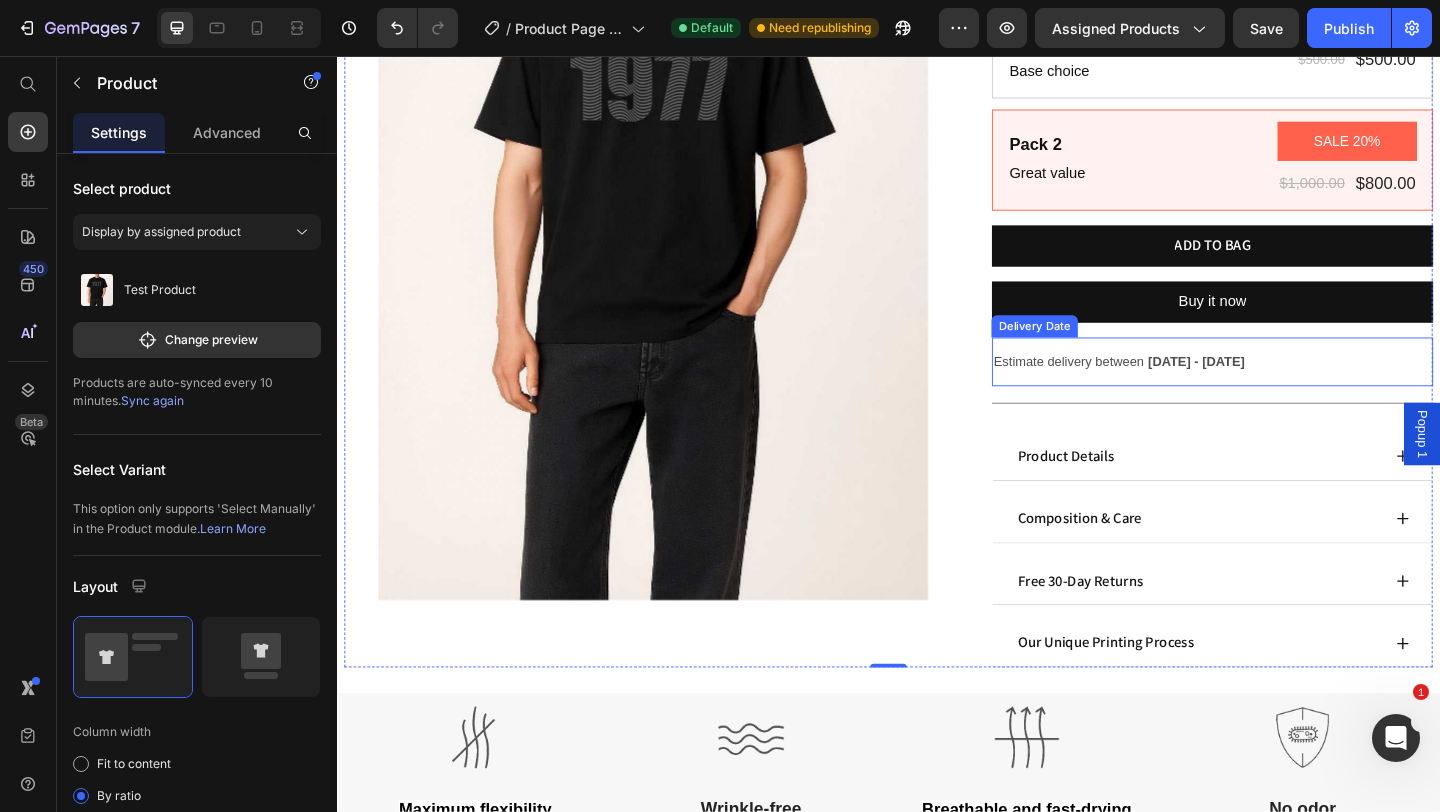 click on "Estimate delivery between
Jul 14 - Jul 17
Delivery Date" at bounding box center [1289, 388] 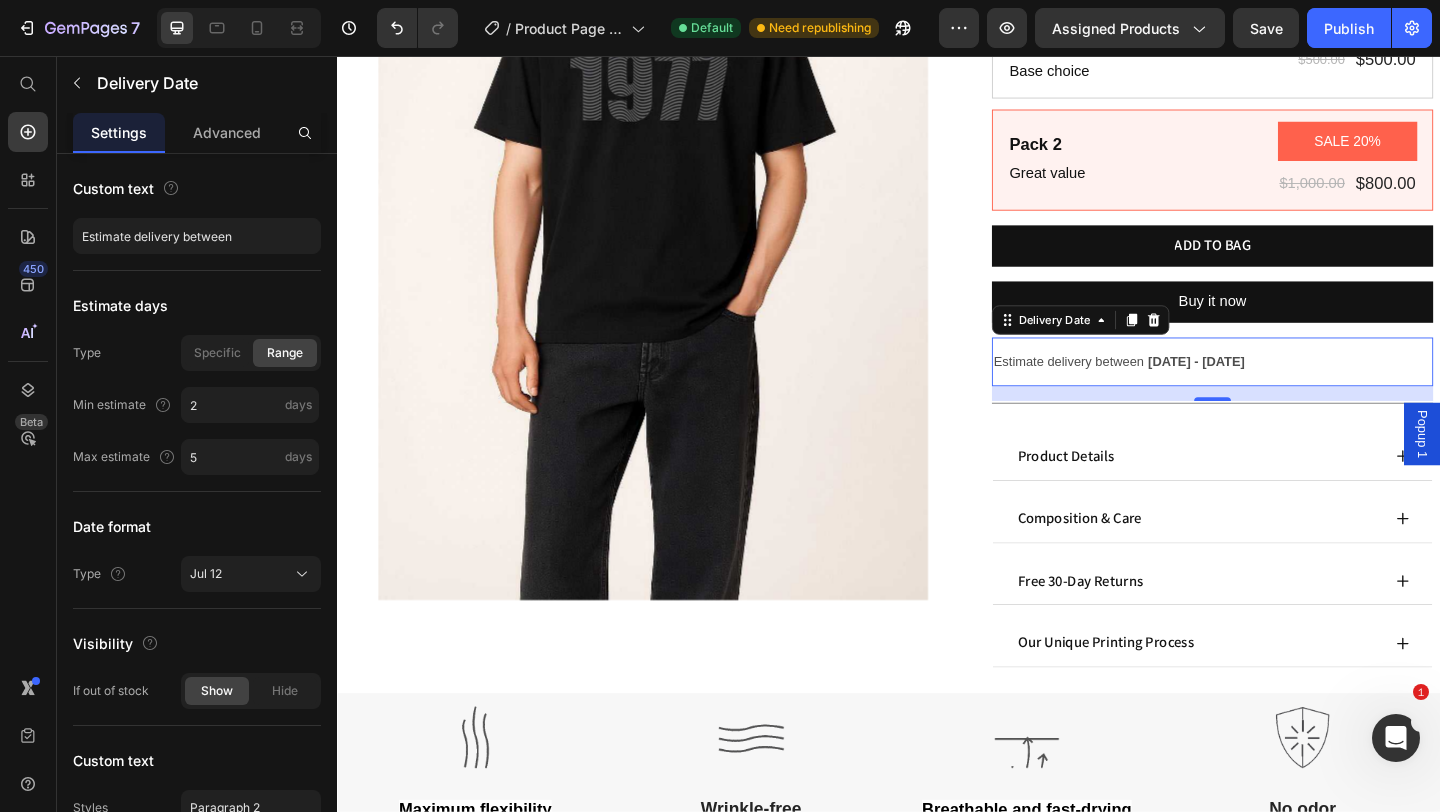 click on "Estimate delivery between
Jul 14 - Jul 17
Delivery Date   16" at bounding box center [1289, 388] 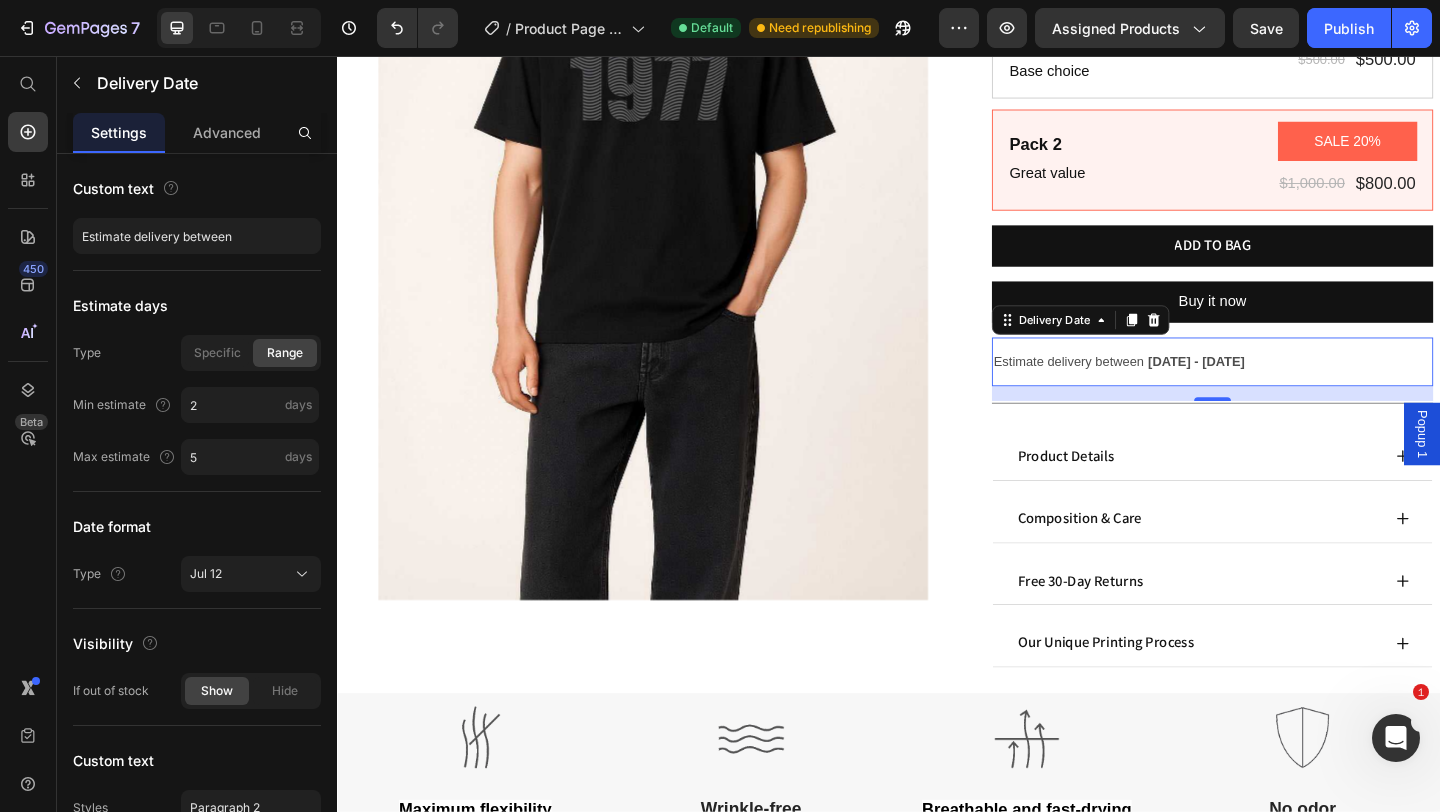 click on "16" at bounding box center (1289, 423) 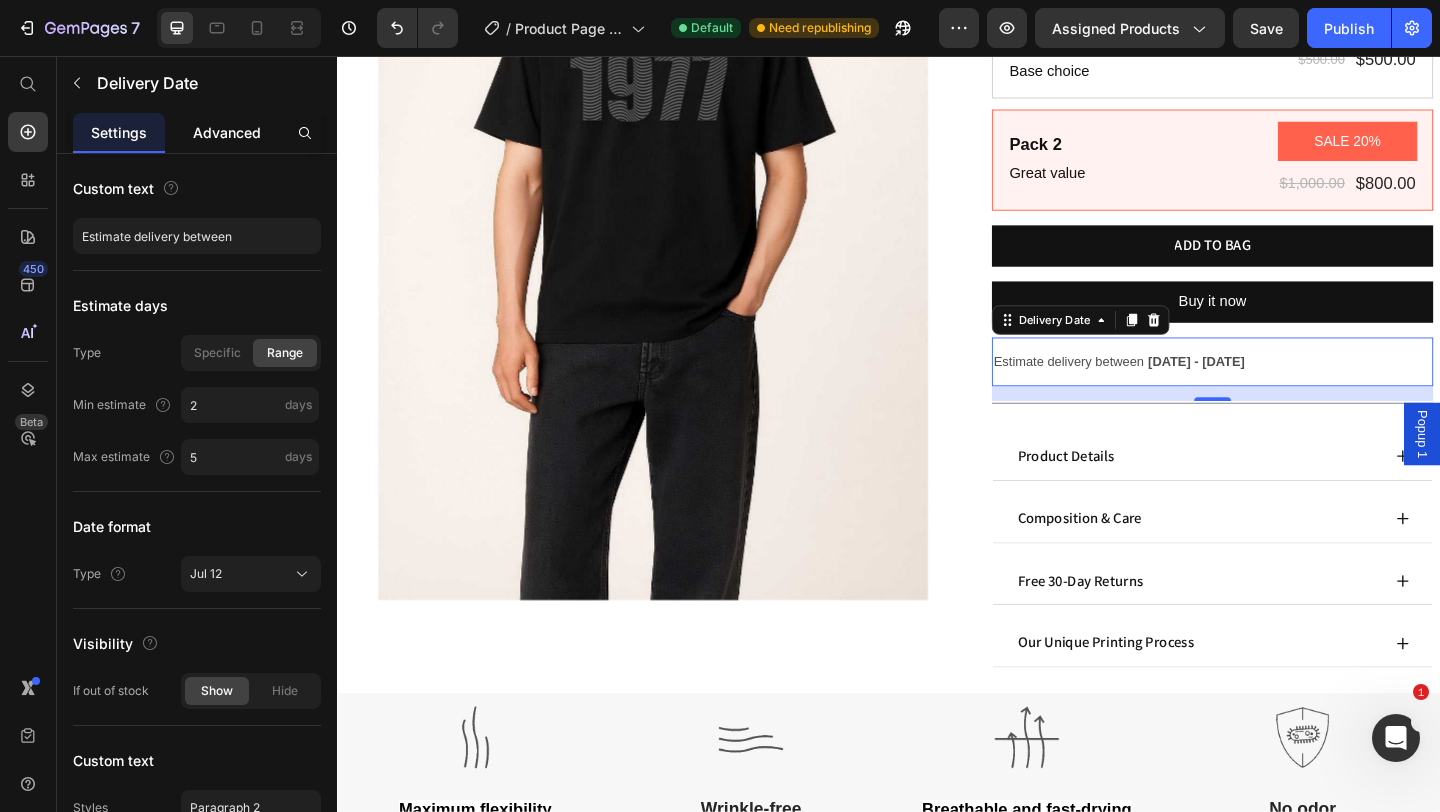 click on "Advanced" at bounding box center [227, 132] 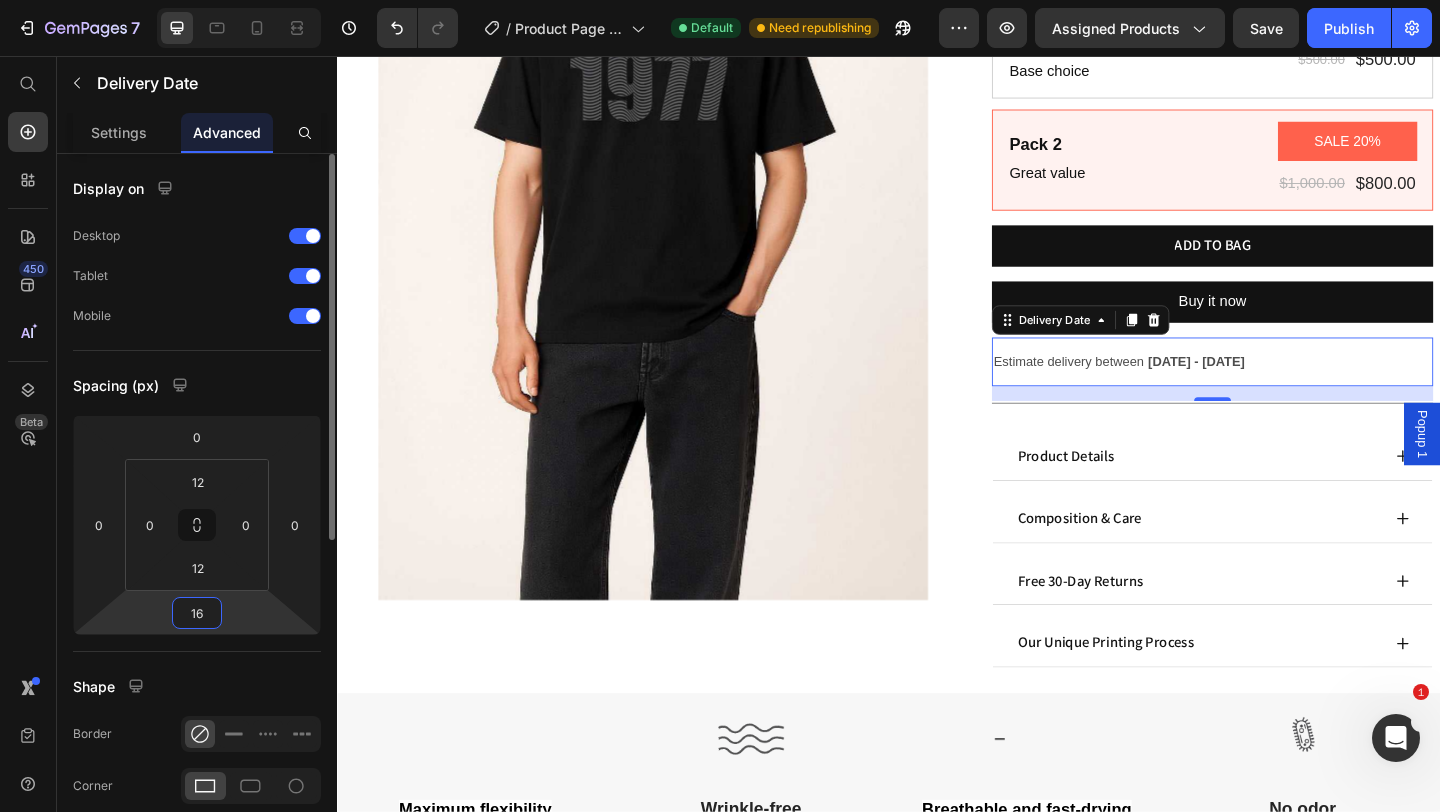 click on "16" at bounding box center (197, 613) 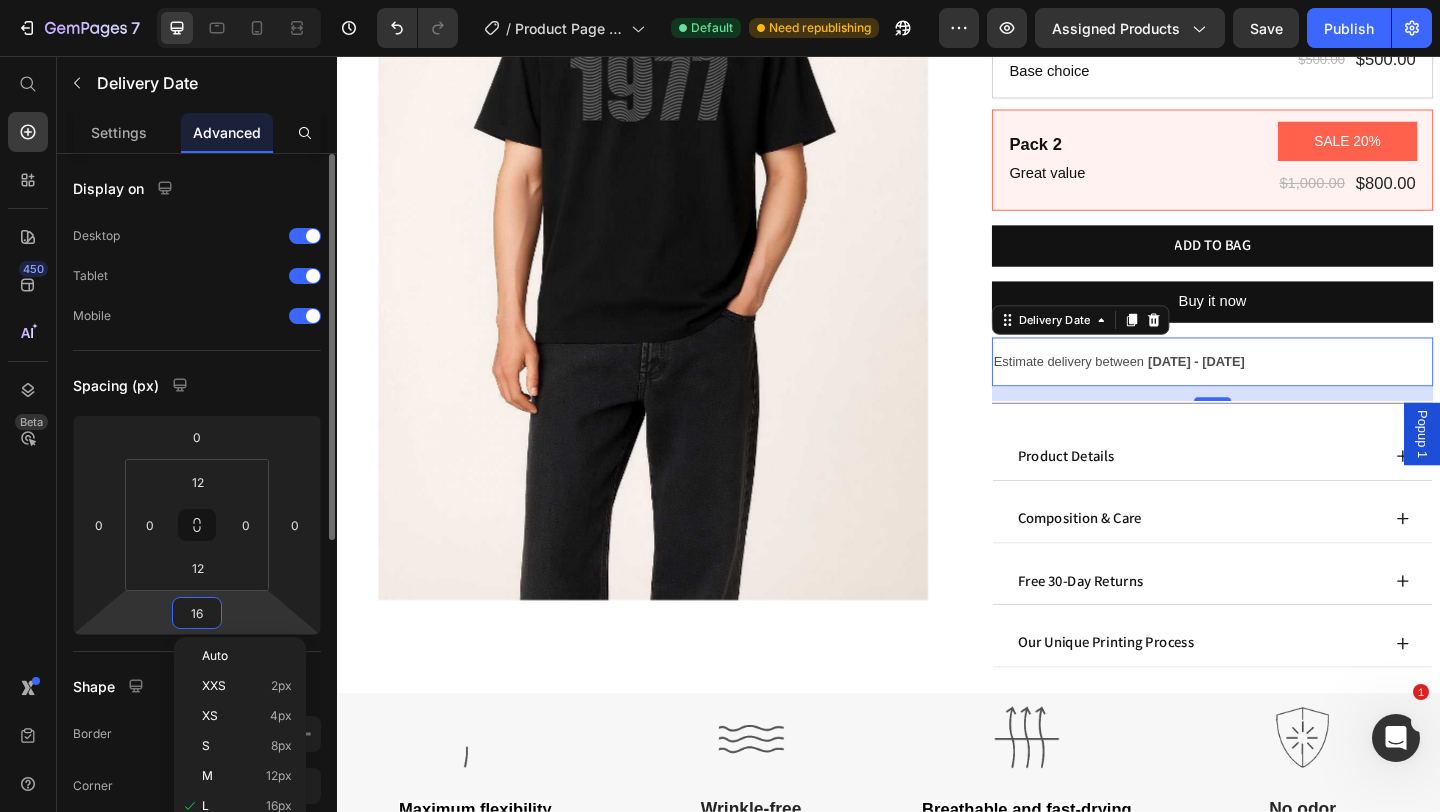type on "0" 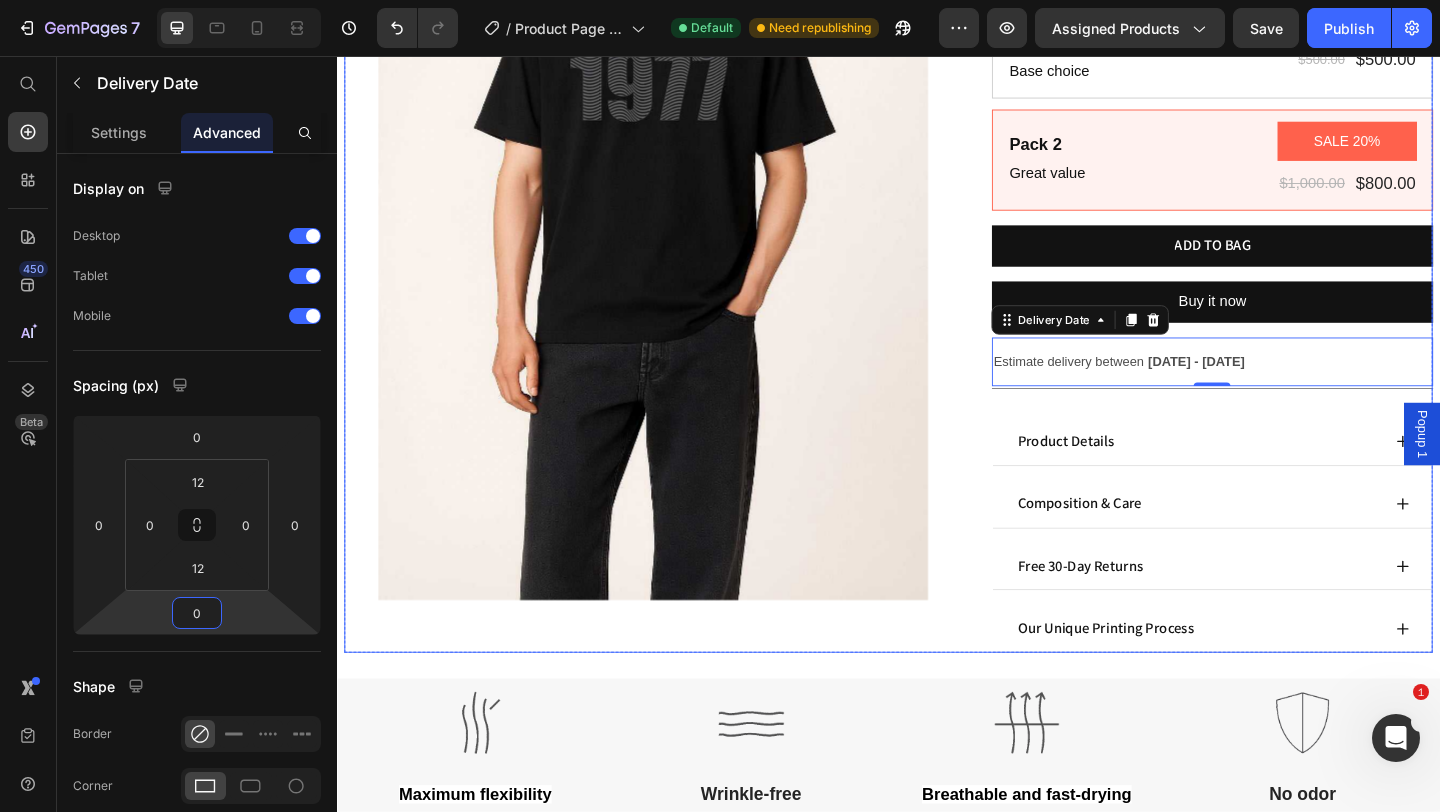 click on "Product Images Test Product Product Title $500.00 Product Price $0.00 Product Price Row This product has only default variant Product Variants & Swatches Quantity Text Block 1 Product Quantity Size chart Button Row Pack 1 Text Block Base choice Text Block $500.00 Product Price $500.00 Product Price Row Row Pack 2 Text Block Great value Text Block SALE 20% Product Badge $1,000.00 Product Price $800.00 Product Price Row Row Product Bundle Discount Row Add To Bag Add to Cart Buy it now Dynamic Checkout
Estimate delivery between
Jul 14 - Jul 17
Delivery Date   0                Title Line Text Block
Product Details
Composition & Care
Free 30-Day Returns
Our Unique Printing Process Accordion Product" at bounding box center (937, 228) 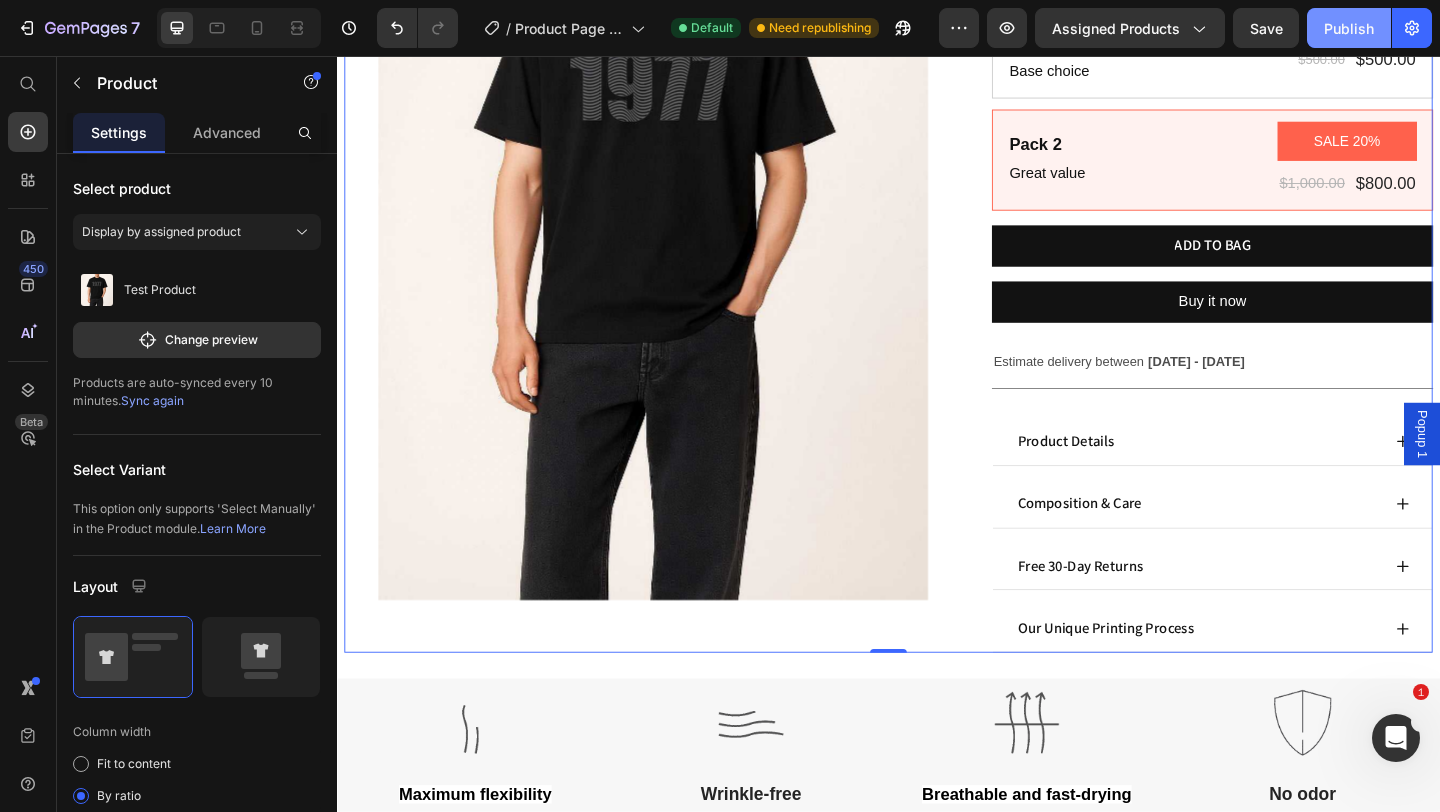 click on "Publish" at bounding box center [1349, 28] 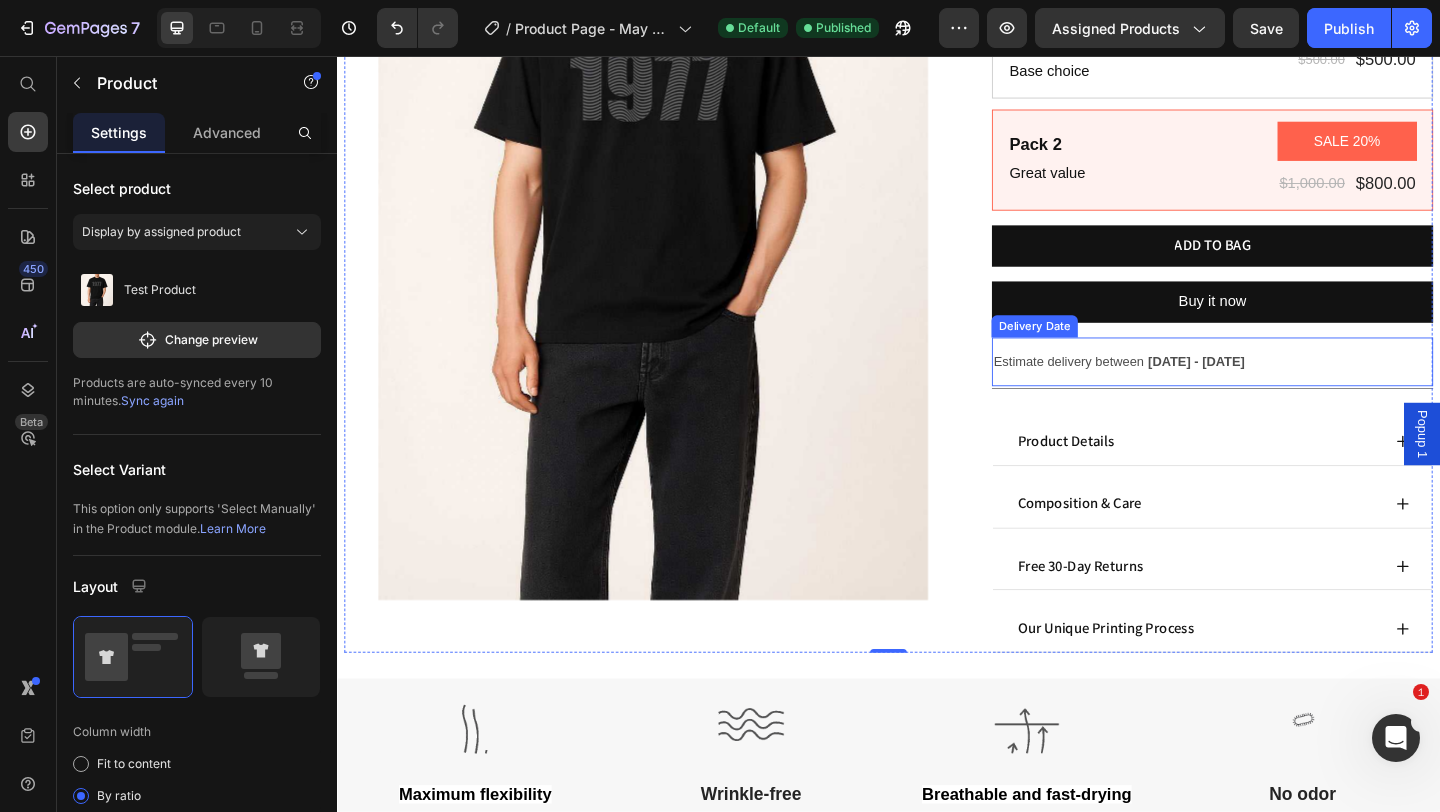 click on "Estimate delivery between" at bounding box center [1132, 388] 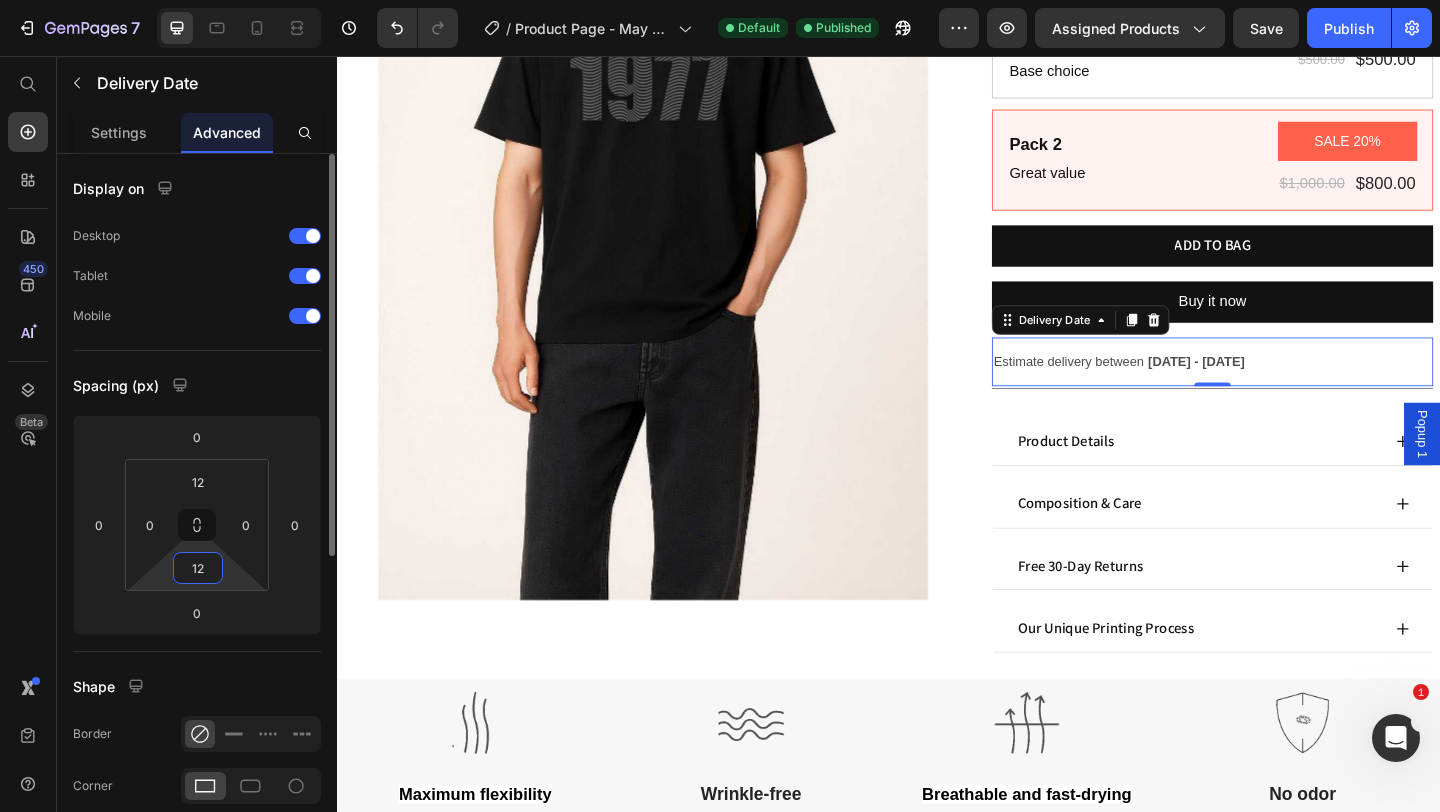 click on "12" at bounding box center [198, 568] 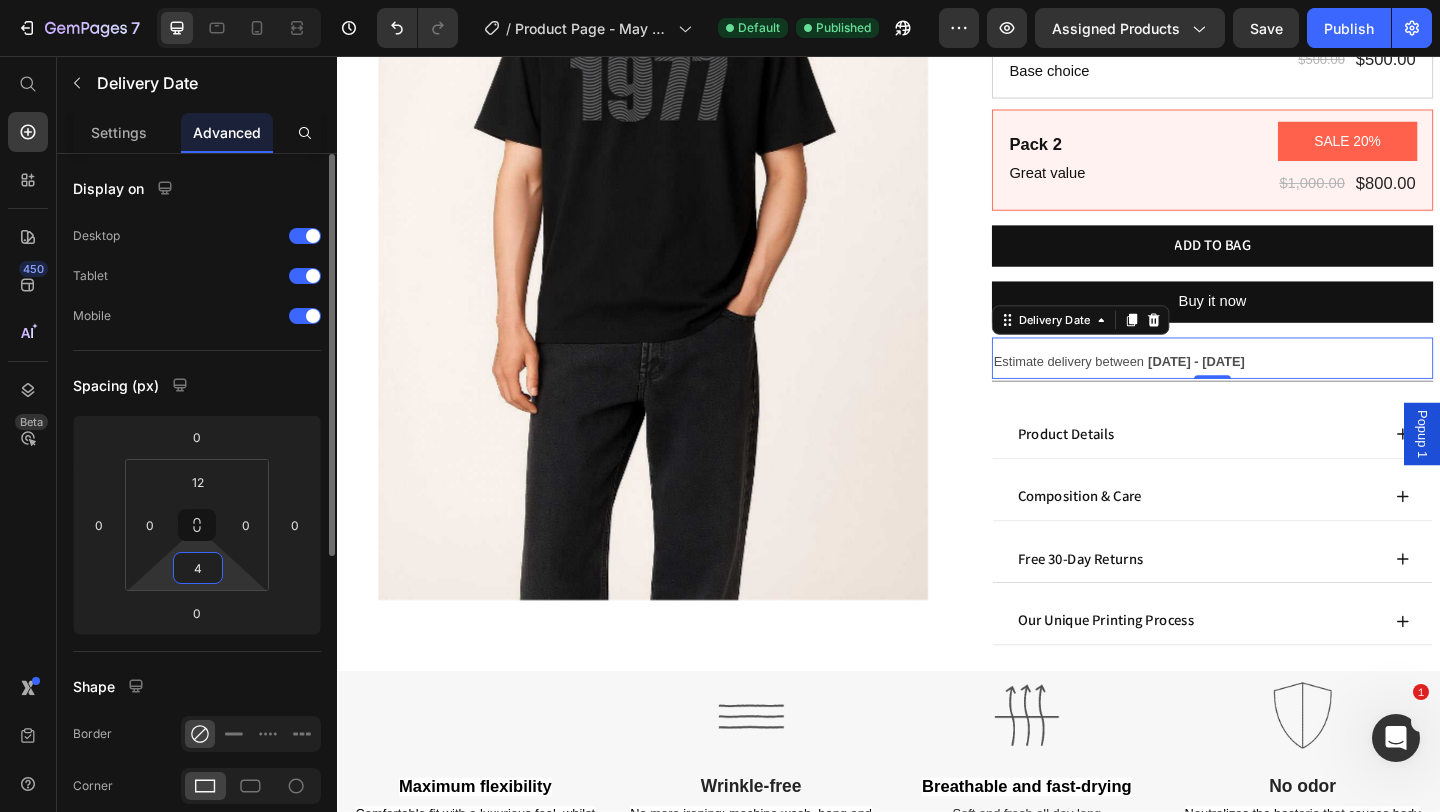 type on "4" 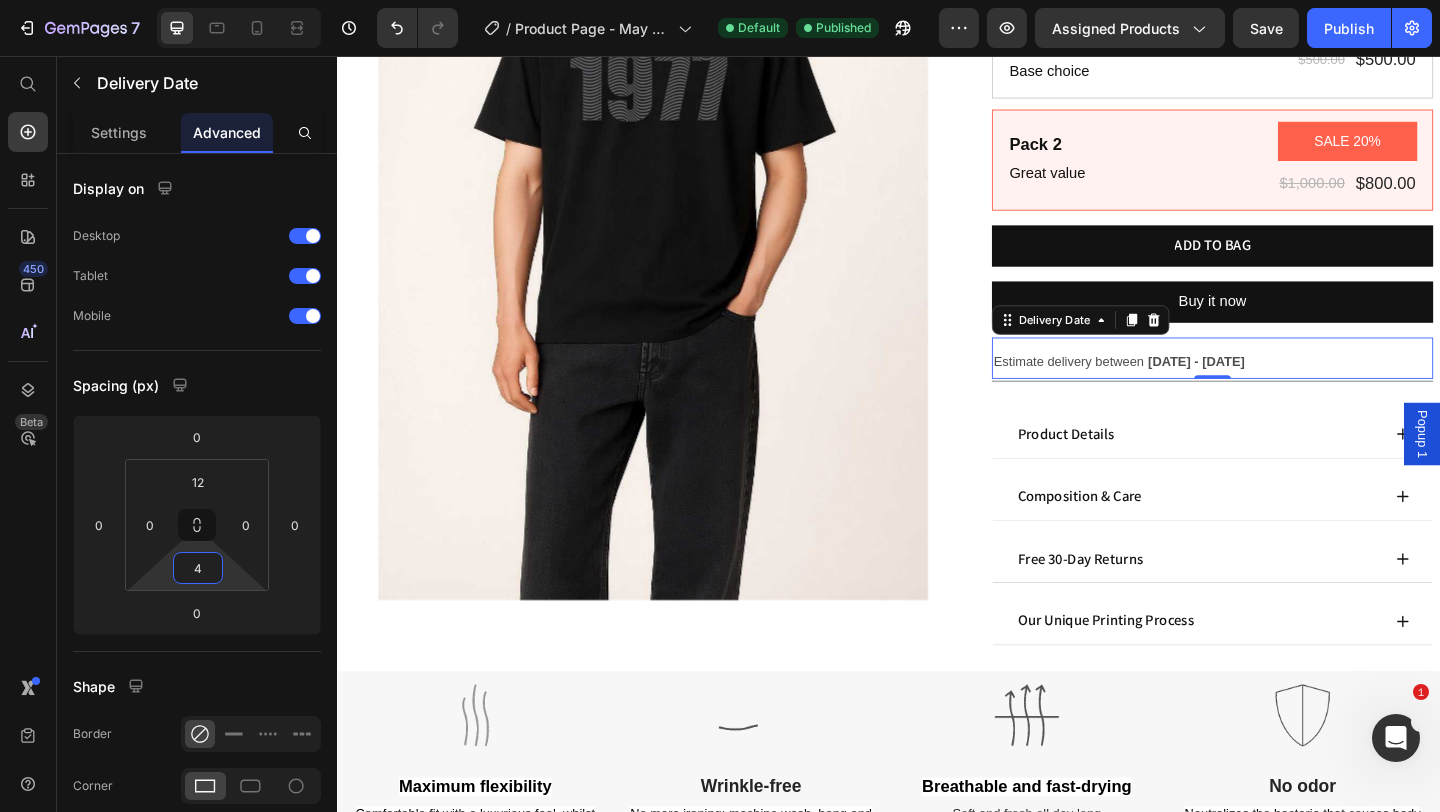 click on "Estimate delivery between" at bounding box center [1132, 388] 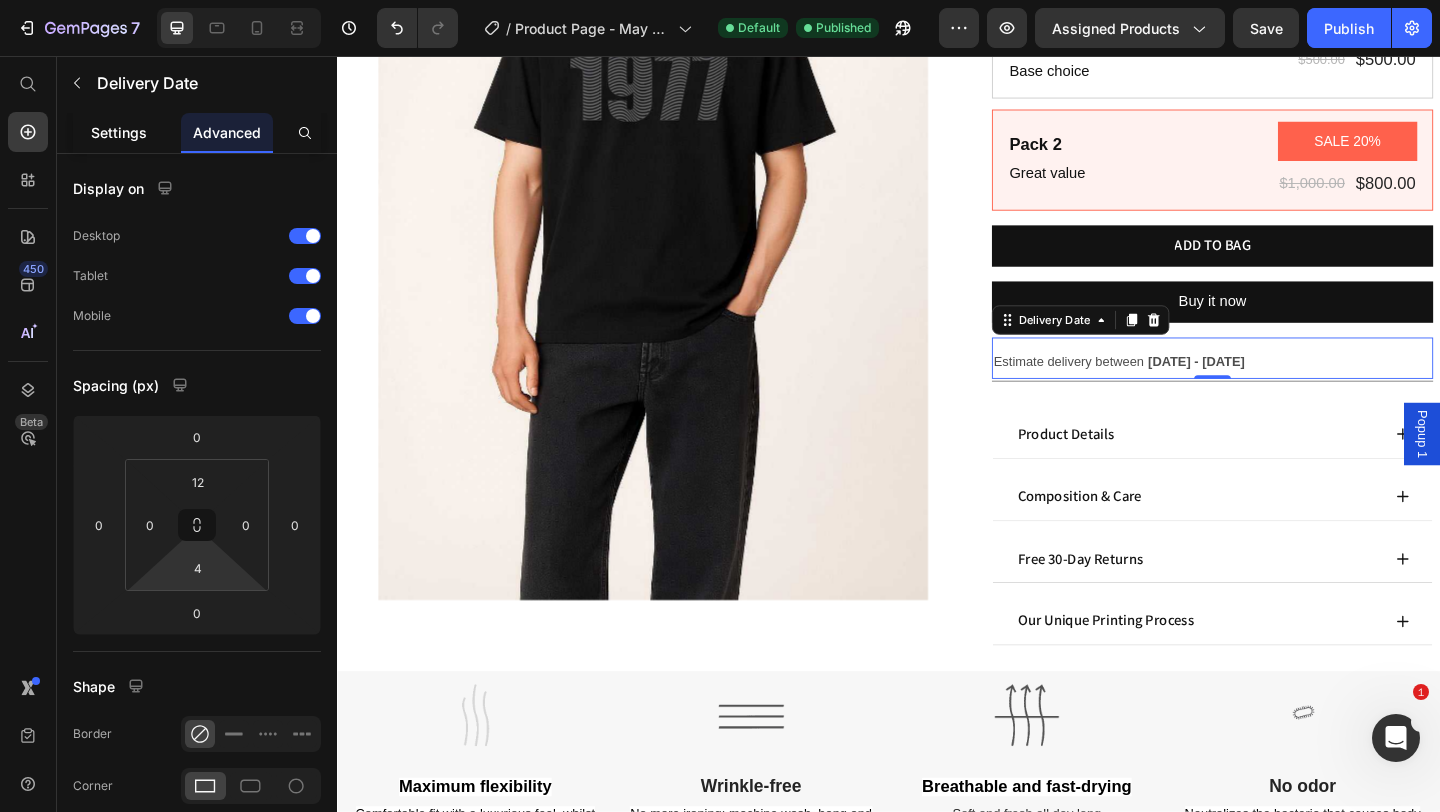 click on "Settings" at bounding box center (119, 132) 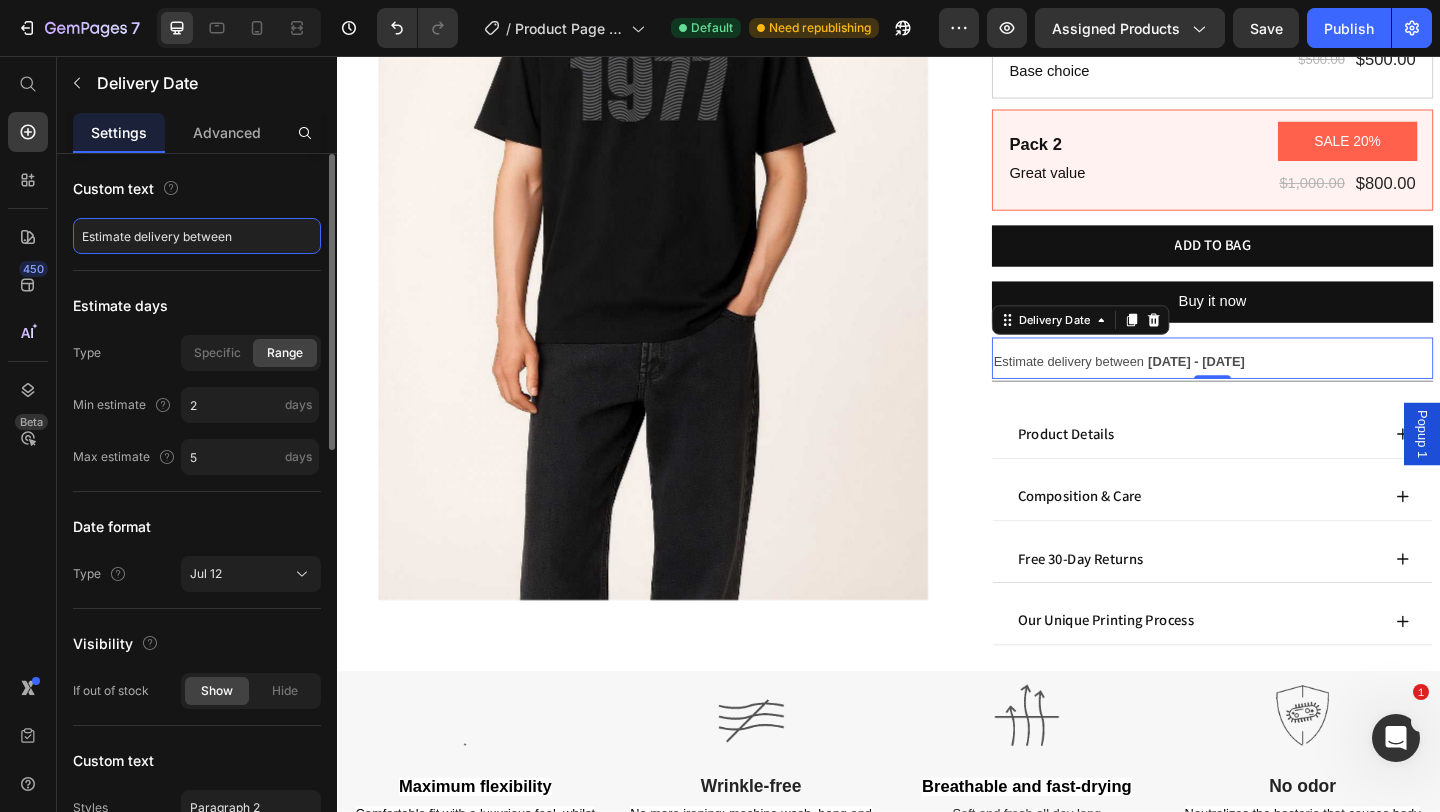 click on "Estimate delivery between" 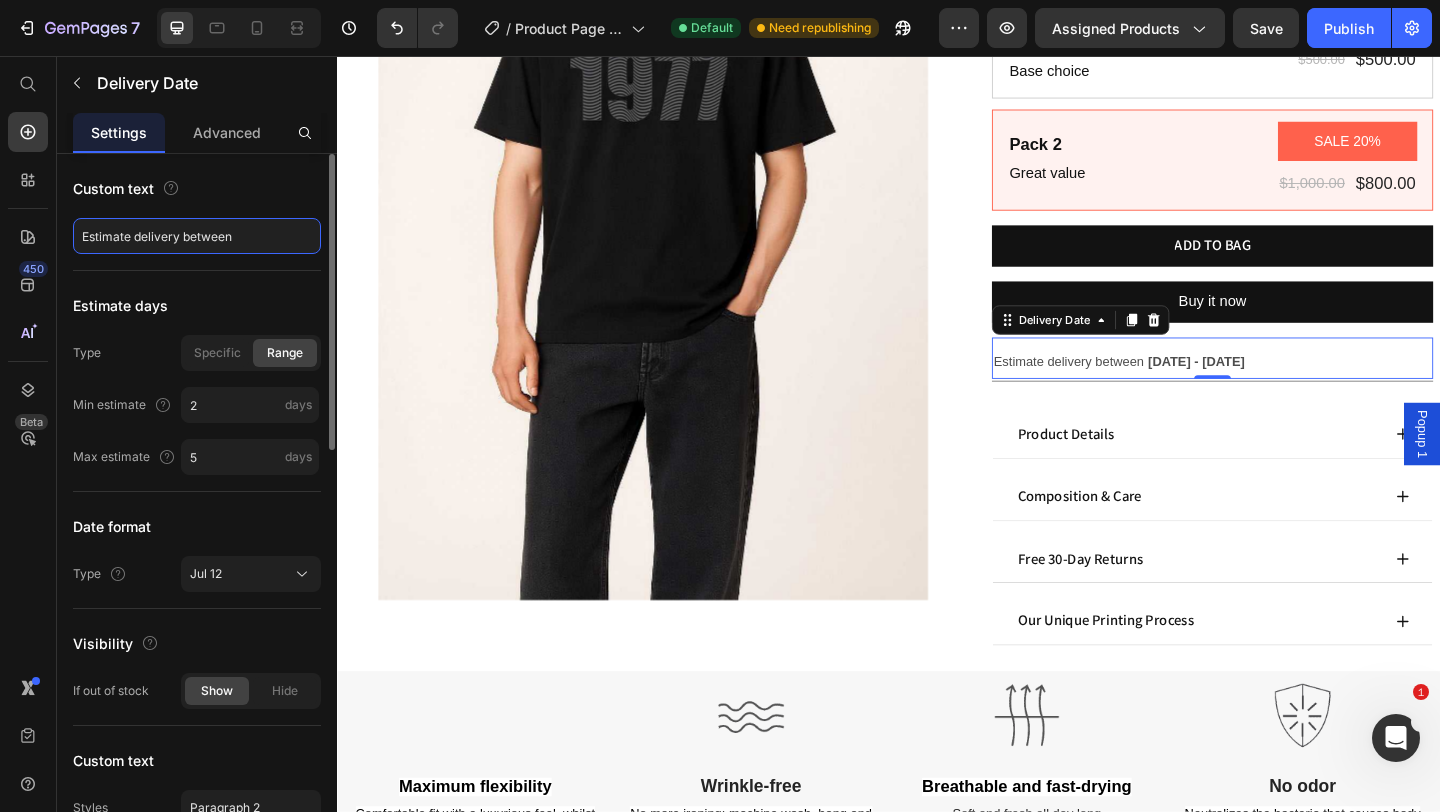 click on "Estimate delivery between" 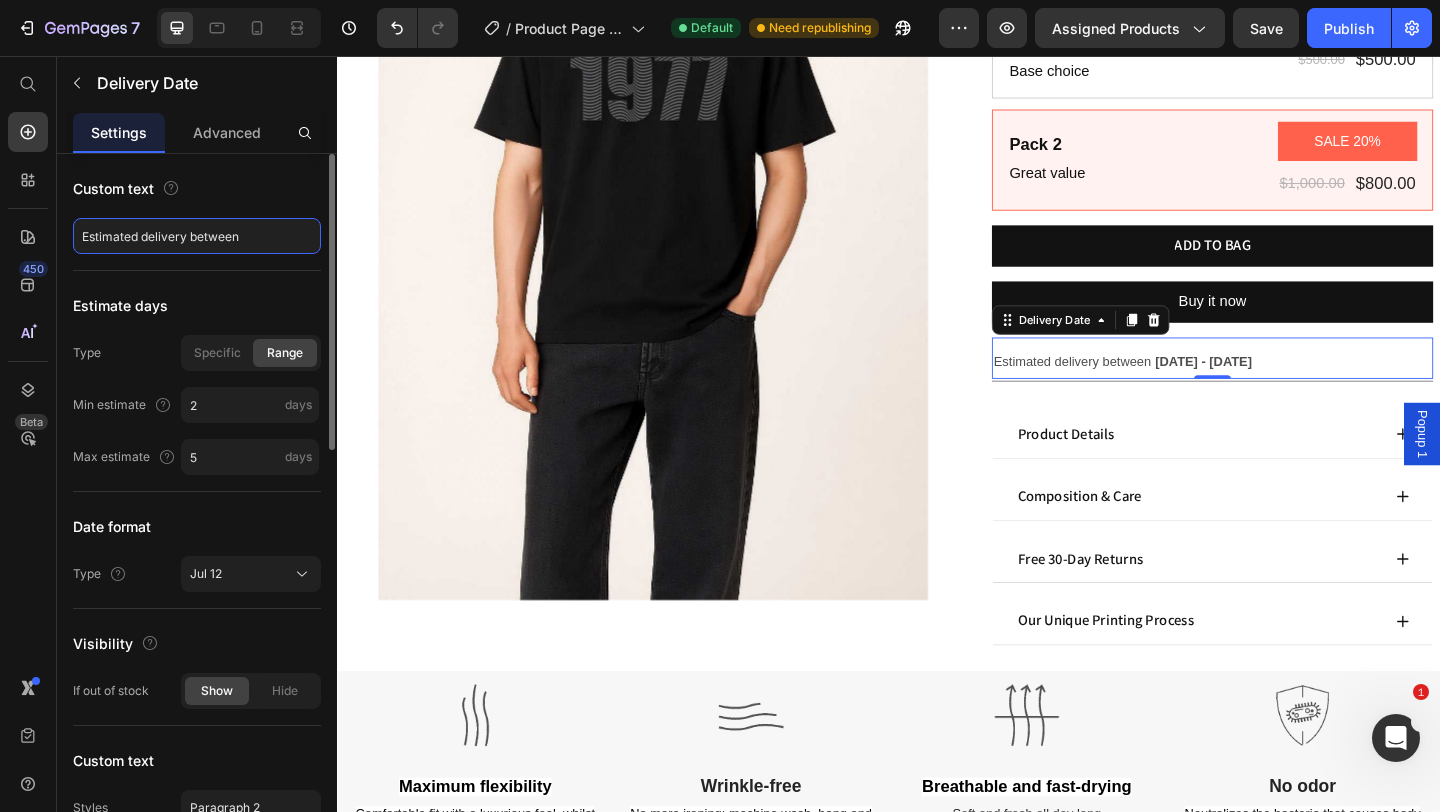 type on "Estimated delivery between" 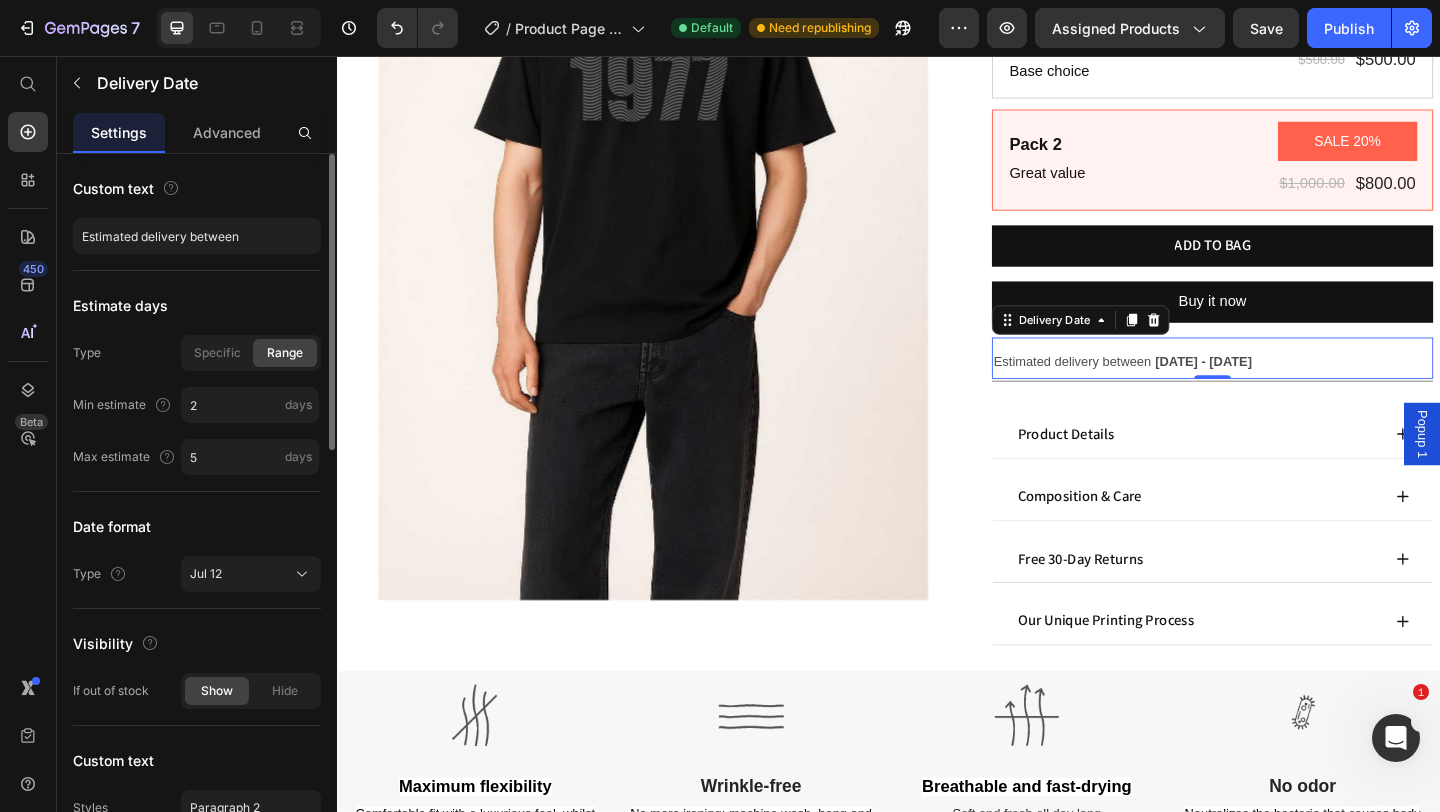 click on "Custom text" at bounding box center [197, 188] 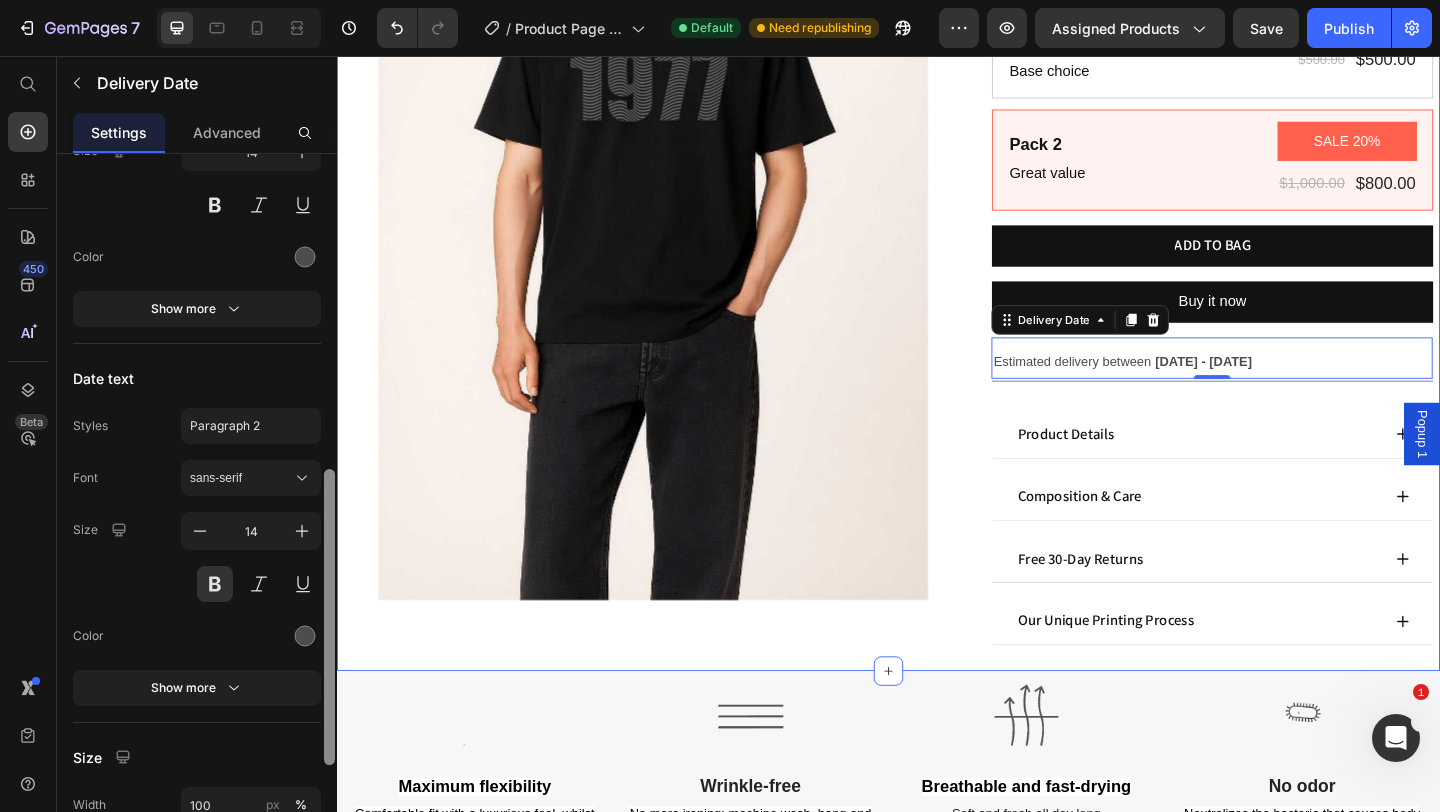 scroll, scrollTop: 0, scrollLeft: 0, axis: both 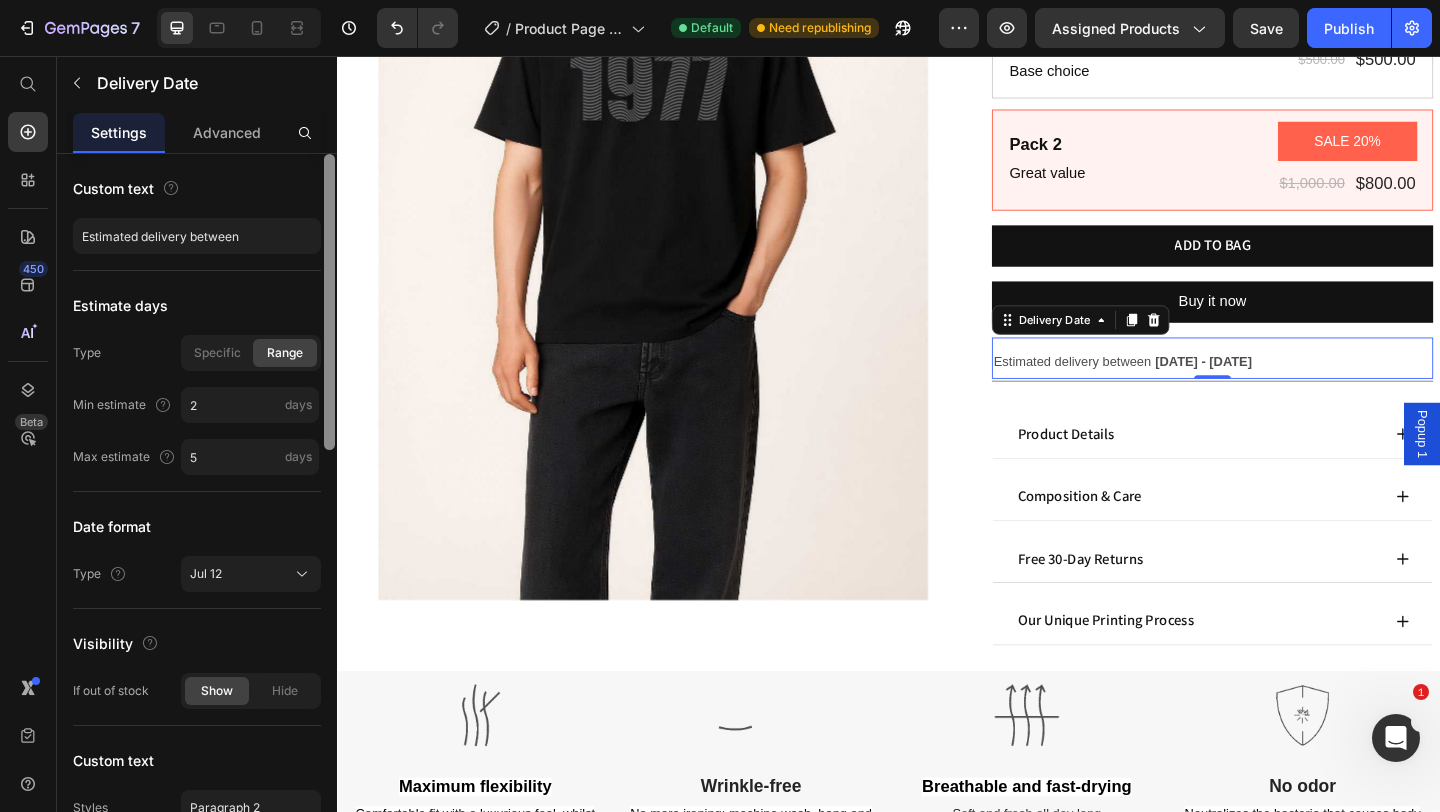 drag, startPoint x: 332, startPoint y: 234, endPoint x: 330, endPoint y: 168, distance: 66.0303 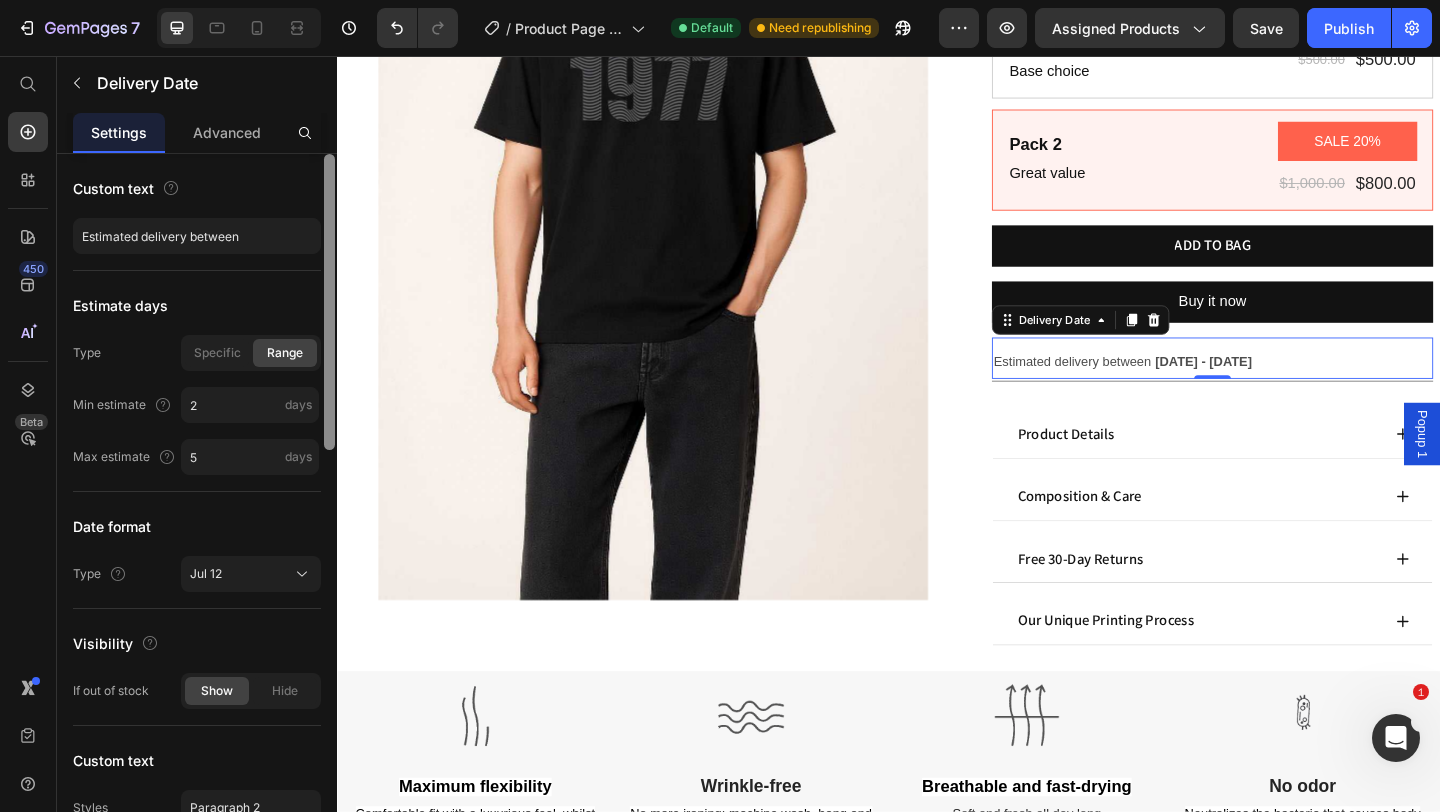 click at bounding box center (329, 302) 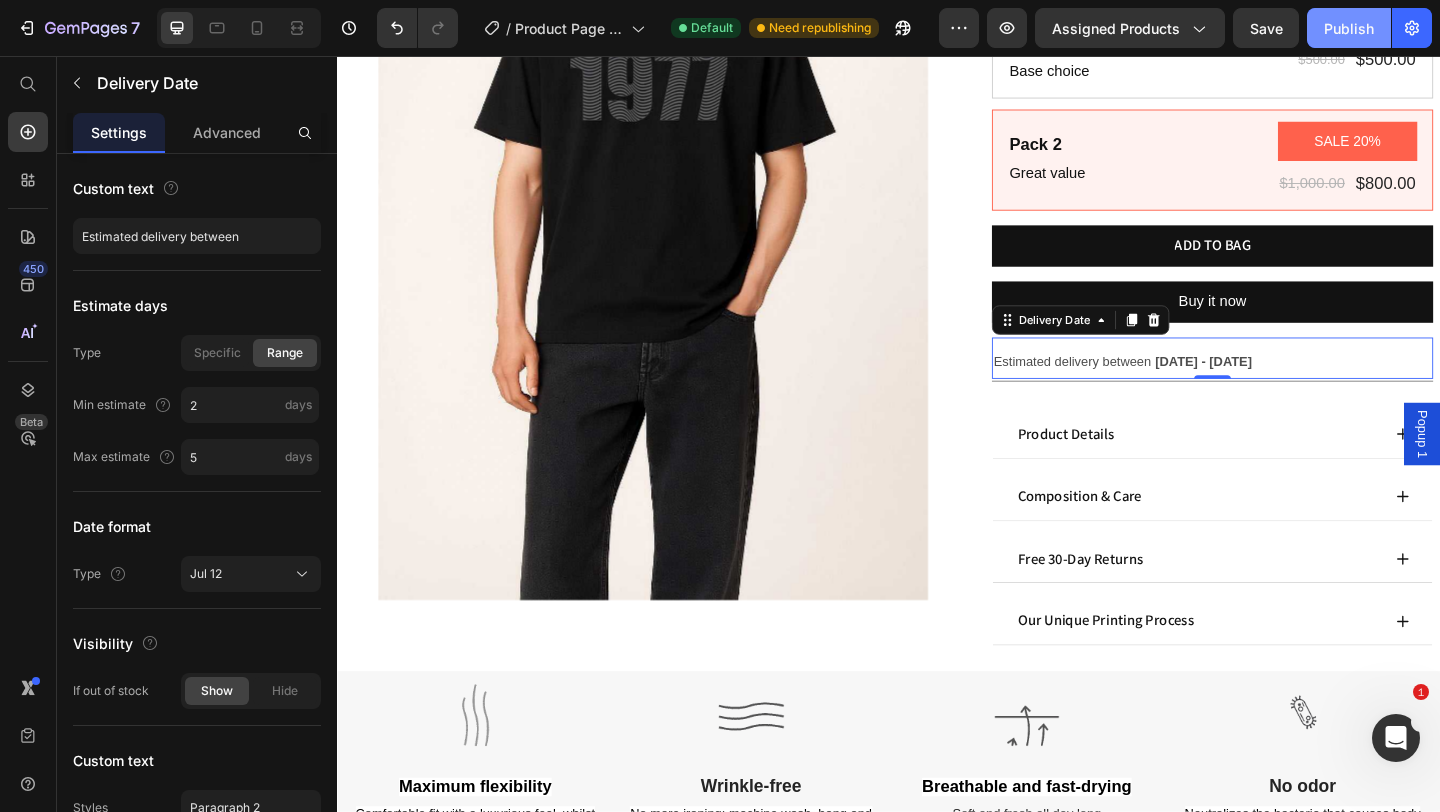 click on "Publish" at bounding box center (1349, 28) 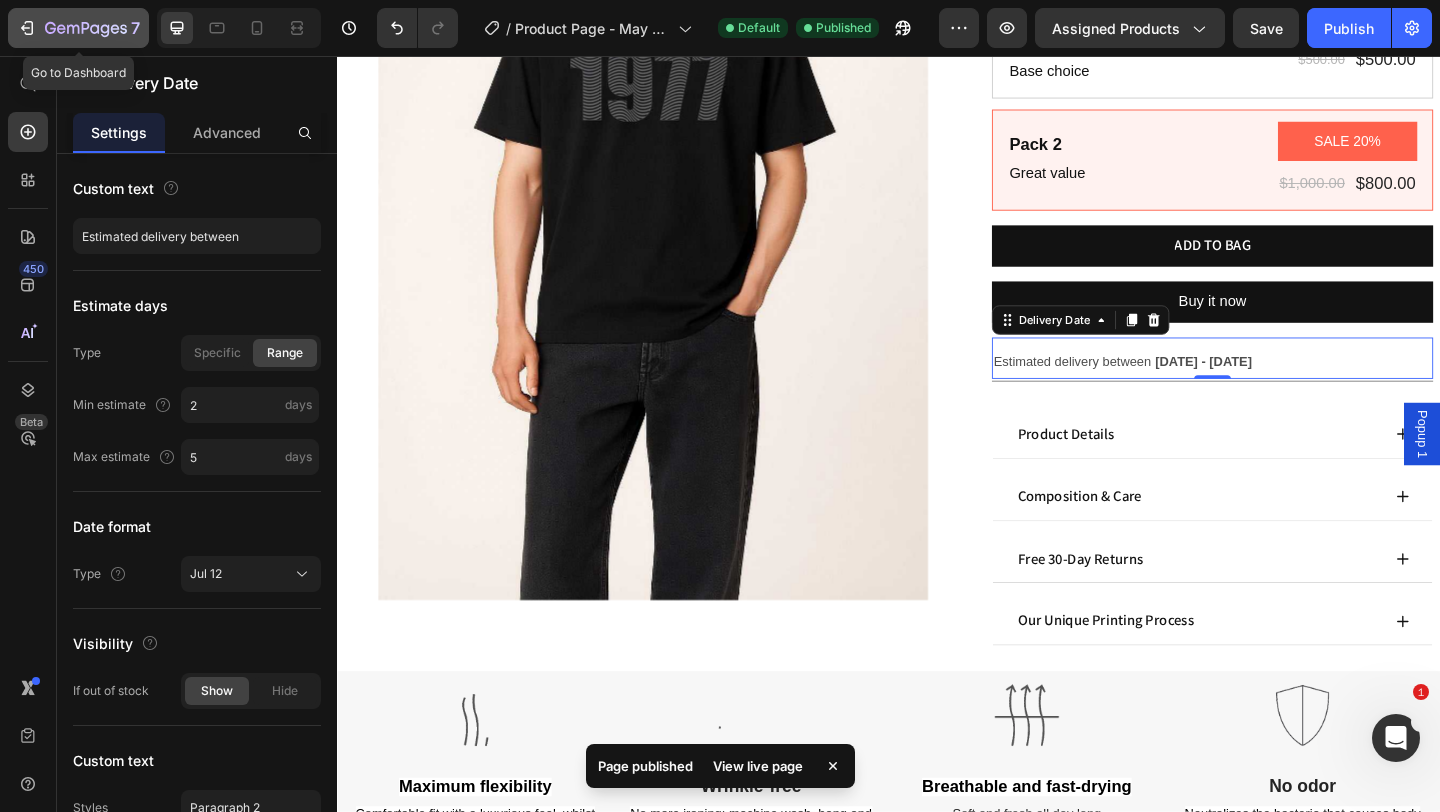 click 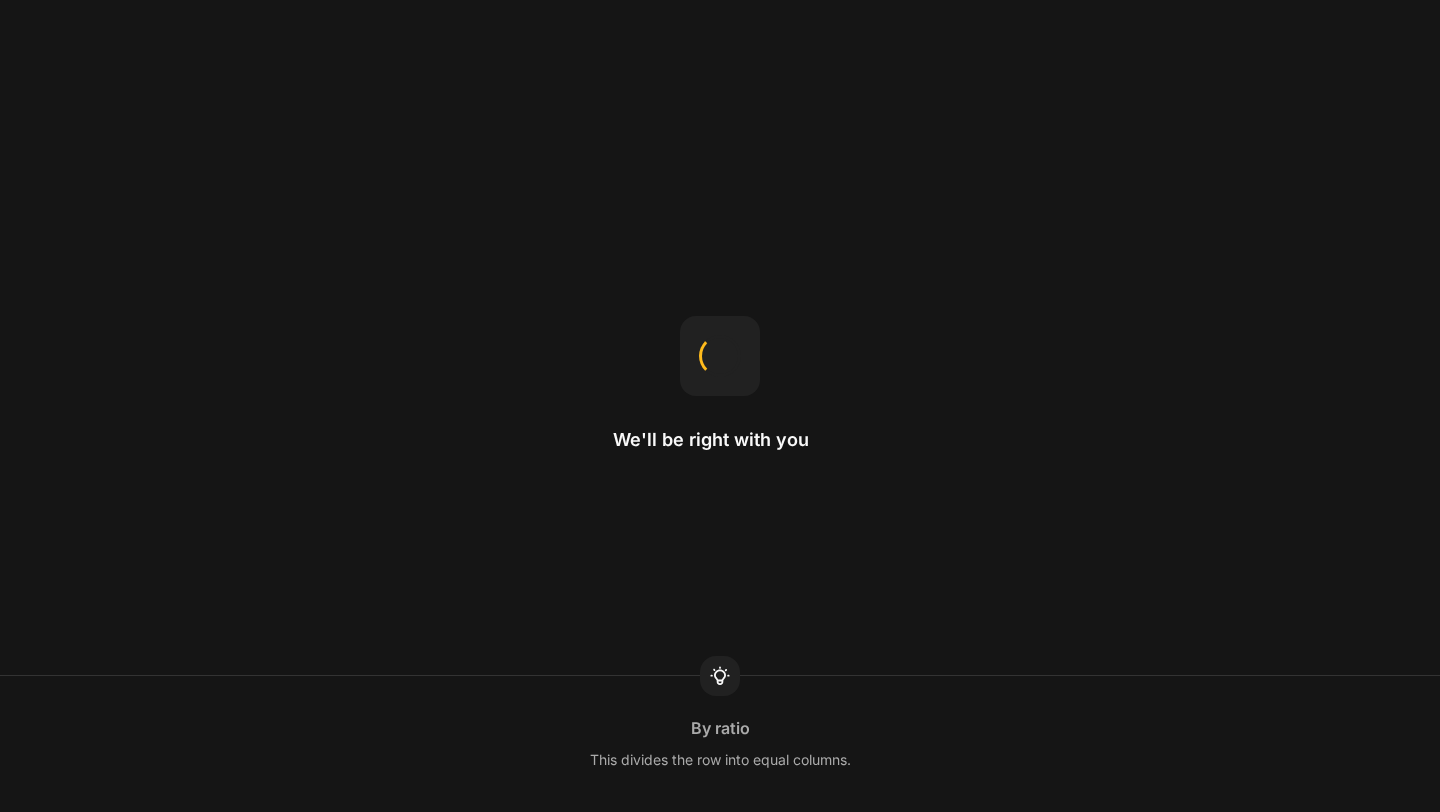 scroll, scrollTop: 0, scrollLeft: 0, axis: both 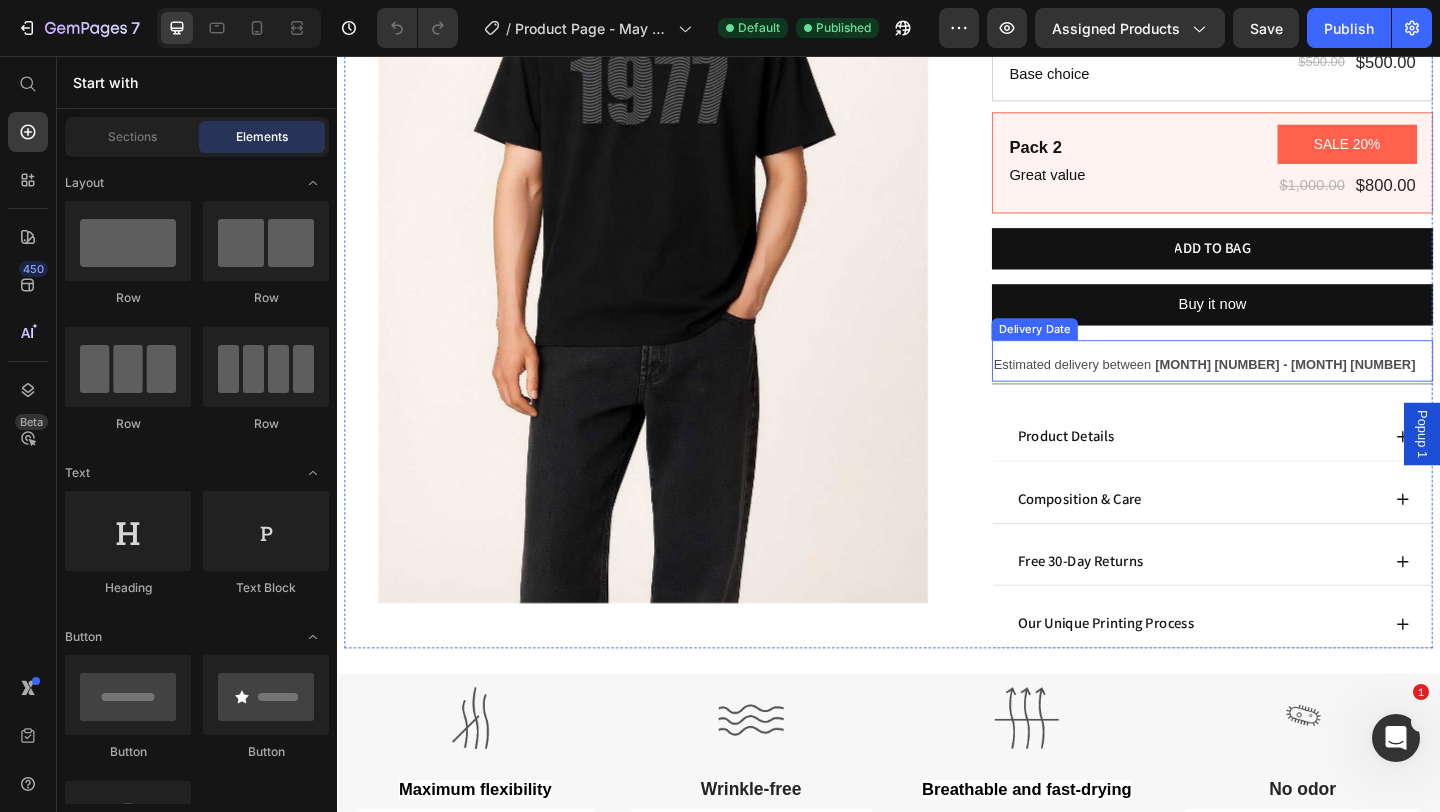 click on "Estimated delivery between" at bounding box center [1136, 391] 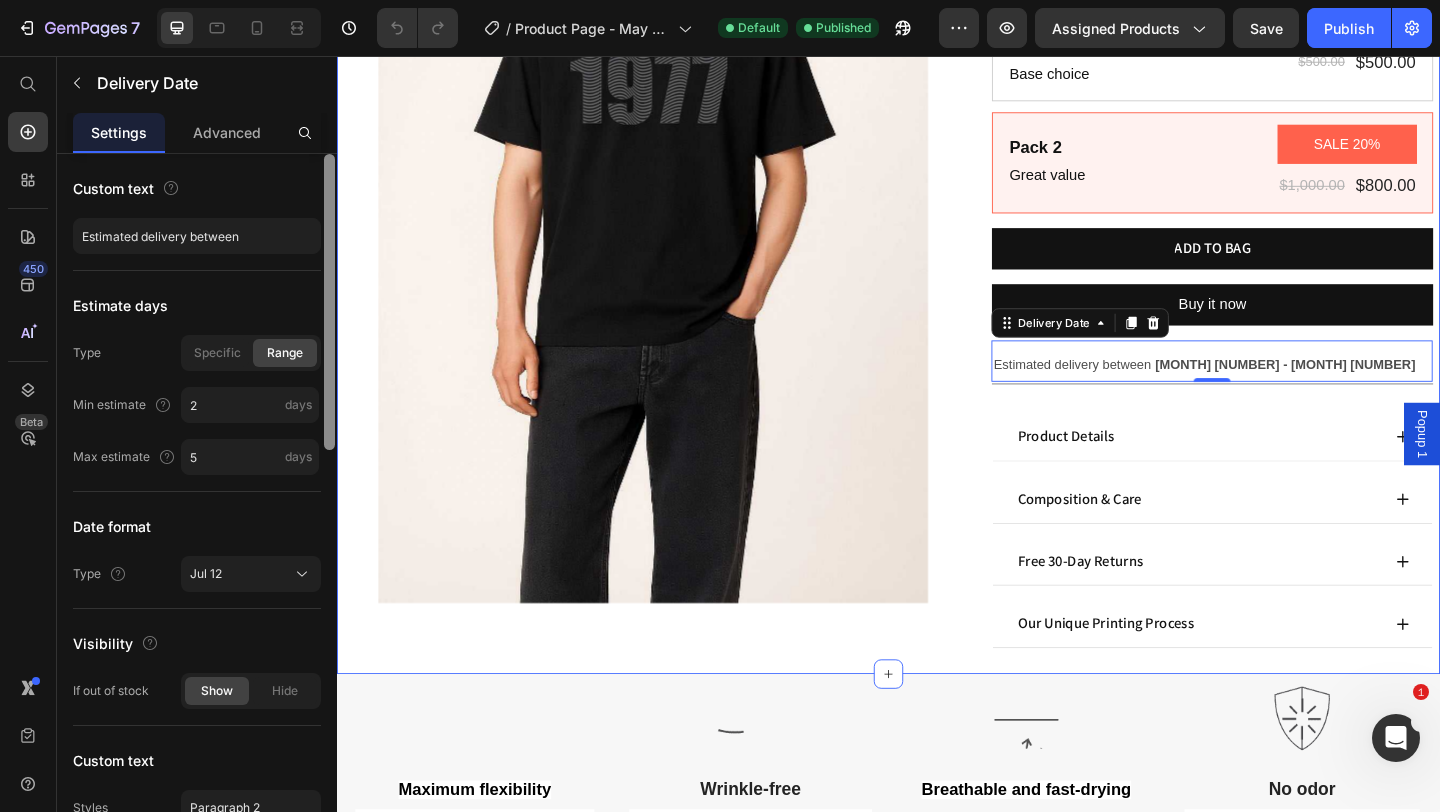 drag, startPoint x: 667, startPoint y: 301, endPoint x: 341, endPoint y: 145, distance: 361.40283 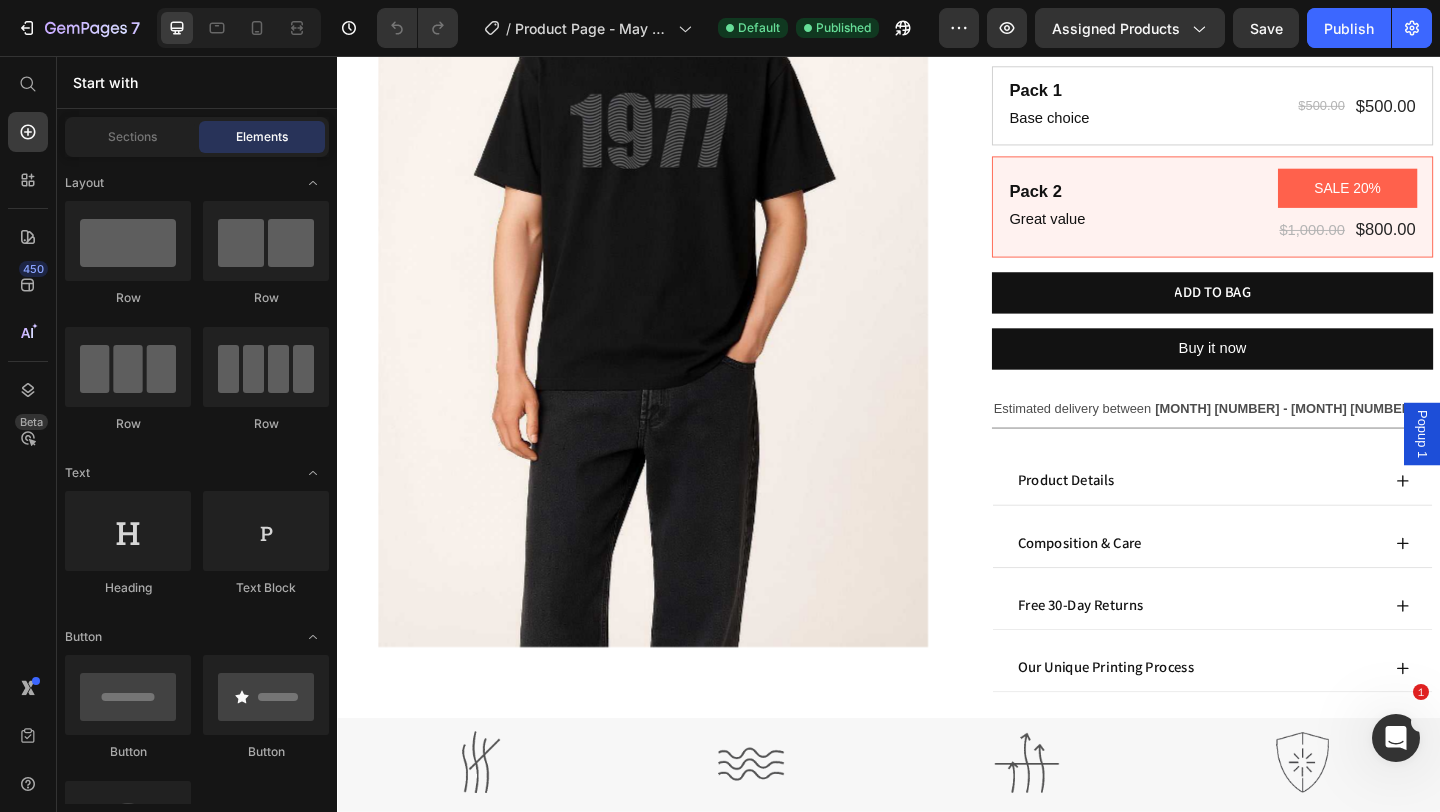 scroll, scrollTop: 322, scrollLeft: 0, axis: vertical 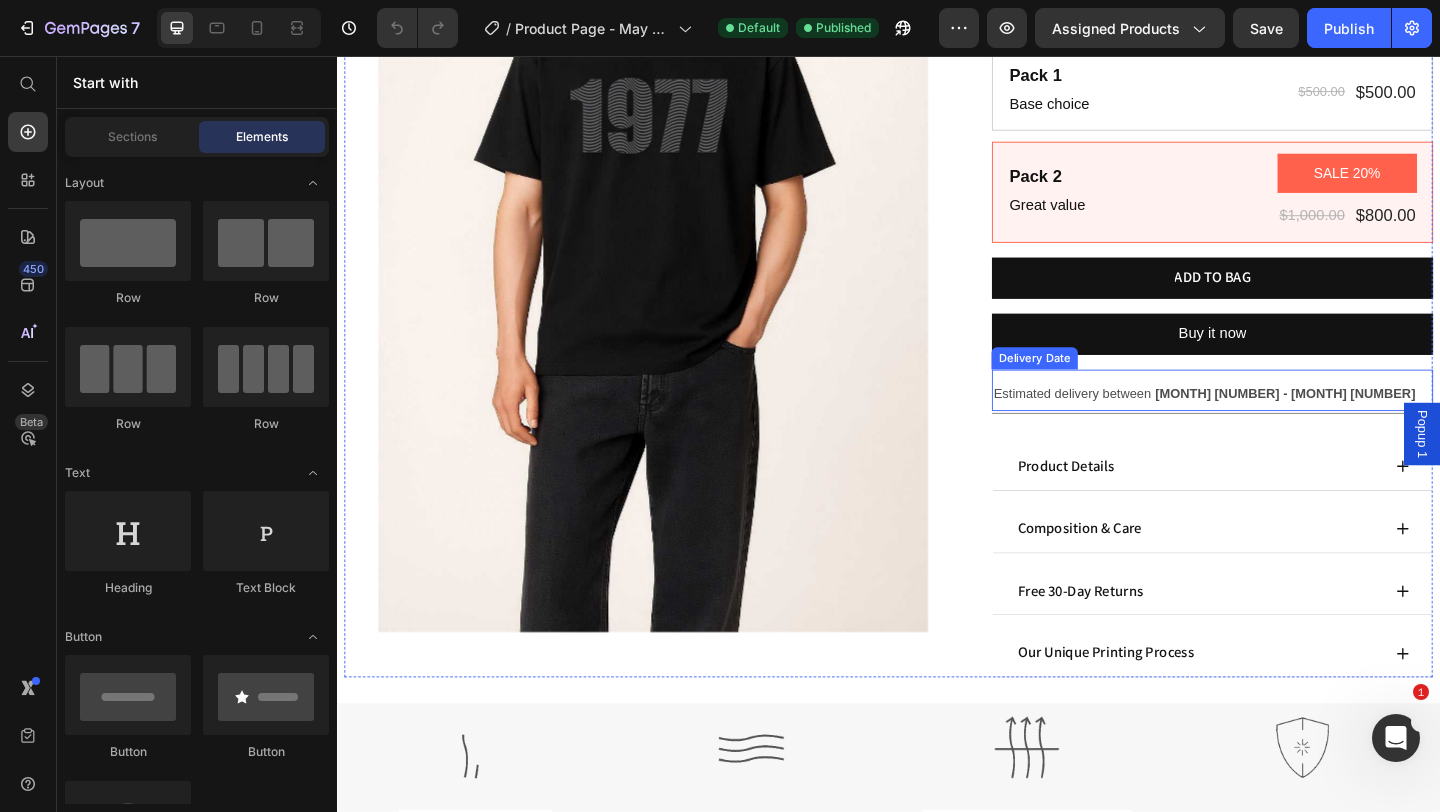 click on "[MONTH] [NUMBER] - [MONTH] [NUMBER]" at bounding box center (1368, 423) 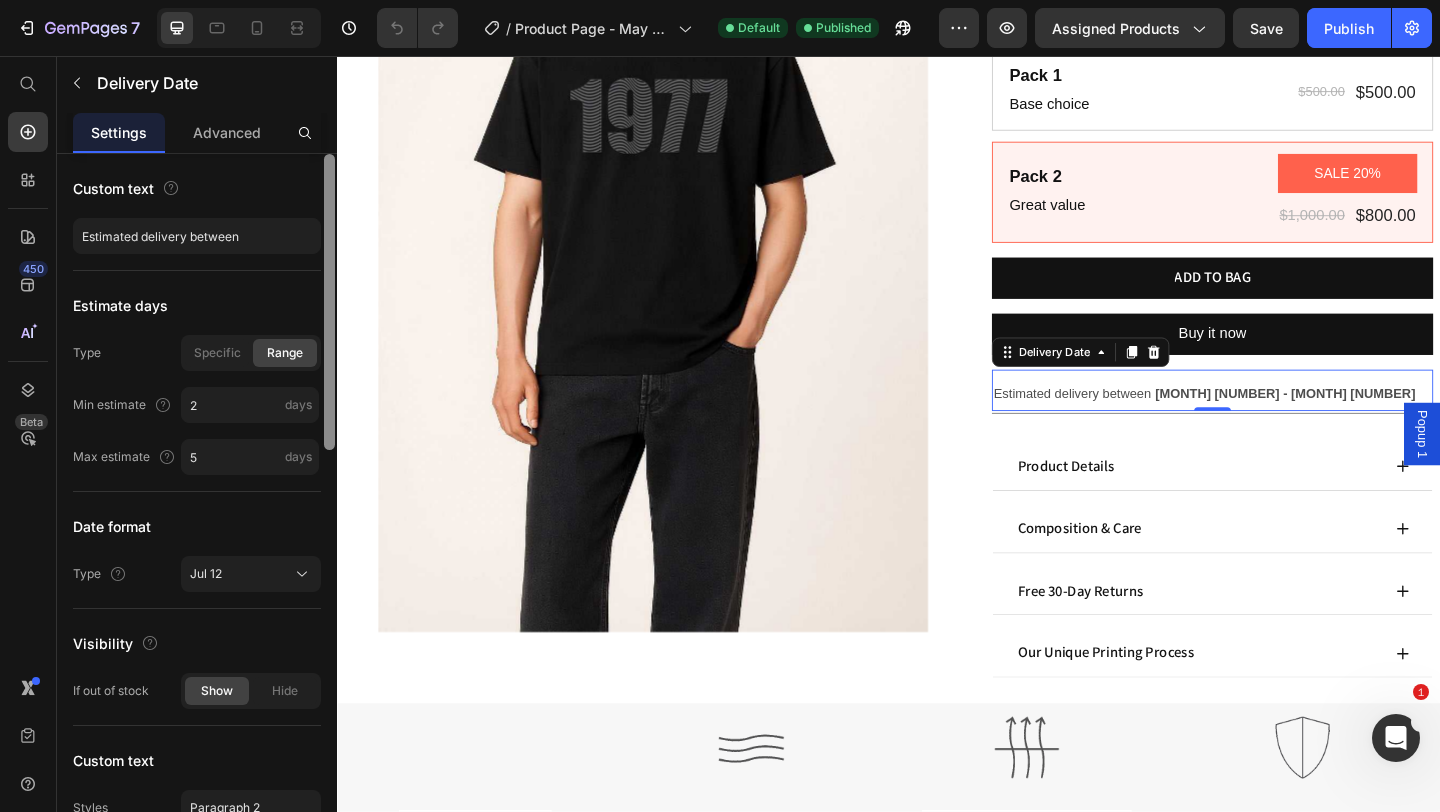 click on "0" at bounding box center [1289, 458] 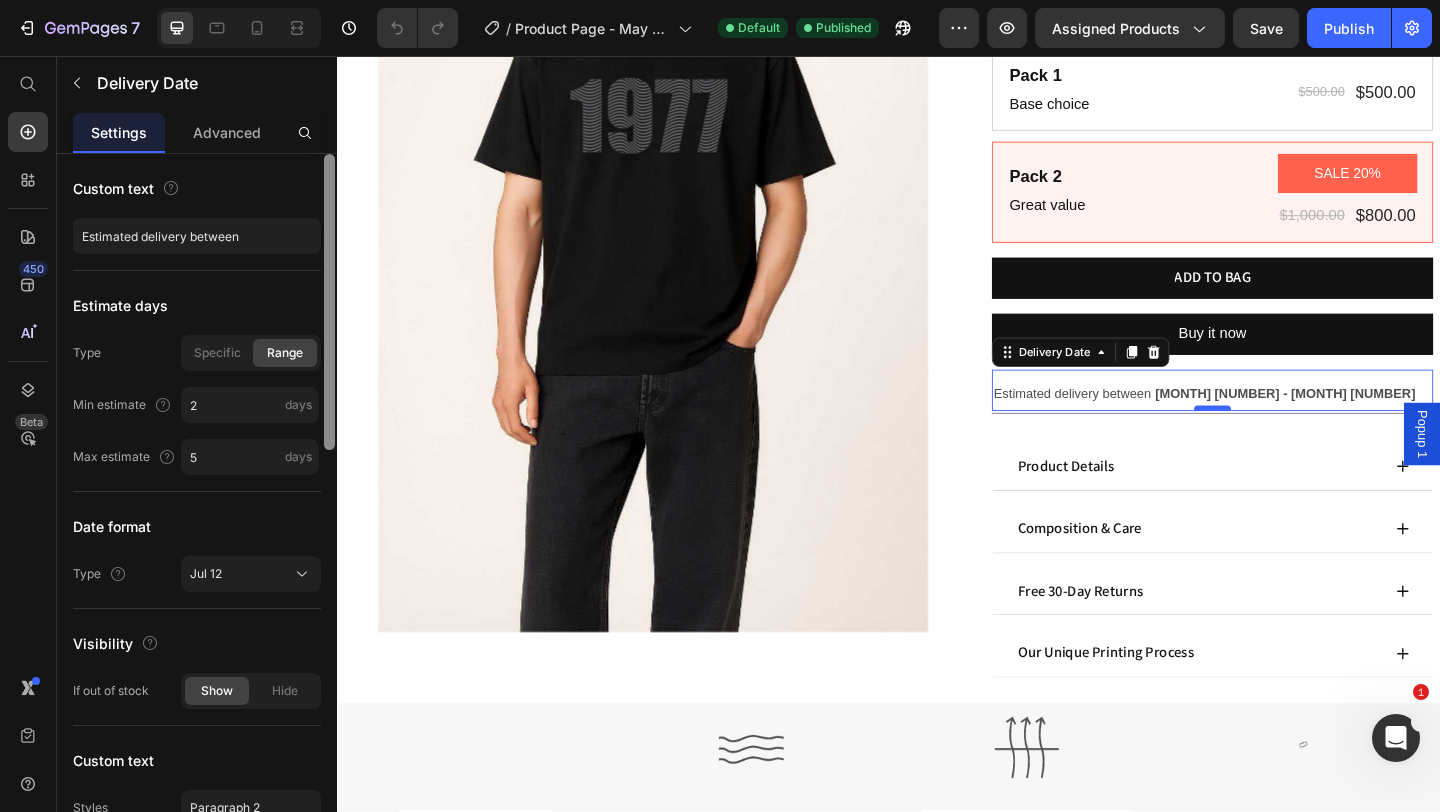 click at bounding box center (1289, 439) 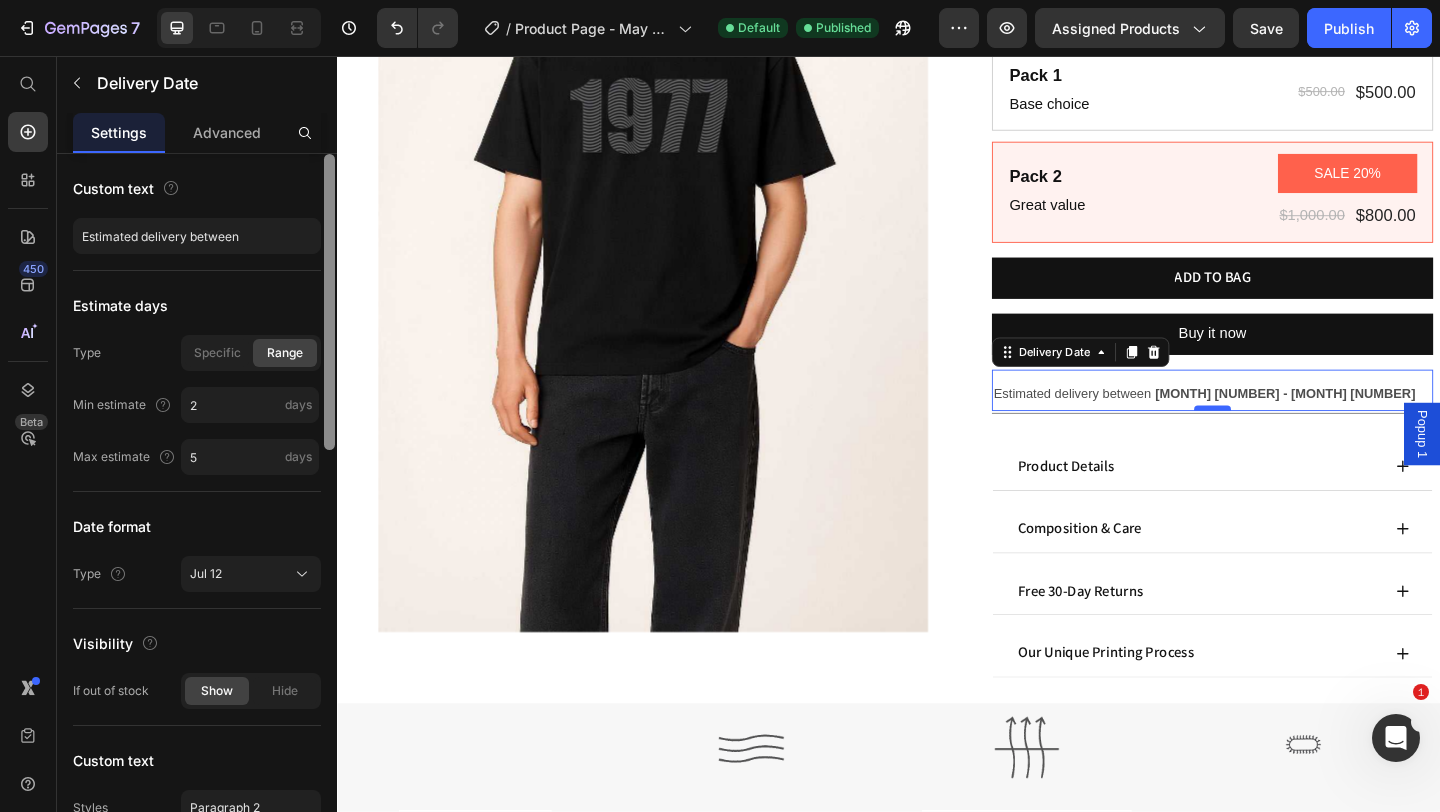 click at bounding box center (1289, 439) 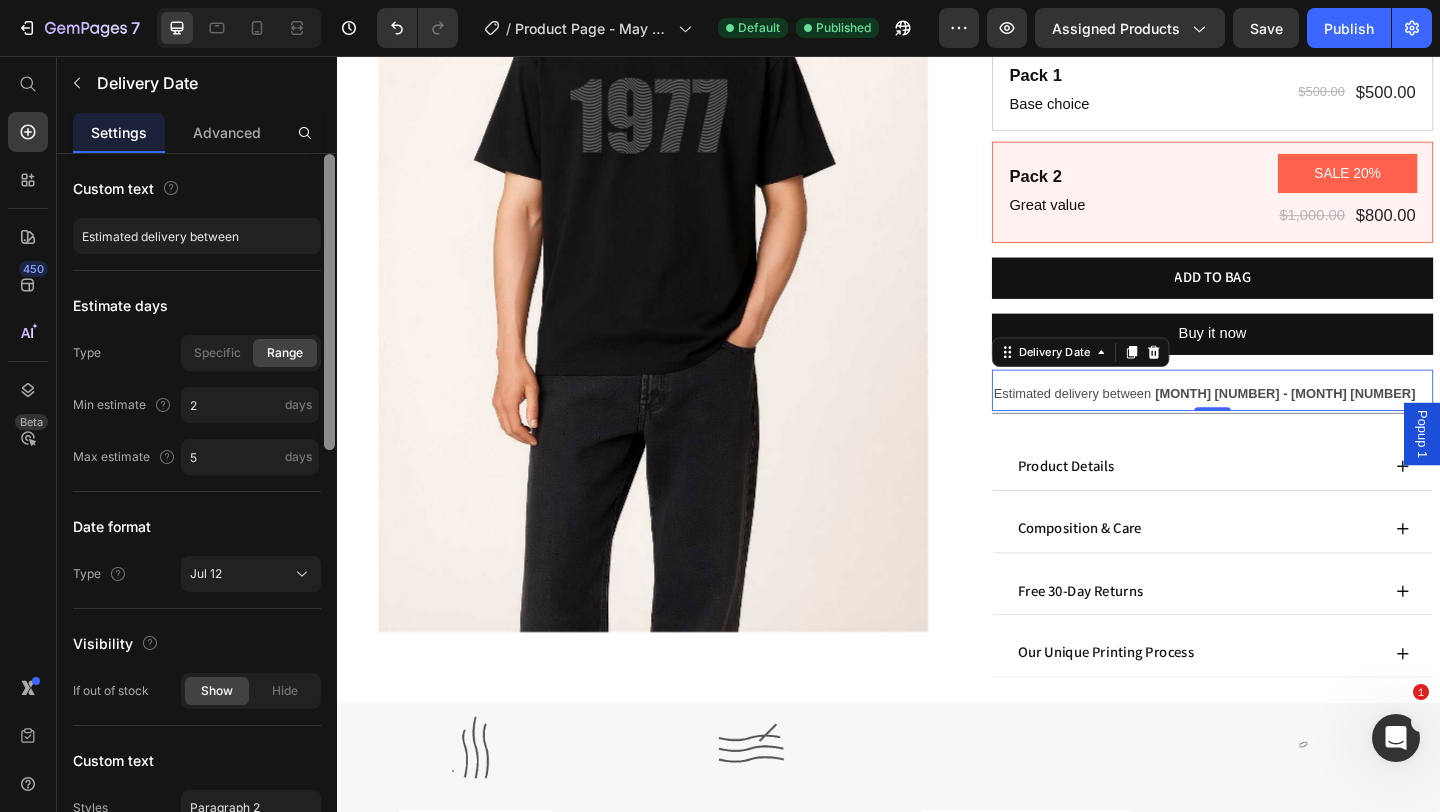 click on "Estimated delivery between
[MONTH] [NUMBER] - [MONTH] [NUMBER]" at bounding box center (1289, 423) 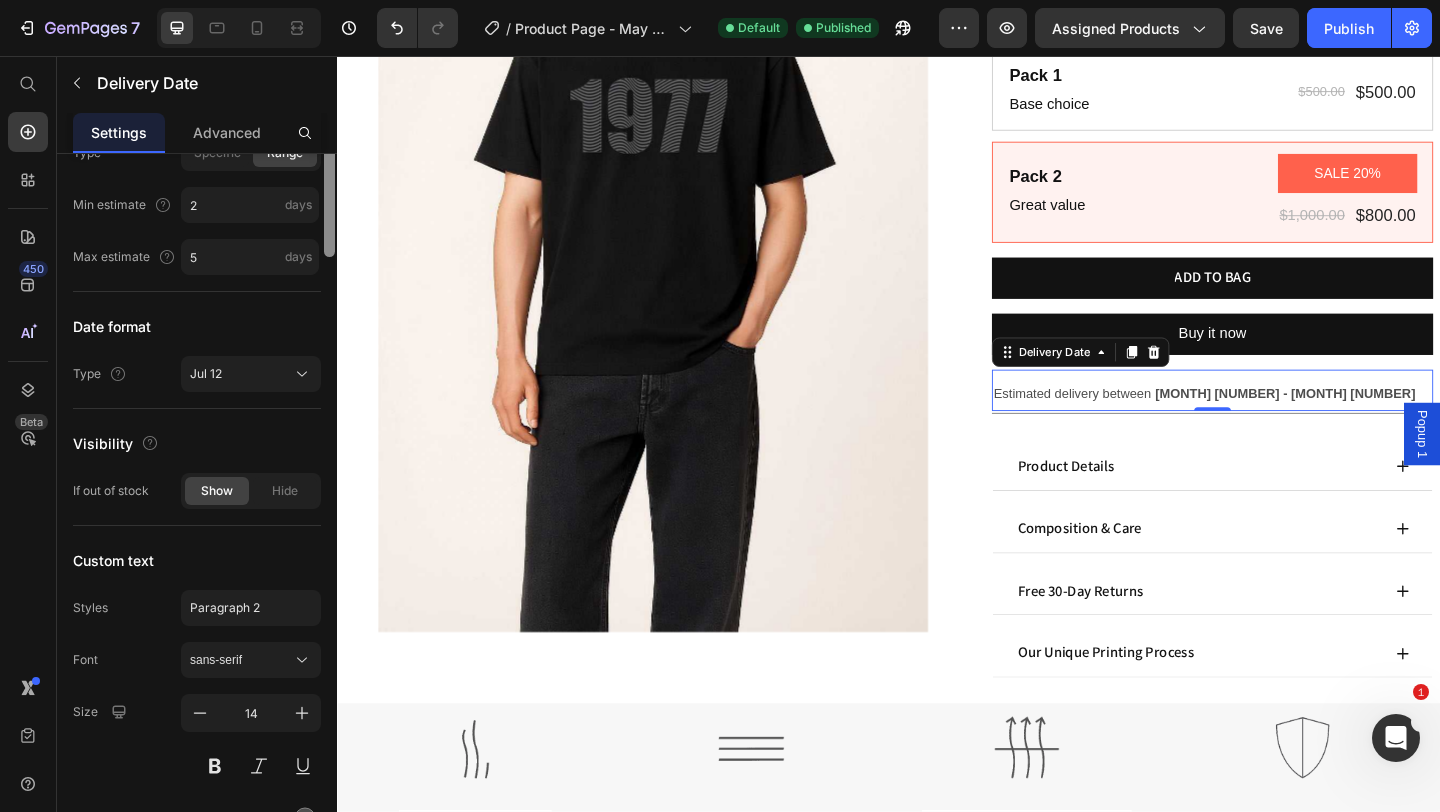 scroll, scrollTop: 0, scrollLeft: 0, axis: both 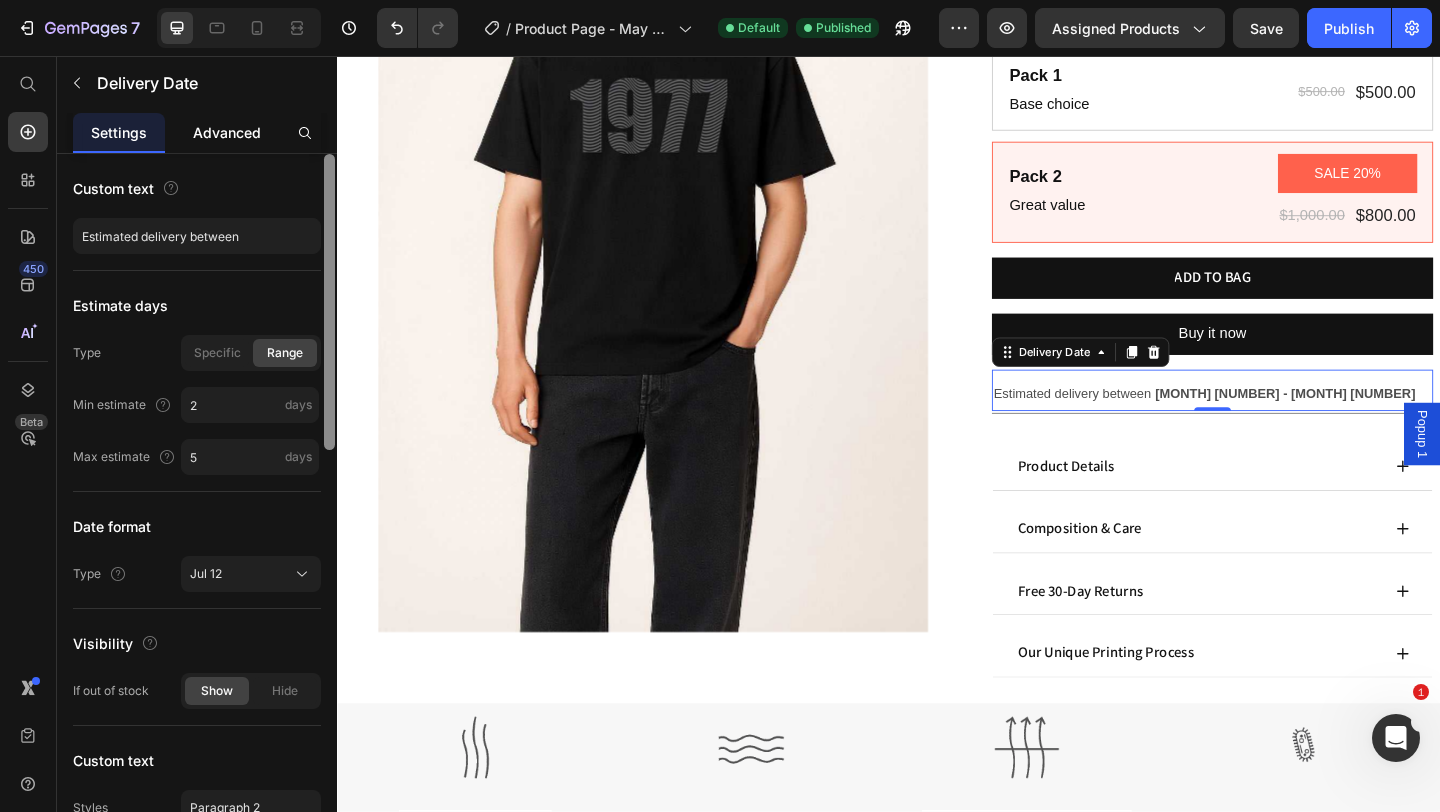 click on "Advanced" at bounding box center (227, 132) 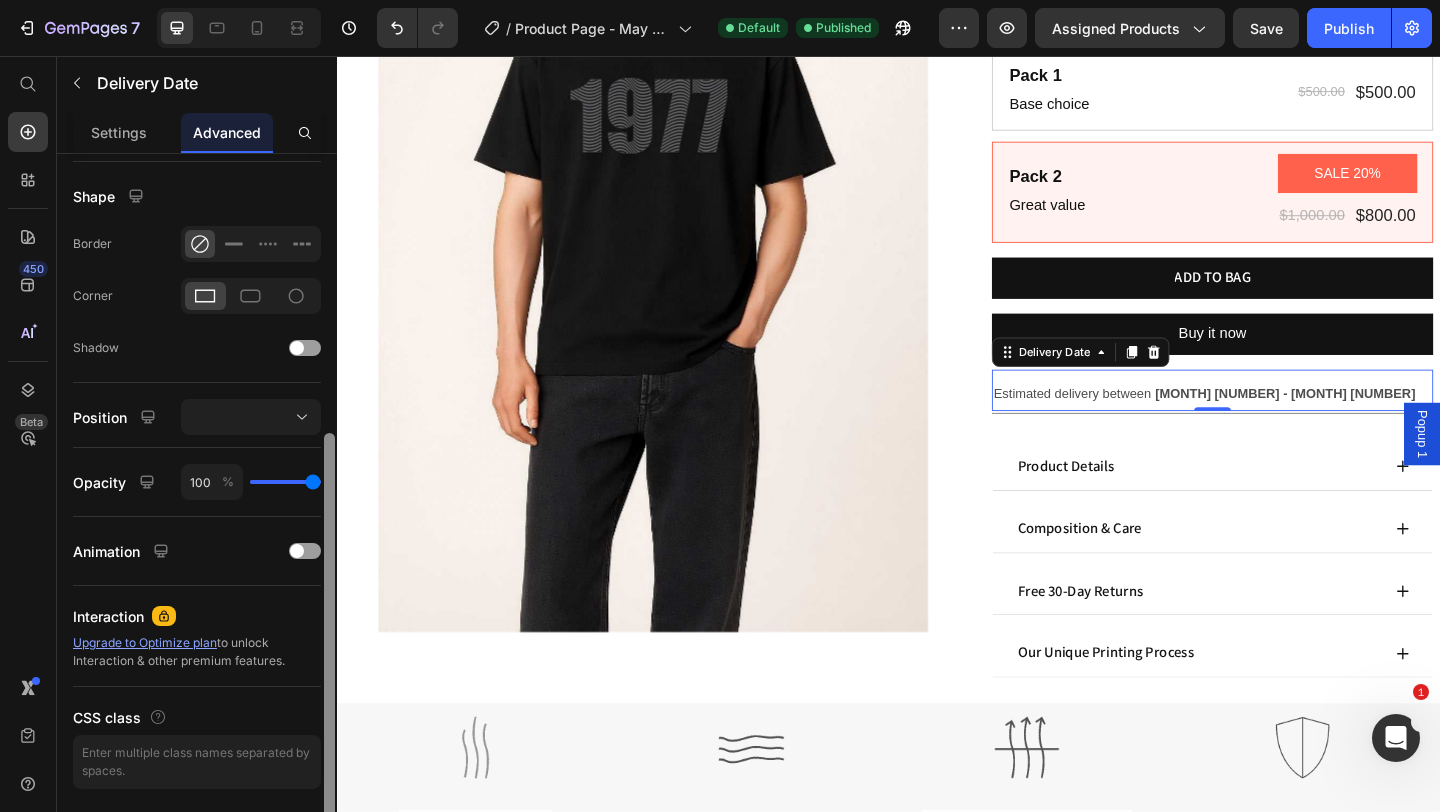scroll, scrollTop: 493, scrollLeft: 0, axis: vertical 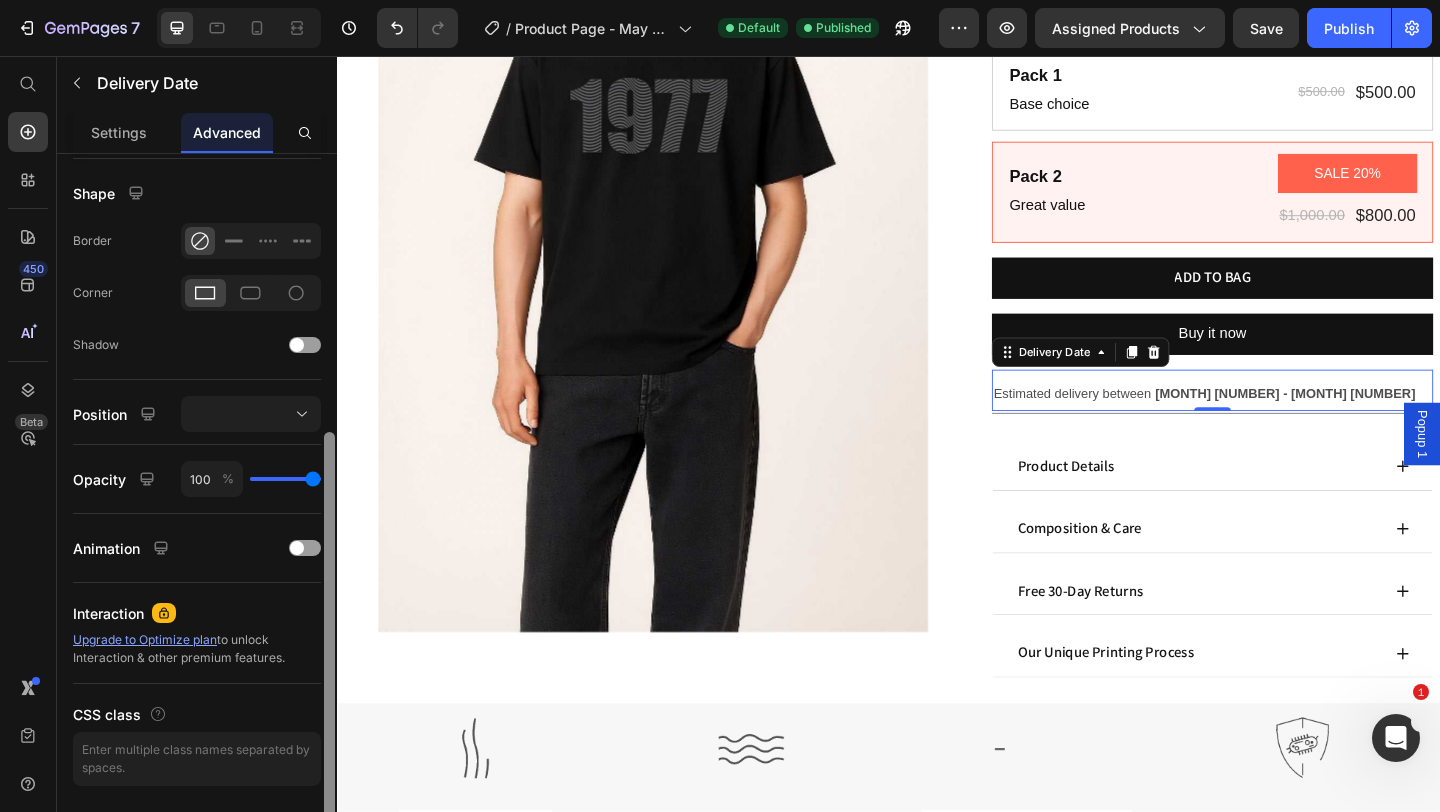 drag, startPoint x: 331, startPoint y: 186, endPoint x: 311, endPoint y: 454, distance: 268.74524 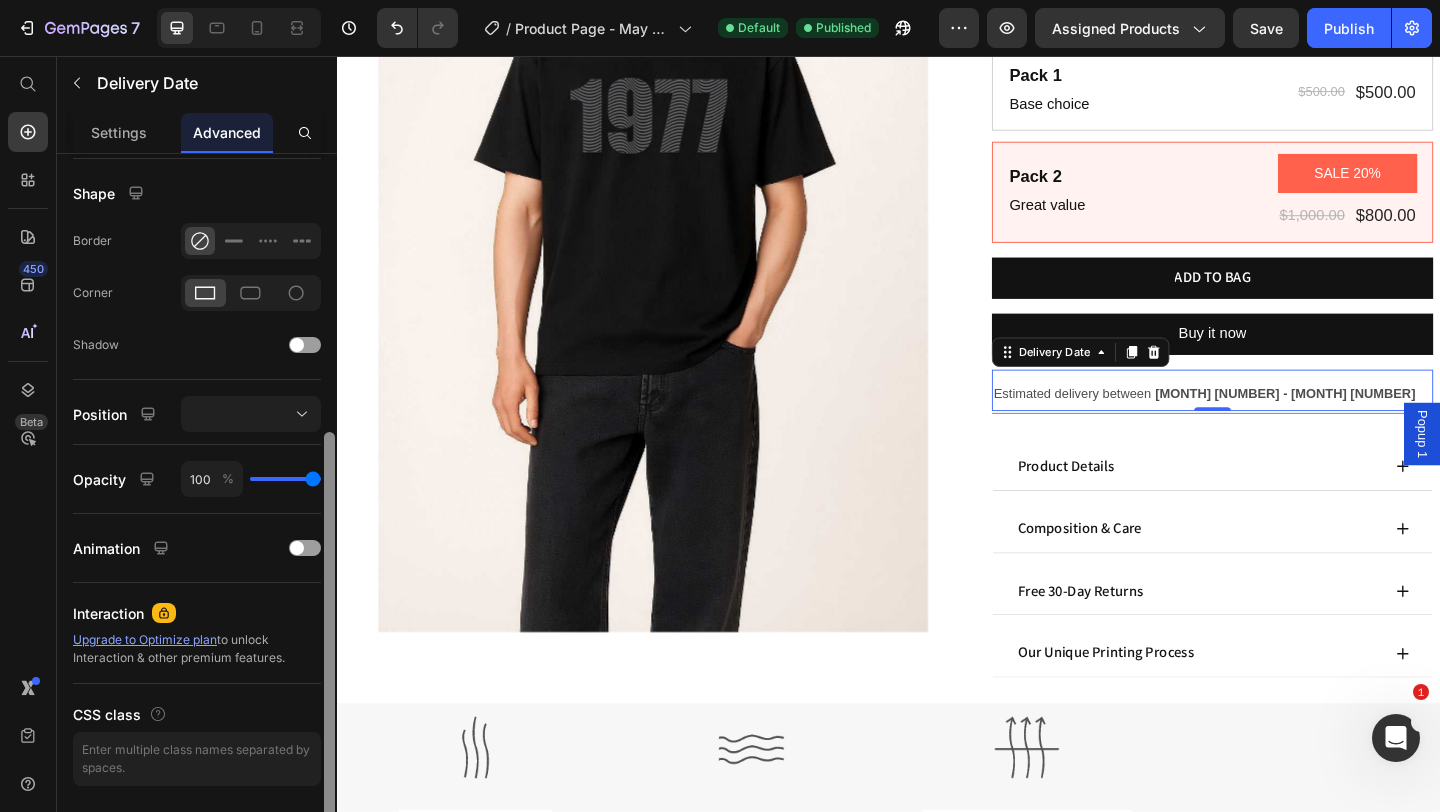 click on "Display on Desktop Tablet Mobile Spacing (px) 0 0 0 0 12 0 4 0 Shape Border Corner Shadow Position Opacity 100 % Animation Interaction Upgrade to Optimize plan  to unlock Interaction & other premium features. CSS class  Delete element" at bounding box center [197, 511] 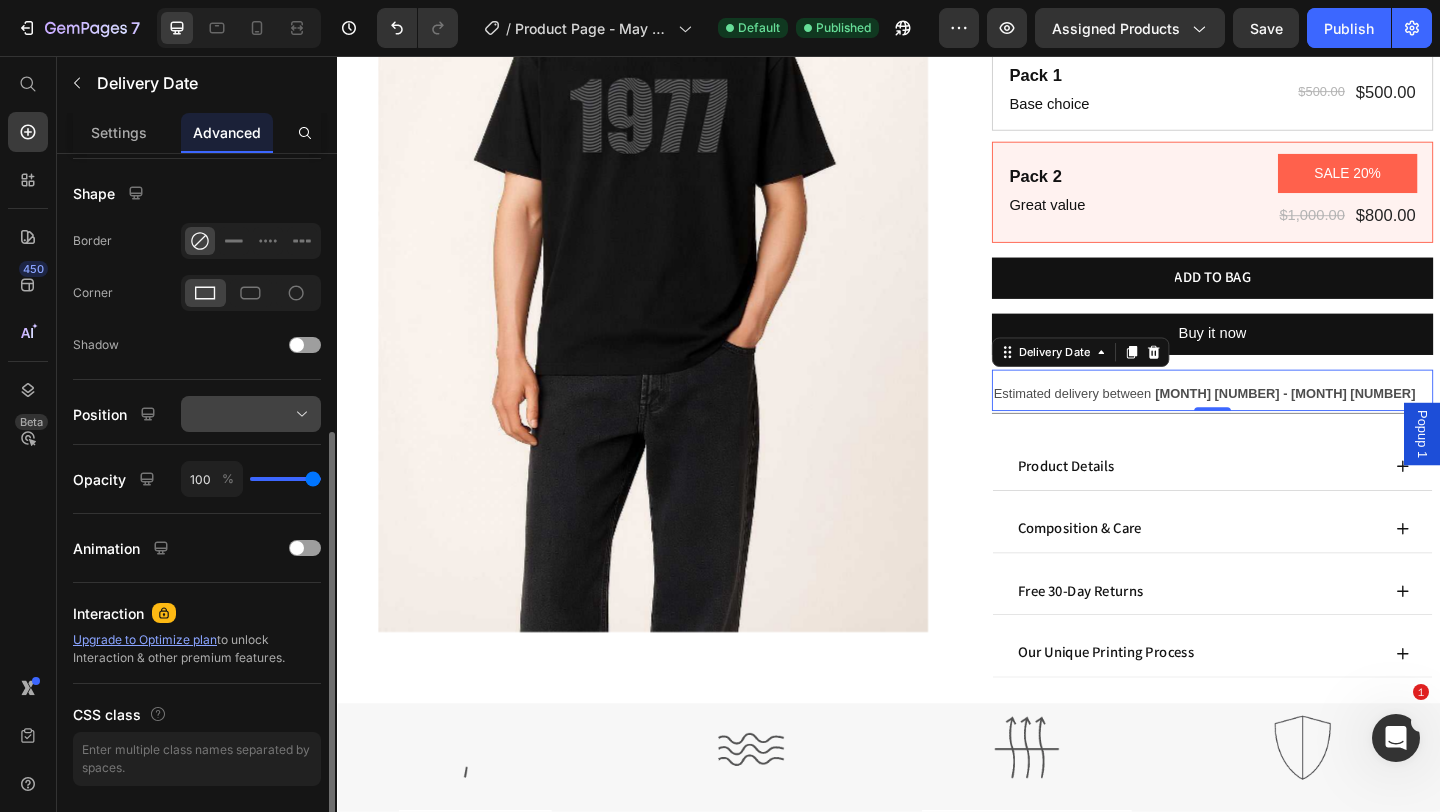 click 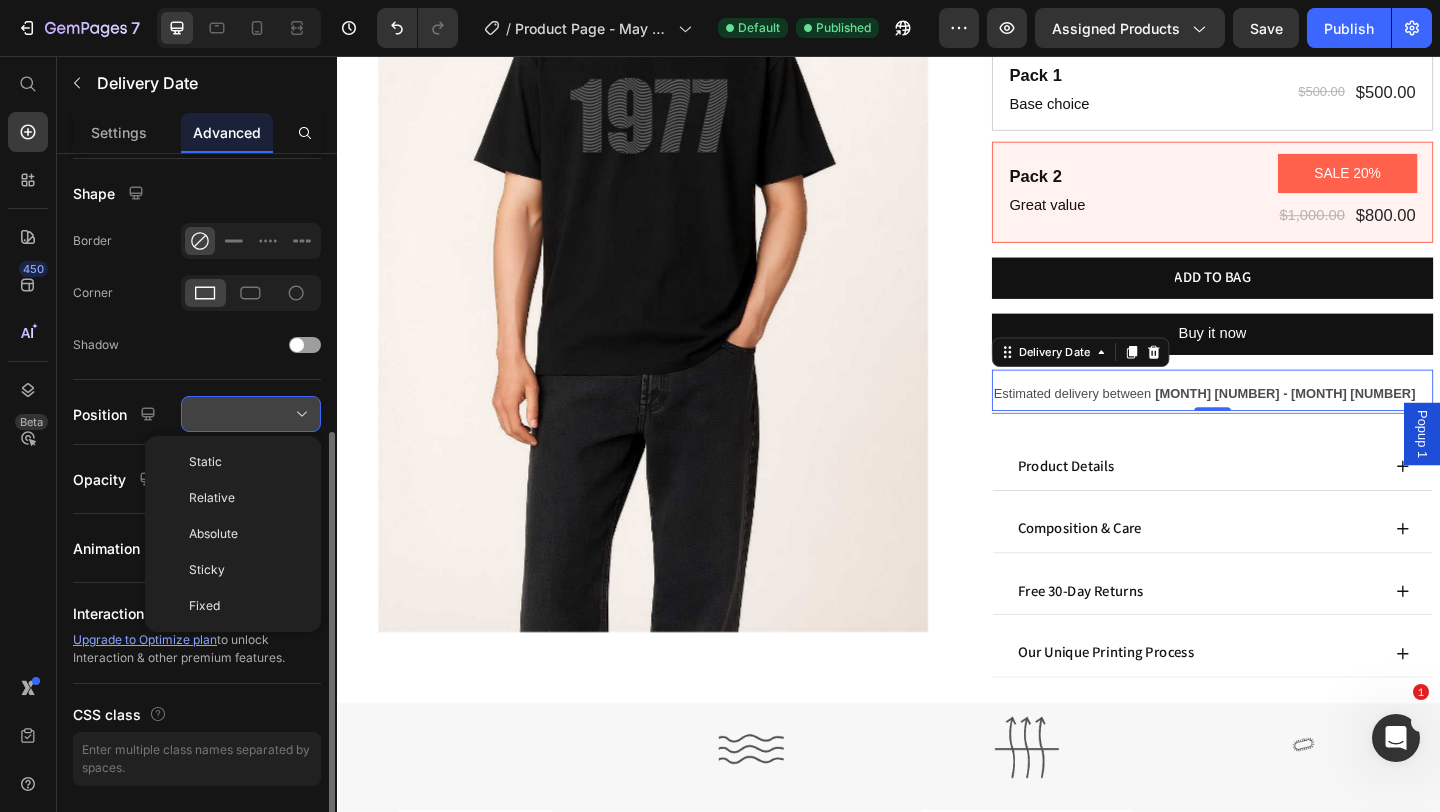 click 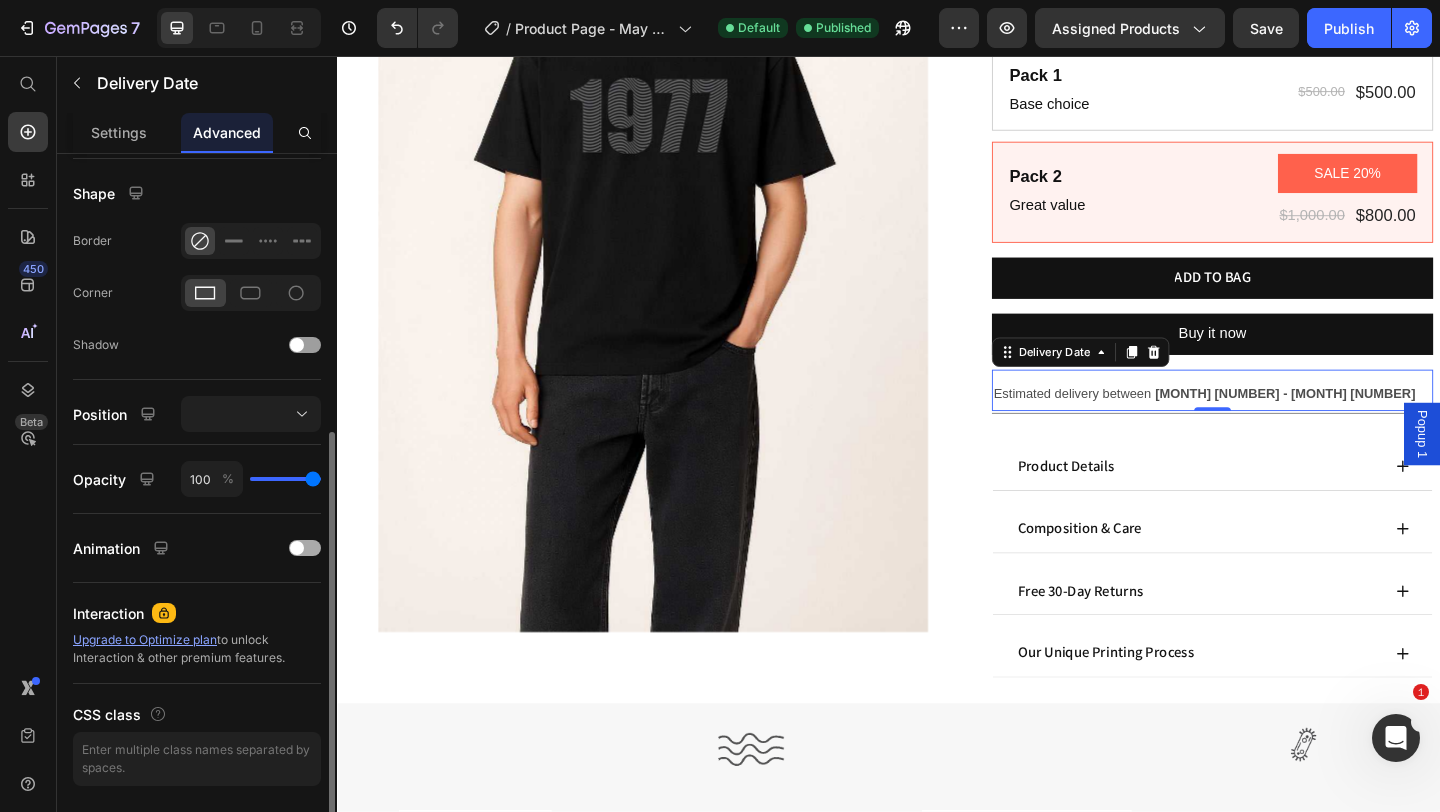 click at bounding box center [305, 548] 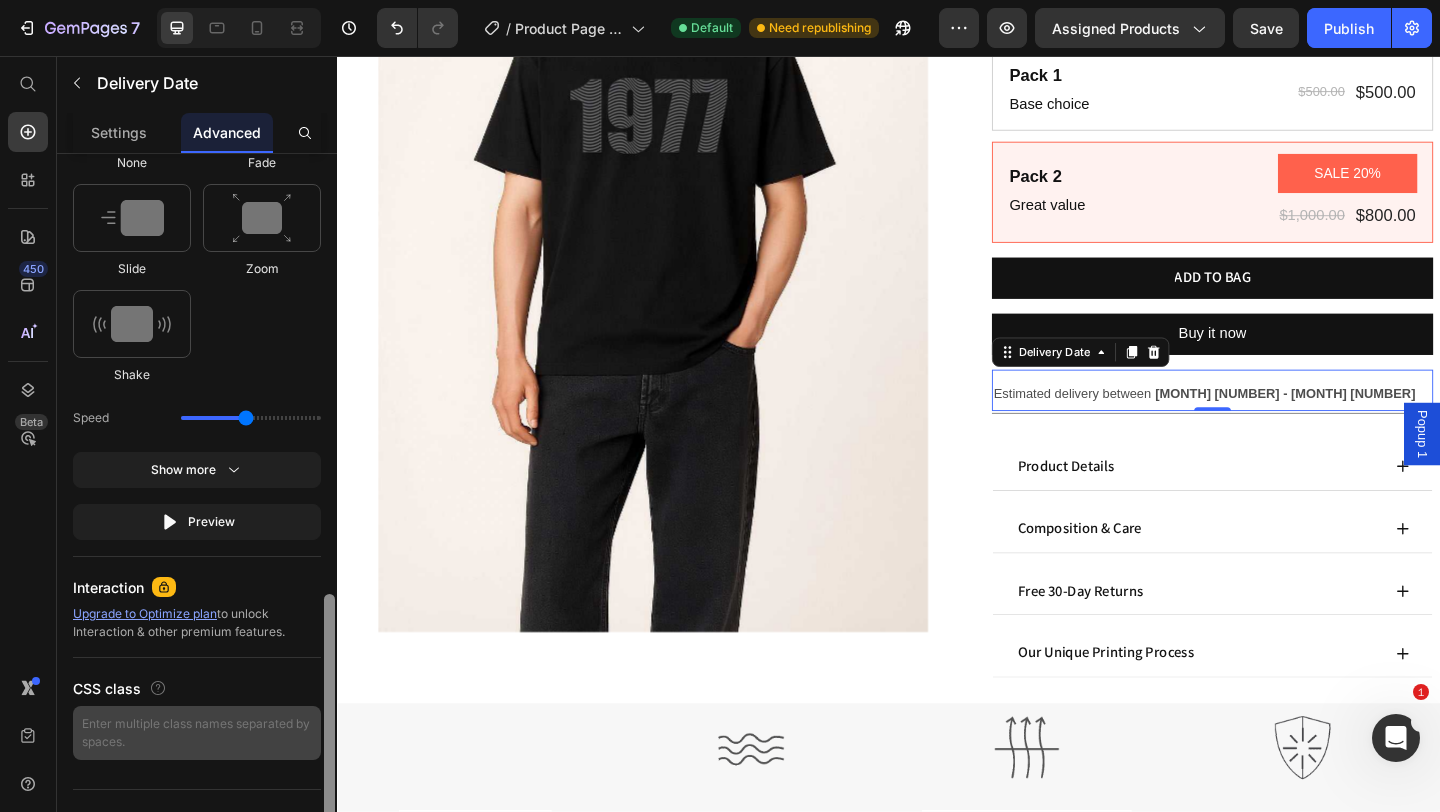 scroll, scrollTop: 1090, scrollLeft: 0, axis: vertical 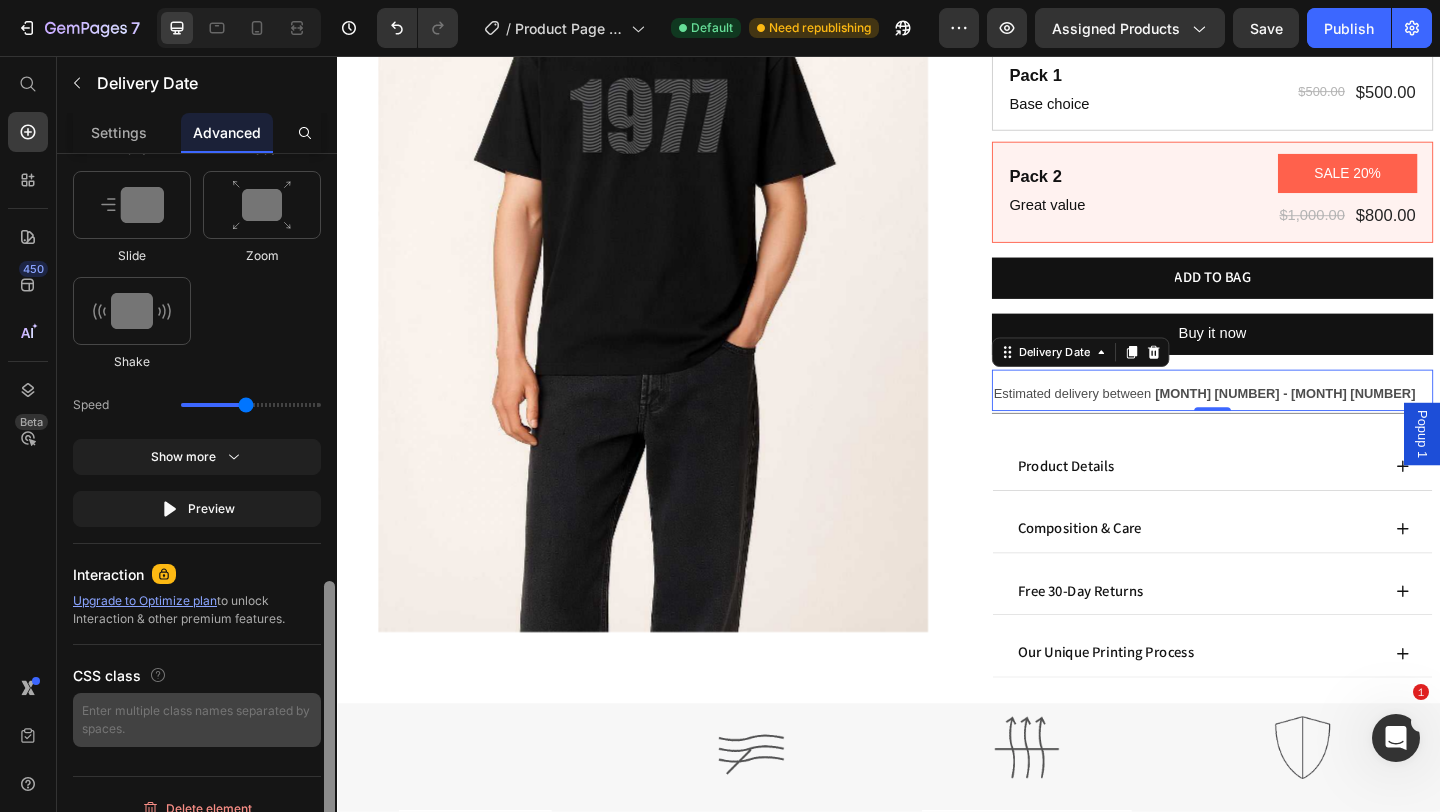 drag, startPoint x: 333, startPoint y: 492, endPoint x: 301, endPoint y: 726, distance: 236.1779 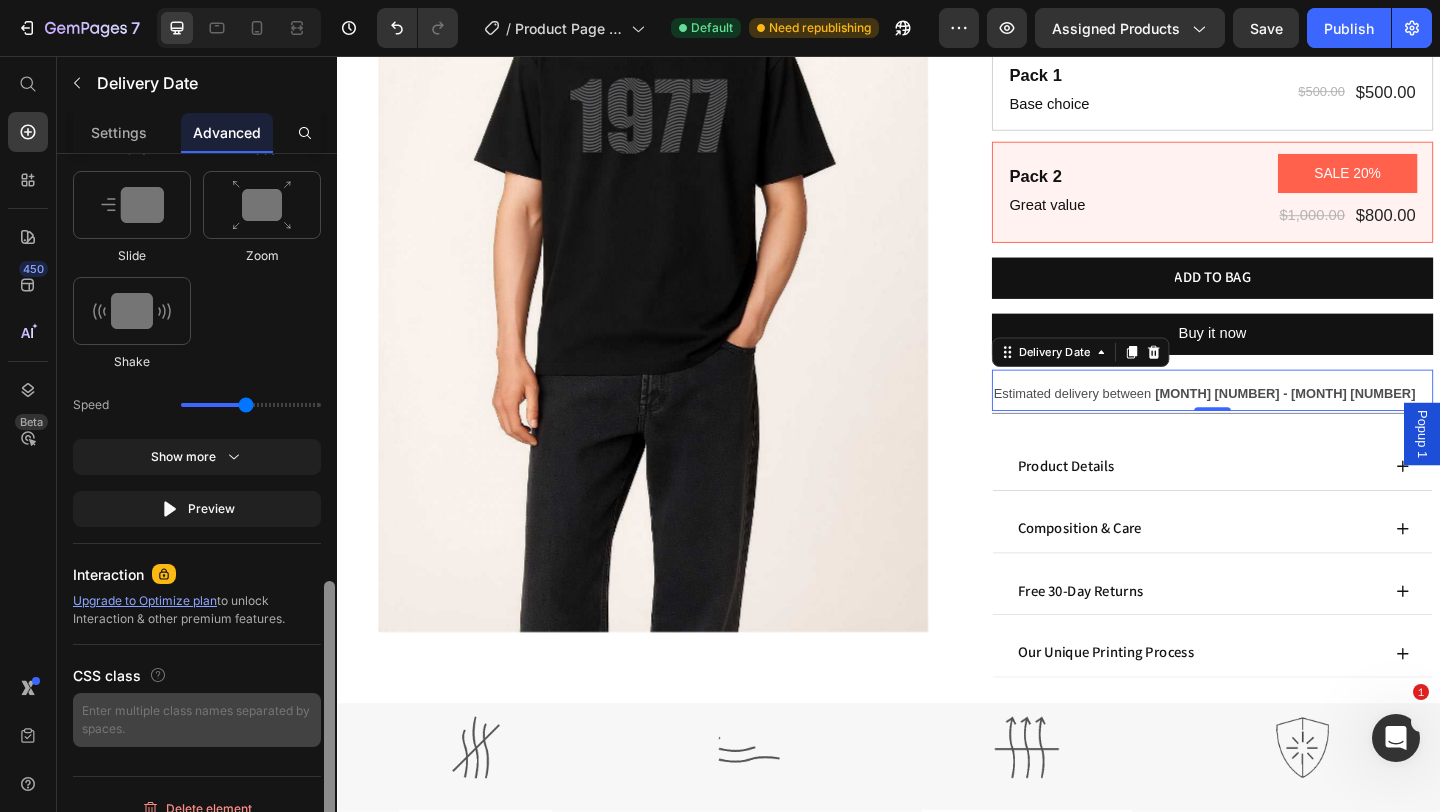 click on "Display on Desktop Tablet Mobile Spacing (px) 0 0 0 0 12 0 4 0 Shape Border Corner Shadow Position Opacity 100 % Animation Select When appear When hover None Fade Slide Zoom Shake  Speed  Show more Preview  Interaction Upgrade to Optimize plan  to unlock Interaction & other premium features. CSS class  Delete element" at bounding box center [197, 511] 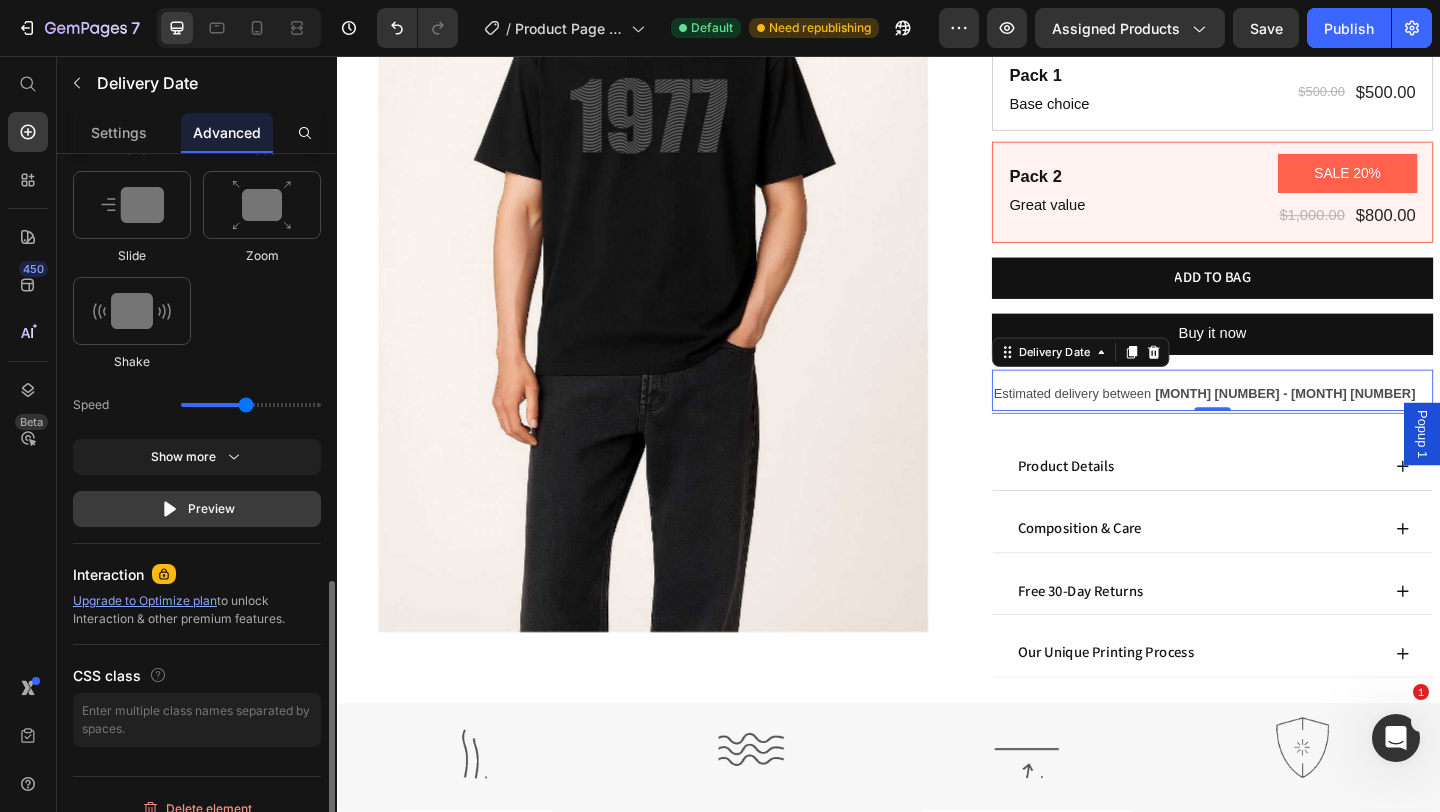 click 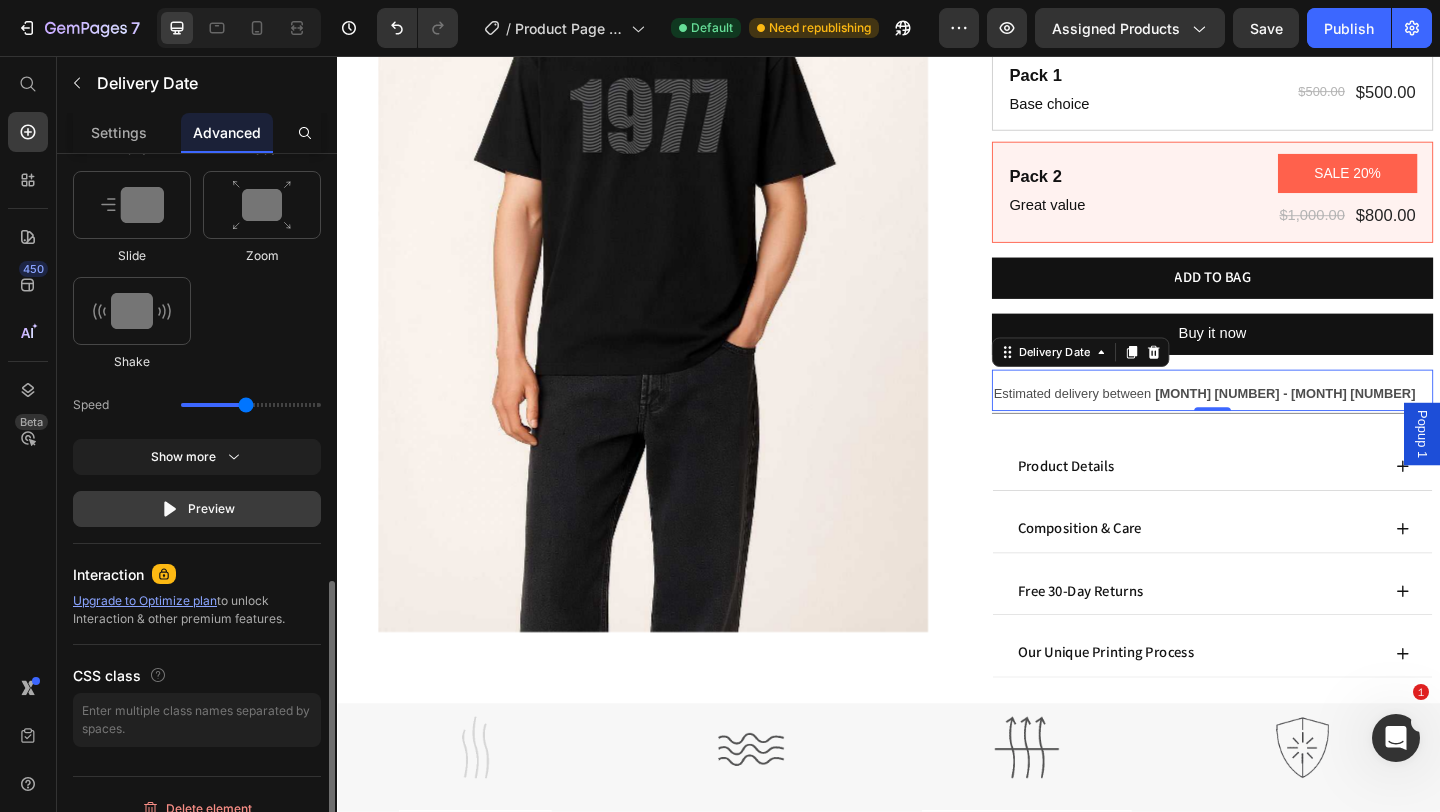 click 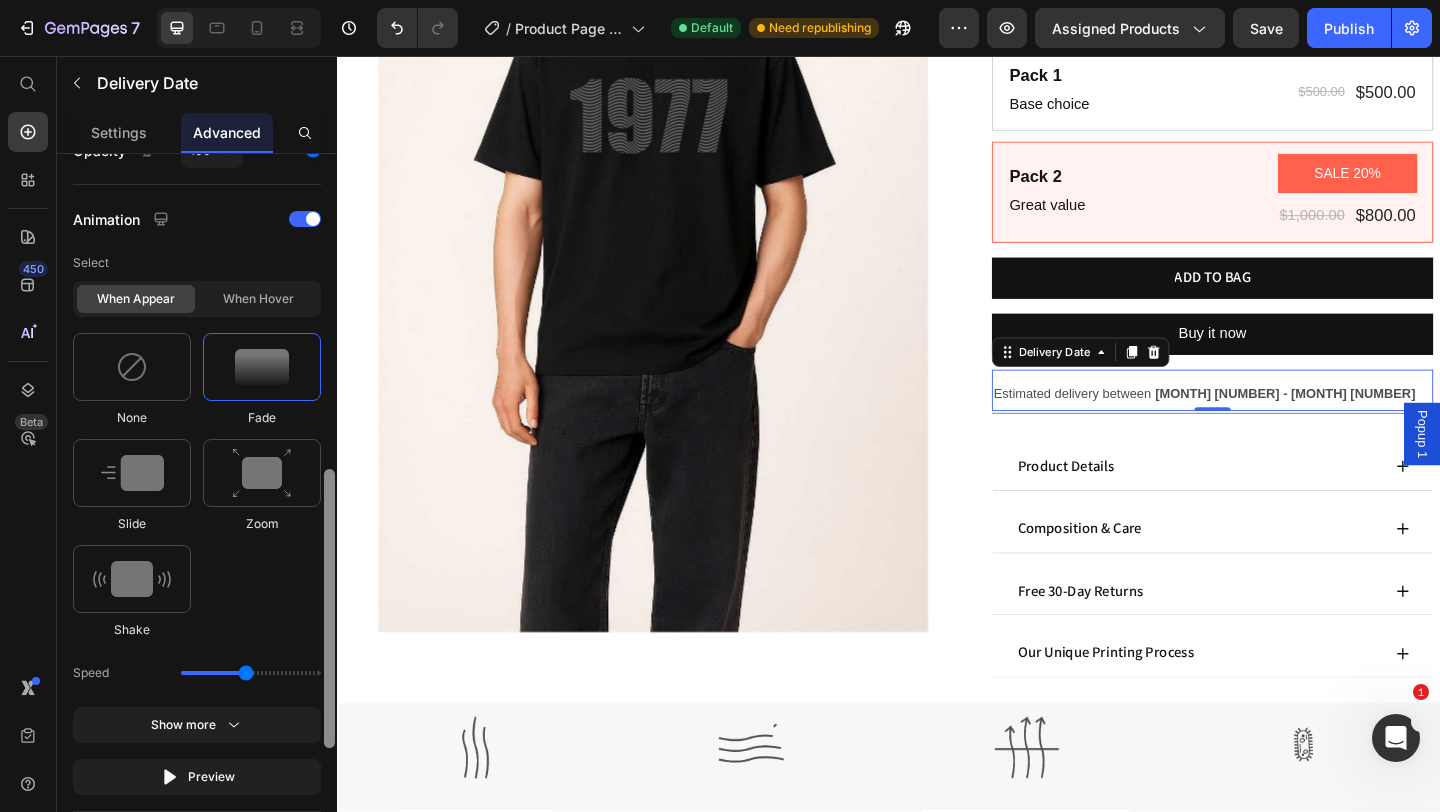 scroll, scrollTop: 817, scrollLeft: 0, axis: vertical 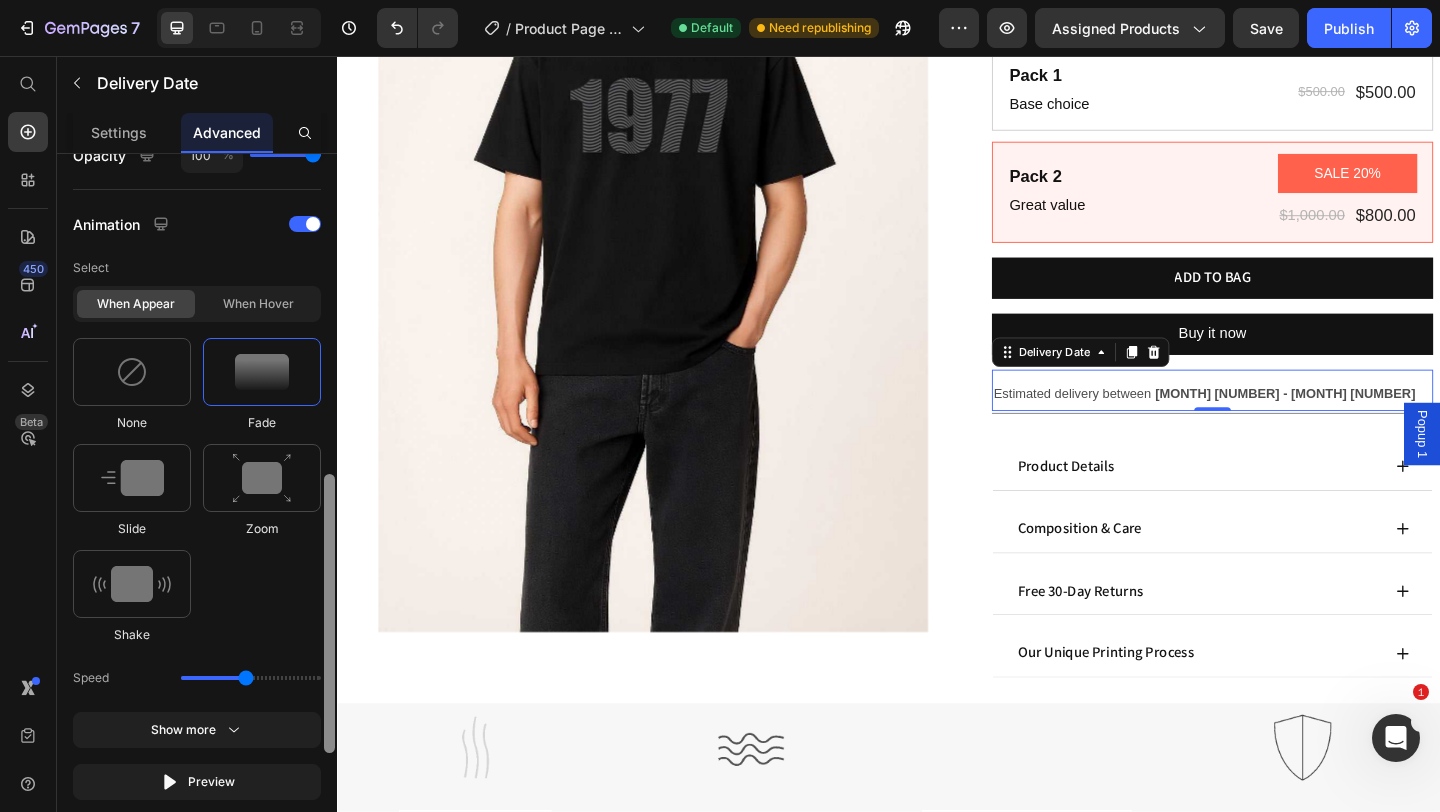 drag, startPoint x: 332, startPoint y: 617, endPoint x: 336, endPoint y: 510, distance: 107.07474 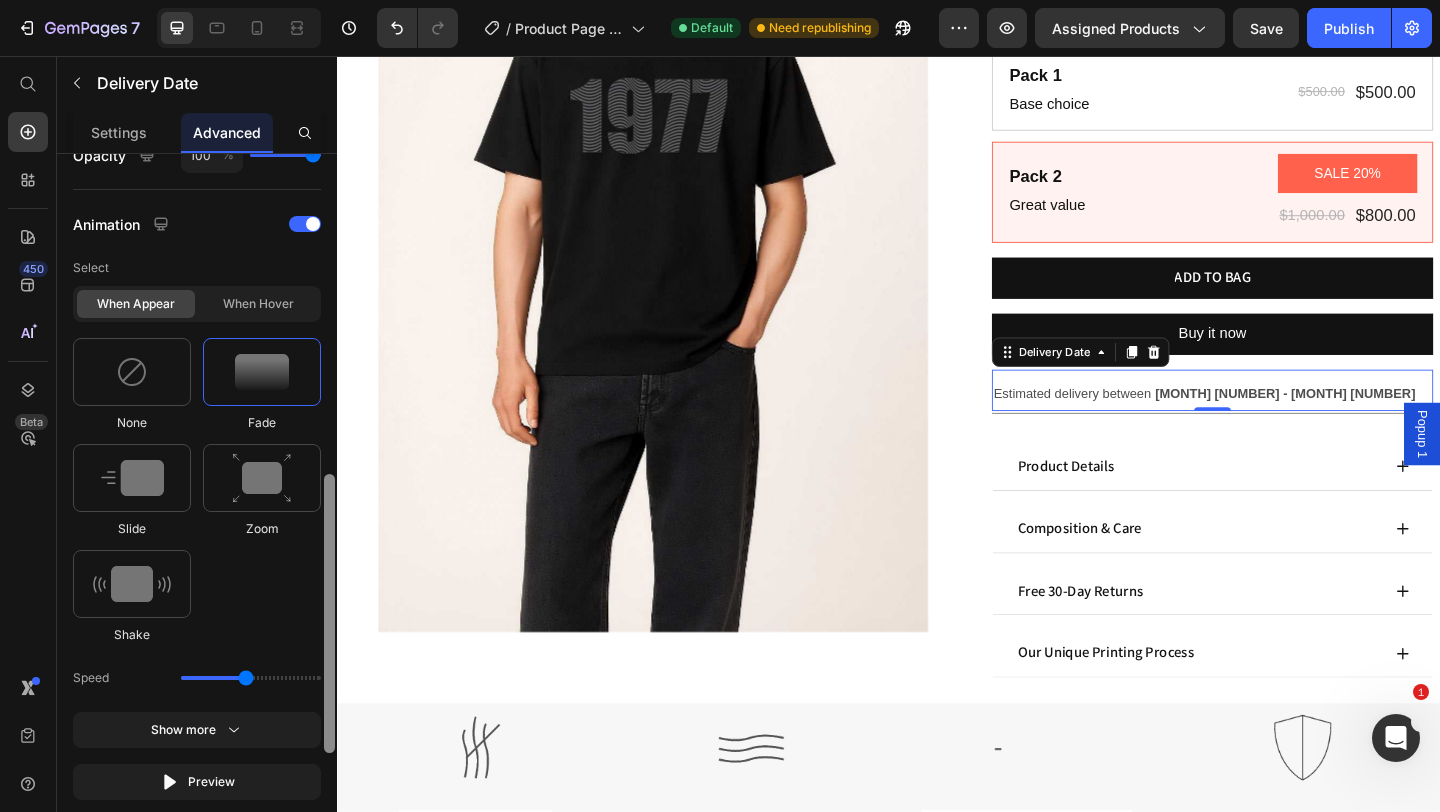 click at bounding box center [329, 511] 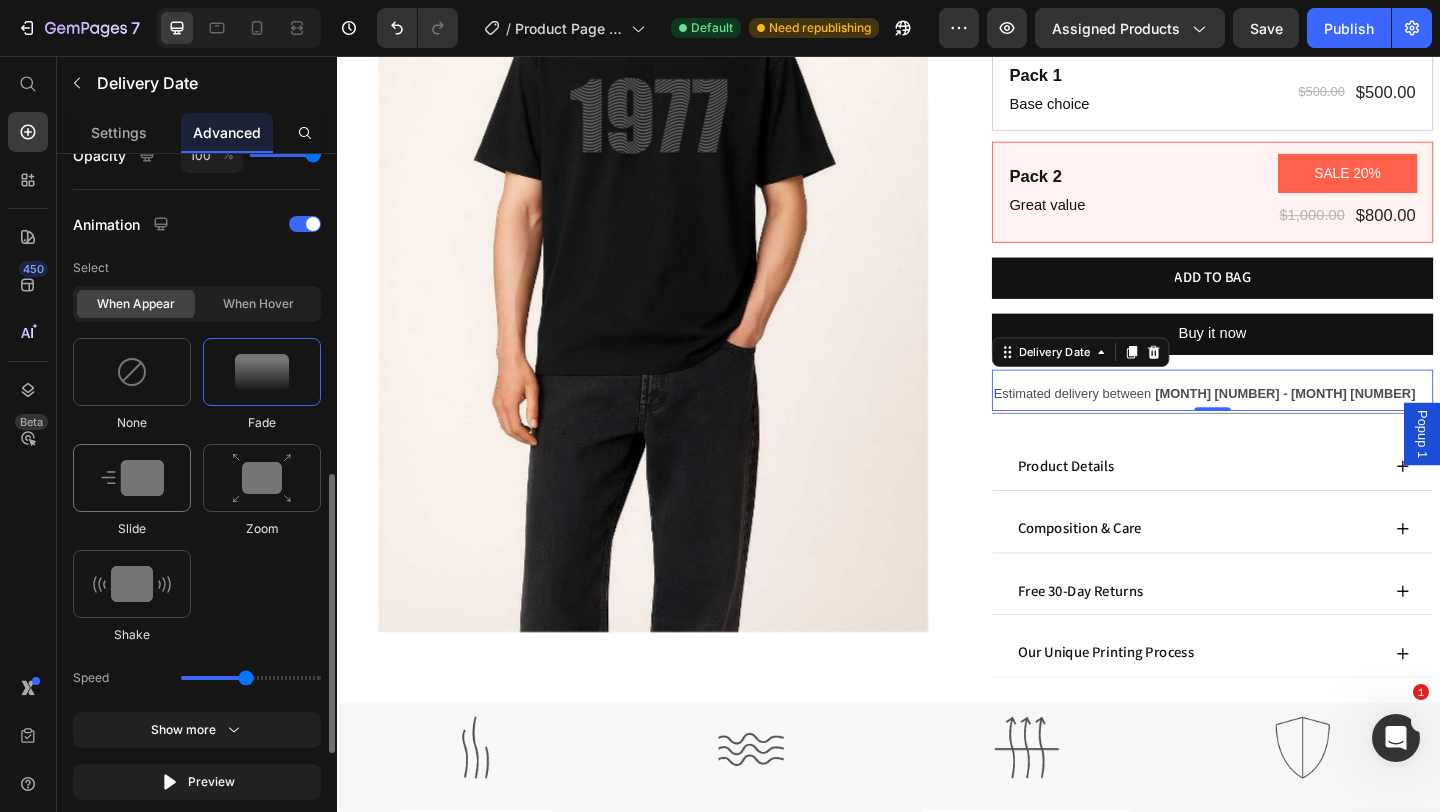 click at bounding box center [132, 478] 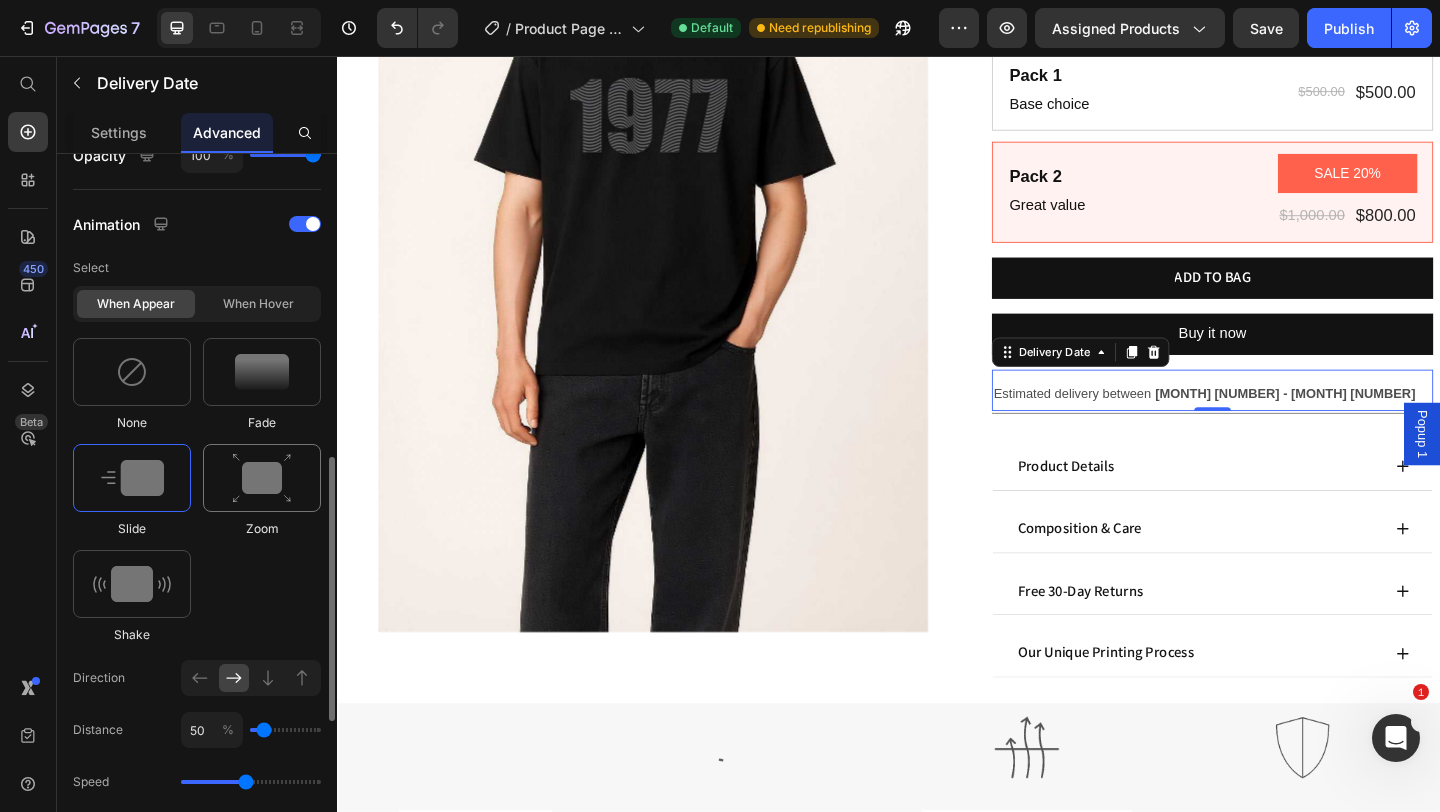 click at bounding box center (262, 478) 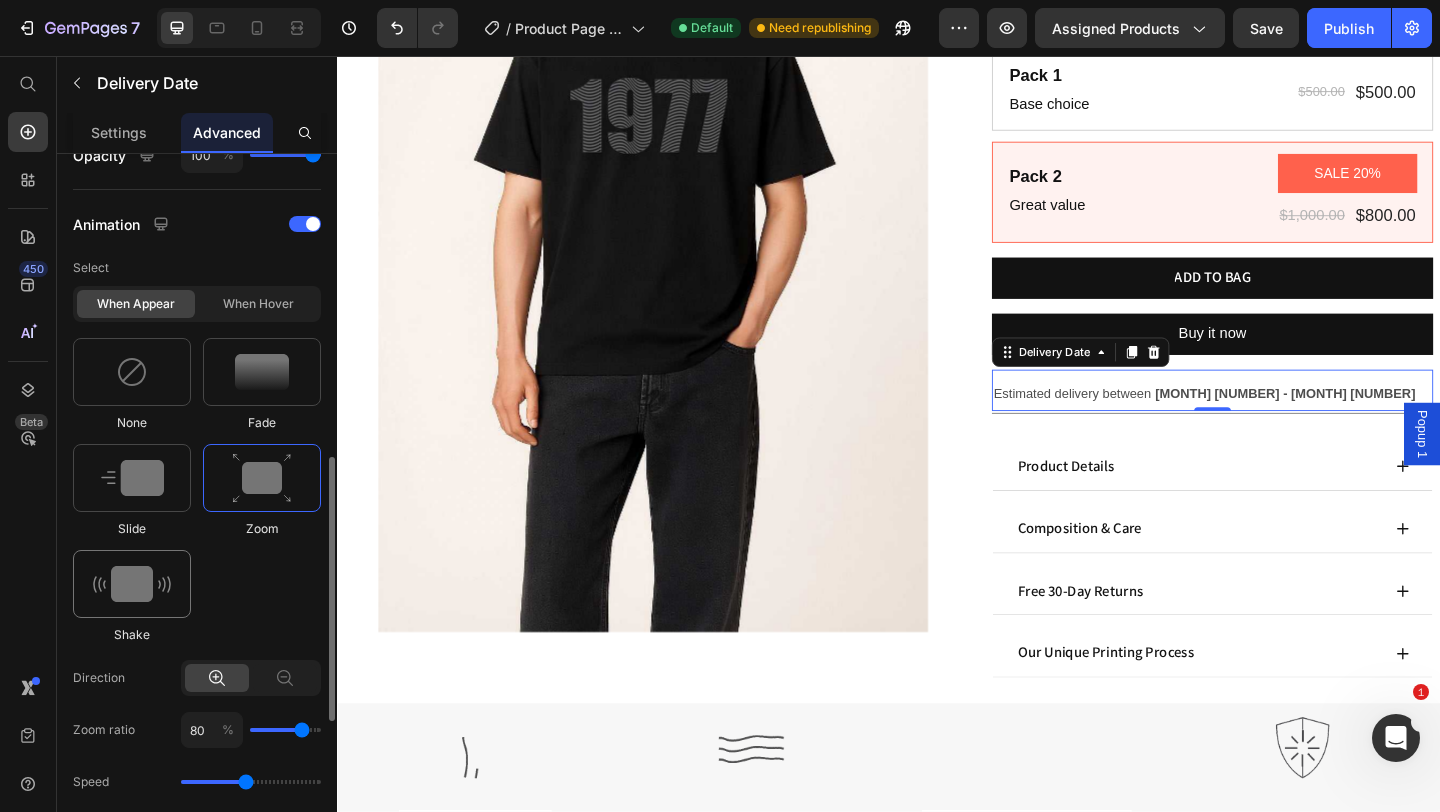 click at bounding box center (132, 584) 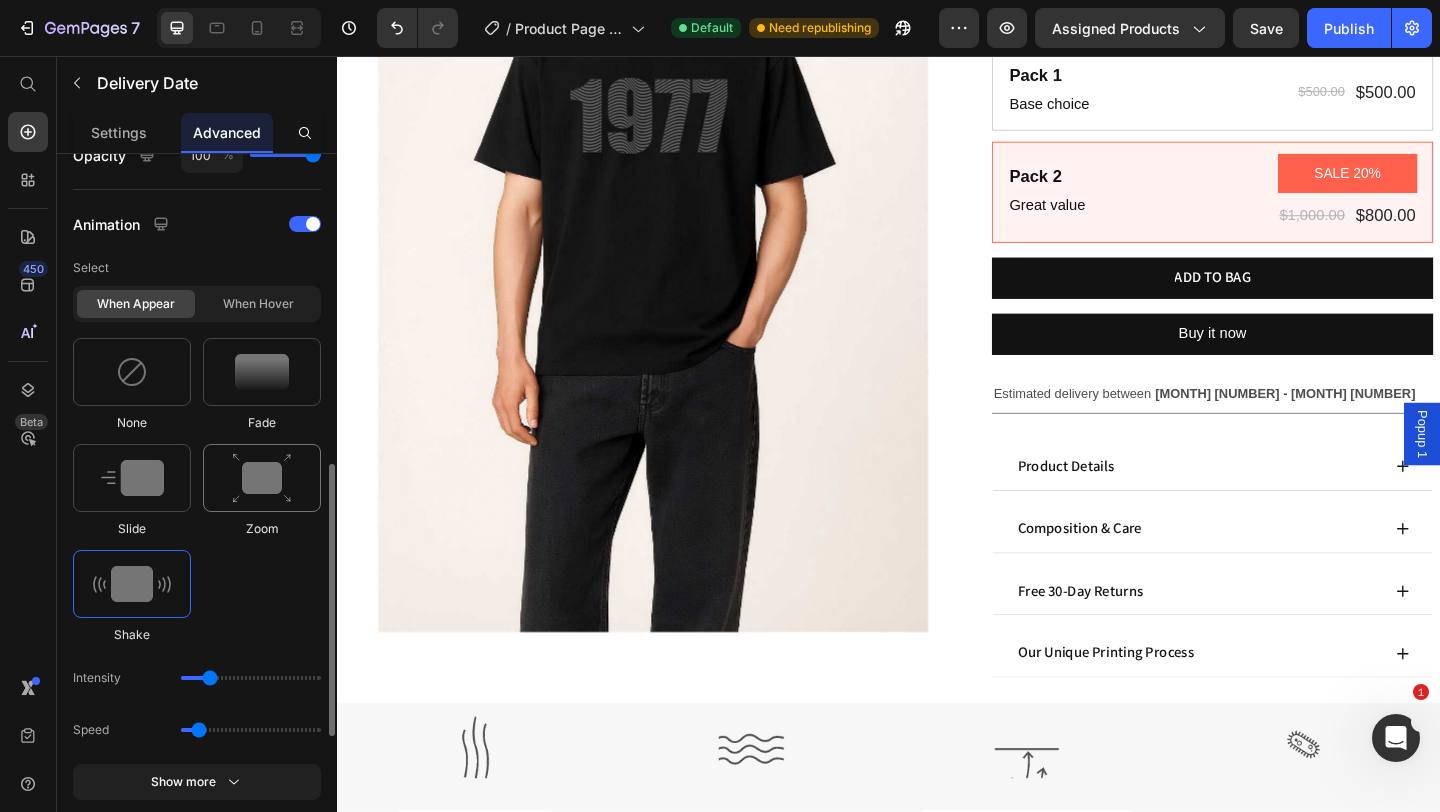 click at bounding box center [262, 478] 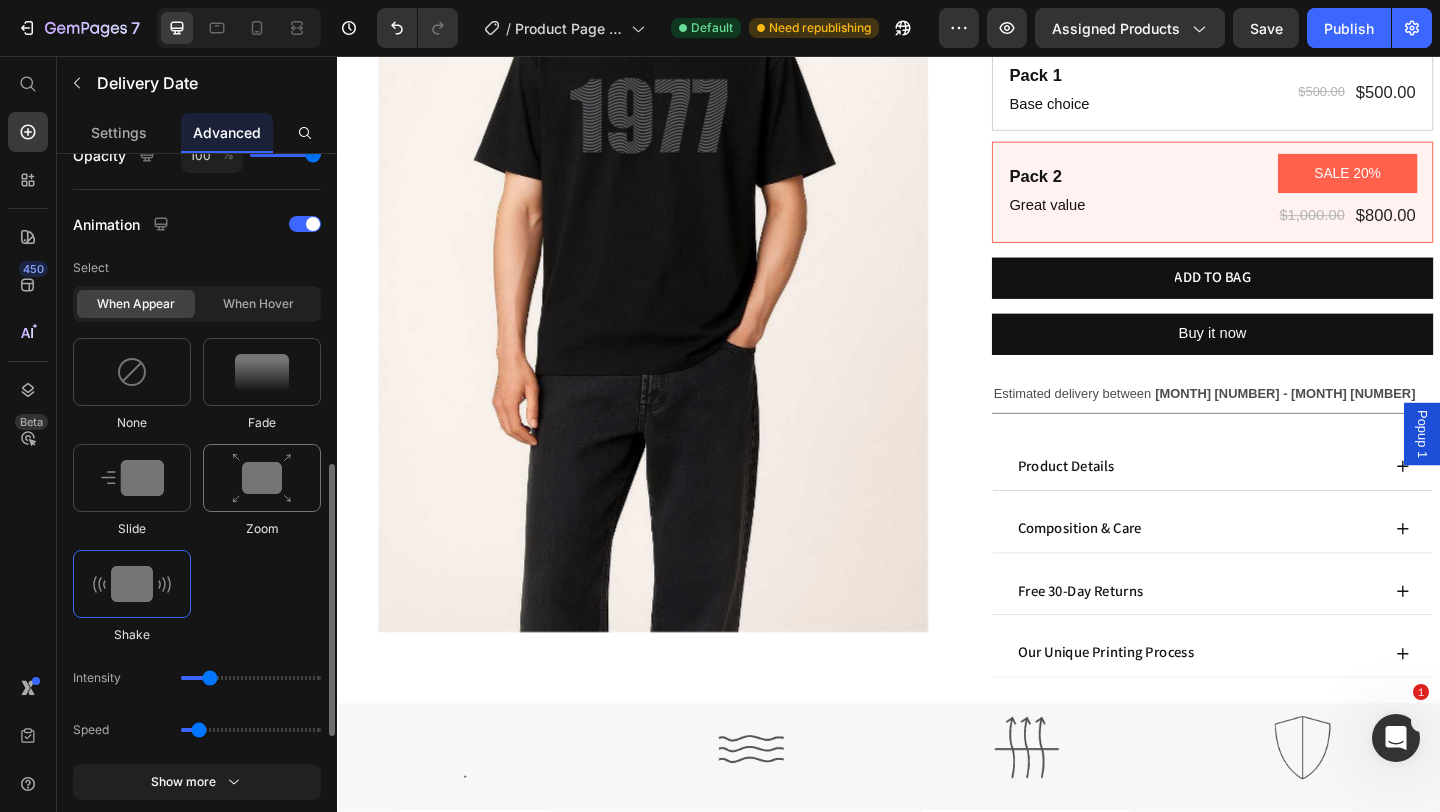 type on "1.7" 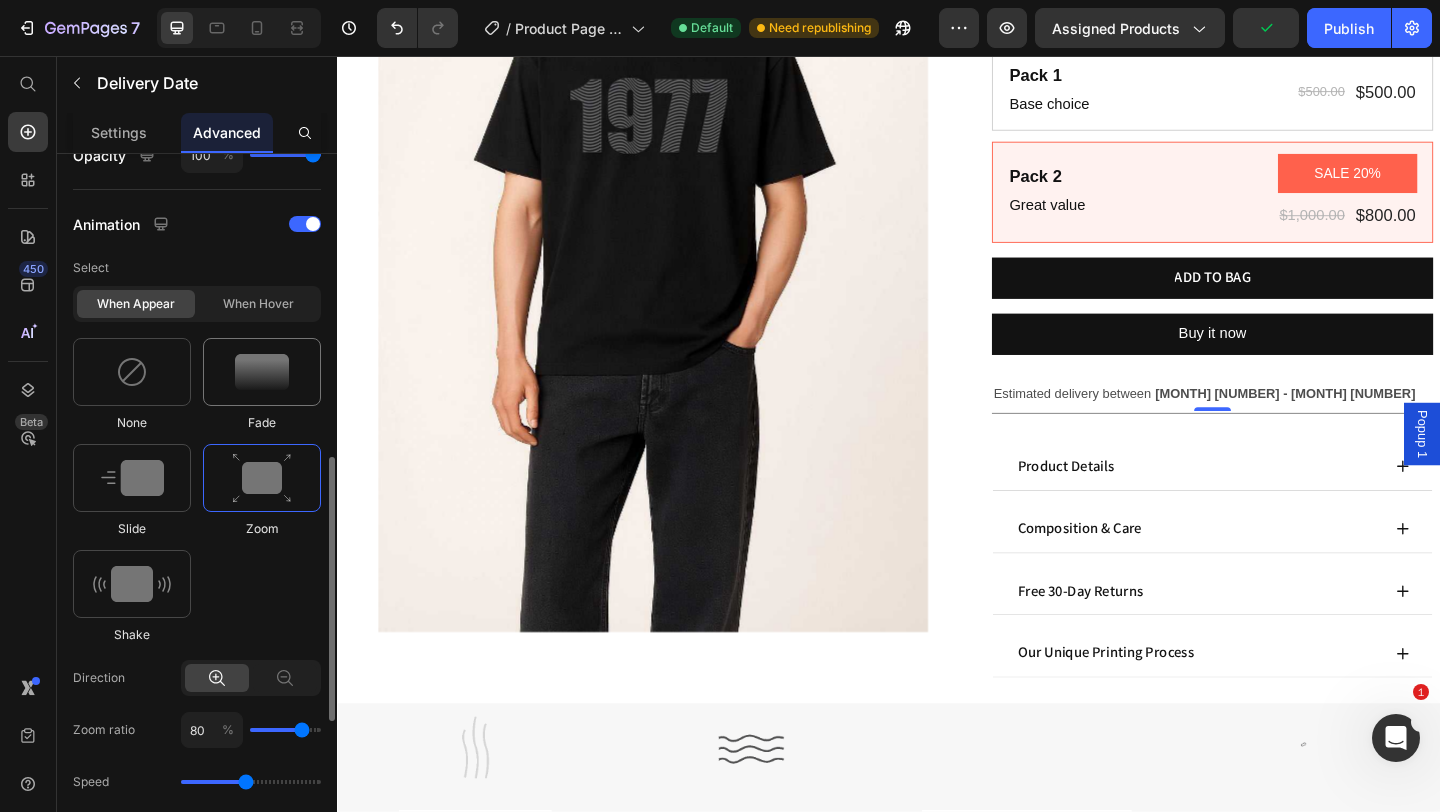 click at bounding box center (262, 372) 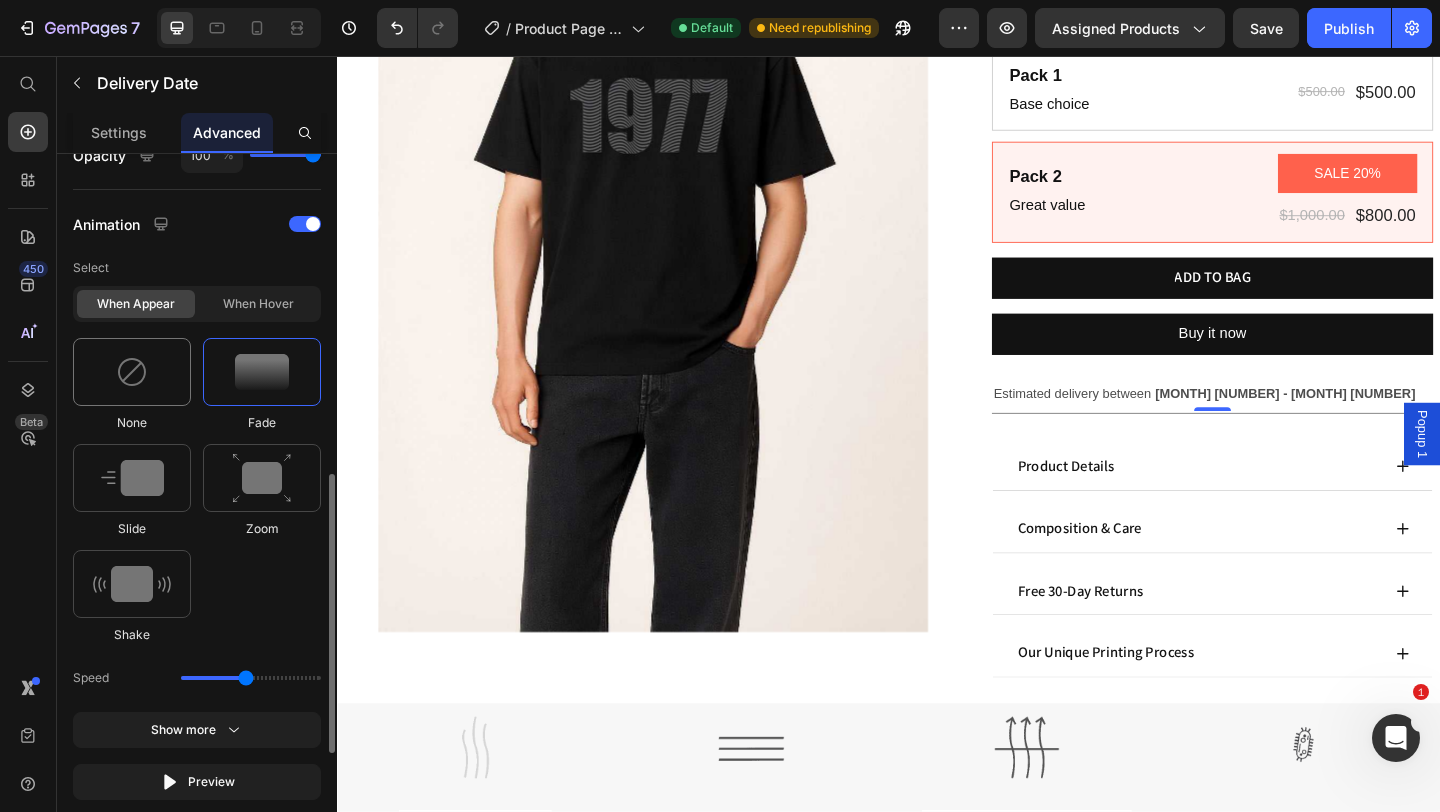 click at bounding box center (132, 372) 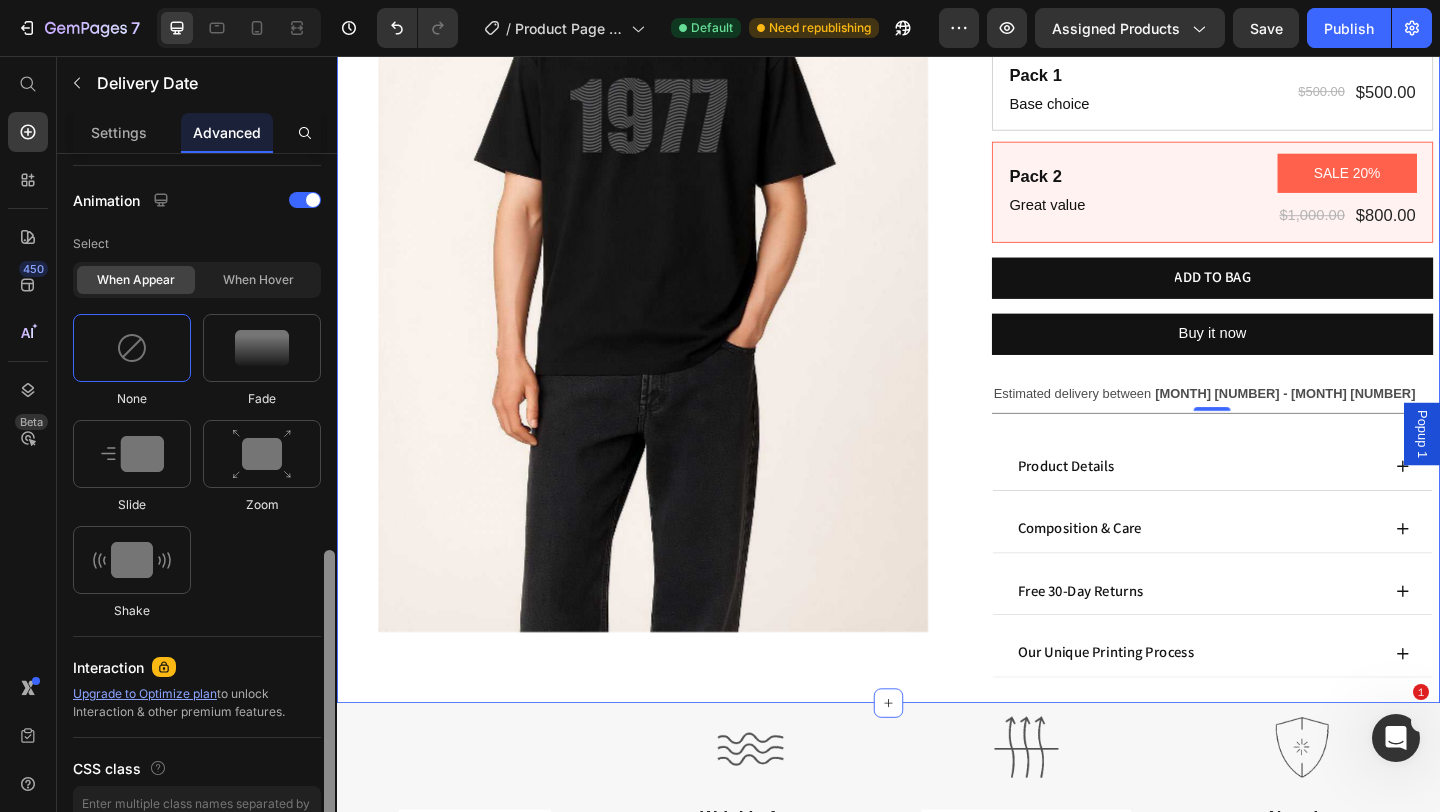 scroll, scrollTop: 829, scrollLeft: 0, axis: vertical 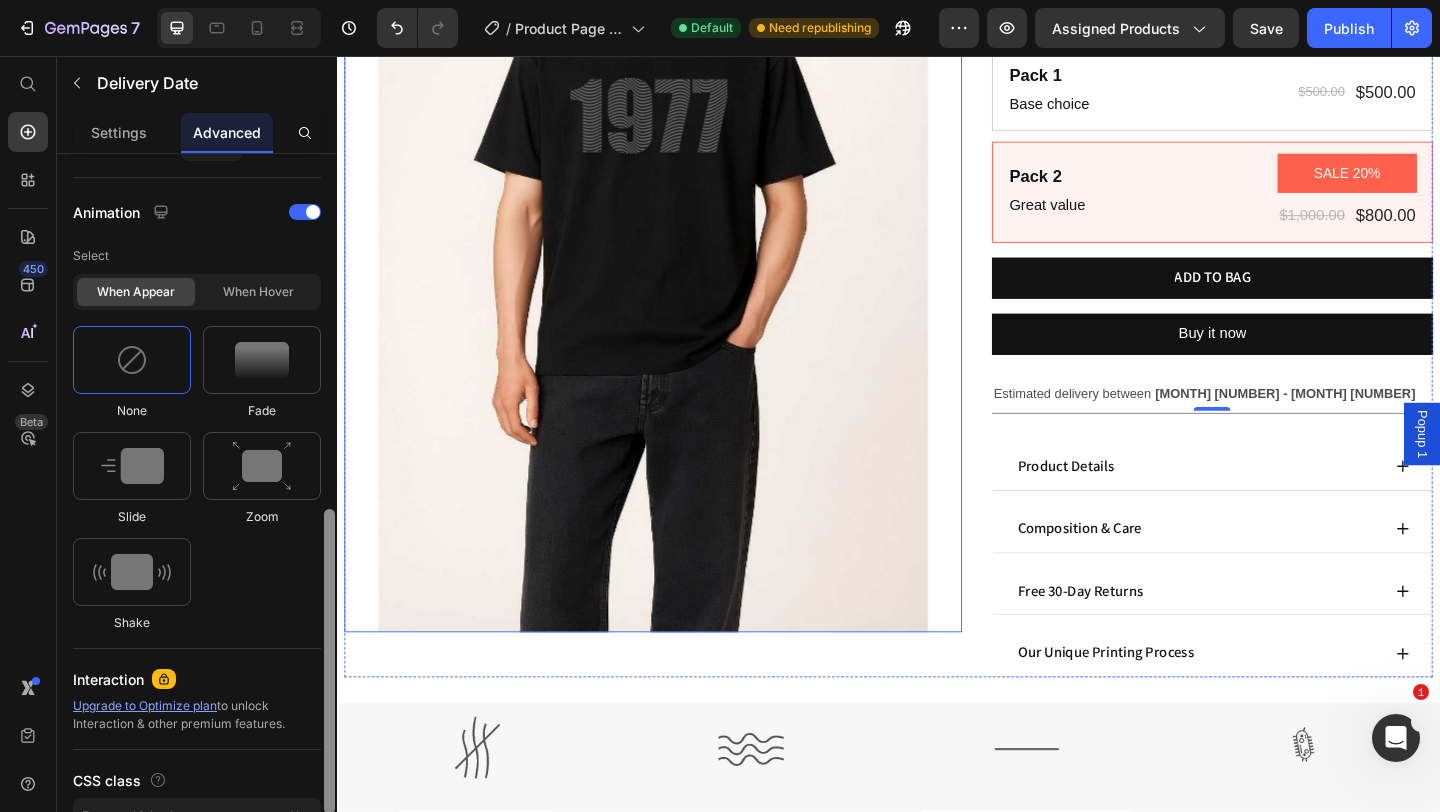 drag, startPoint x: 668, startPoint y: 618, endPoint x: 346, endPoint y: 510, distance: 339.6292 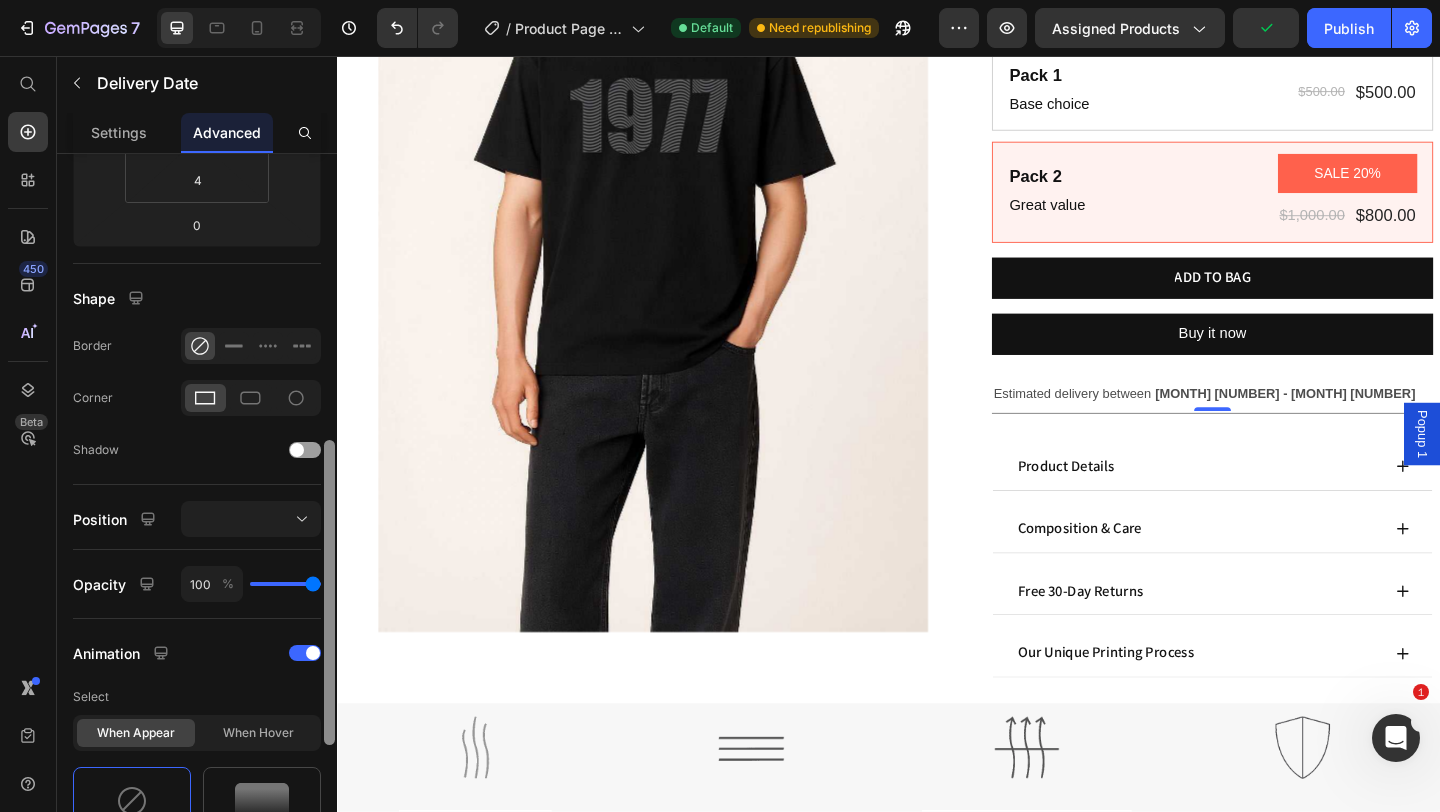 scroll, scrollTop: 335, scrollLeft: 0, axis: vertical 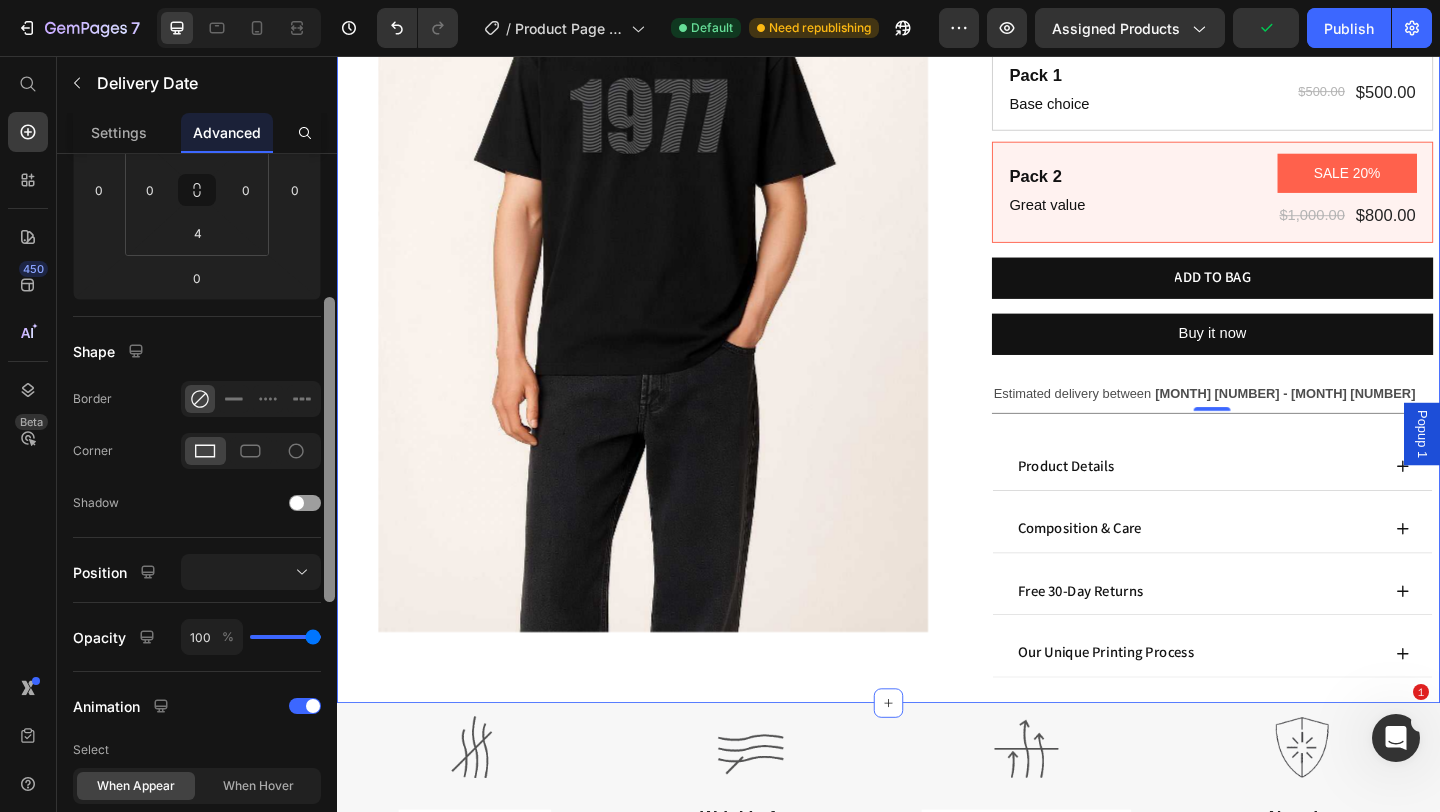 drag, startPoint x: 667, startPoint y: 582, endPoint x: 339, endPoint y: 350, distance: 401.75613 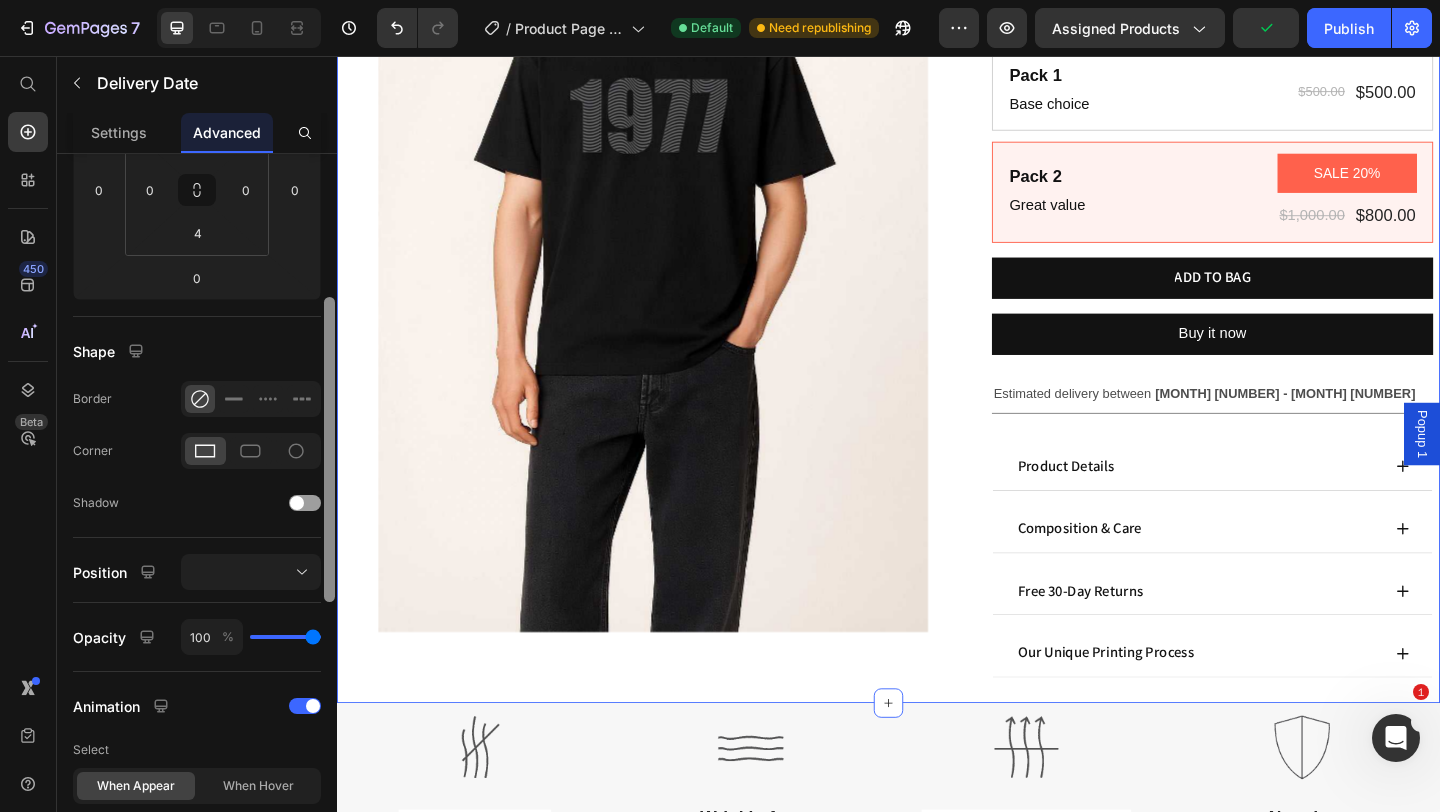 scroll, scrollTop: 0, scrollLeft: 0, axis: both 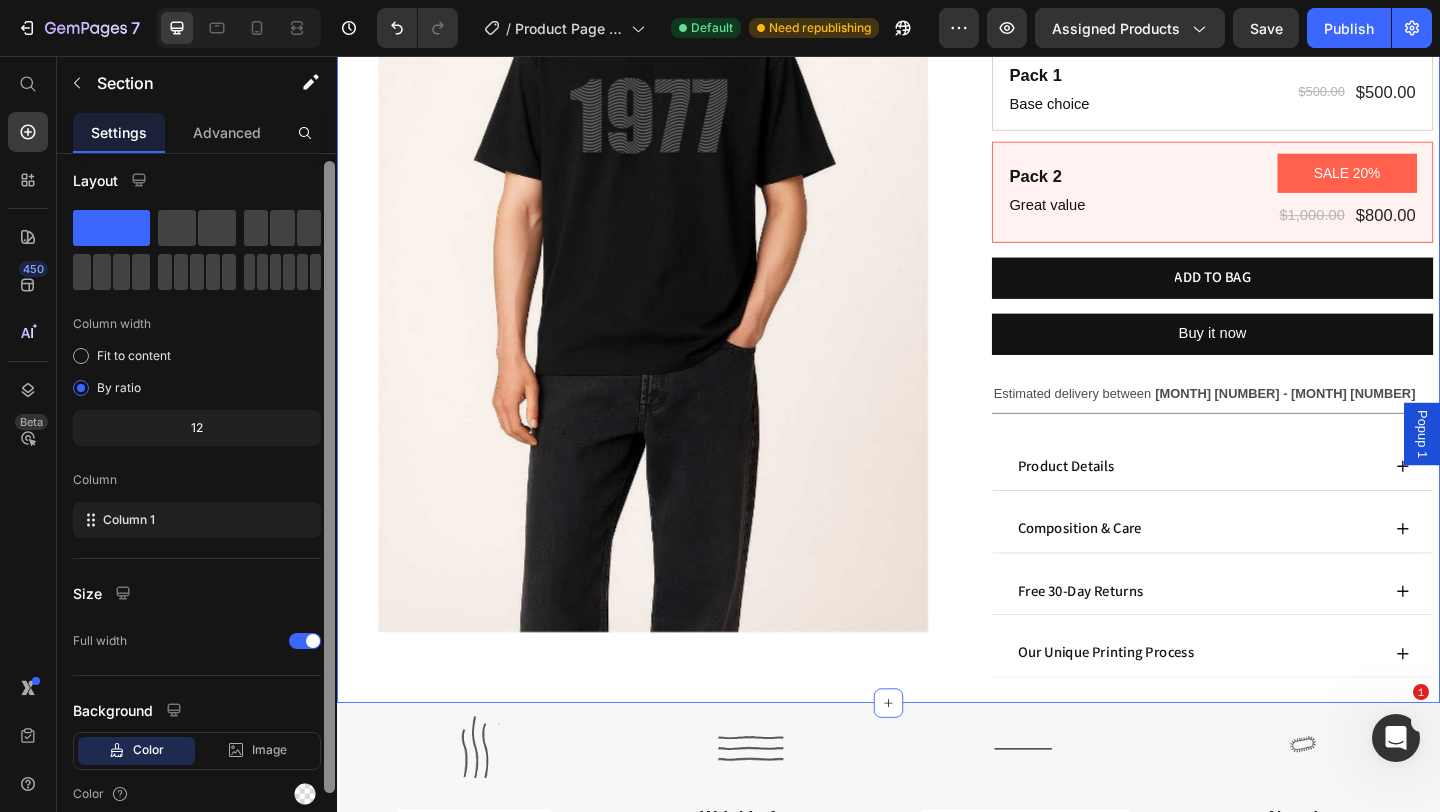 drag, startPoint x: 668, startPoint y: 410, endPoint x: 339, endPoint y: 275, distance: 355.62057 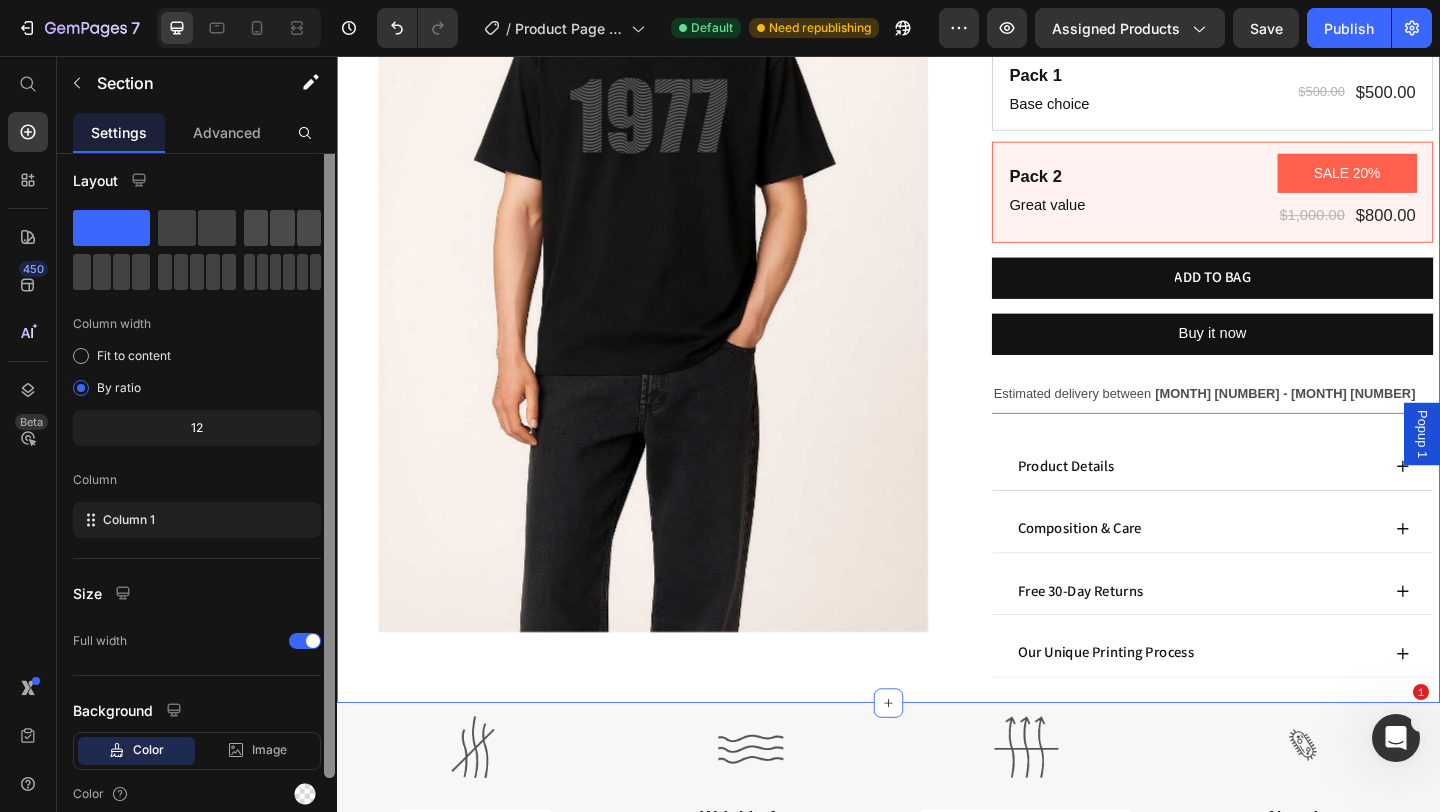 scroll, scrollTop: 0, scrollLeft: 0, axis: both 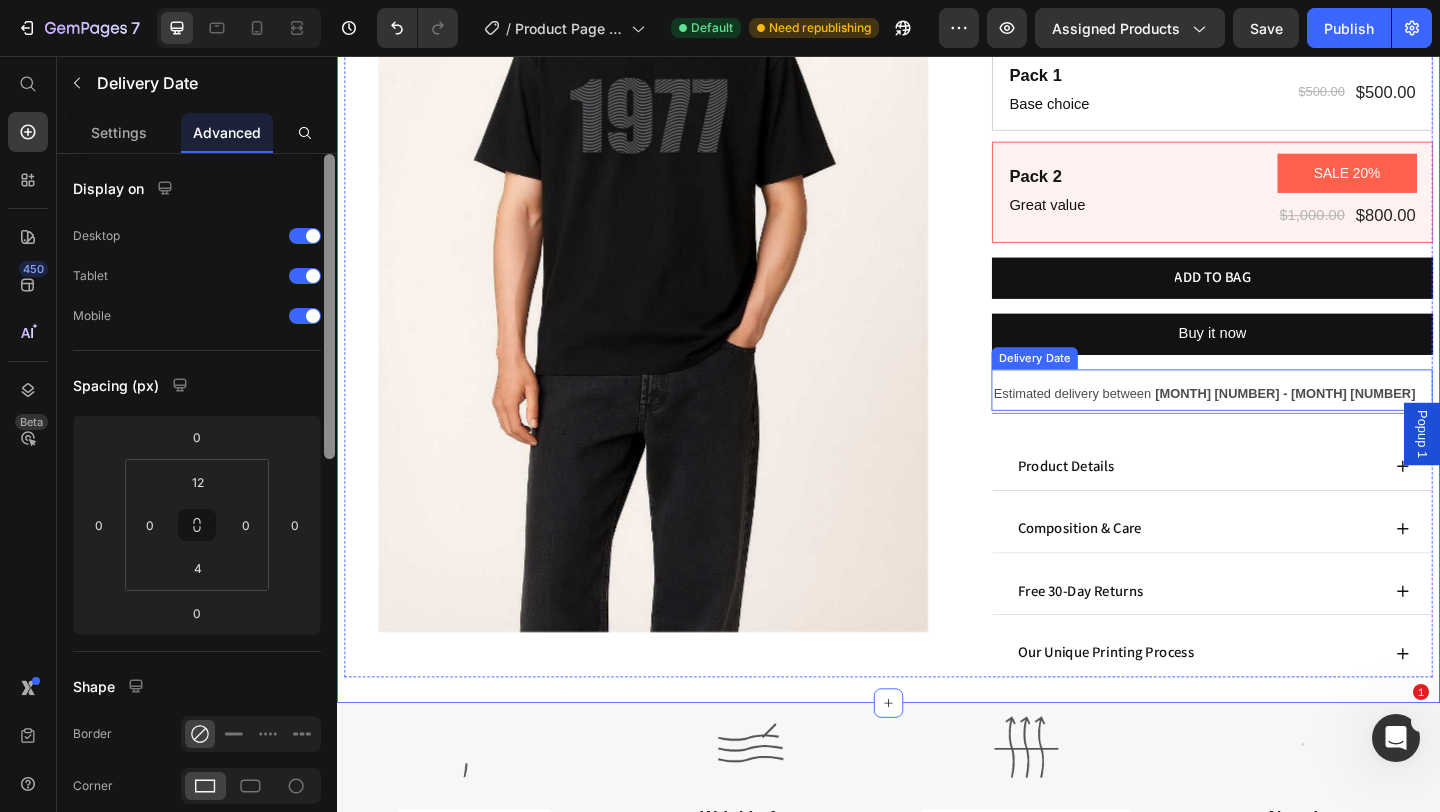 click on "Delivery Date" at bounding box center (1096, 385) 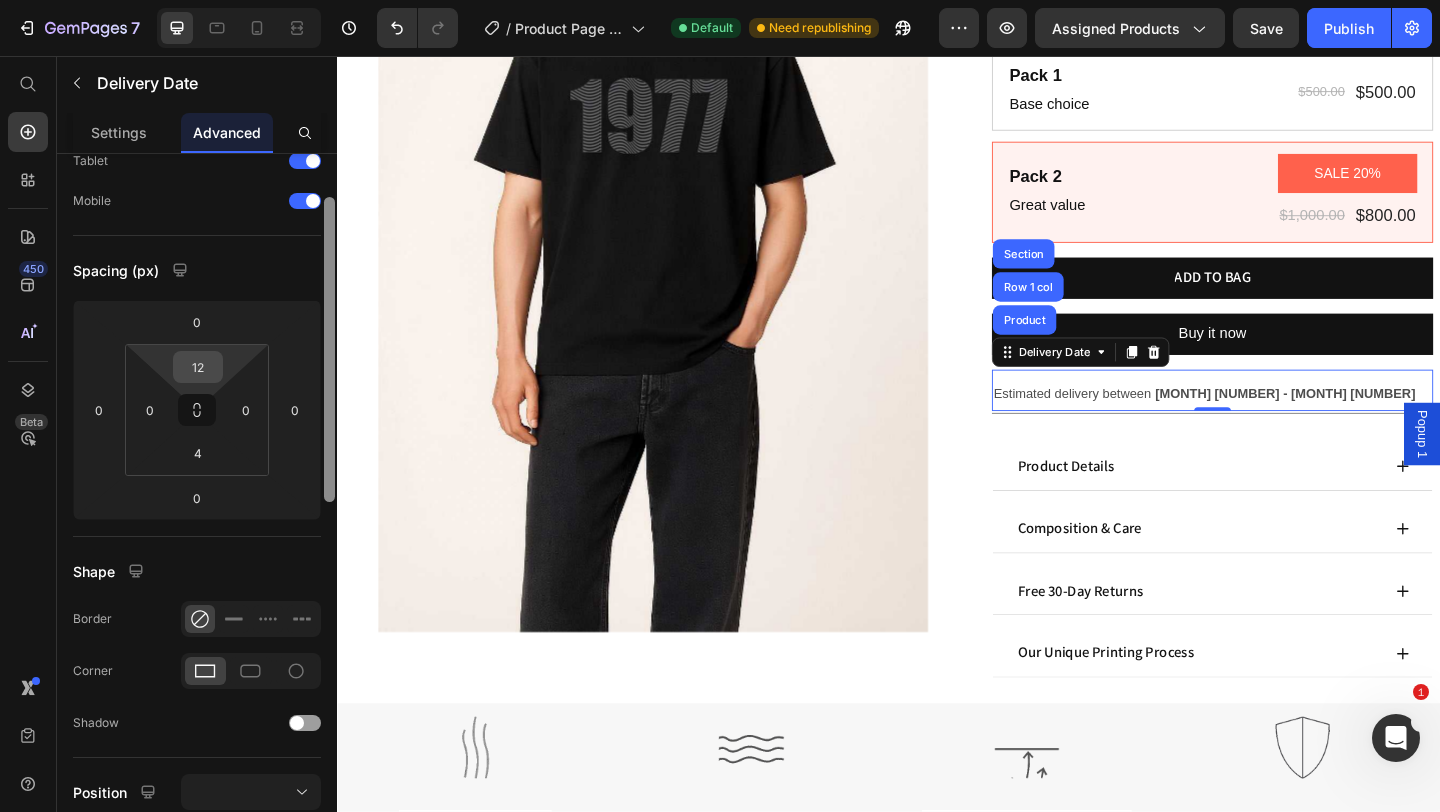 scroll, scrollTop: 107, scrollLeft: 0, axis: vertical 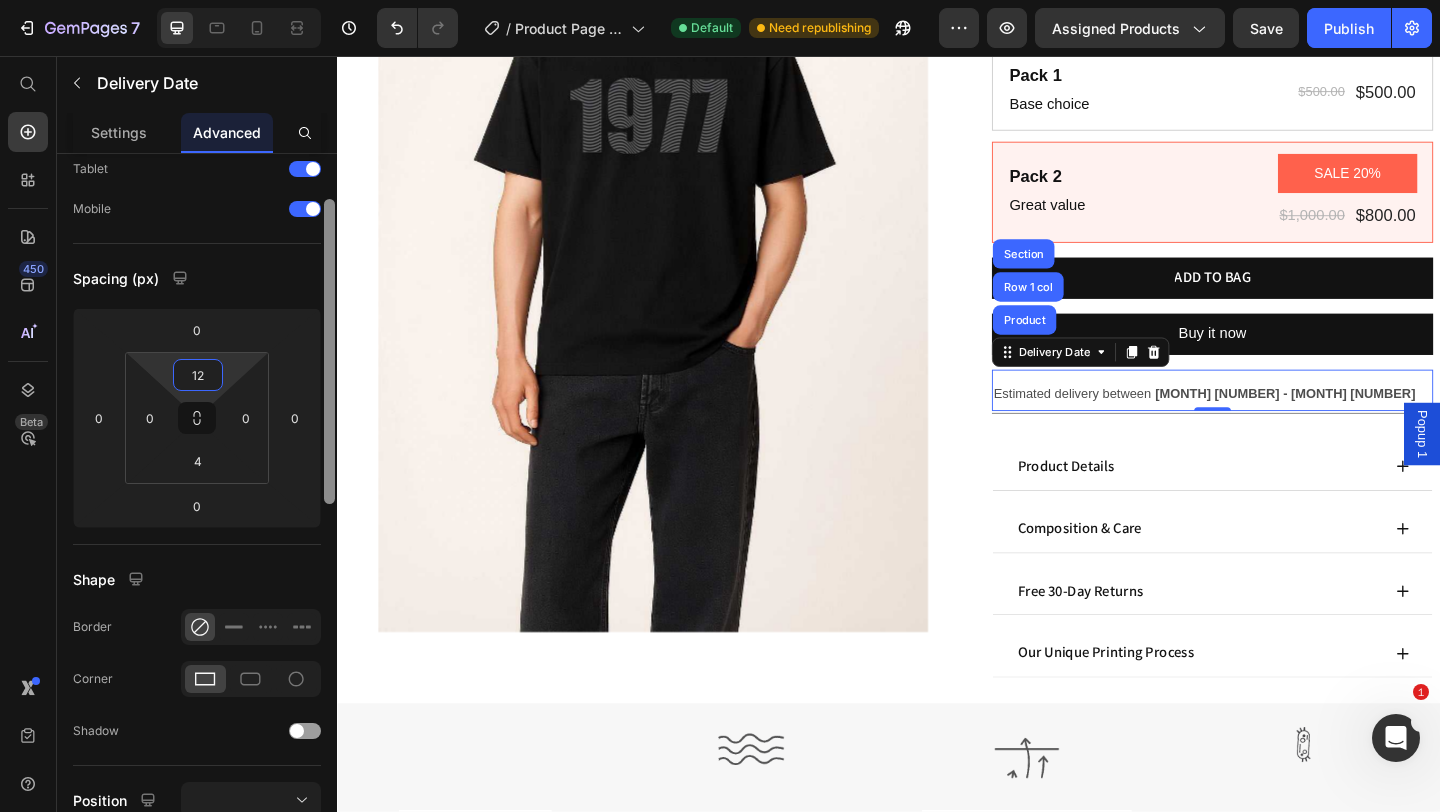 click on "12" at bounding box center [198, 375] 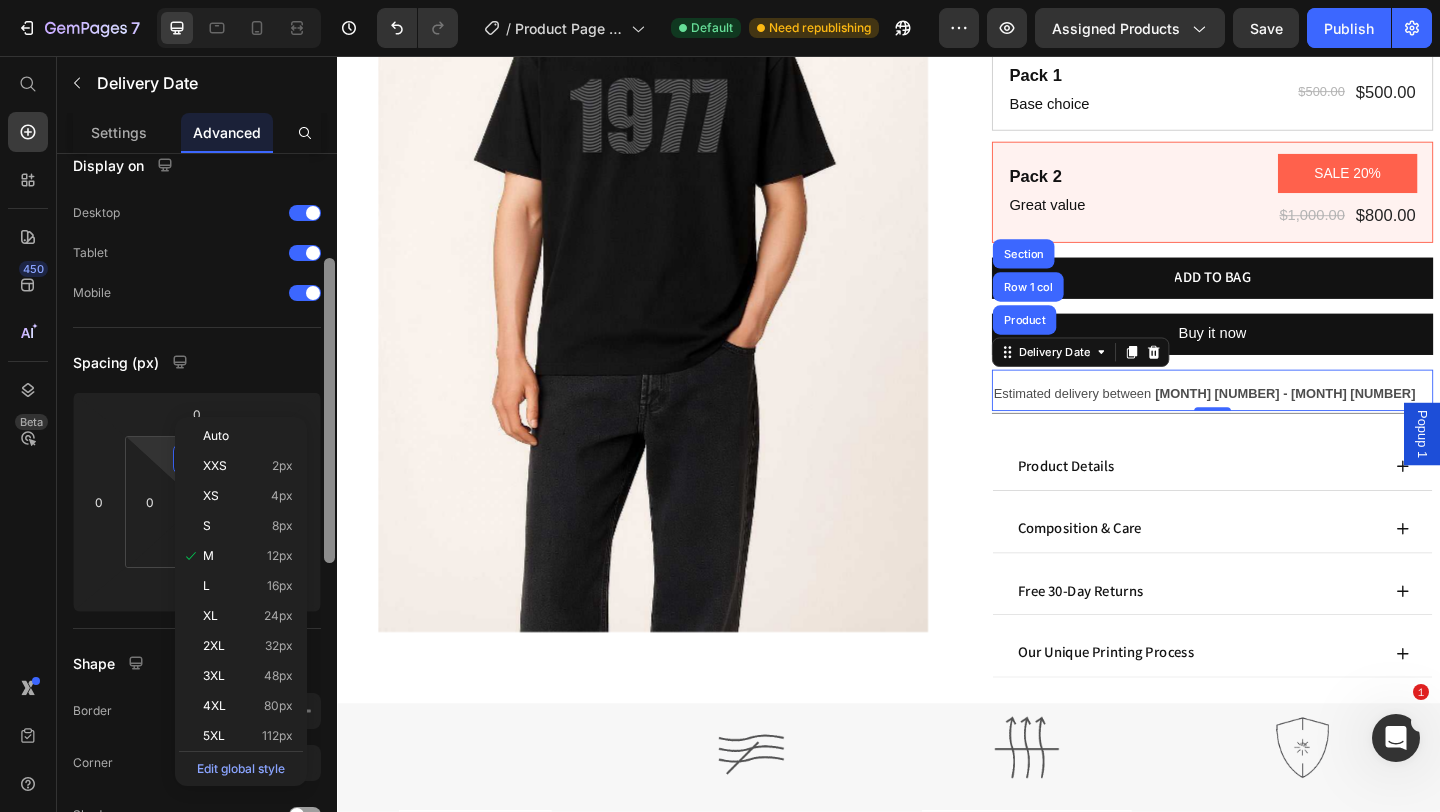 scroll, scrollTop: 0, scrollLeft: 0, axis: both 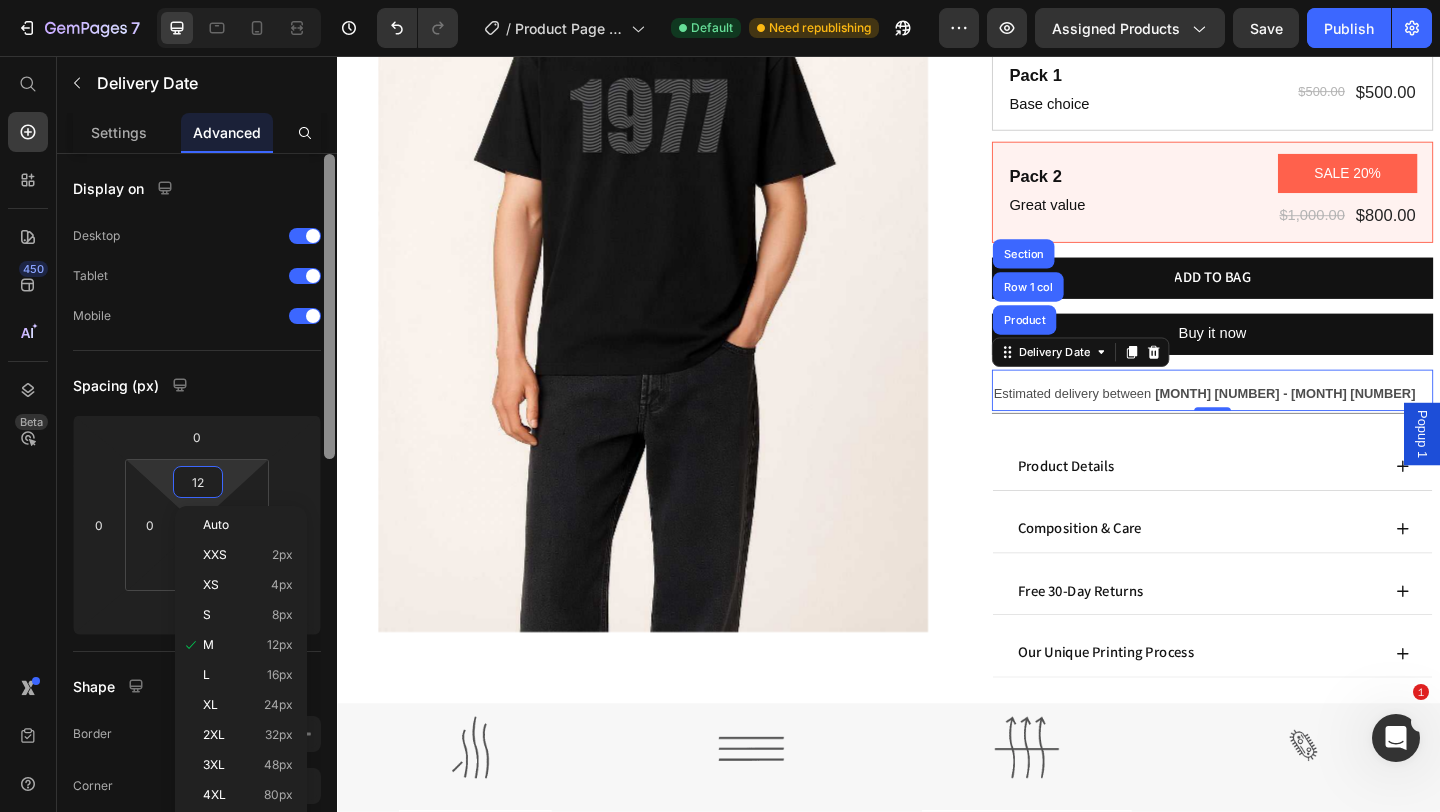 drag, startPoint x: 333, startPoint y: 369, endPoint x: 334, endPoint y: 300, distance: 69.00725 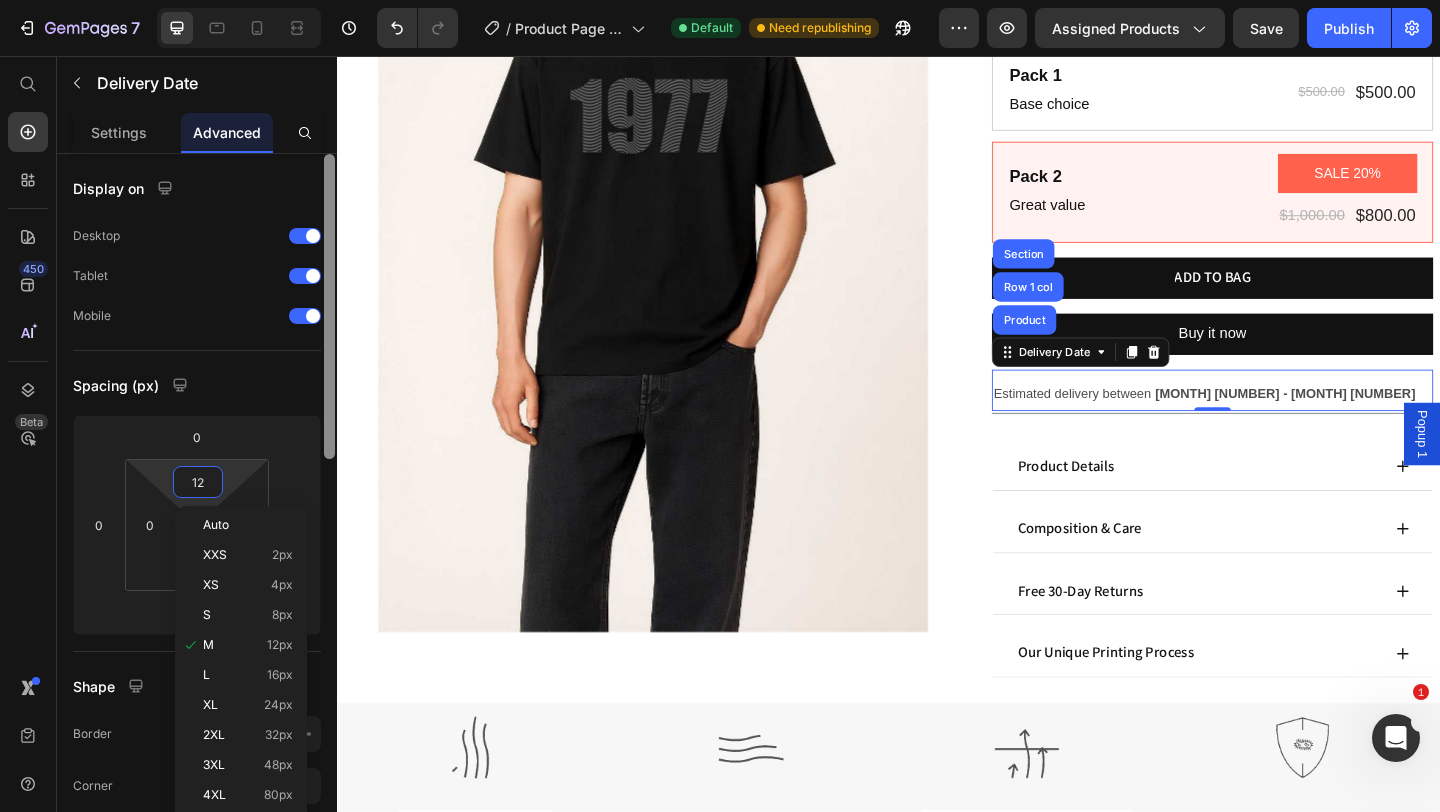 click at bounding box center (329, 306) 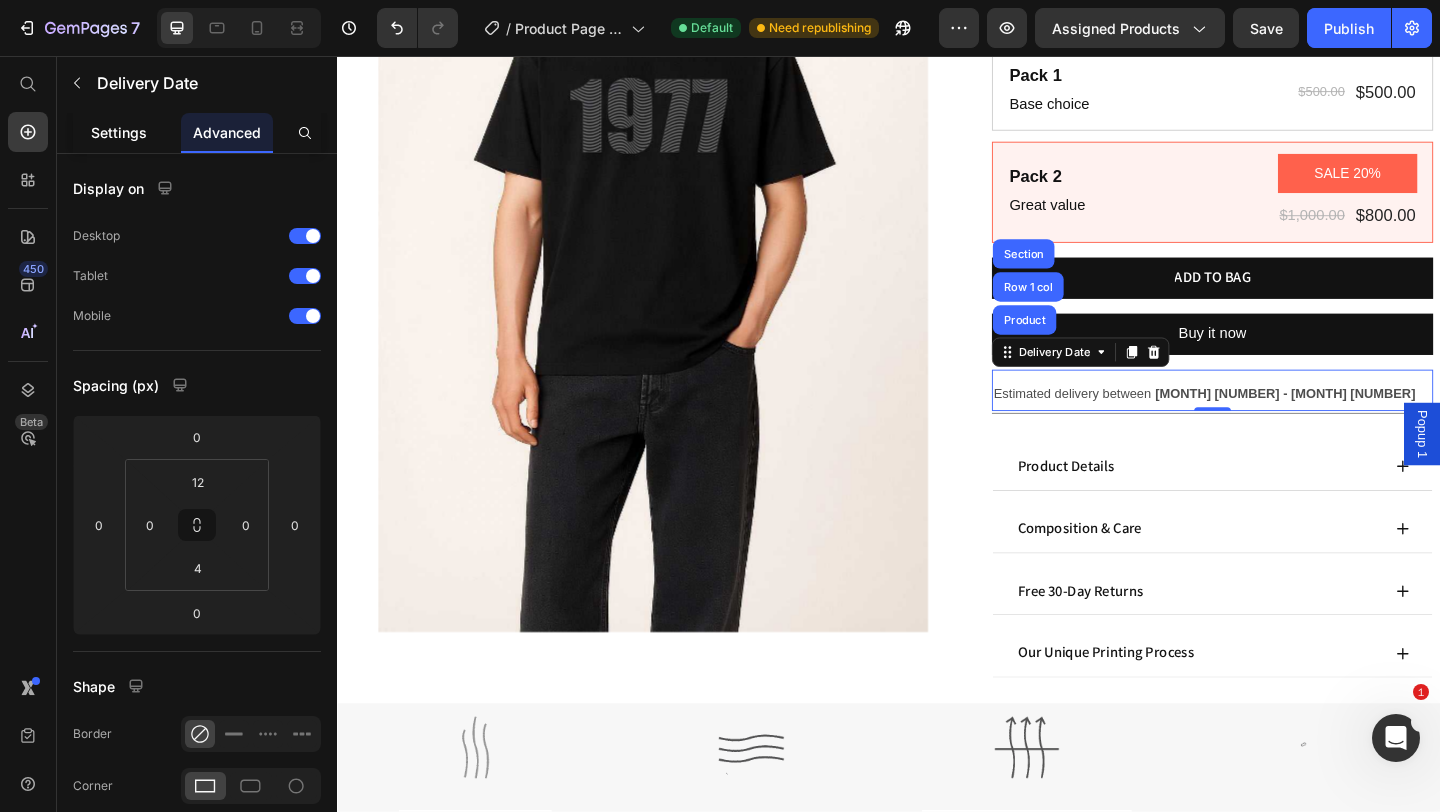 click on "Settings" at bounding box center (119, 132) 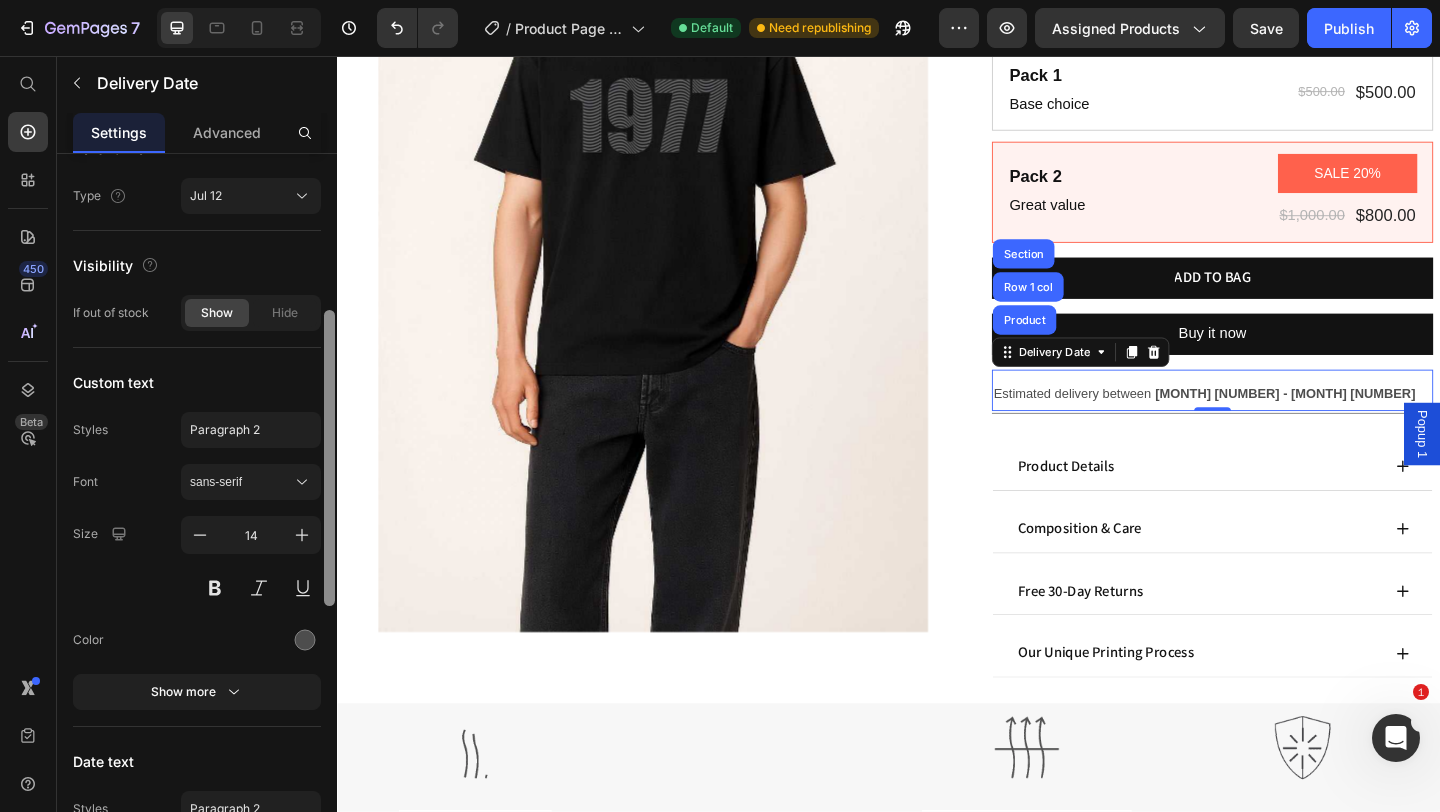 scroll, scrollTop: 435, scrollLeft: 0, axis: vertical 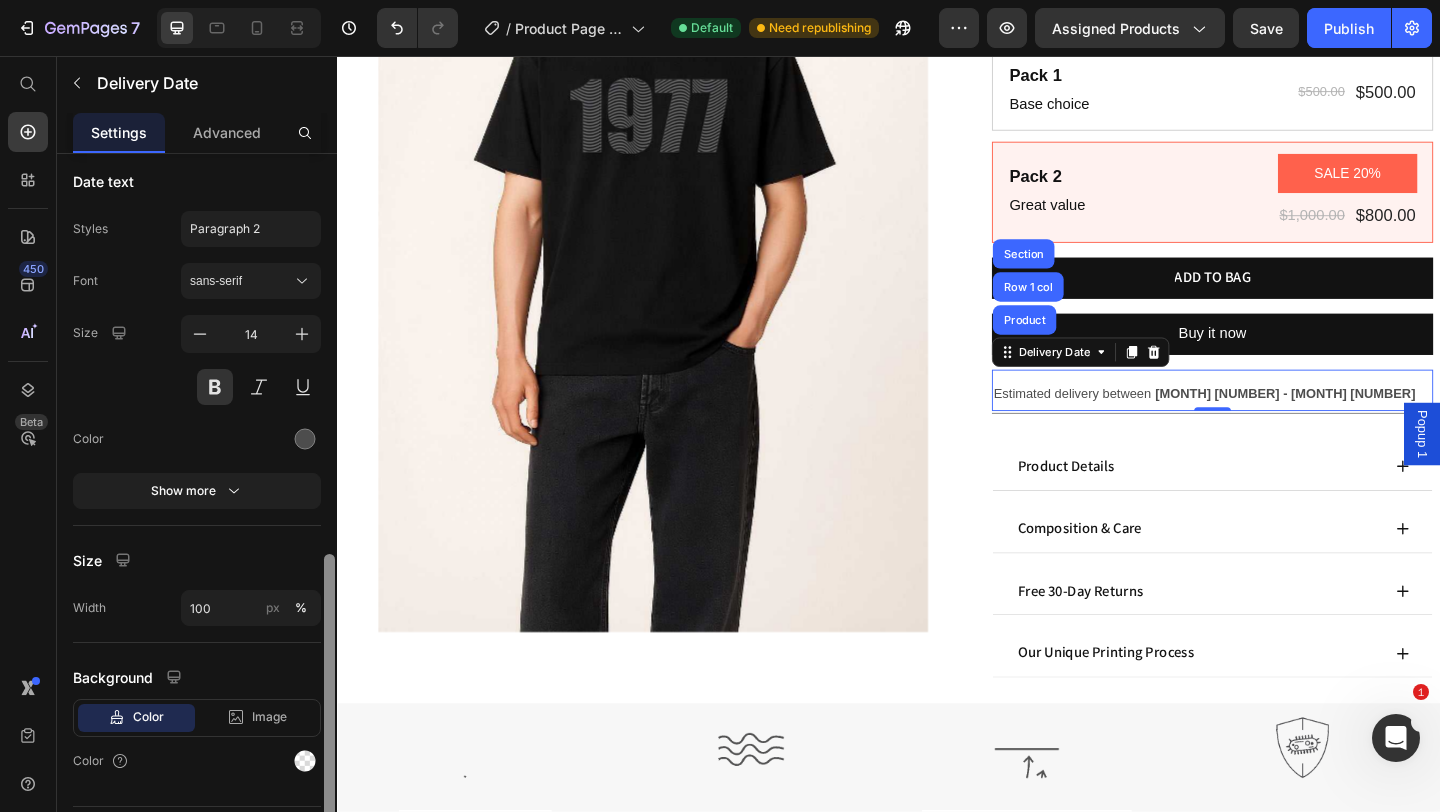 drag, startPoint x: 333, startPoint y: 349, endPoint x: 334, endPoint y: 755, distance: 406.00122 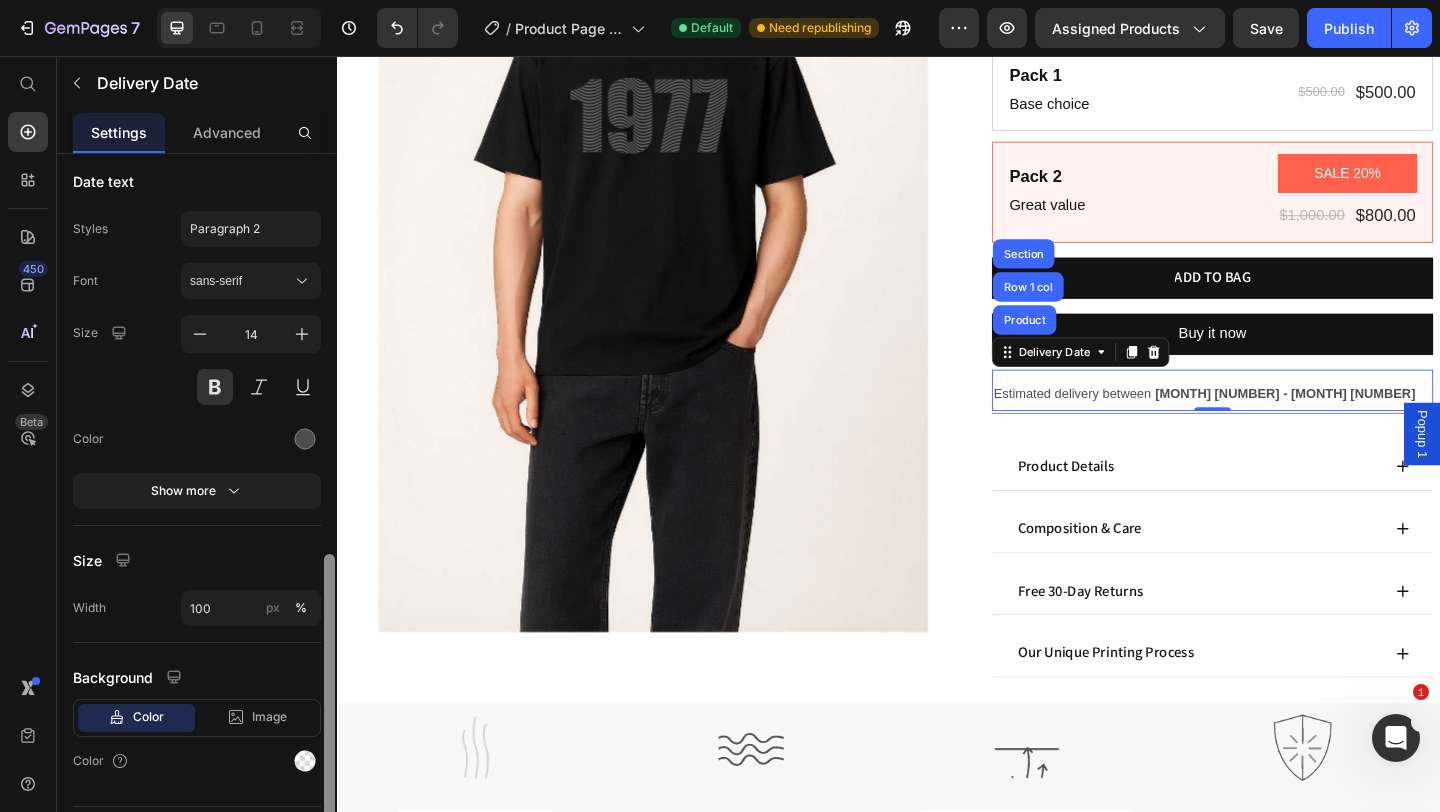 click at bounding box center [329, 702] 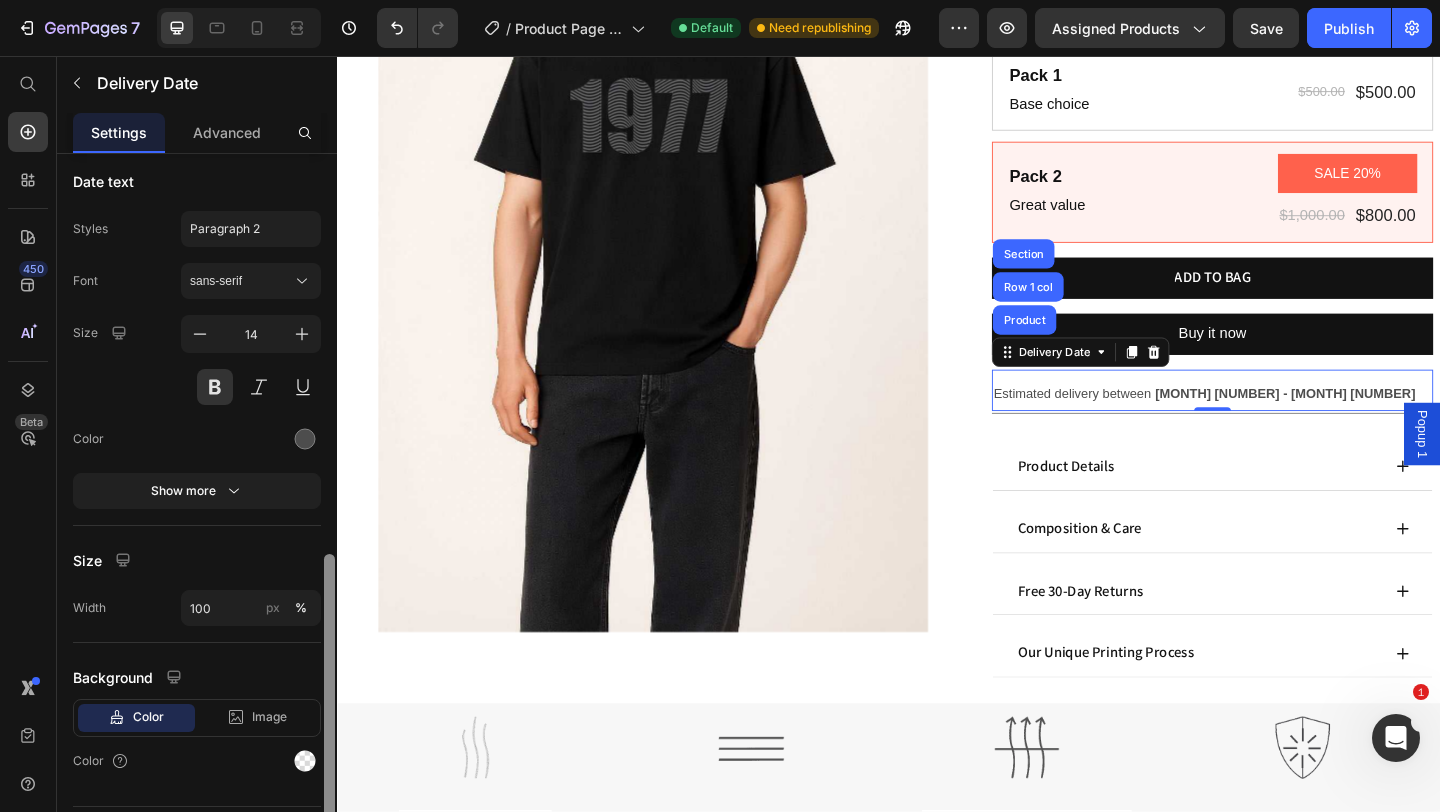 scroll, scrollTop: 960, scrollLeft: 0, axis: vertical 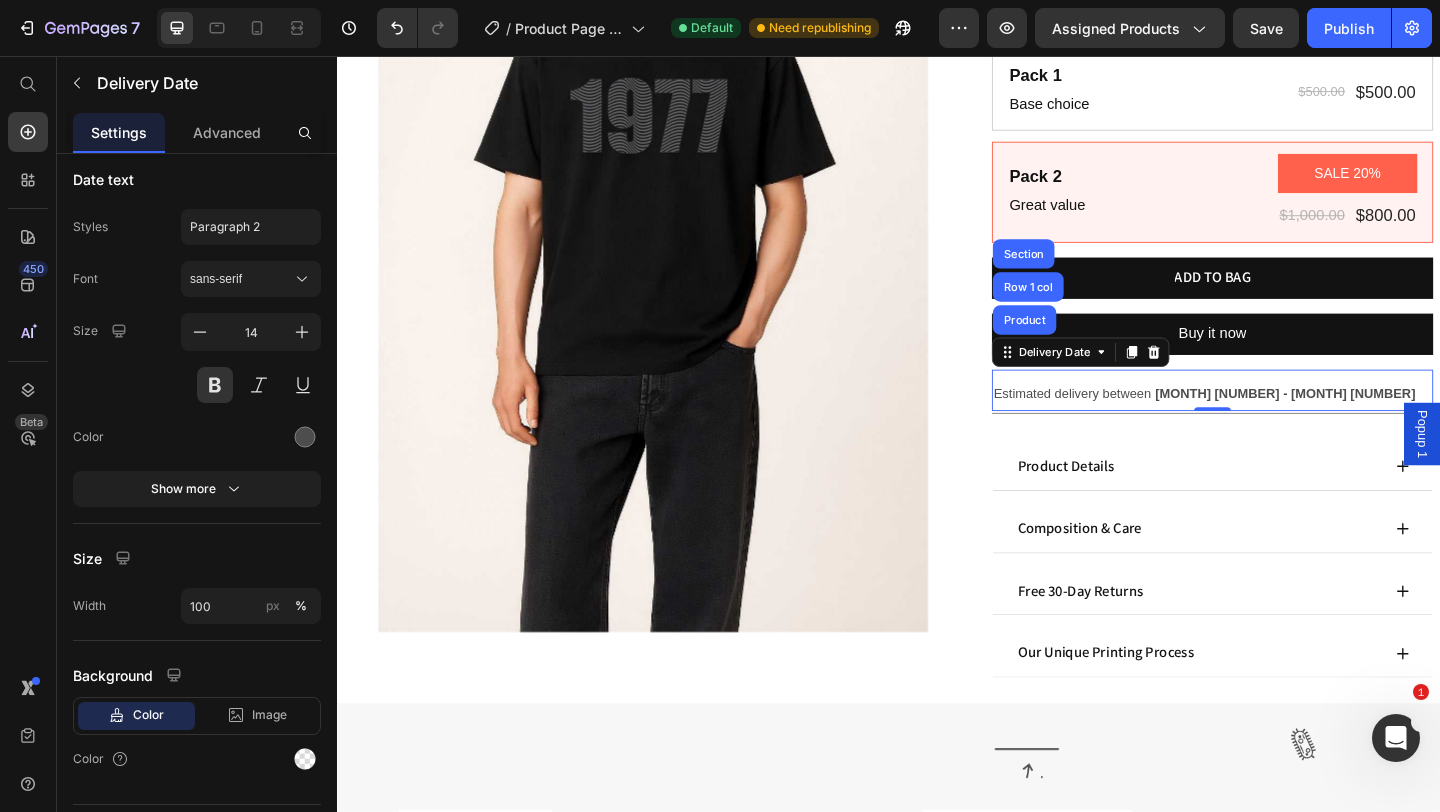 click on "Estimated delivery between" at bounding box center (1136, 423) 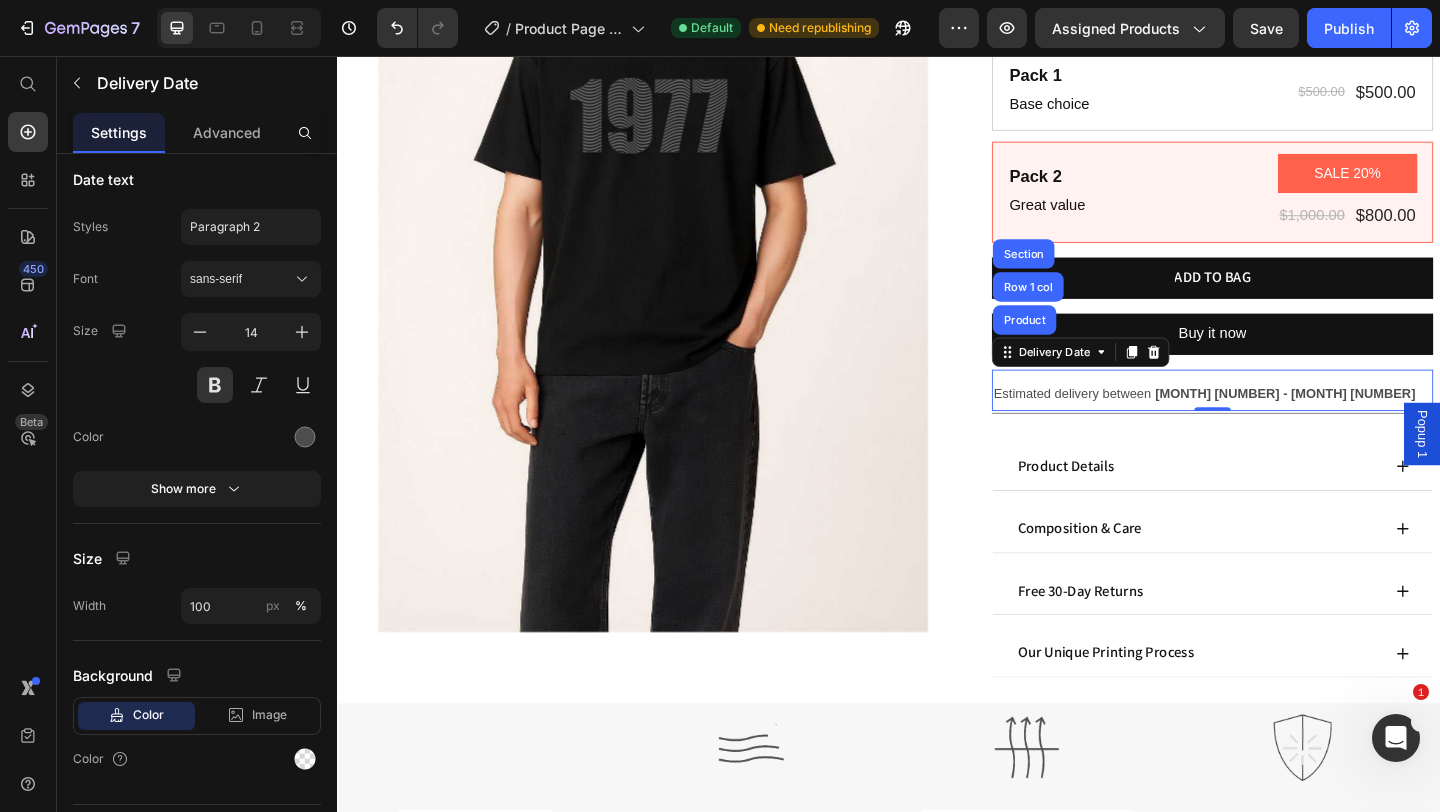 click on "Estimated delivery between
[MONTH] [NUMBER] - [MONTH] [NUMBER]
Delivery Date Product Row 1 col Section   0" at bounding box center (1289, 419) 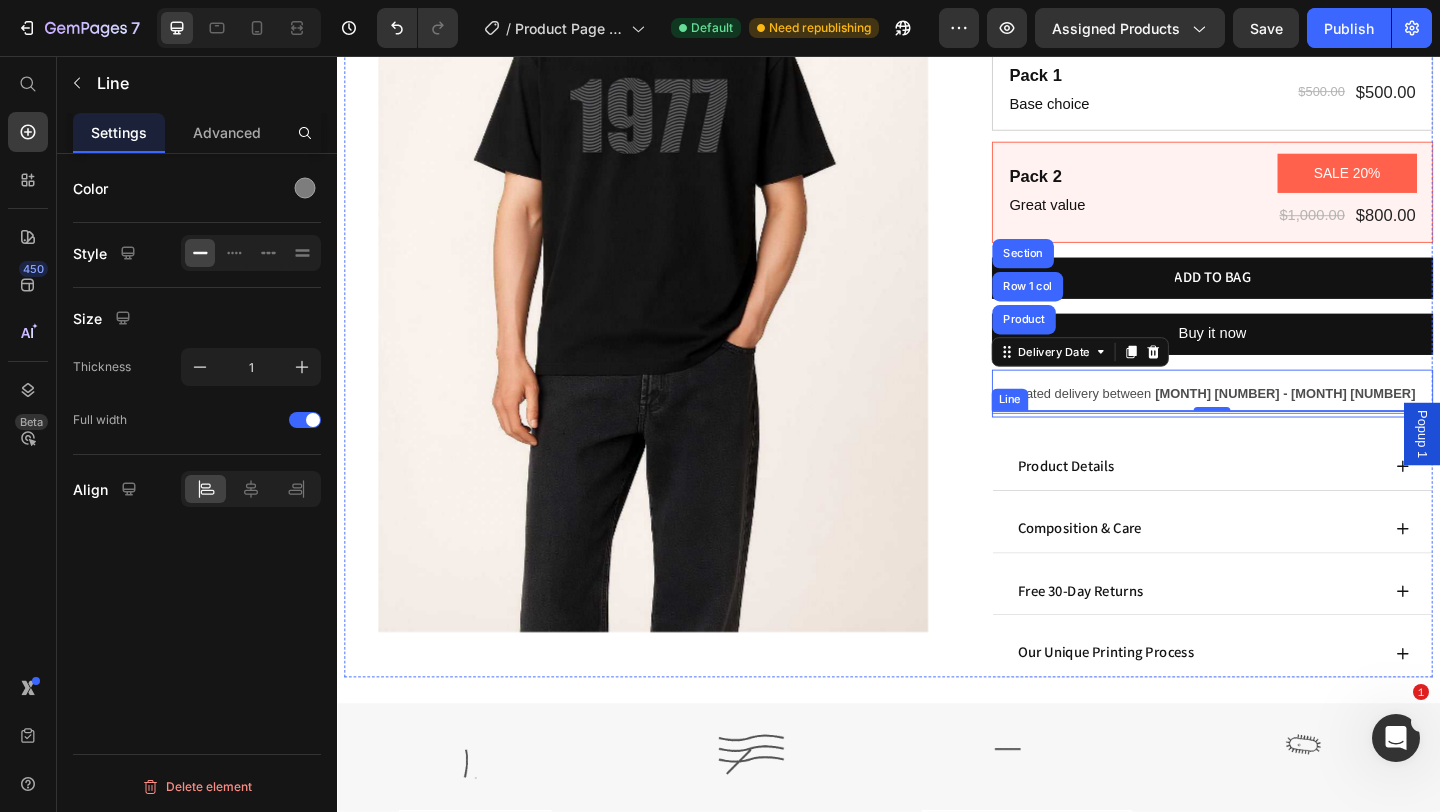 click at bounding box center (1289, 444) 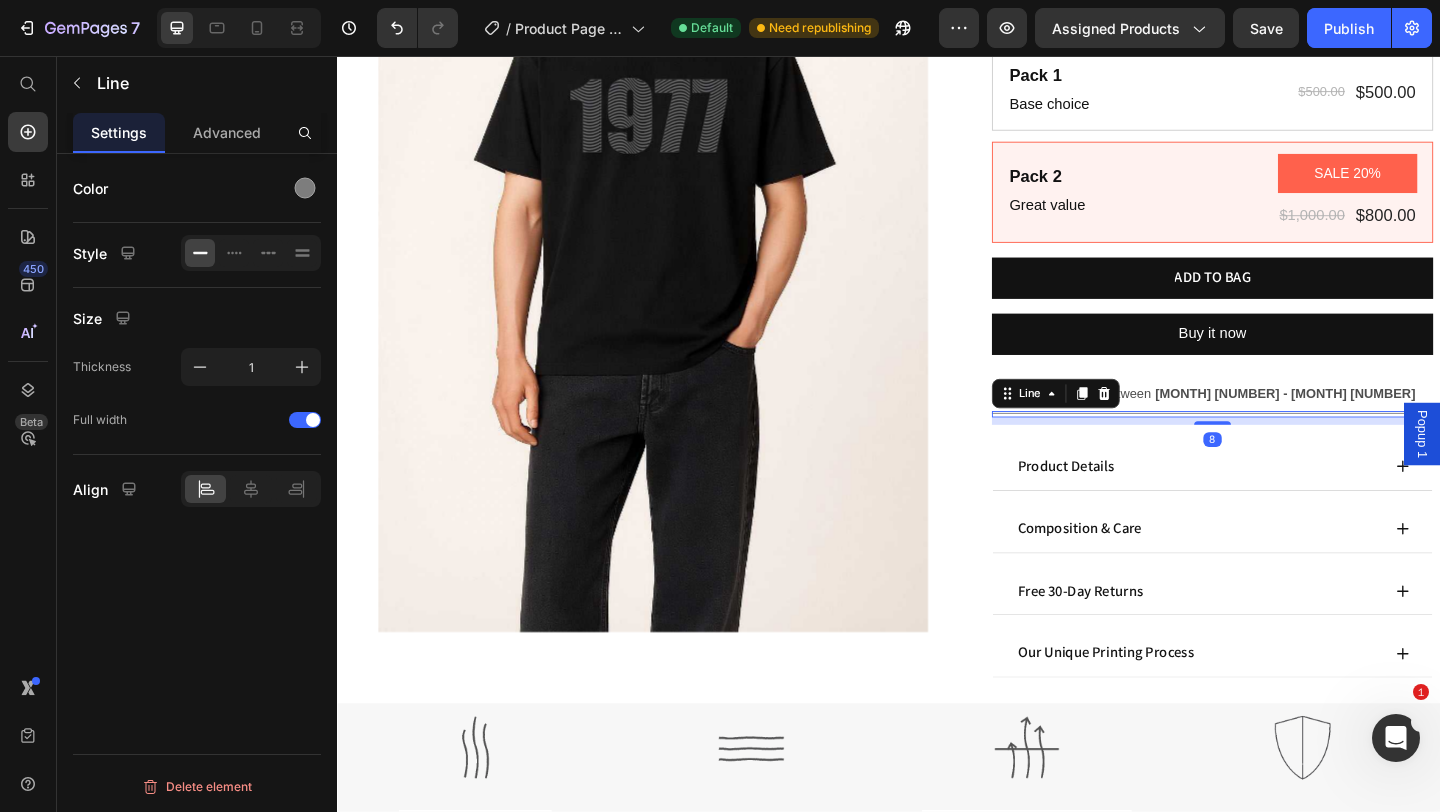 scroll, scrollTop: 0, scrollLeft: 0, axis: both 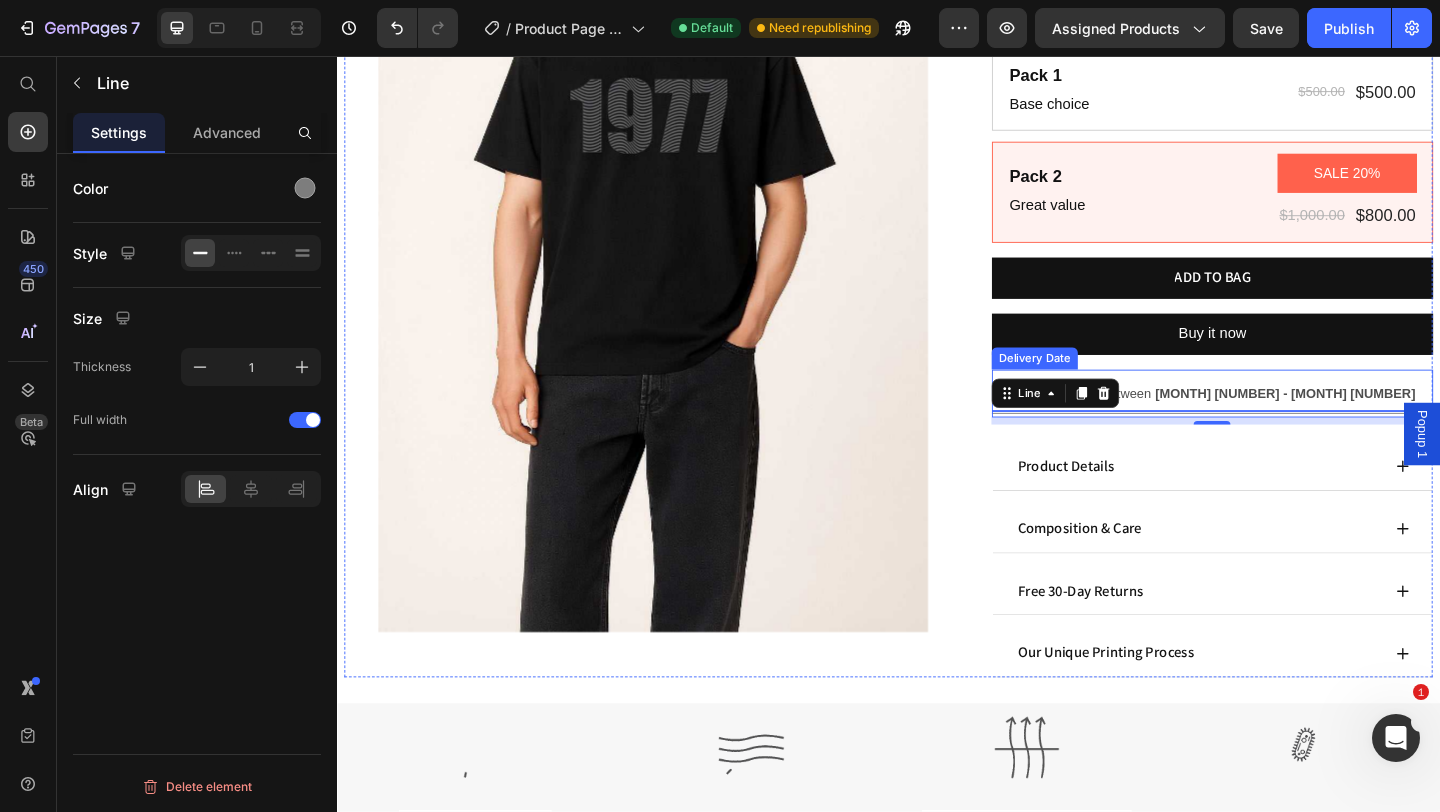 click on "[MONTH] [NUMBER] - [MONTH] [NUMBER]" at bounding box center [1368, 423] 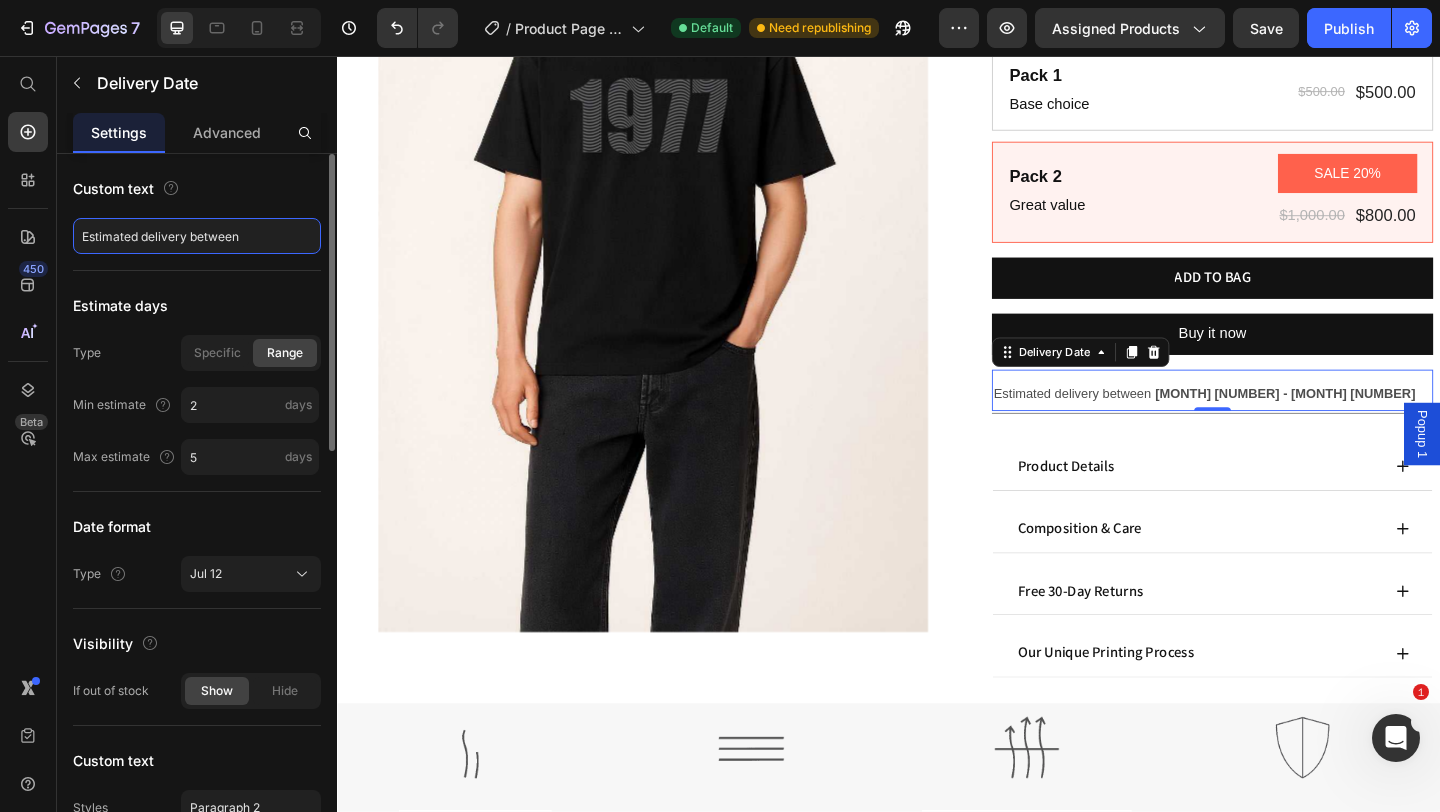 click on "Estimated delivery between" 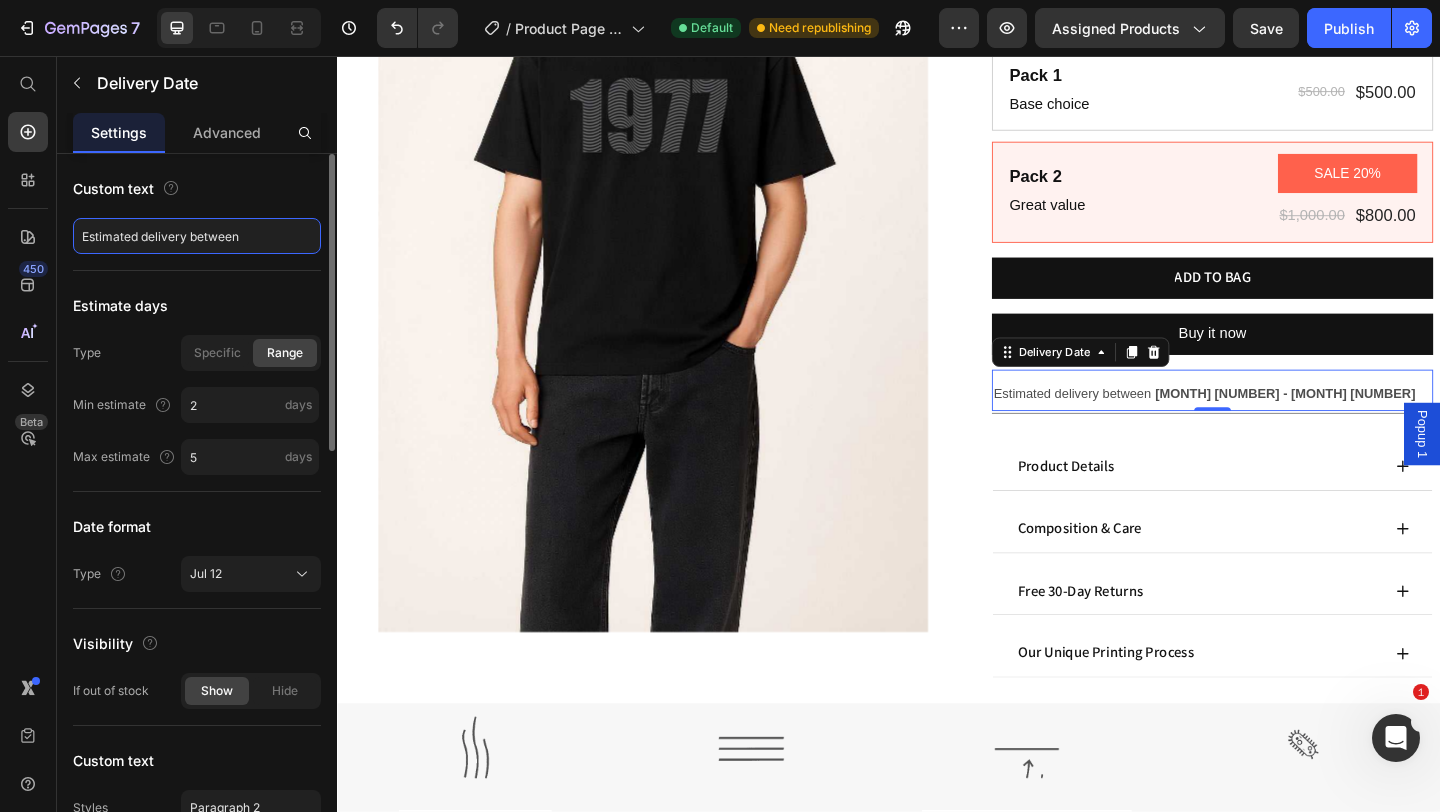 click on "Estimated delivery between" 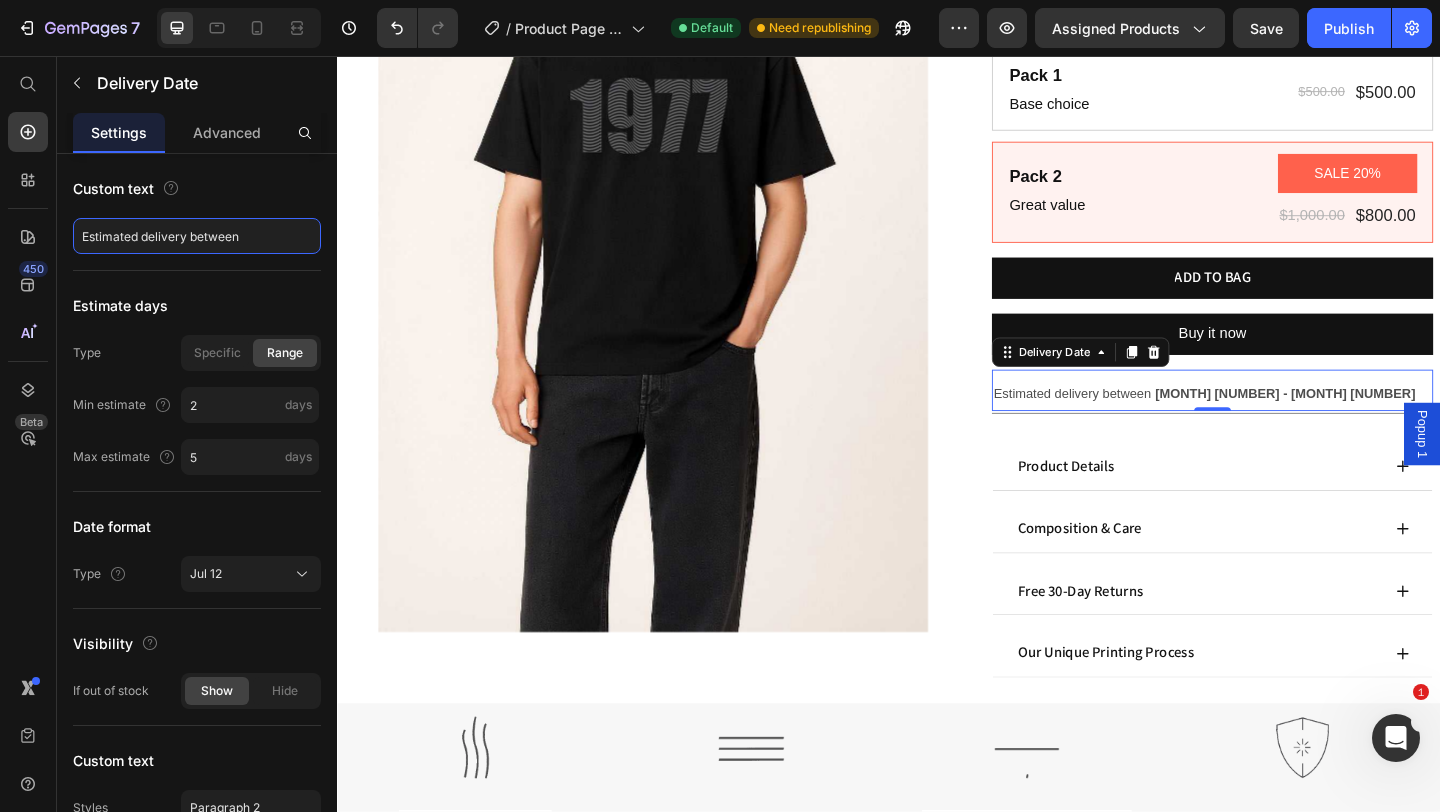 drag, startPoint x: 187, startPoint y: 236, endPoint x: 55, endPoint y: 226, distance: 132.37825 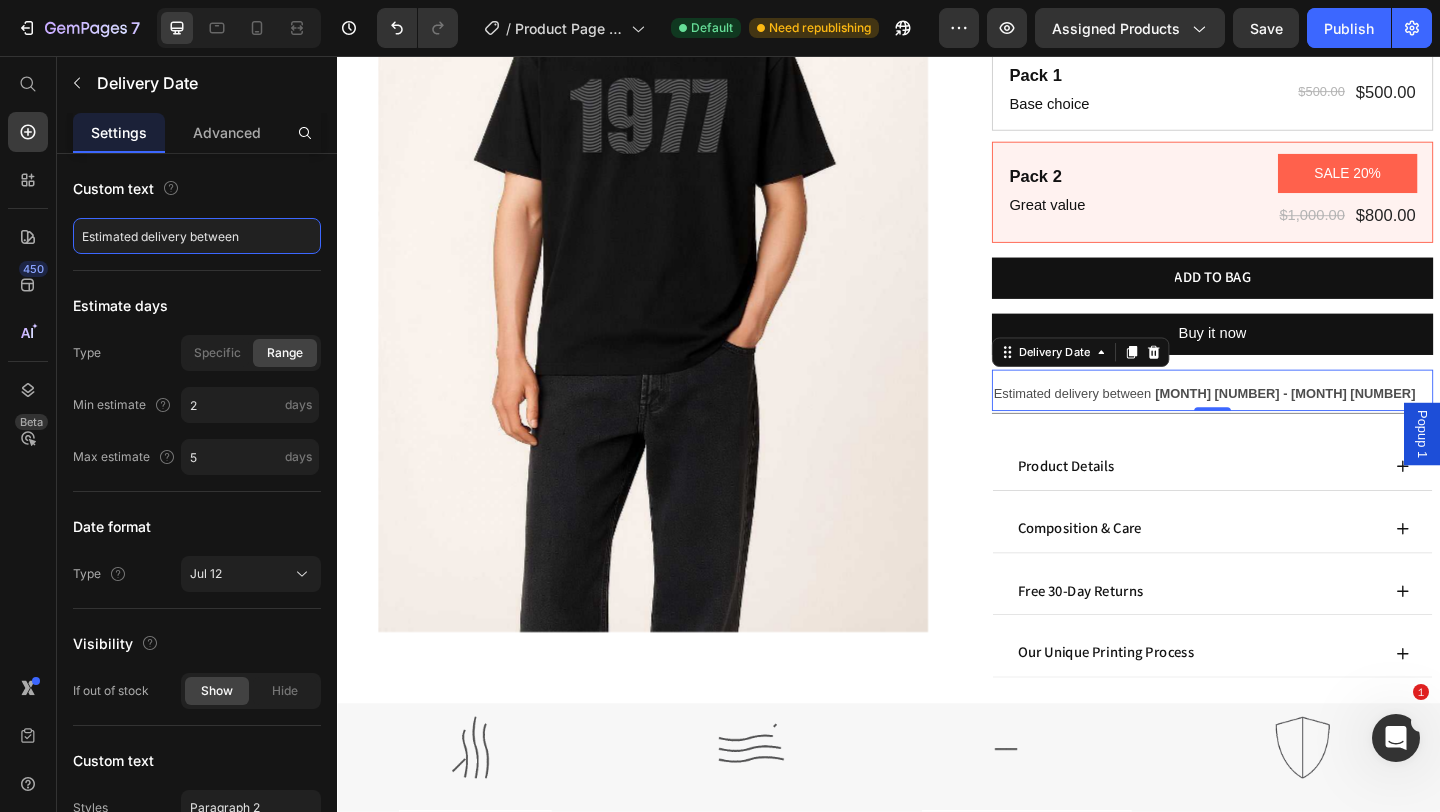 click on "450 Beta Start with Sections Elements Hero Section Product Detail Brands Trusted Badges Guarantee Product Breakdown How to use Testimonials Compare Bundle FAQs Social Proof Brand Story Product List Collection Blog List Contact Sticky Add to Cart Custom Footer Browse Library 450 Layout
Row
Row
Row
Row Text
Heading
Text Block Button
Button
Button
Sticky Back to top Media
Image
Image
Video" at bounding box center [168, 434] 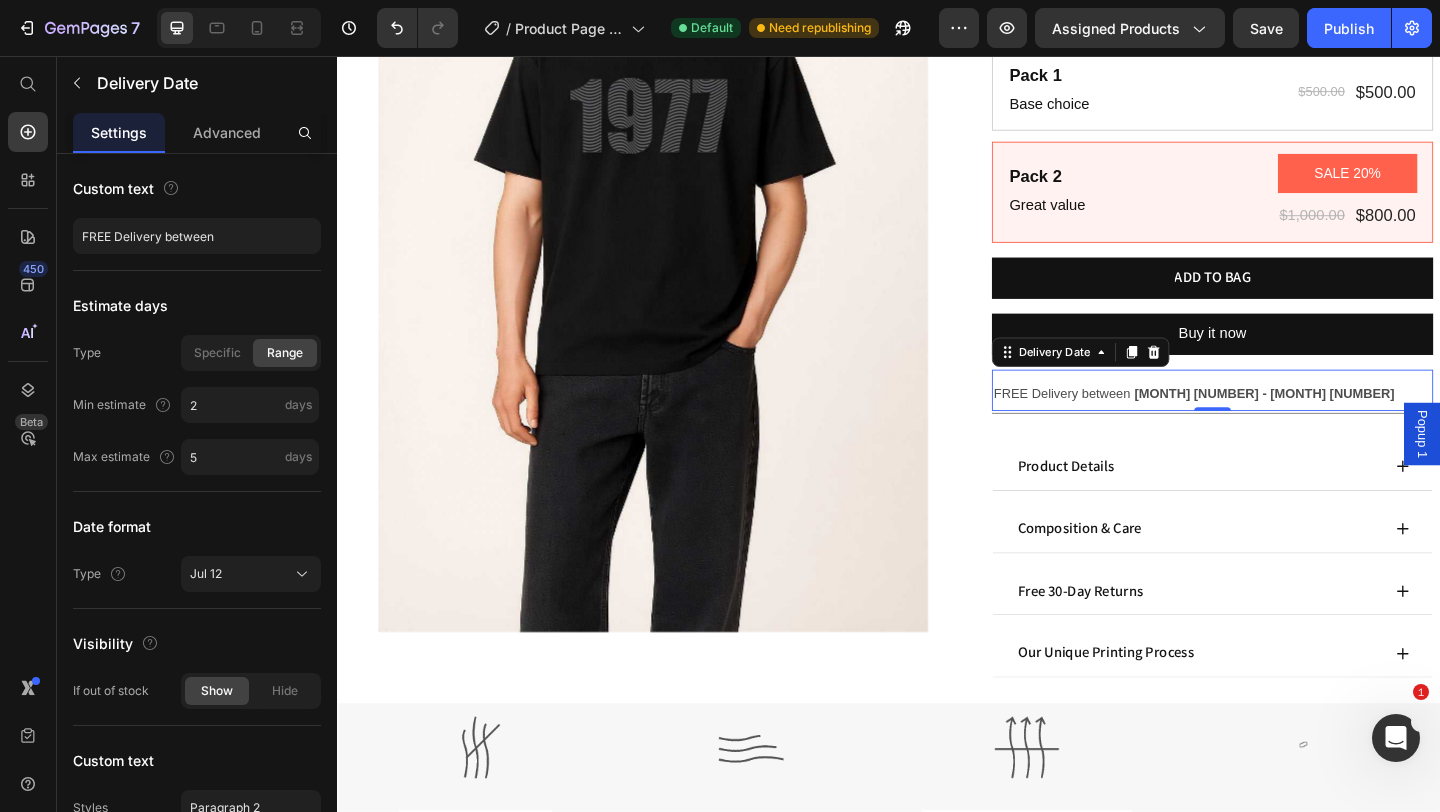 click on "Delivery between
[MONTH] [NUMBER] - [MONTH] [NUMBER]" at bounding box center [1289, 423] 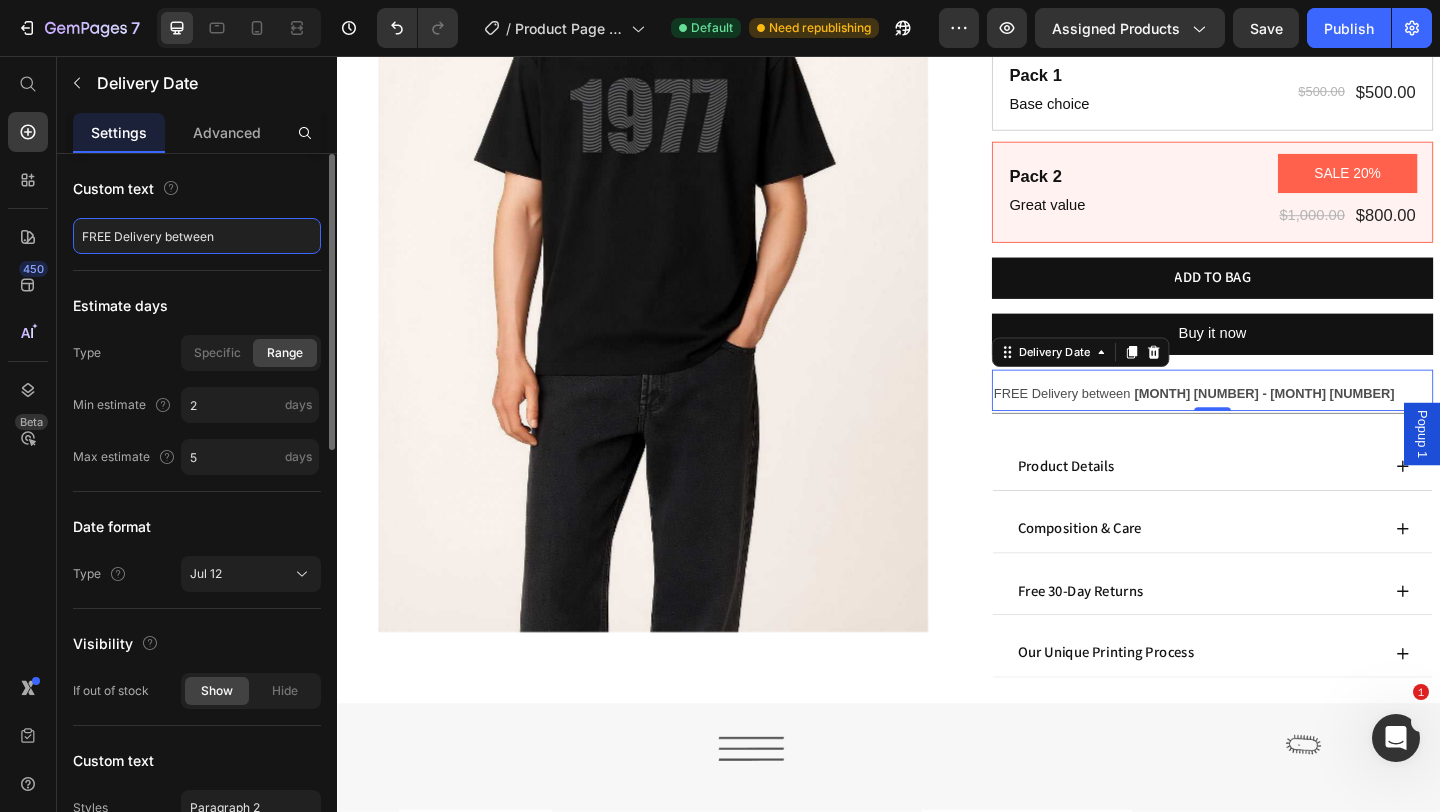 click on "FREE Delivery between" 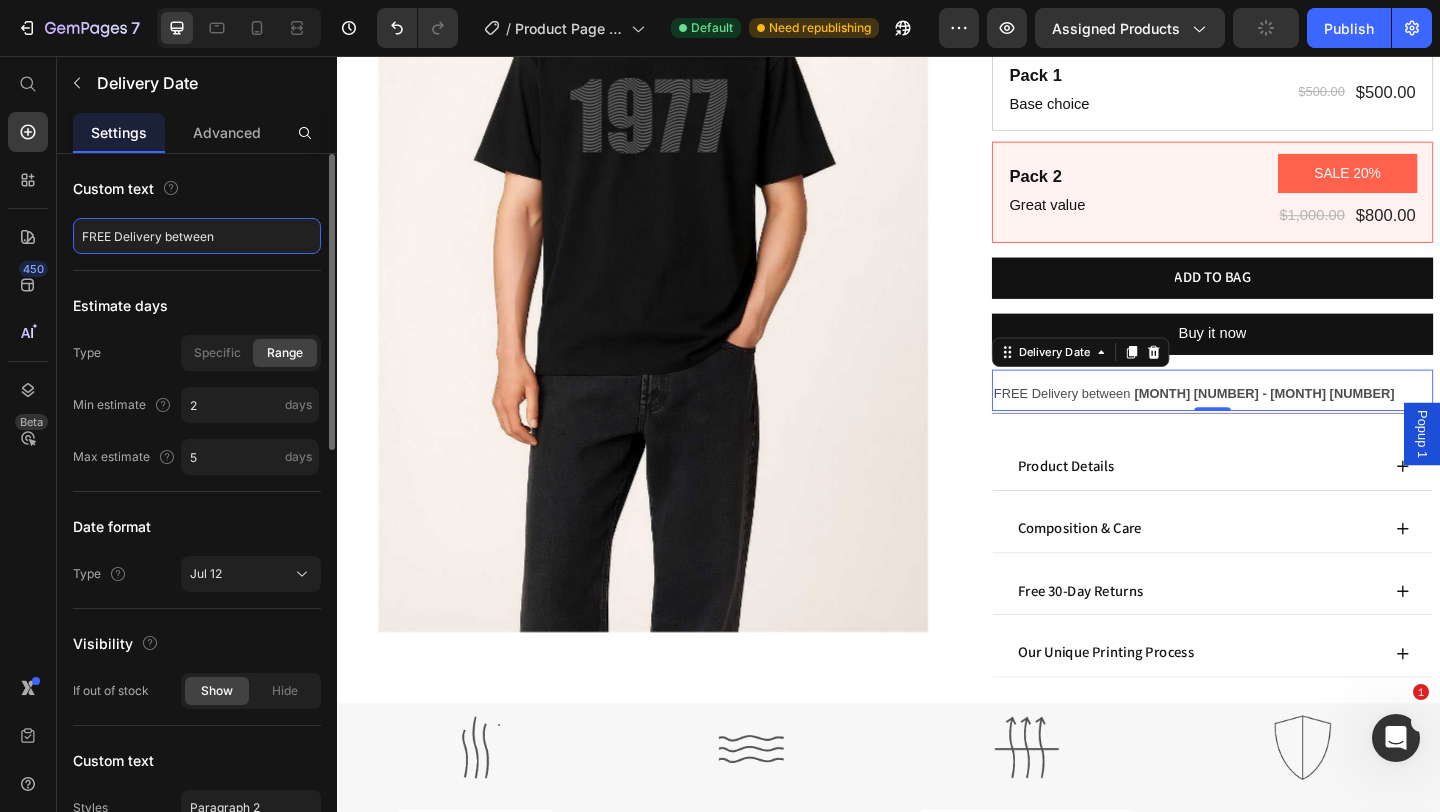 click on "FREE Delivery between" 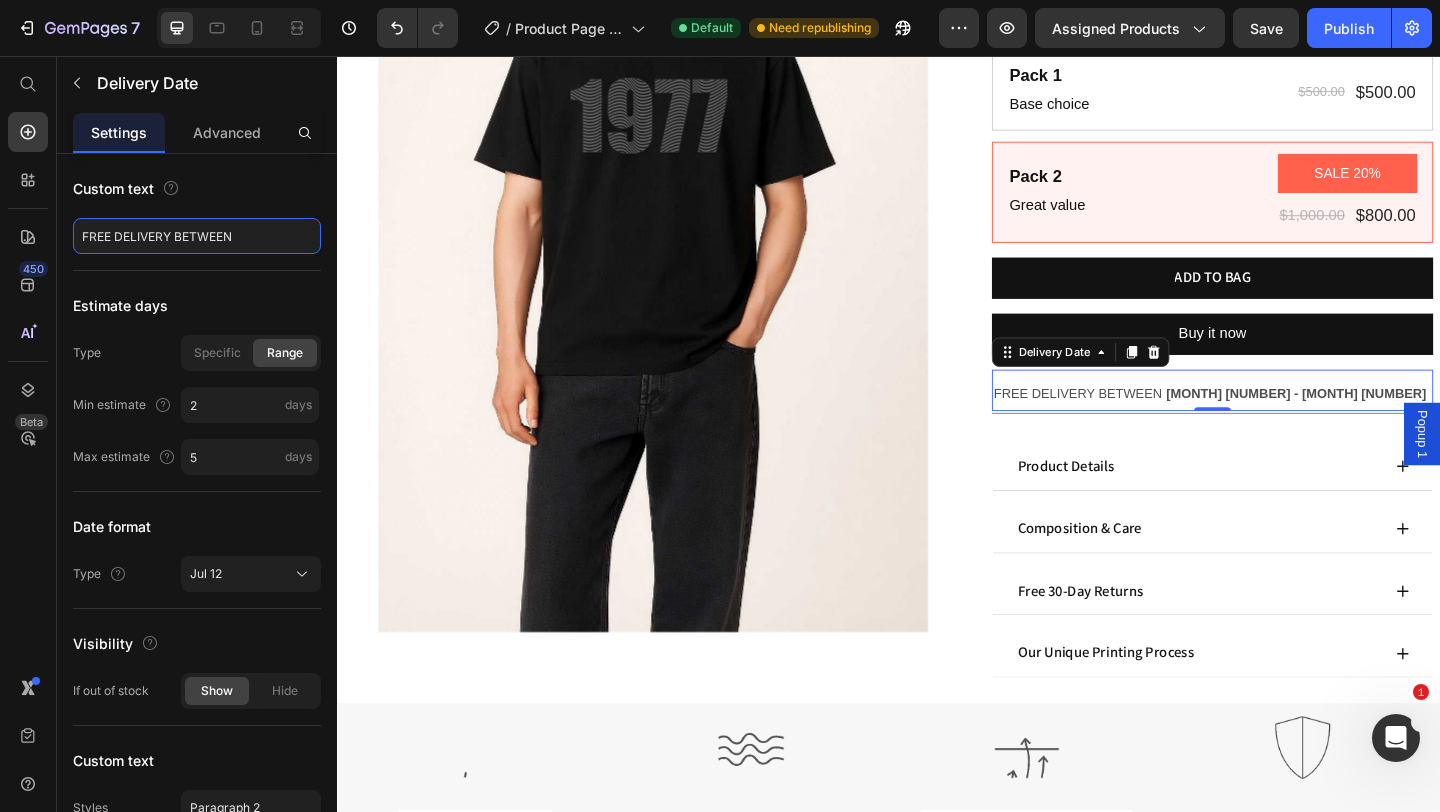 type on "FREE DELIVERY BETWEEN" 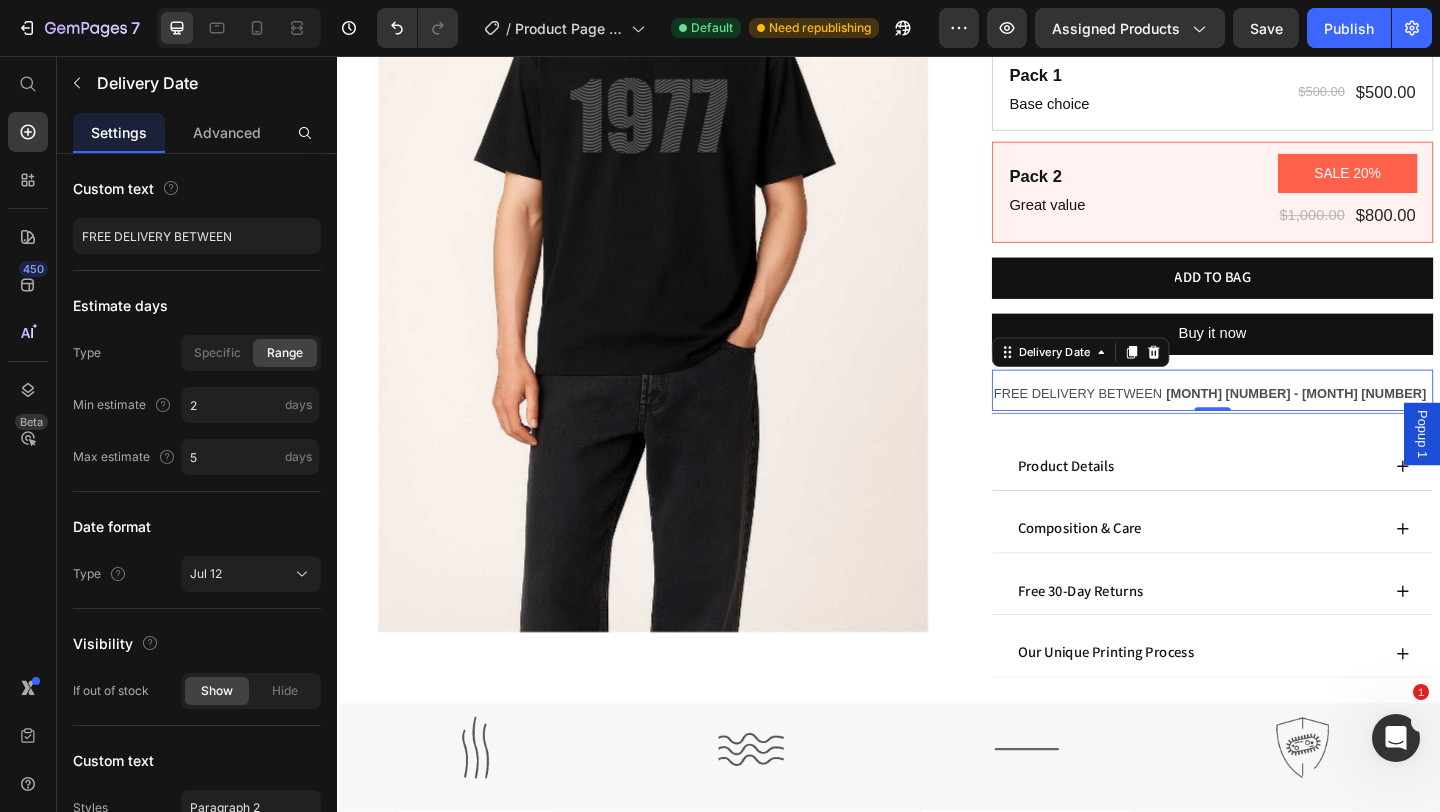 click on "[MONTH] [NUMBER] - [MONTH] [NUMBER]" at bounding box center [1380, 423] 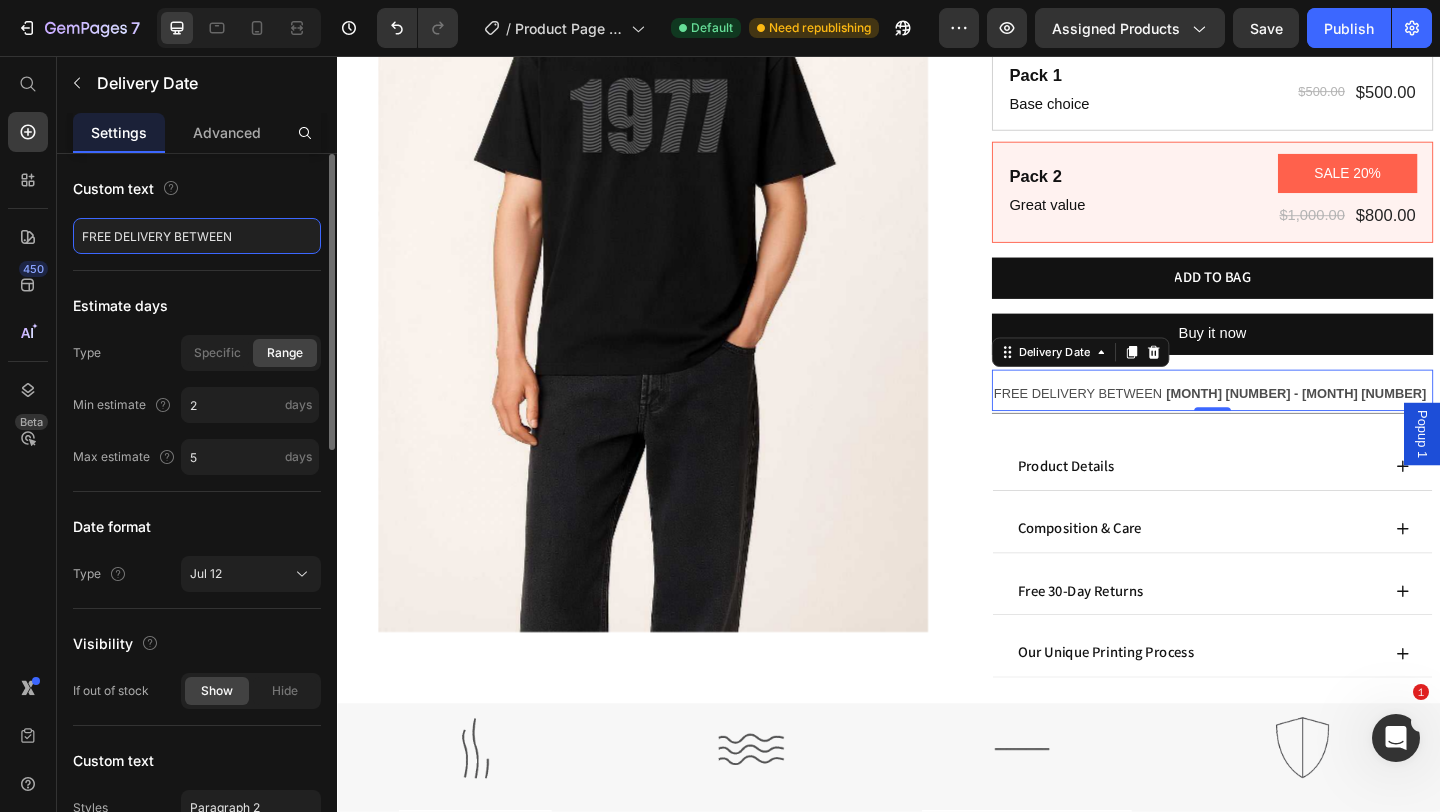click on "FREE DELIVERY BETWEEN" 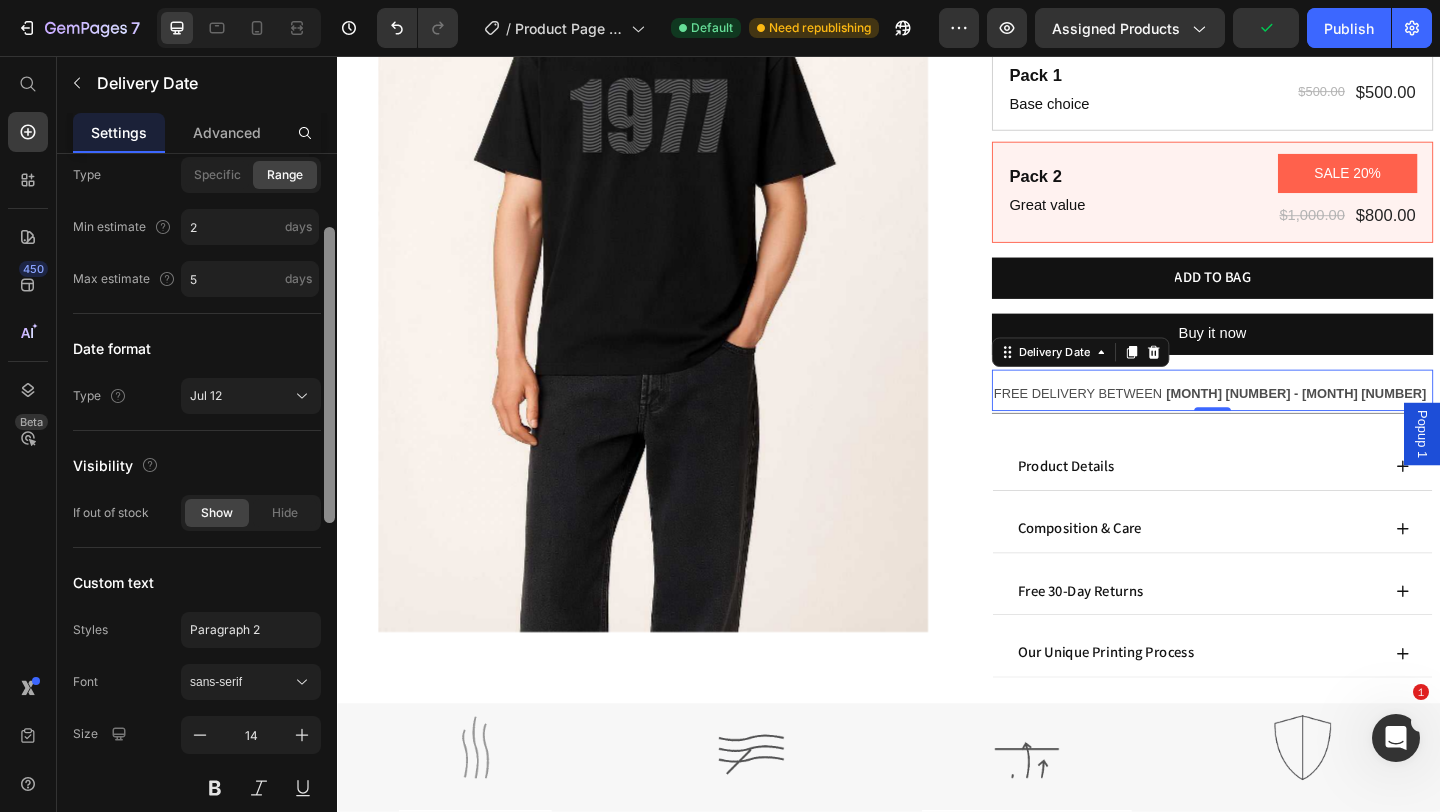 scroll, scrollTop: 181, scrollLeft: 0, axis: vertical 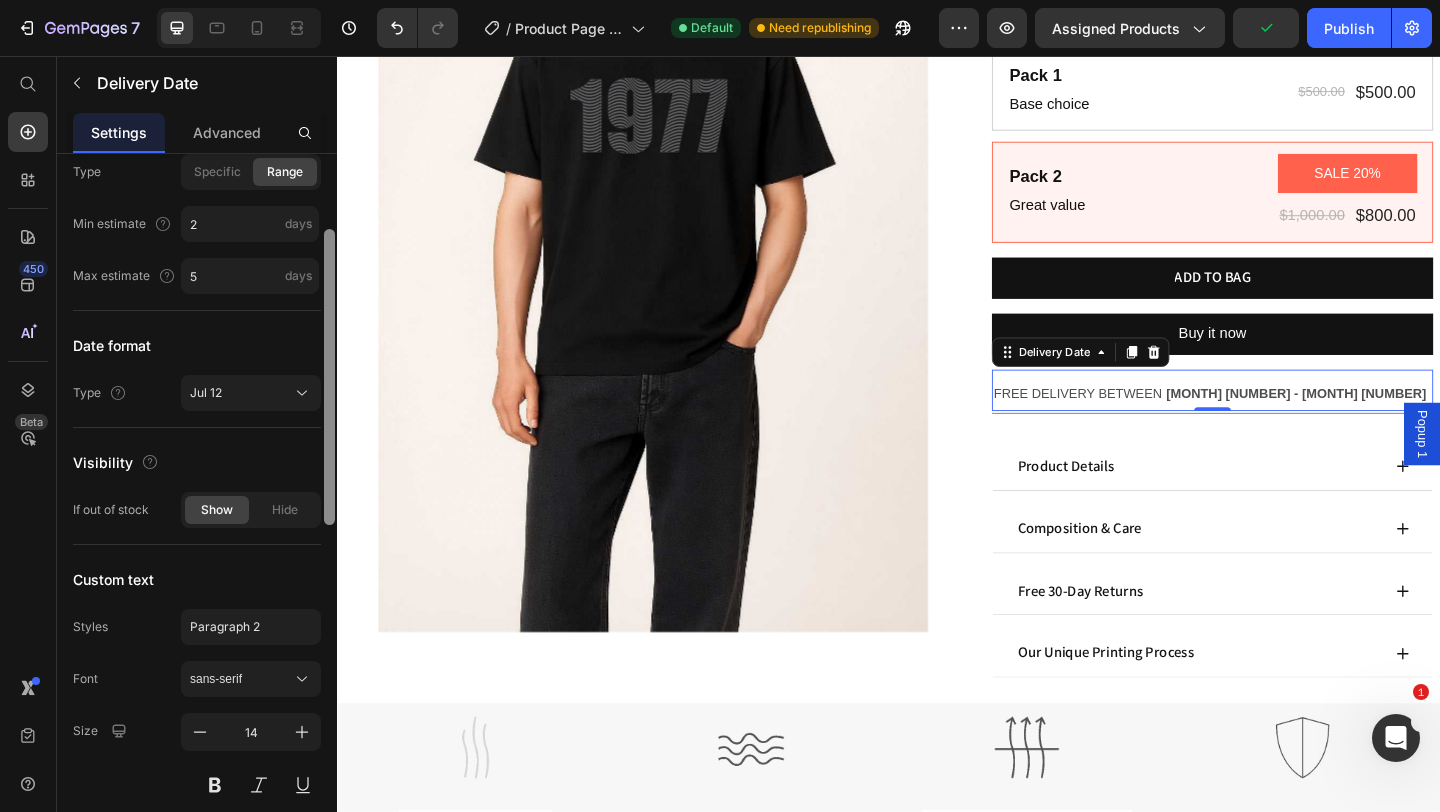 drag, startPoint x: 332, startPoint y: 267, endPoint x: 326, endPoint y: 342, distance: 75.23962 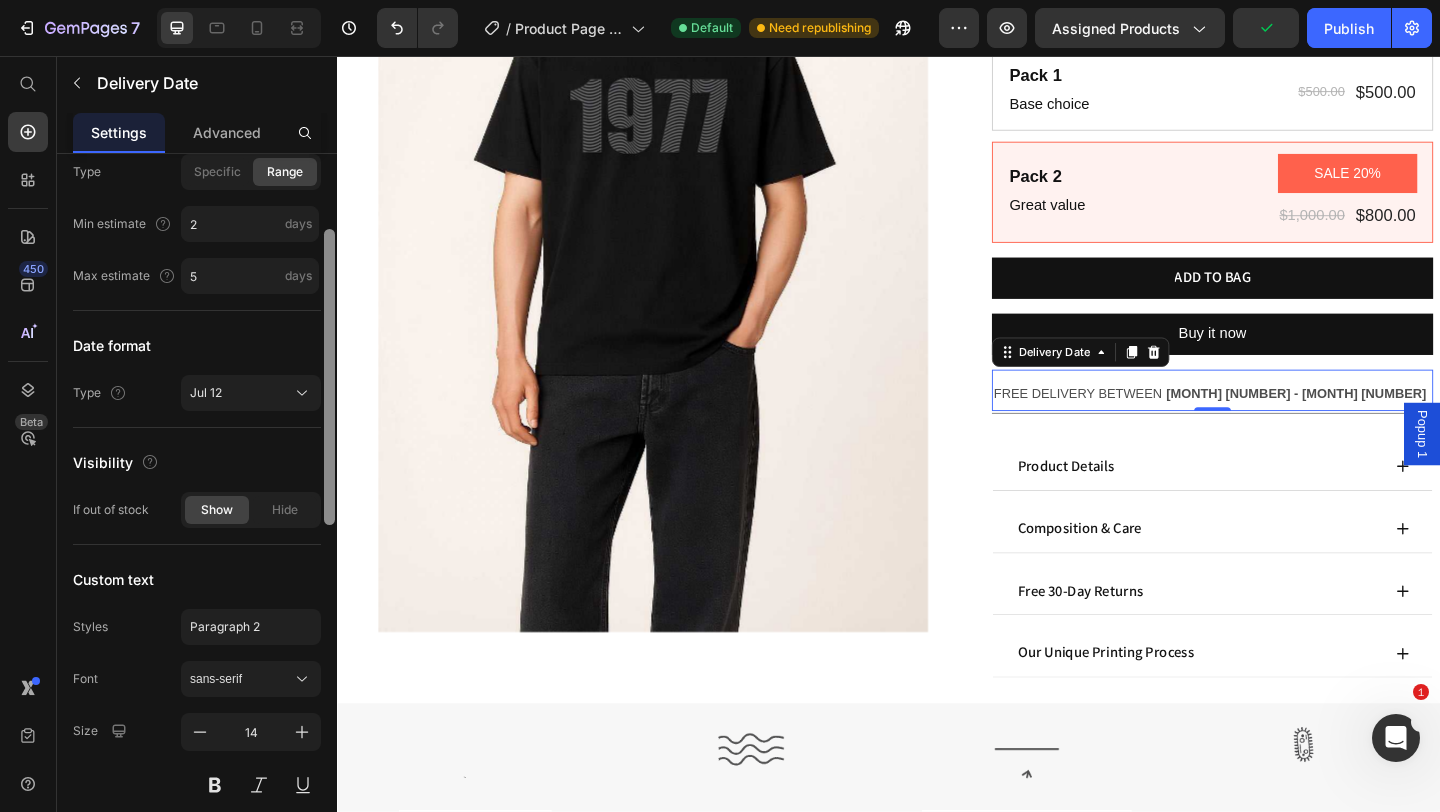 click at bounding box center (329, 377) 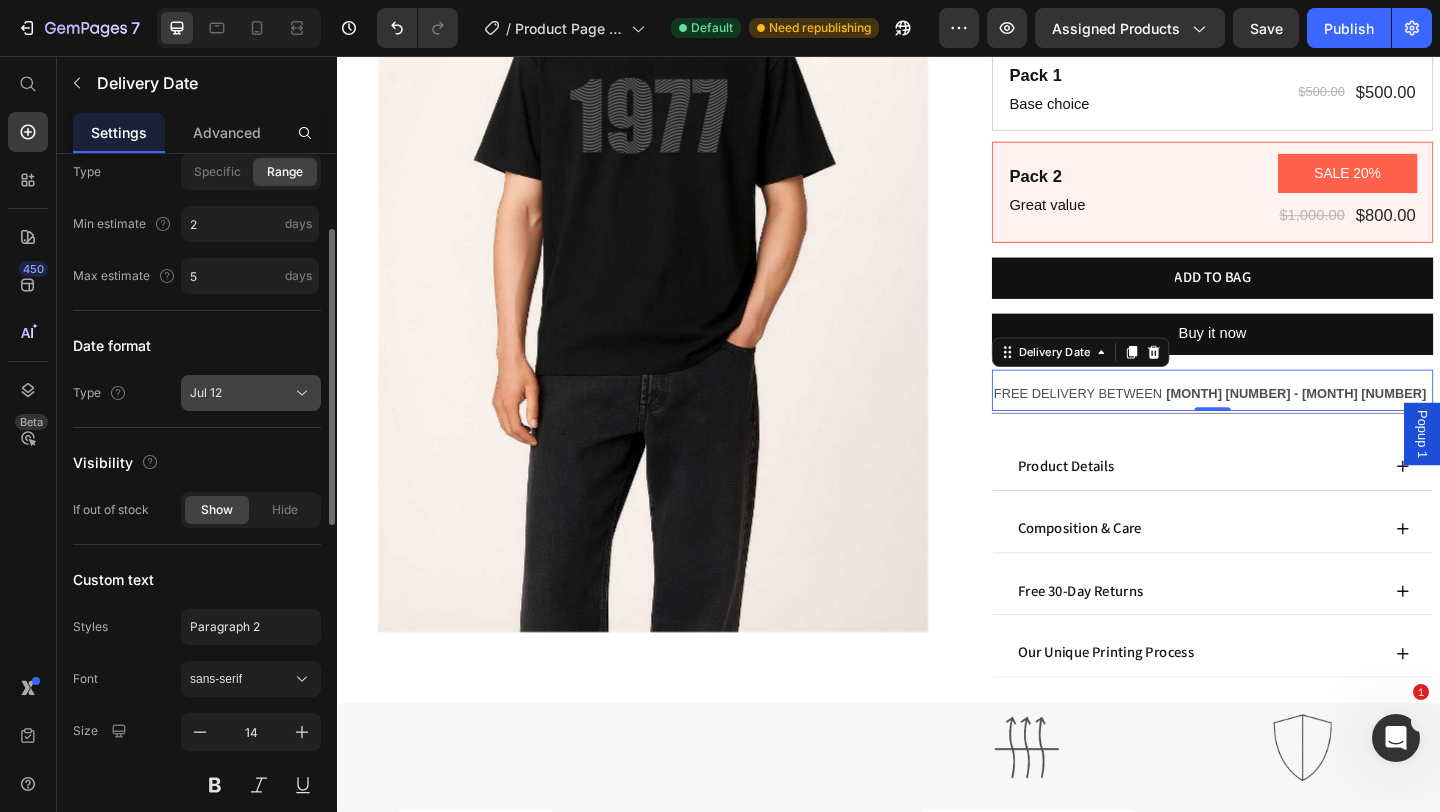 click 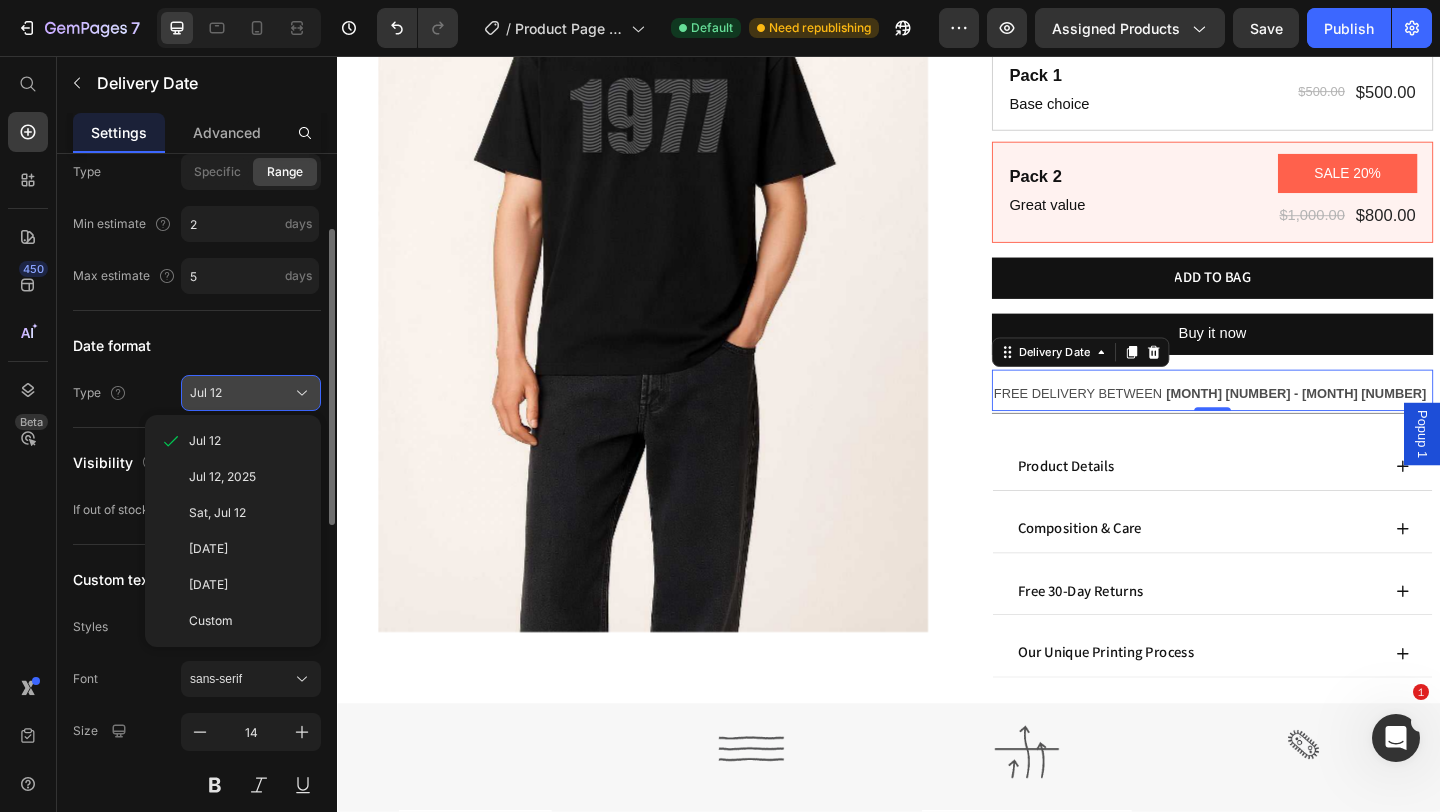 click 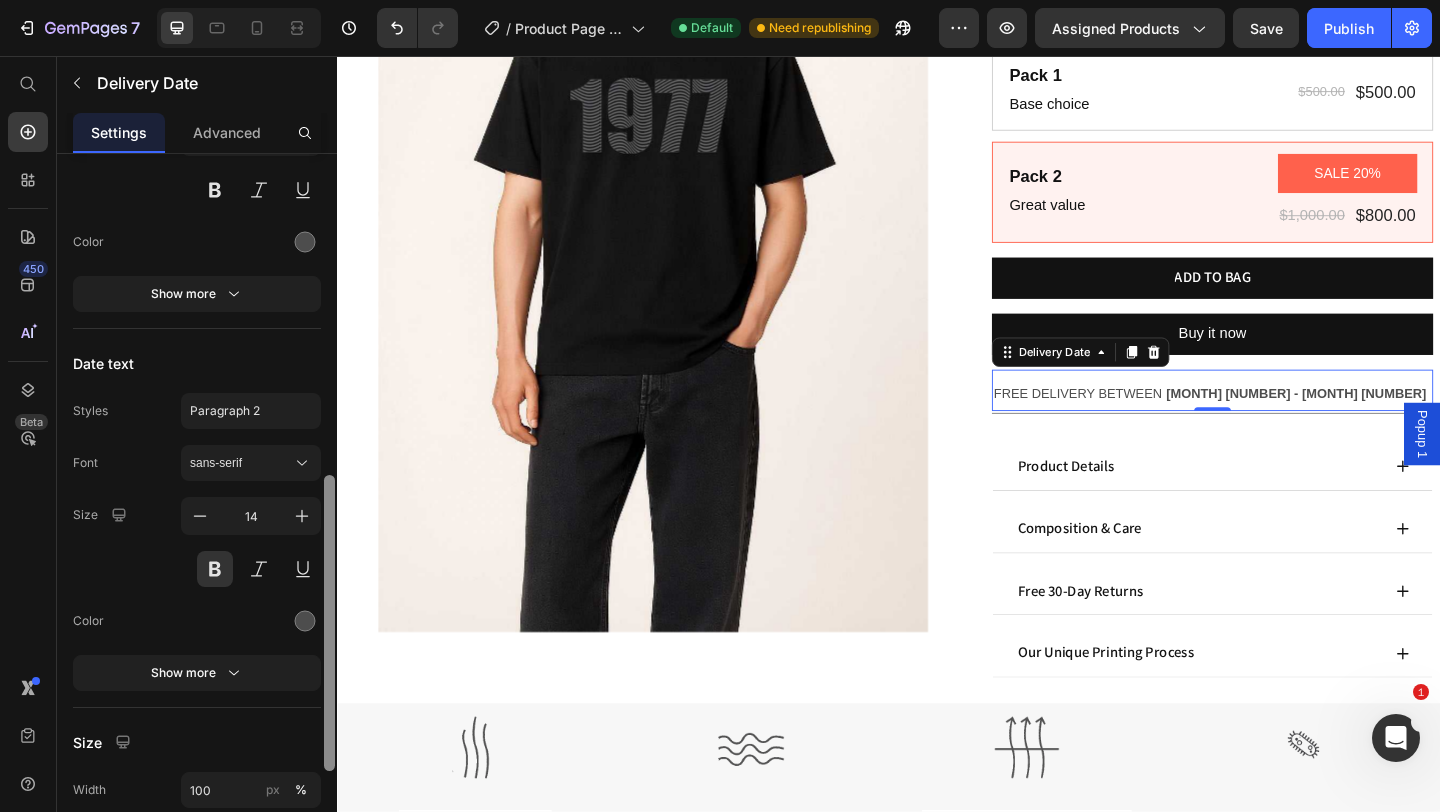 scroll, scrollTop: 779, scrollLeft: 0, axis: vertical 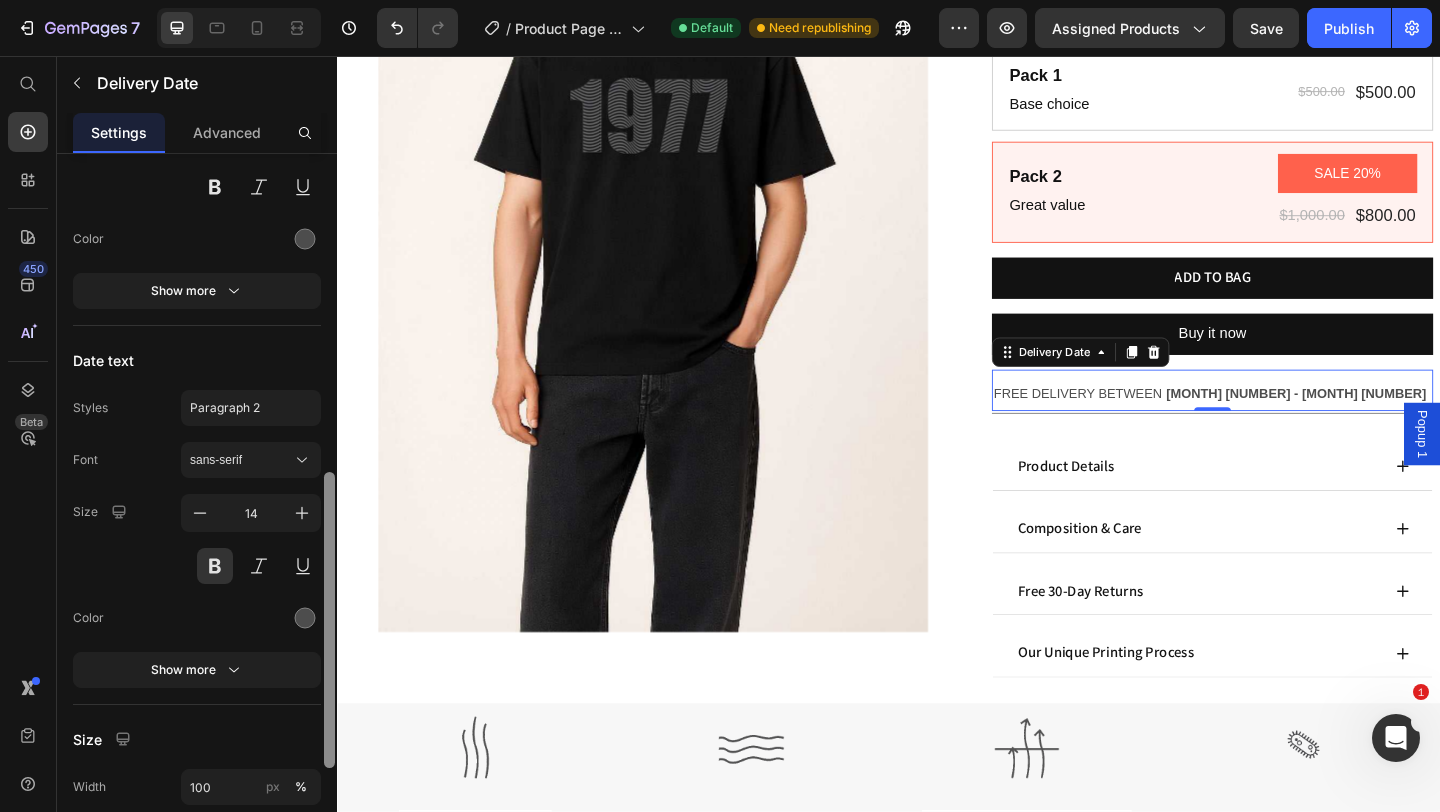 drag, startPoint x: 334, startPoint y: 383, endPoint x: 333, endPoint y: 631, distance: 248.00201 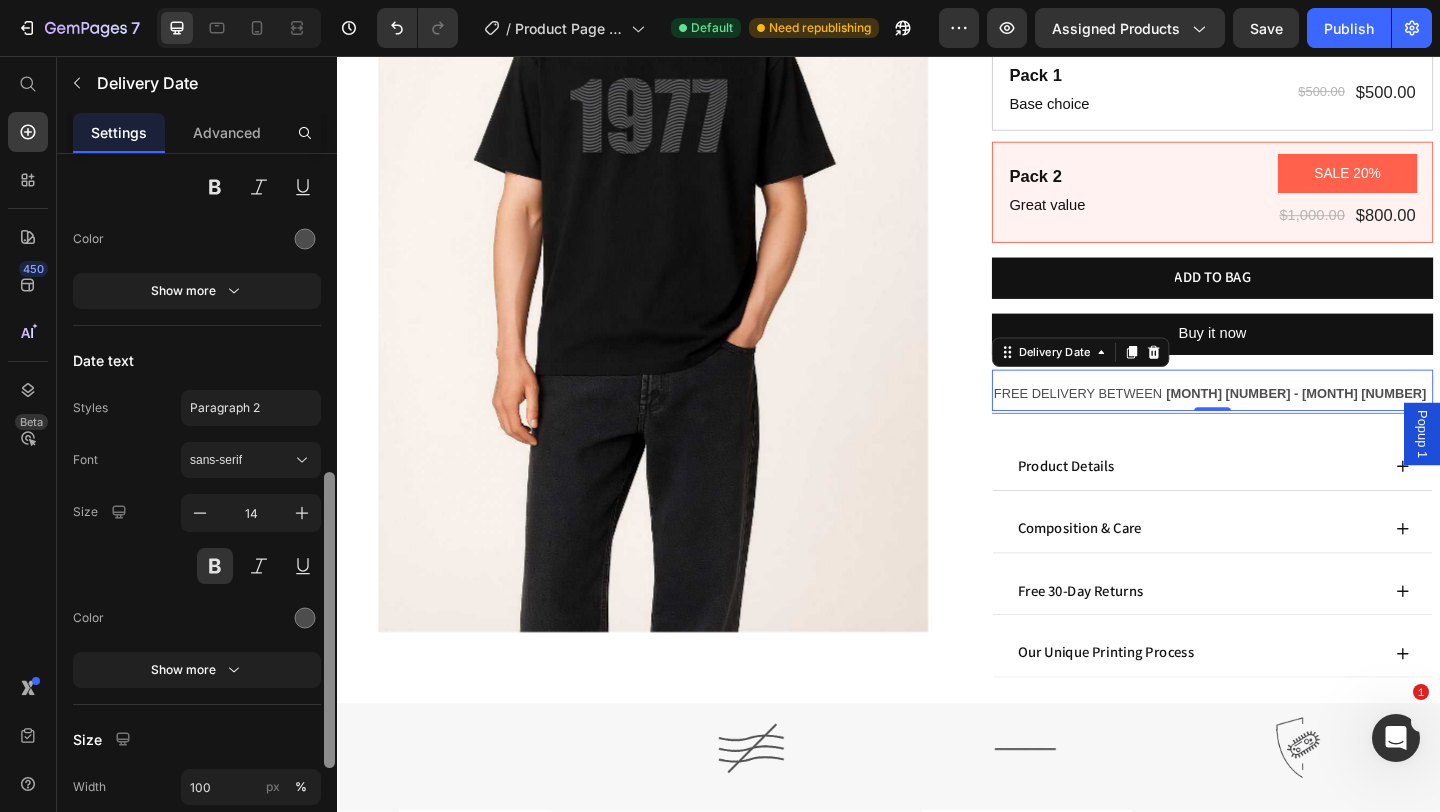 click at bounding box center [329, 620] 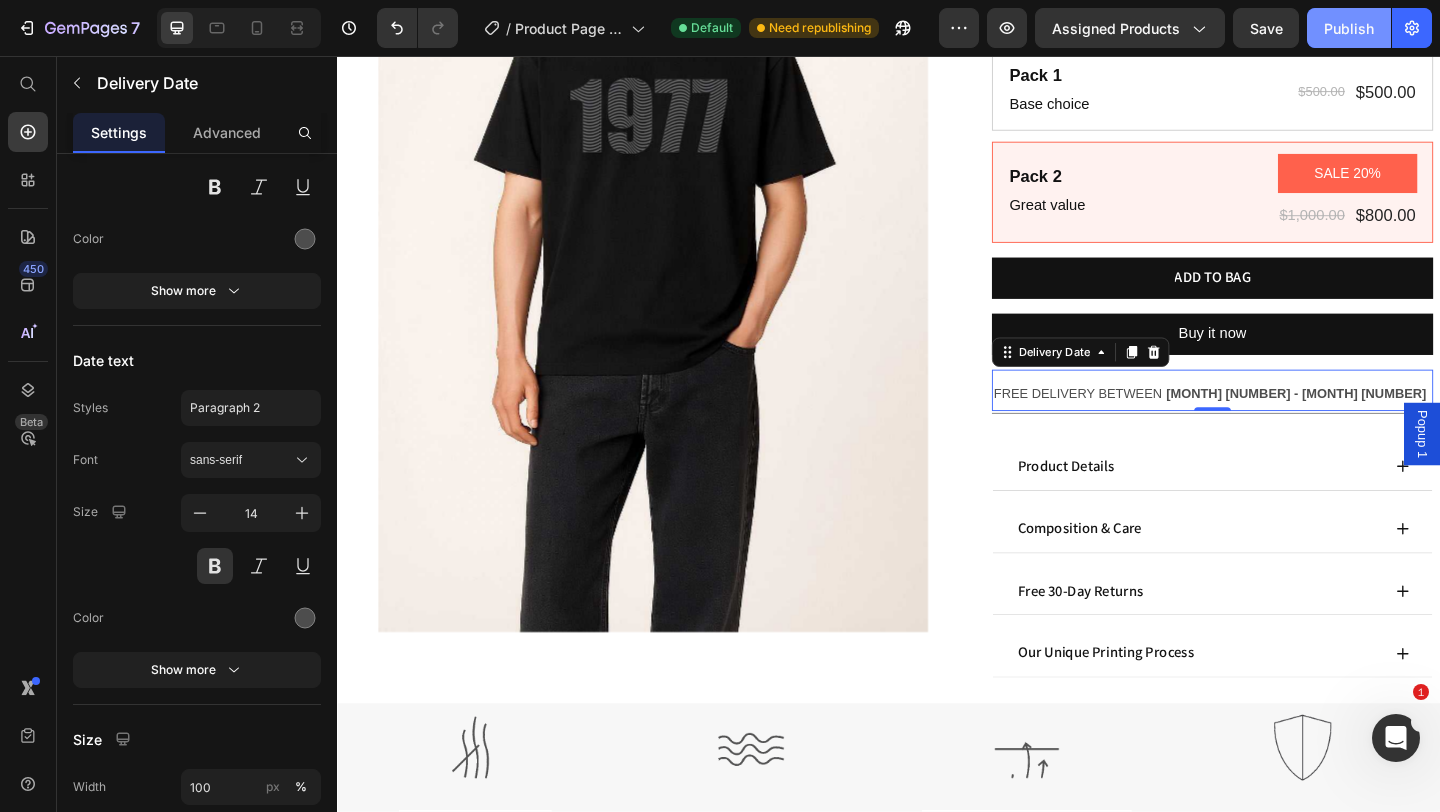 click on "Publish" at bounding box center [1349, 28] 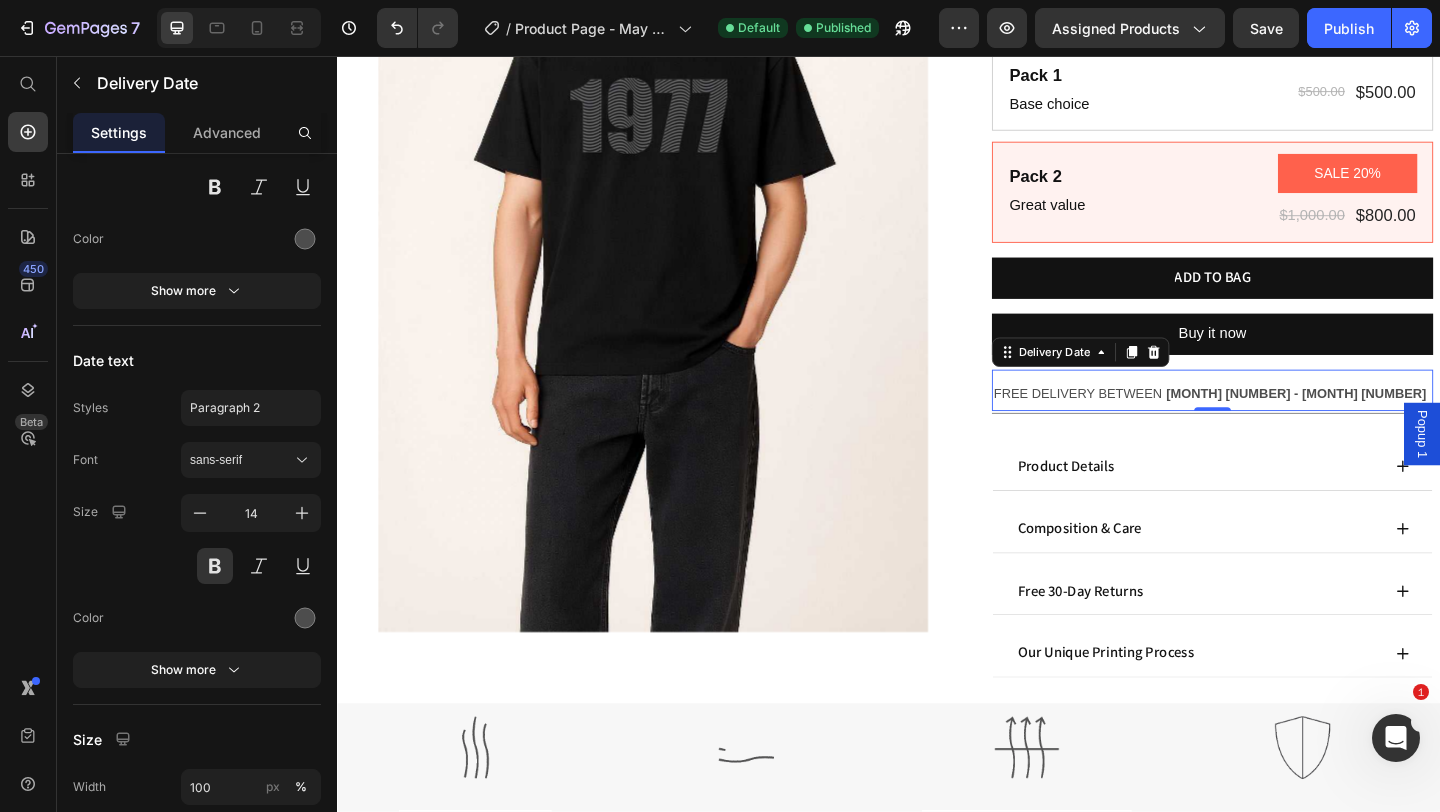 click on "[MONTH] [NUMBER] - [MONTH] [NUMBER]" at bounding box center (1380, 423) 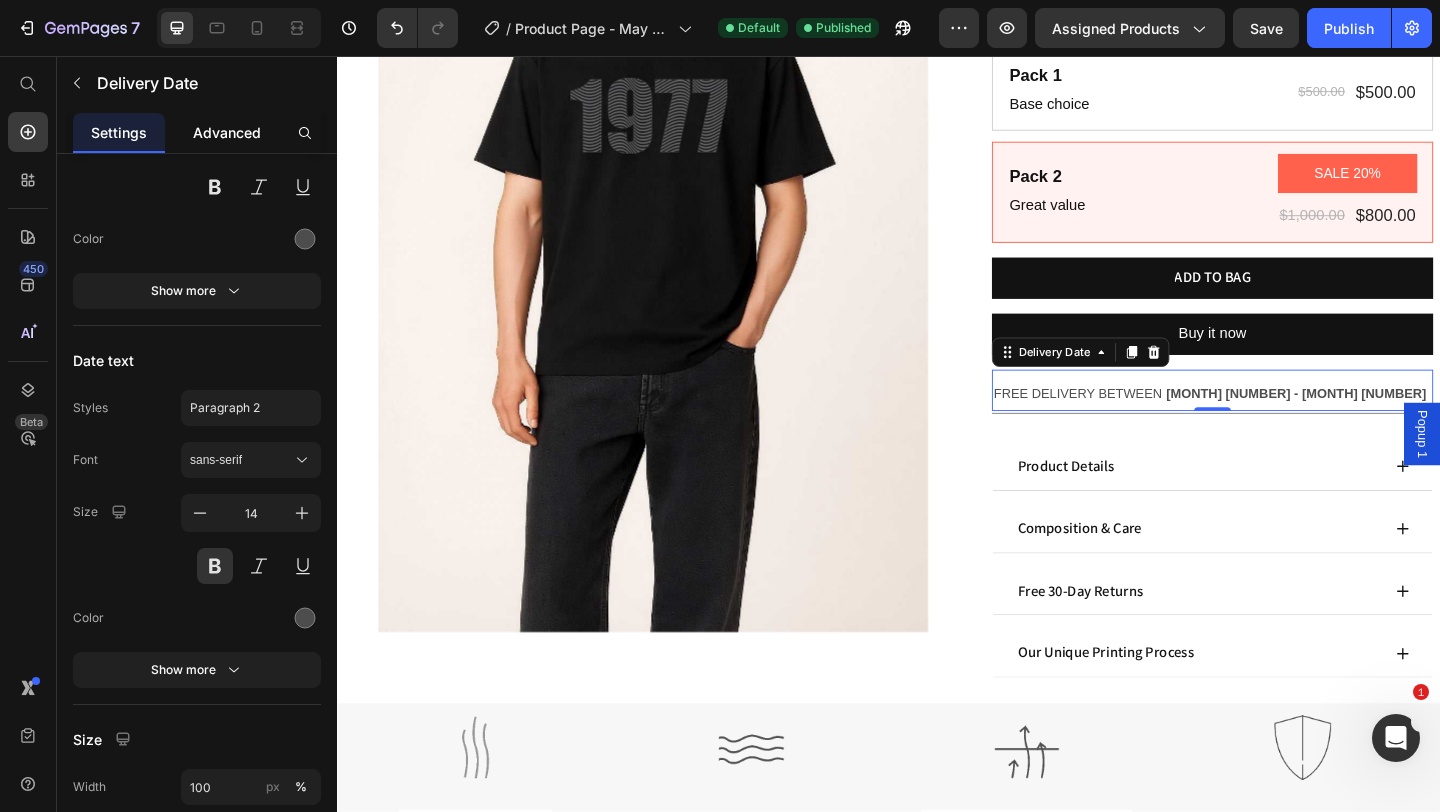 click on "Advanced" at bounding box center (227, 132) 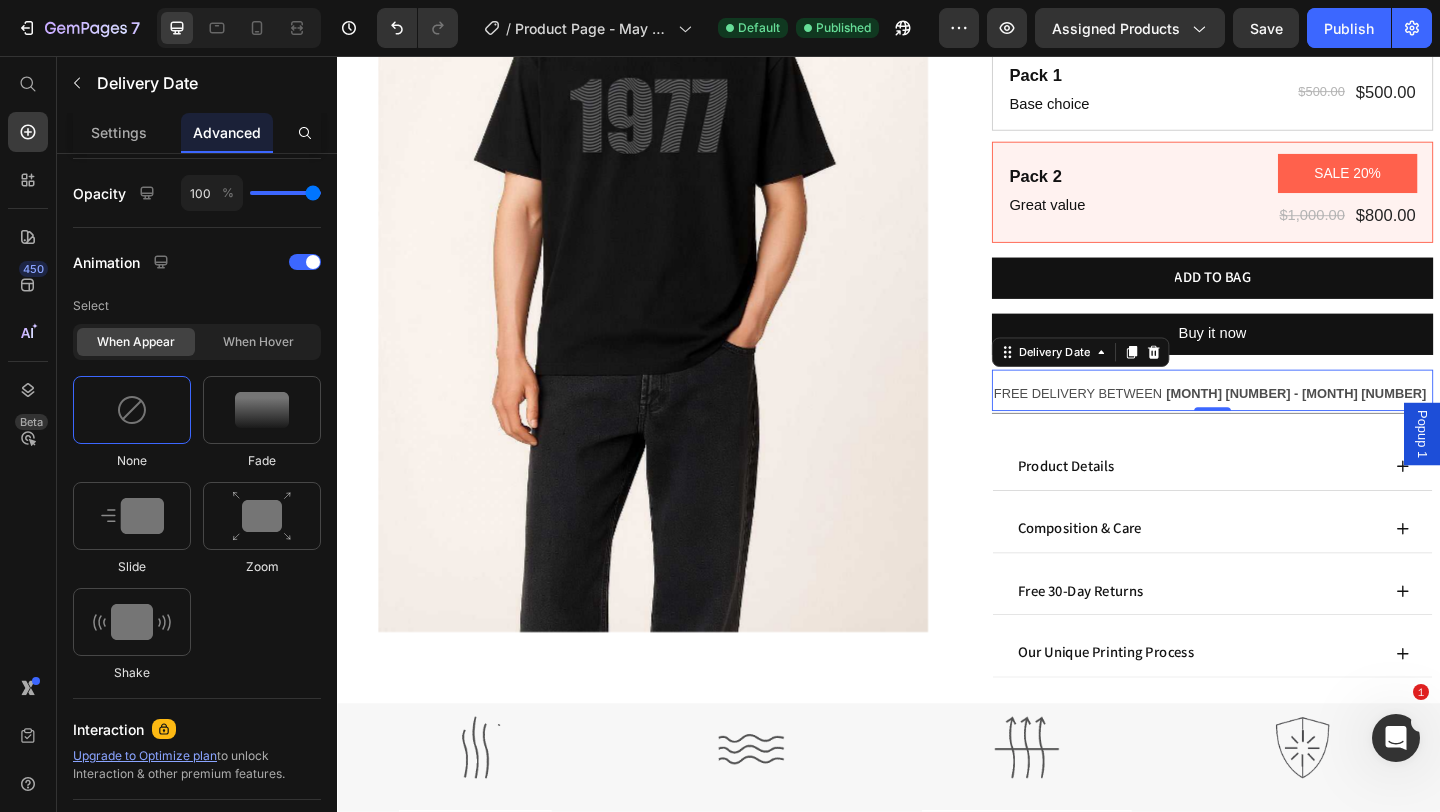 scroll, scrollTop: 0, scrollLeft: 0, axis: both 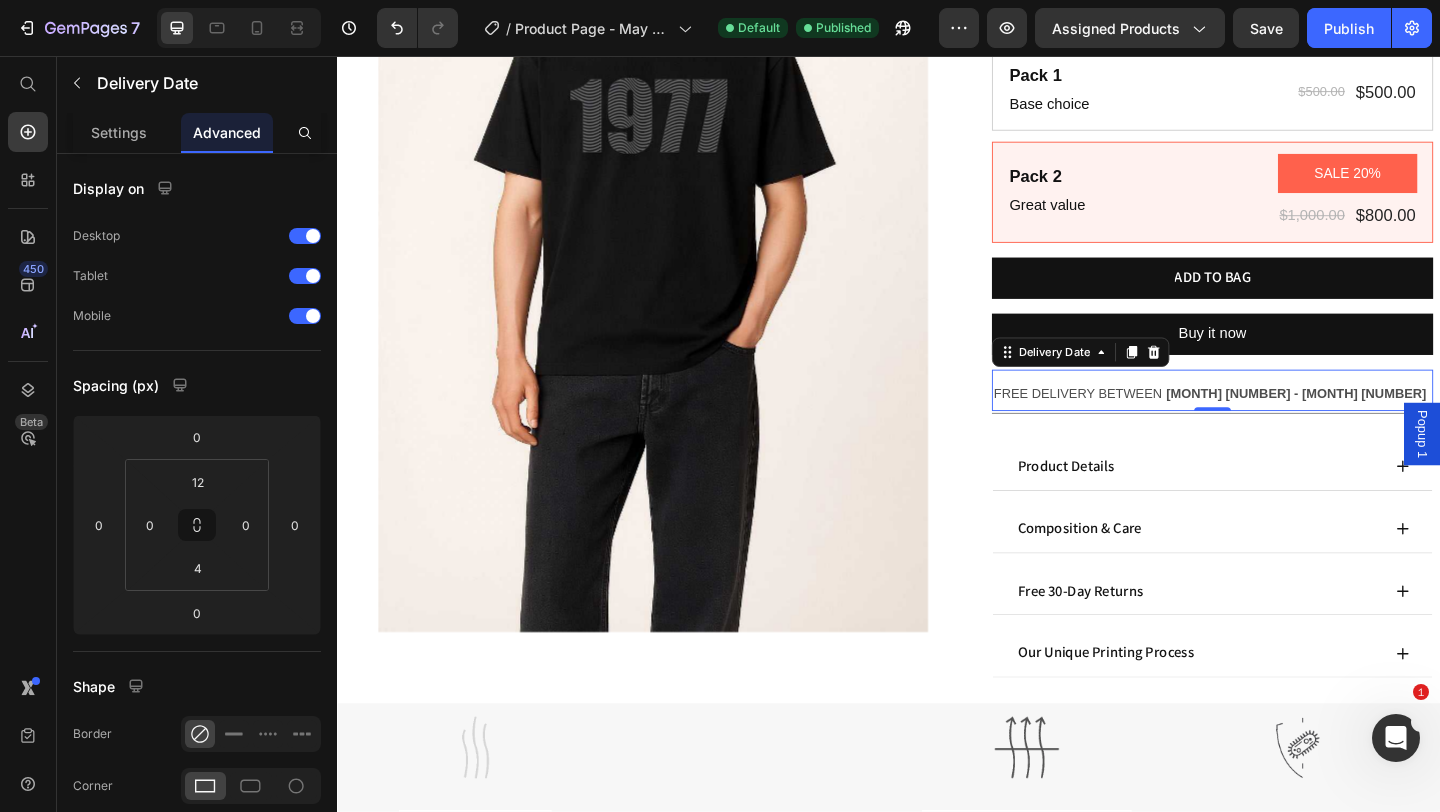 click on "FREE DELIVERY BETWEEN" at bounding box center [1142, 423] 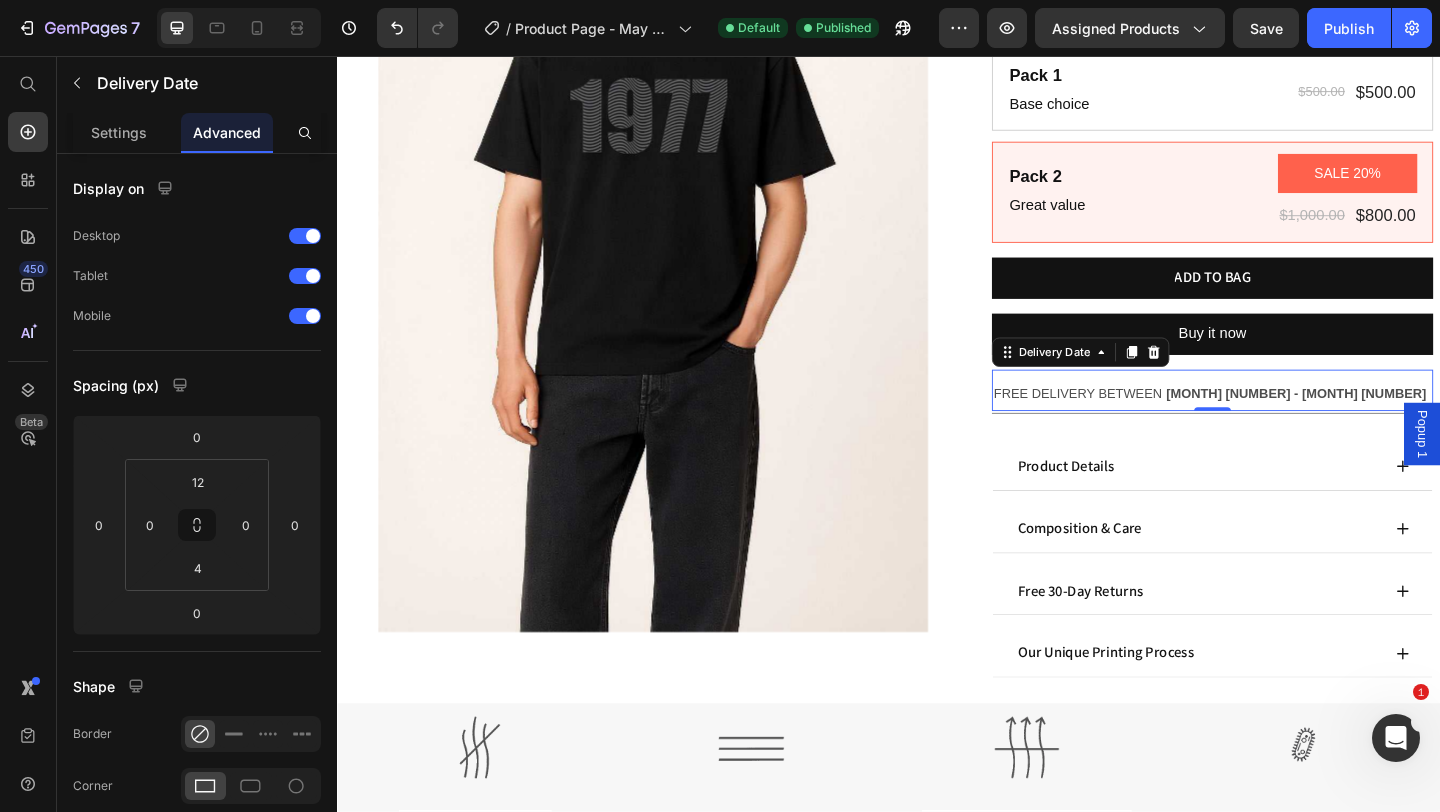 click on "Delivery Date
[MONTH] [NUMBER] - [MONTH] [NUMBER]
Delivery Date   0" at bounding box center [1289, 419] 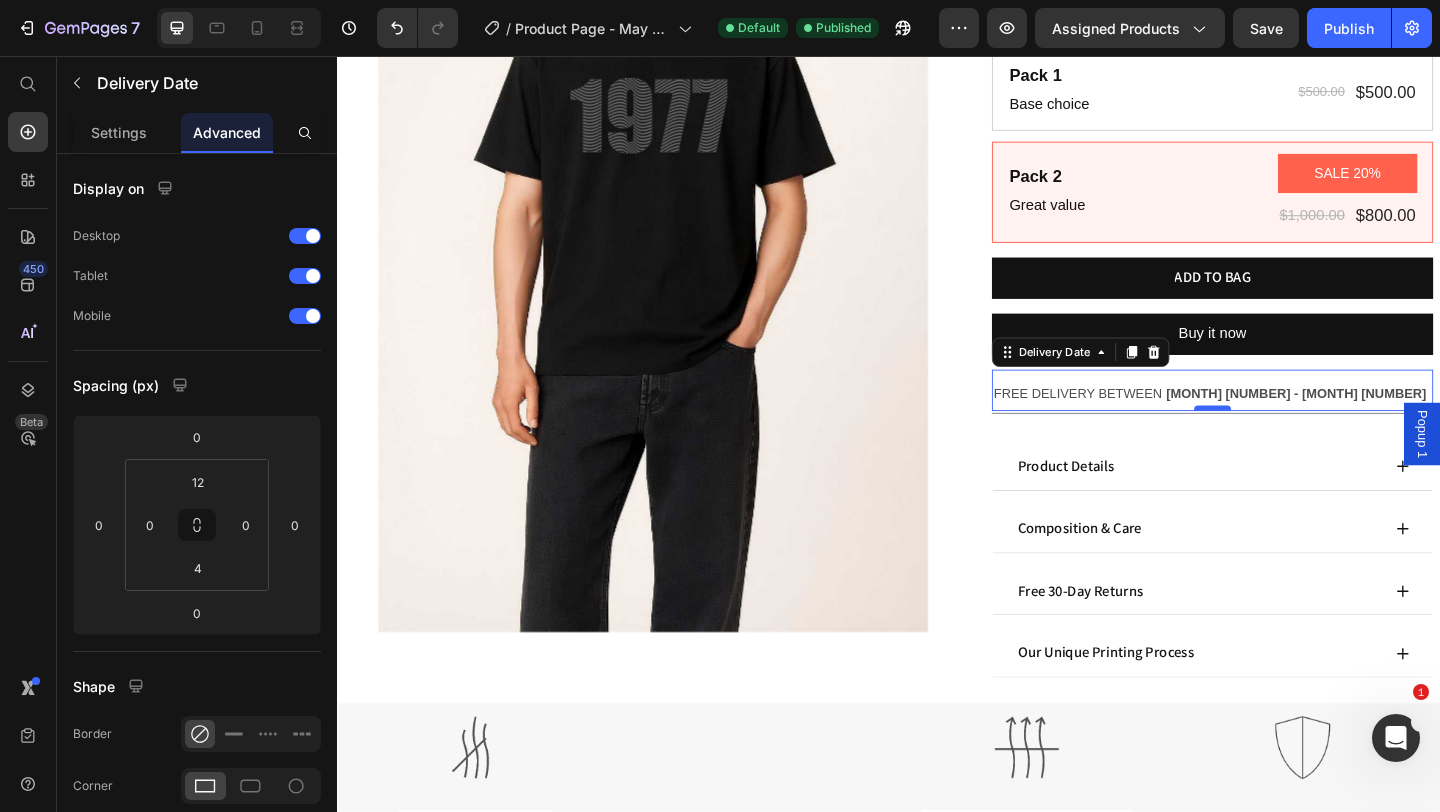 click at bounding box center [1289, 439] 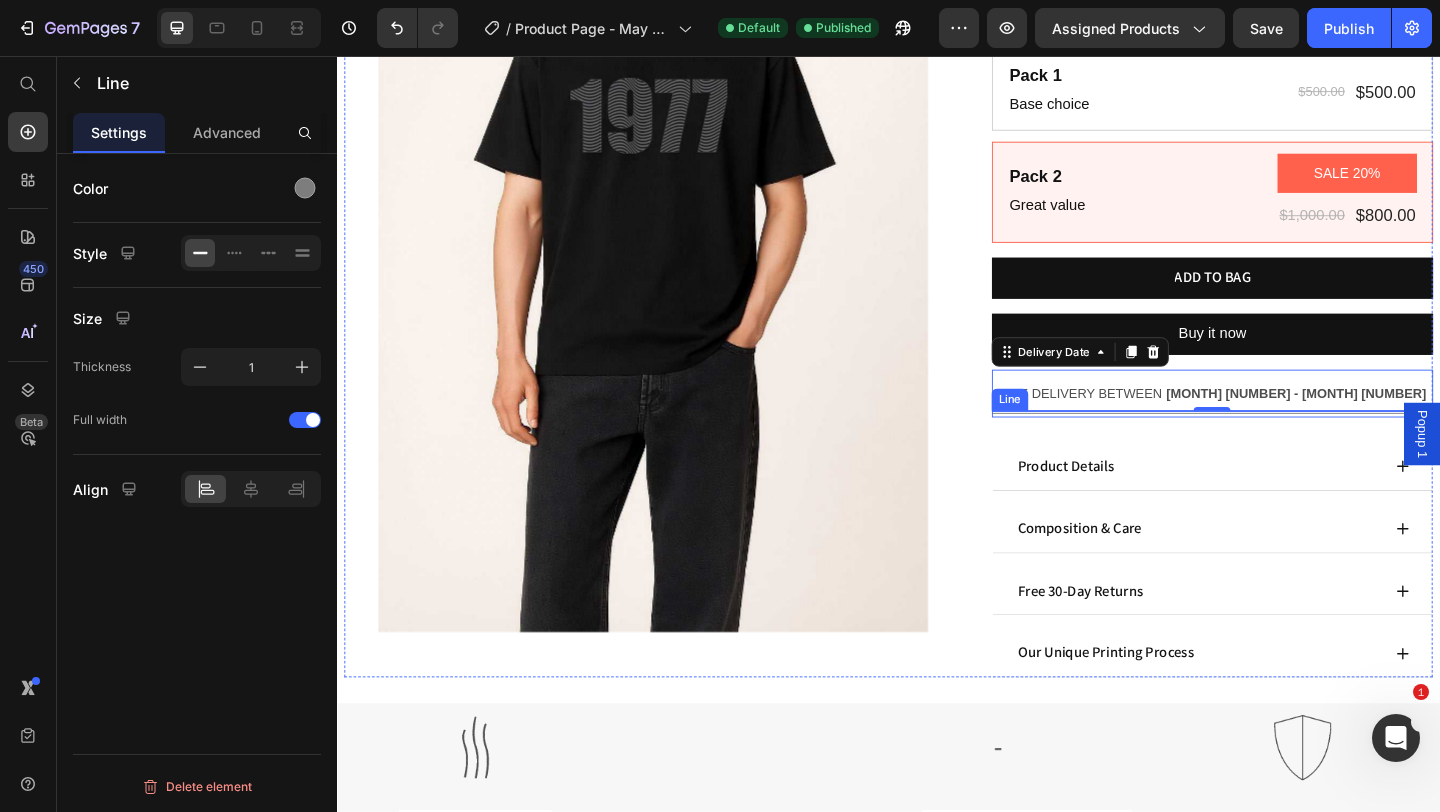click on "Title Line" at bounding box center (1289, 445) 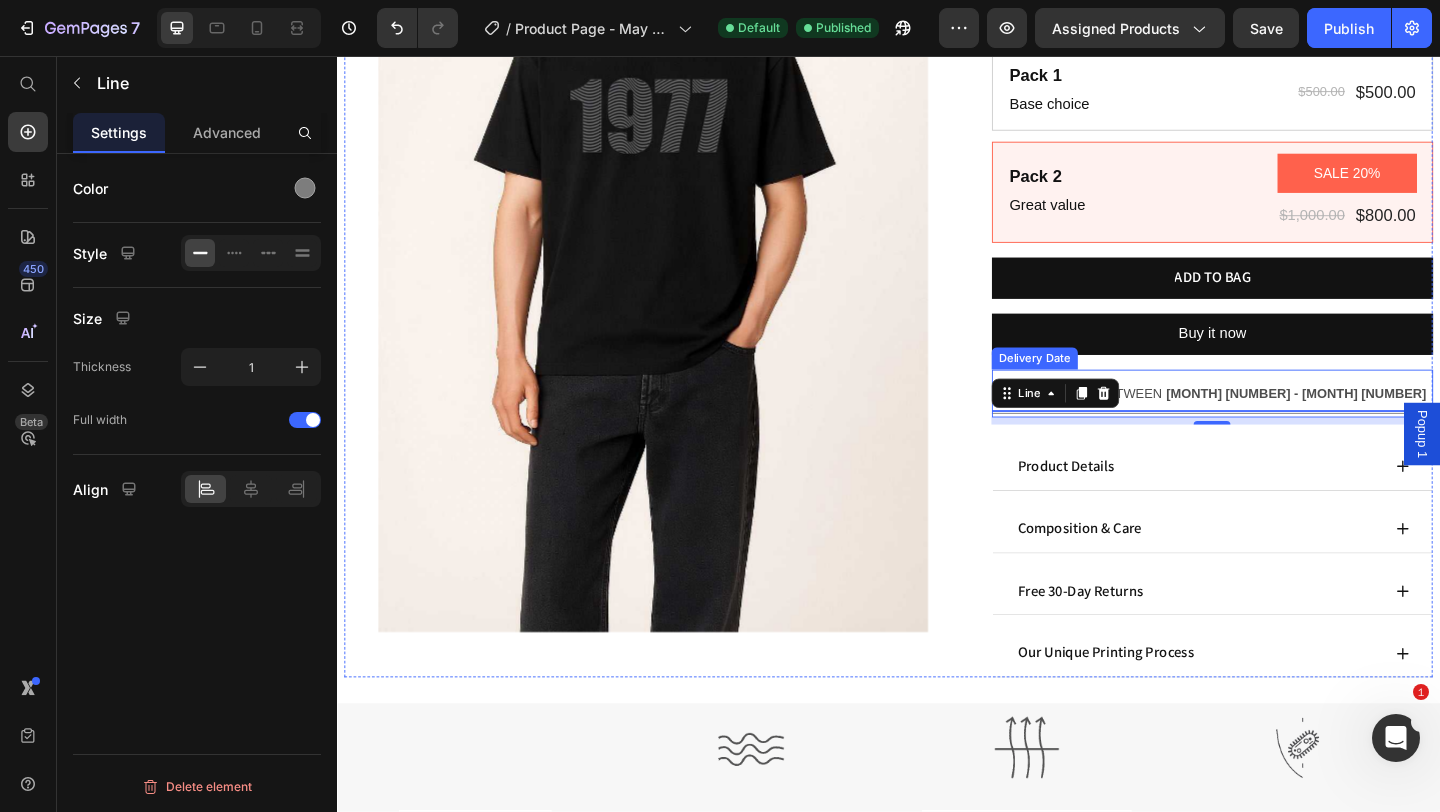 click on "Delivery Date
[MONTH] [NUMBER] - [MONTH] [NUMBER]
Delivery Date" at bounding box center (1289, 419) 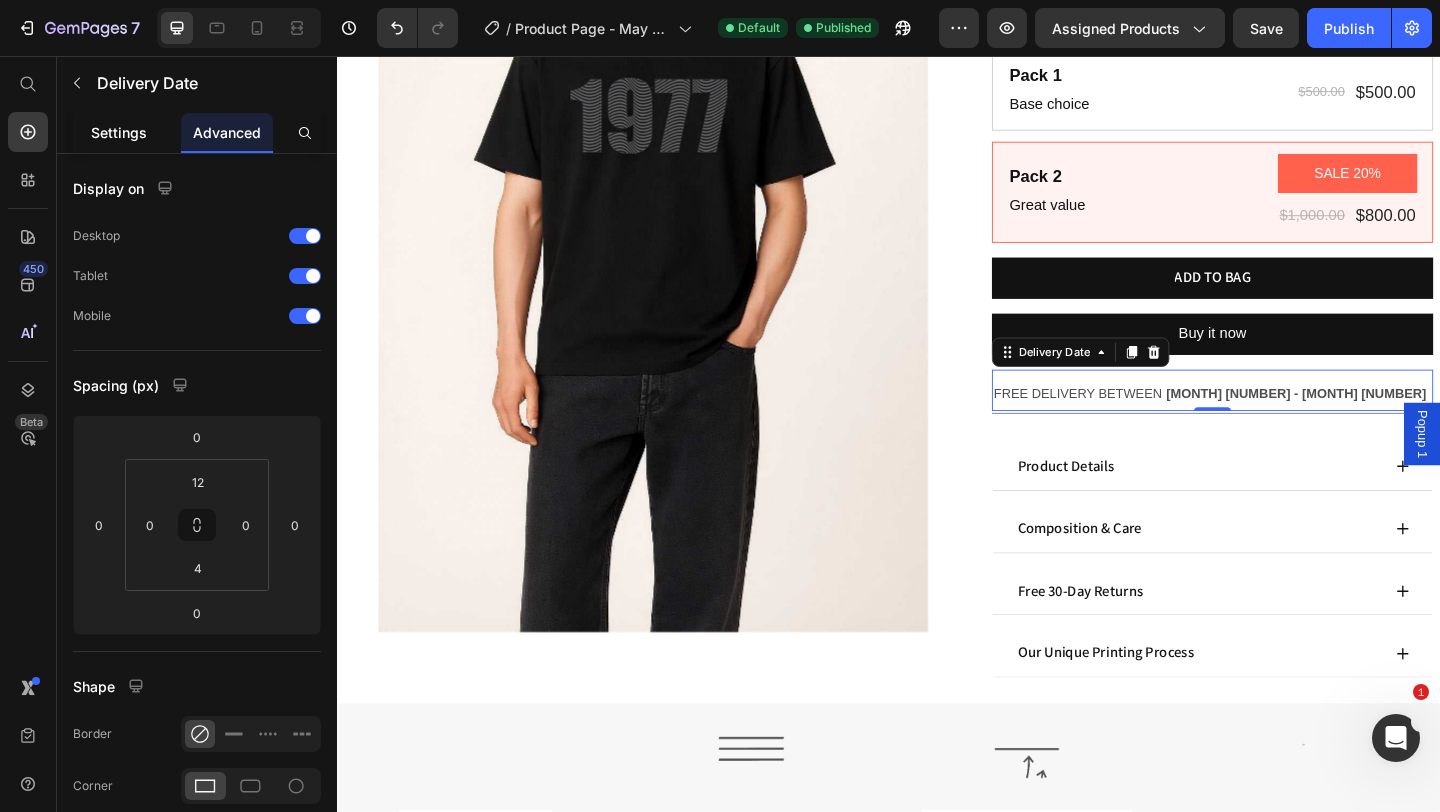 click on "Settings" at bounding box center (119, 132) 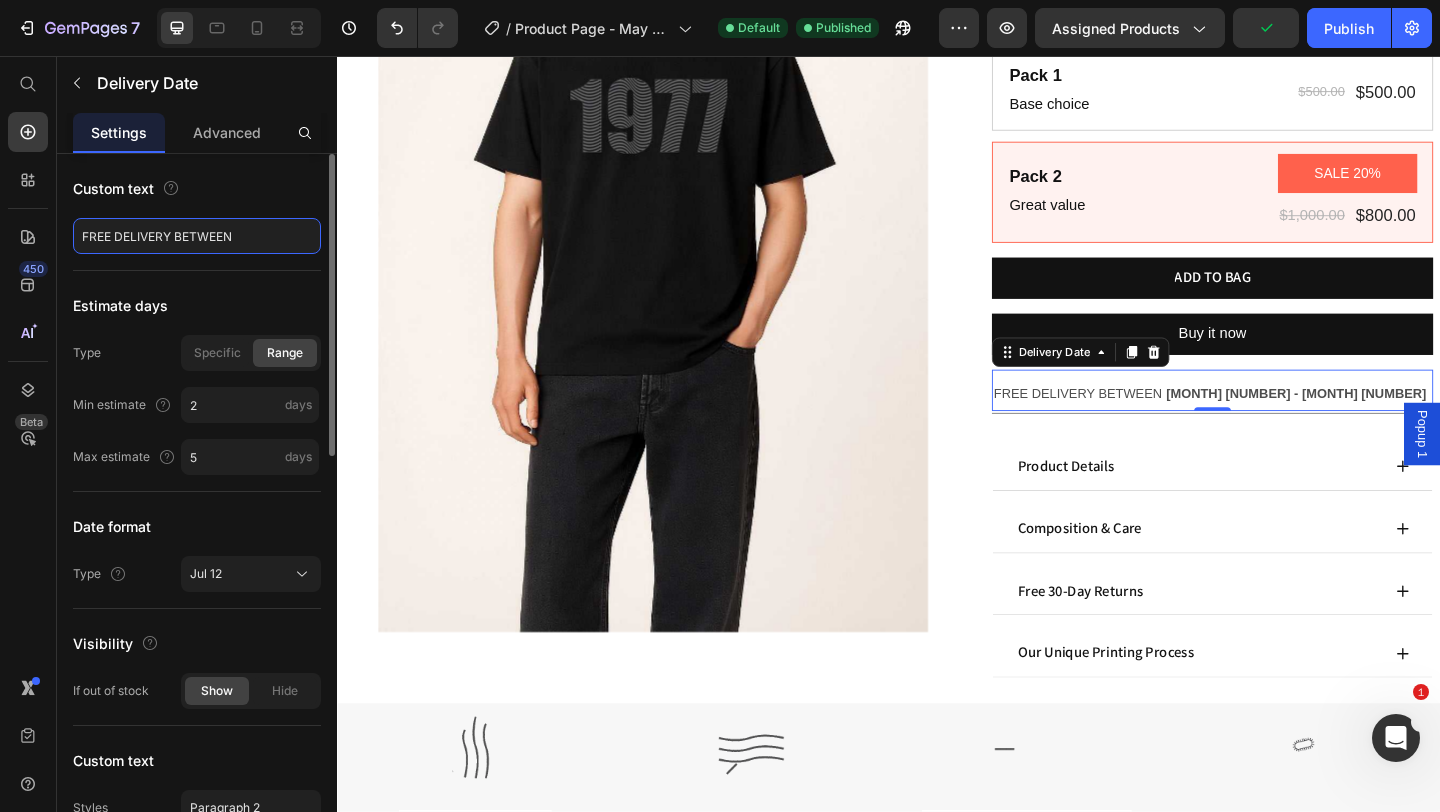 click on "FREE DELIVERY BETWEEN" 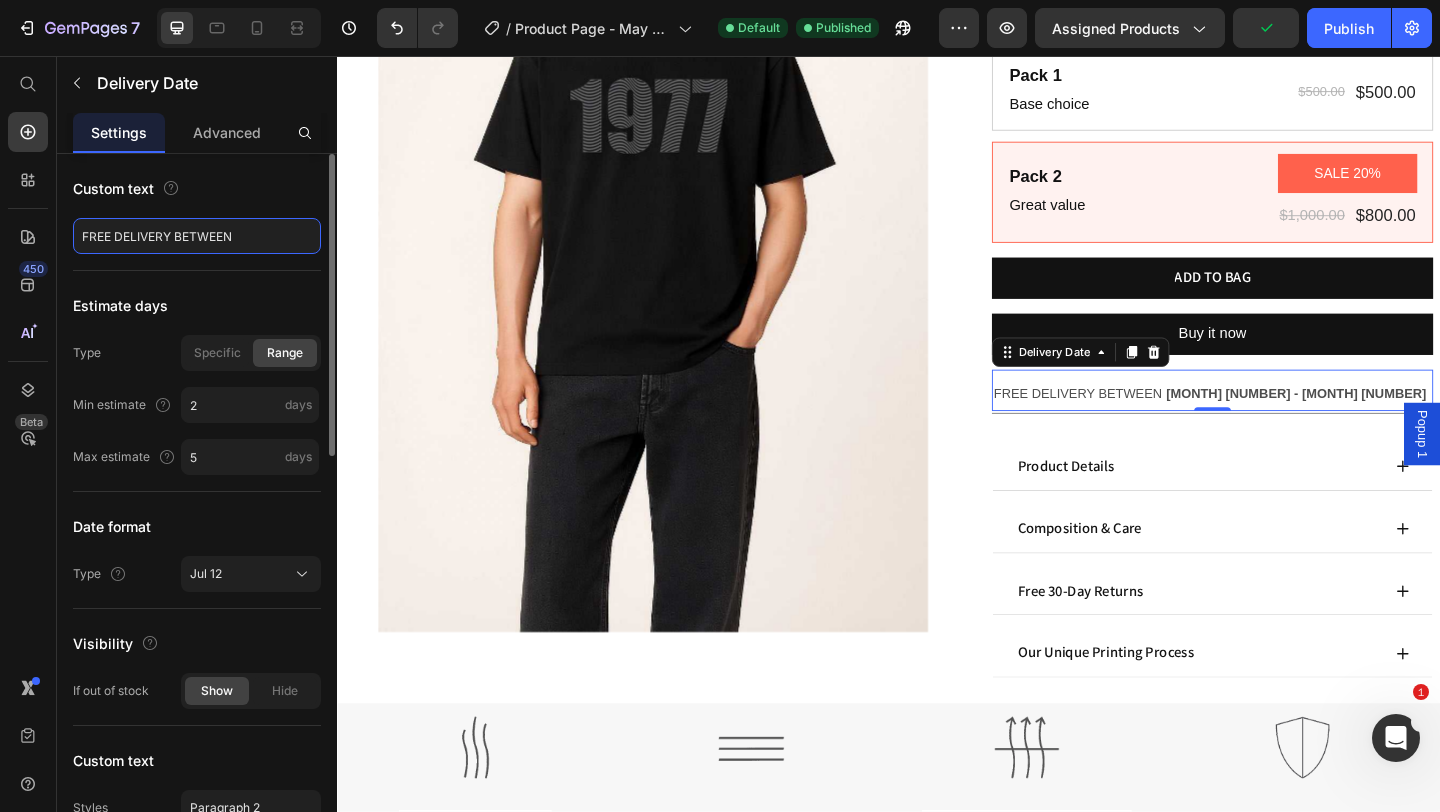 click on "FREE DELIVERY BETWEEN" 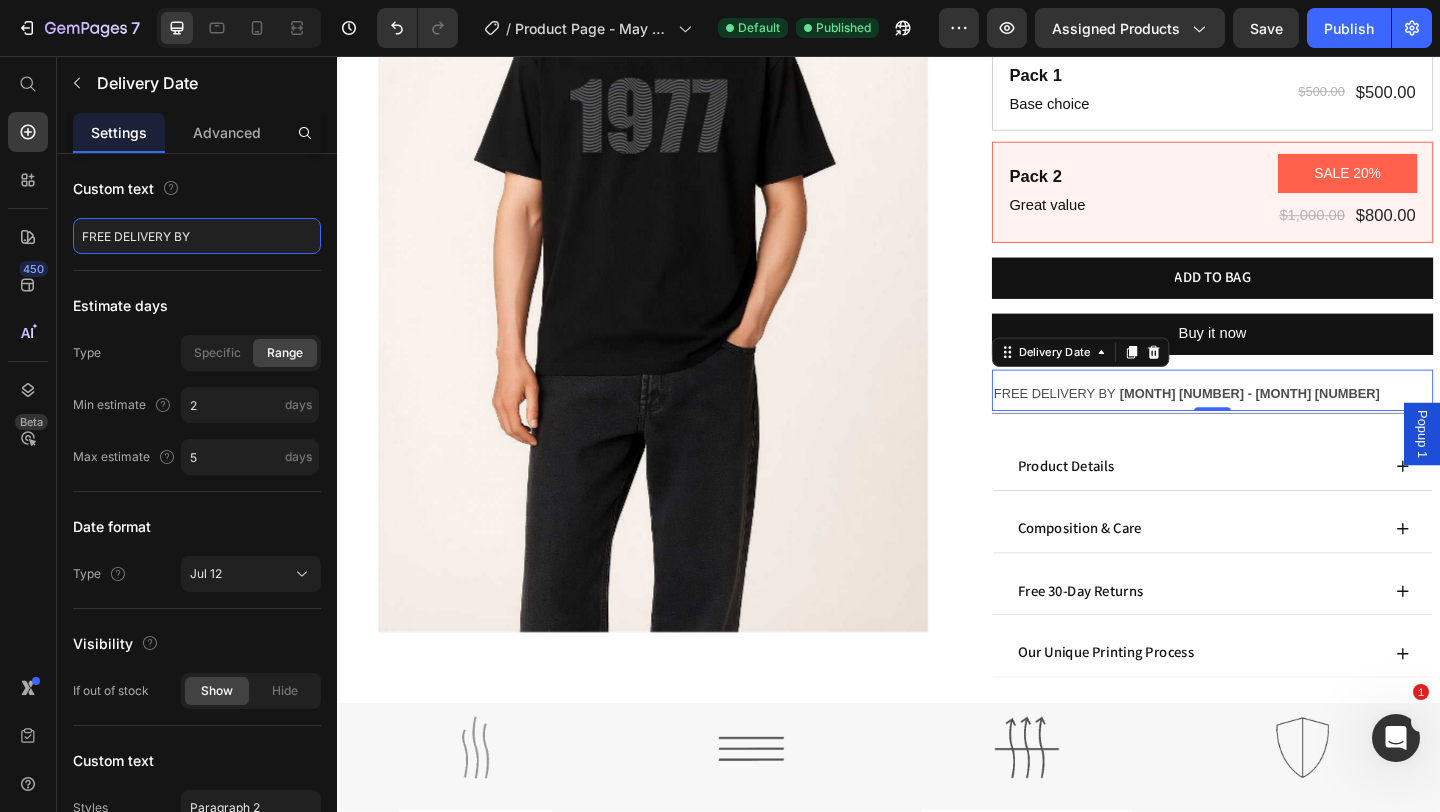 type on "FREE DELIVERY BY" 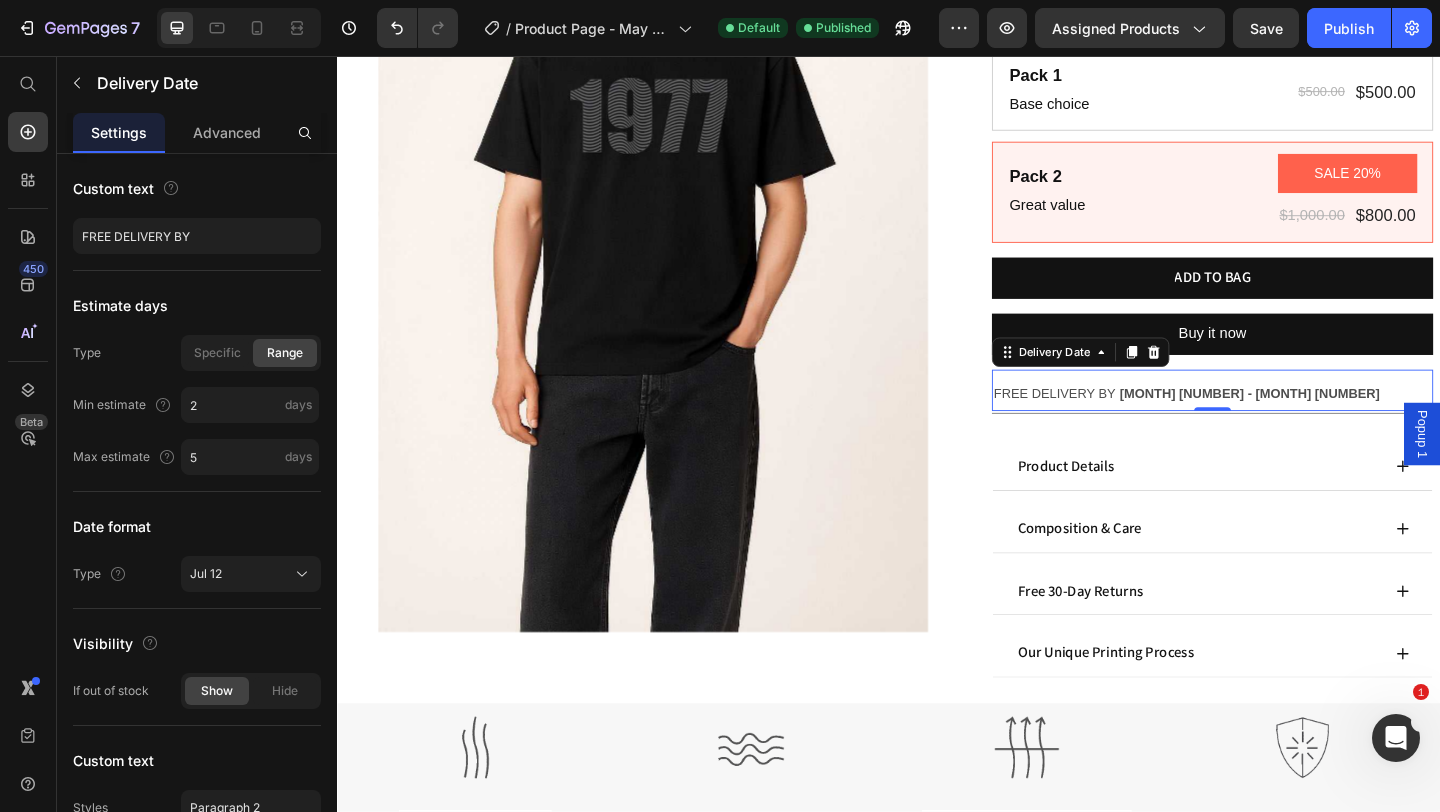 click on "[MONTH] [NUMBER] - [MONTH] [NUMBER]" at bounding box center [1329, 423] 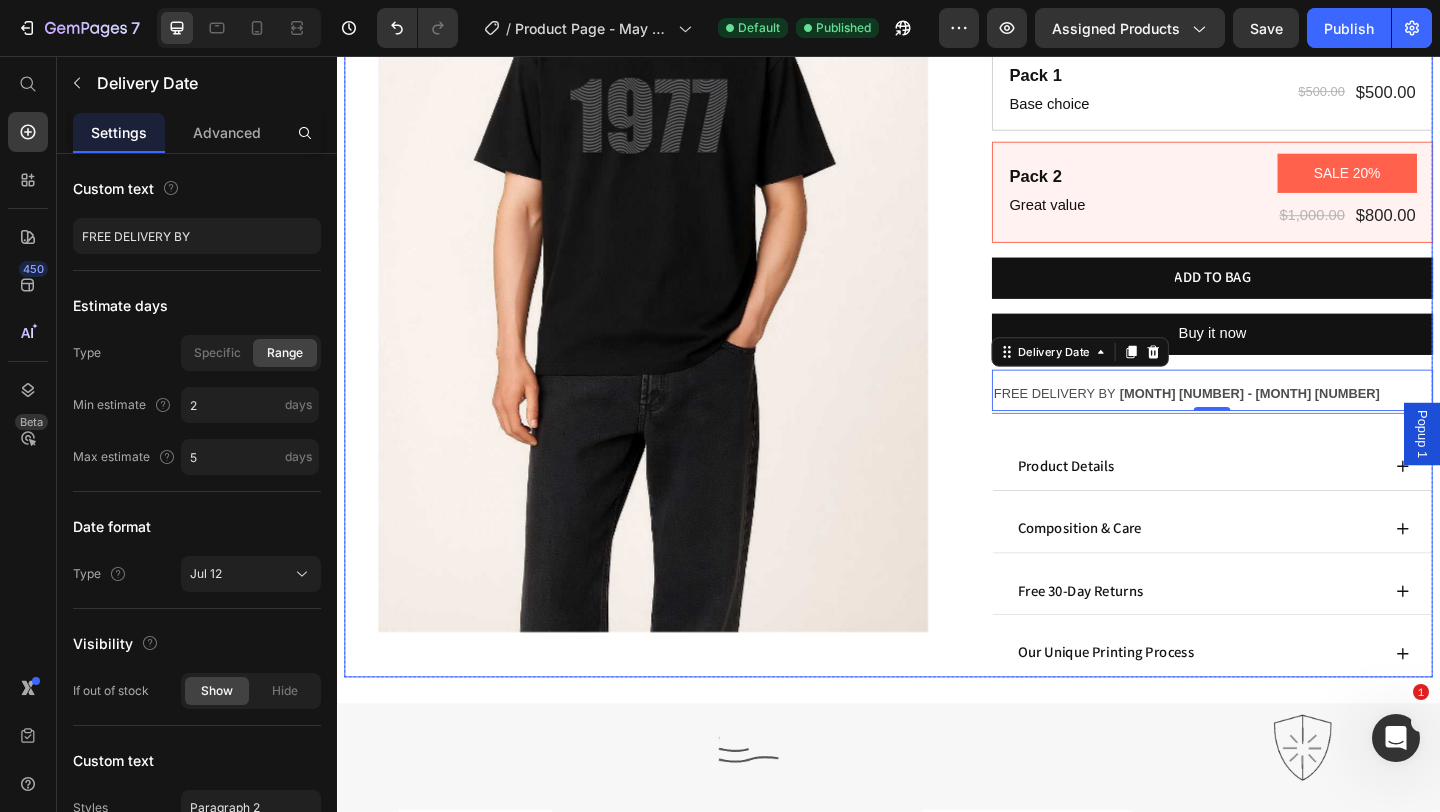 click on "Product Images Test Product Product Title $500.00 Product Price $0.00 Product Price Row This product has only default variant Product Variants & Swatches Quantity Text Block 1 Product Quantity Size chart Button Row Pack 1 Text Block Base choice Text Block $500.00 Product Price $500.00 Product Price Row Row Pack 2 Text Block Great value Text Block SALE 20% Product Badge $1,000.00 Product Price $800.00 Product Price Row Row Product Bundle Discount Row Add To Bag Add to Cart Buy it now Dynamic Checkout
FREE DELIVERY BY
[MONTH] [NUMBER] - [MONTH] [NUMBER]
Delivery Date   0                Title Line Text Block
Product Details
Composition & Care
Free 30-Day Returns
Our Unique Printing Process Accordion Product" at bounding box center (937, 259) 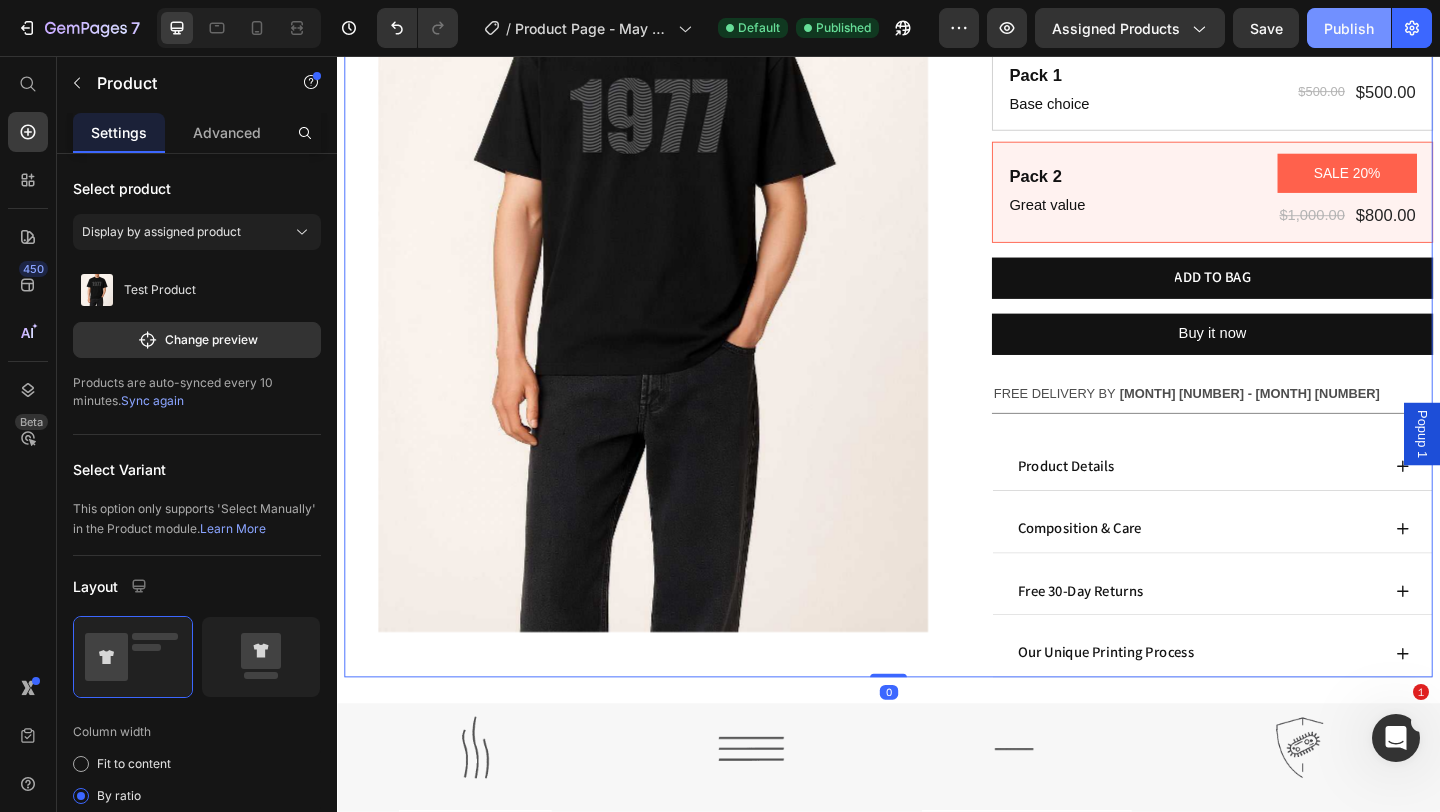 click on "Publish" at bounding box center (1349, 28) 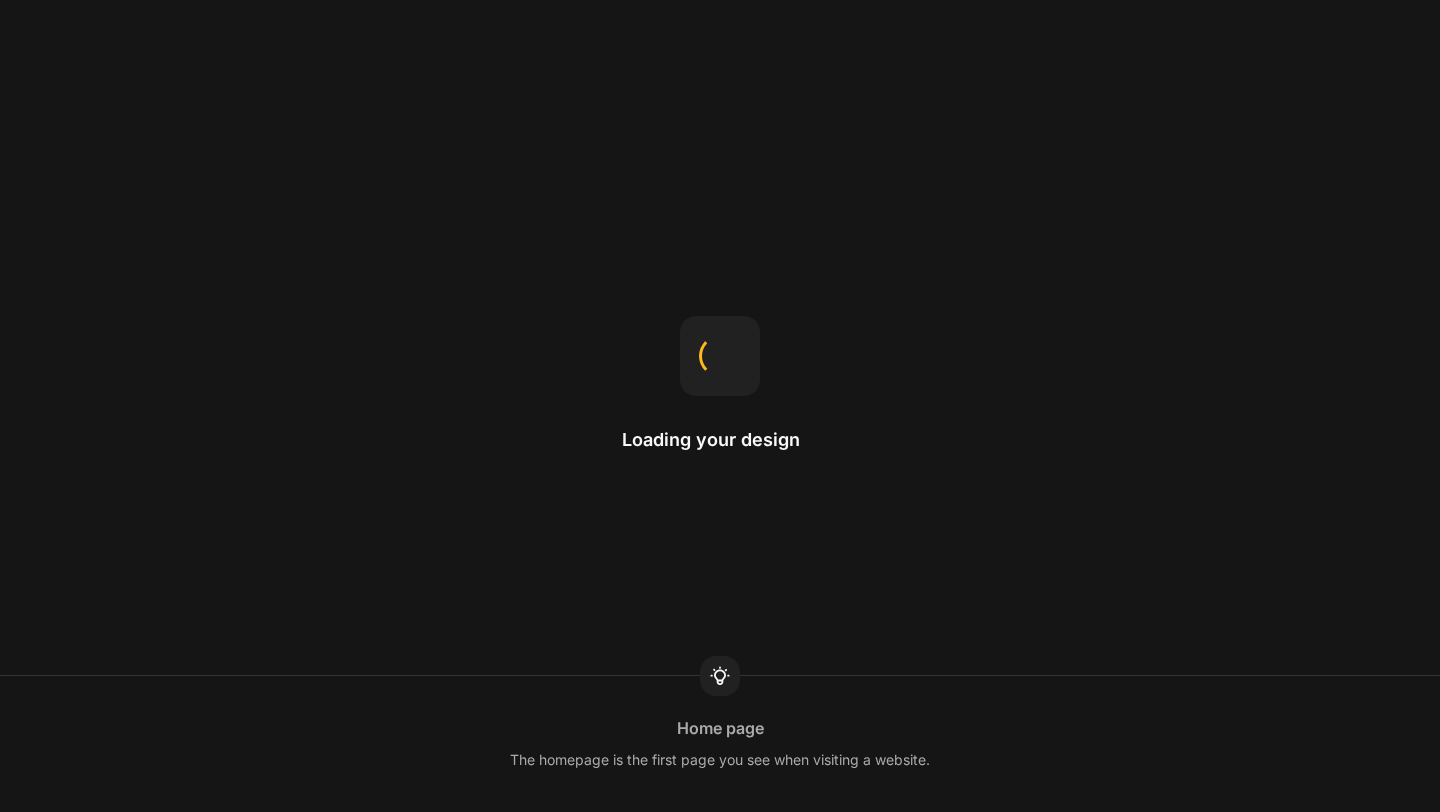 scroll, scrollTop: 0, scrollLeft: 0, axis: both 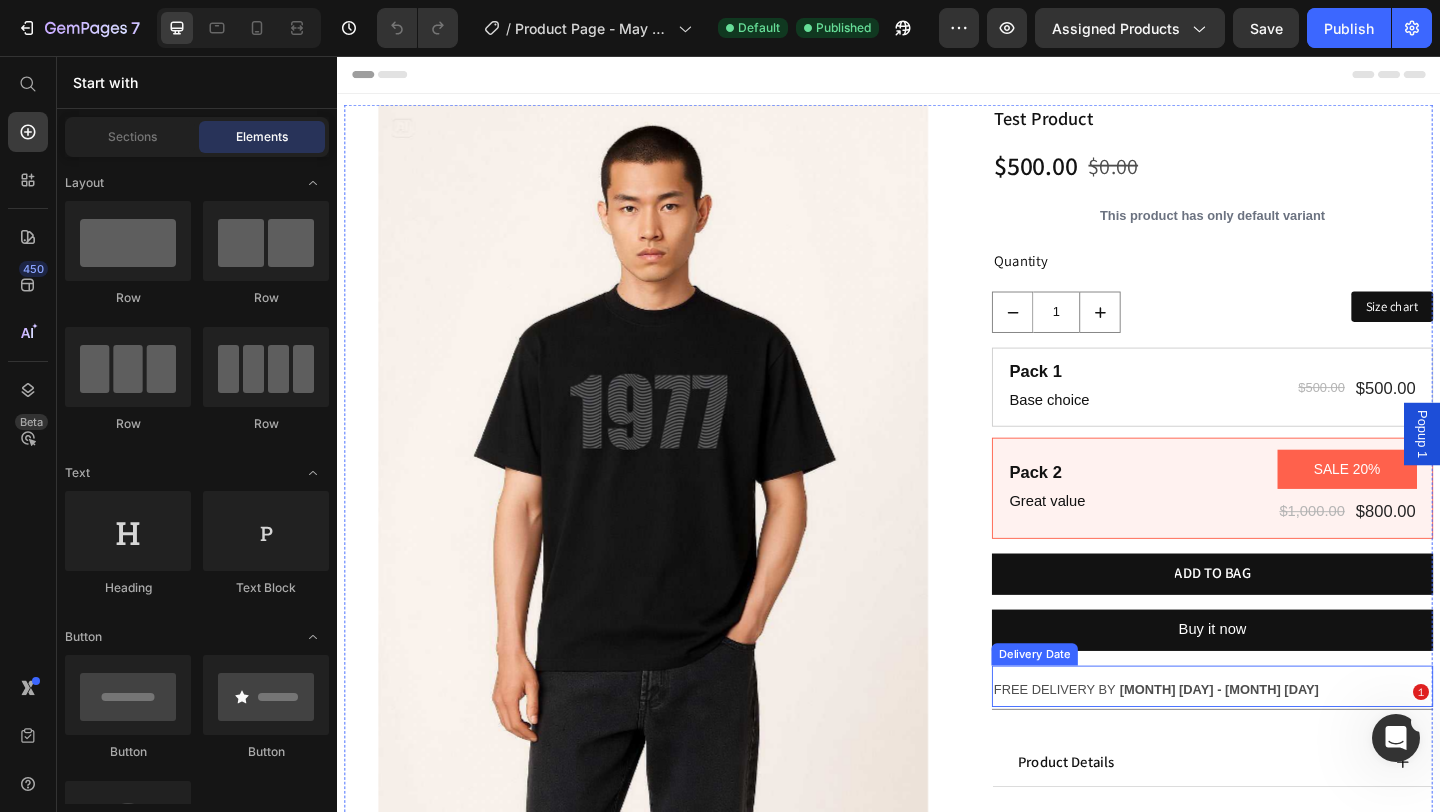 click on "FREE DELIVERY BY" at bounding box center [1117, 745] 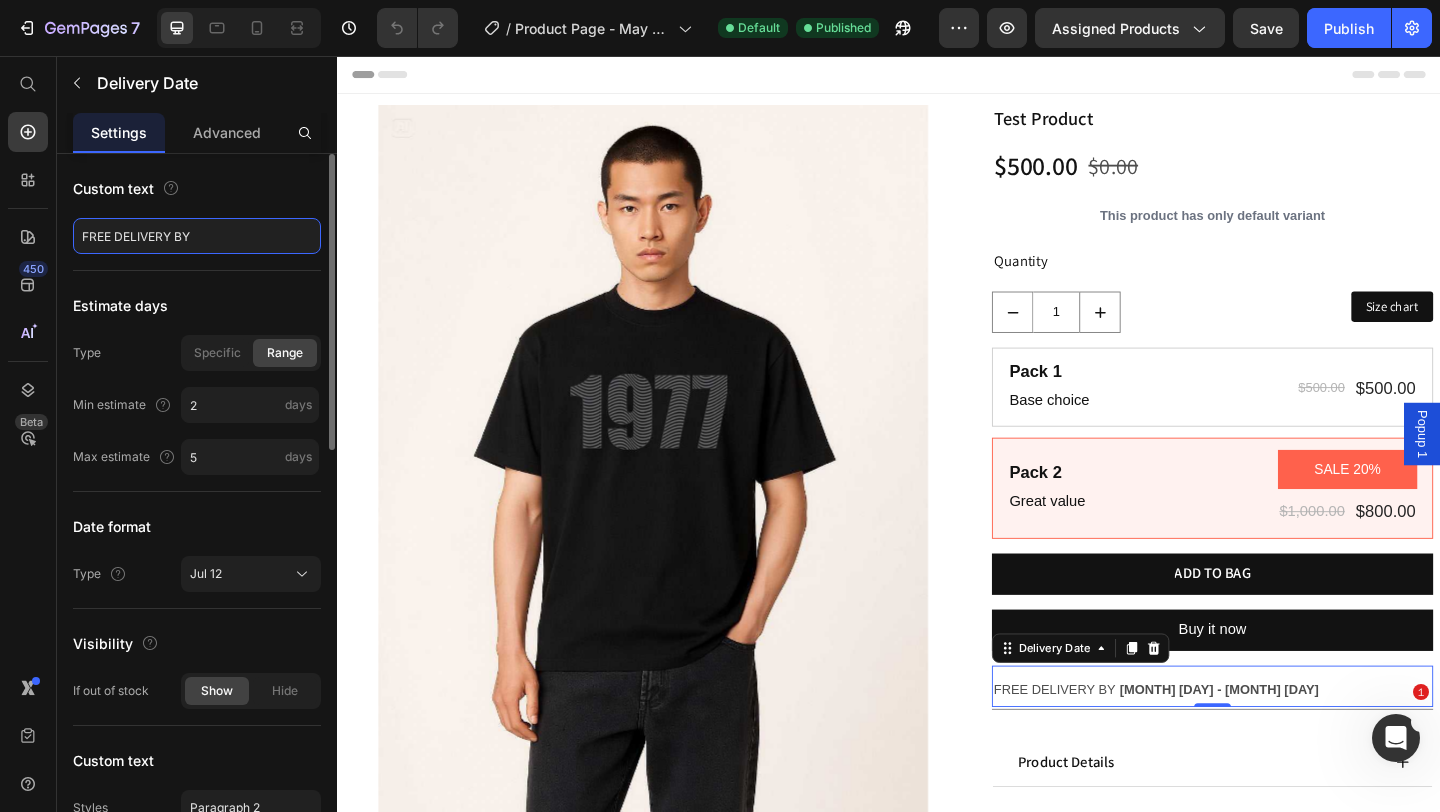 click on "FREE DELIVERY BY" 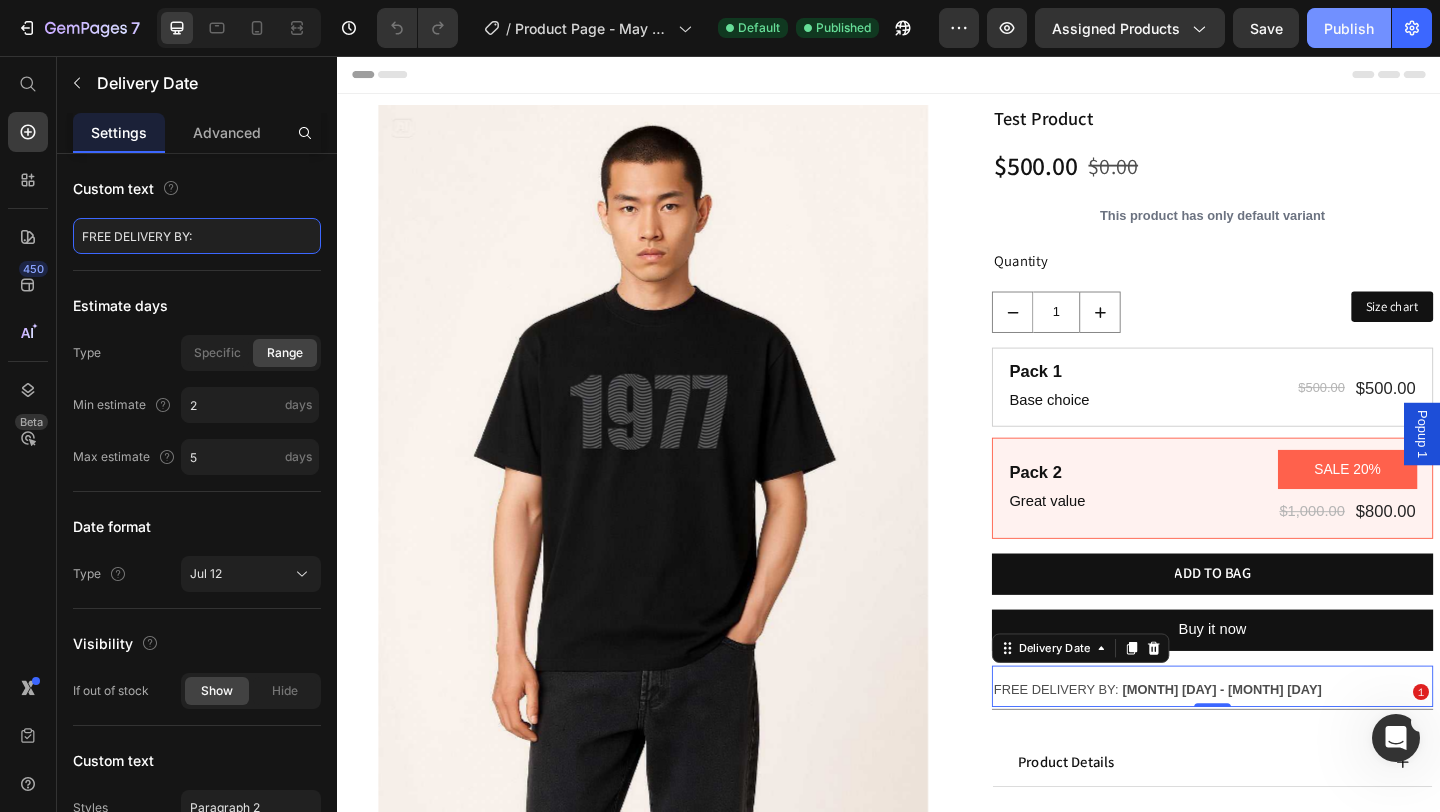 type on "FREE DELIVERY BY:" 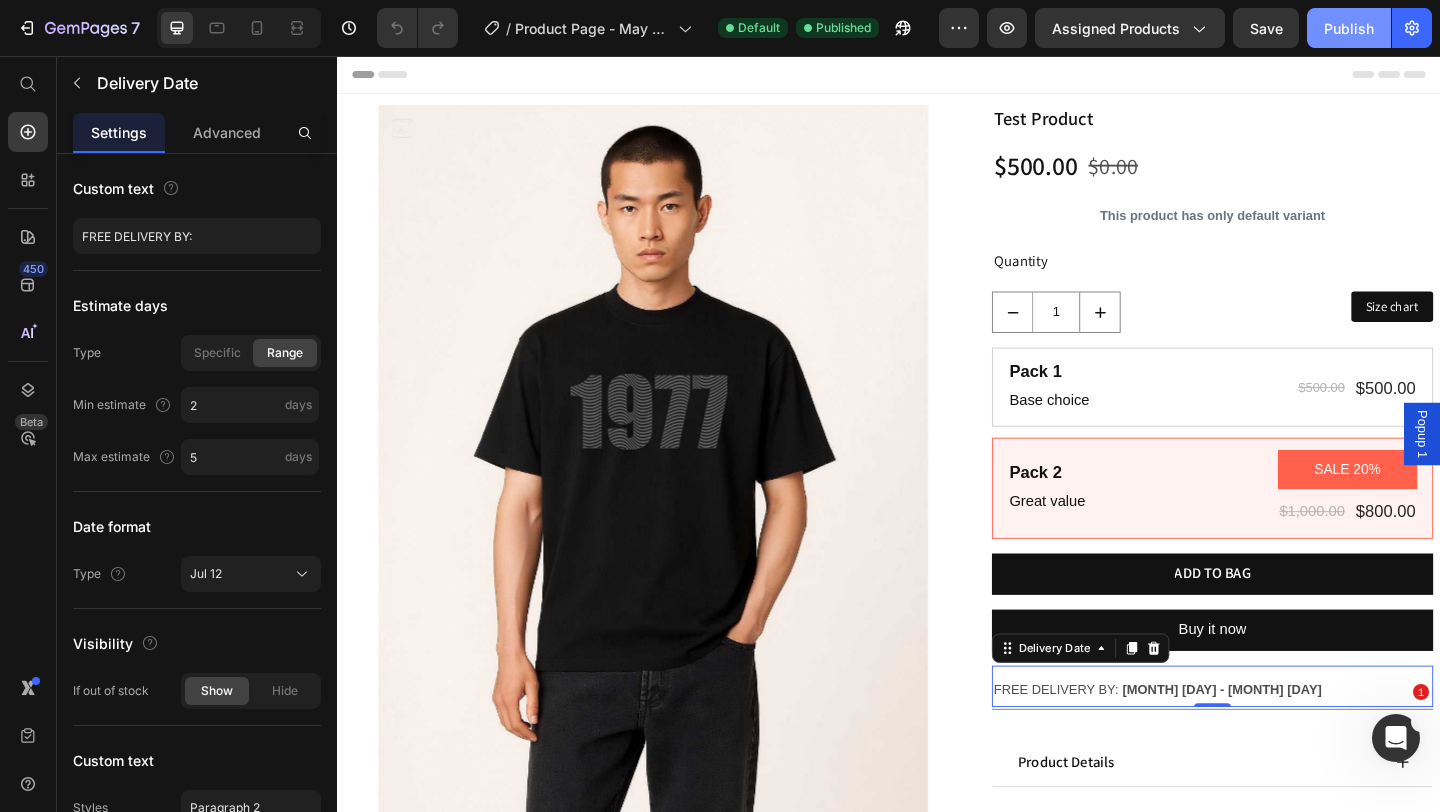 click on "Publish" at bounding box center [1349, 28] 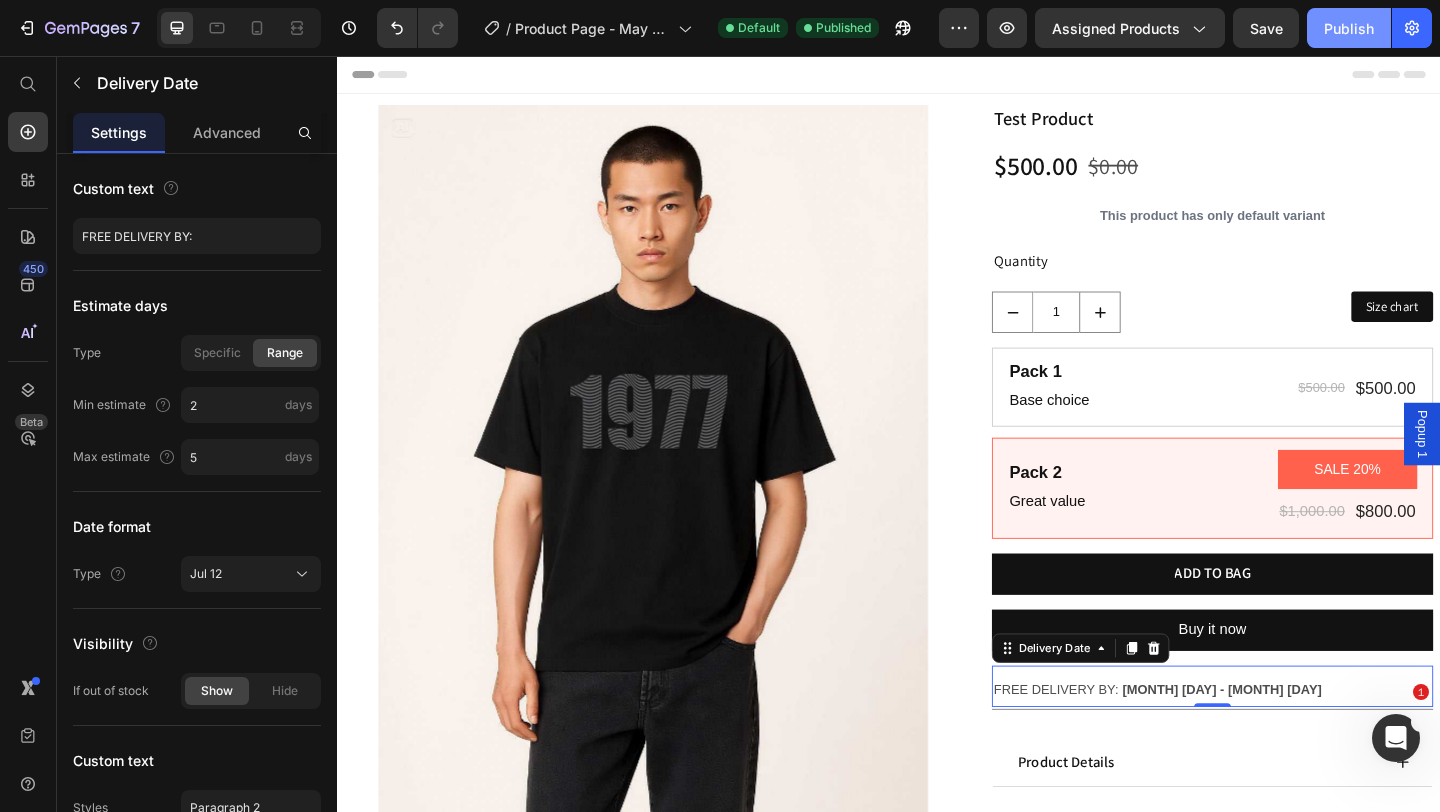 click on "Publish" at bounding box center [1349, 28] 